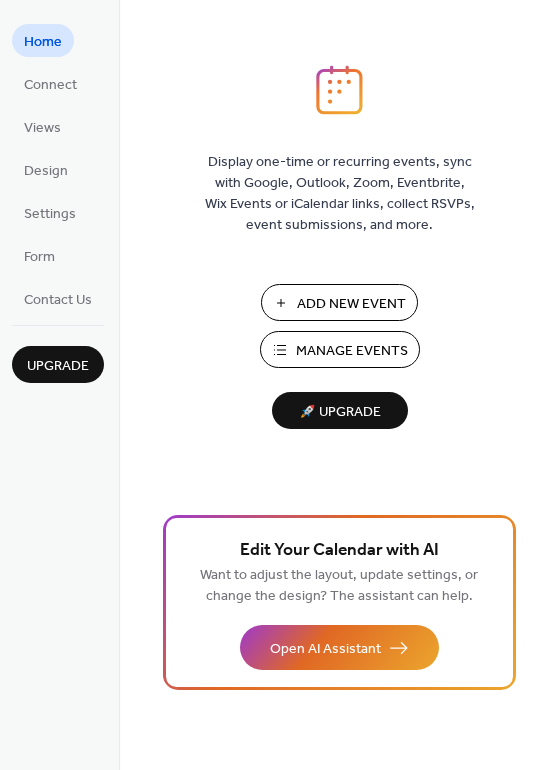 scroll, scrollTop: 0, scrollLeft: 0, axis: both 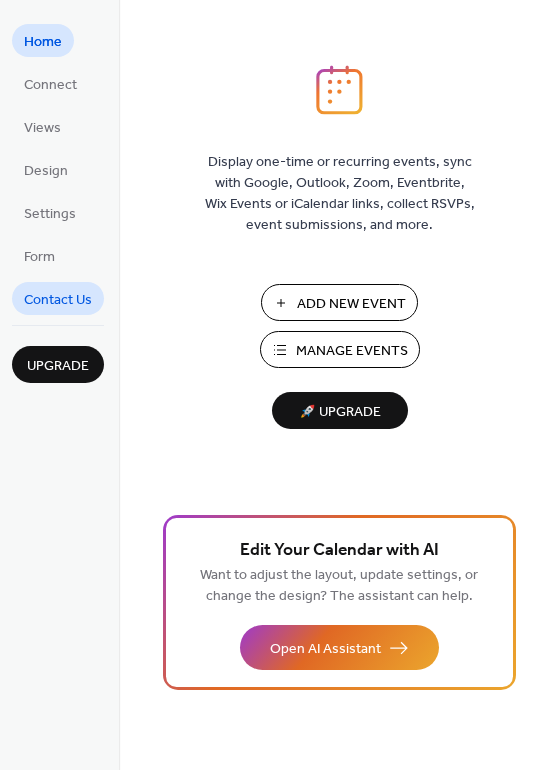click on "Contact Us" at bounding box center (58, 300) 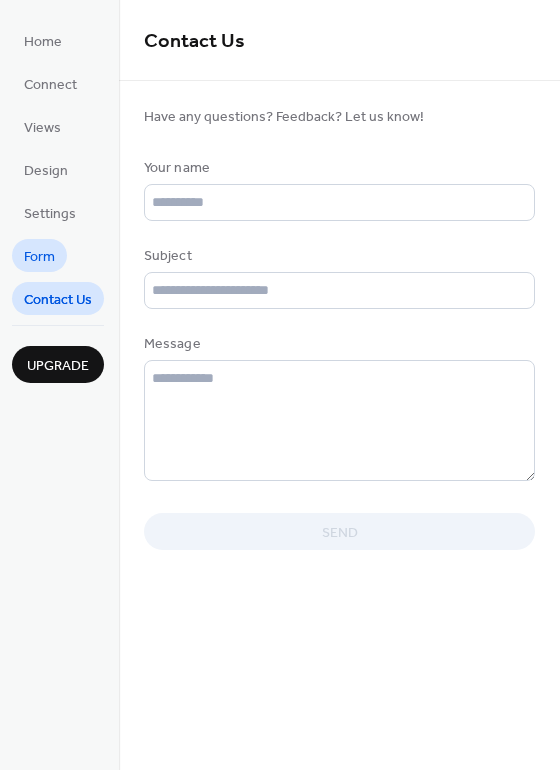 click on "Form" at bounding box center [39, 257] 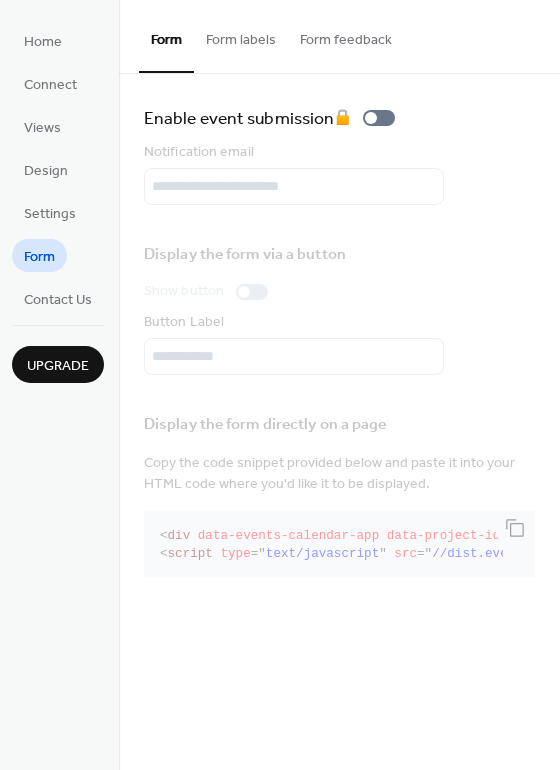 click on "Home Connect Views Design Settings Form Contact Us" at bounding box center [58, 169] 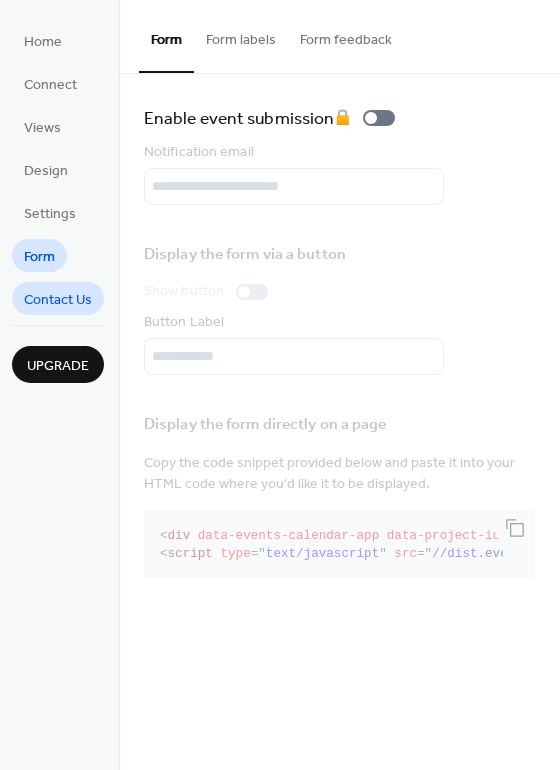 click on "Contact Us" at bounding box center [58, 300] 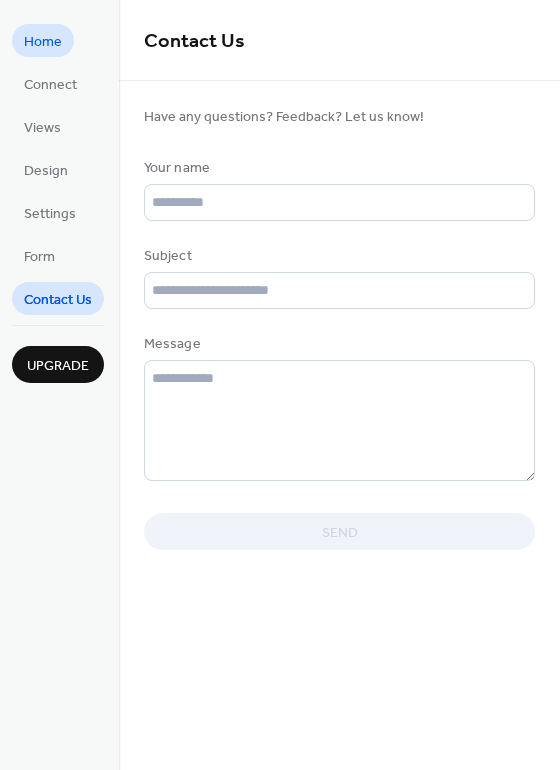 click on "Home" at bounding box center [43, 42] 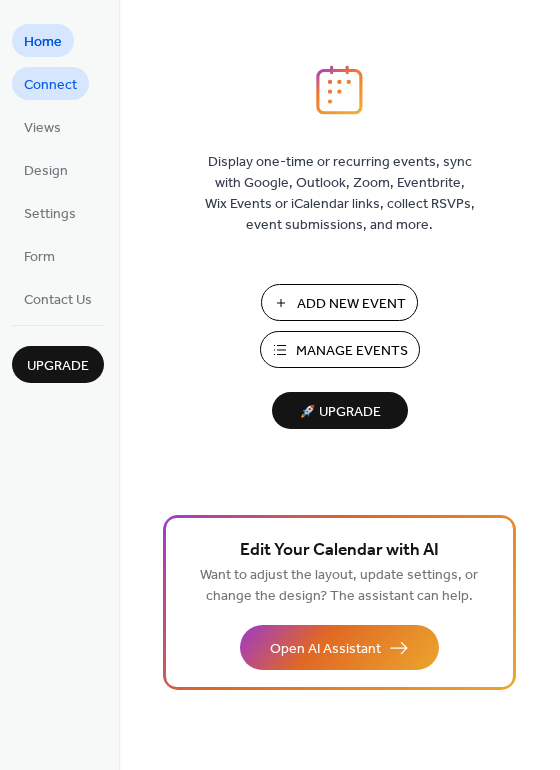 click on "Connect" at bounding box center [50, 85] 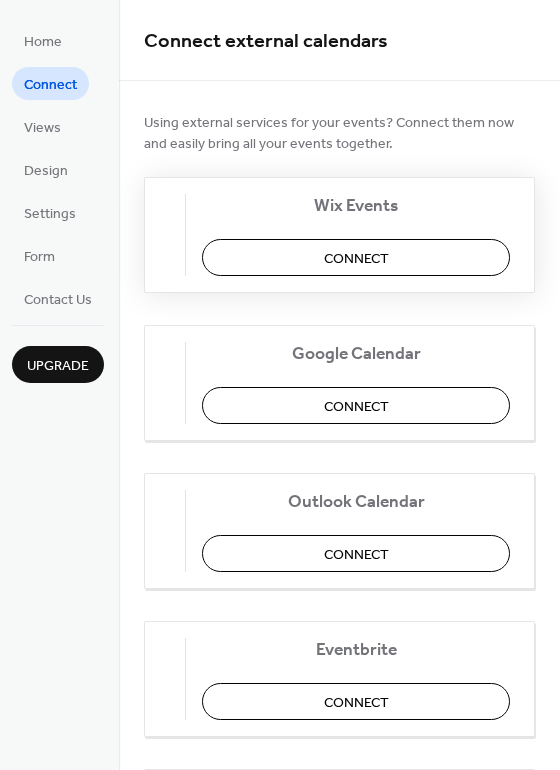 click on "Wix Events Connect" at bounding box center [339, 235] 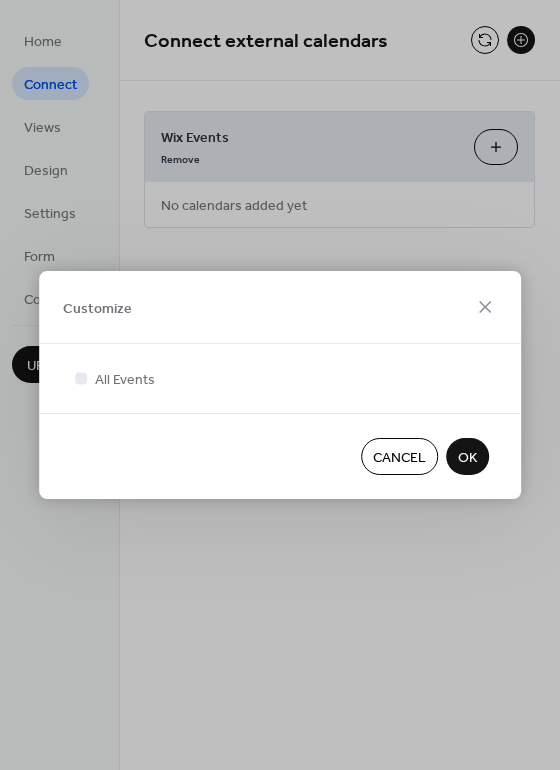 click on "Cancel" at bounding box center (399, 458) 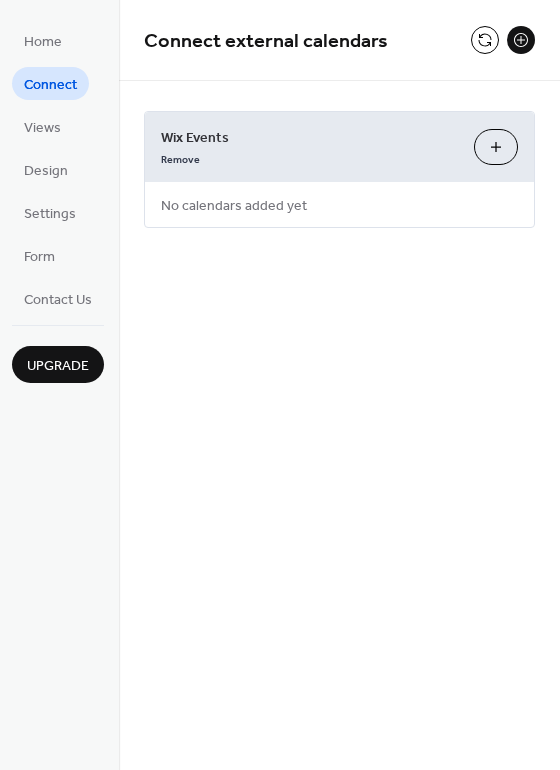 click on "Wix Events Remove Customize" at bounding box center (339, 147) 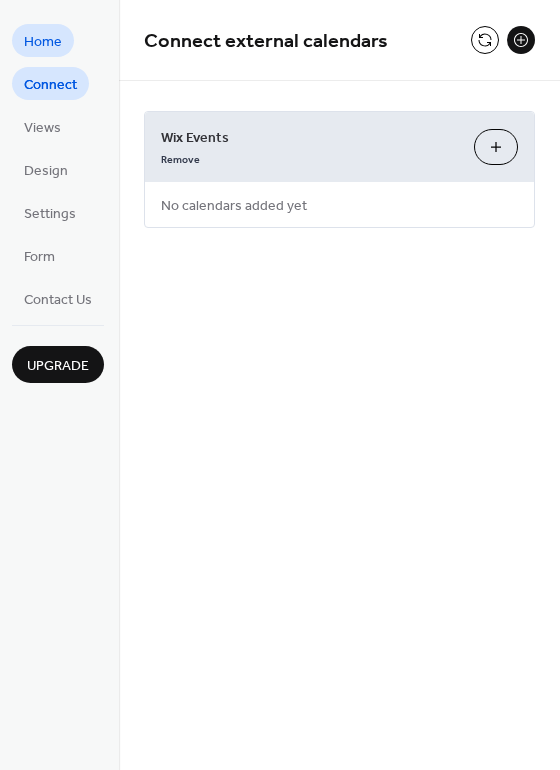 click on "Home" at bounding box center (43, 42) 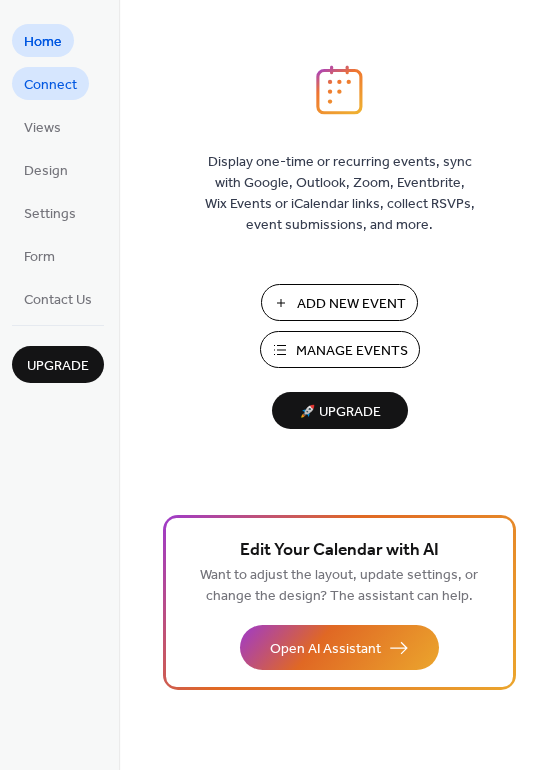 click on "Connect" at bounding box center [50, 85] 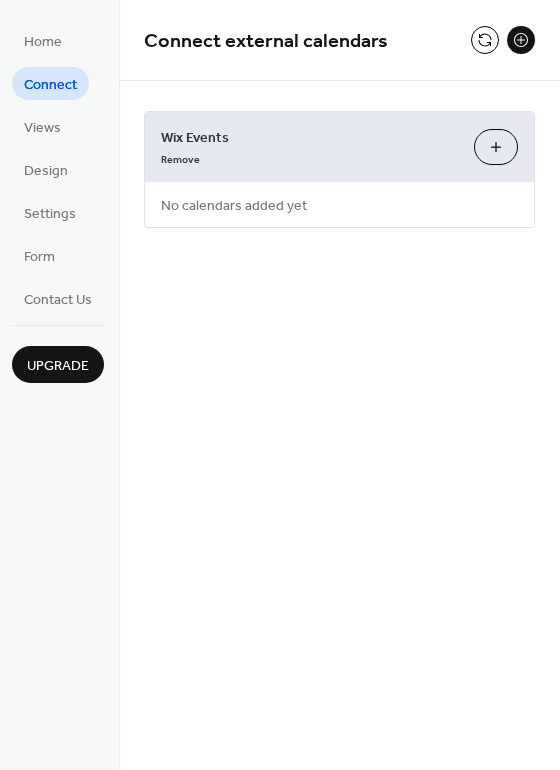 click at bounding box center [521, 40] 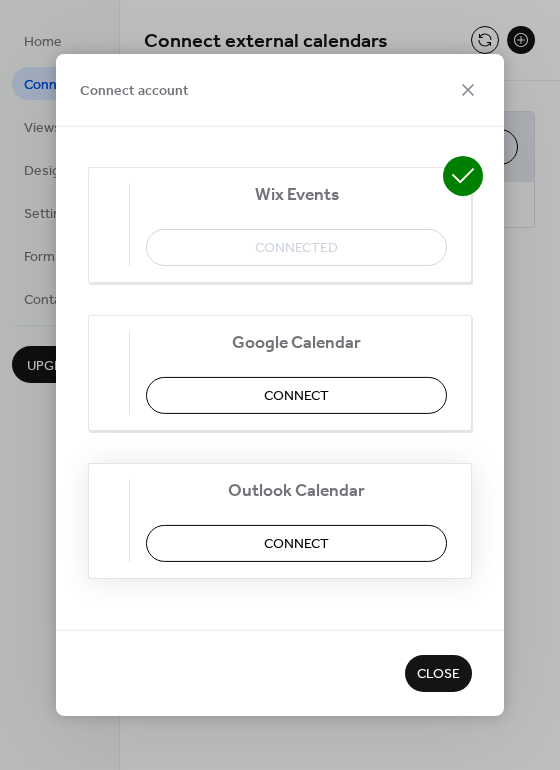 scroll, scrollTop: 0, scrollLeft: 0, axis: both 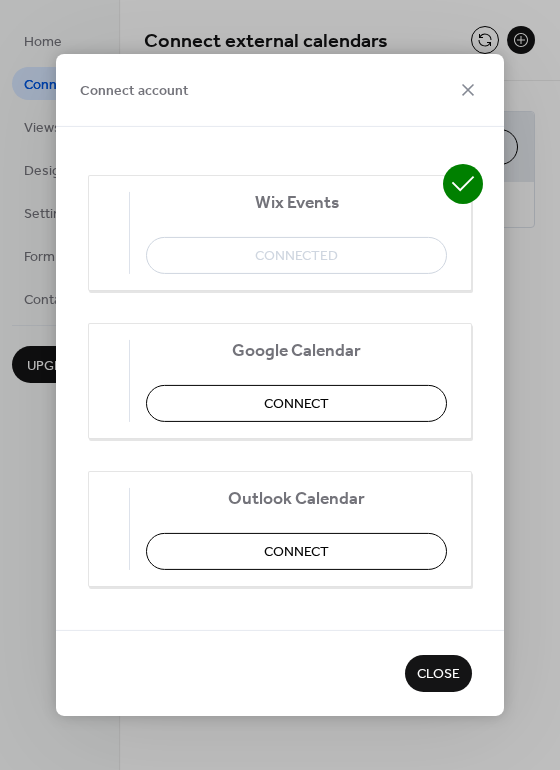 click on "Close" at bounding box center [438, 675] 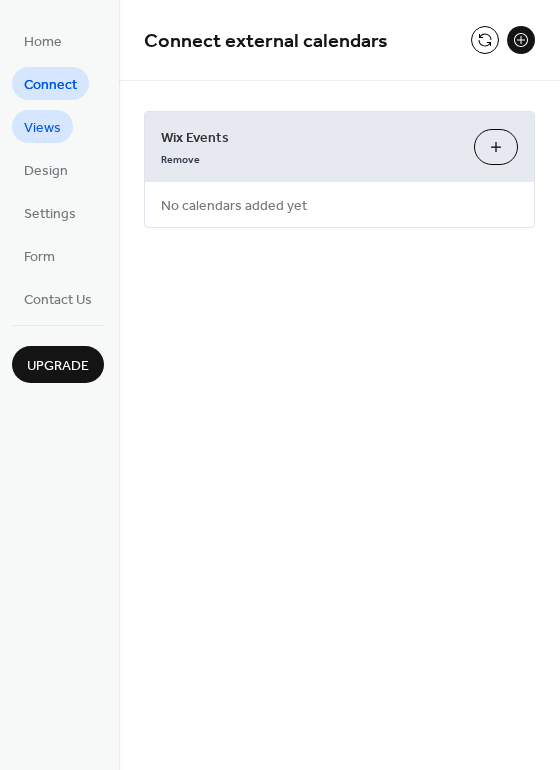 click on "Views" at bounding box center (42, 128) 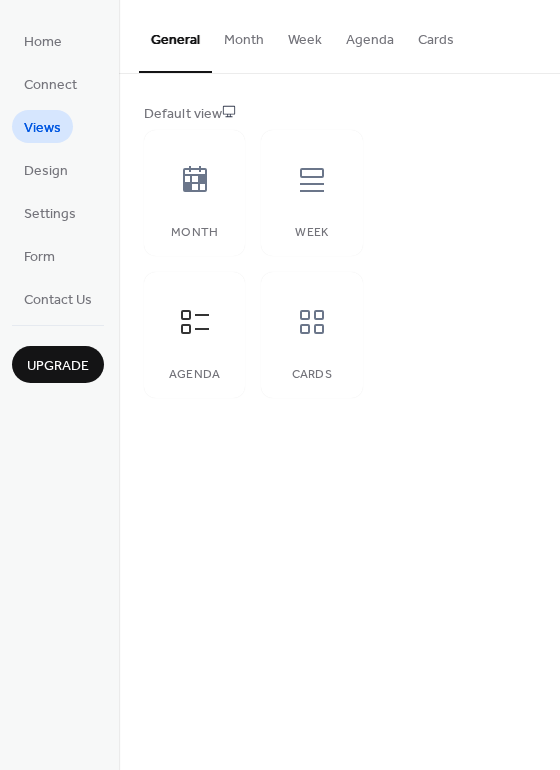 drag, startPoint x: 270, startPoint y: 38, endPoint x: 260, endPoint y: 40, distance: 10.198039 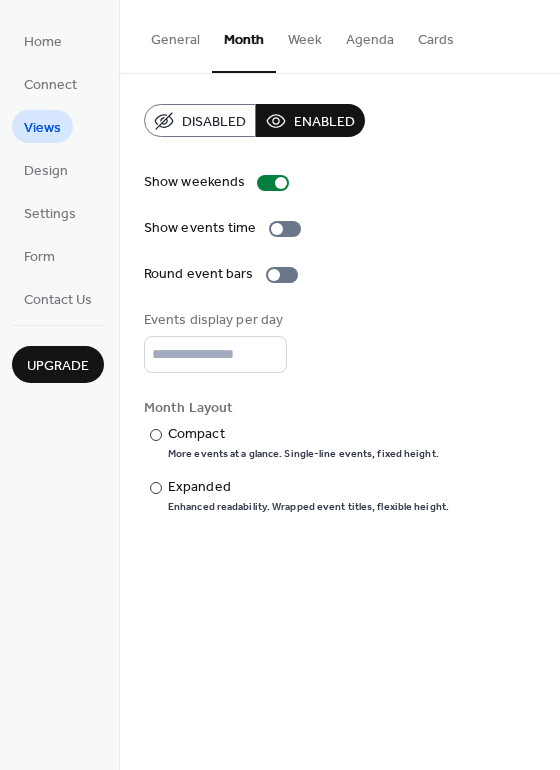click on "General" at bounding box center (175, 35) 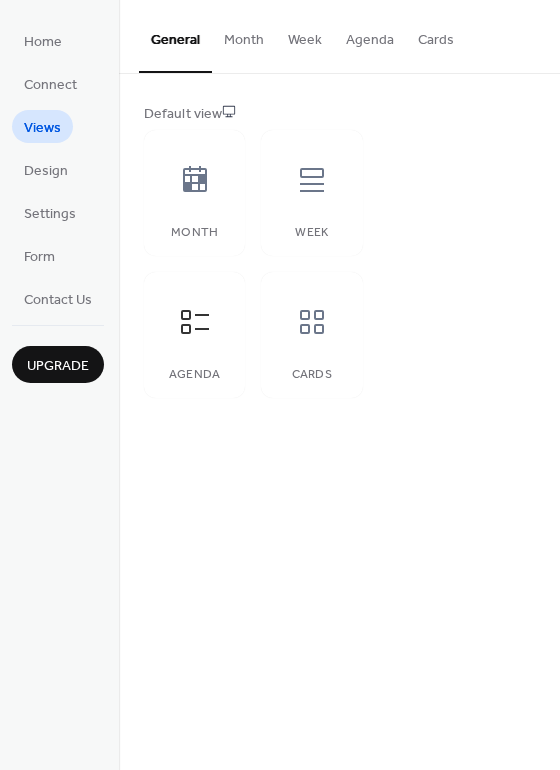 click on "Week" at bounding box center [305, 35] 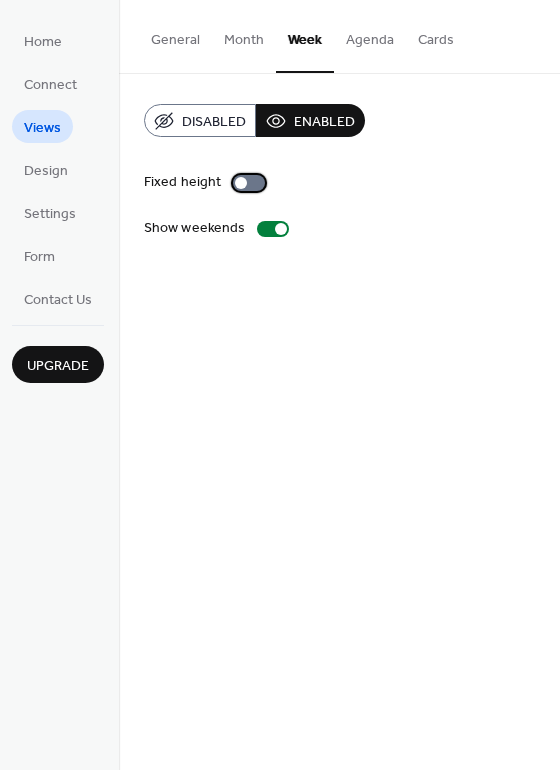 click at bounding box center [241, 183] 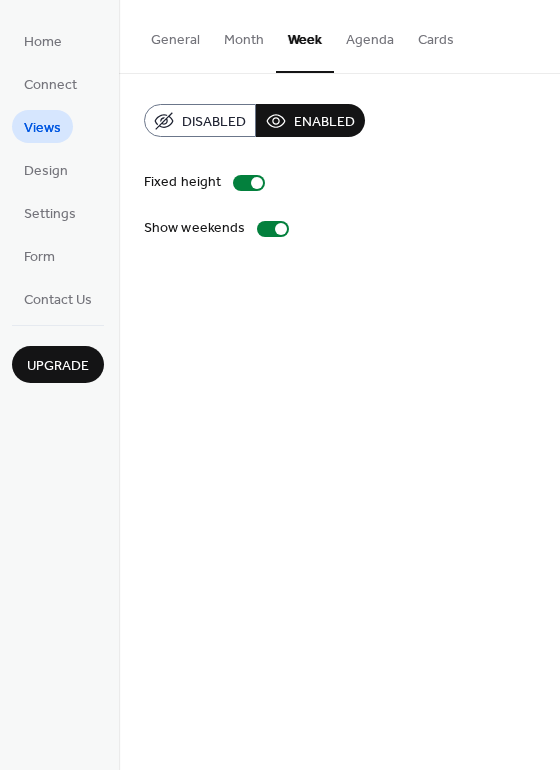 click on "Agenda" at bounding box center (370, 35) 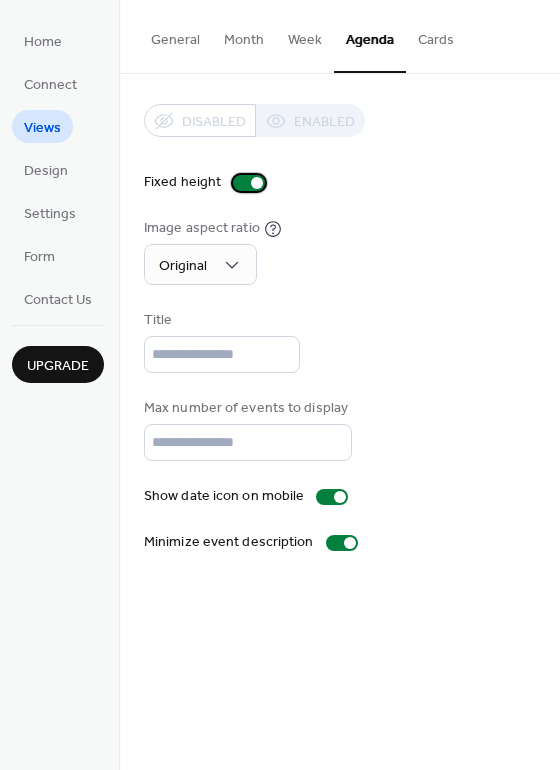 click at bounding box center (249, 183) 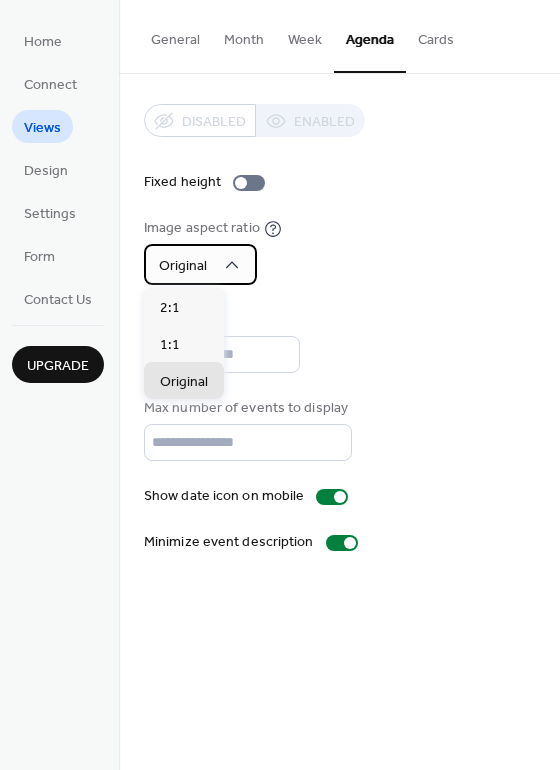 click on "Original" at bounding box center (200, 264) 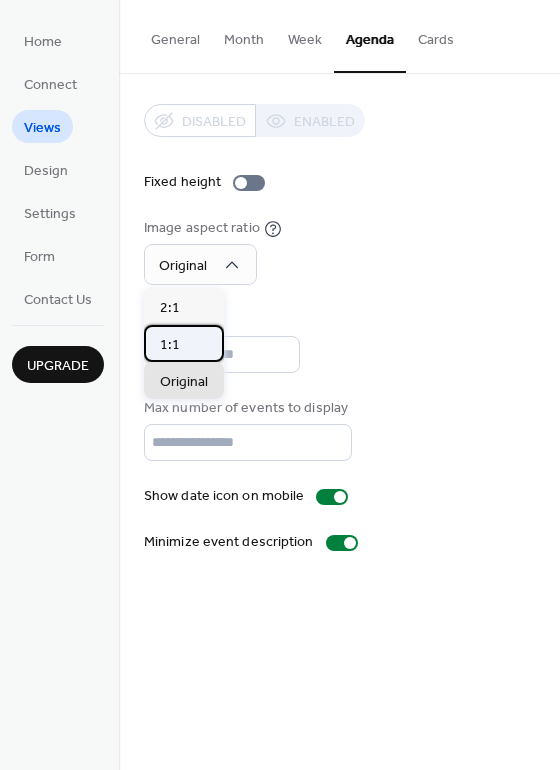 click on "1:1" at bounding box center [184, 343] 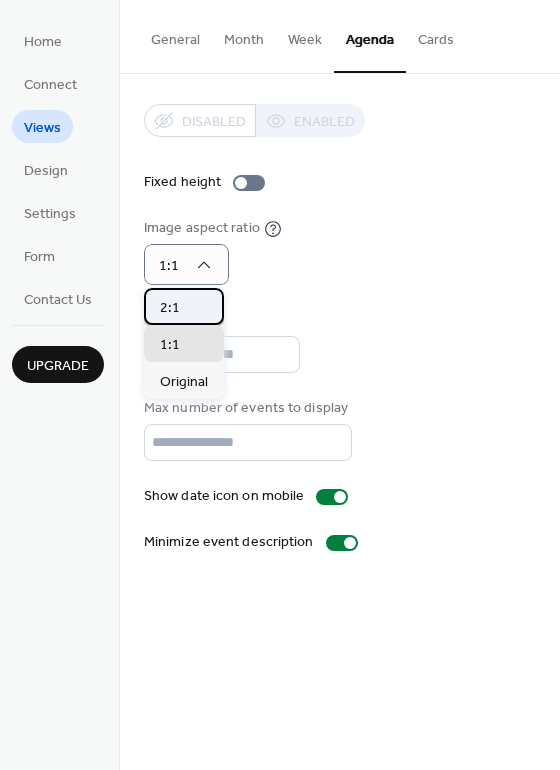 click on "2:1" at bounding box center (184, 306) 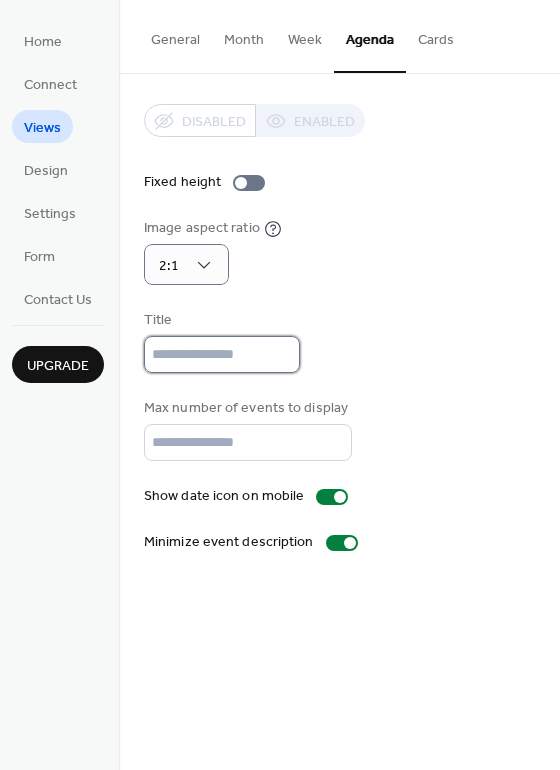 click at bounding box center (222, 354) 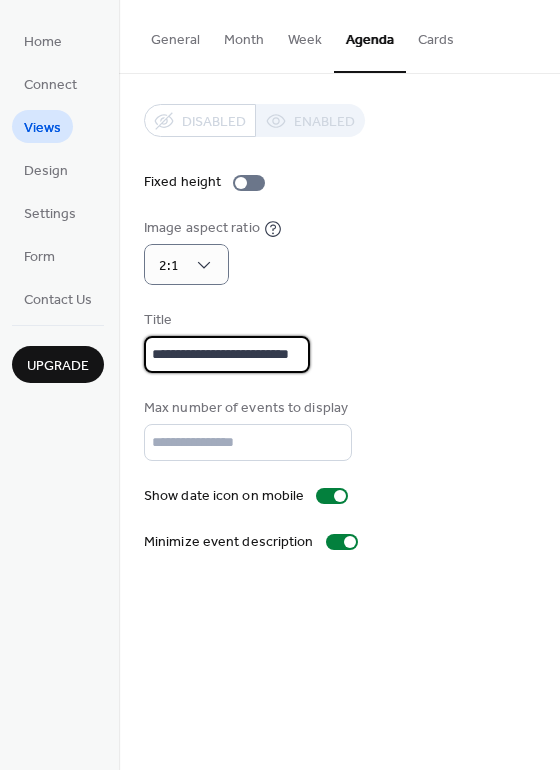 scroll, scrollTop: 0, scrollLeft: 34, axis: horizontal 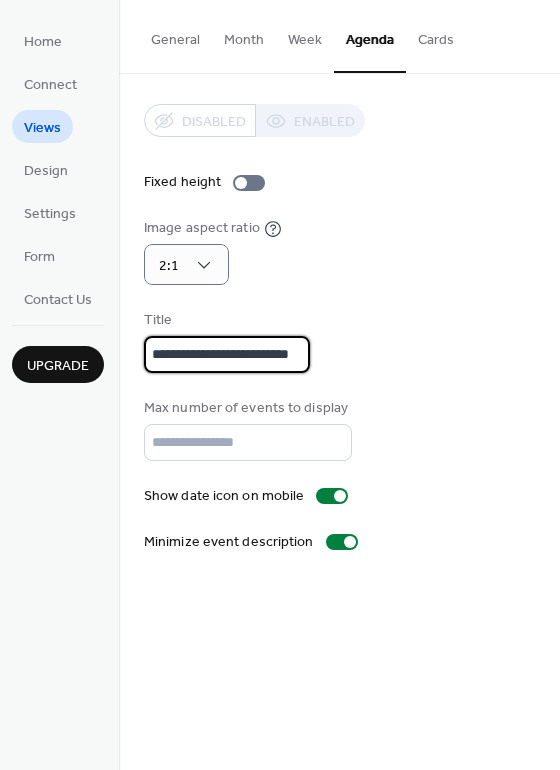 click on "Cards" at bounding box center [436, 35] 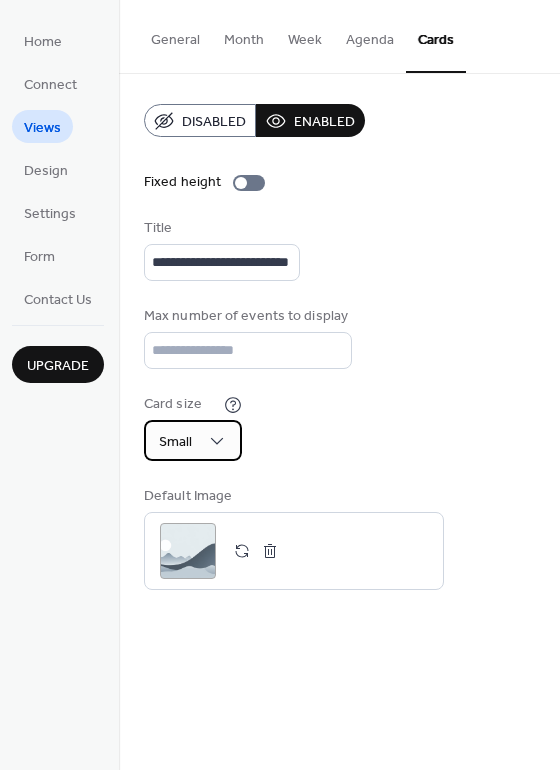 click on "Small" at bounding box center [193, 440] 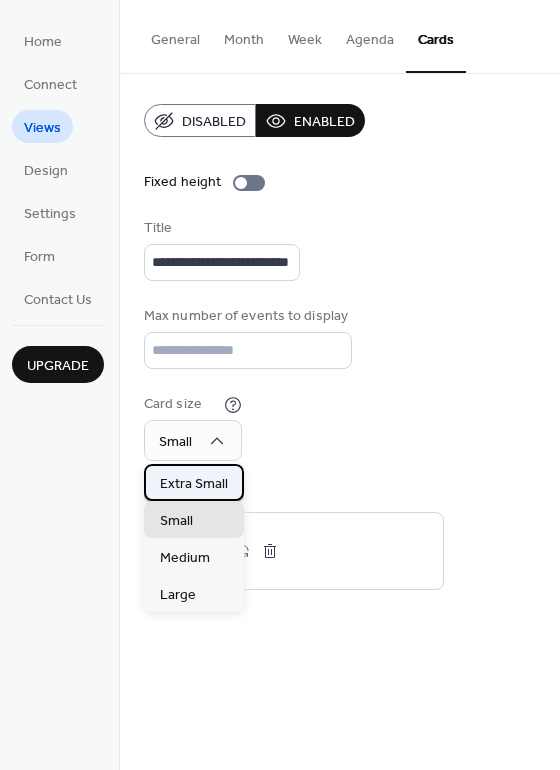 click on "Extra Small" at bounding box center (194, 484) 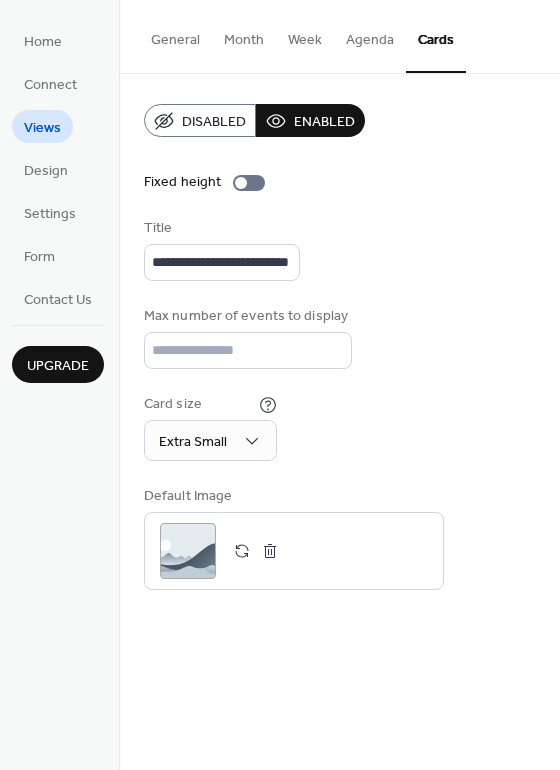 click on "Agenda" at bounding box center [370, 35] 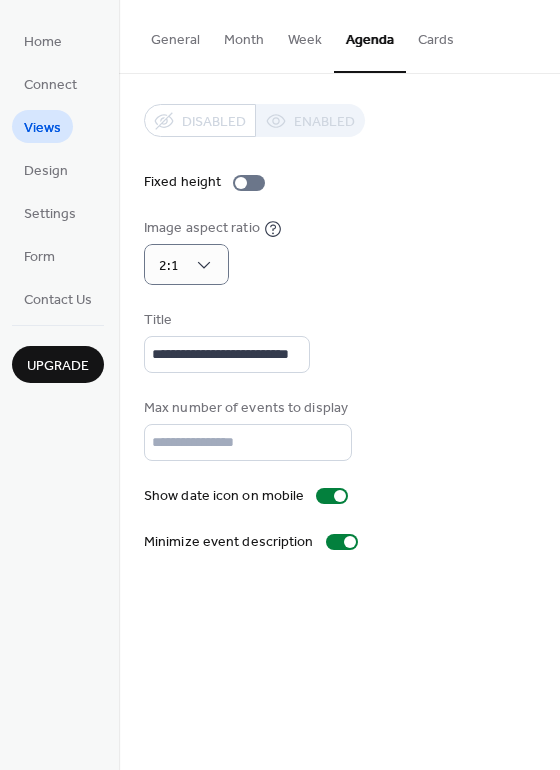 click on "Cards" at bounding box center [436, 35] 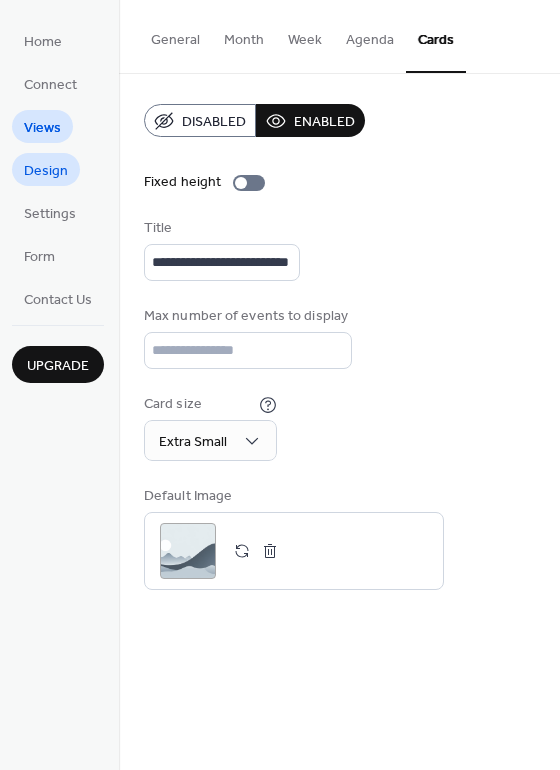 click on "Design" at bounding box center [46, 171] 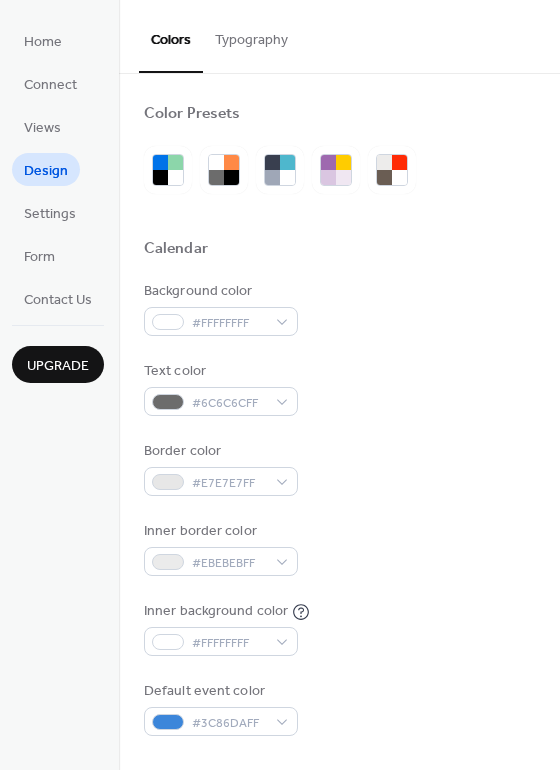 click on "Typography" at bounding box center (251, 35) 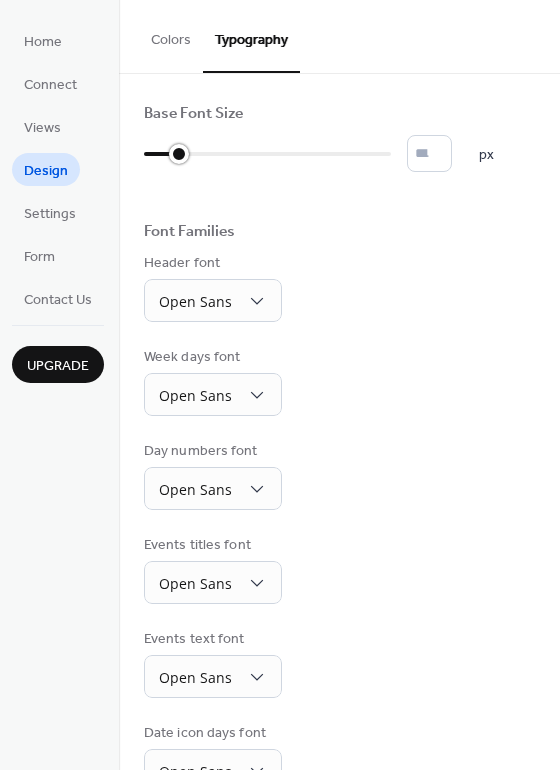 type on "**" 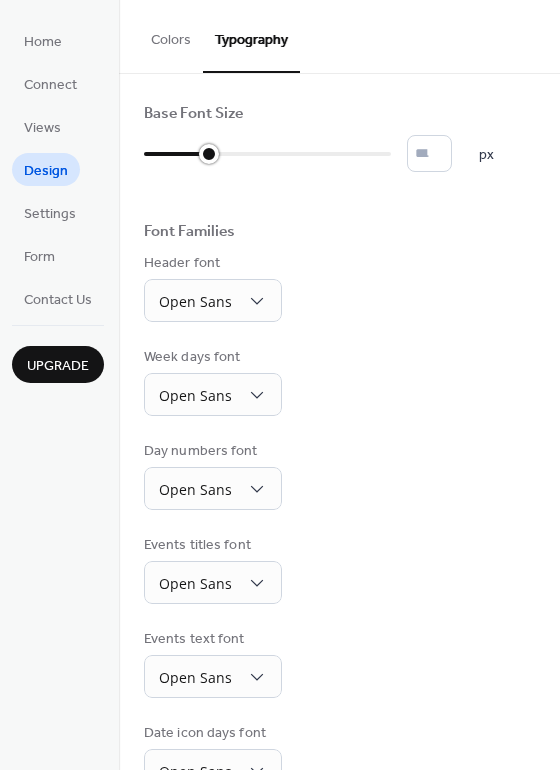 drag, startPoint x: 148, startPoint y: 147, endPoint x: 214, endPoint y: 146, distance: 66.007576 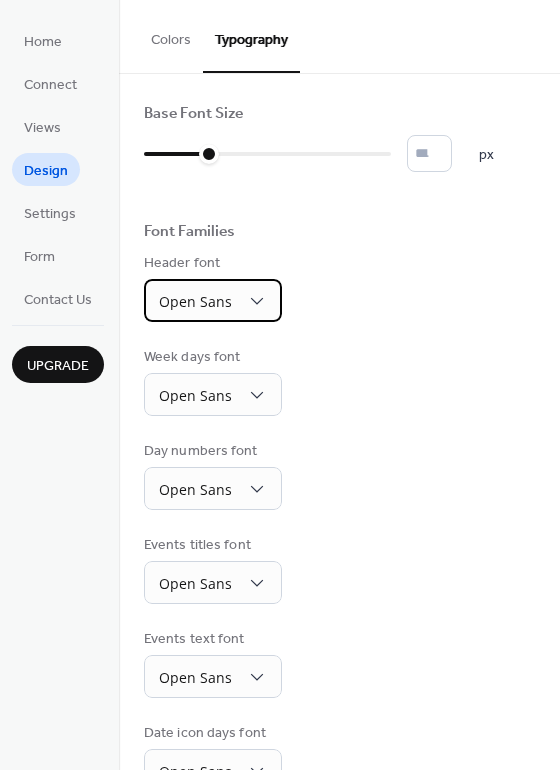 click on "Open Sans" at bounding box center (213, 300) 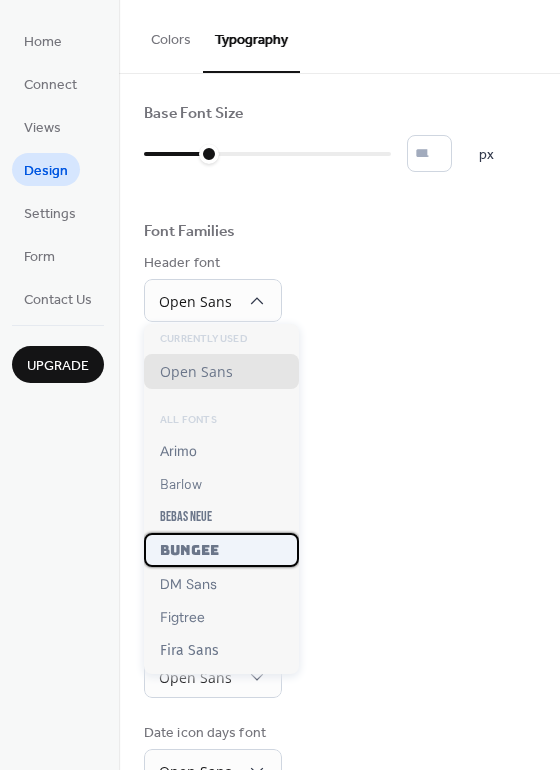 click on "Bungee" at bounding box center (189, 550) 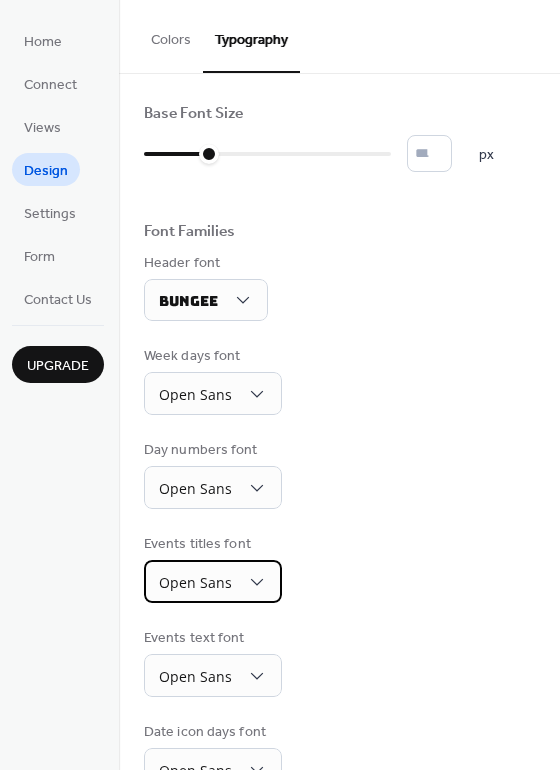click on "Open Sans" at bounding box center [195, 582] 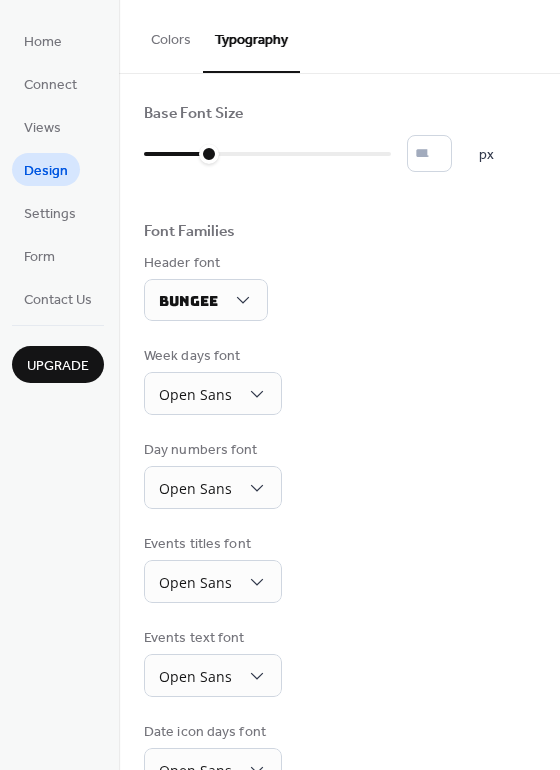 drag, startPoint x: 367, startPoint y: 457, endPoint x: 252, endPoint y: 495, distance: 121.11565 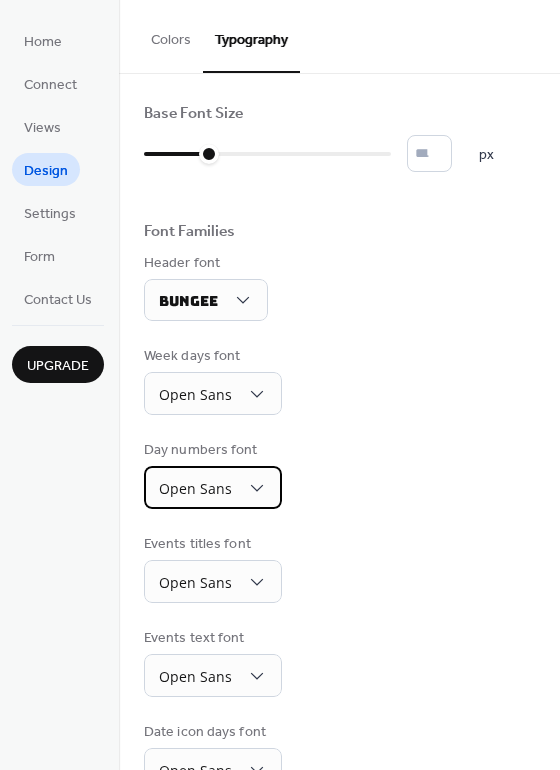 click on "Open Sans" at bounding box center (195, 488) 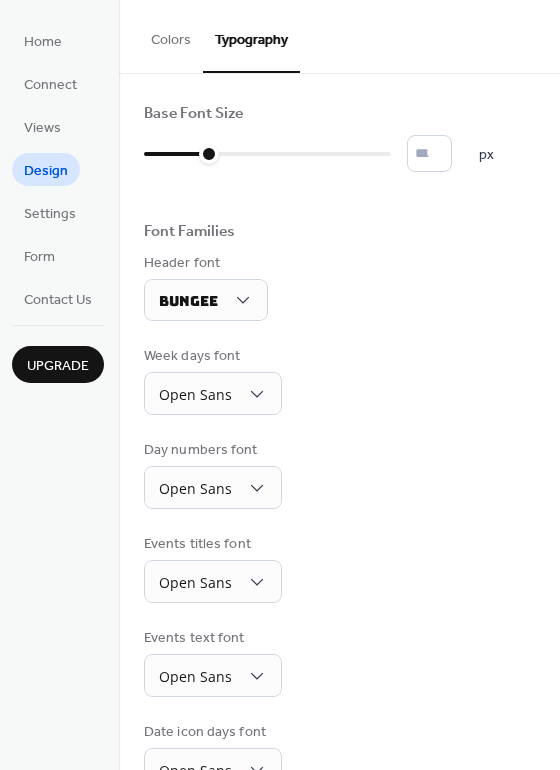 click on "Header font" at bounding box center [204, 263] 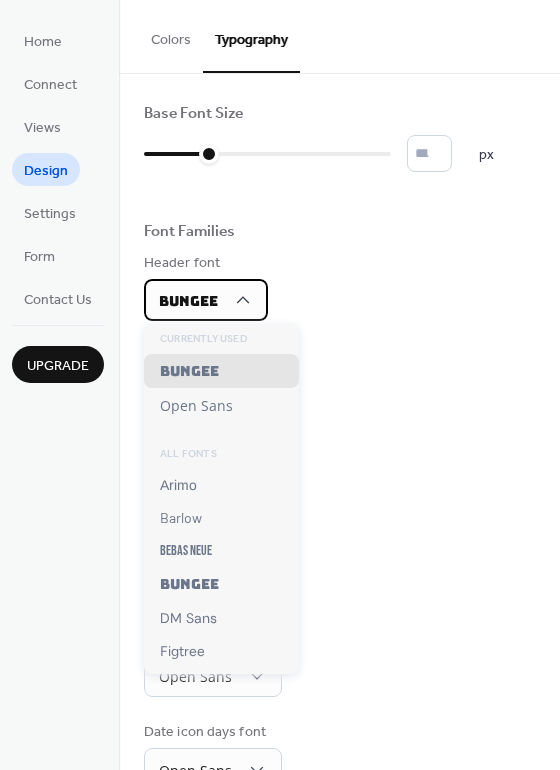 click on "Bungee" at bounding box center (206, 300) 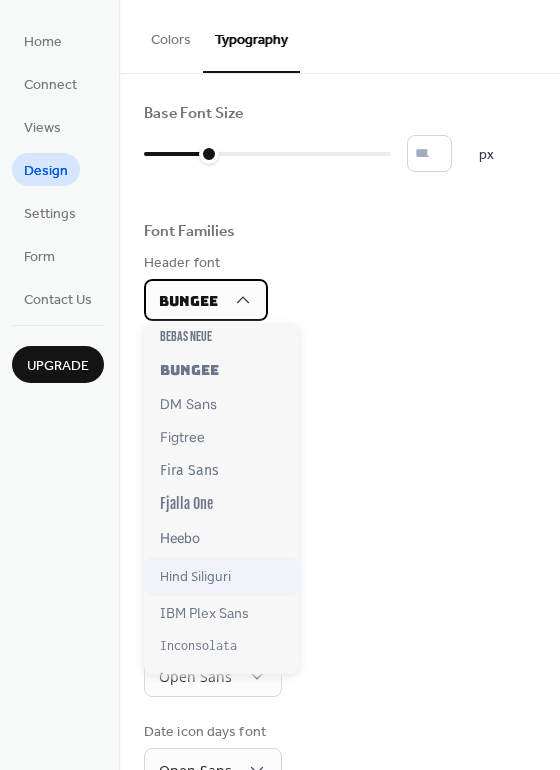 scroll, scrollTop: 333, scrollLeft: 0, axis: vertical 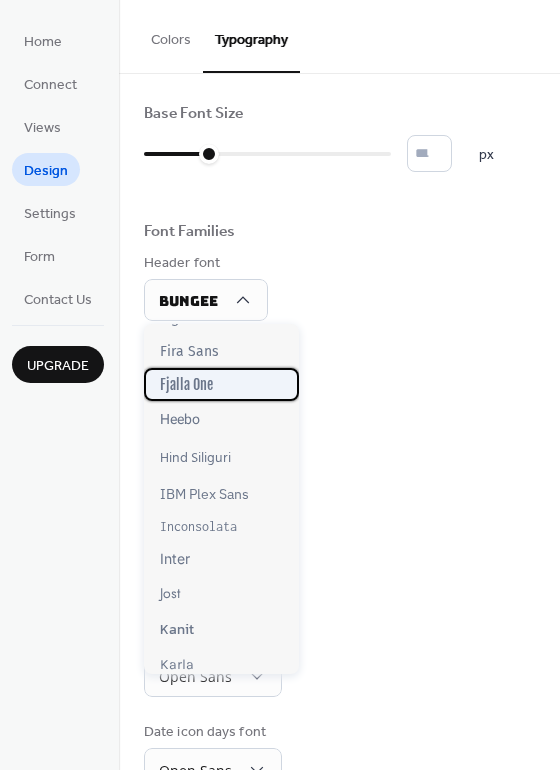 click on "Fjalla One" at bounding box center (221, 384) 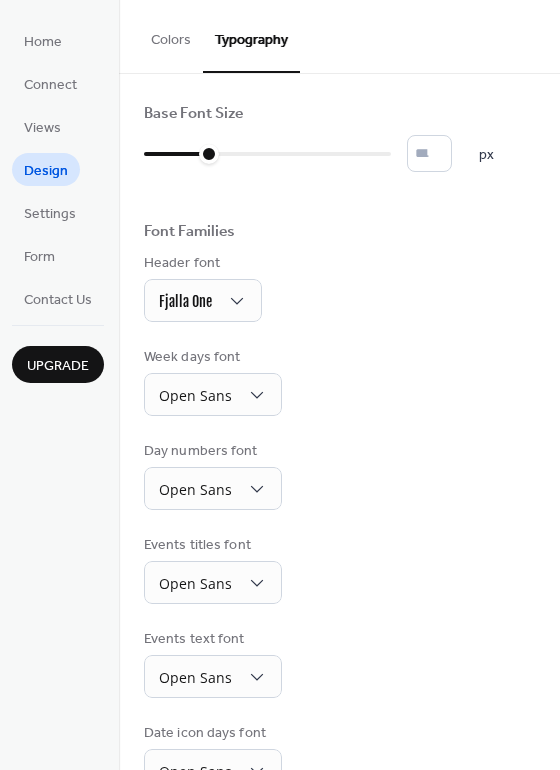 click on "Base Font Size ** px Font Families Header font Fjalla One Week days font Open Sans Day numbers font Open Sans Events titles font Open Sans Events text font Open Sans Date icon days font Open Sans Date icon months font Open Sans" at bounding box center [339, 495] 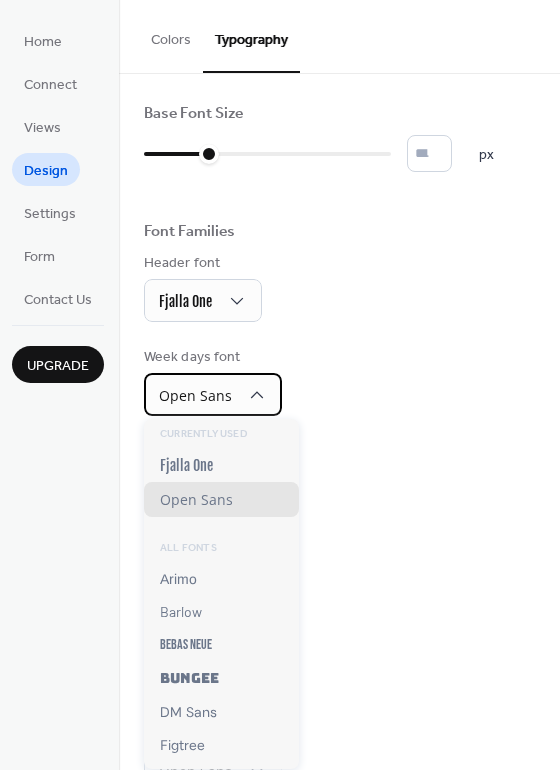 click on "Open Sans" at bounding box center [213, 394] 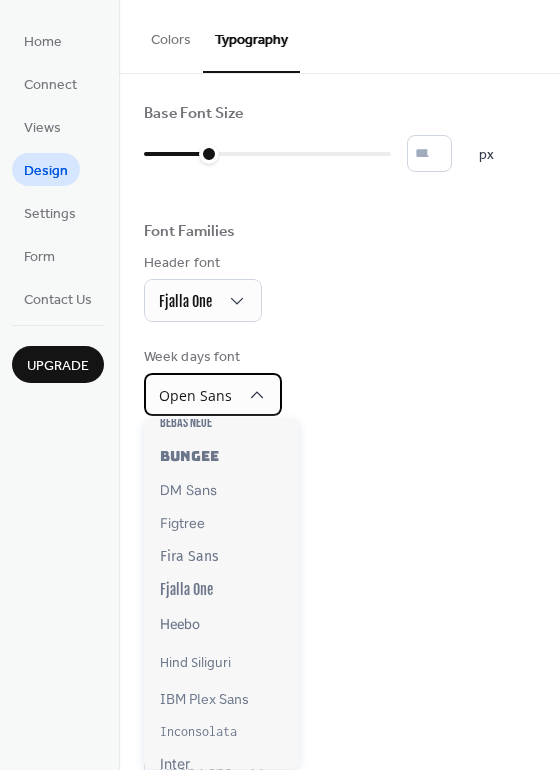 scroll, scrollTop: 333, scrollLeft: 0, axis: vertical 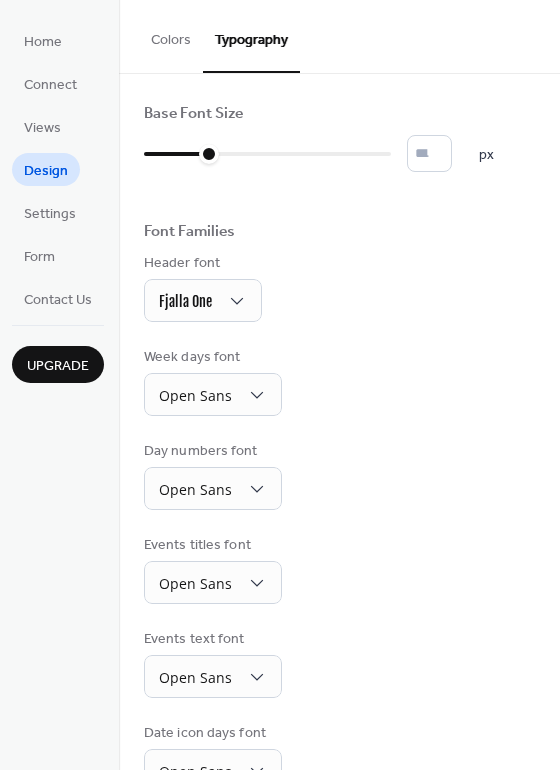 click on "Day numbers font Open Sans" at bounding box center (339, 475) 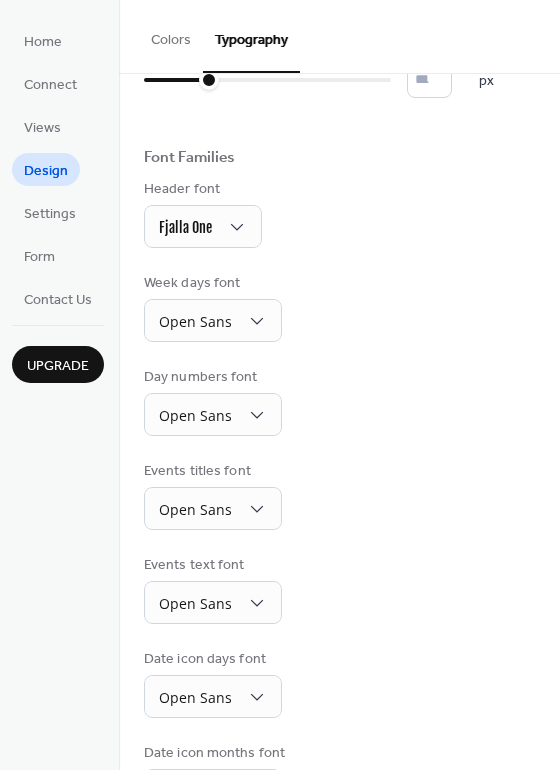 scroll, scrollTop: 140, scrollLeft: 0, axis: vertical 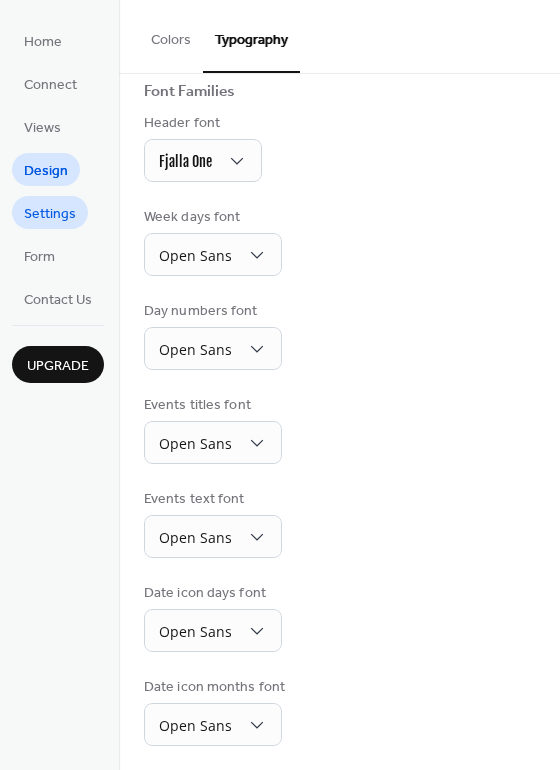 click on "Settings" at bounding box center (50, 214) 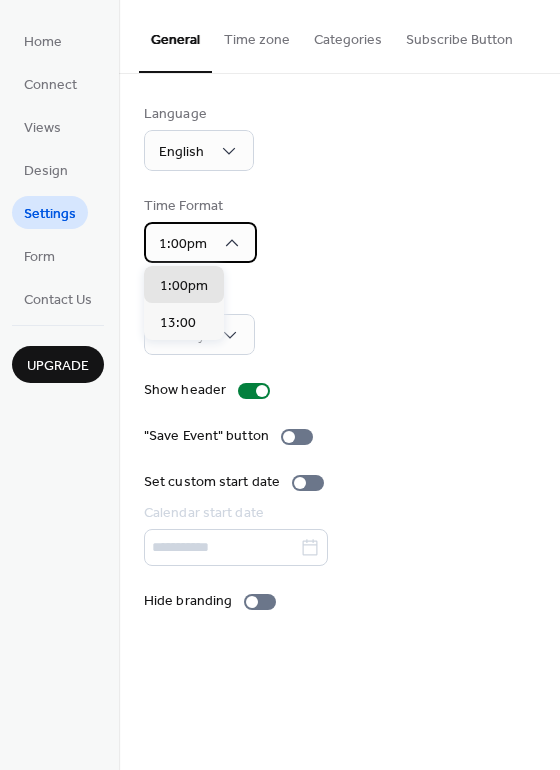 click on "1:00pm" at bounding box center [200, 242] 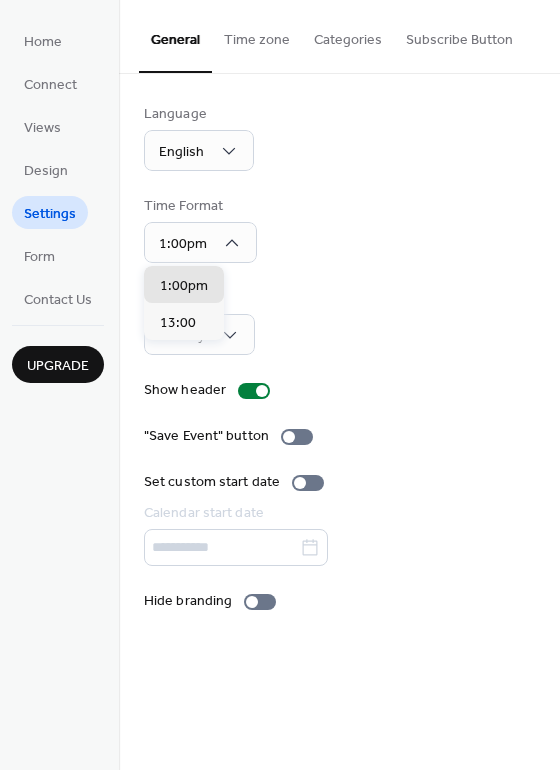 click on "Language English Time Format 1:00pm Week start Sunday Show header "Save Event" button Set custom start date Calendar start date Hide branding" at bounding box center (339, 358) 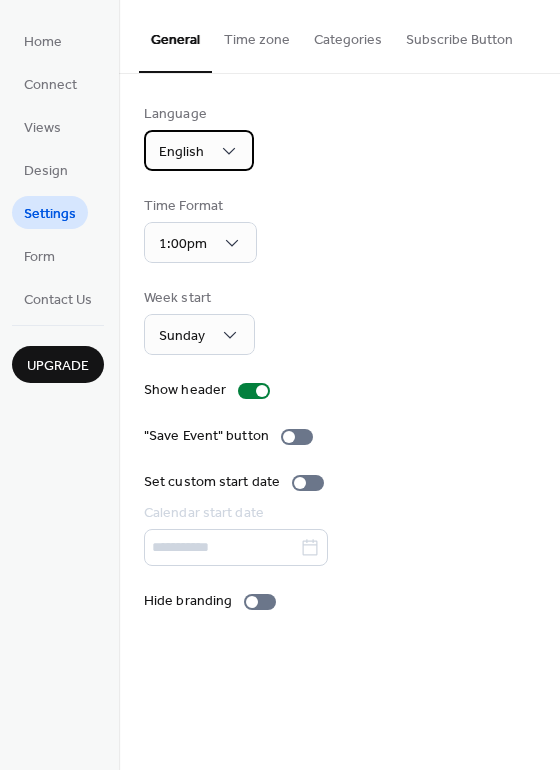 click on "English" at bounding box center (181, 152) 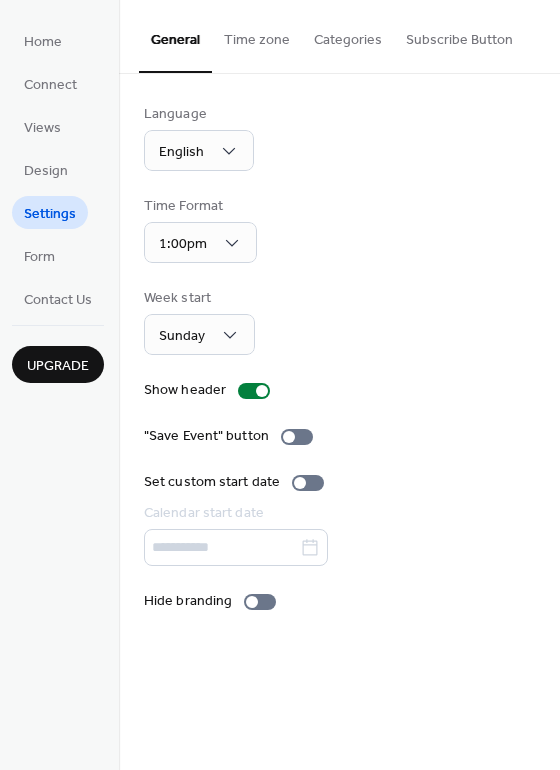 click on "Time Format 1:00pm" at bounding box center [339, 229] 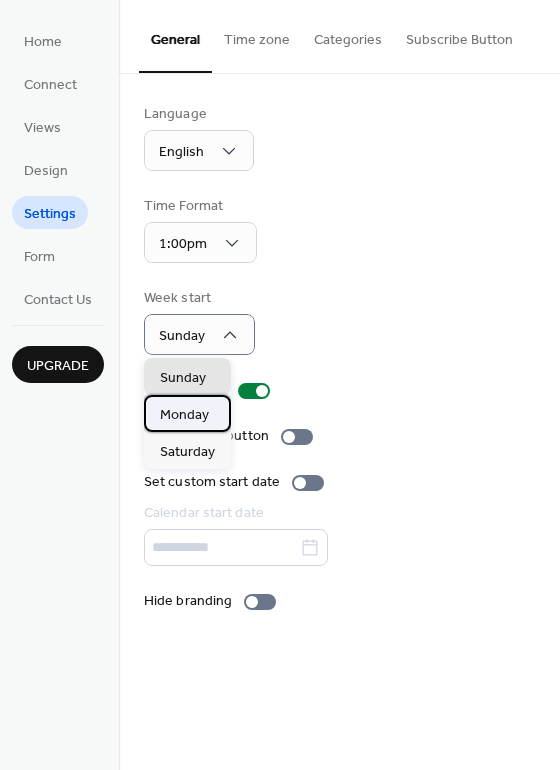 click on "Monday" at bounding box center [184, 415] 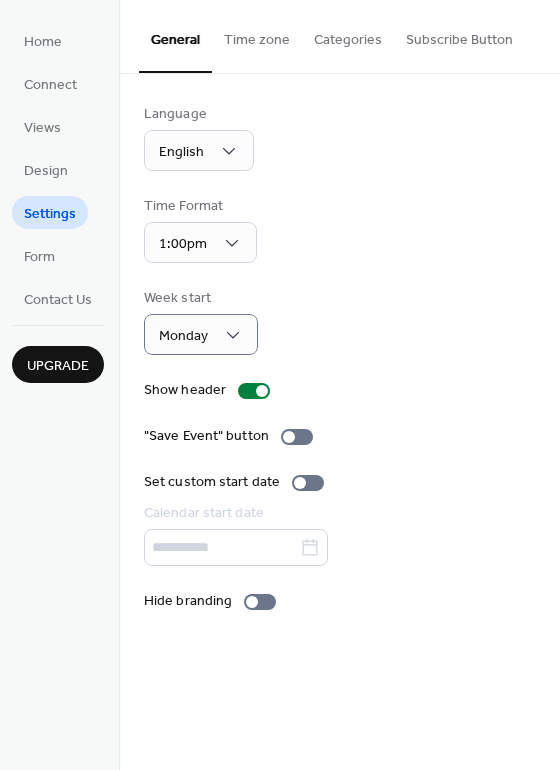 click on "Week start Monday" at bounding box center (339, 321) 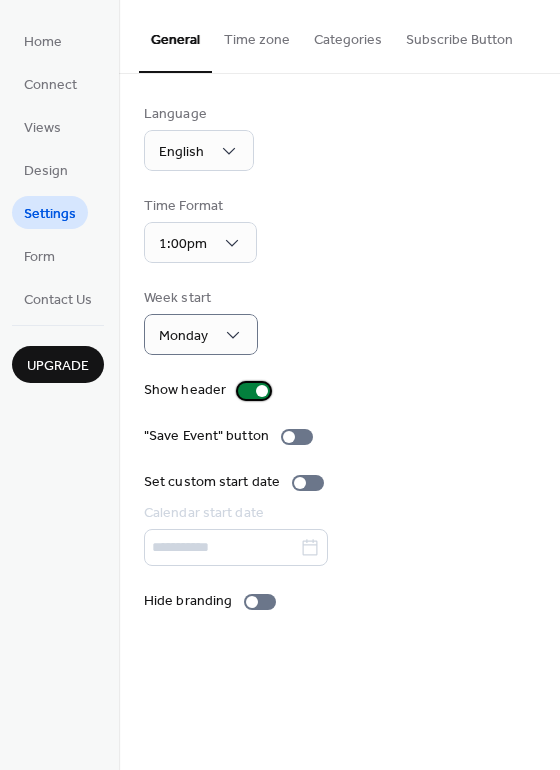 click at bounding box center [254, 391] 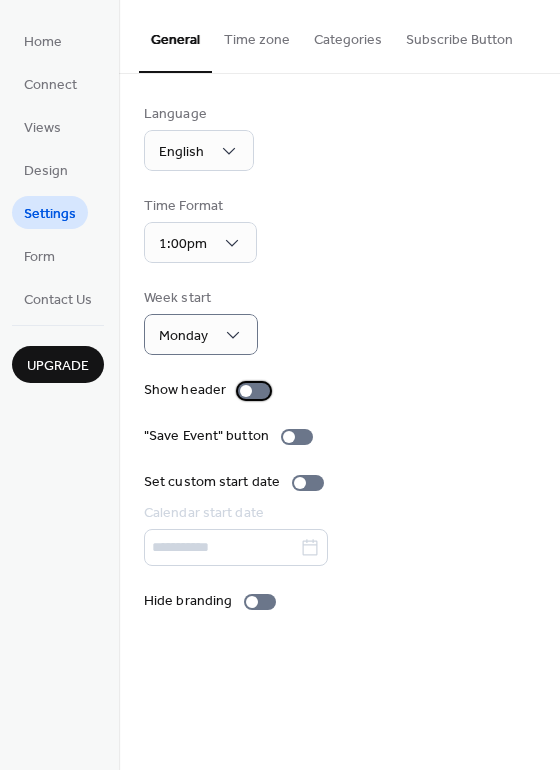click at bounding box center [246, 391] 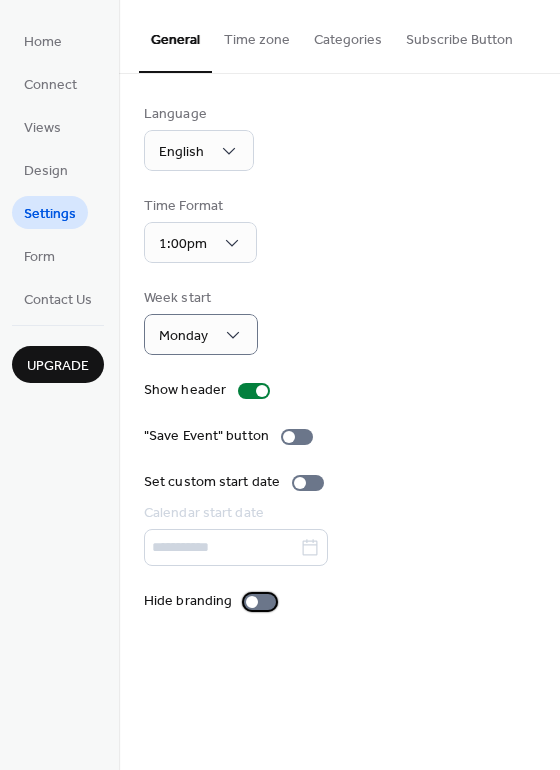 click at bounding box center (252, 602) 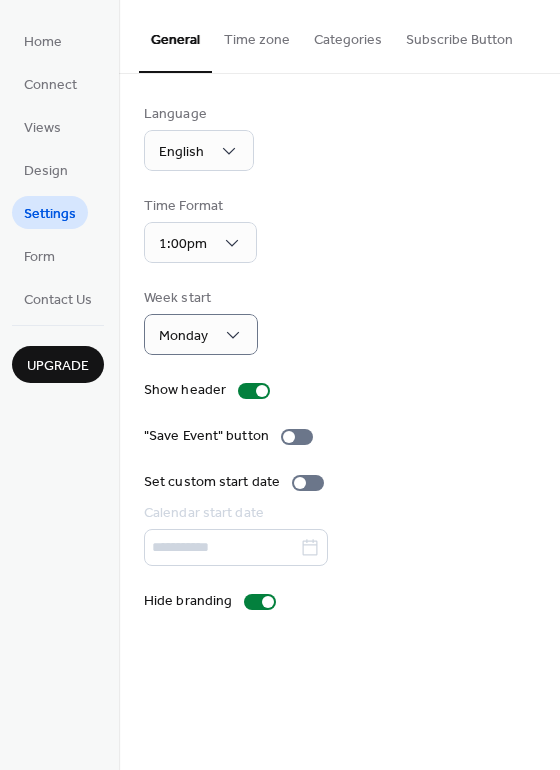 click on "Time zone" at bounding box center [257, 35] 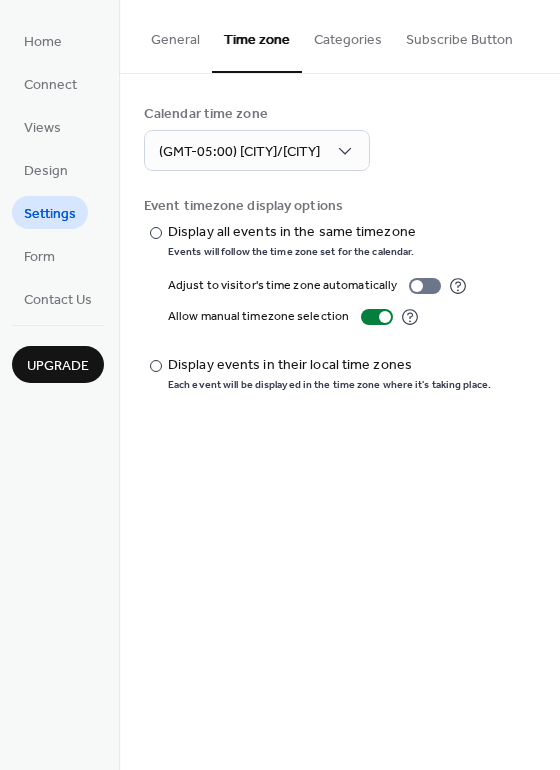 click on "Categories" at bounding box center [348, 35] 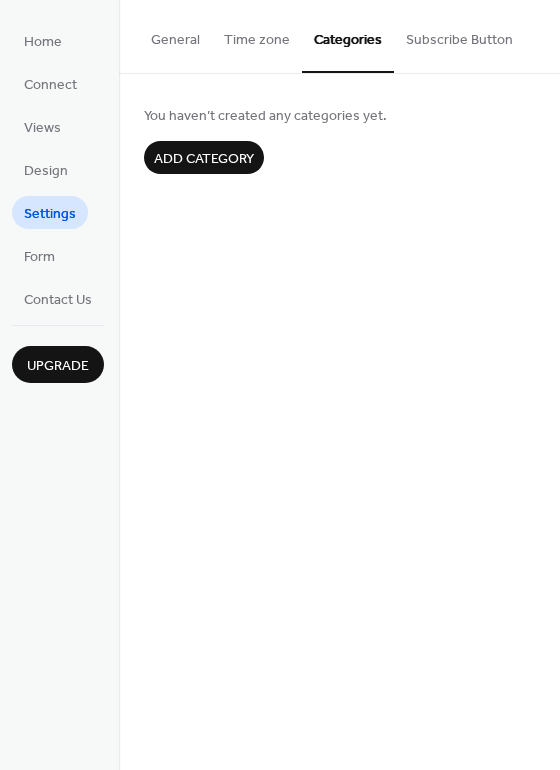 click on "Subscribe Button" at bounding box center [459, 35] 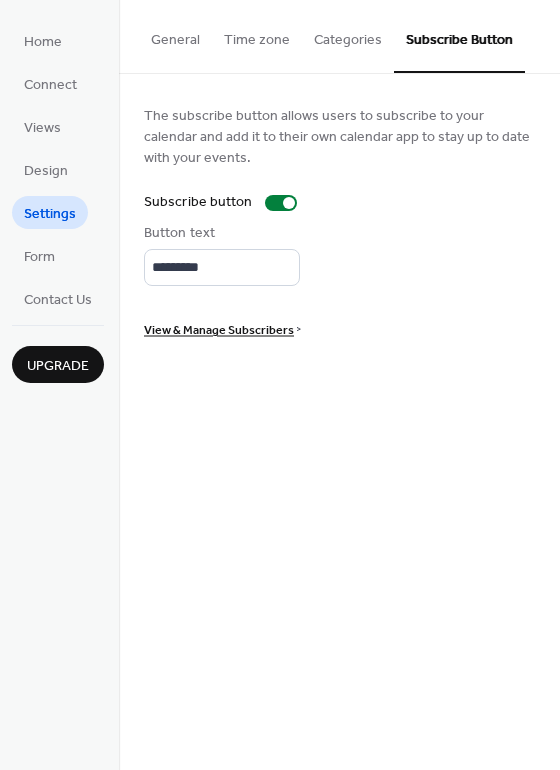 click on "Button text *********" at bounding box center [339, 254] 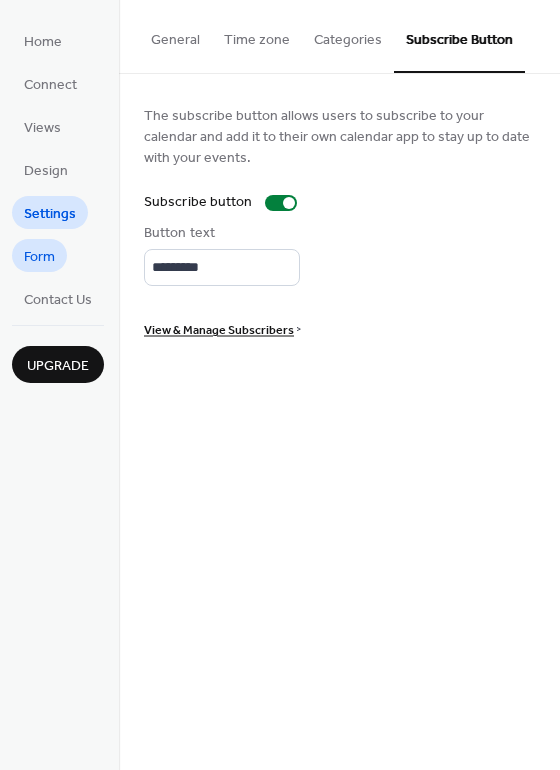 click on "Form" at bounding box center [39, 257] 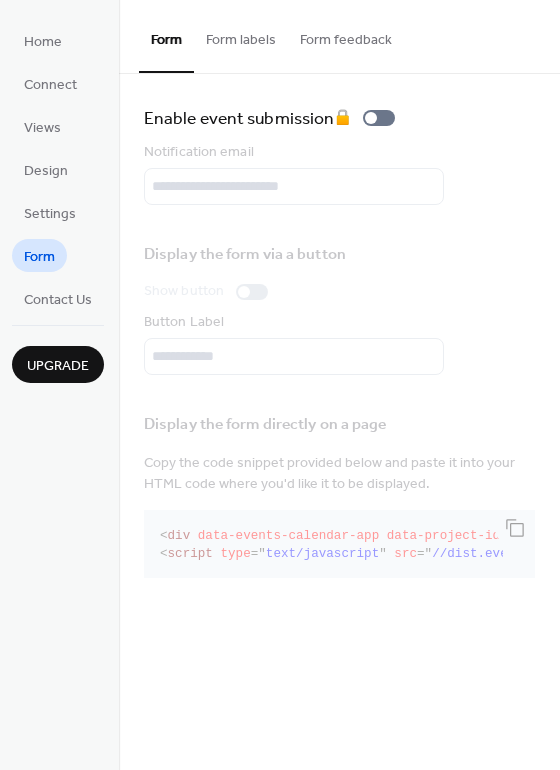 click on "Form labels" at bounding box center (241, 35) 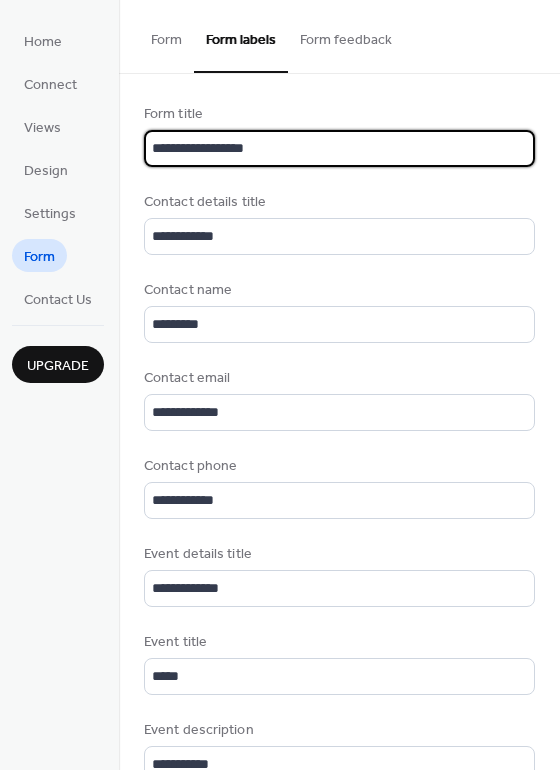 click on "**********" at bounding box center [339, 148] 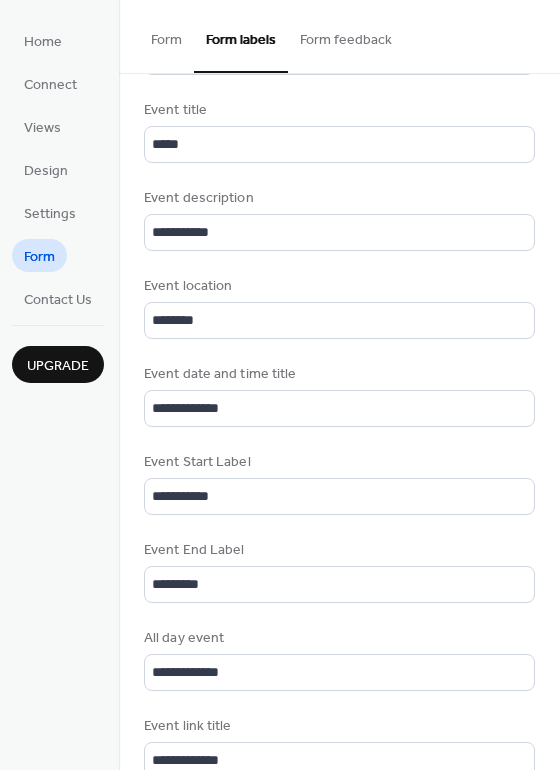 scroll, scrollTop: 833, scrollLeft: 0, axis: vertical 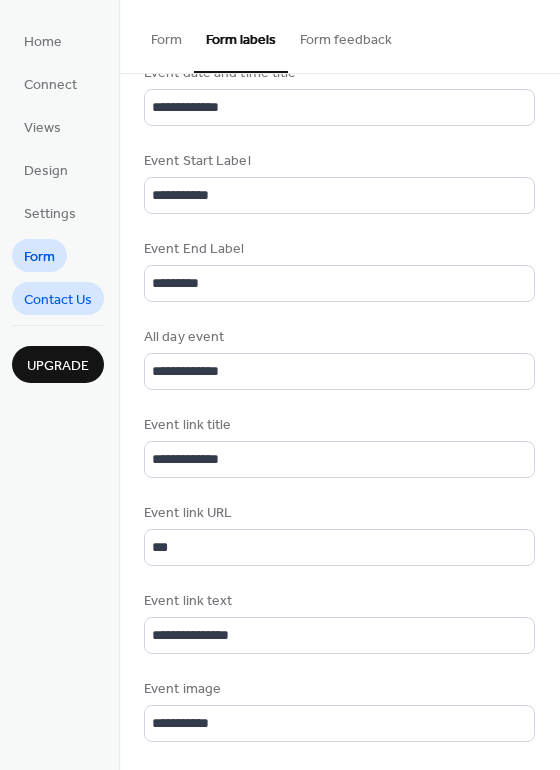 click on "Contact Us" at bounding box center [58, 300] 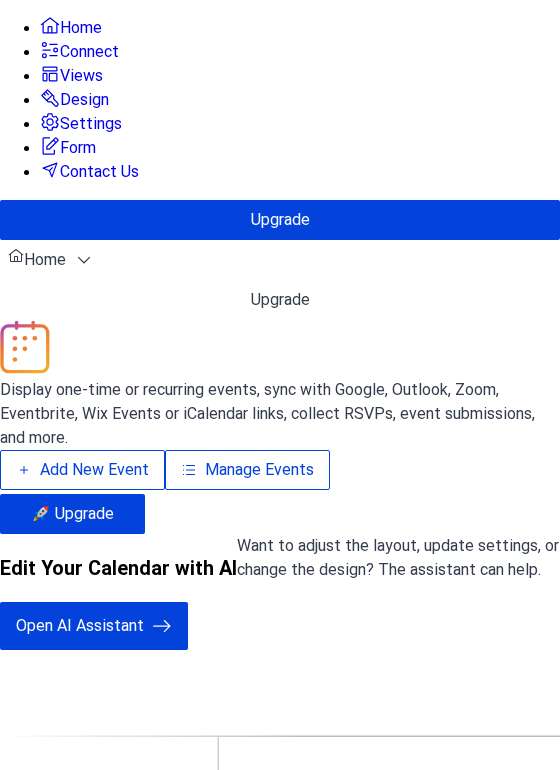 scroll, scrollTop: 0, scrollLeft: 0, axis: both 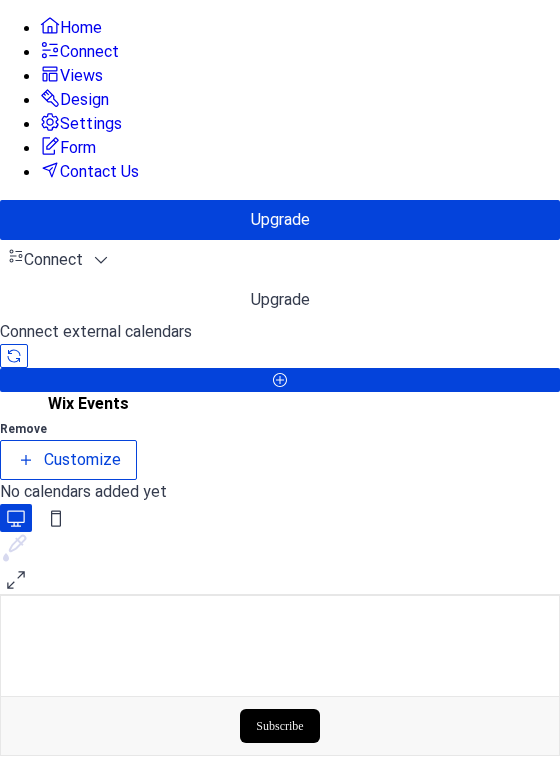 click on "Views" at bounding box center [81, 76] 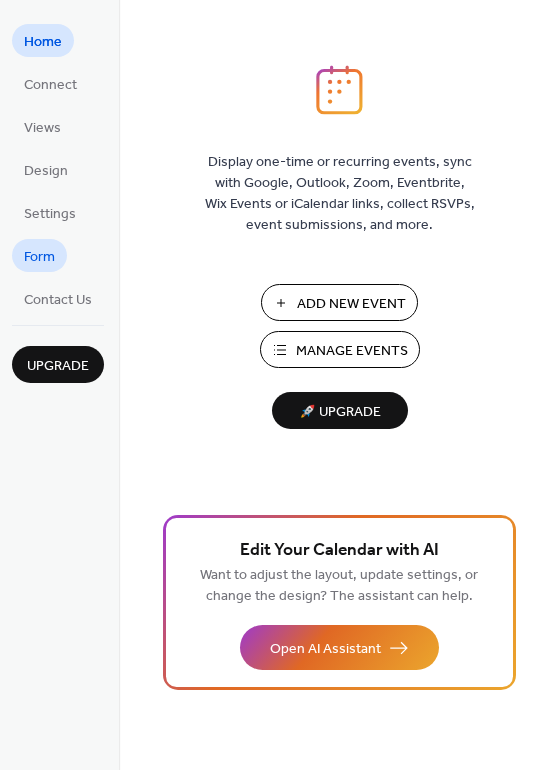 scroll, scrollTop: 0, scrollLeft: 0, axis: both 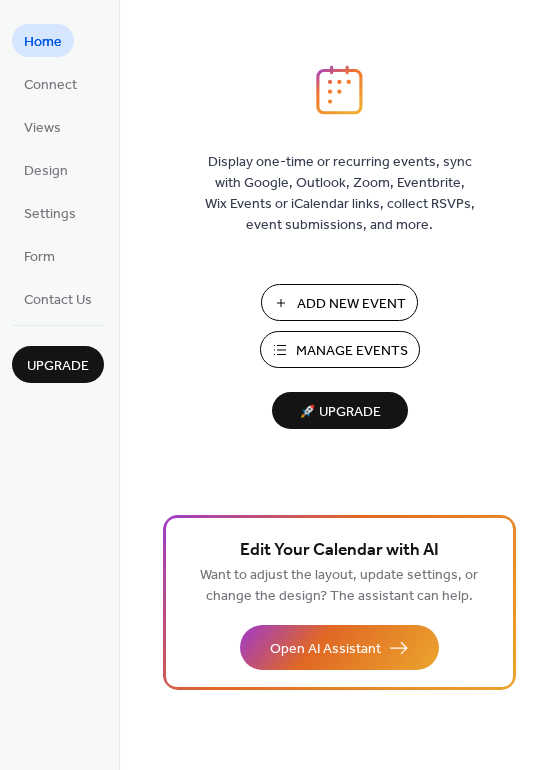 click on "Manage Events" at bounding box center [352, 351] 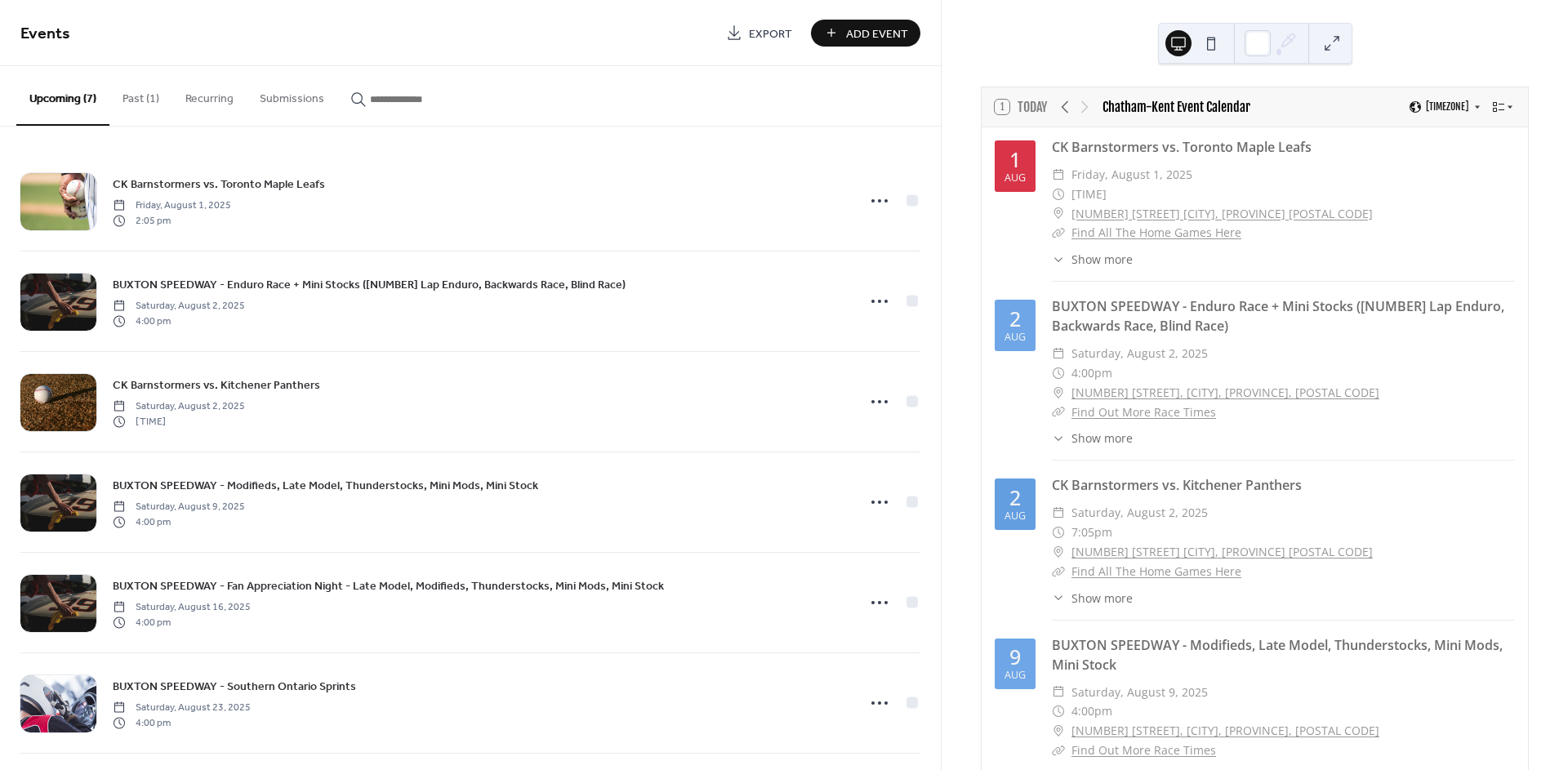 scroll, scrollTop: 0, scrollLeft: 0, axis: both 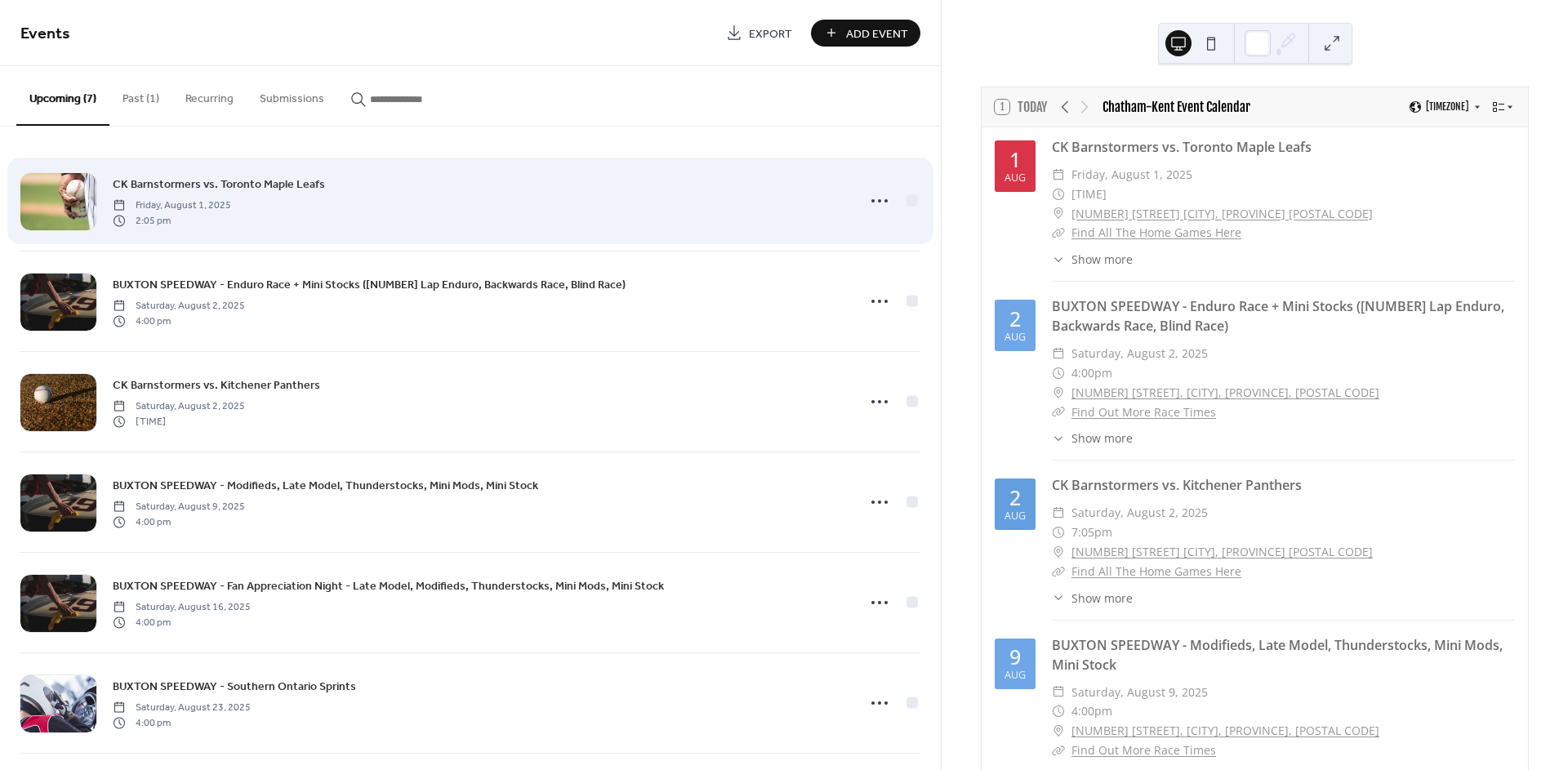 click on "CK Barnstormers vs. Toronto Maple Leafs Friday, August 1, 2025 2:05 pm" at bounding box center [479, 201] 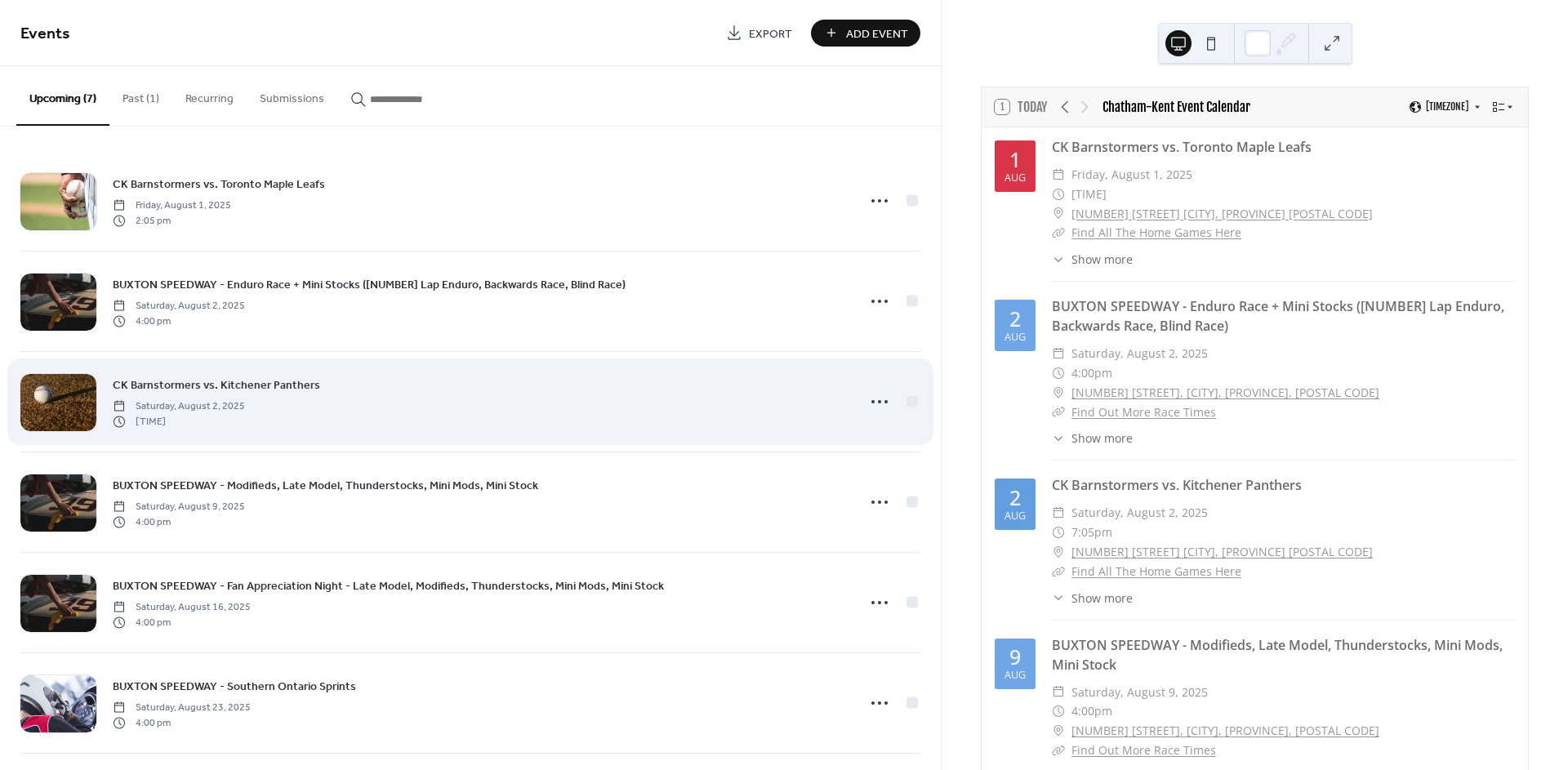 click on "CK Barnstormers vs. Kitchener Panthers Saturday, August 2, 2025 7:05 pm" at bounding box center [479, 402] 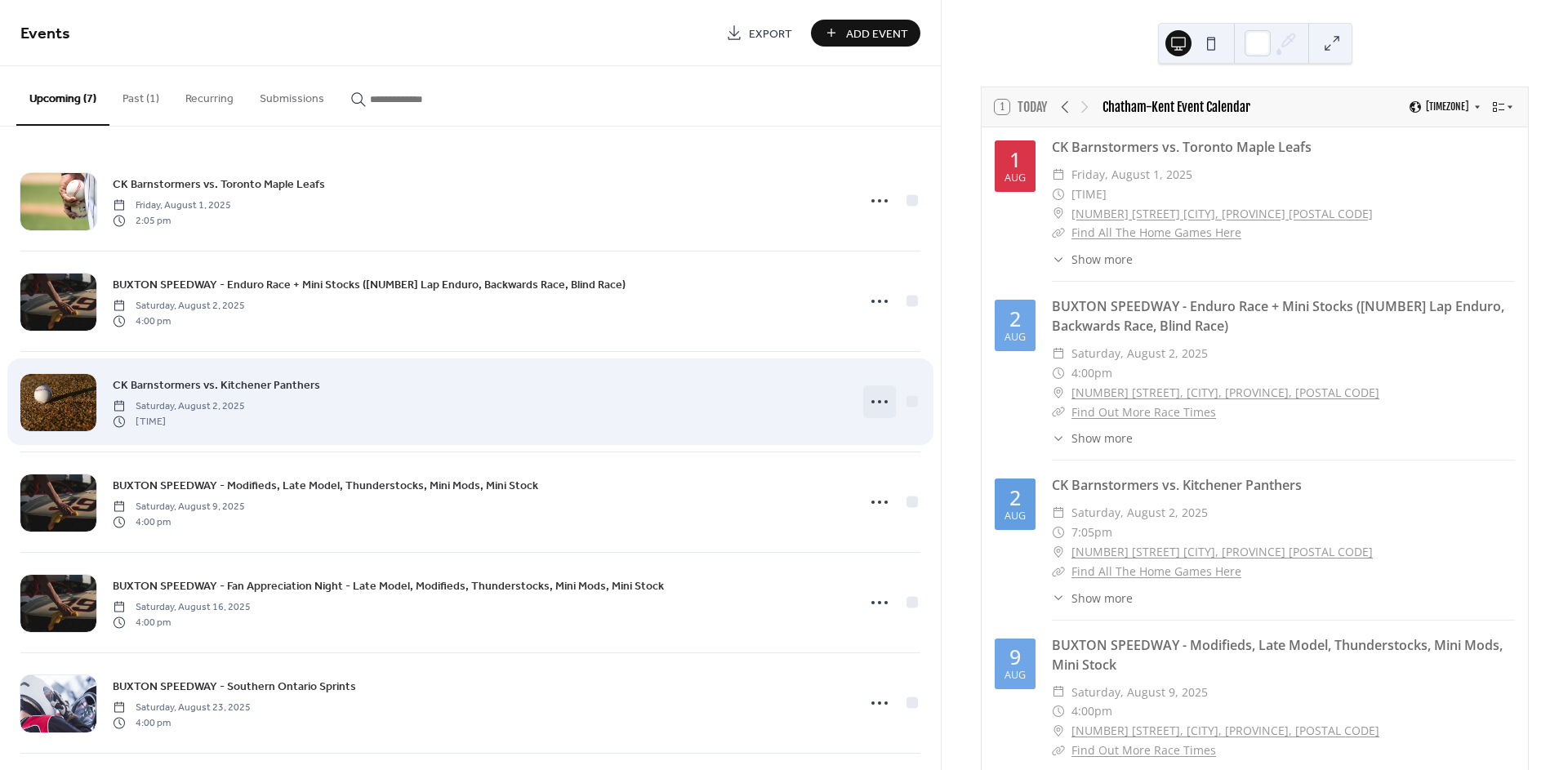 click 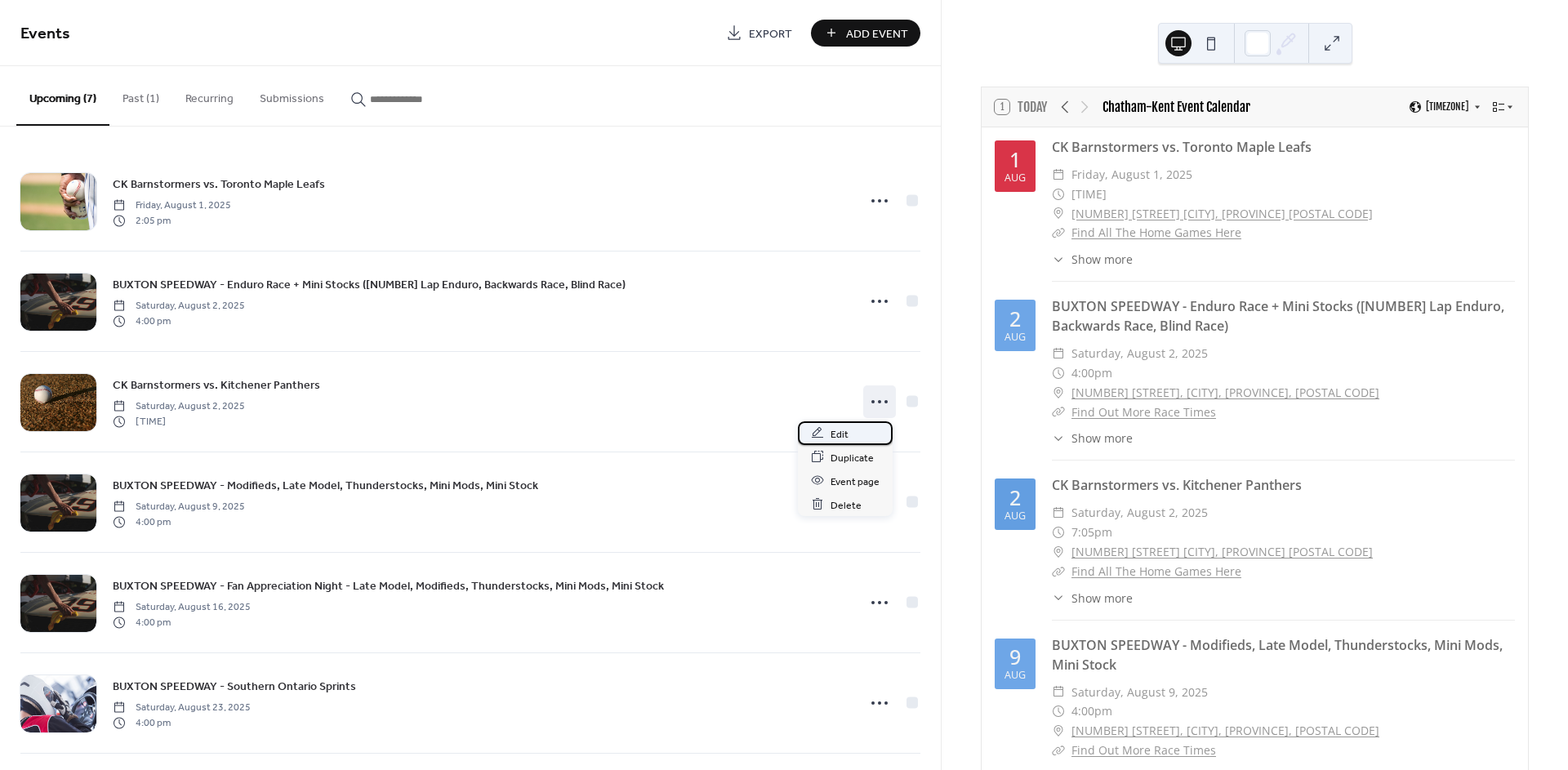 click 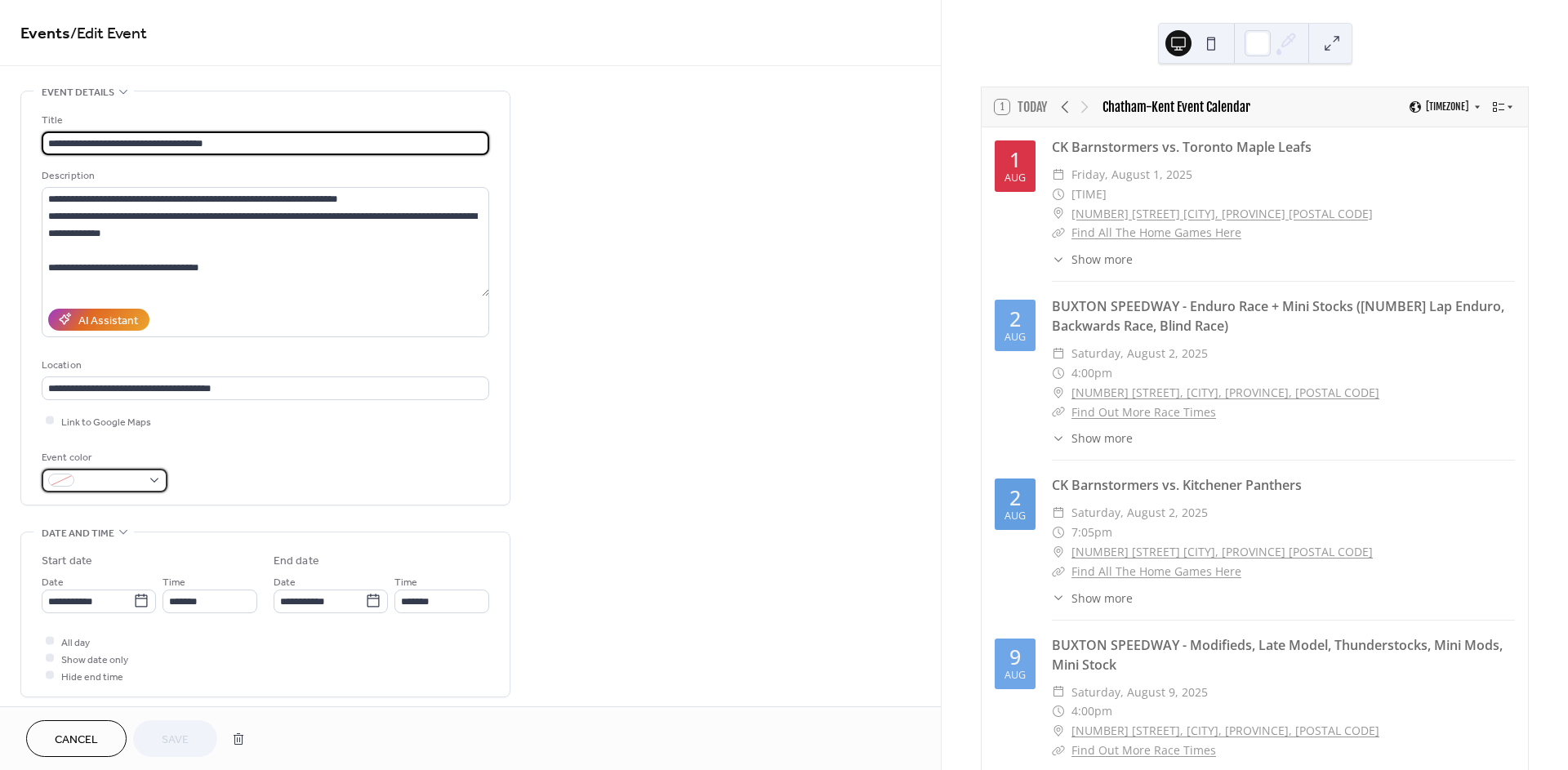 click at bounding box center [105, 480] 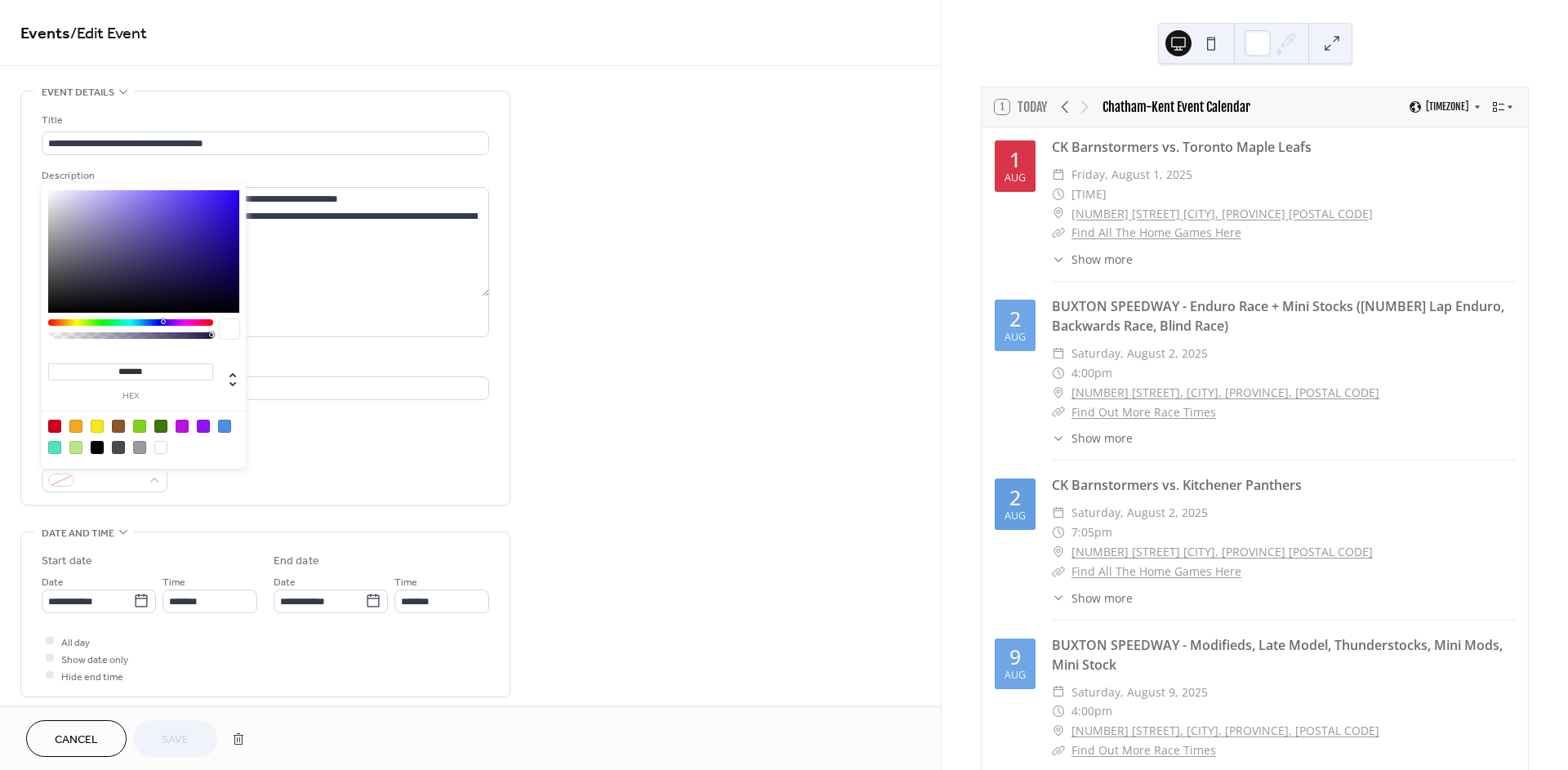 click at bounding box center [55, 426] 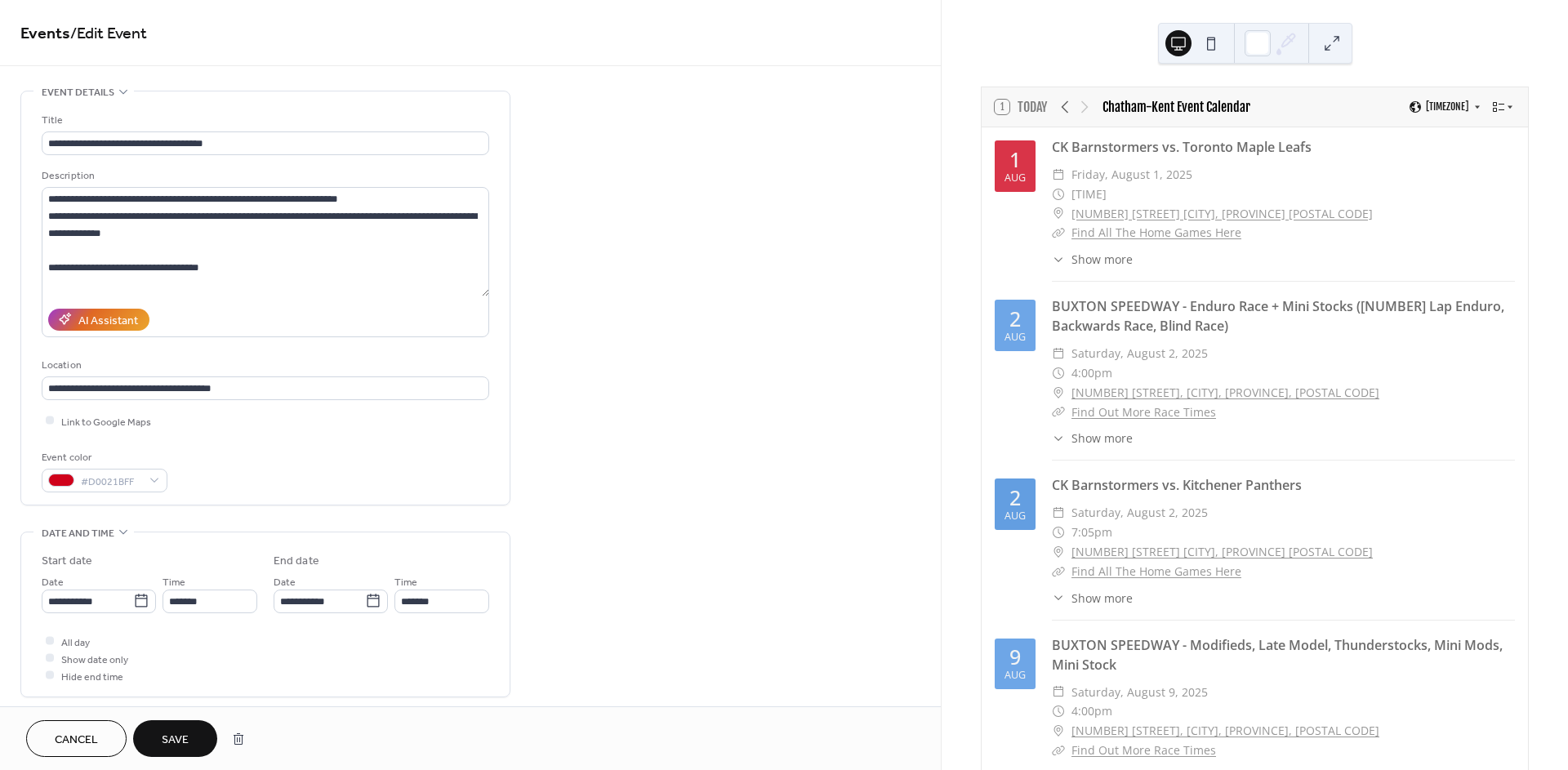 click on "Save" at bounding box center [175, 740] 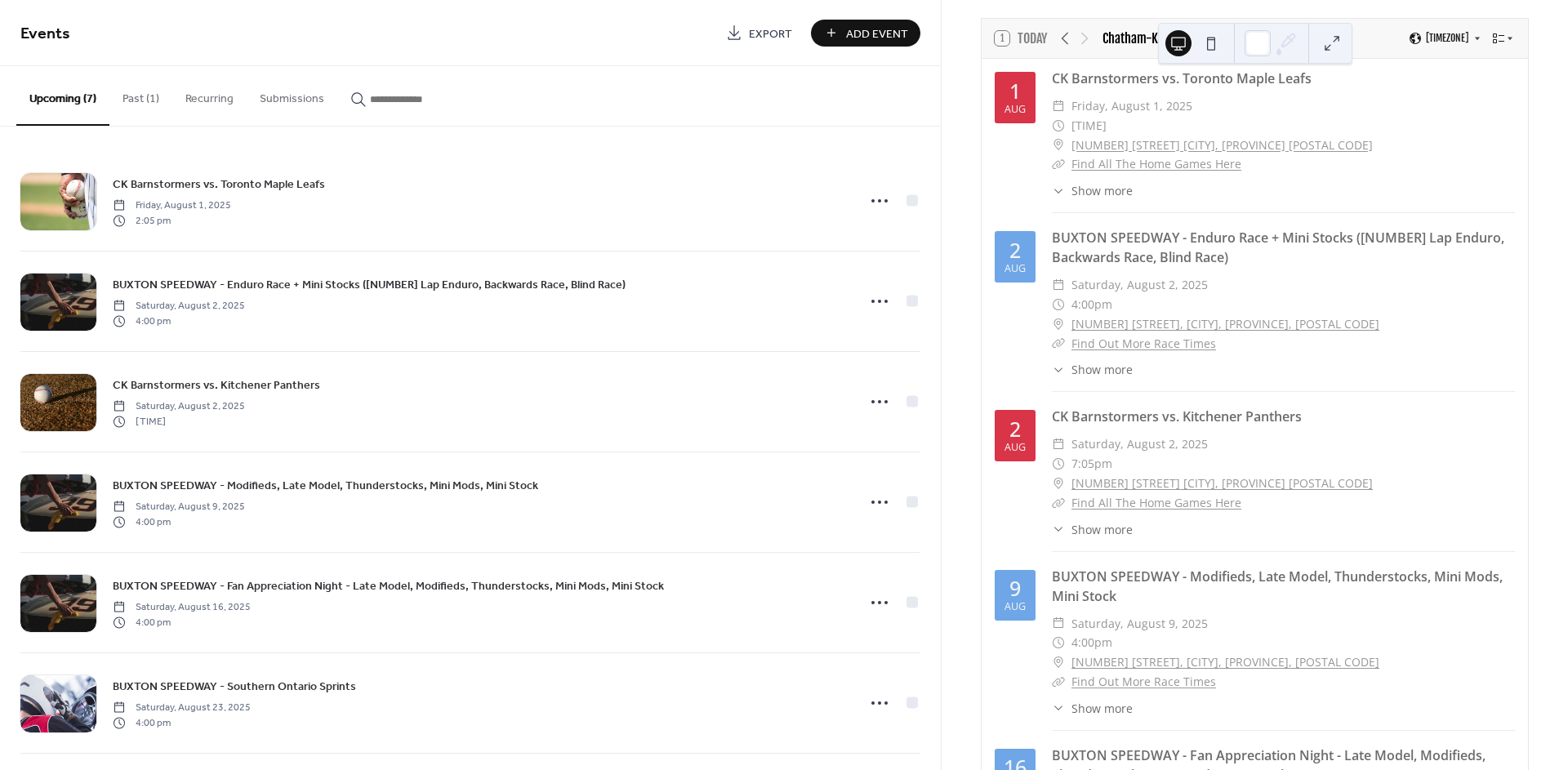 scroll, scrollTop: 0, scrollLeft: 0, axis: both 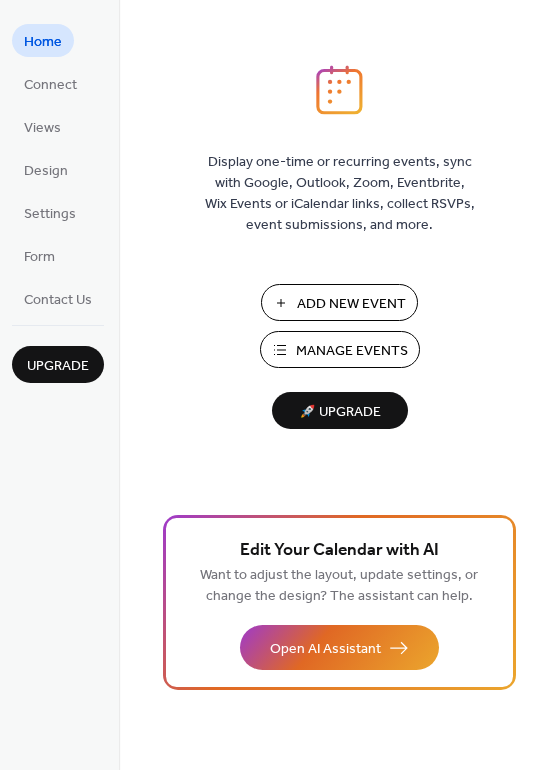 click on "Add New Event" at bounding box center (351, 304) 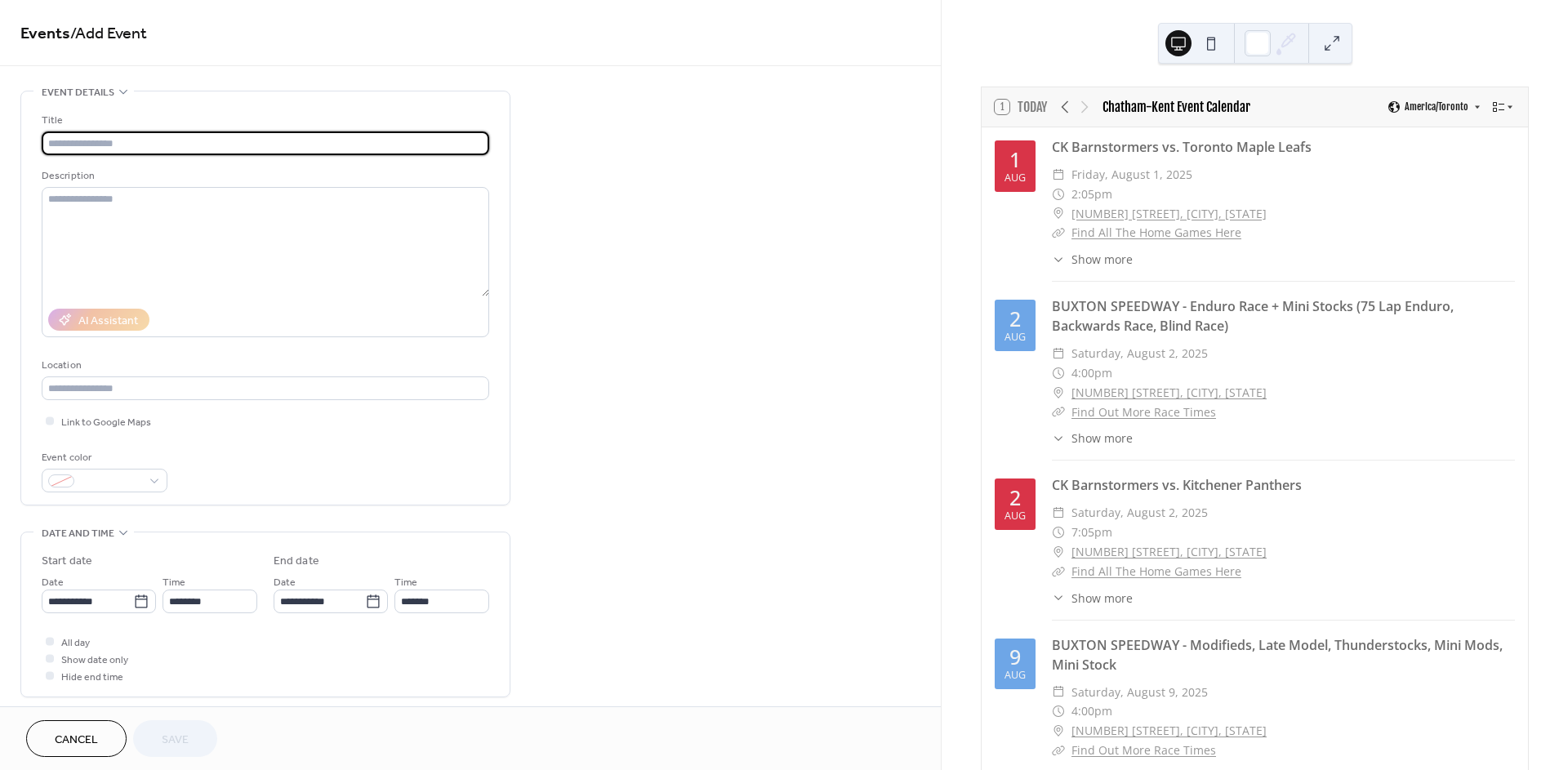 scroll, scrollTop: 0, scrollLeft: 0, axis: both 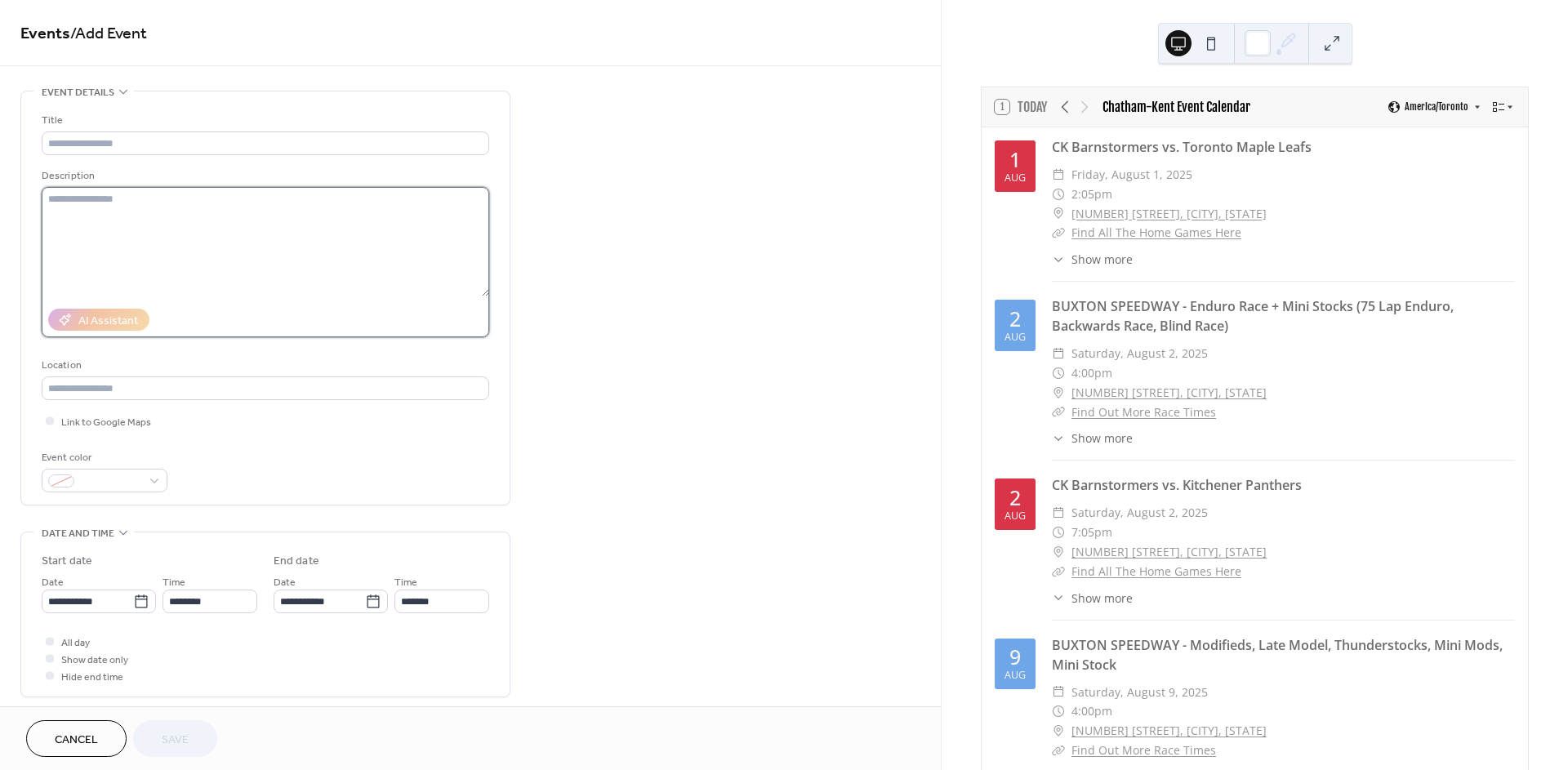 click at bounding box center (265, 242) 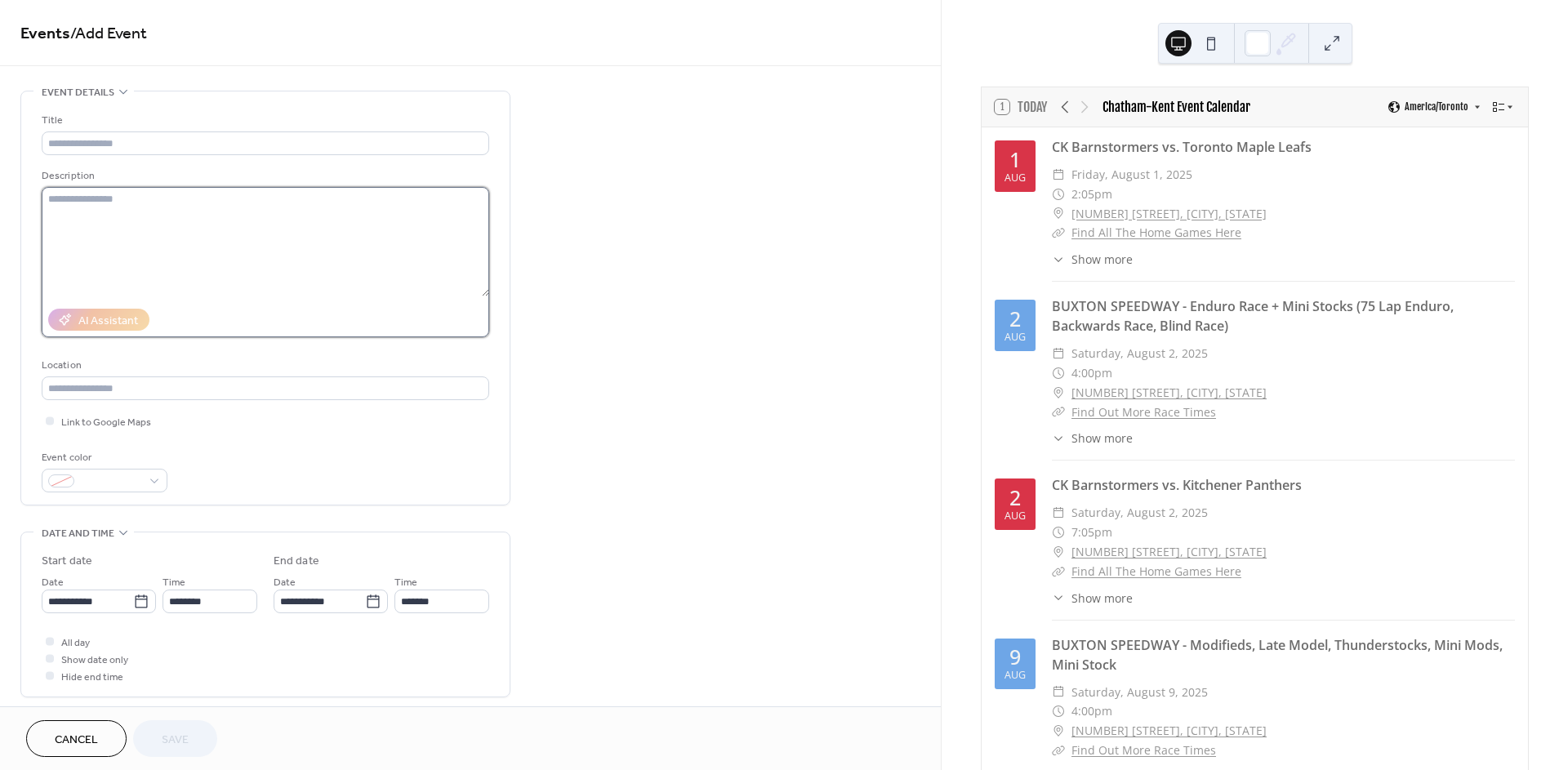paste on "**********" 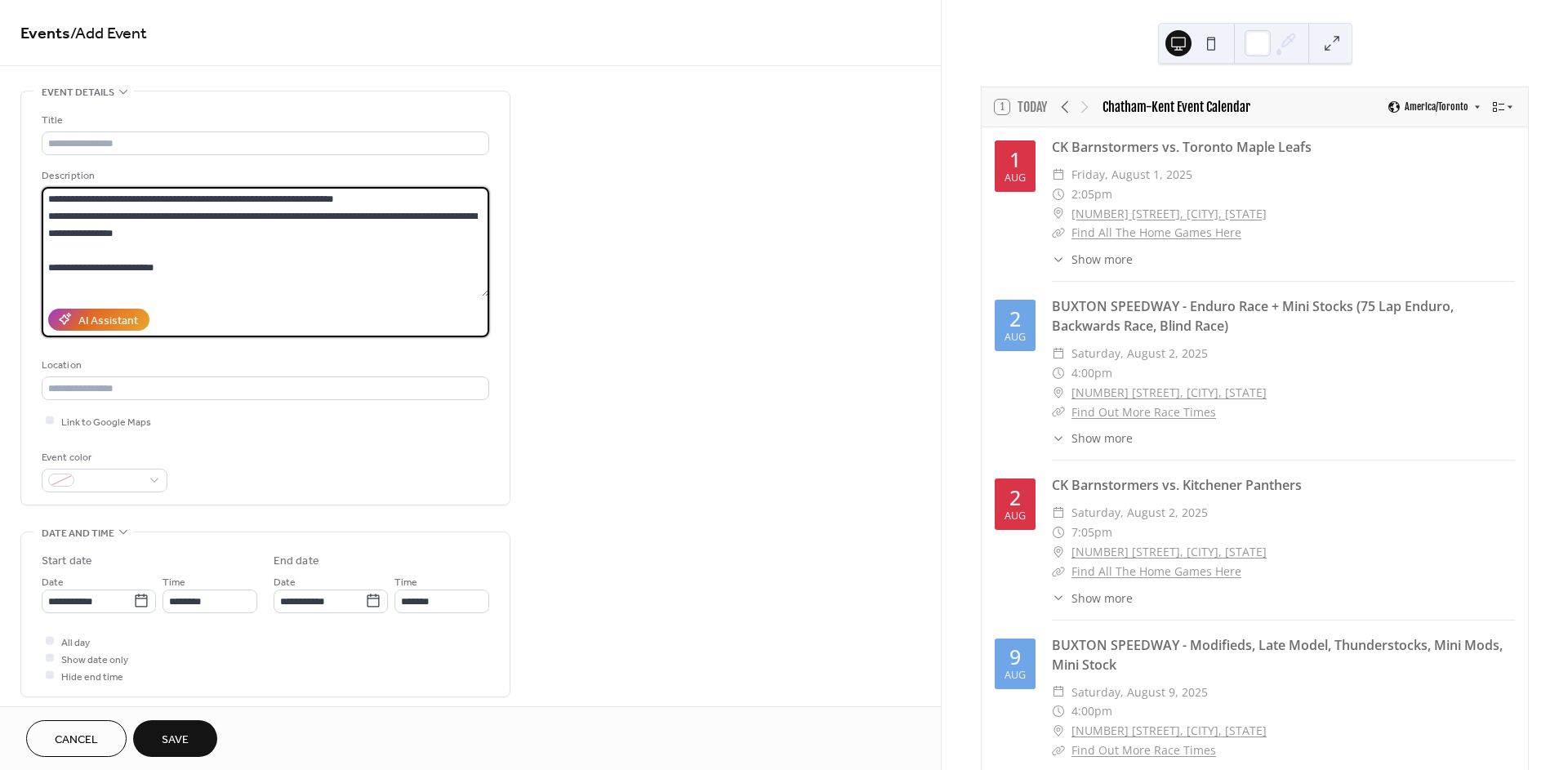 scroll, scrollTop: 14, scrollLeft: 0, axis: vertical 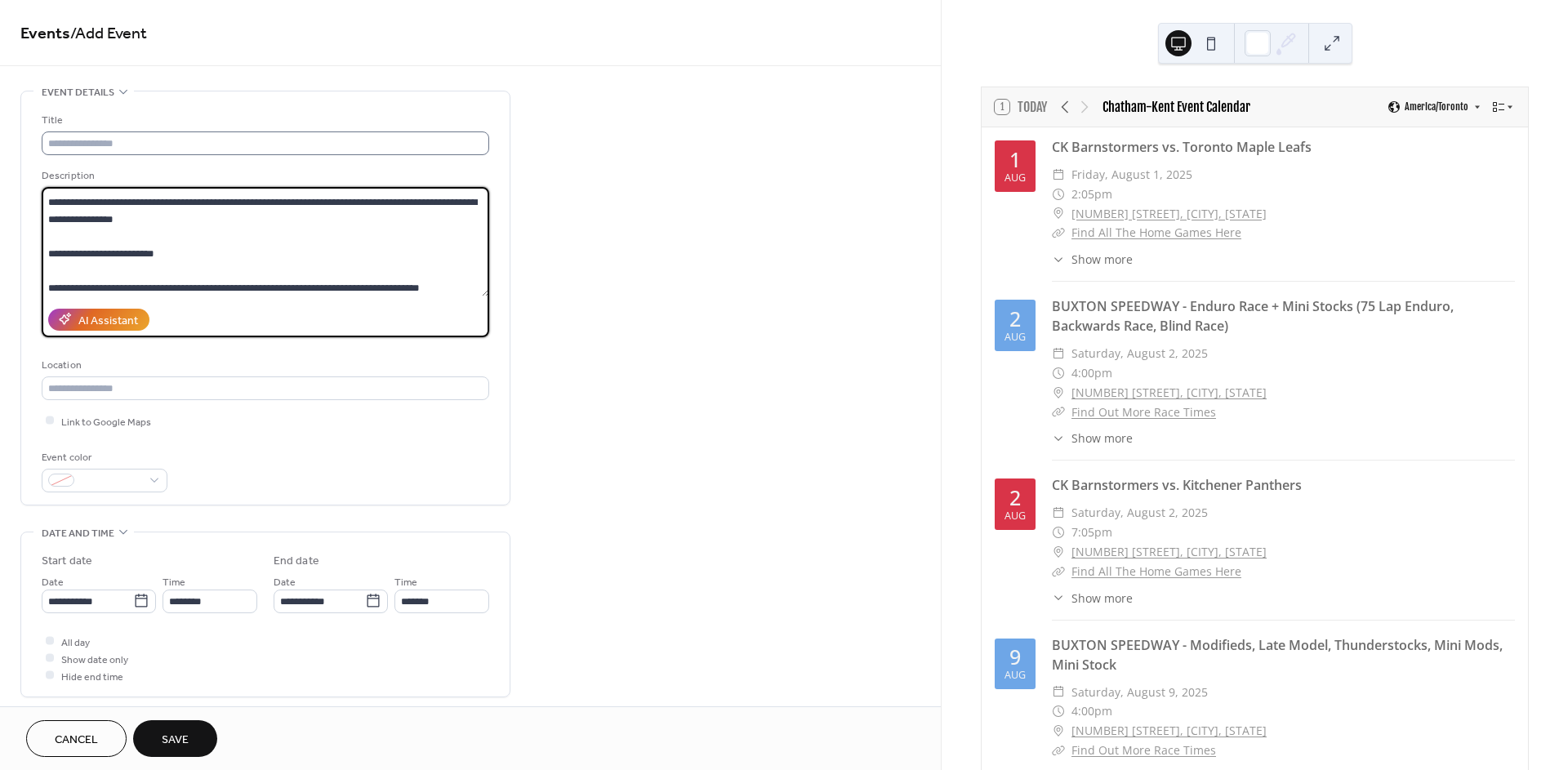 type on "**********" 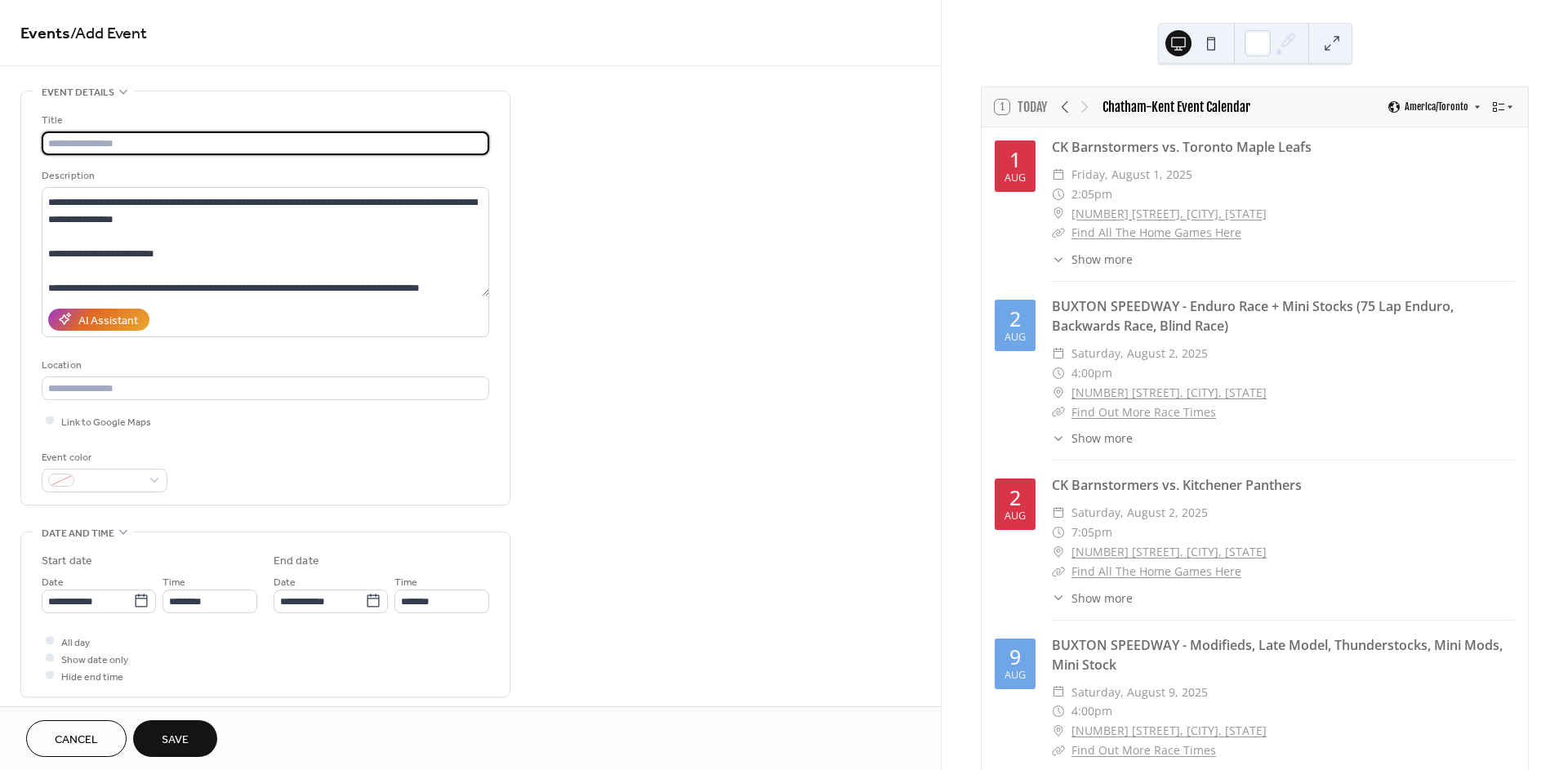 click at bounding box center (265, 143) 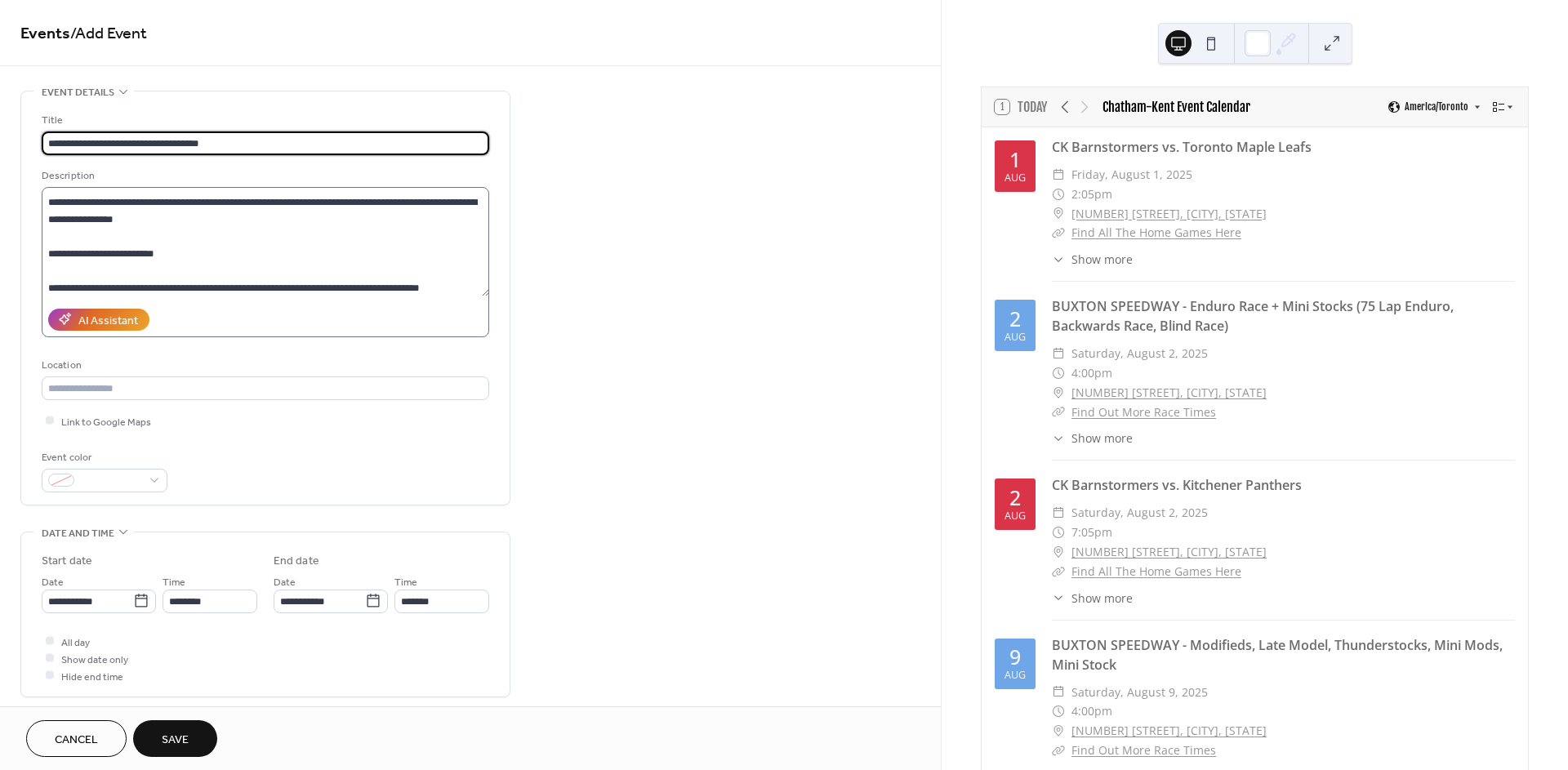 type on "**********" 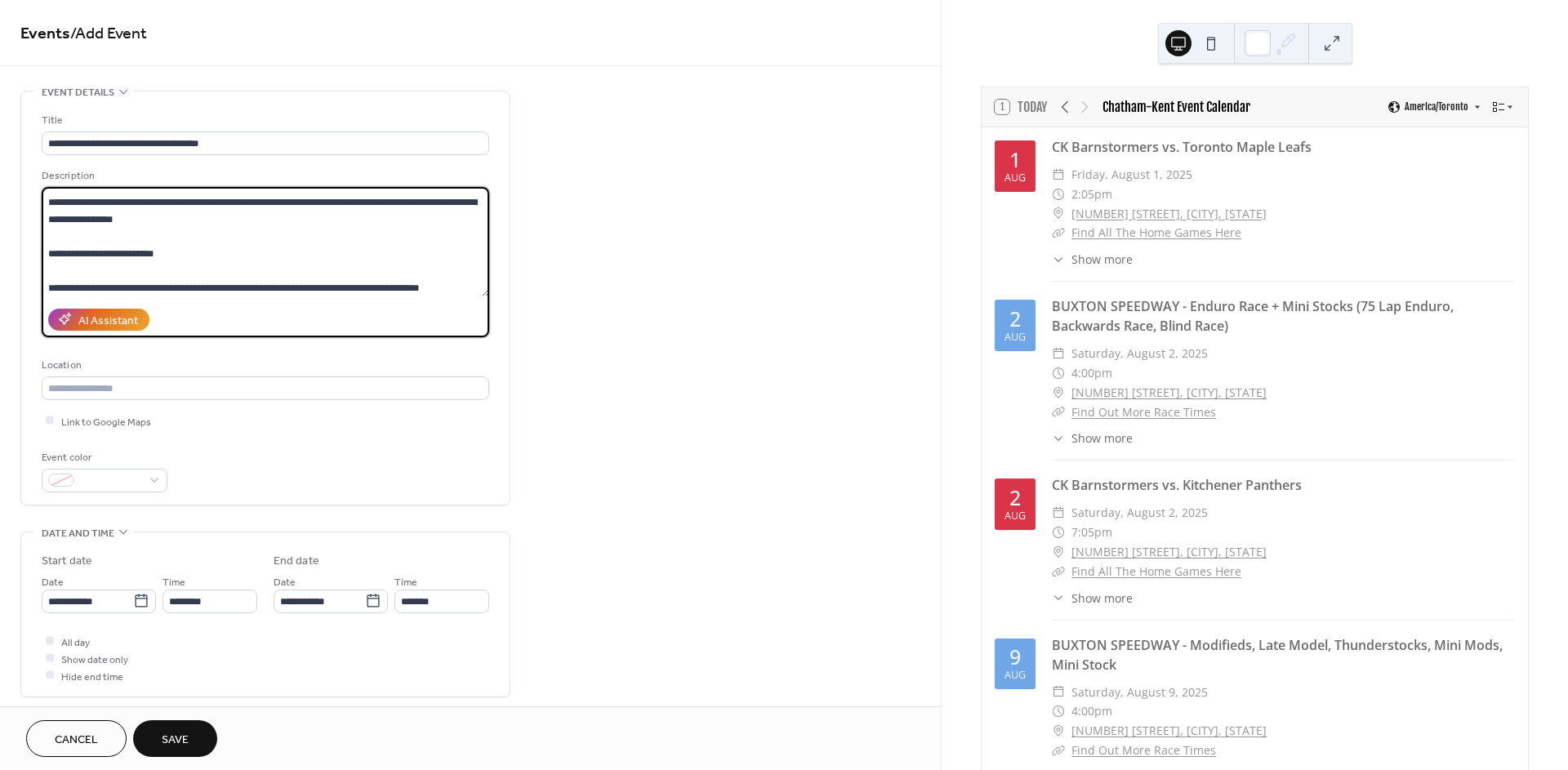 type 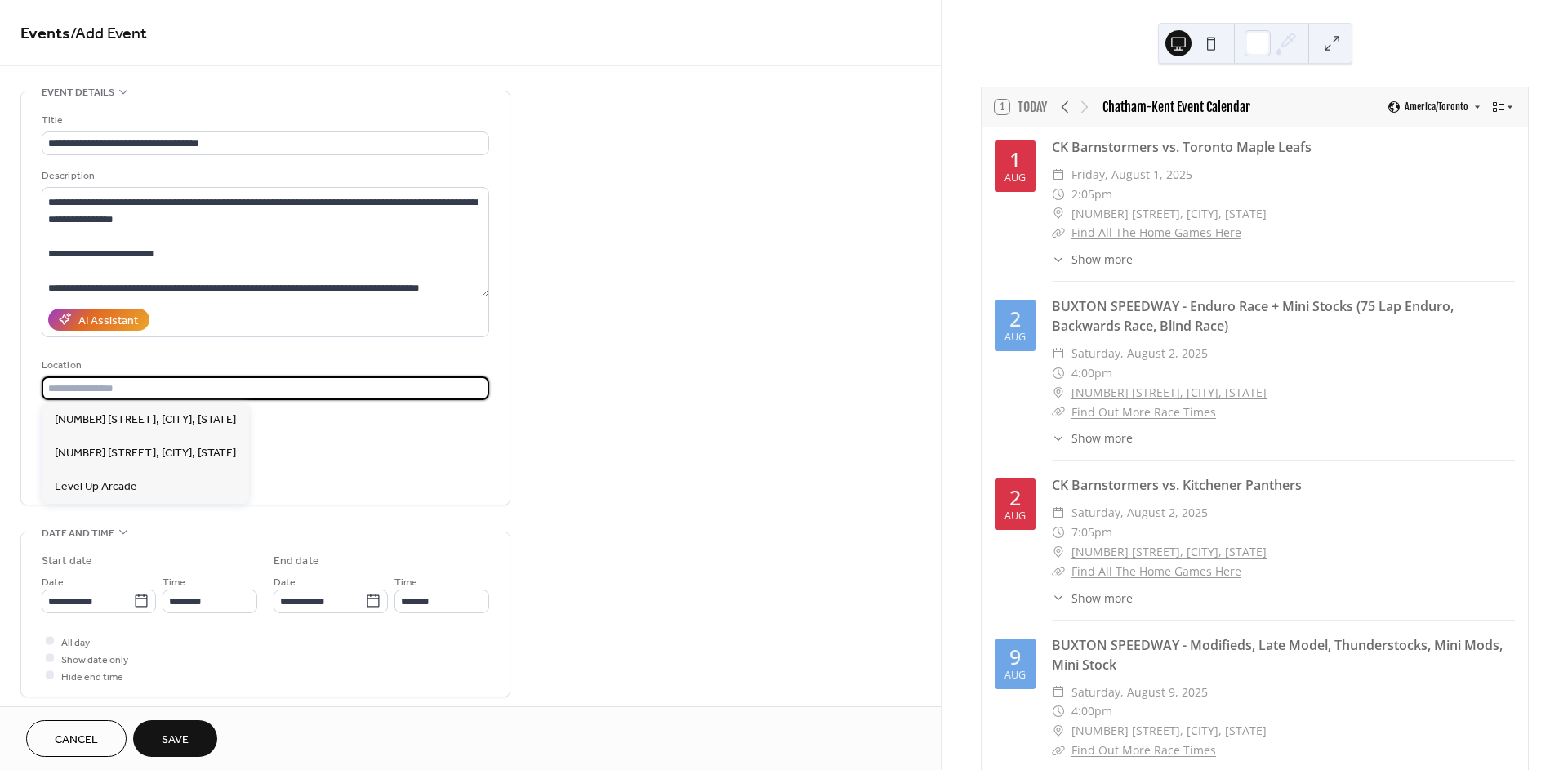 click at bounding box center [265, 388] 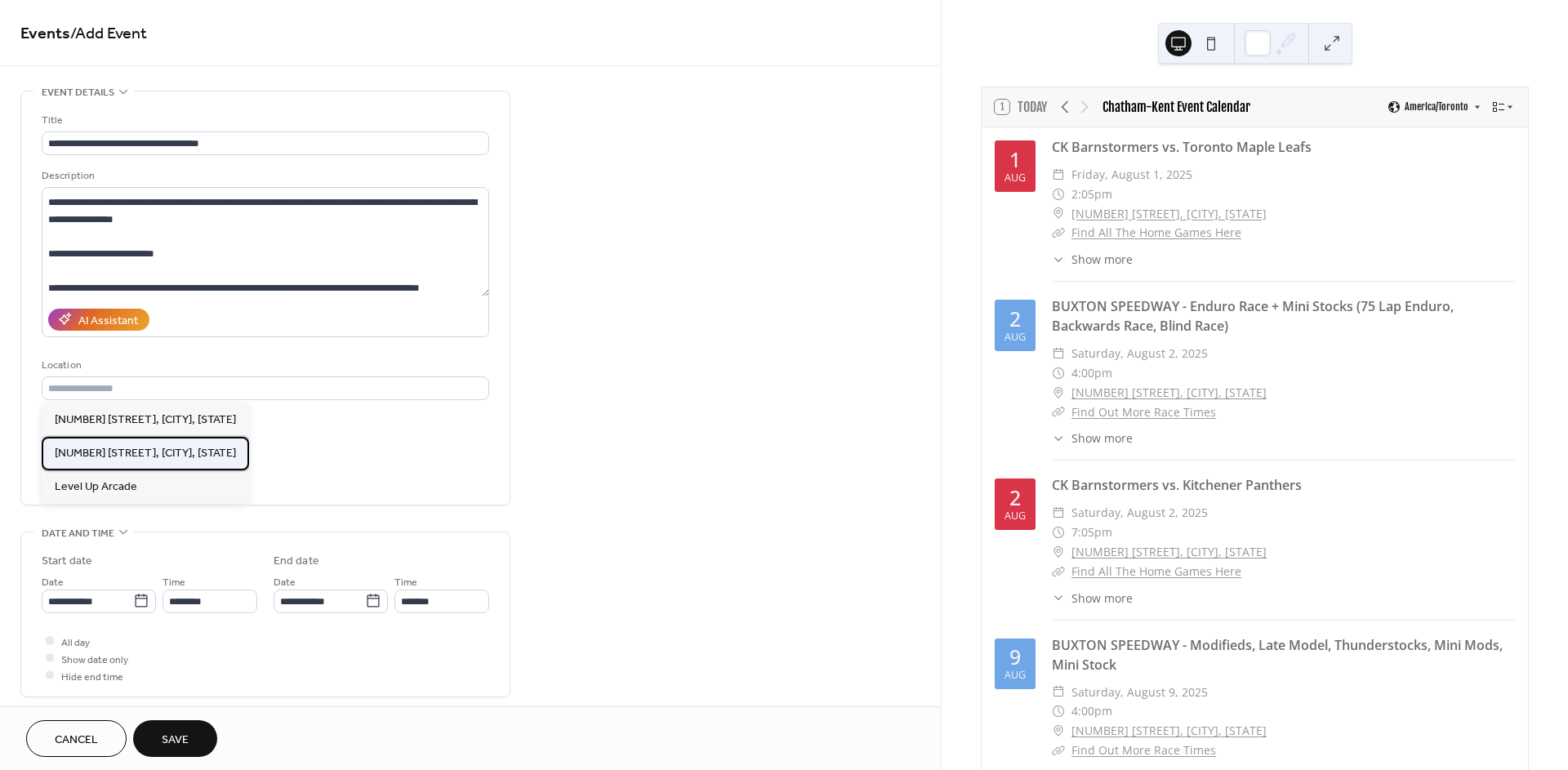 click on "[NUMBER] [STREET], [CITY], [PROVINCE] [POSTAL_CODE]" at bounding box center [145, 453] 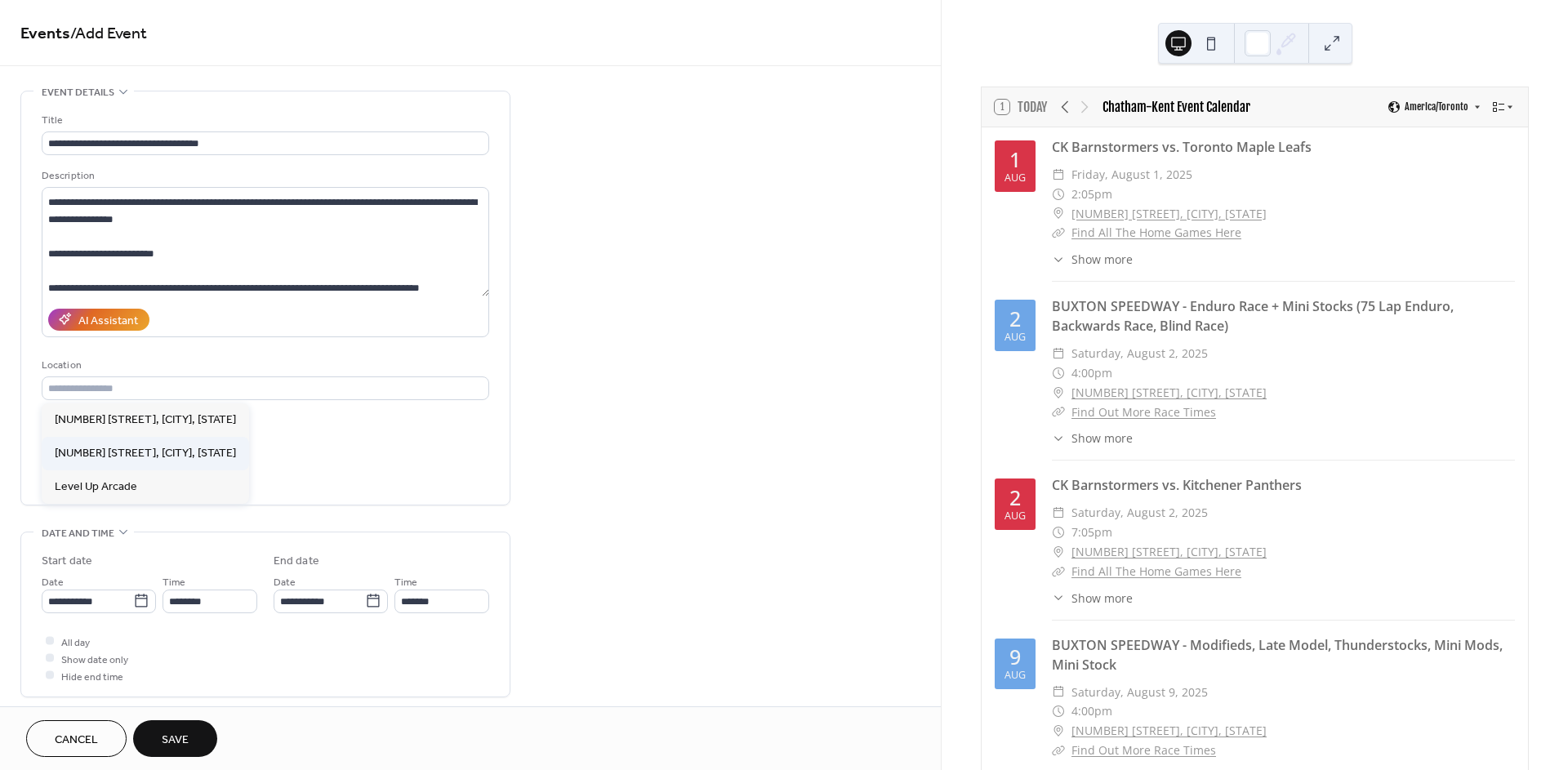 type on "**********" 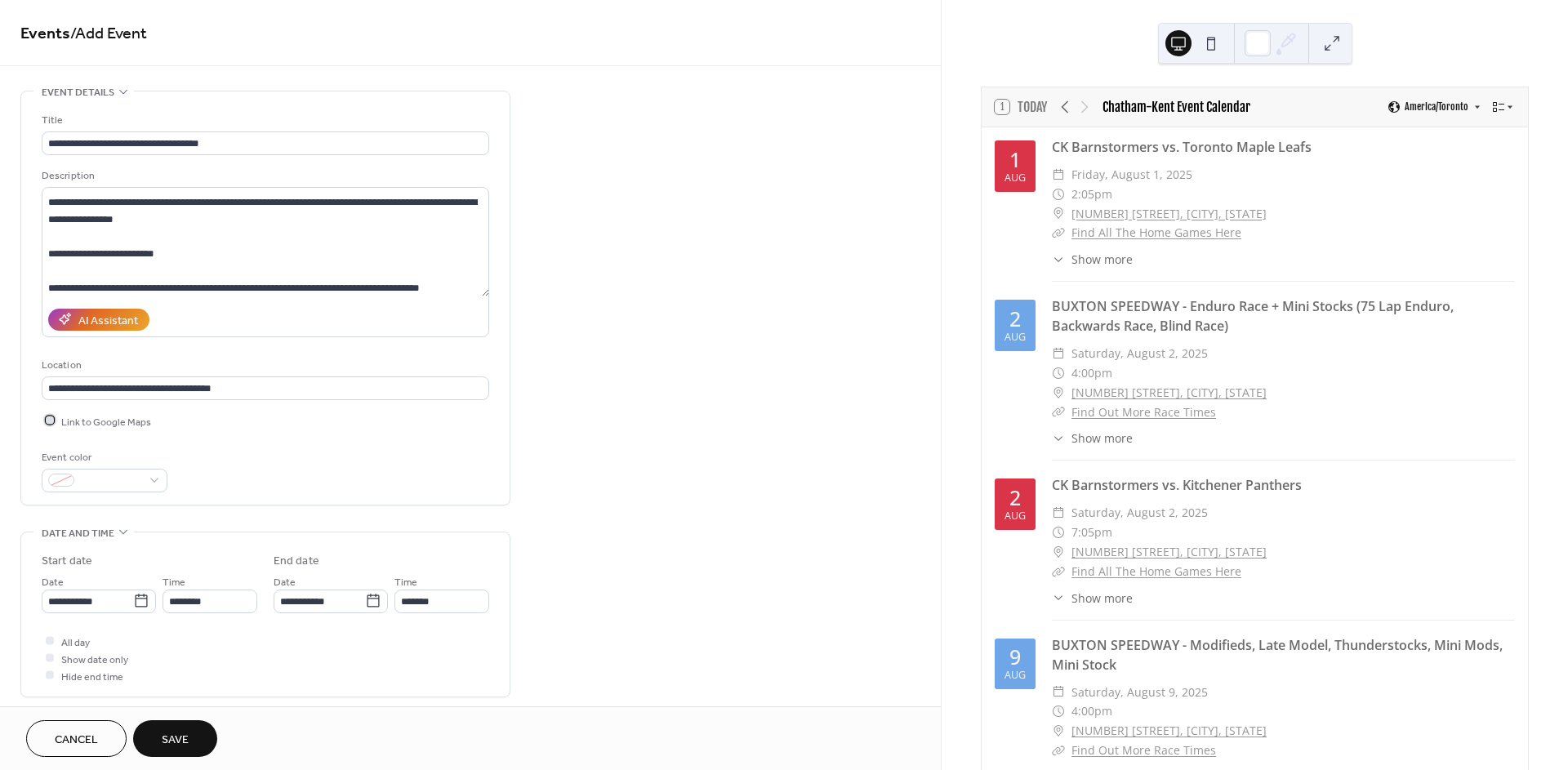 click on "Link to Google Maps" at bounding box center (106, 421) 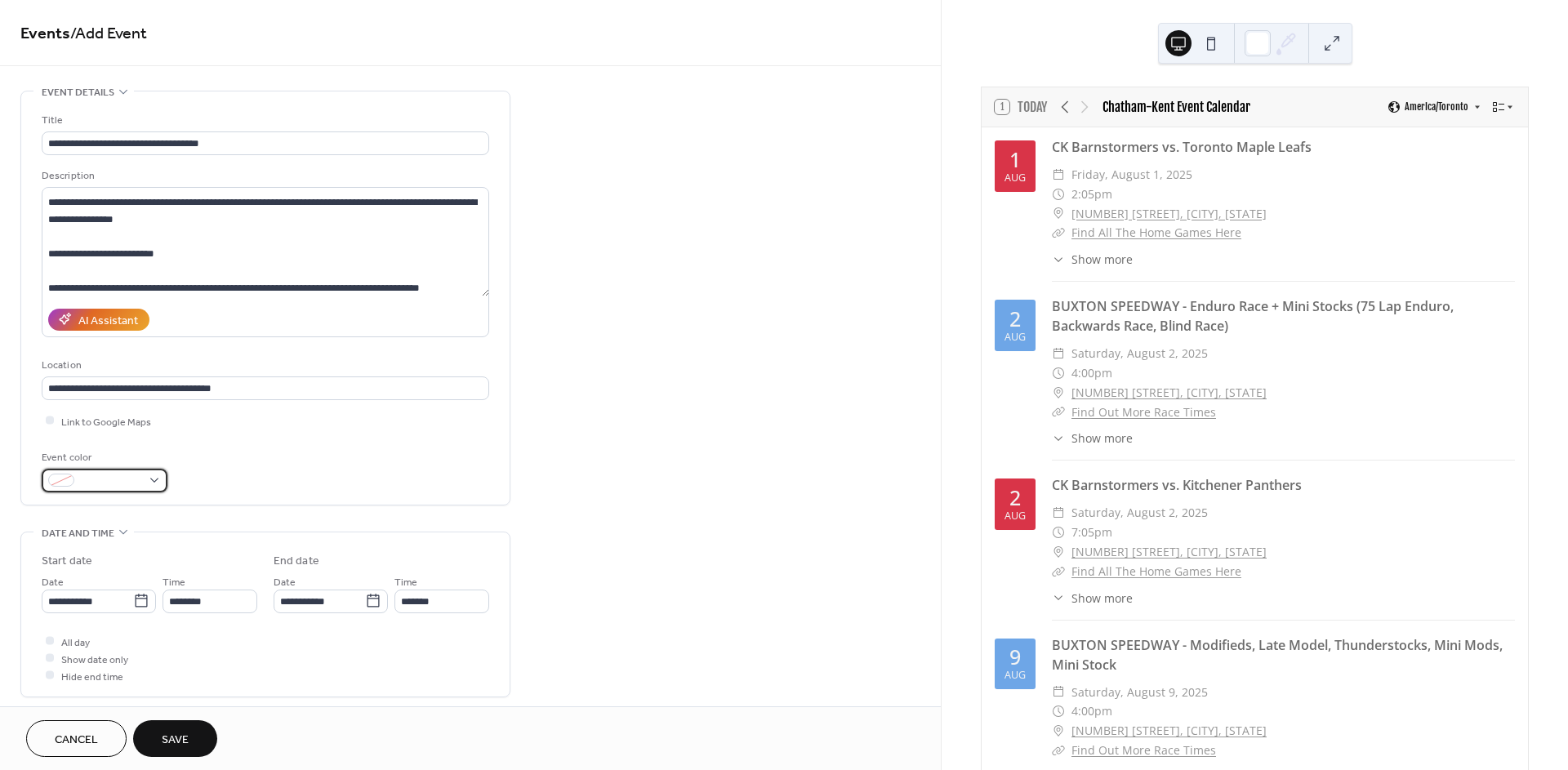 click at bounding box center [111, 481] 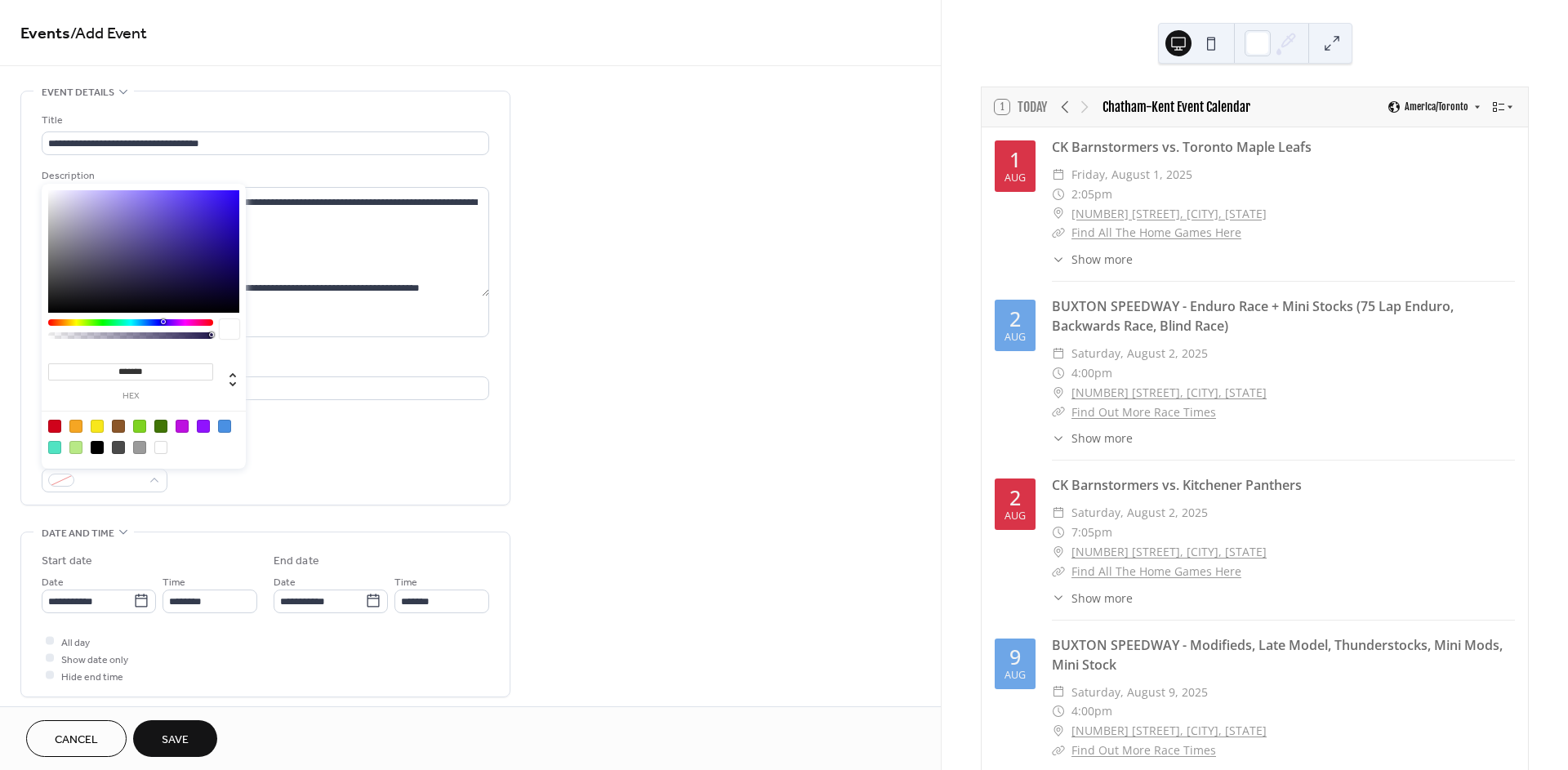 click at bounding box center (144, 436) 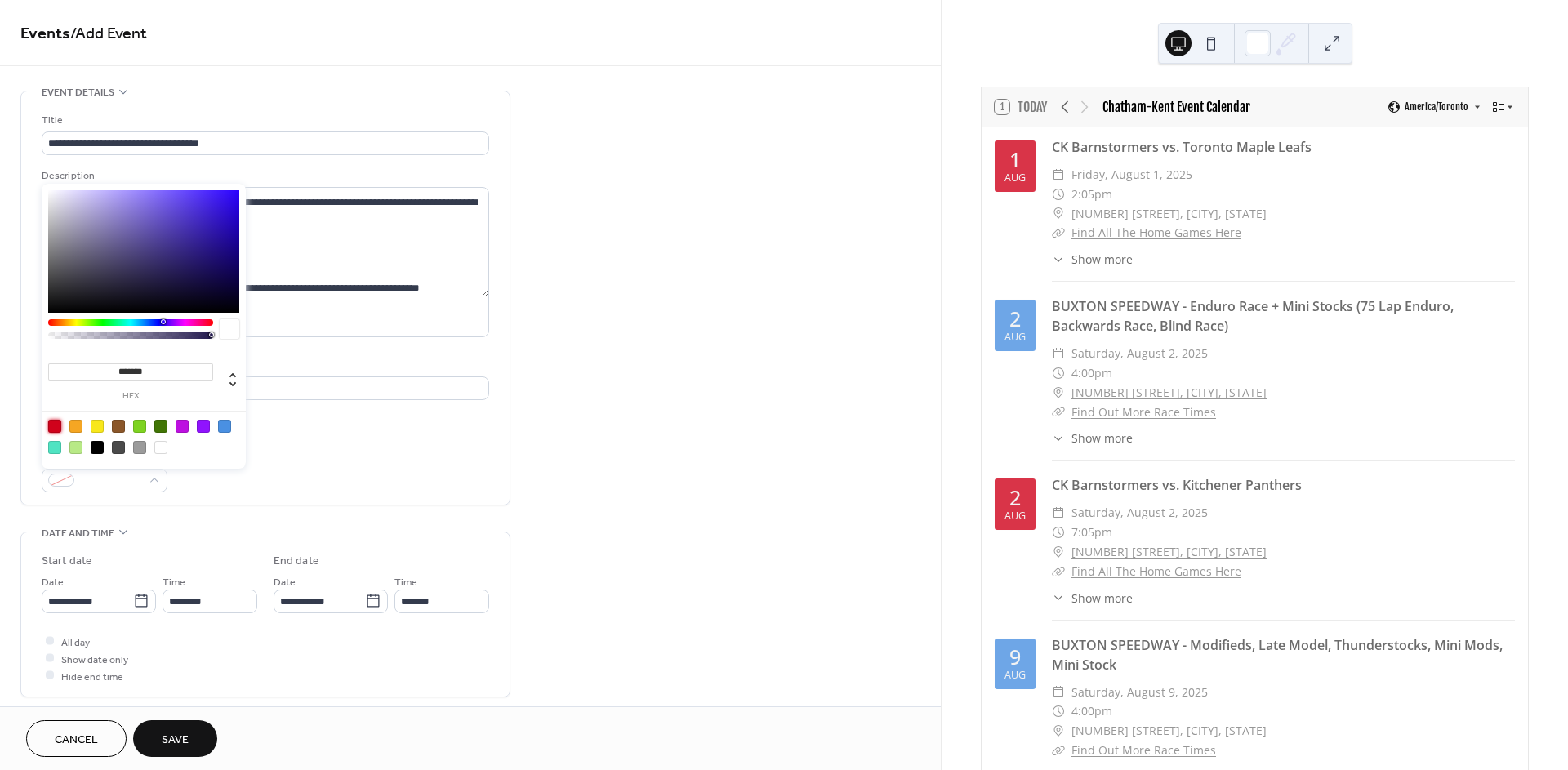 click at bounding box center (55, 426) 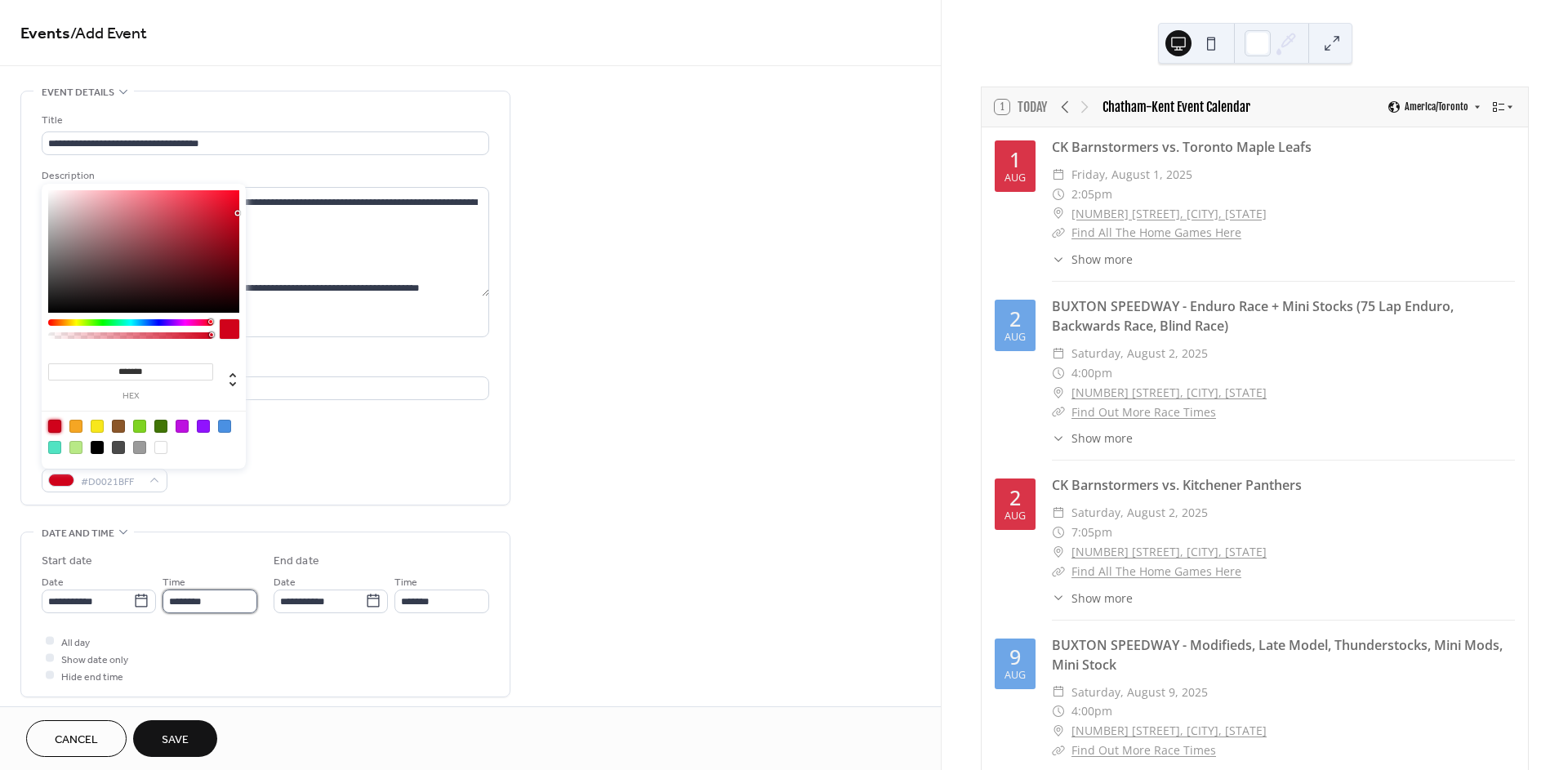 click on "********" at bounding box center [210, 601] 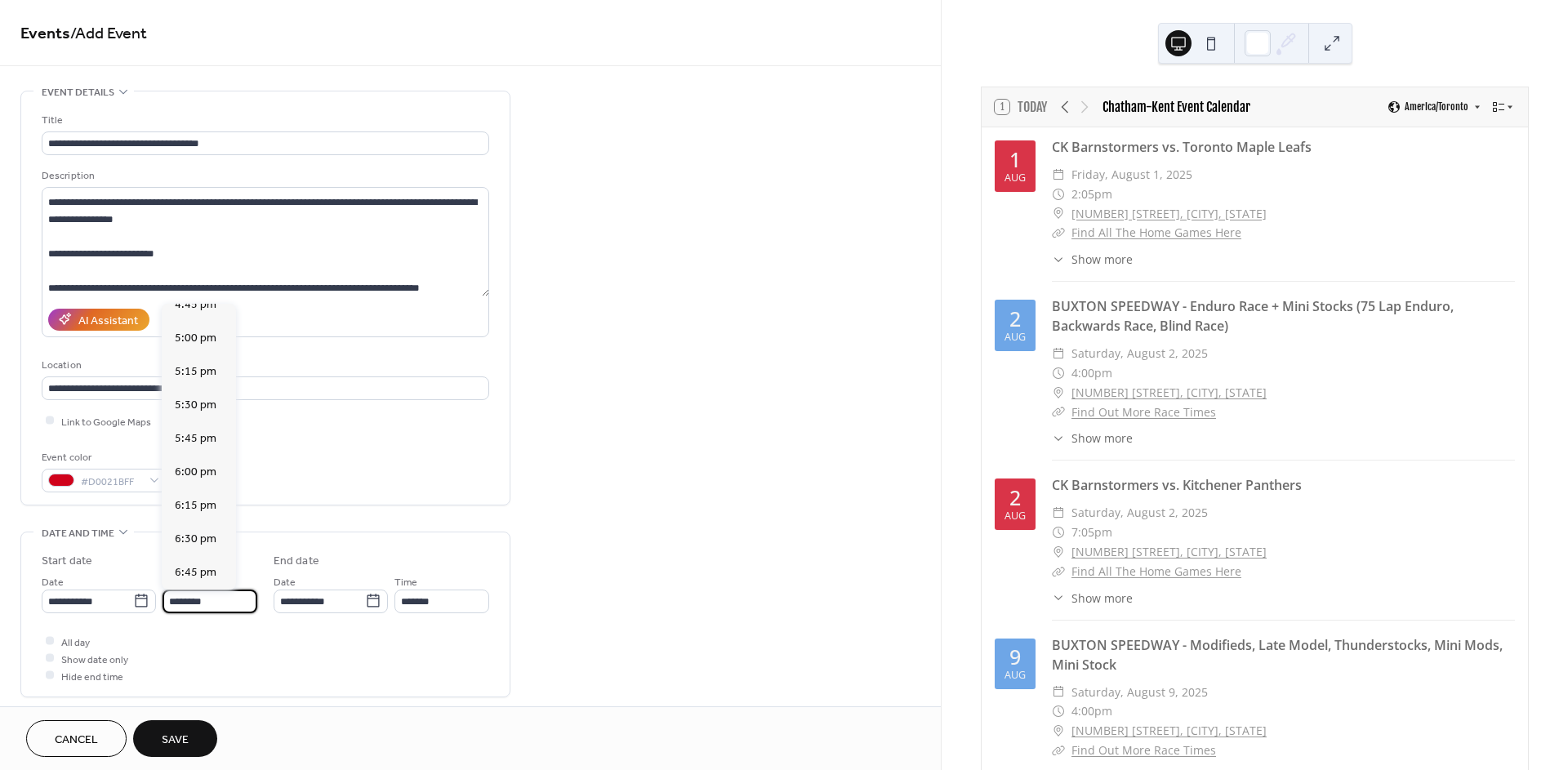 scroll, scrollTop: 2349, scrollLeft: 0, axis: vertical 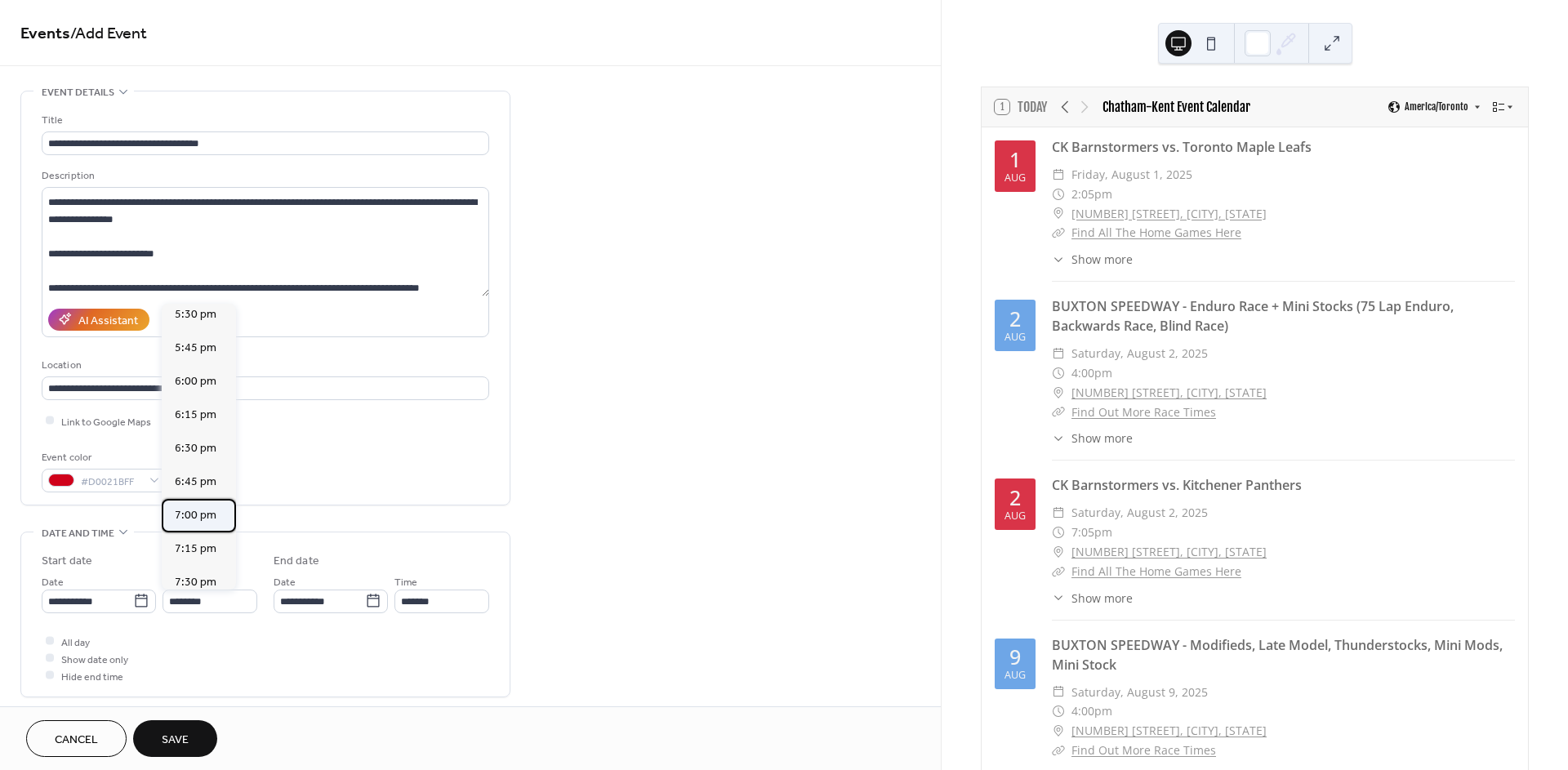 click on "7:00 pm" at bounding box center (195, 515) 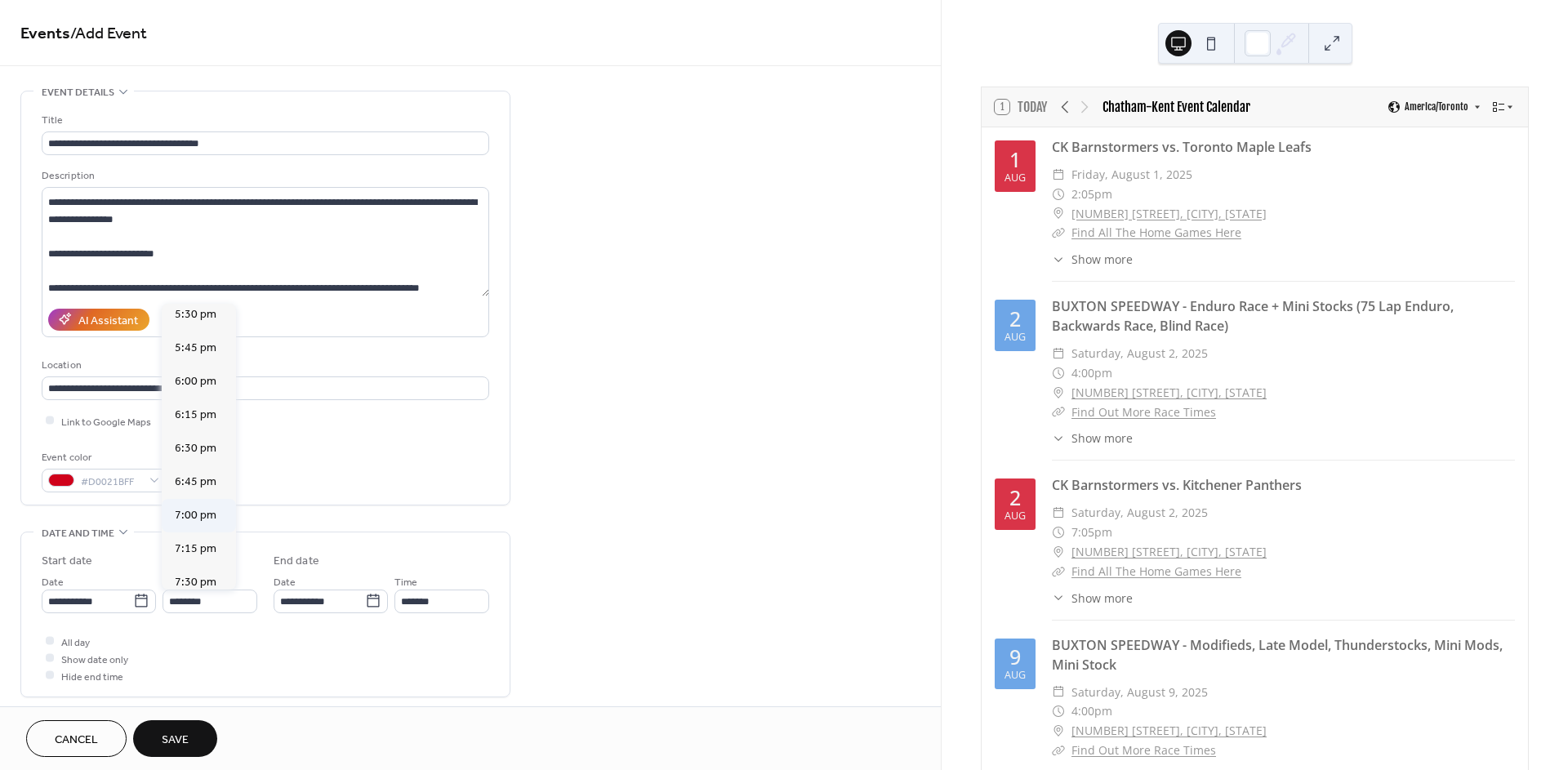 type on "*******" 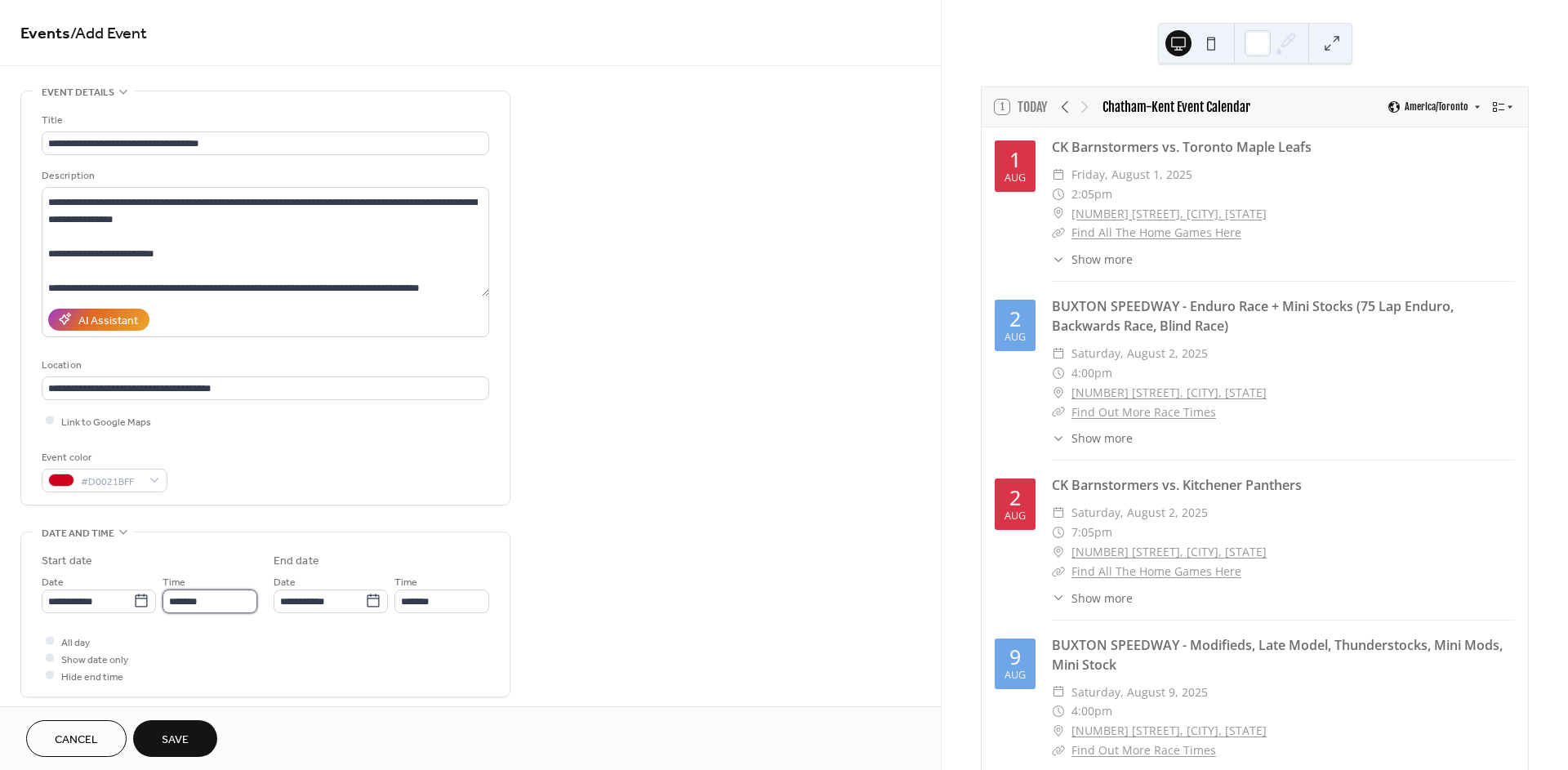 click on "*******" at bounding box center (210, 601) 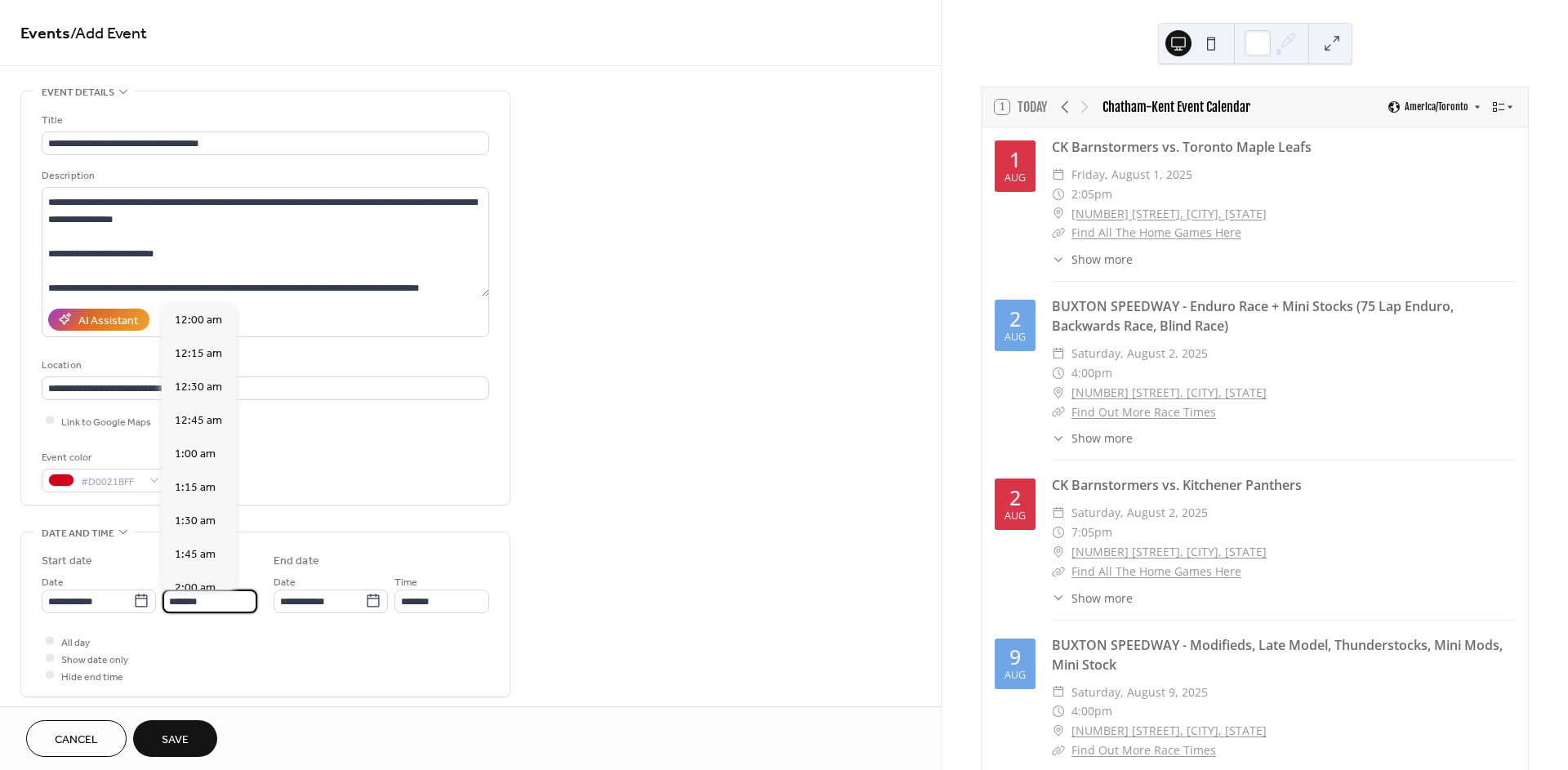 scroll, scrollTop: 2570, scrollLeft: 0, axis: vertical 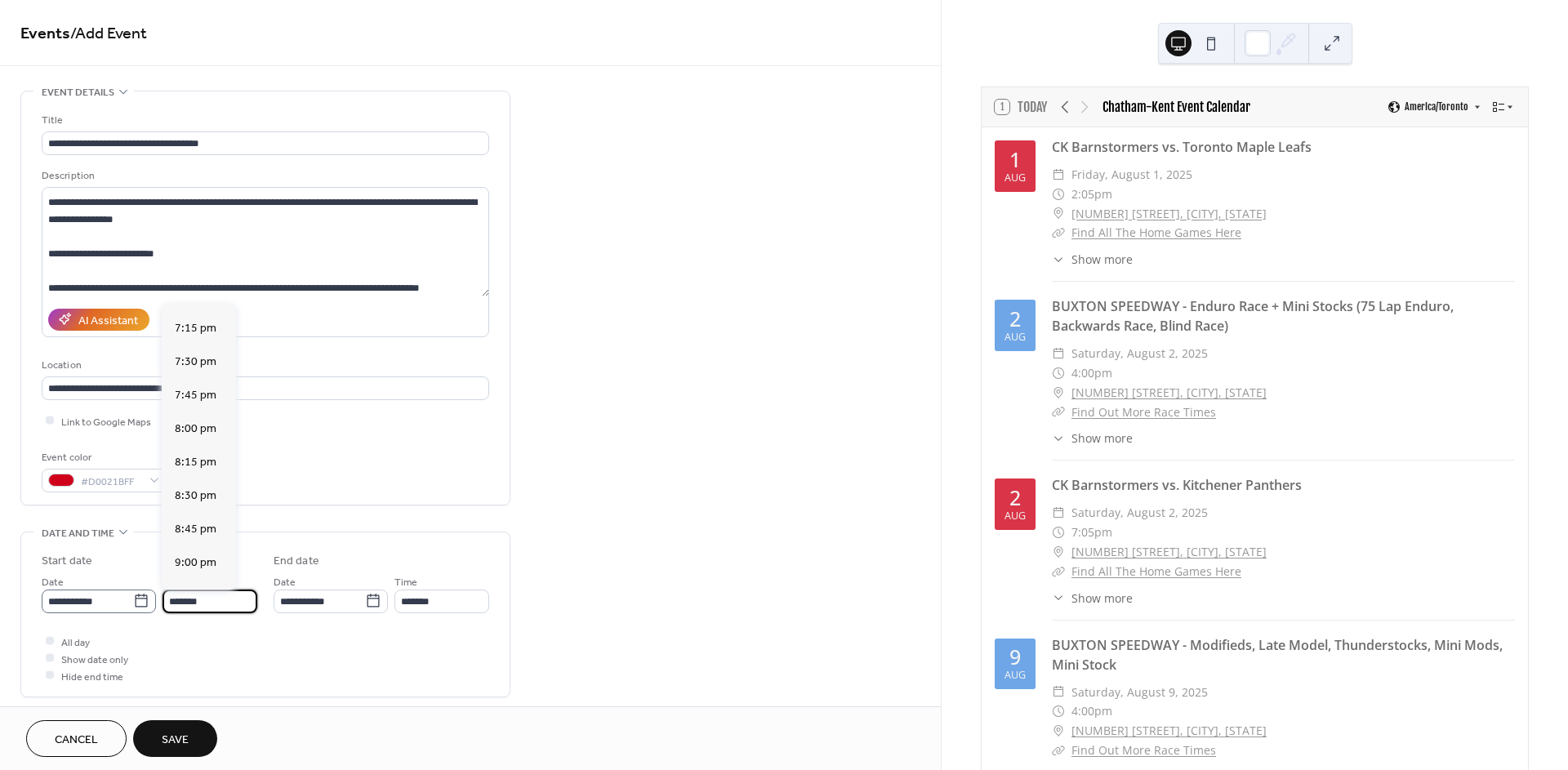 type on "*******" 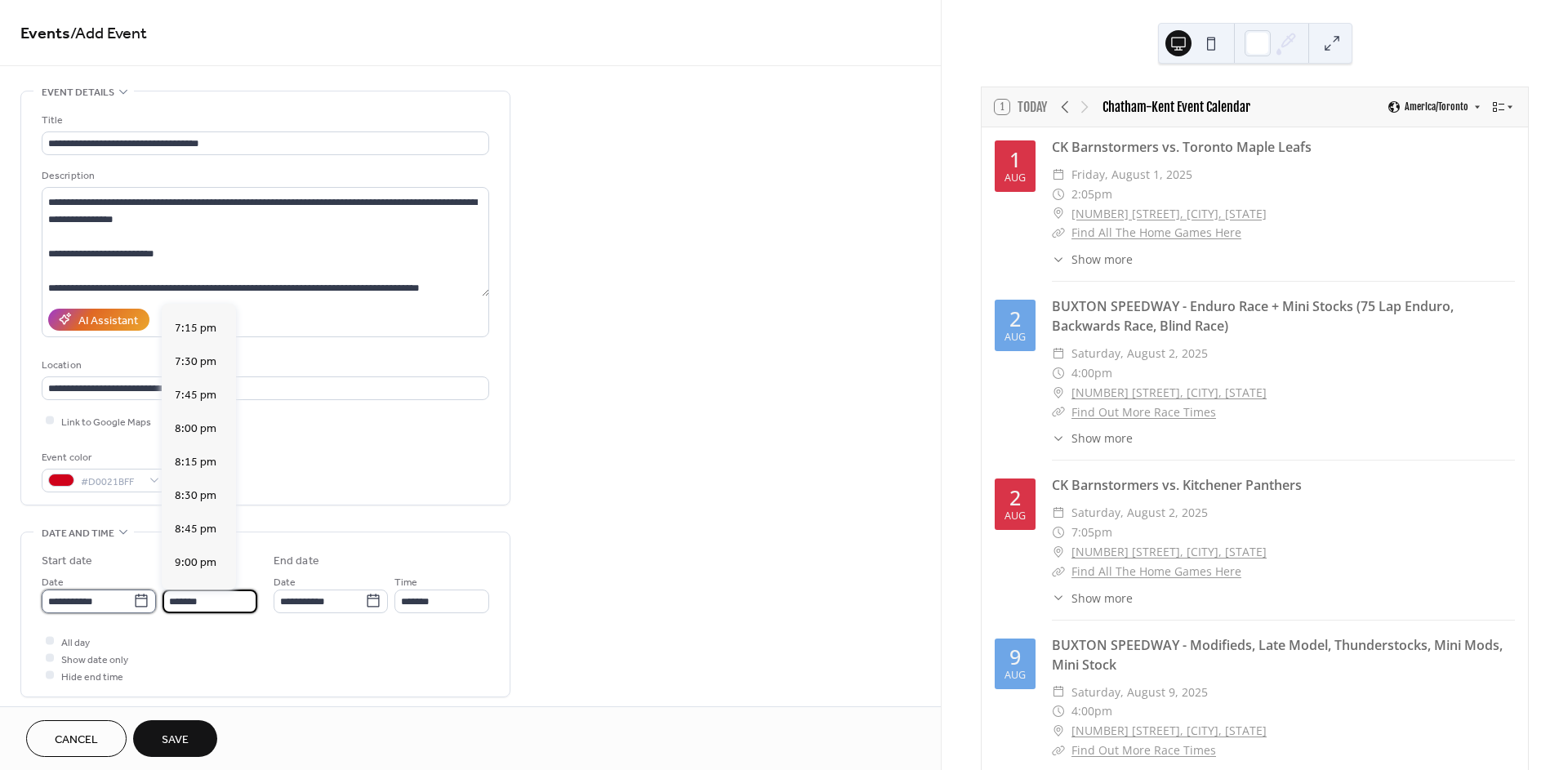click on "**********" at bounding box center [87, 601] 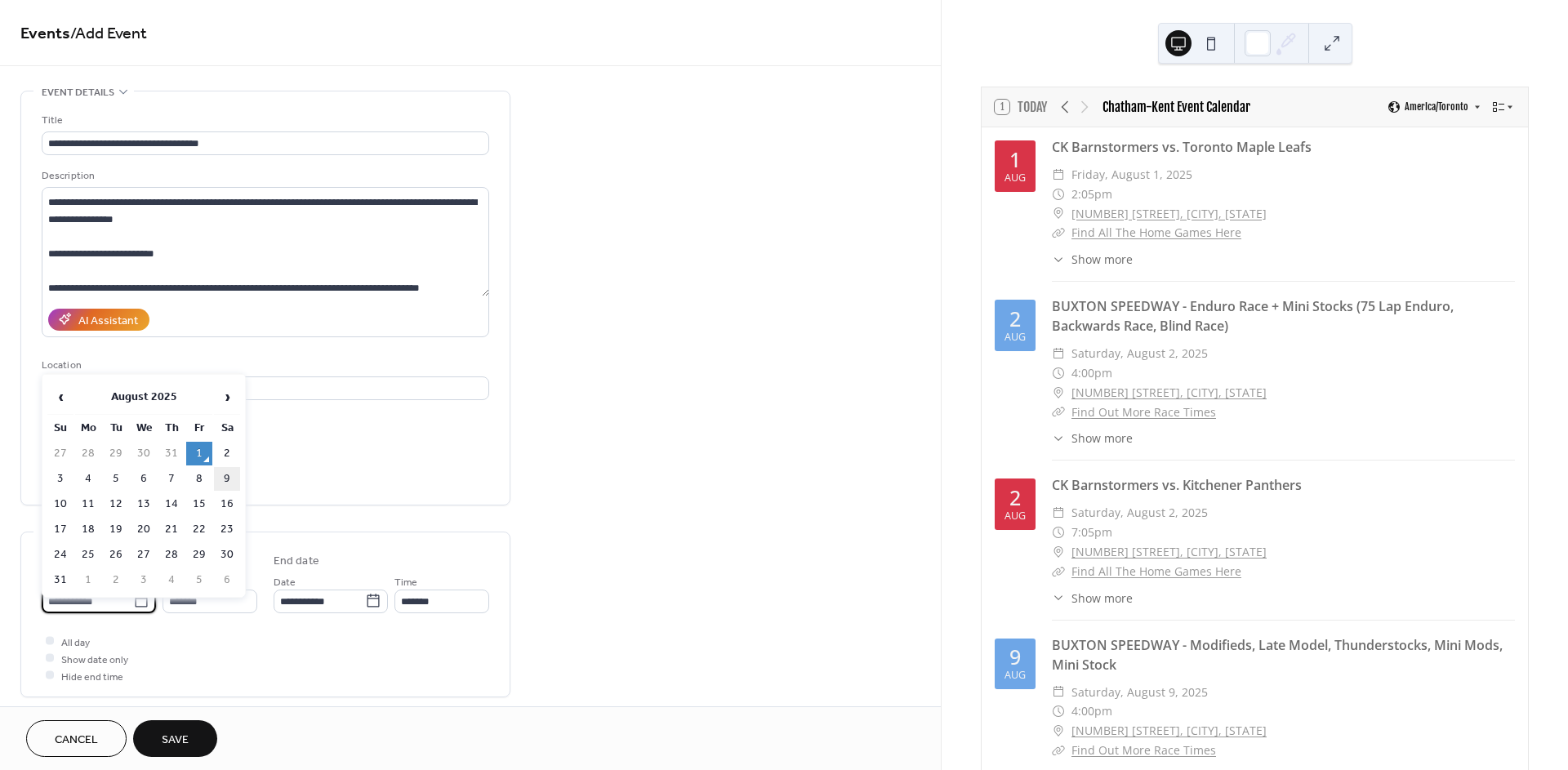 click on "9" at bounding box center (227, 478) 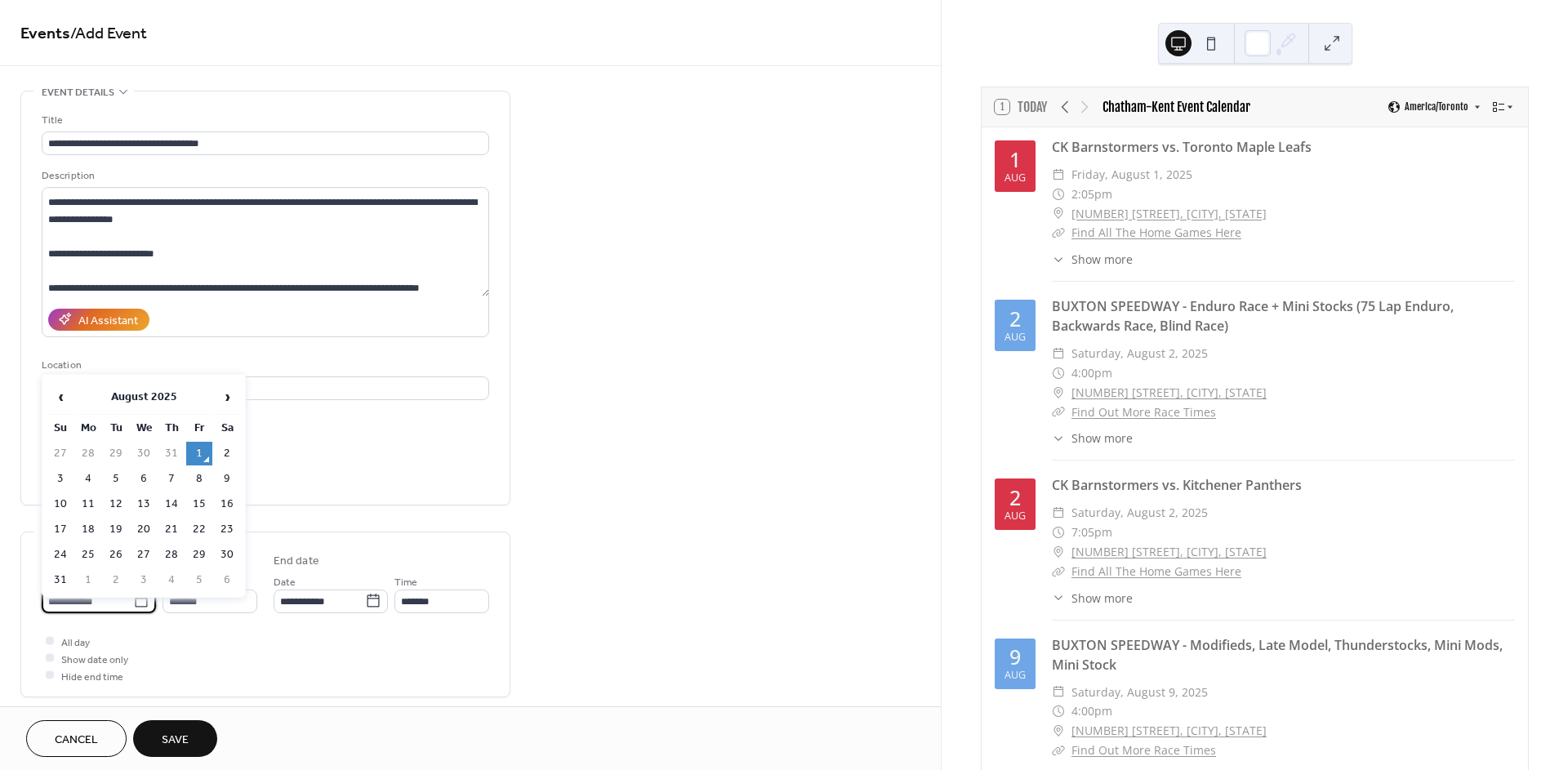 type on "**********" 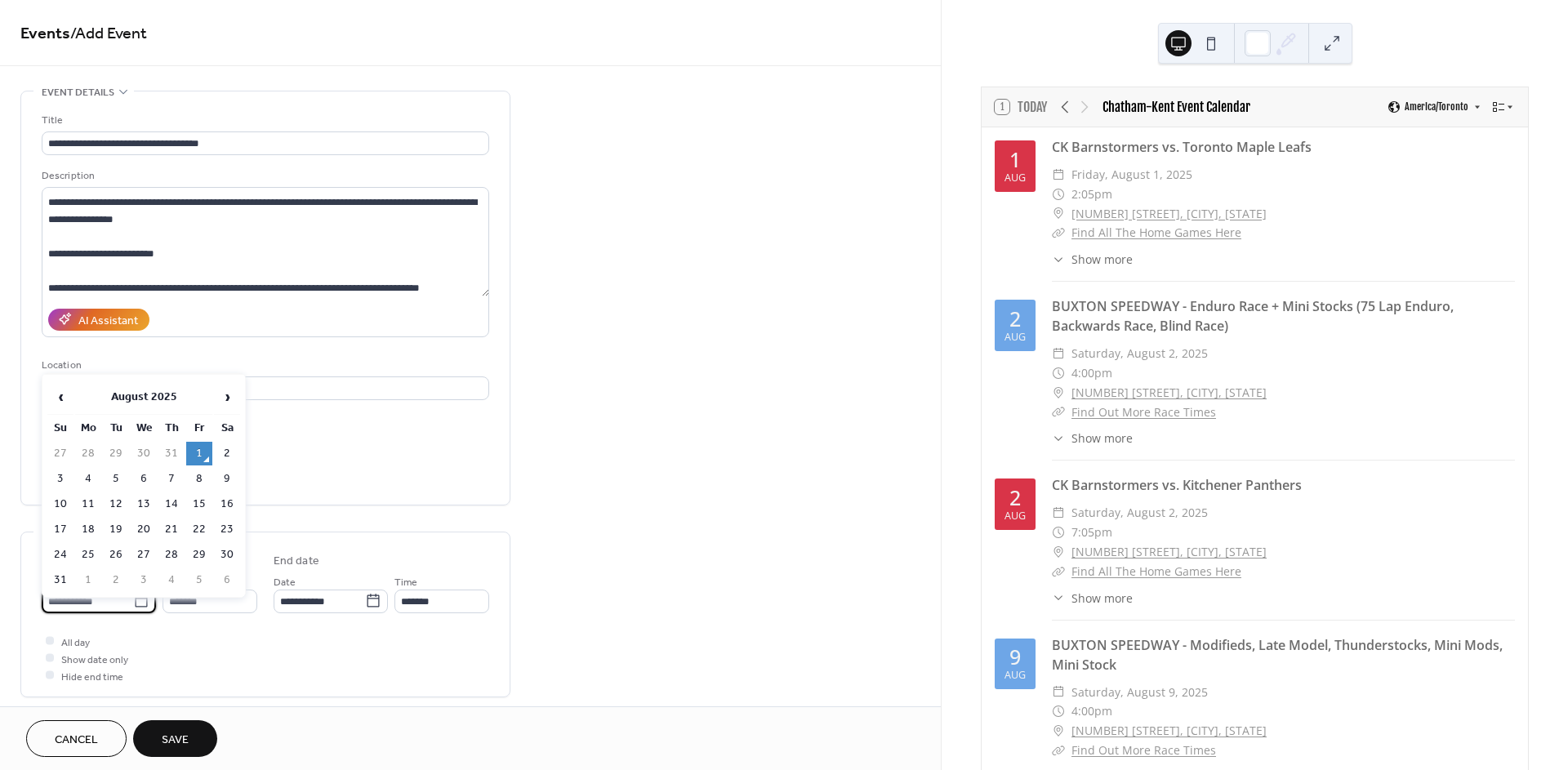 type on "**********" 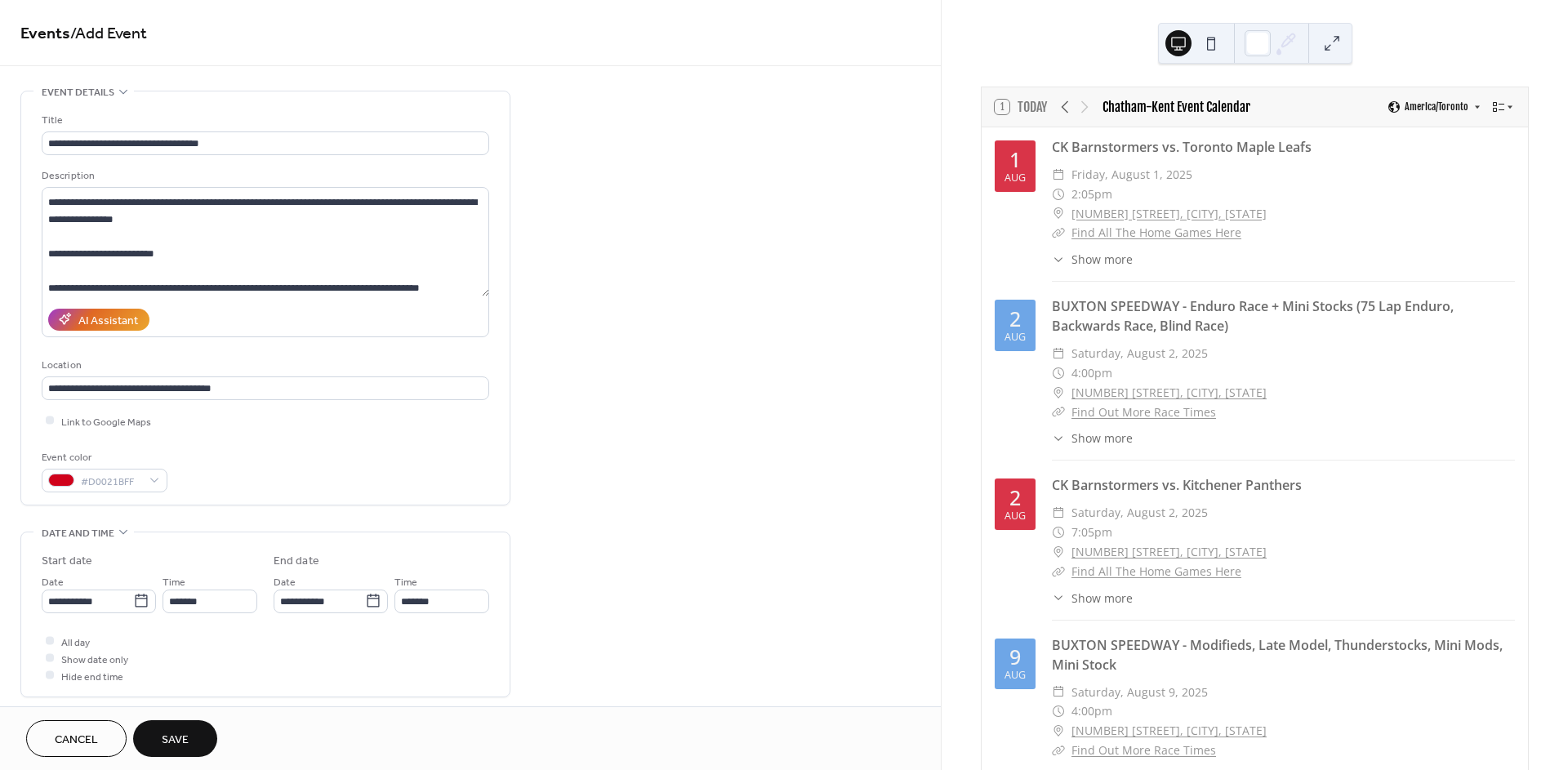 click on "**********" at bounding box center [470, 686] 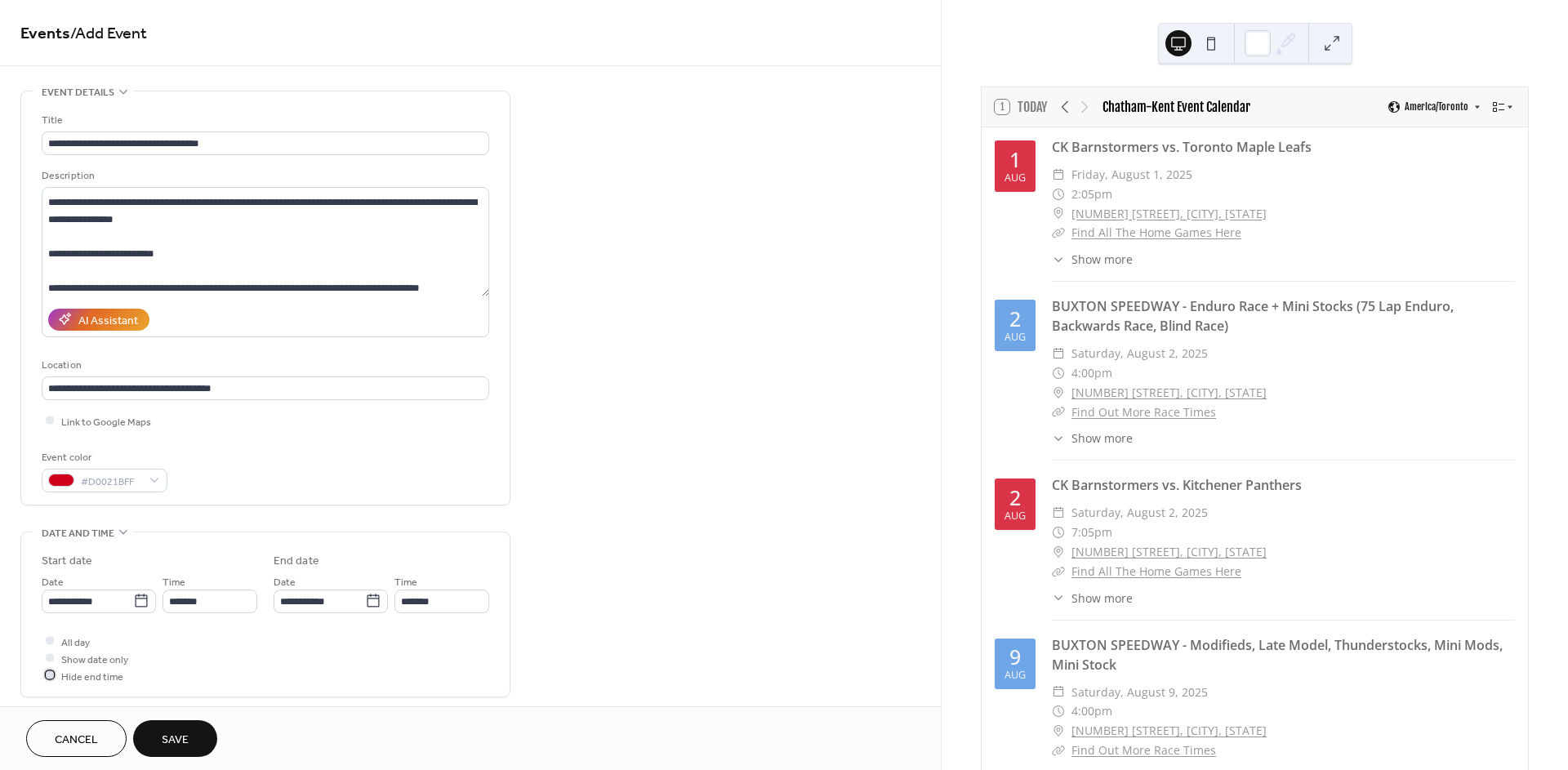 click on "Hide end time" at bounding box center (92, 676) 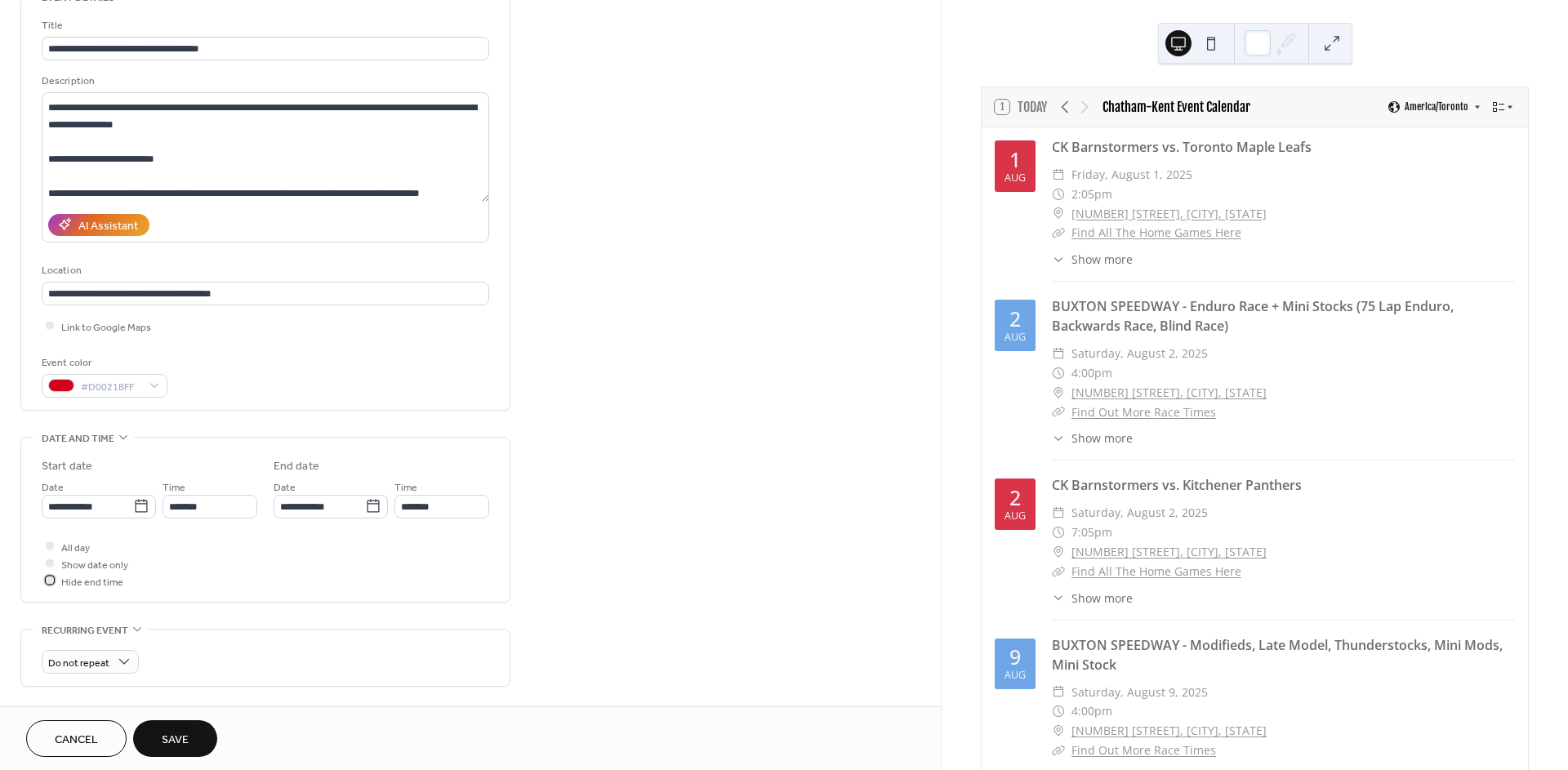 scroll, scrollTop: 181, scrollLeft: 0, axis: vertical 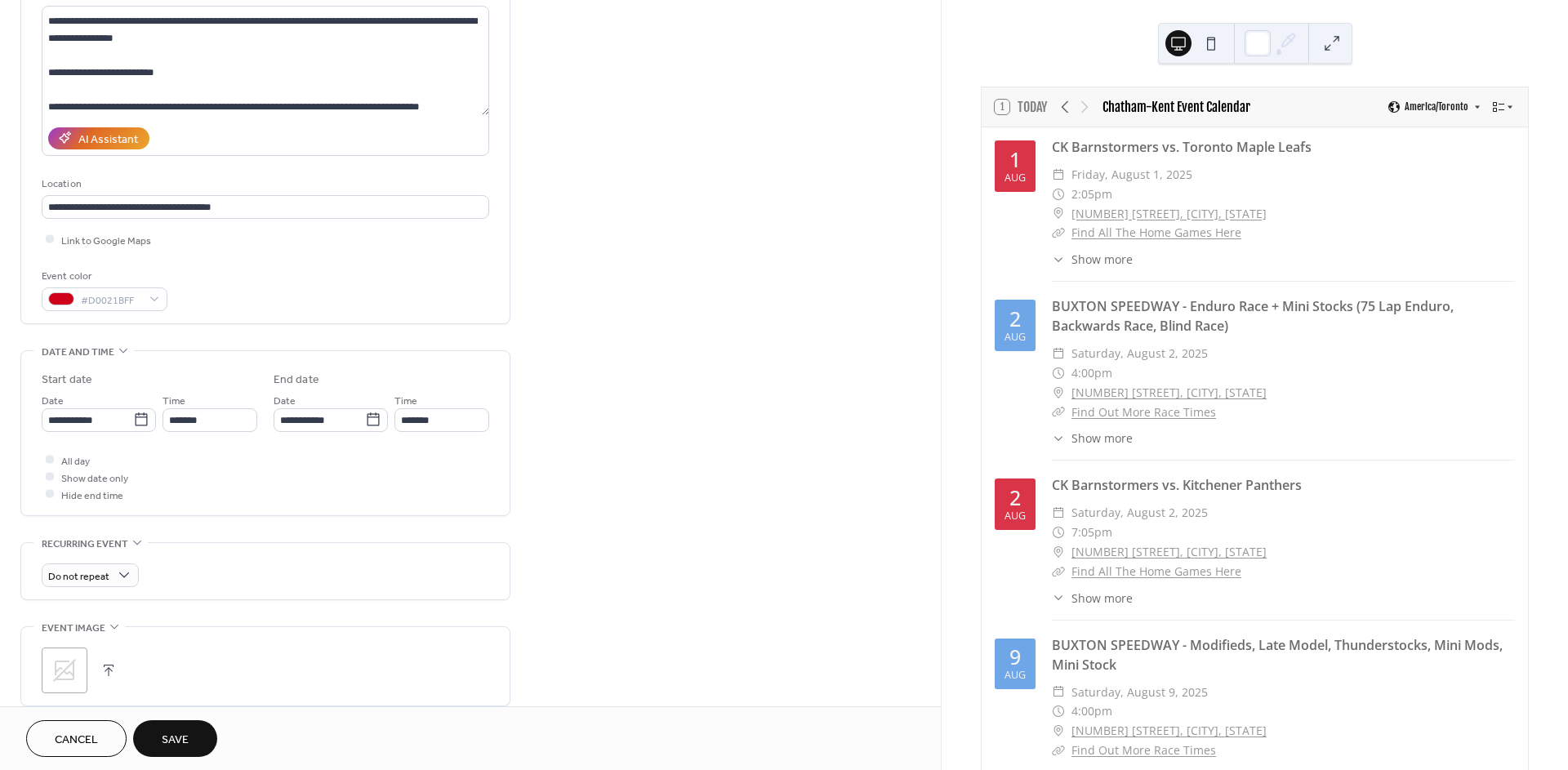 click 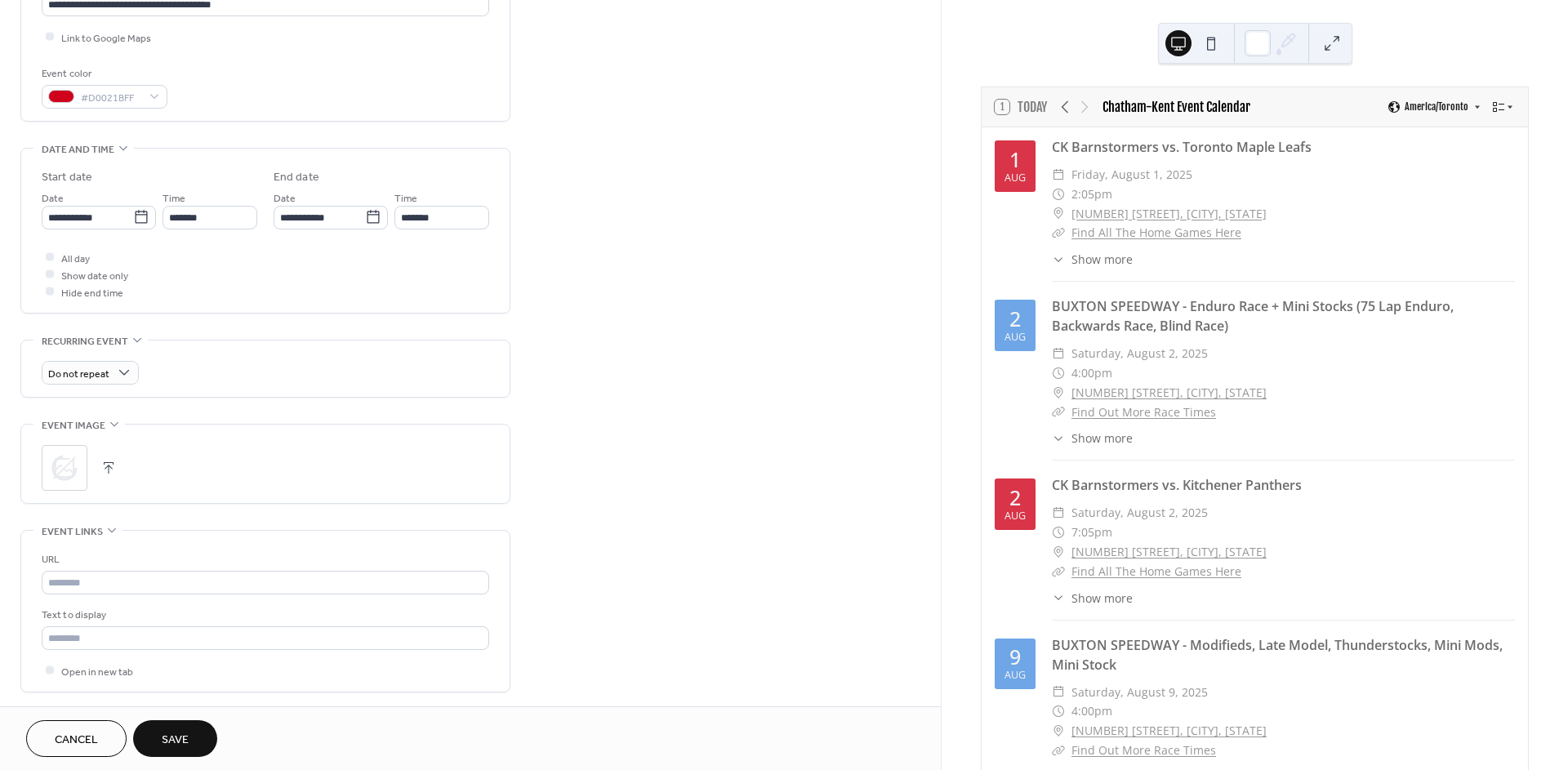scroll, scrollTop: 453, scrollLeft: 0, axis: vertical 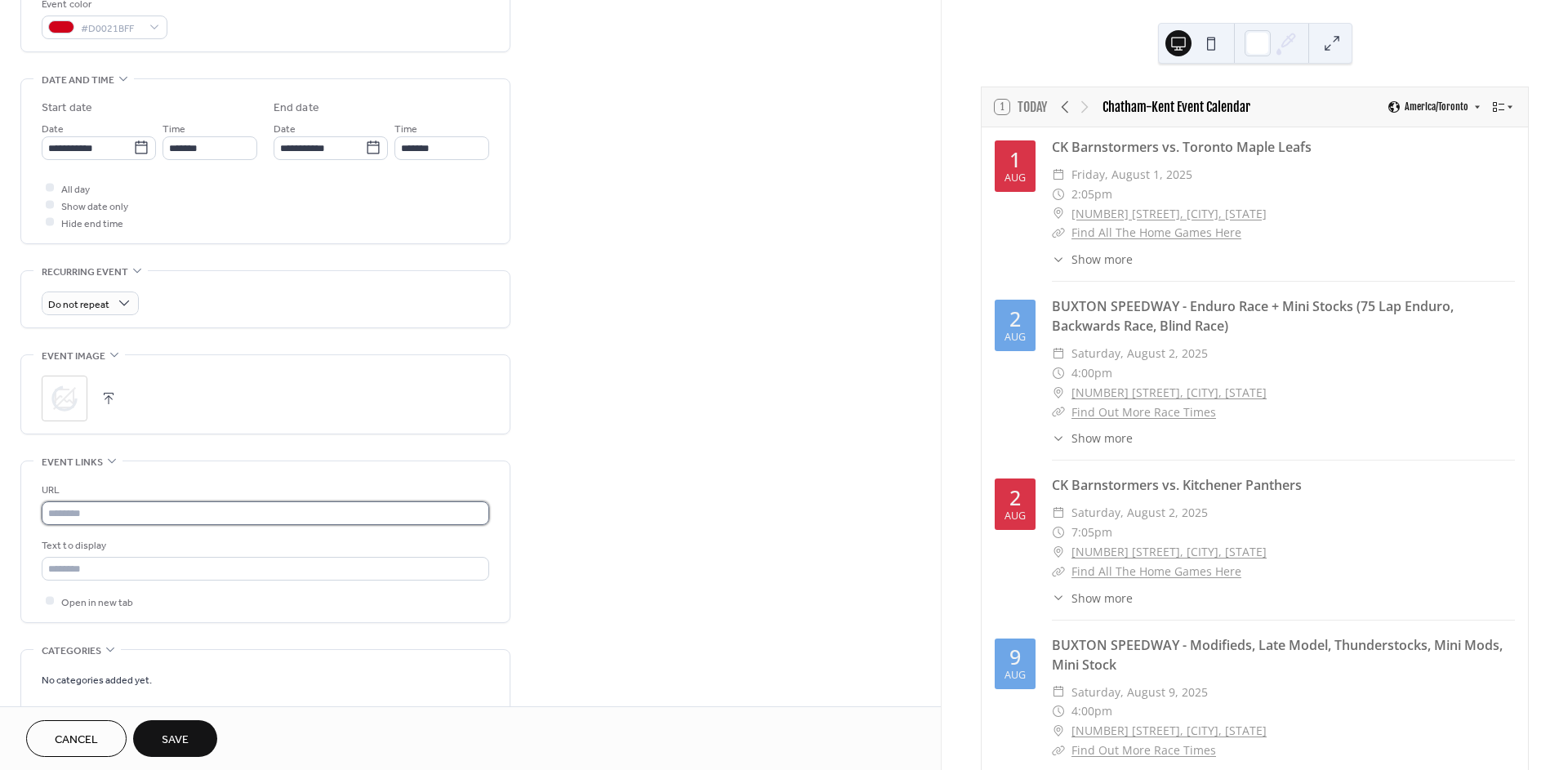 click at bounding box center (265, 513) 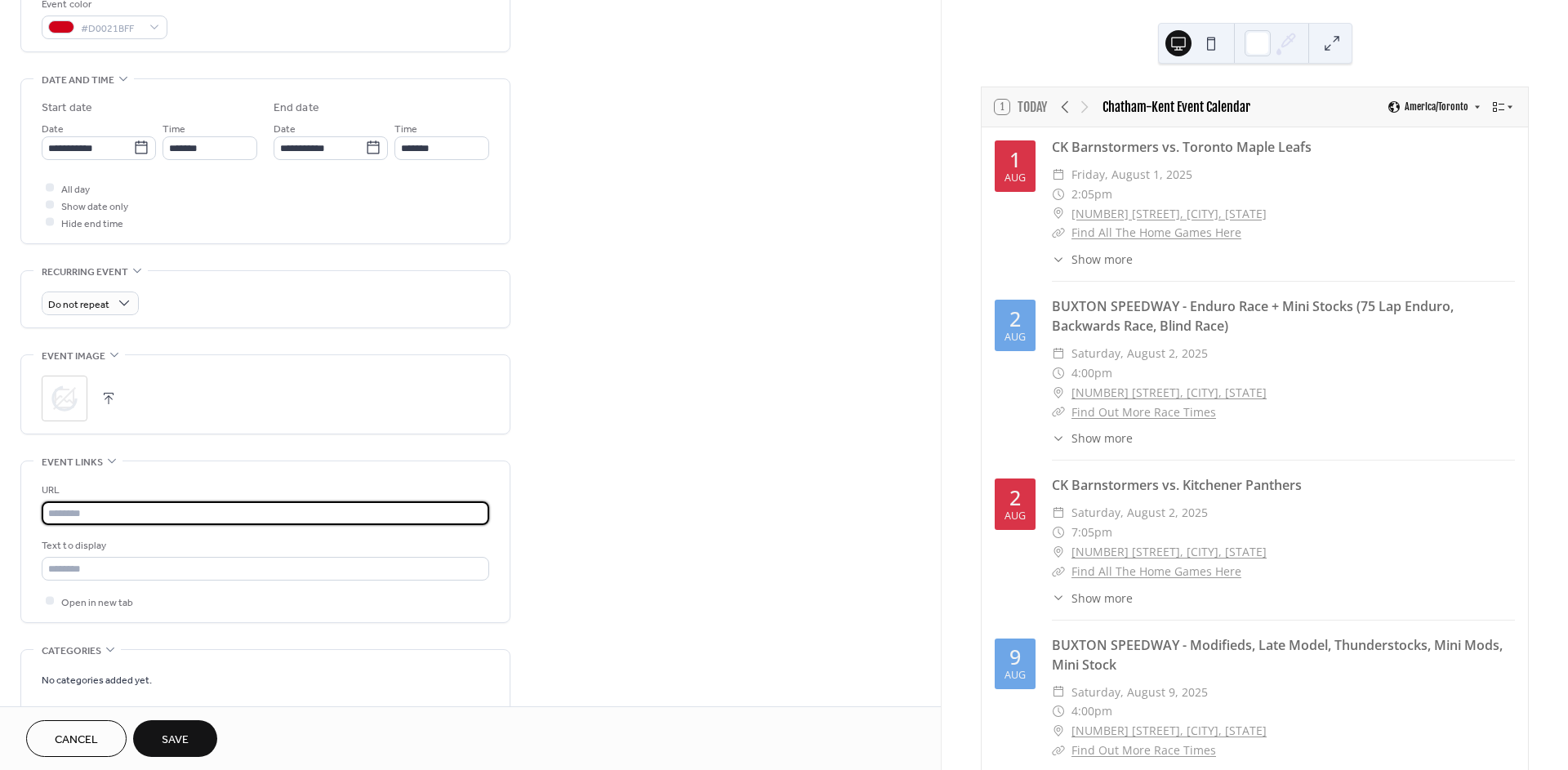 type on "**********" 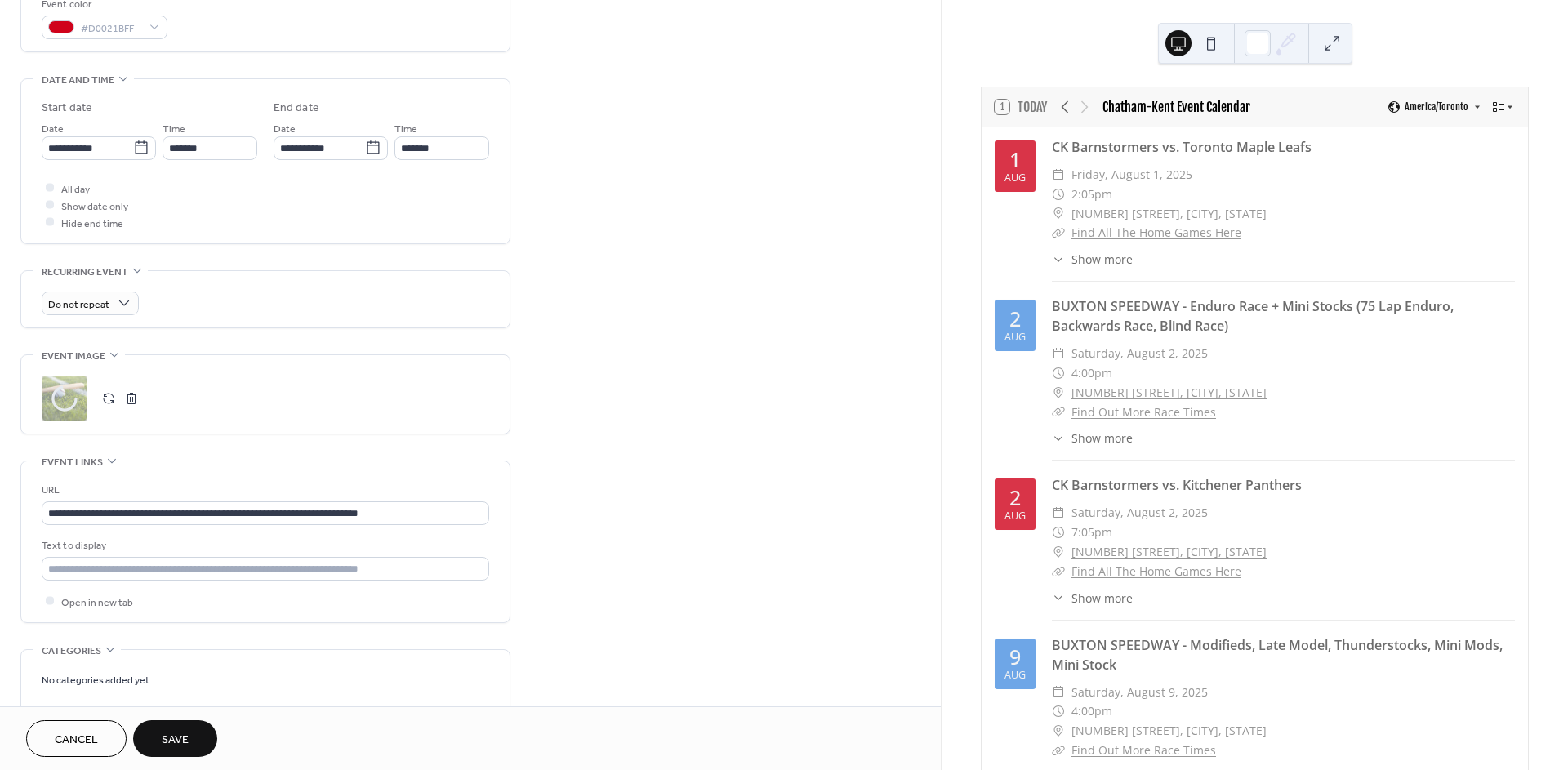 click on "**********" at bounding box center [470, 233] 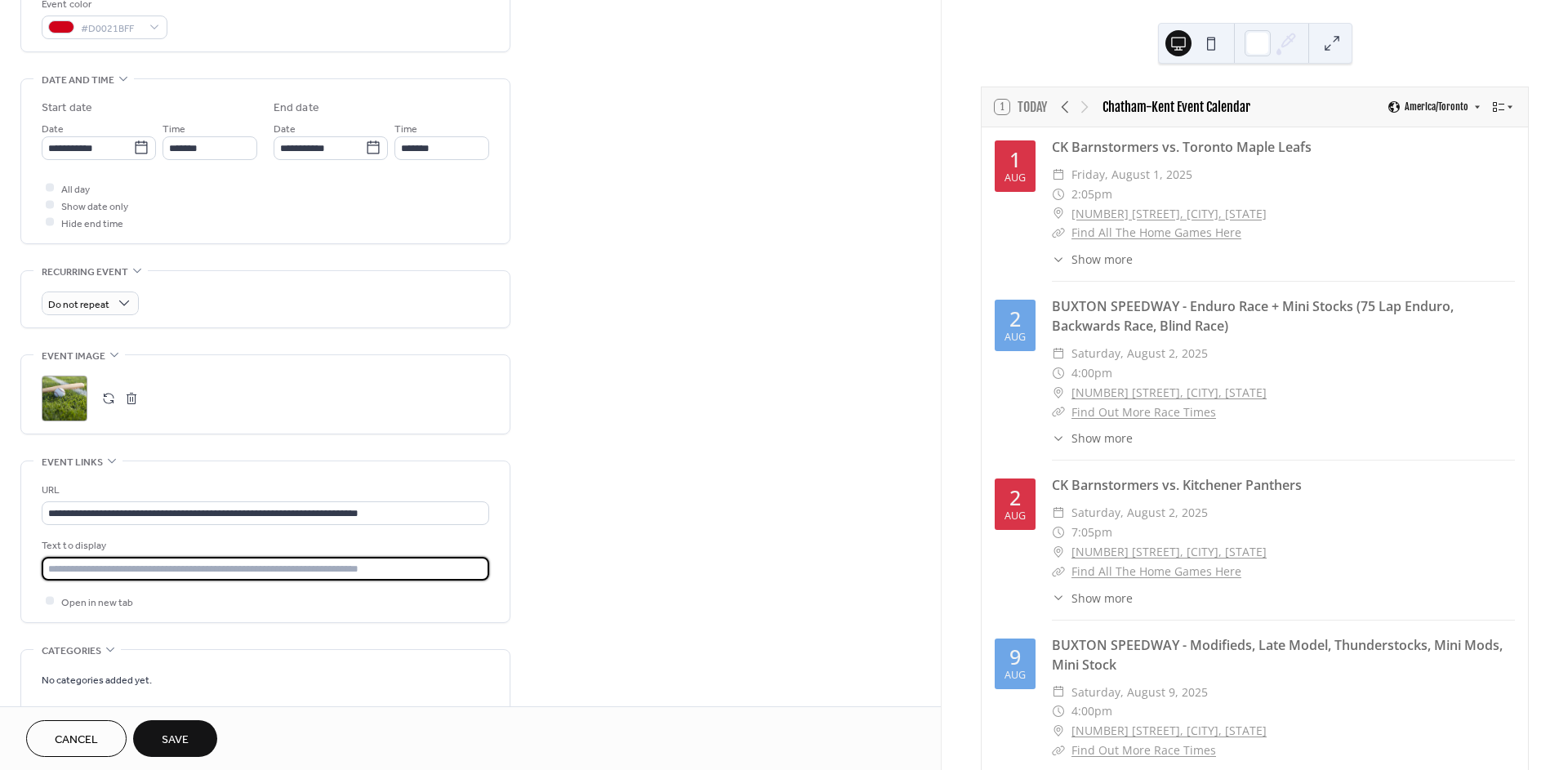 click at bounding box center [265, 568] 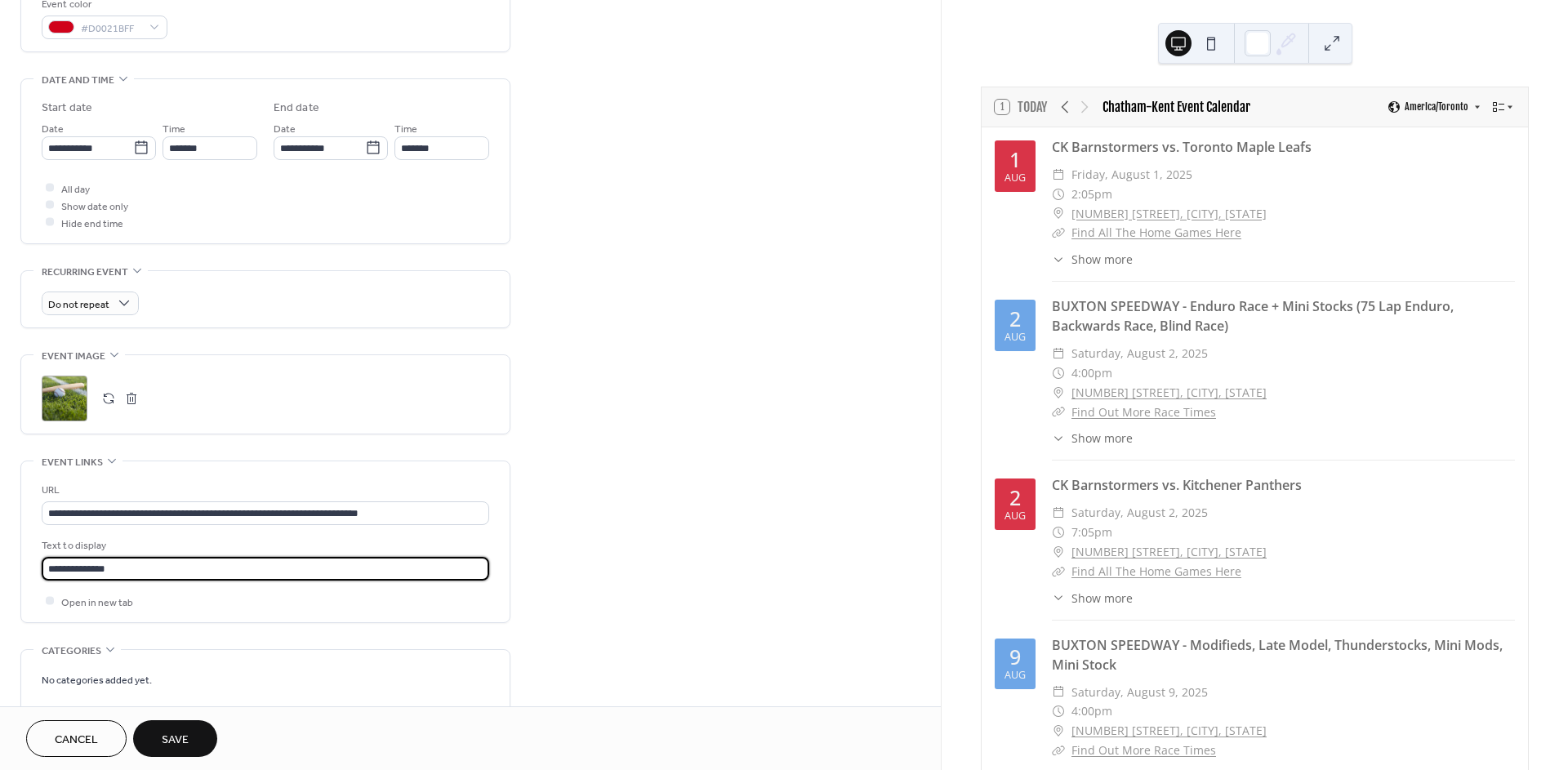 type on "**********" 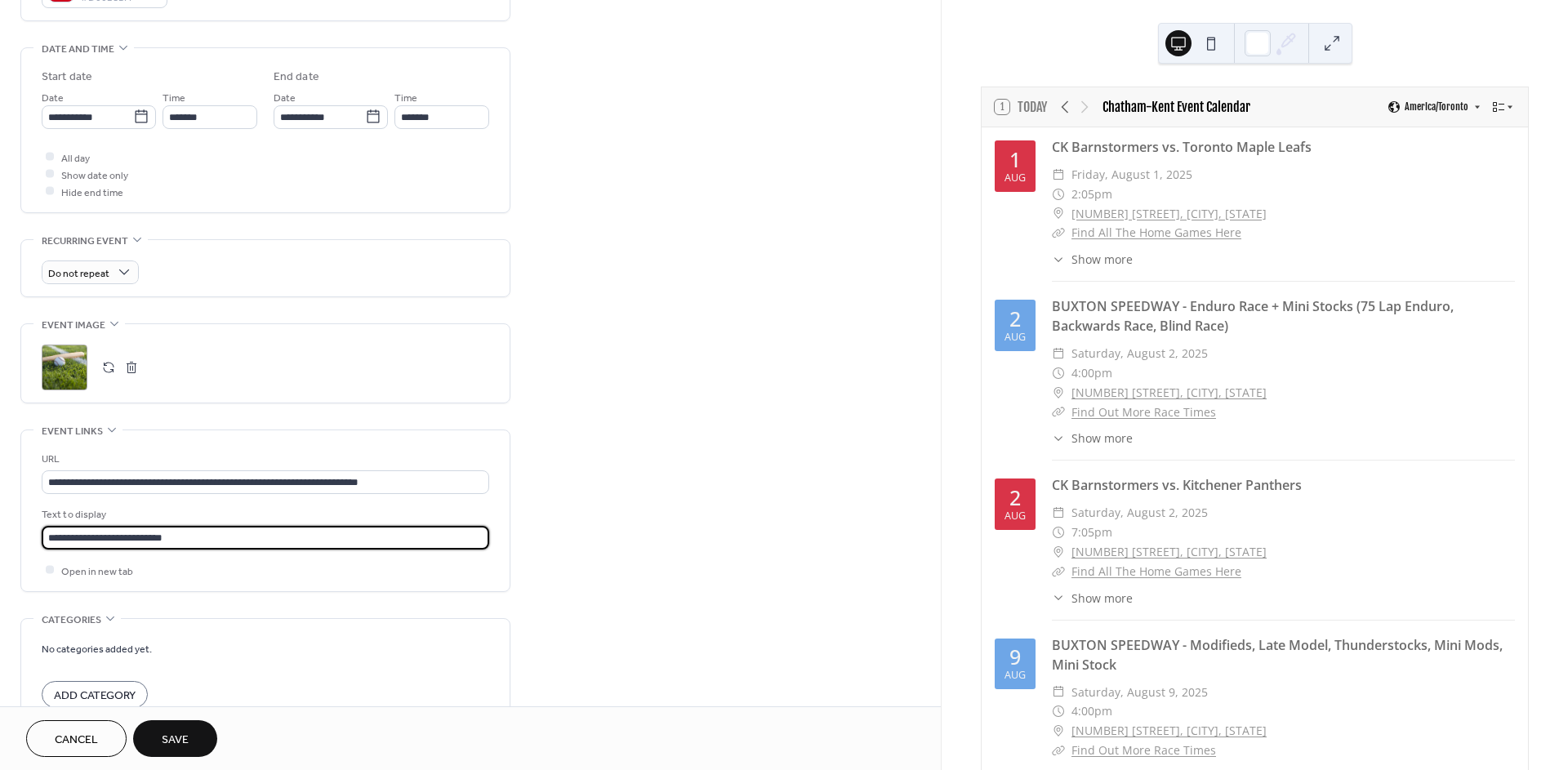 scroll, scrollTop: 576, scrollLeft: 0, axis: vertical 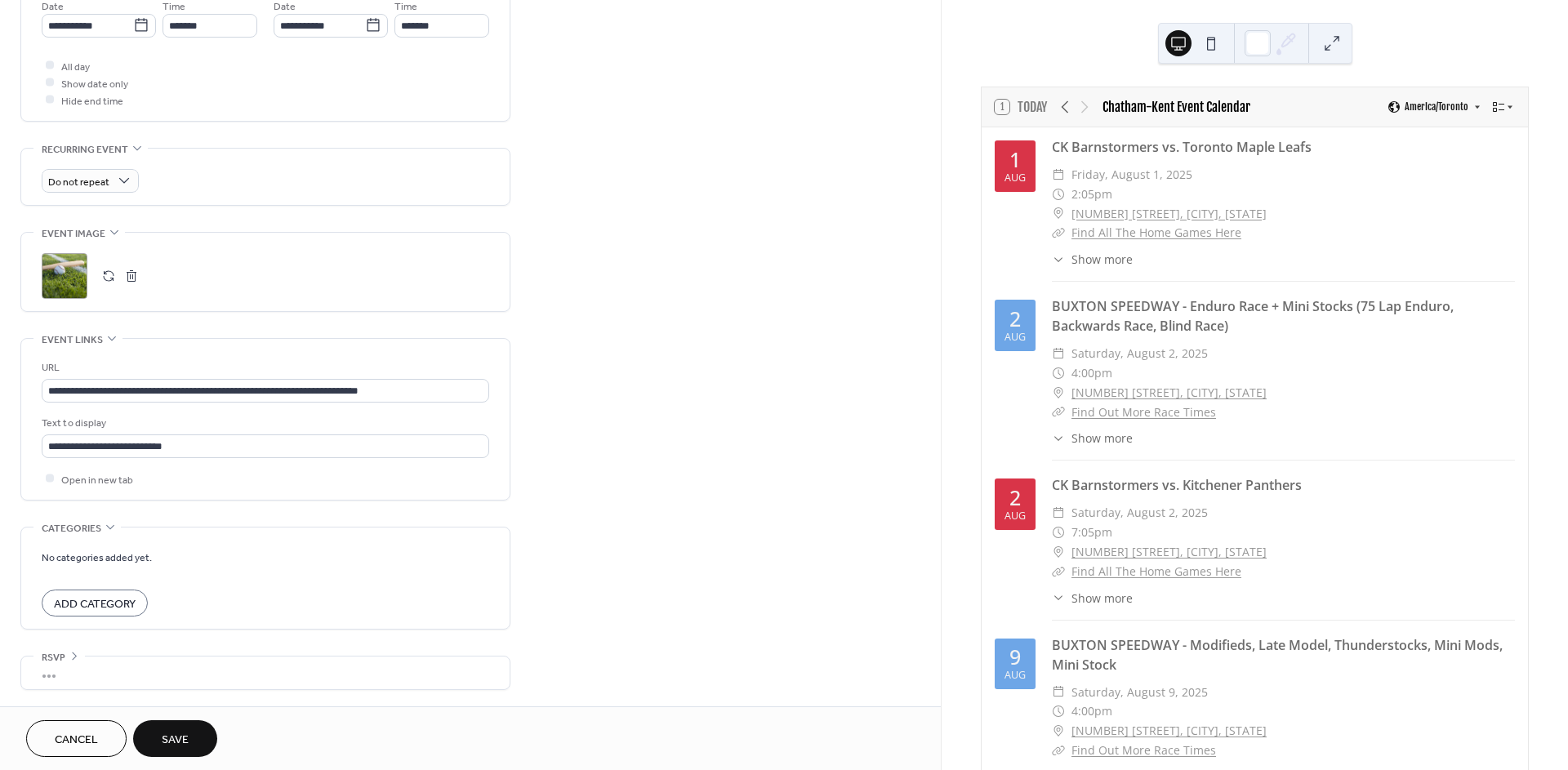 click on "Add Category" at bounding box center [95, 603] 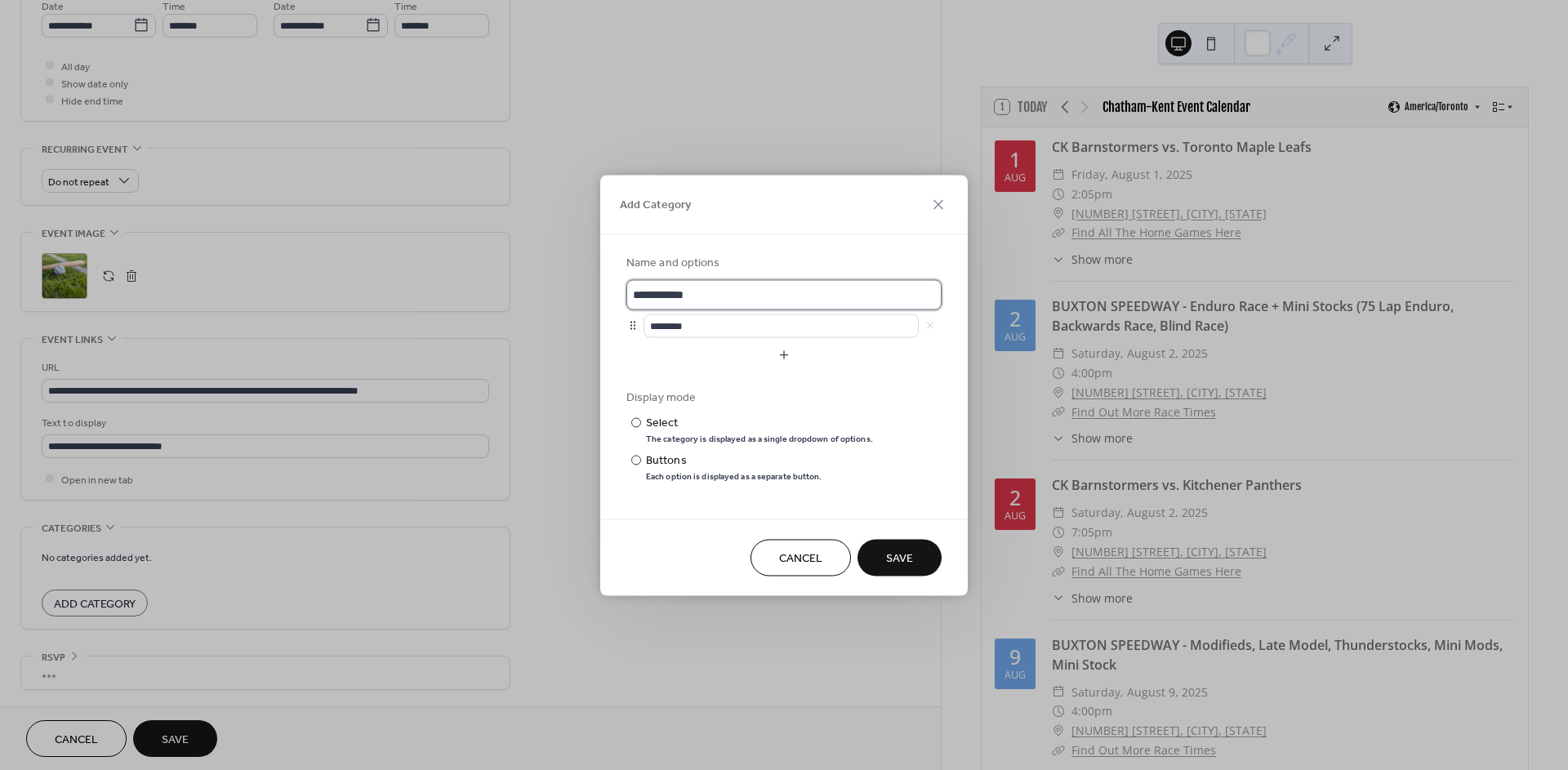 click on "**********" at bounding box center (784, 294) 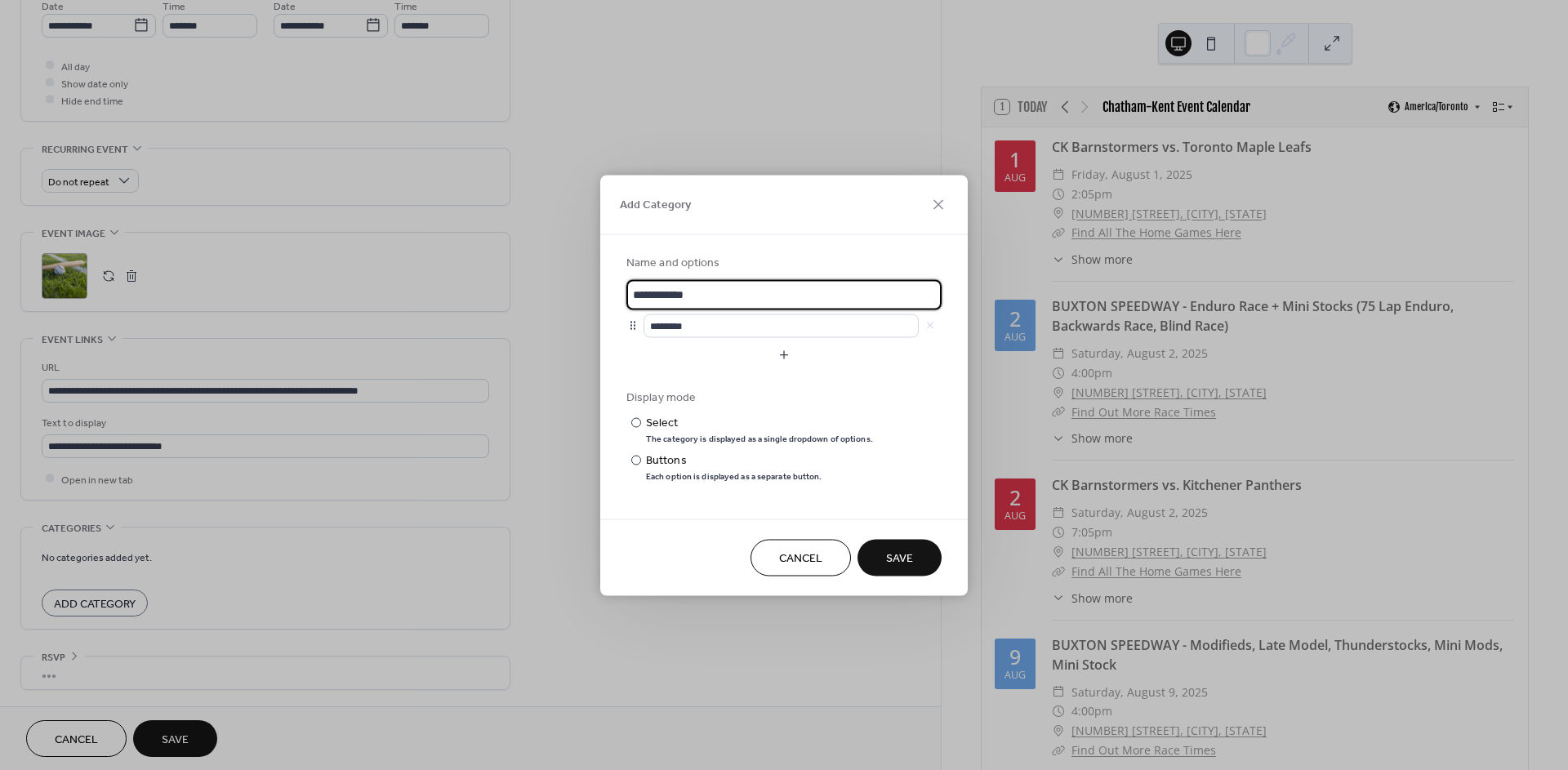 drag, startPoint x: 745, startPoint y: 290, endPoint x: 530, endPoint y: 280, distance: 215.23243 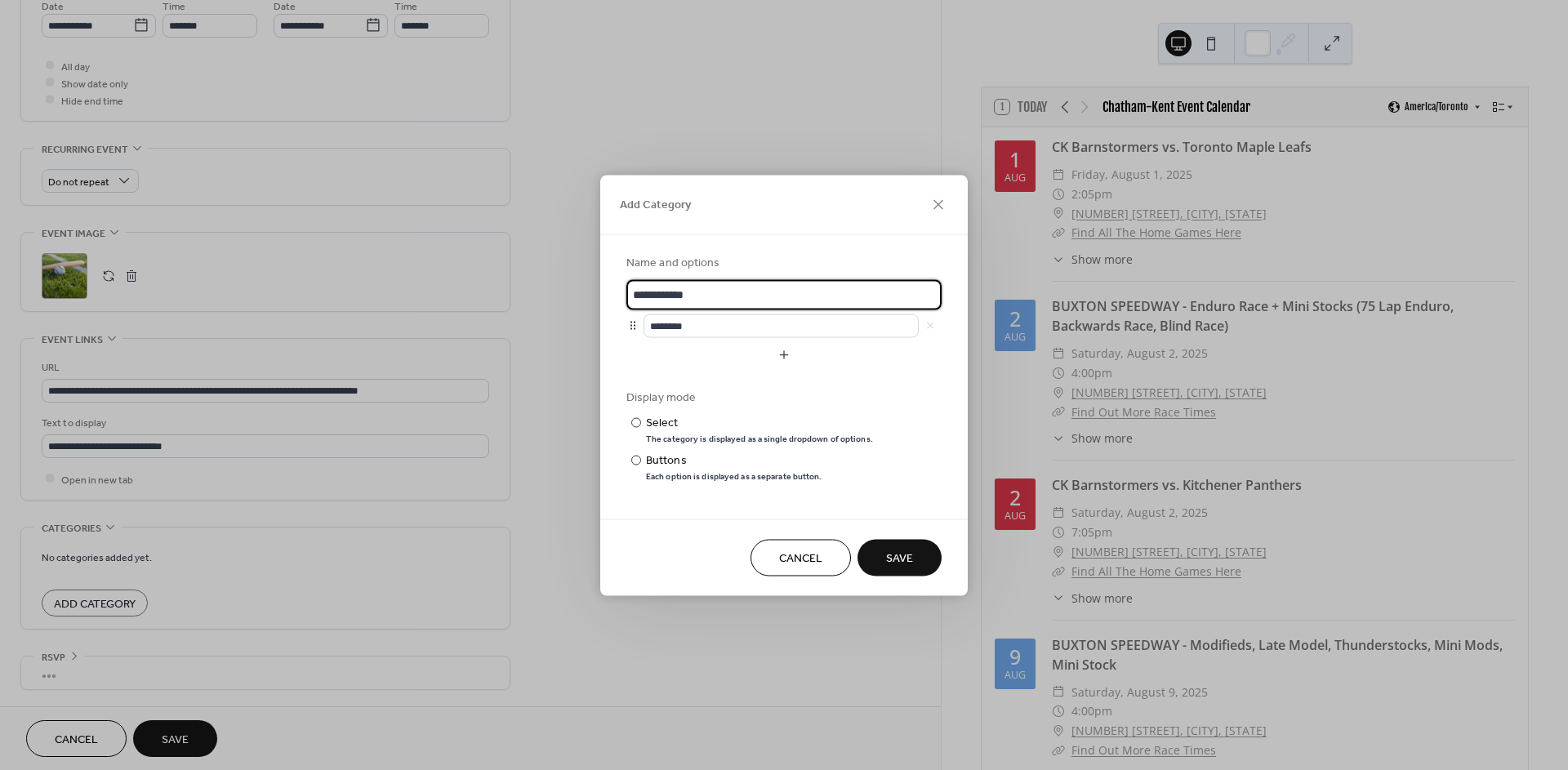 click on "**********" at bounding box center (784, 385) 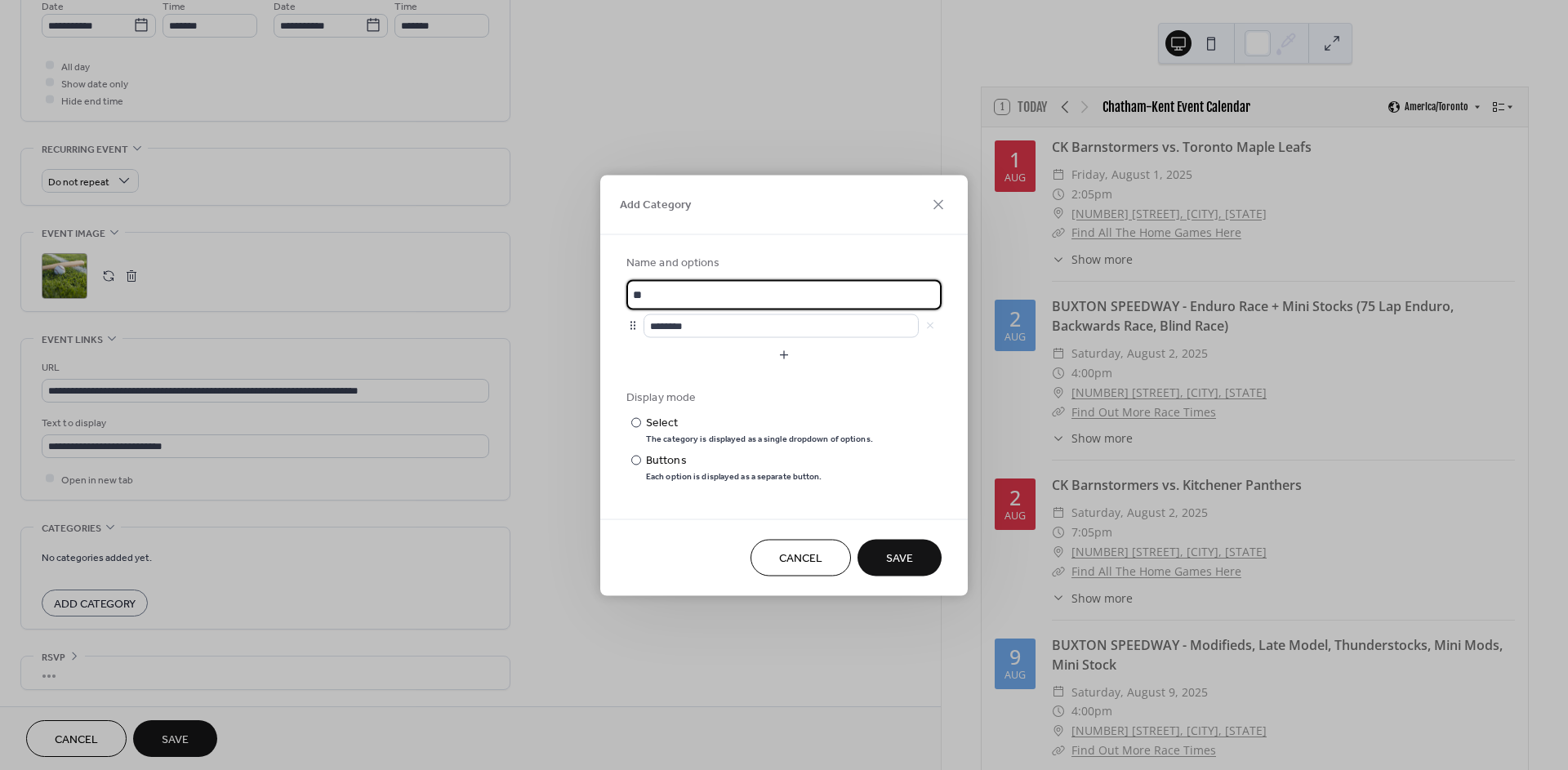 type on "*" 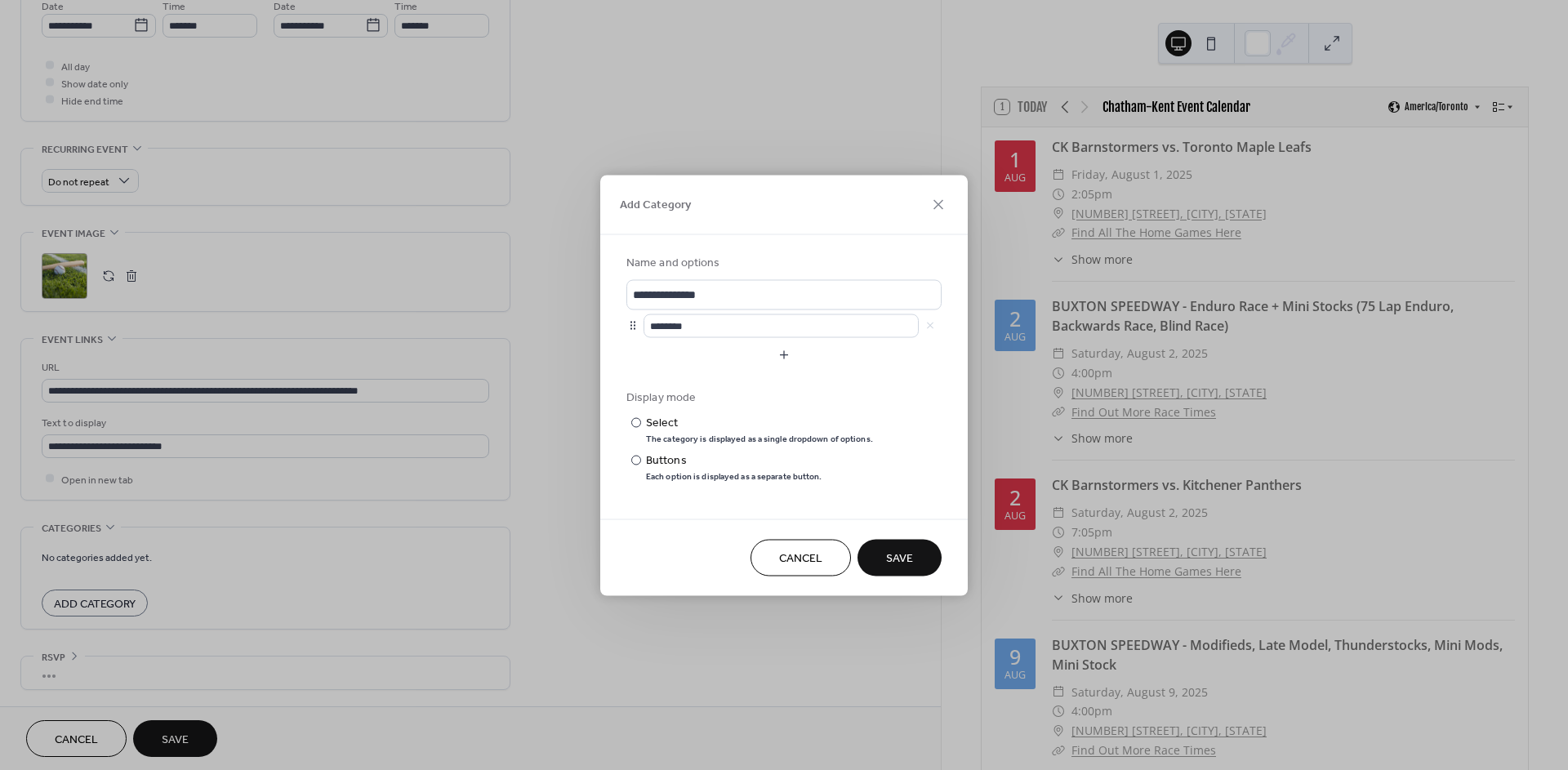 click on "********" at bounding box center [792, 325] 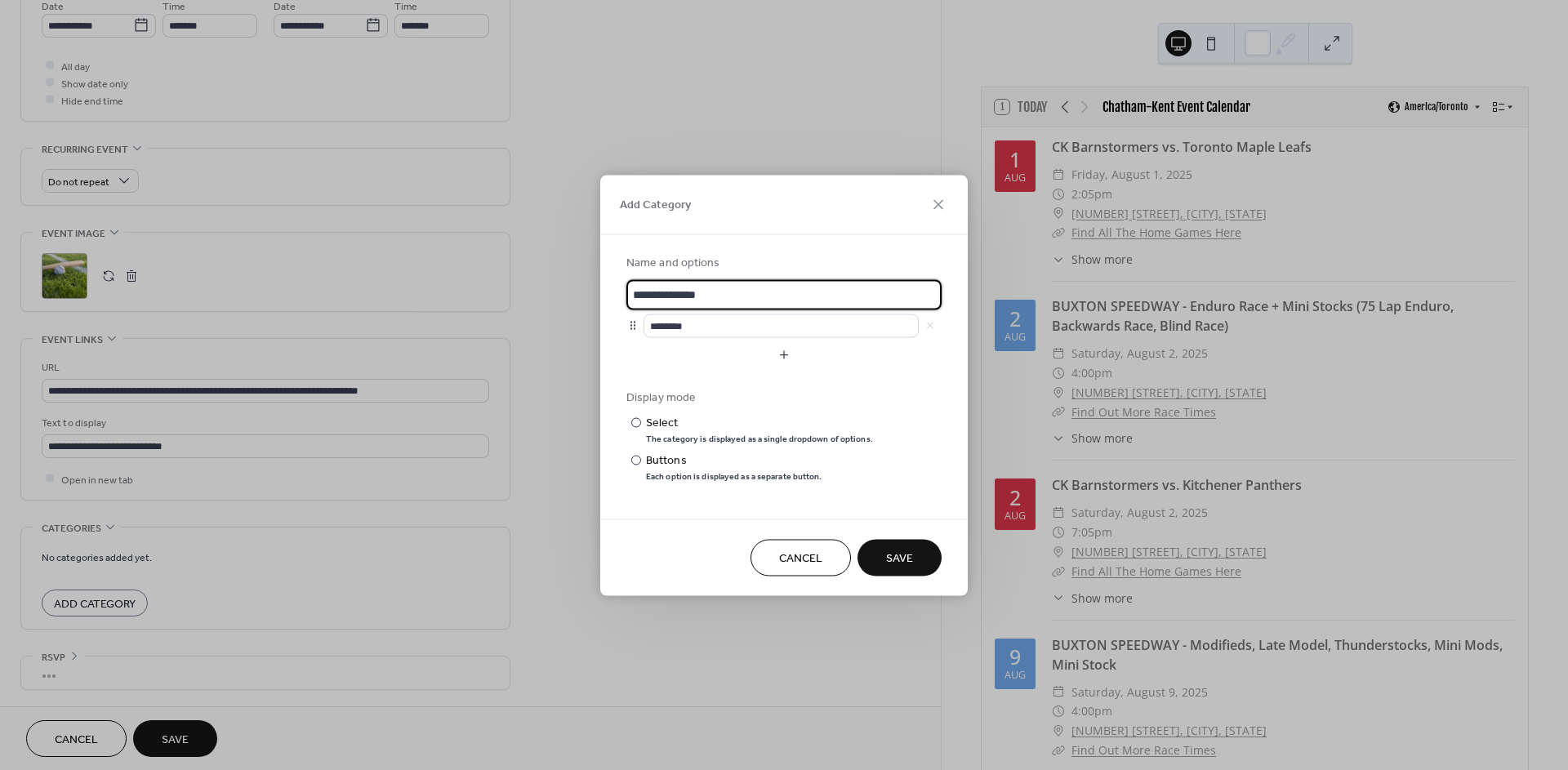 click on "**********" at bounding box center (784, 294) 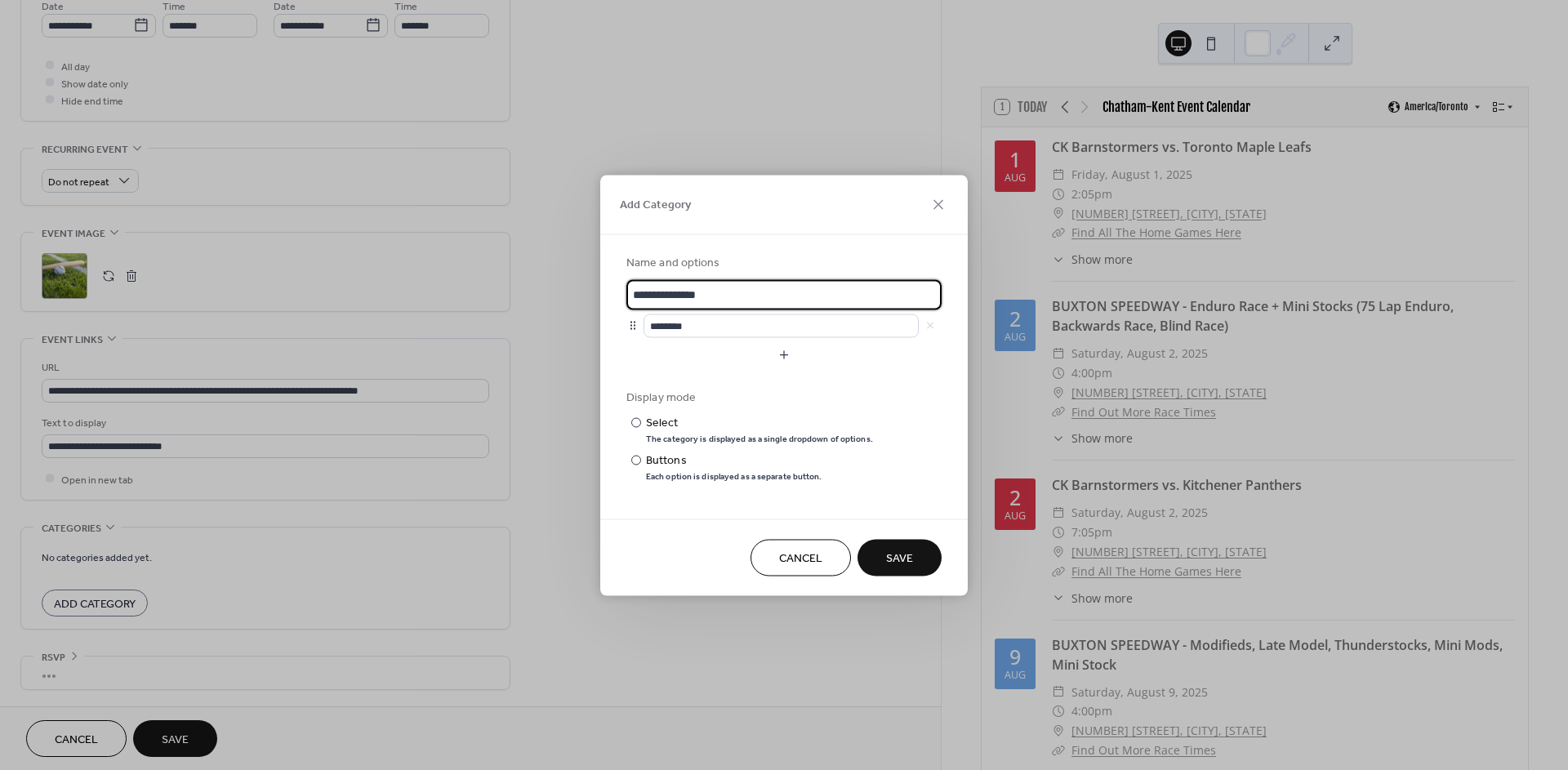 drag, startPoint x: 723, startPoint y: 287, endPoint x: 569, endPoint y: 274, distance: 154.54773 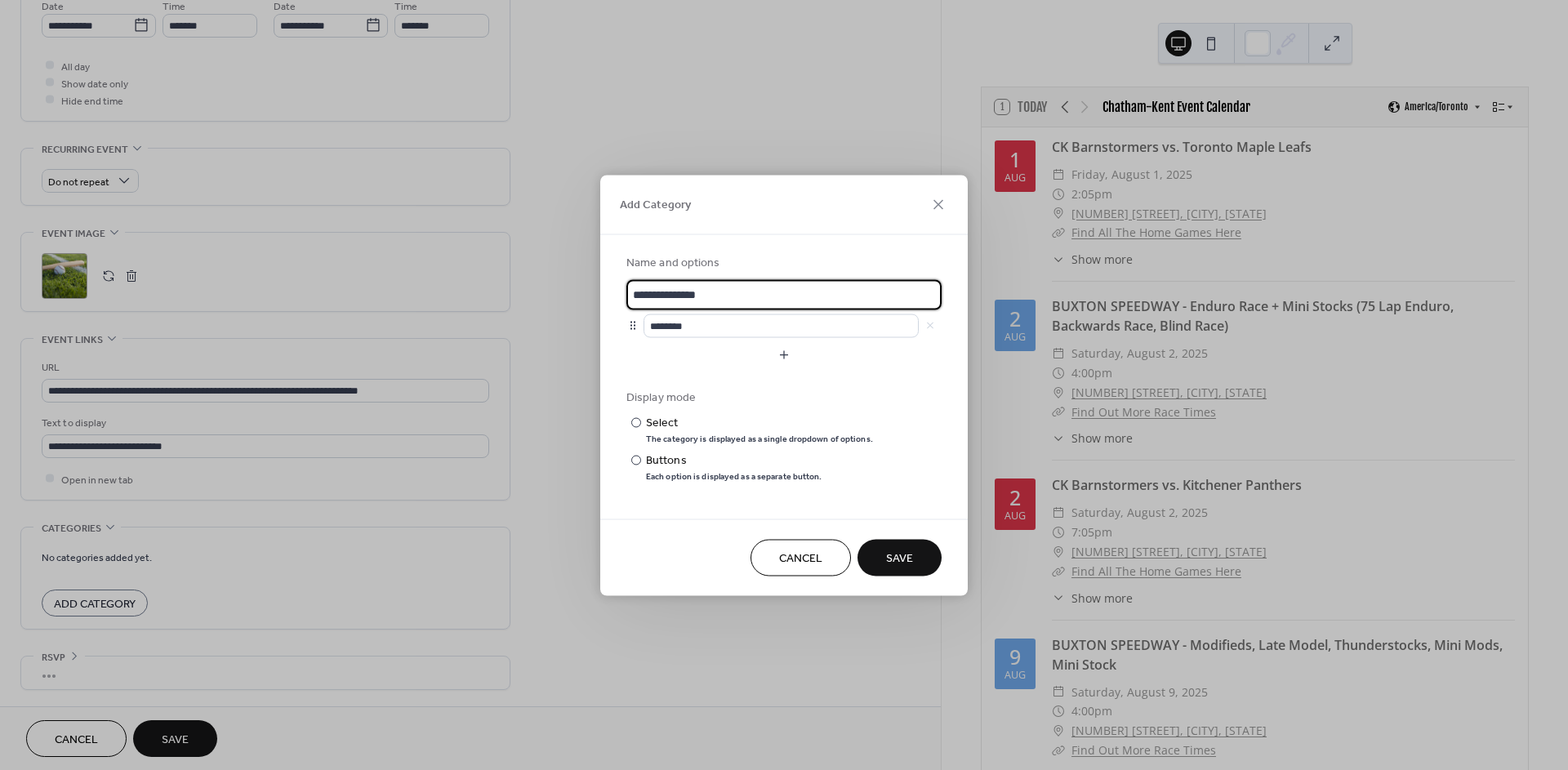 click on "**********" at bounding box center (784, 385) 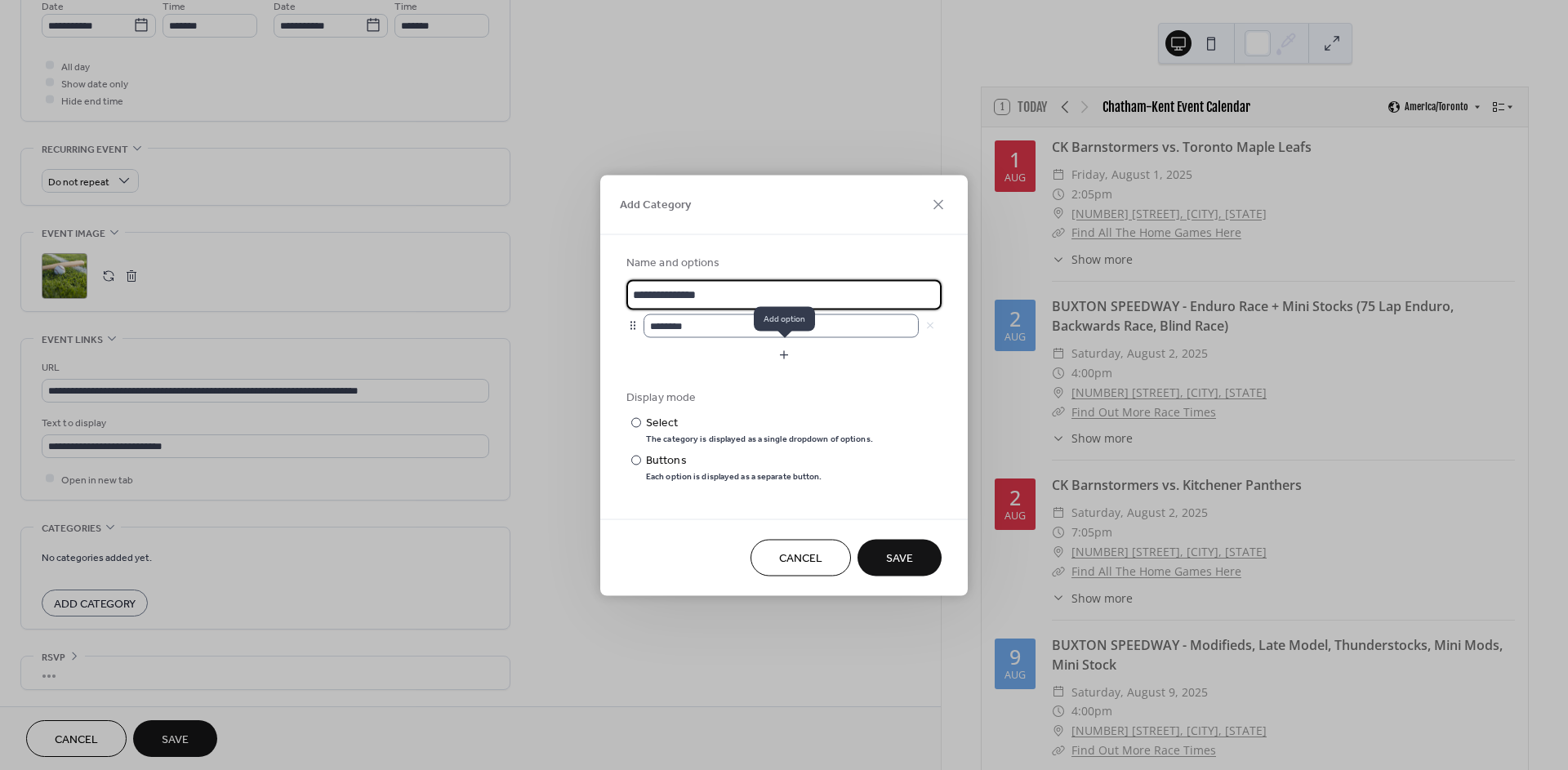 type on "**********" 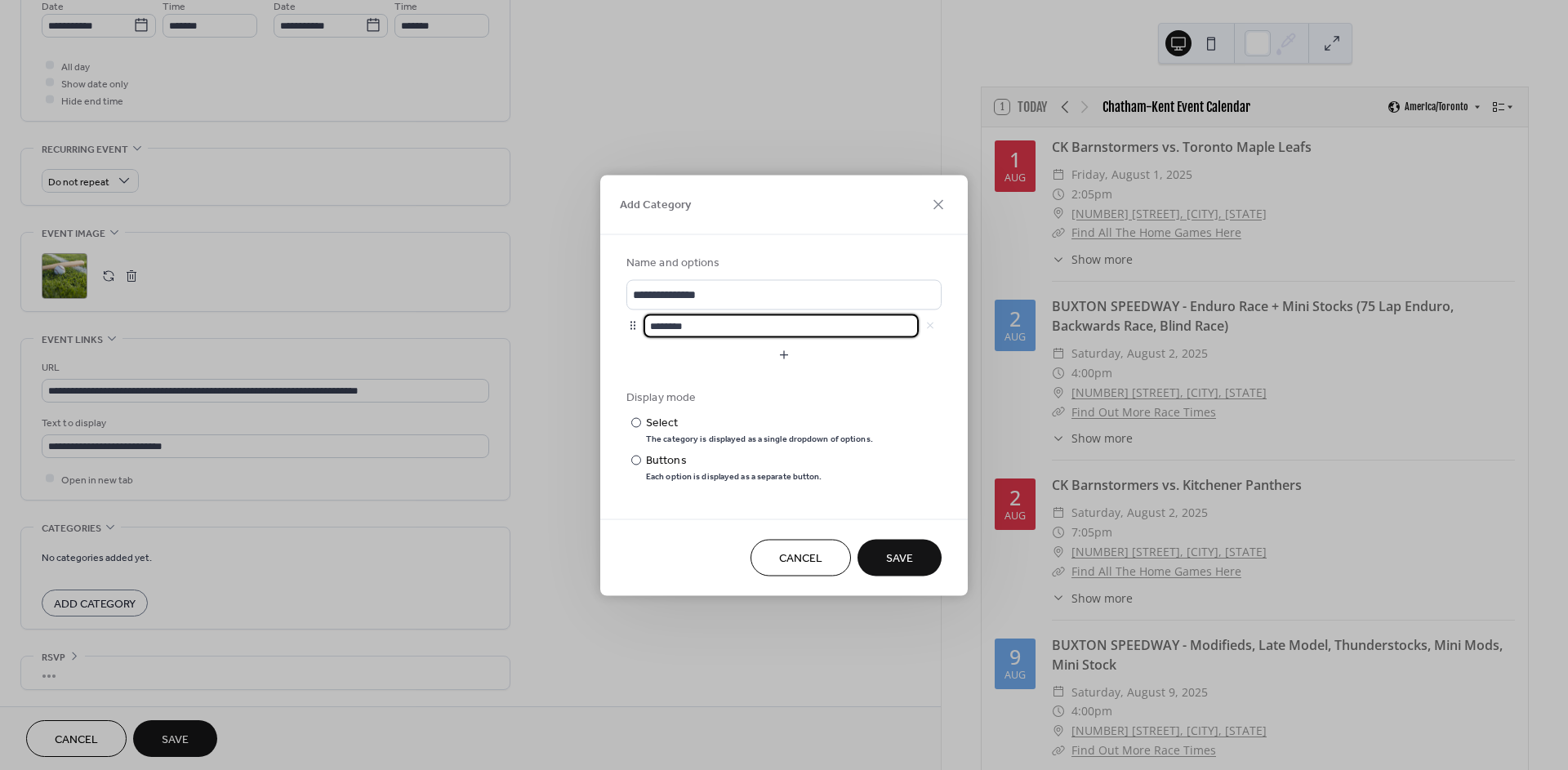 click on "********" at bounding box center (781, 325) 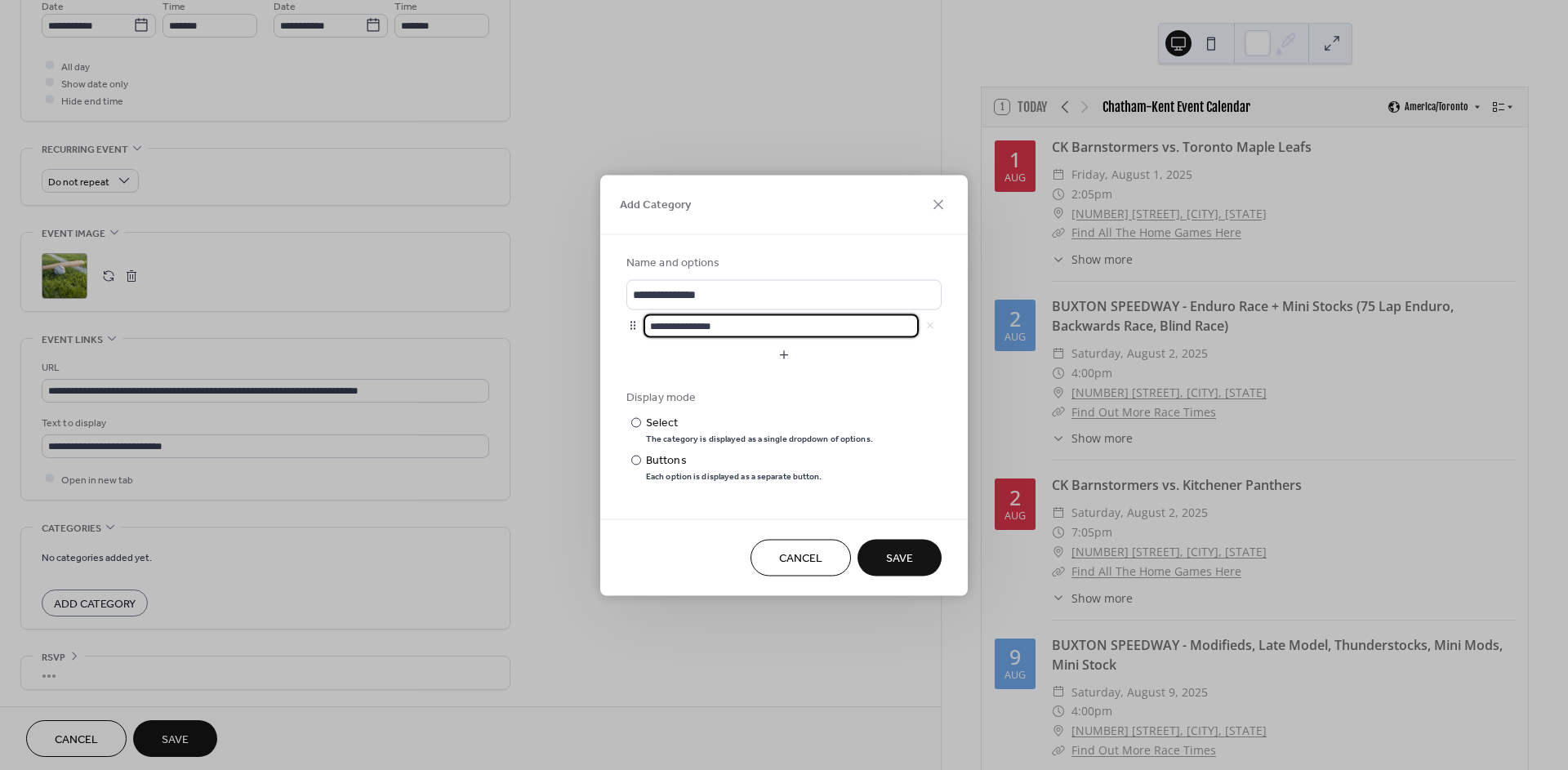 type on "**********" 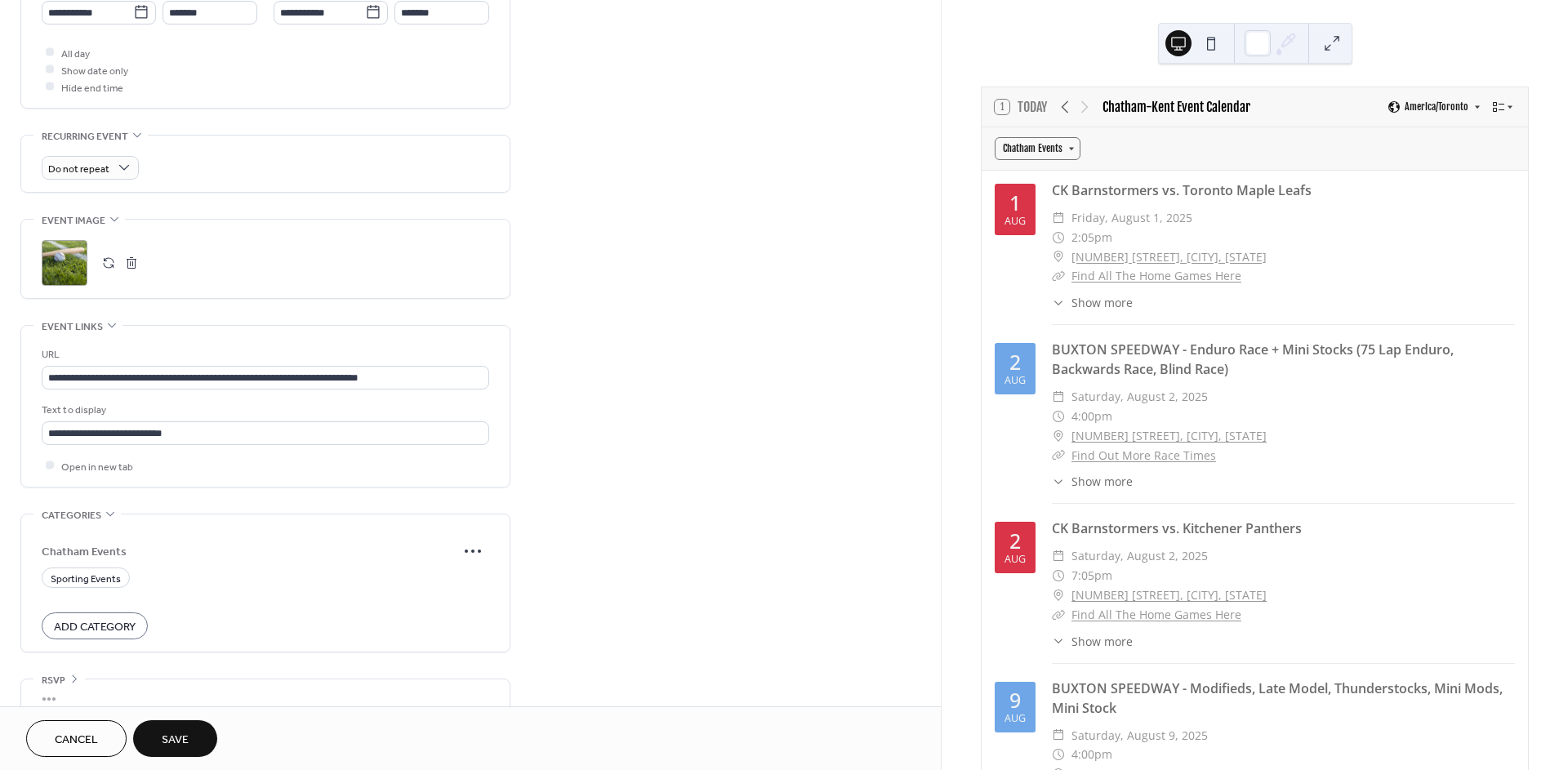 scroll, scrollTop: 612, scrollLeft: 0, axis: vertical 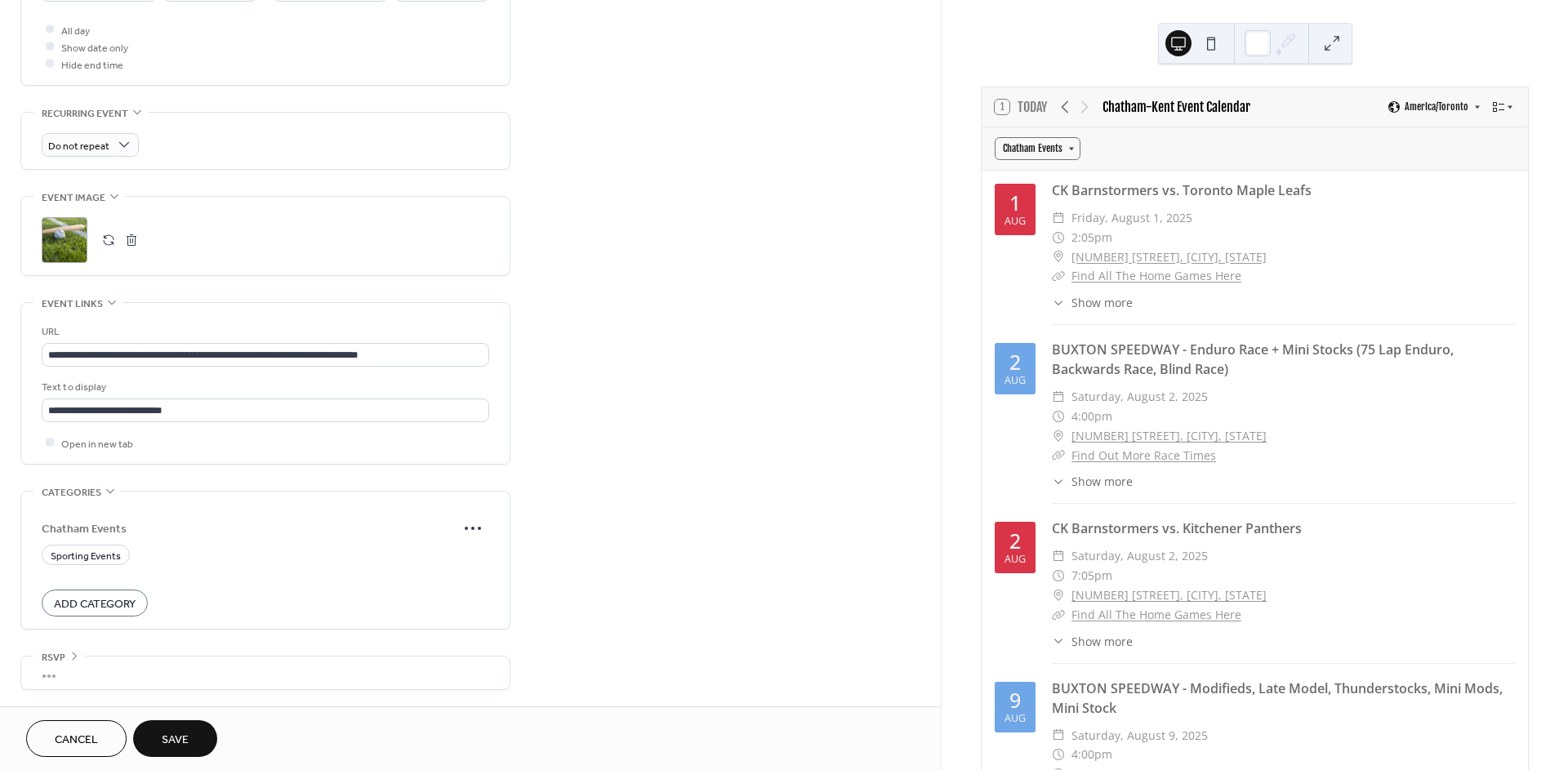 click on "Save" at bounding box center [175, 740] 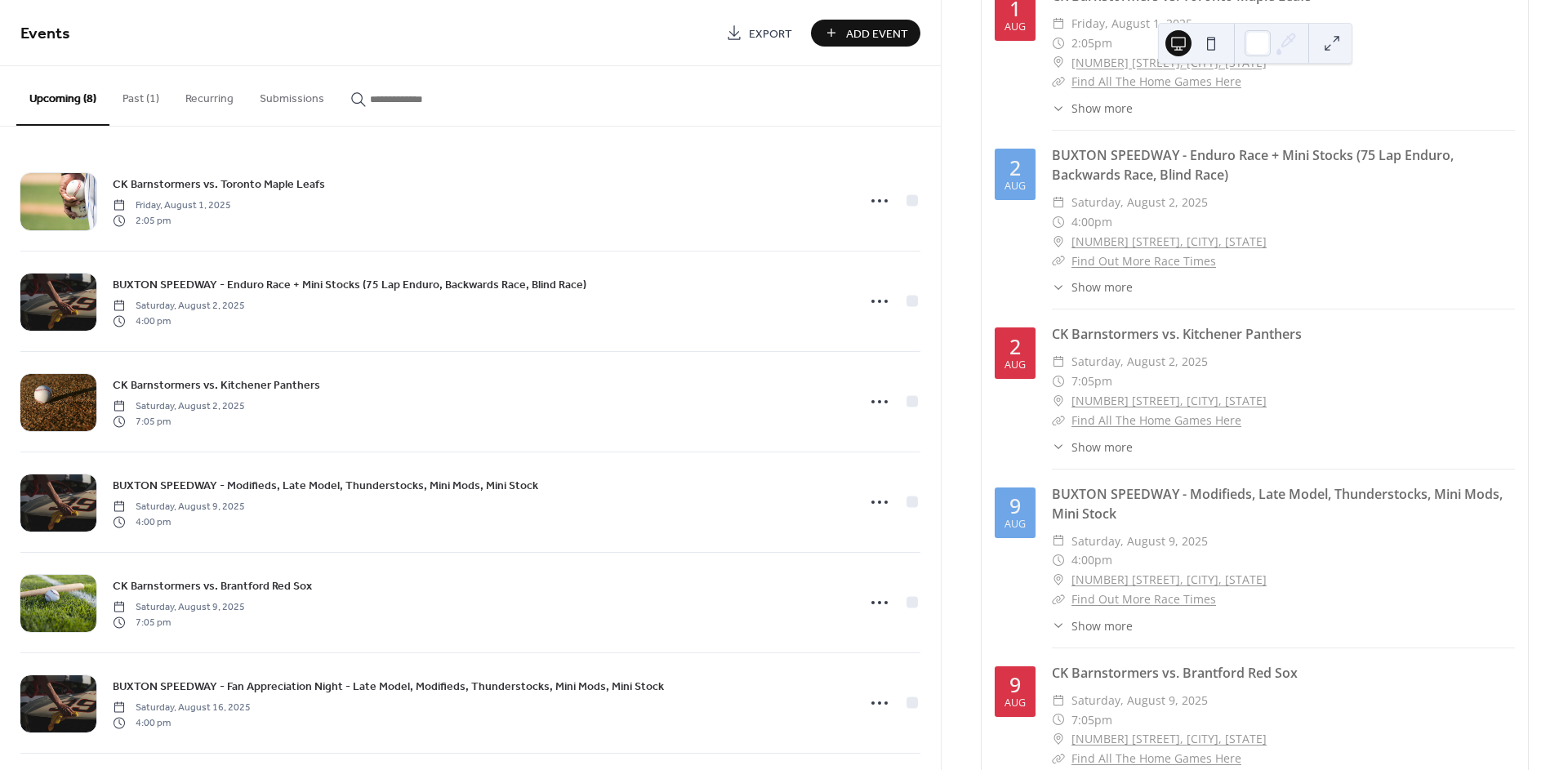 scroll, scrollTop: 91, scrollLeft: 0, axis: vertical 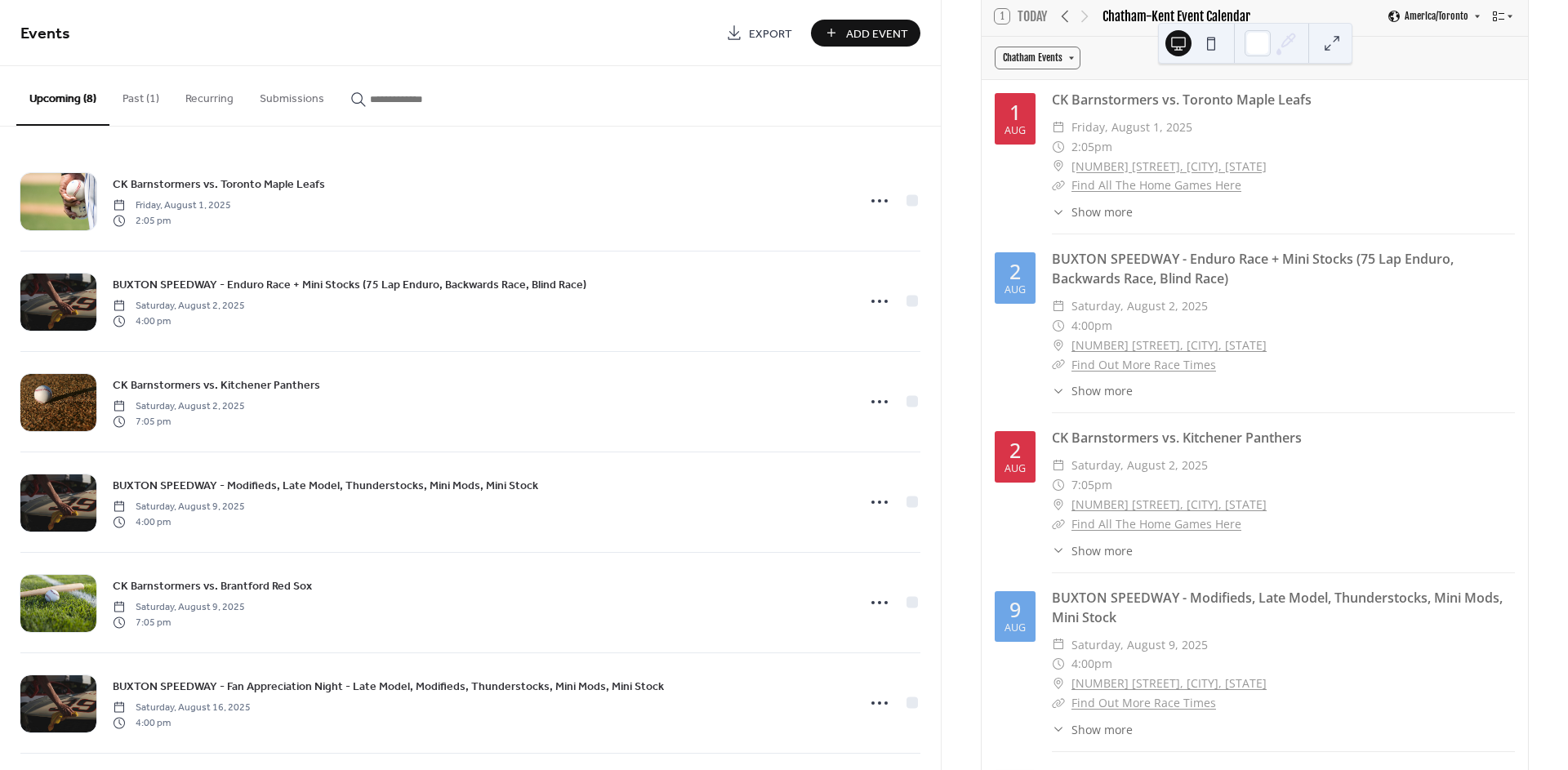 click on "​ 7:05pm" at bounding box center [1283, 485] 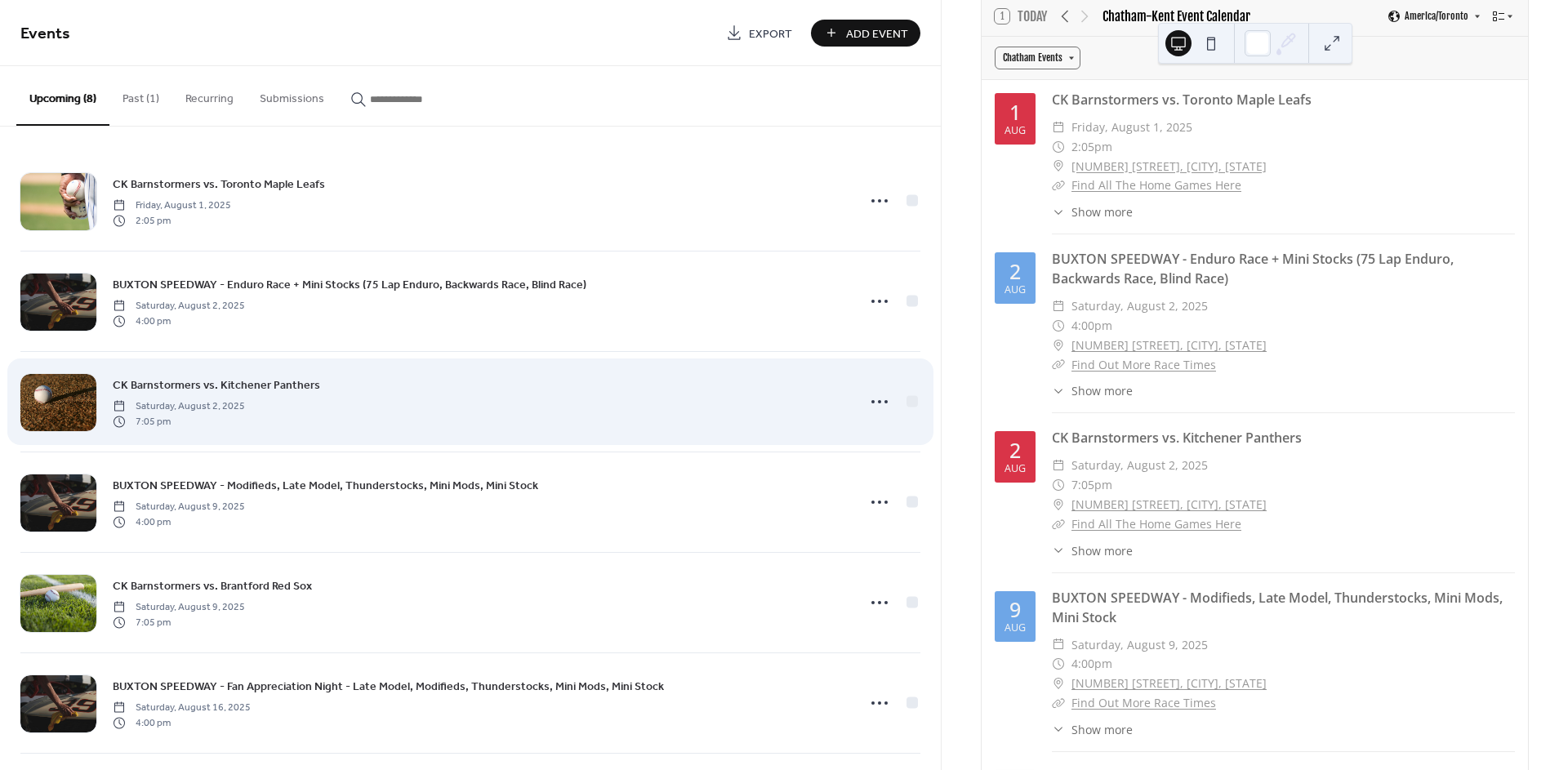 click on "CK Barnstormers vs. Kitchener Panthers Saturday, August 2, 2025 7:05 pm" at bounding box center (479, 402) 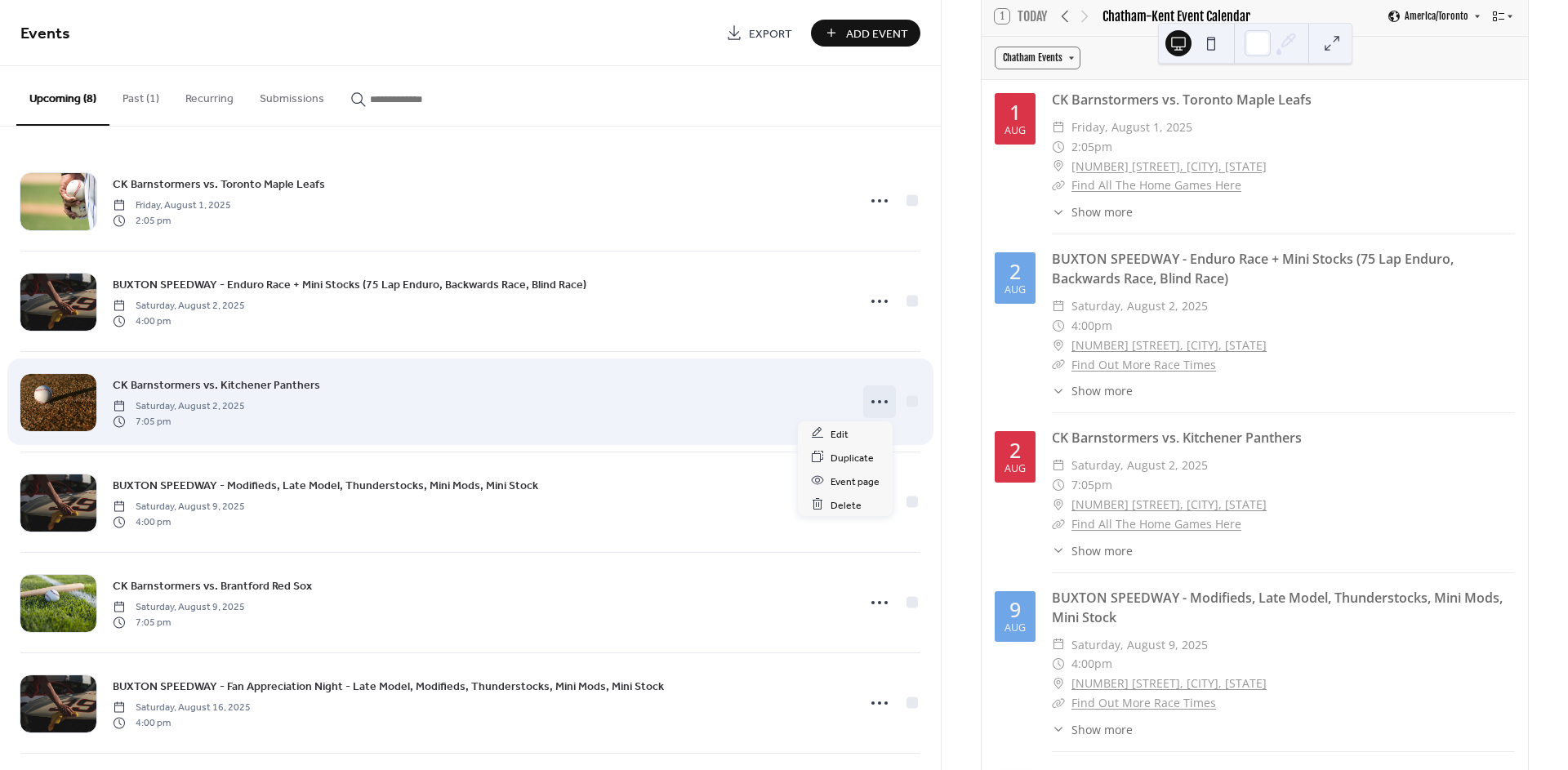 click 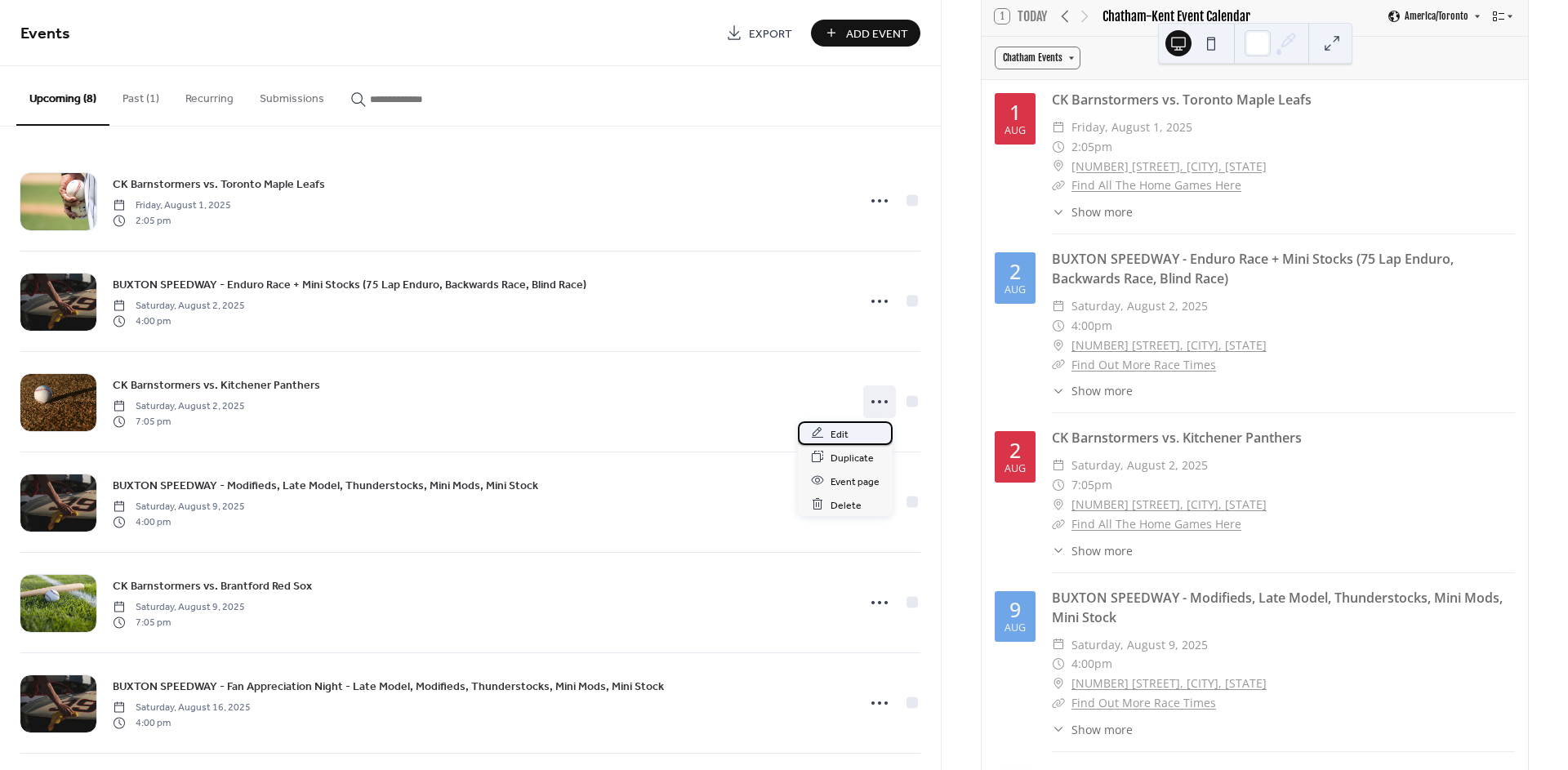 click on "Edit" at bounding box center [845, 433] 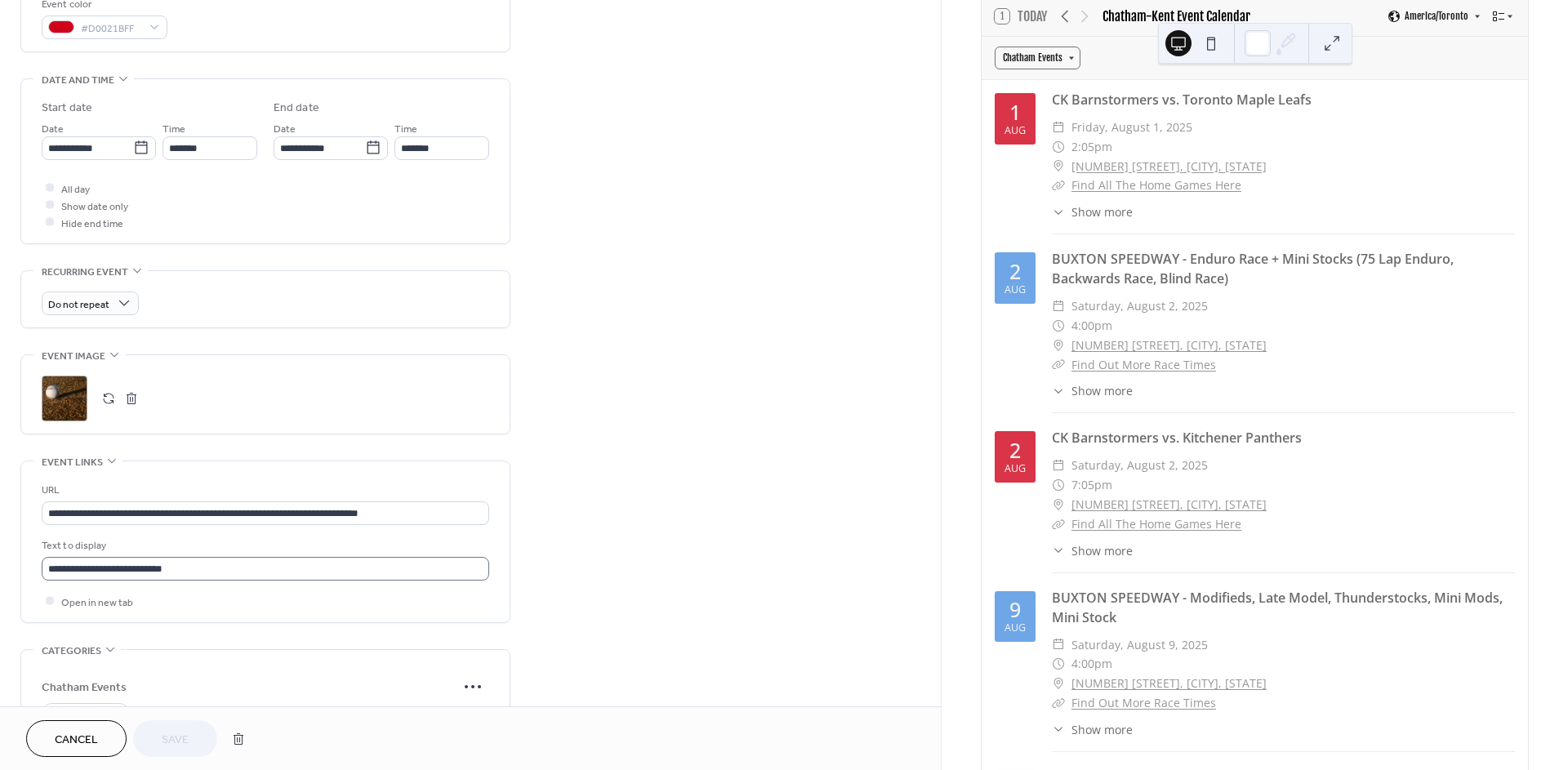 scroll, scrollTop: 612, scrollLeft: 0, axis: vertical 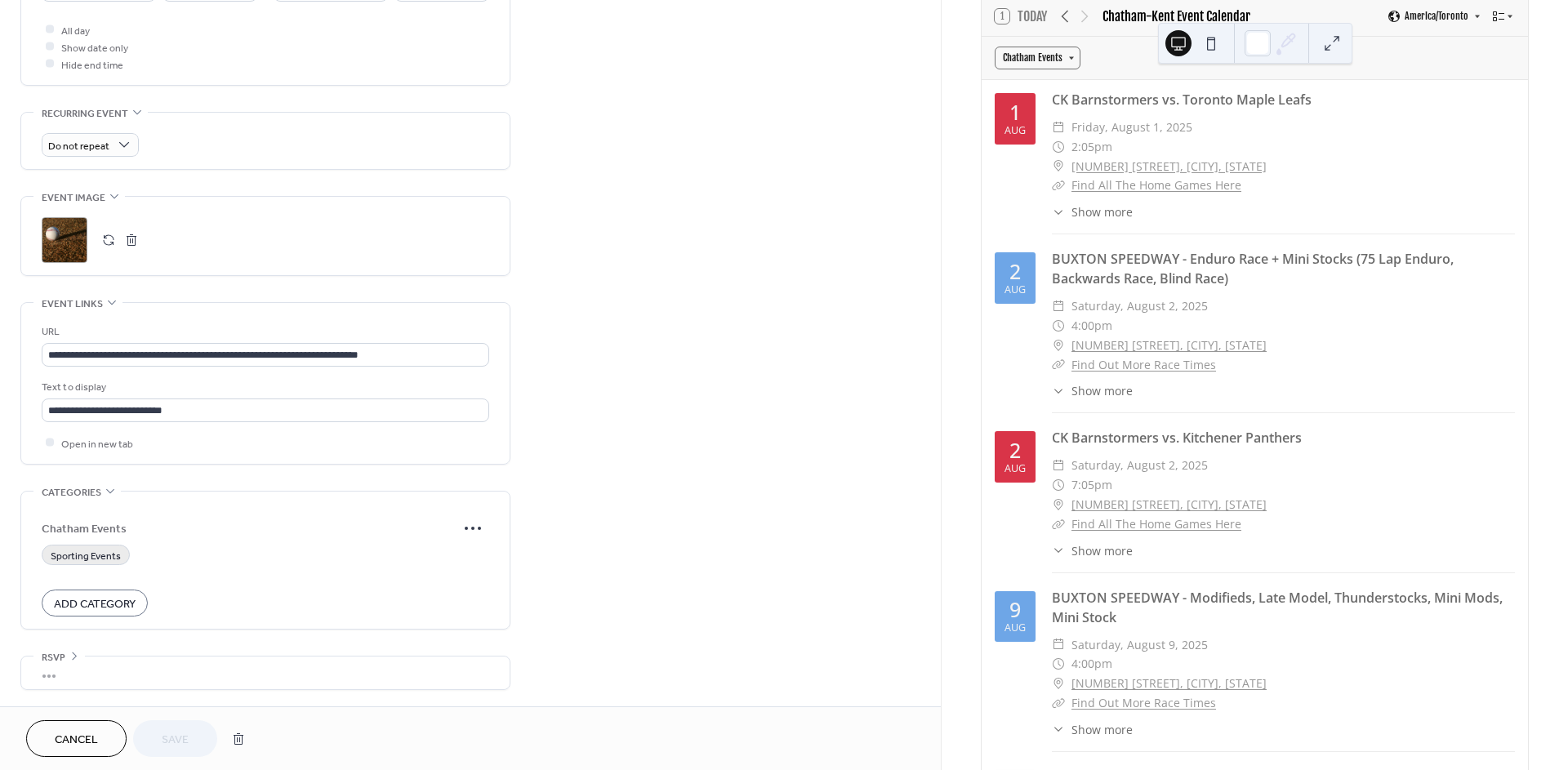 click on "Sporting Events" at bounding box center [86, 555] 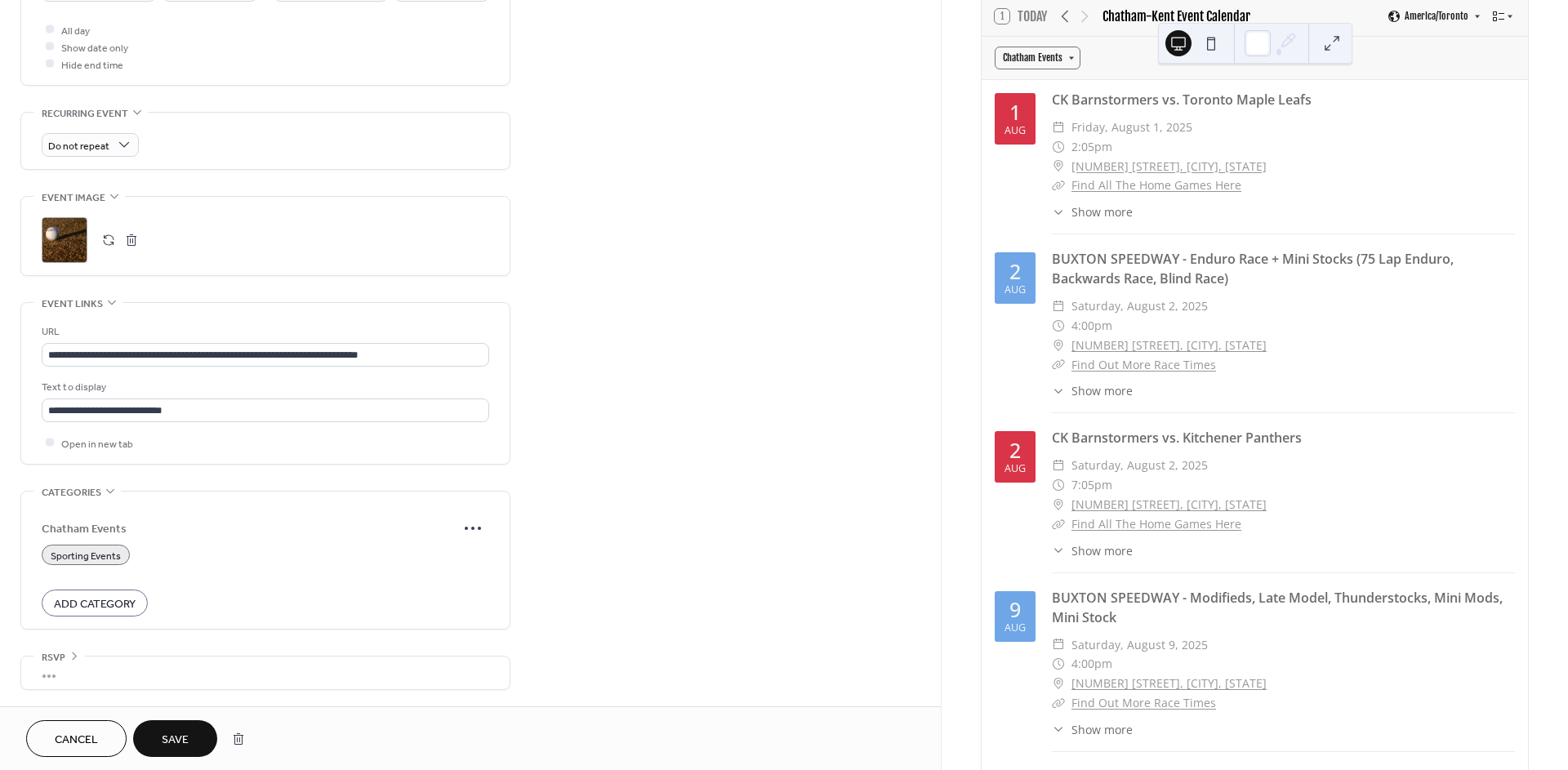 click on "Save" at bounding box center [175, 740] 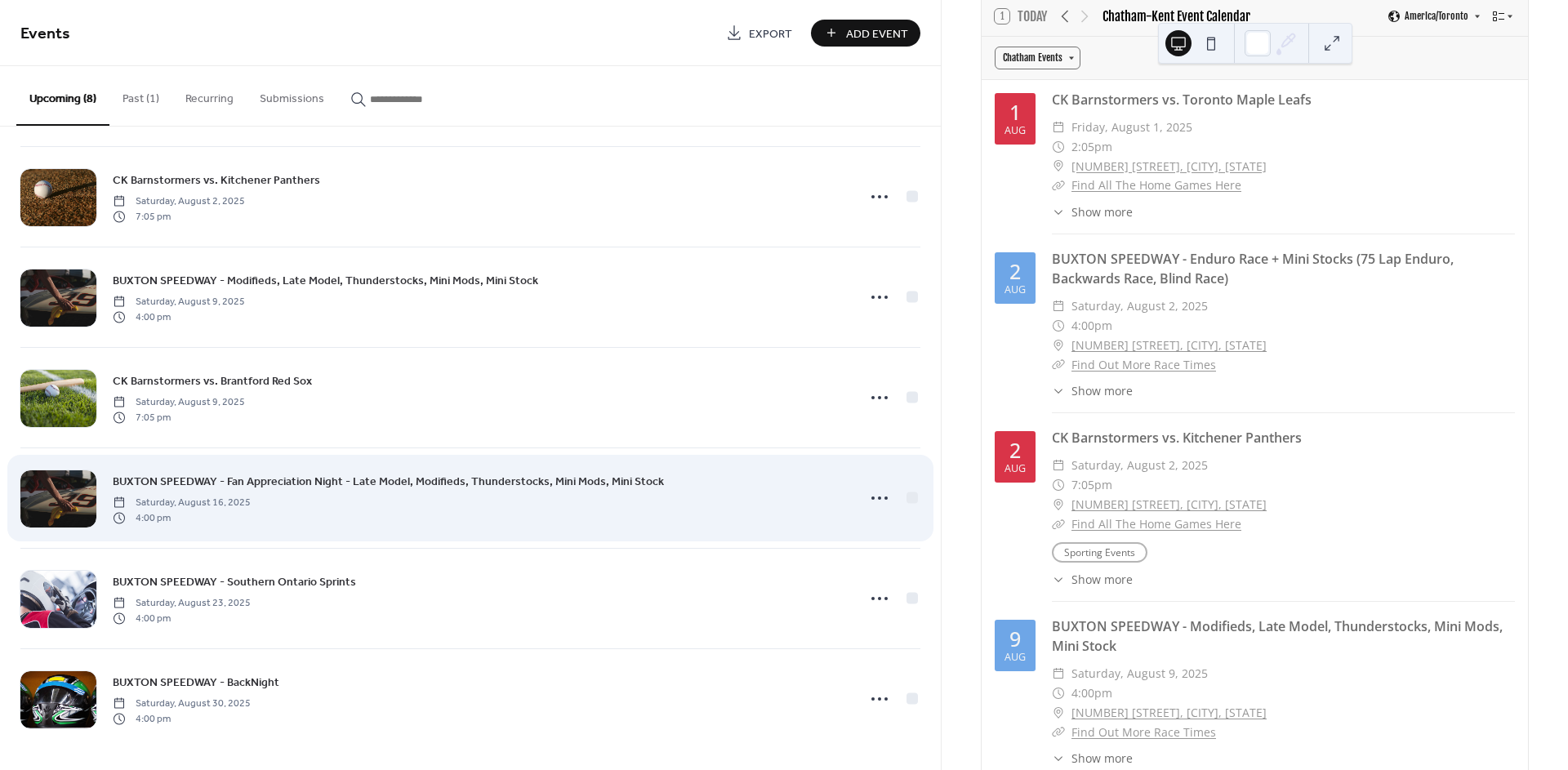 scroll, scrollTop: 207, scrollLeft: 0, axis: vertical 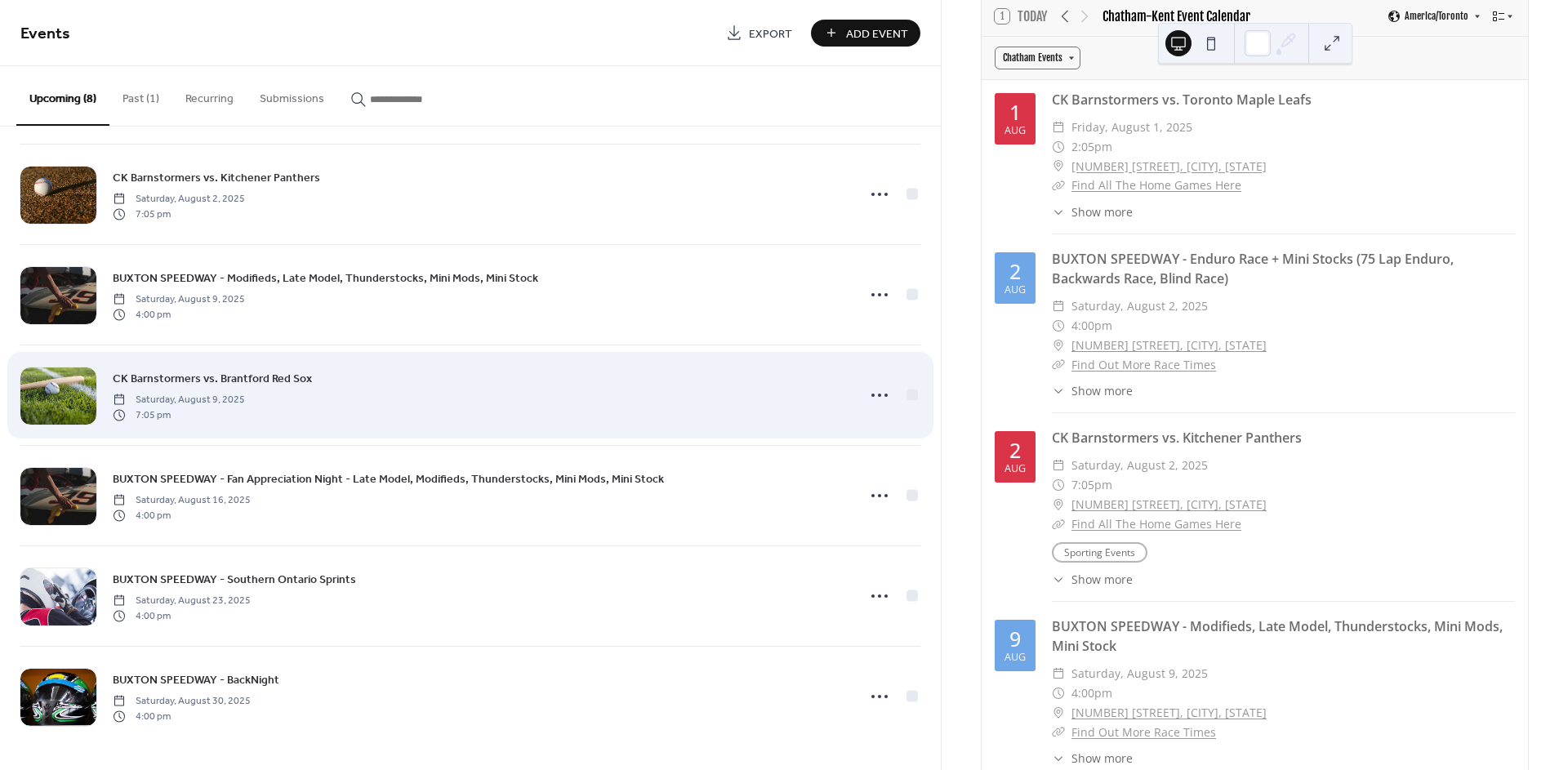 click on "CK Barnstormers vs. Brantford Red Sox Saturday, August 9, 2025 7:05 pm" at bounding box center (479, 395) 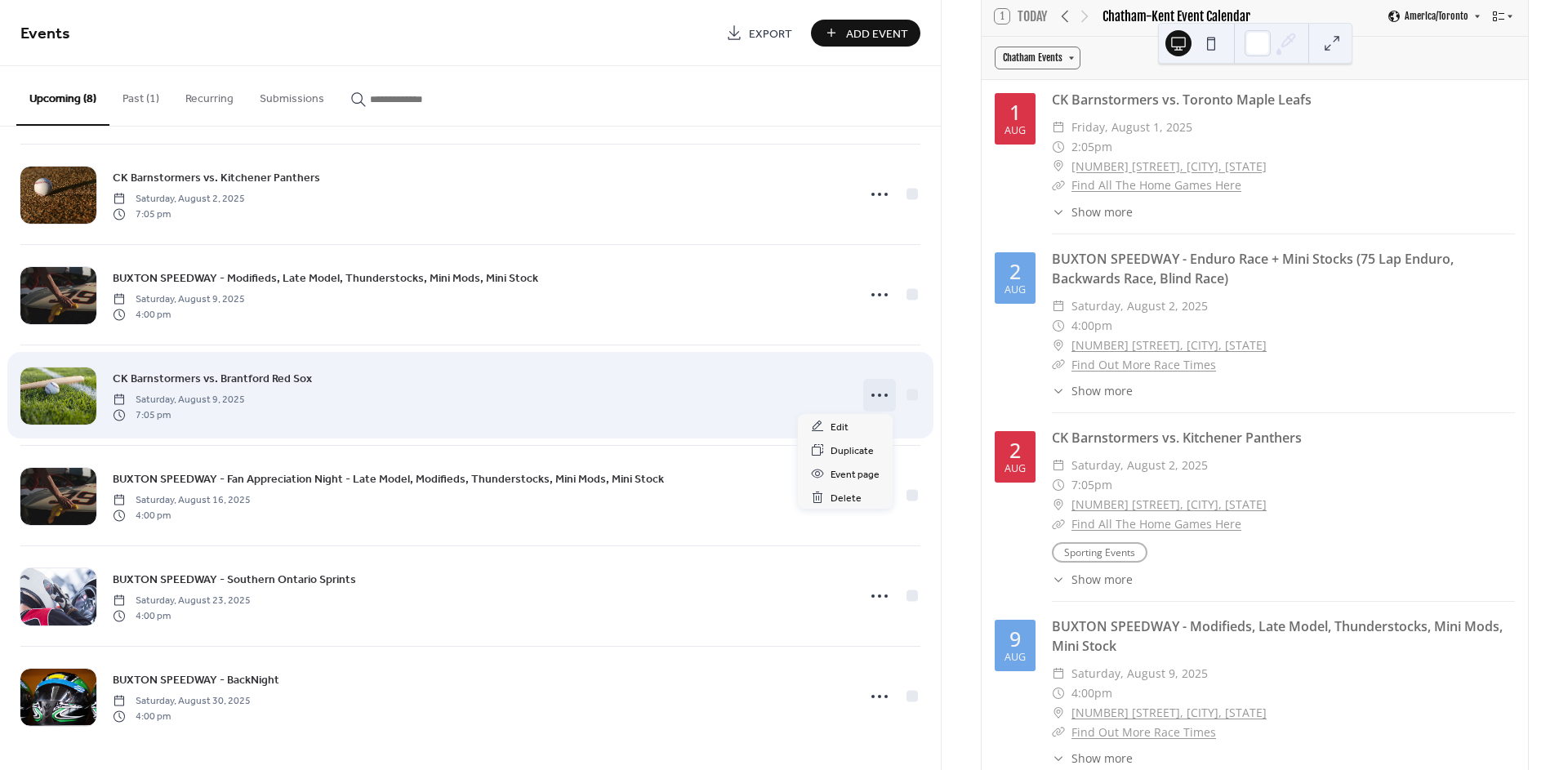 click 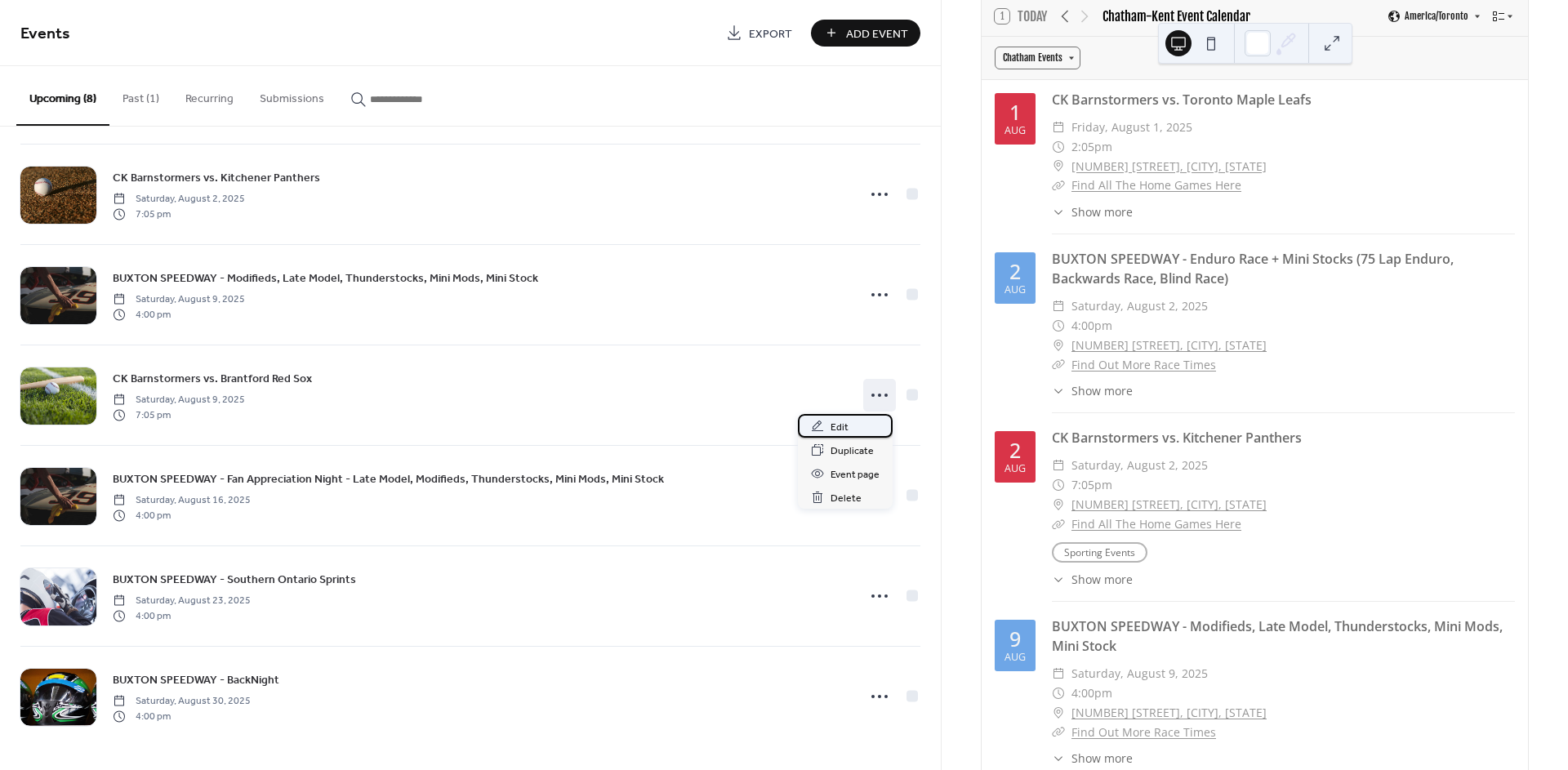 click on "Edit" at bounding box center (845, 425) 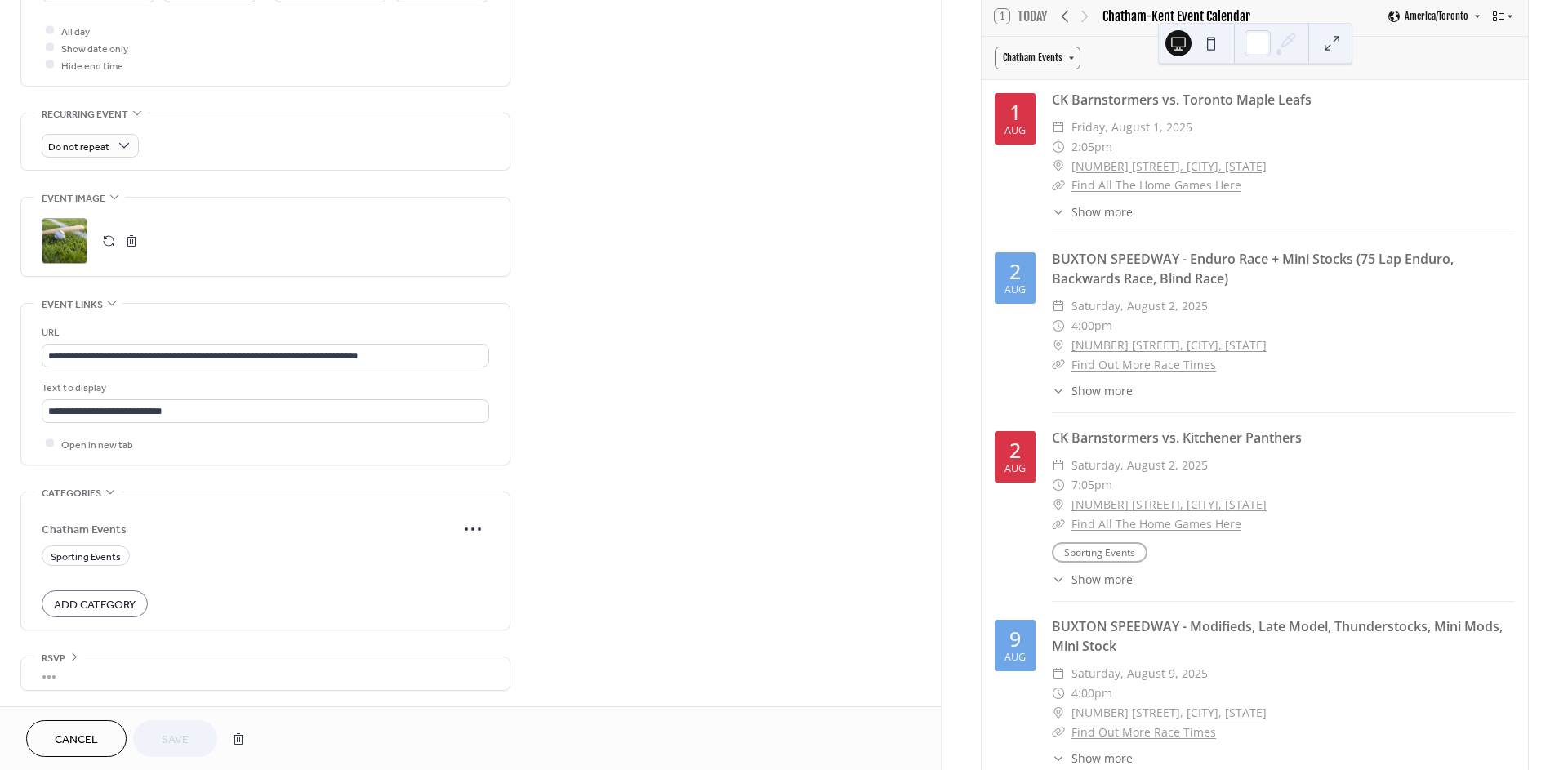scroll, scrollTop: 612, scrollLeft: 0, axis: vertical 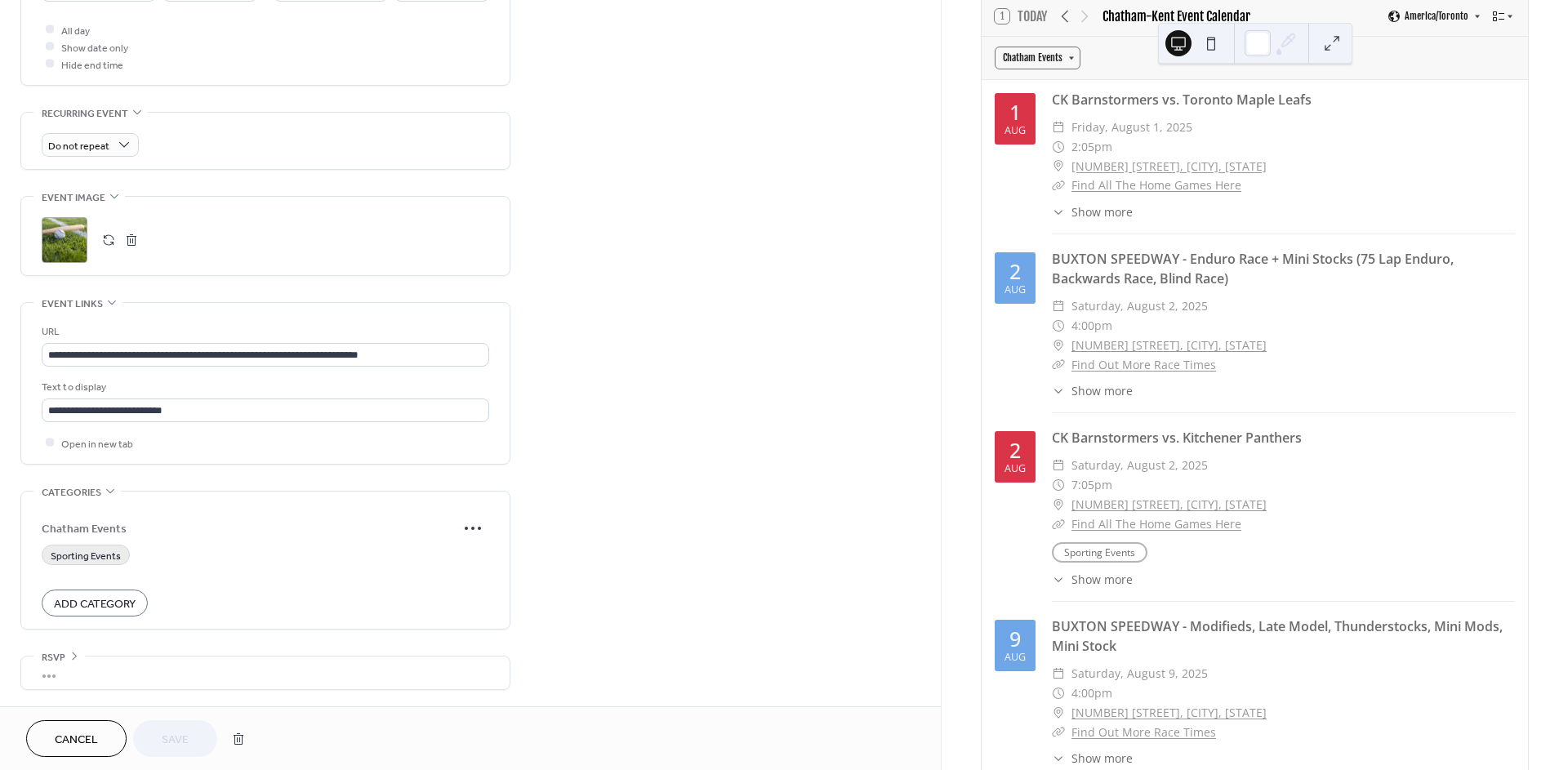 click on "Sporting Events" at bounding box center [86, 555] 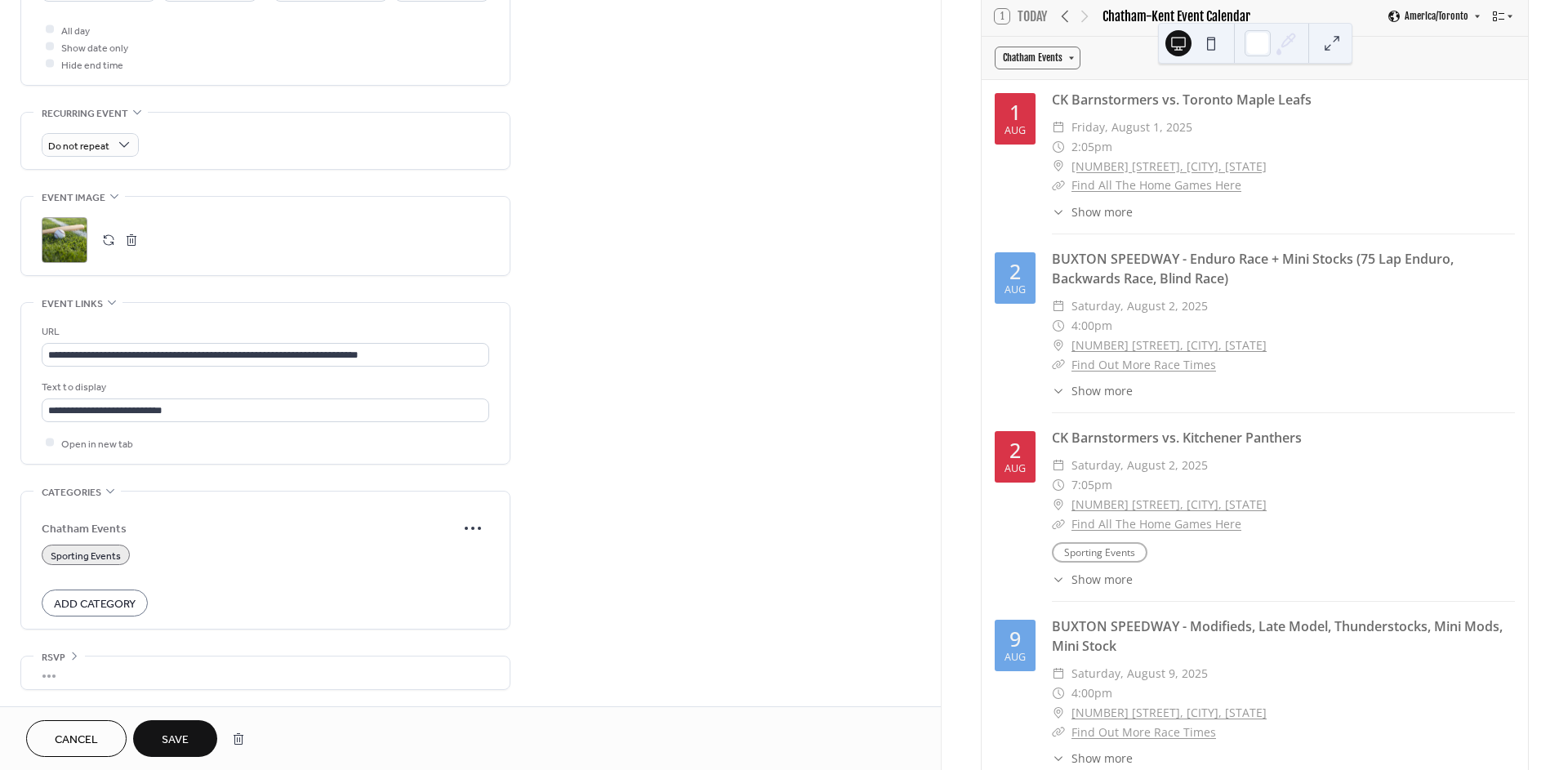 click on "Save" at bounding box center (175, 740) 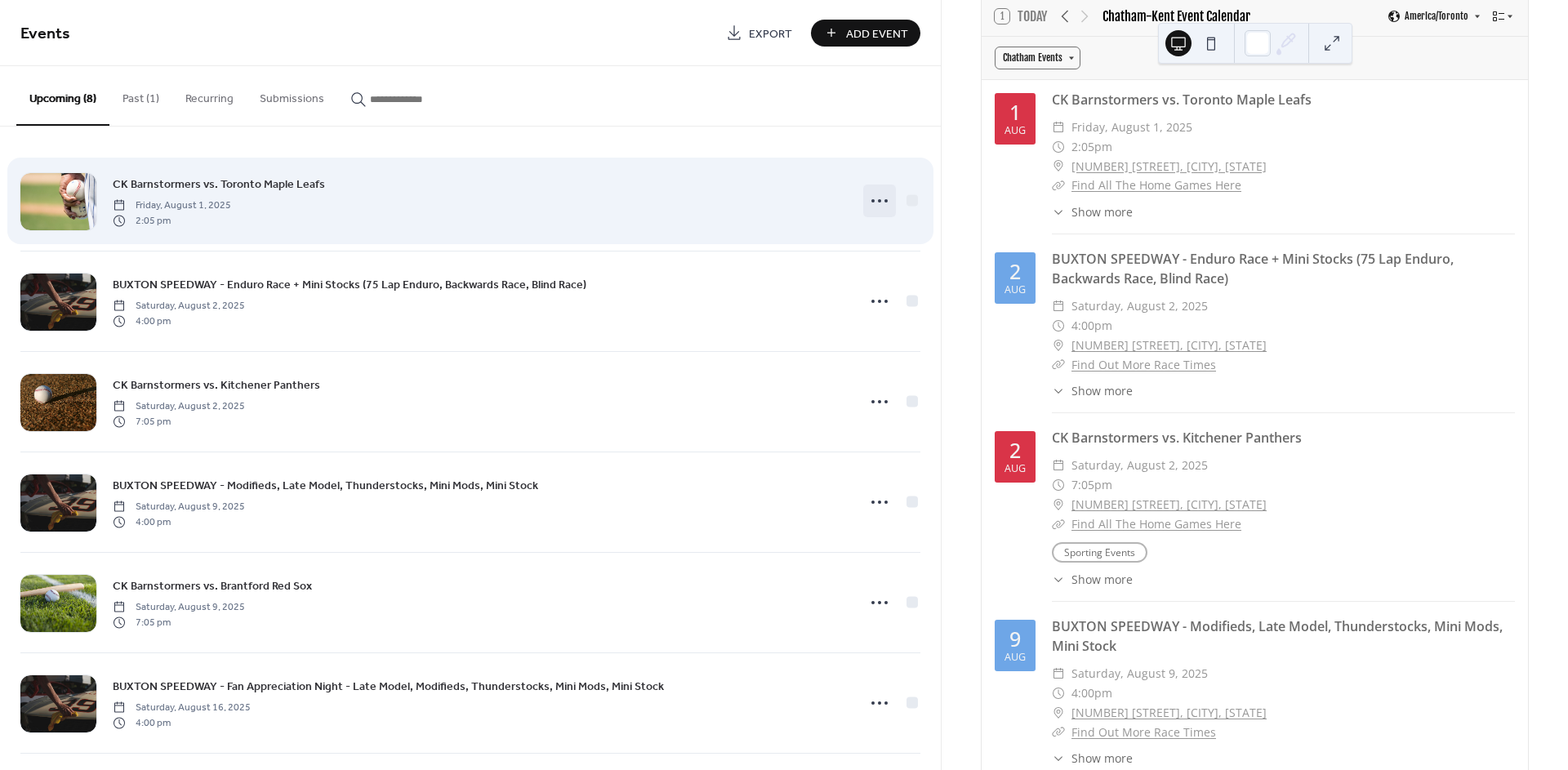 click 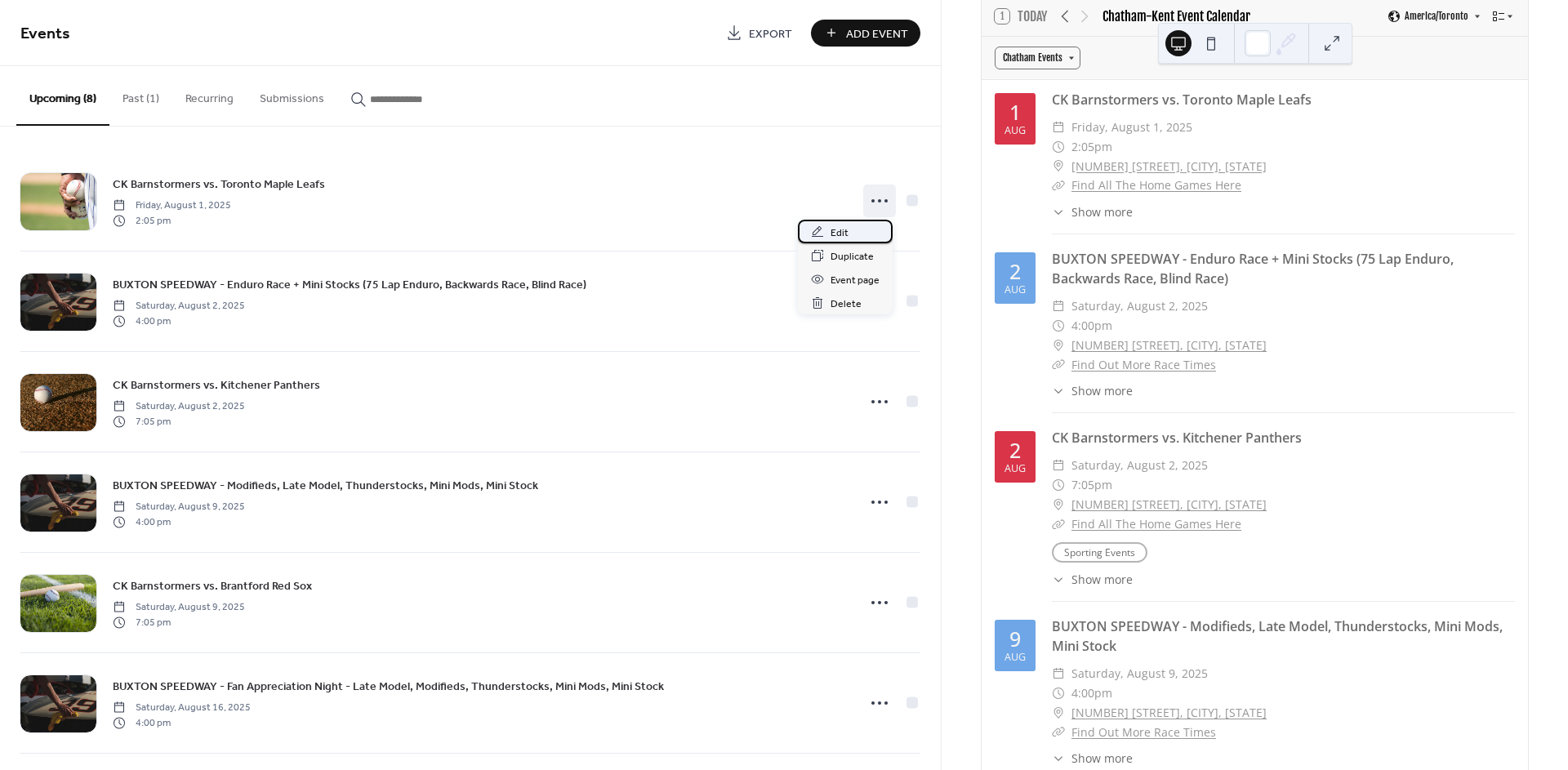 click on "Edit" at bounding box center (840, 233) 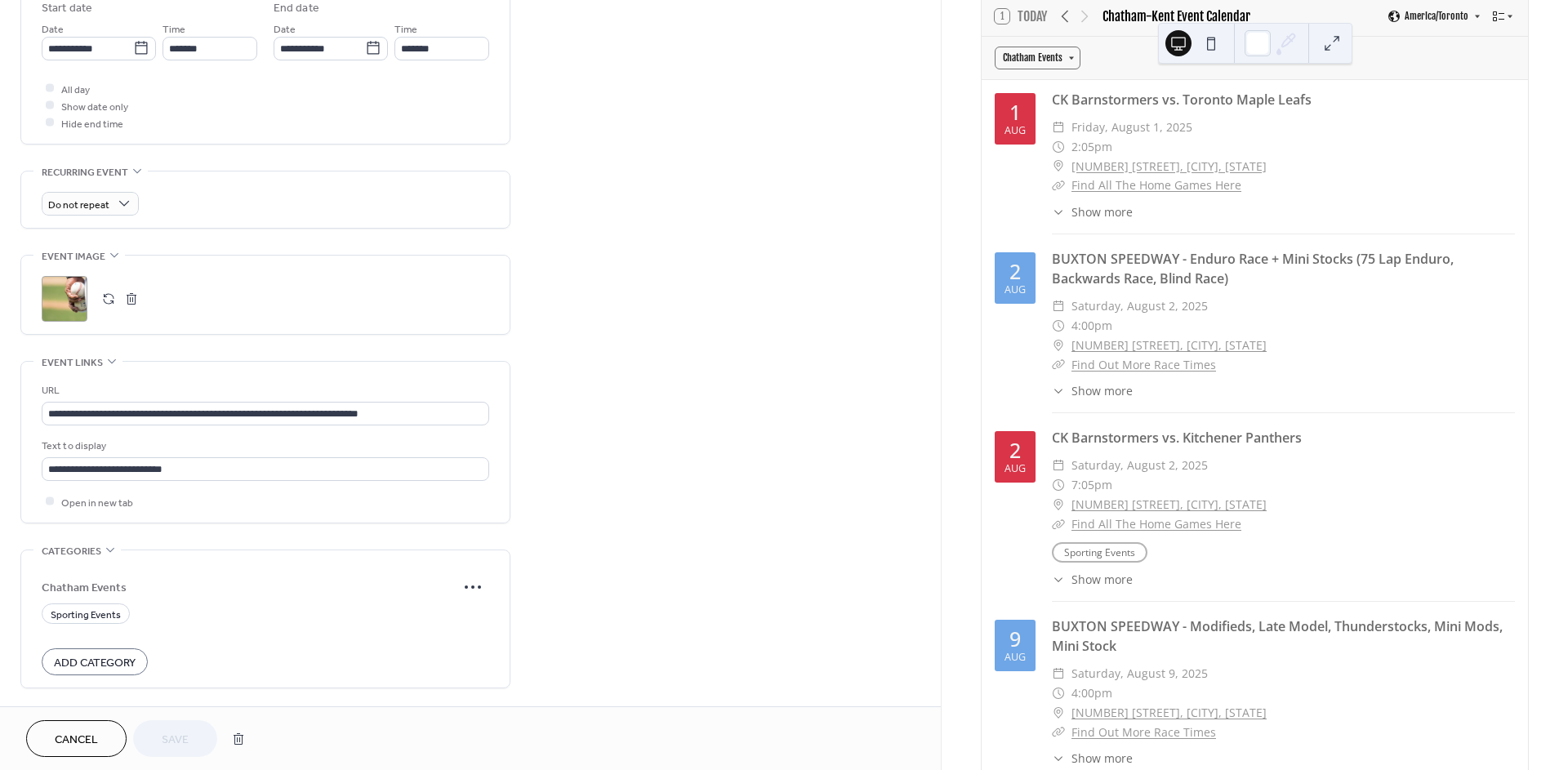 scroll, scrollTop: 612, scrollLeft: 0, axis: vertical 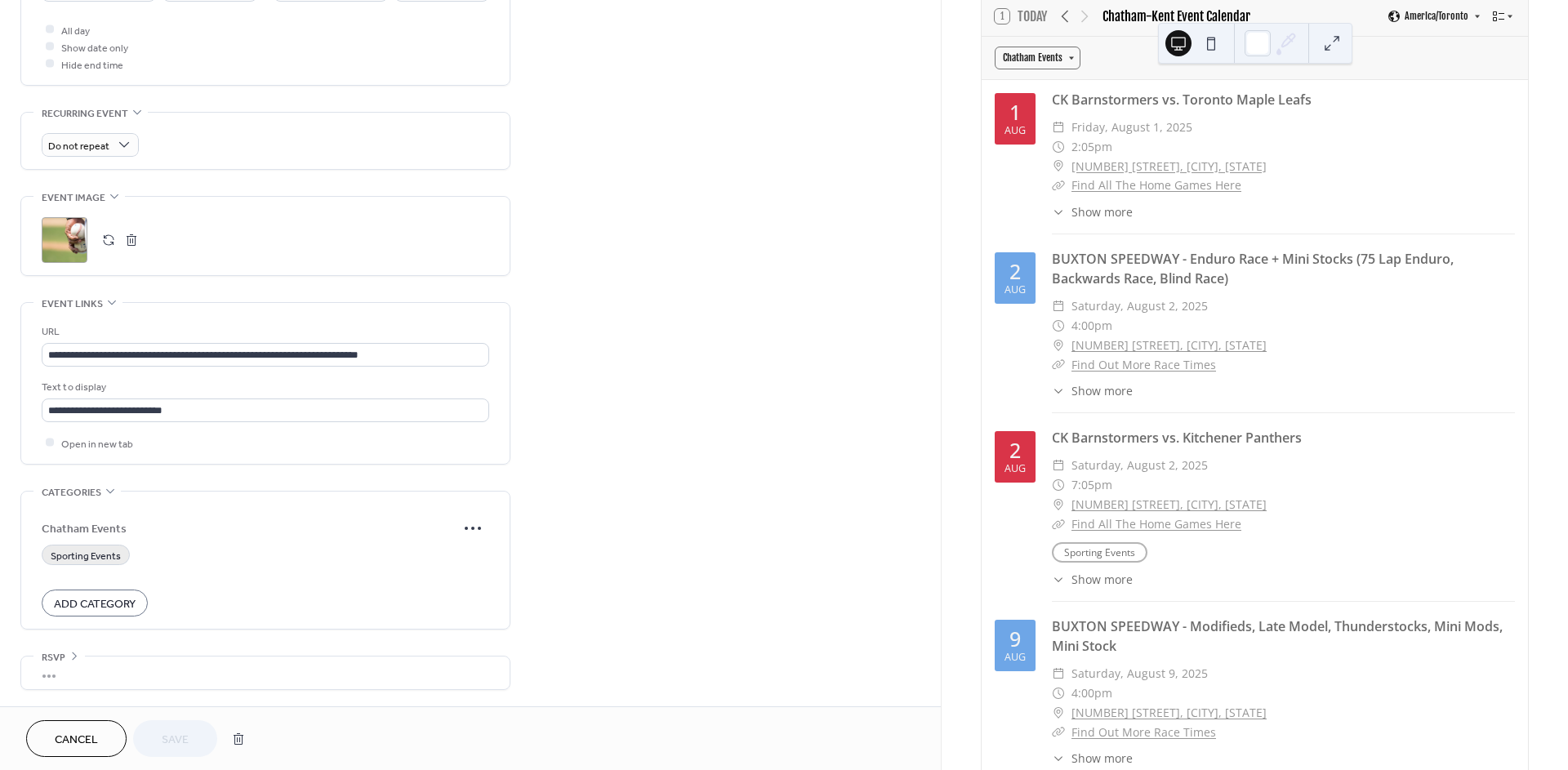 click on "Sporting Events" at bounding box center (86, 555) 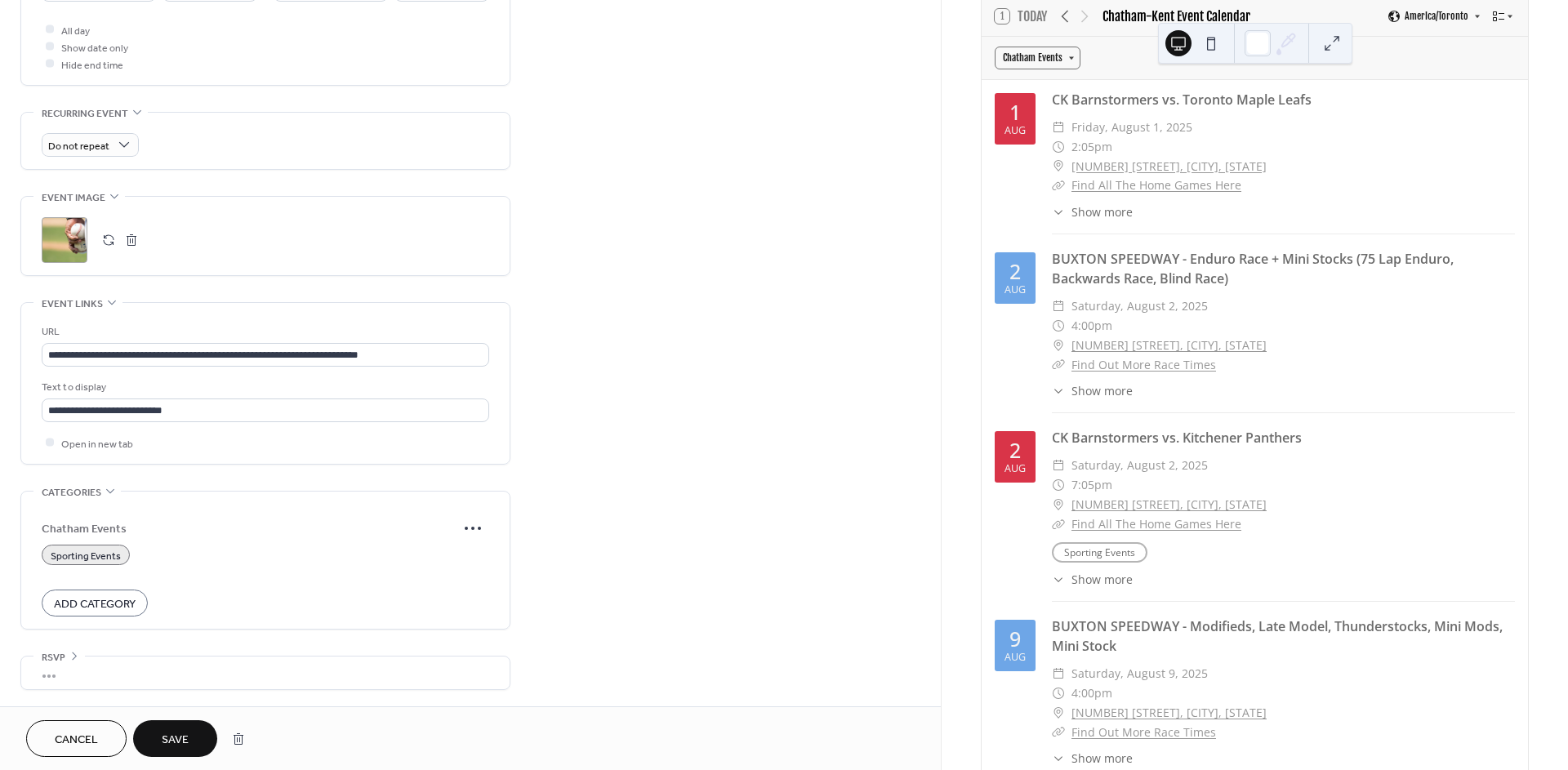 click on "Save" at bounding box center (175, 738) 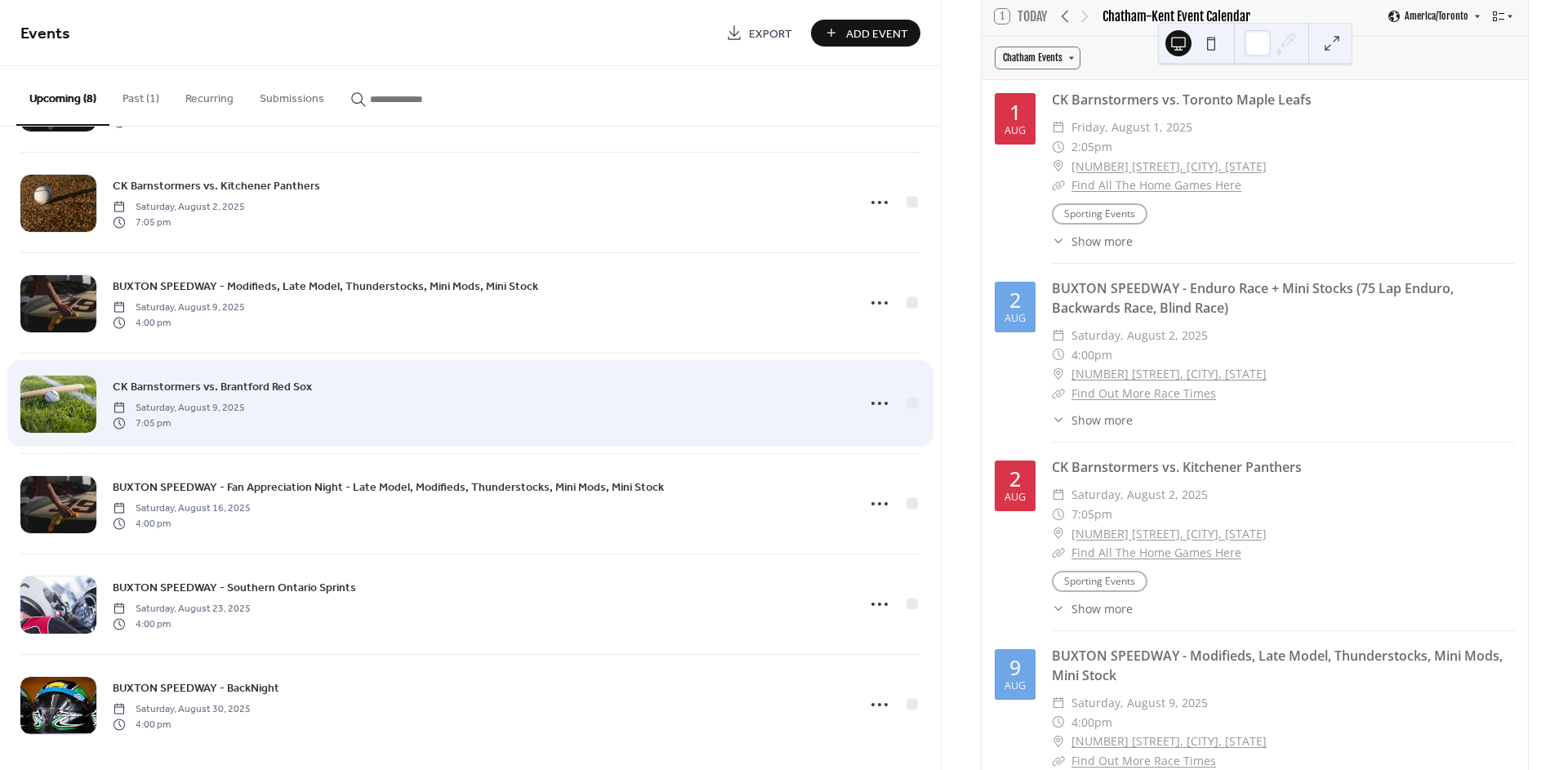 scroll, scrollTop: 207, scrollLeft: 0, axis: vertical 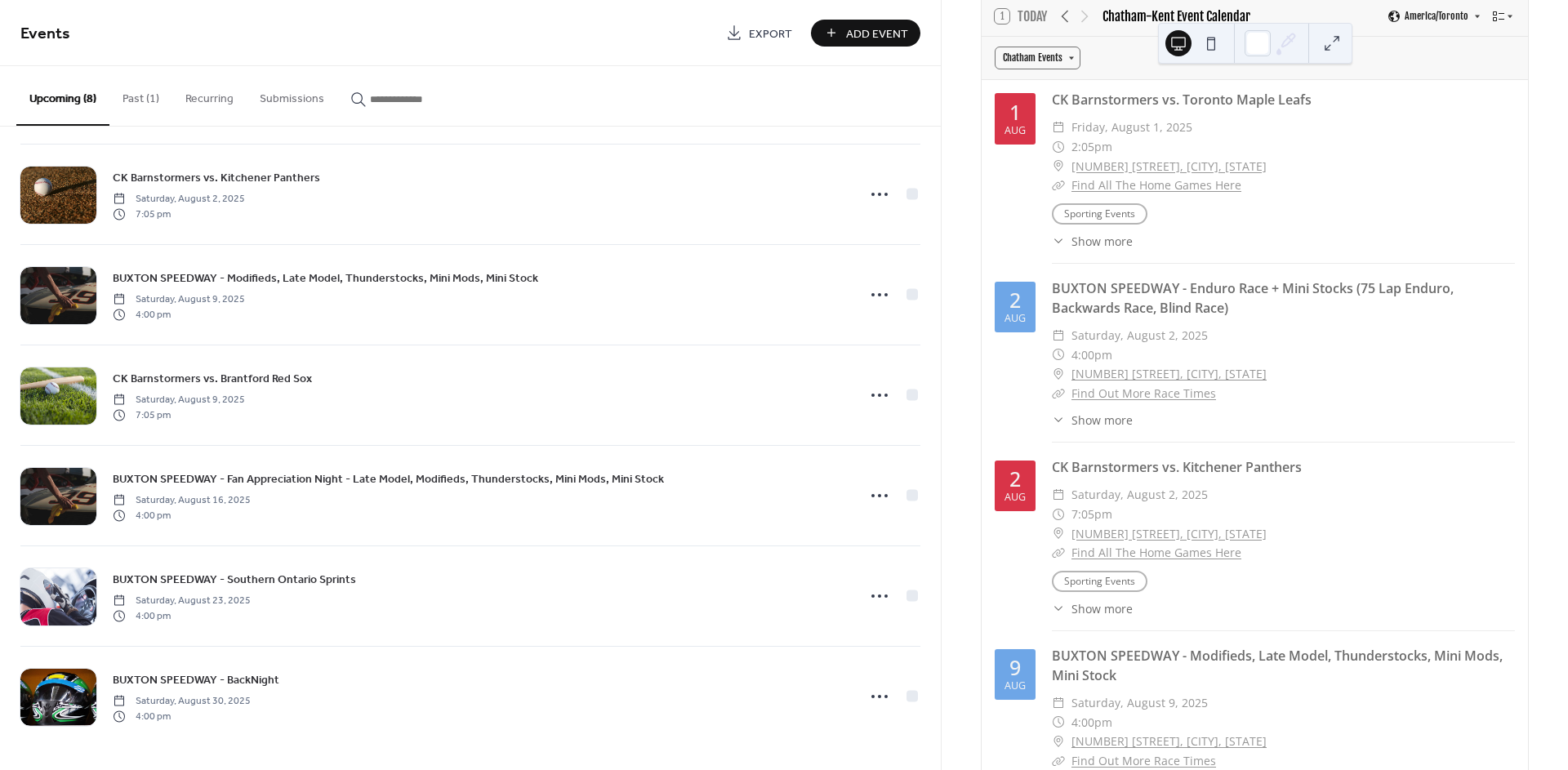 click on "Add Event" at bounding box center (877, 33) 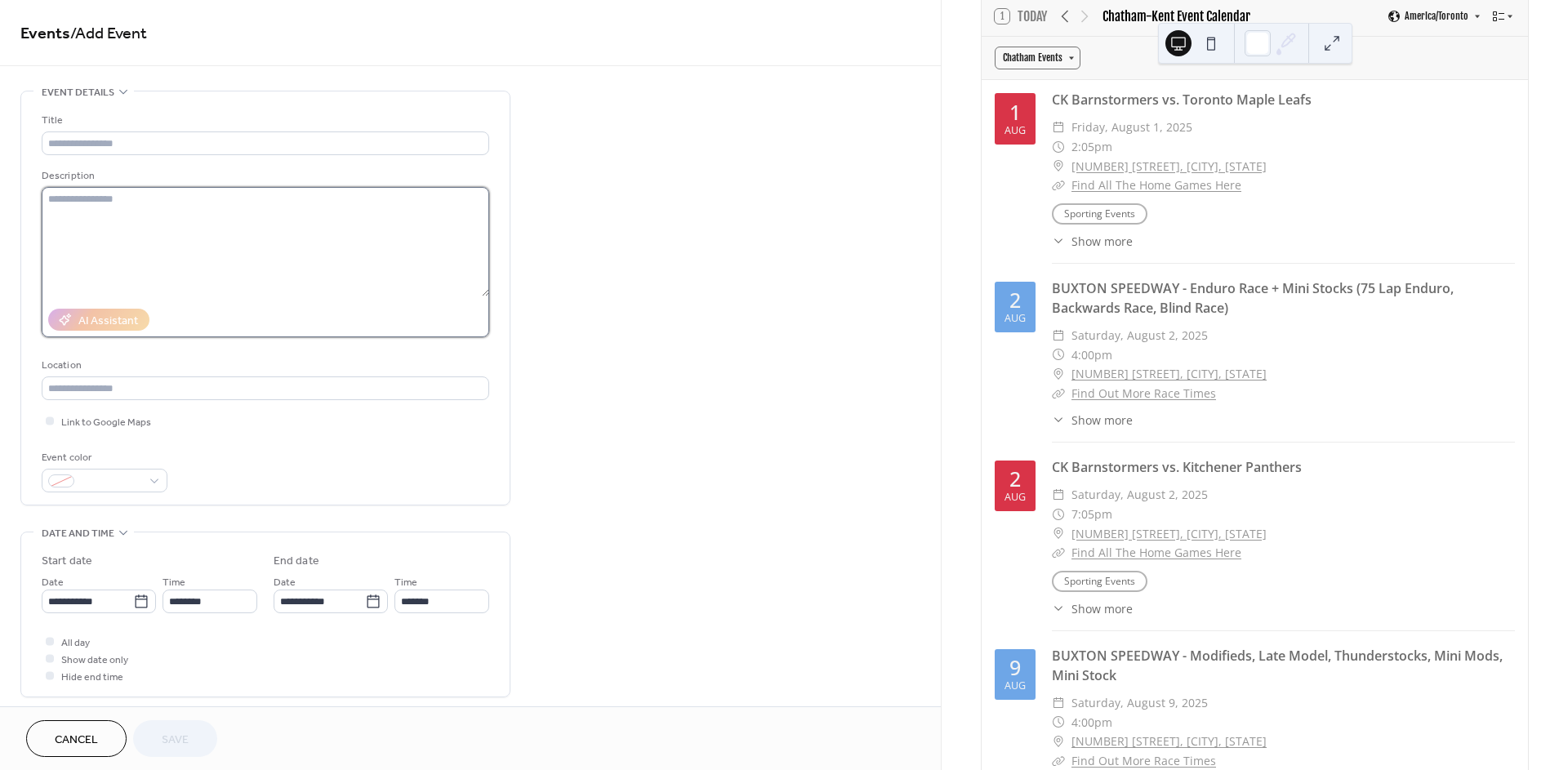 click at bounding box center (265, 242) 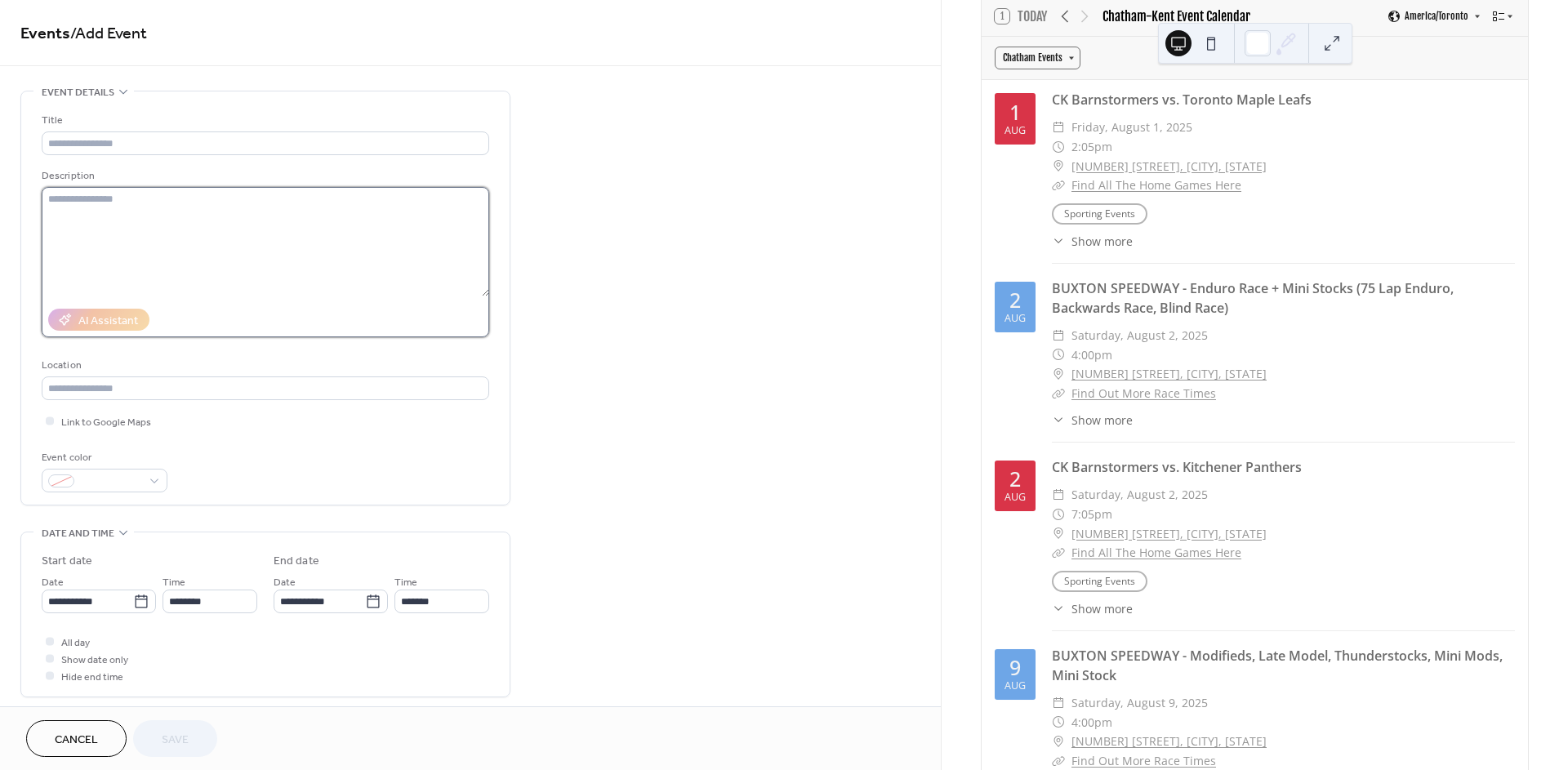 paste on "**********" 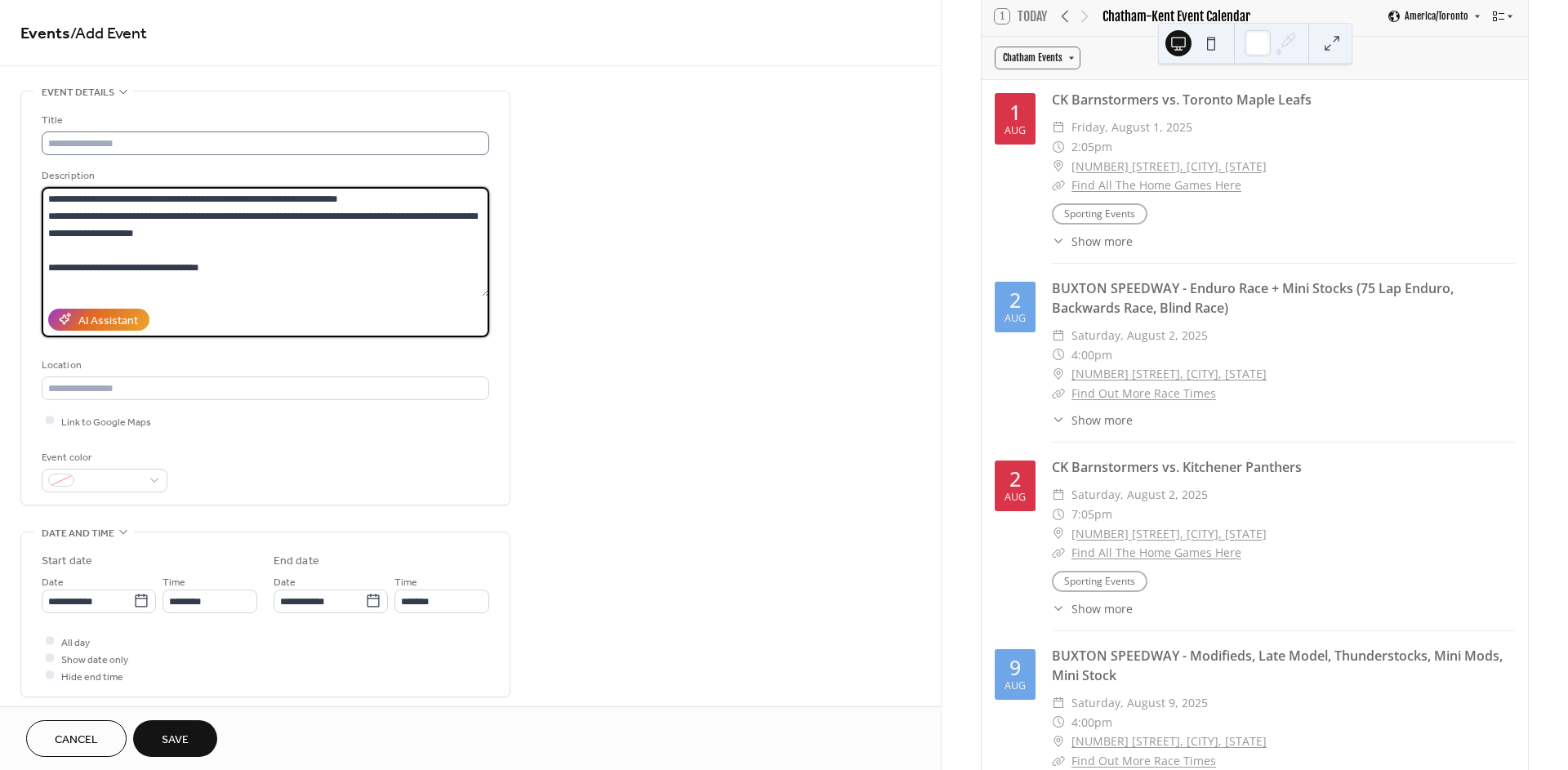 scroll, scrollTop: 14, scrollLeft: 0, axis: vertical 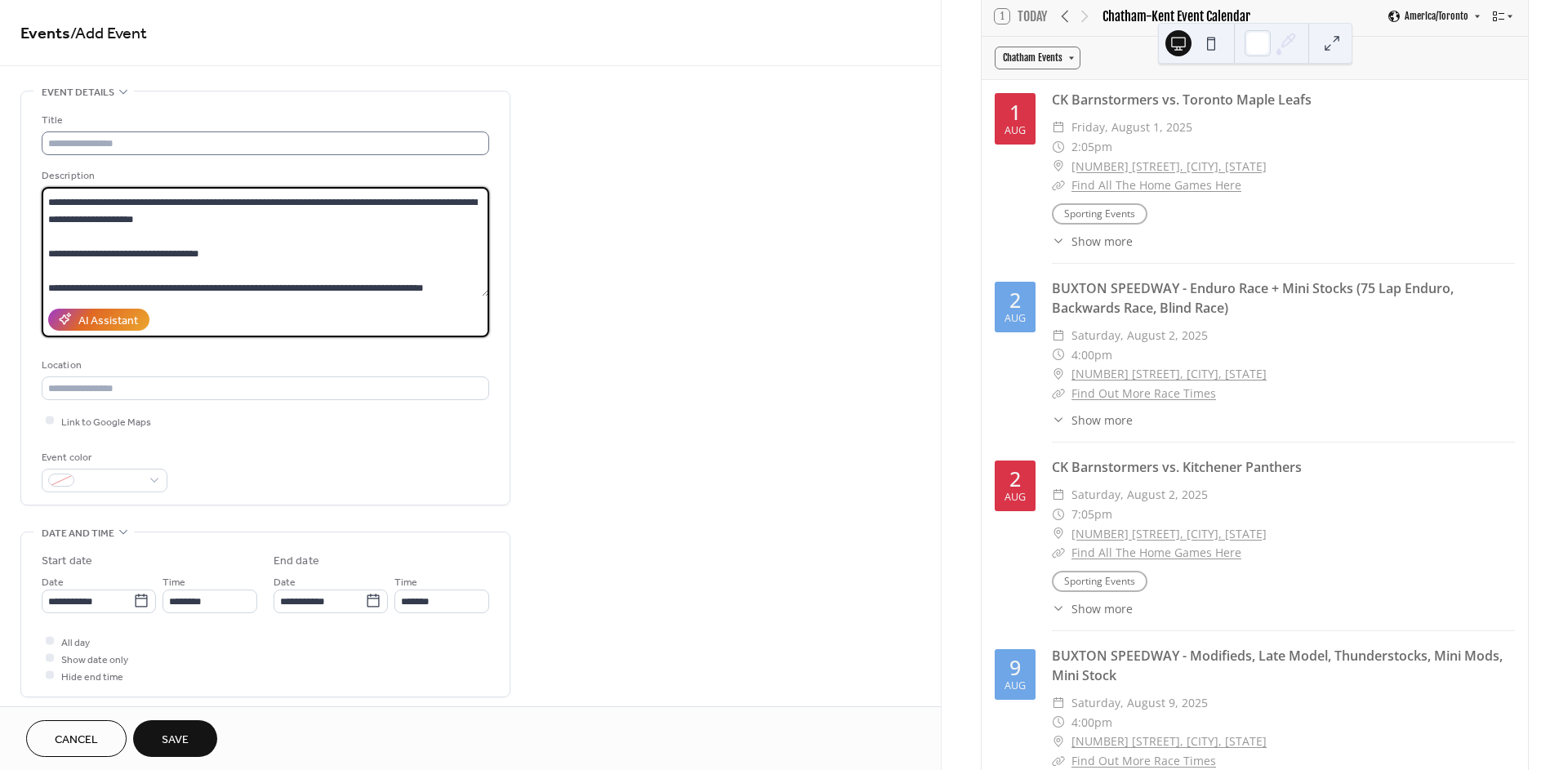 type on "**********" 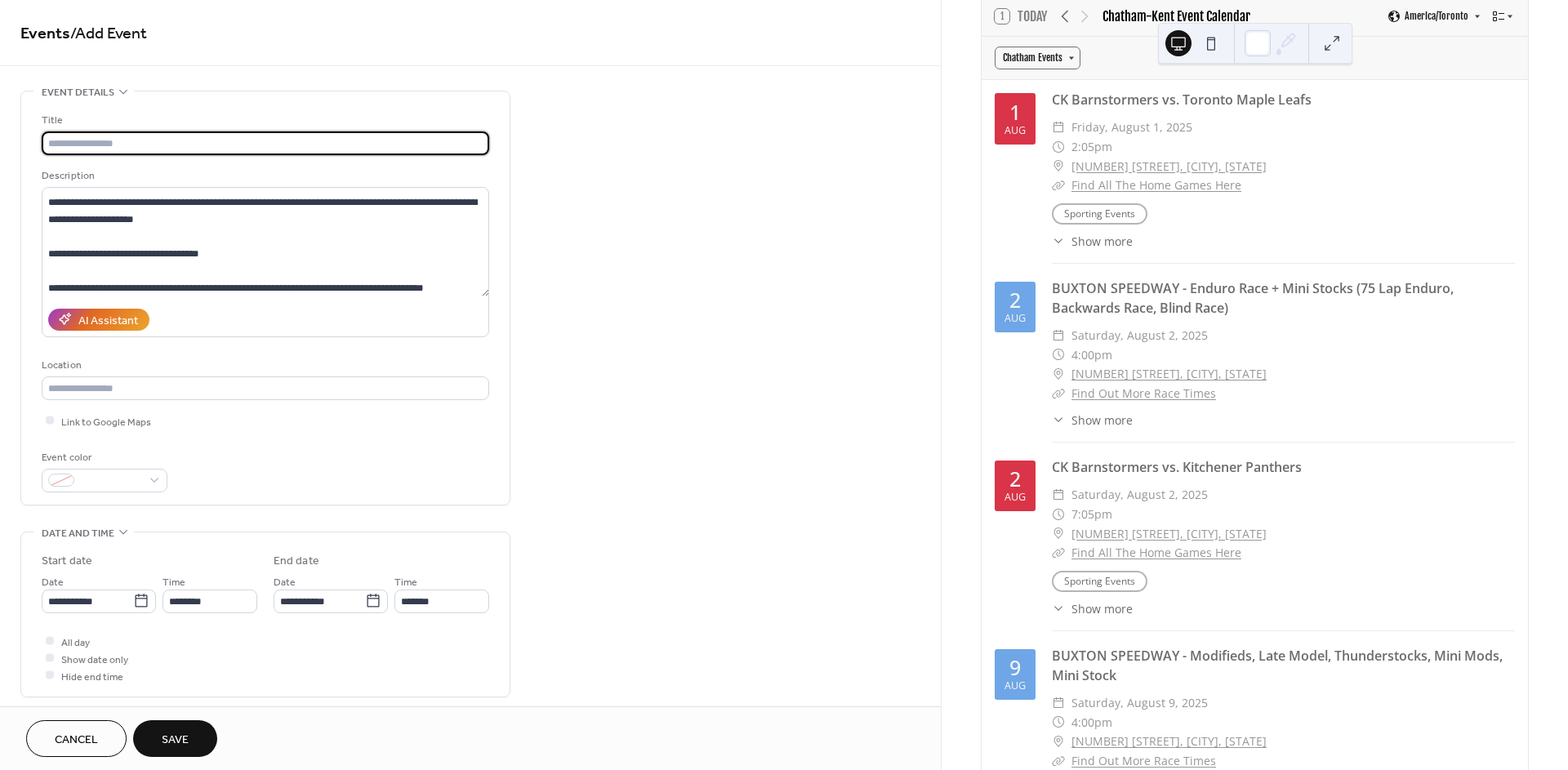 click at bounding box center [265, 143] 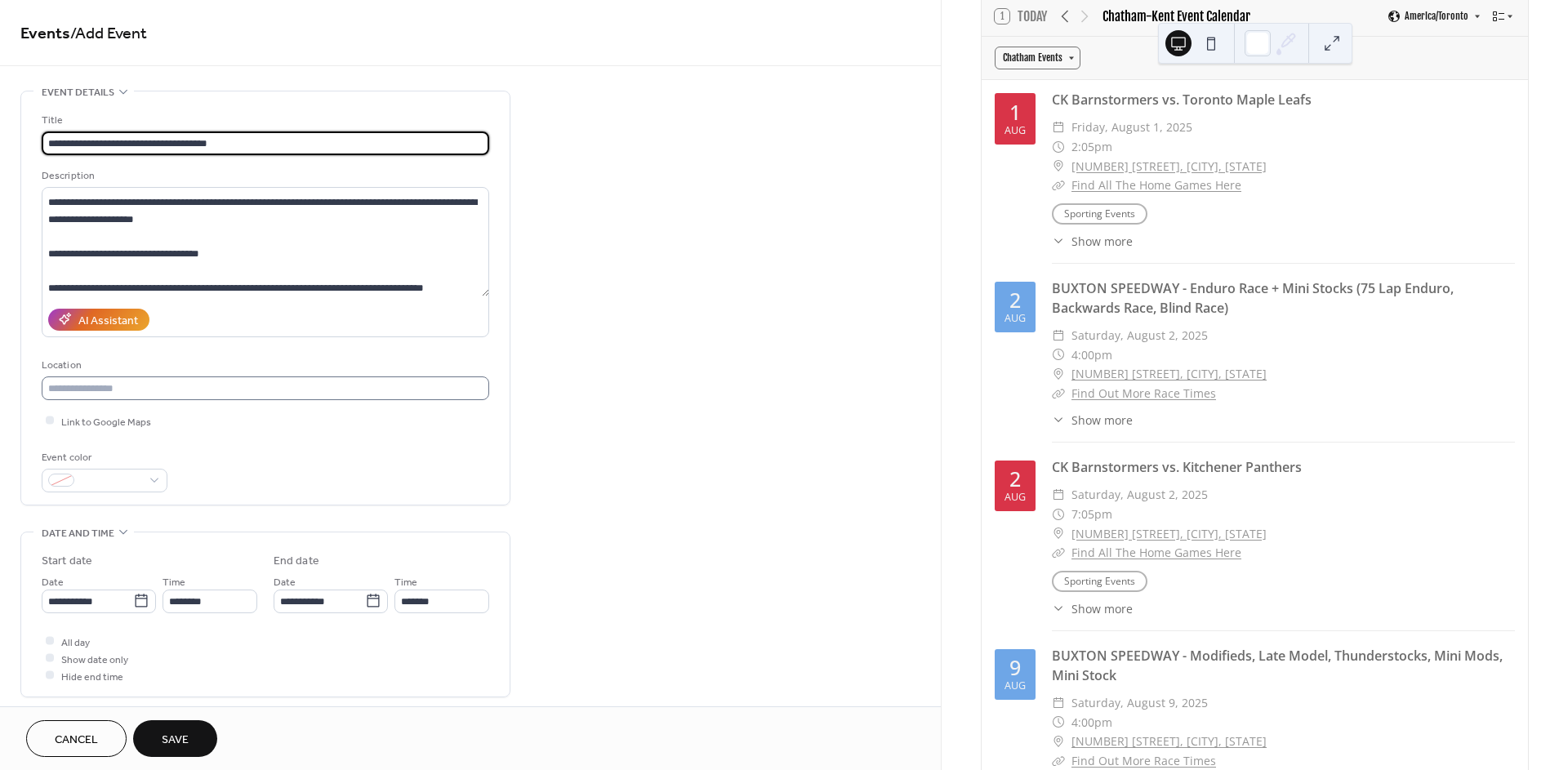 type on "**********" 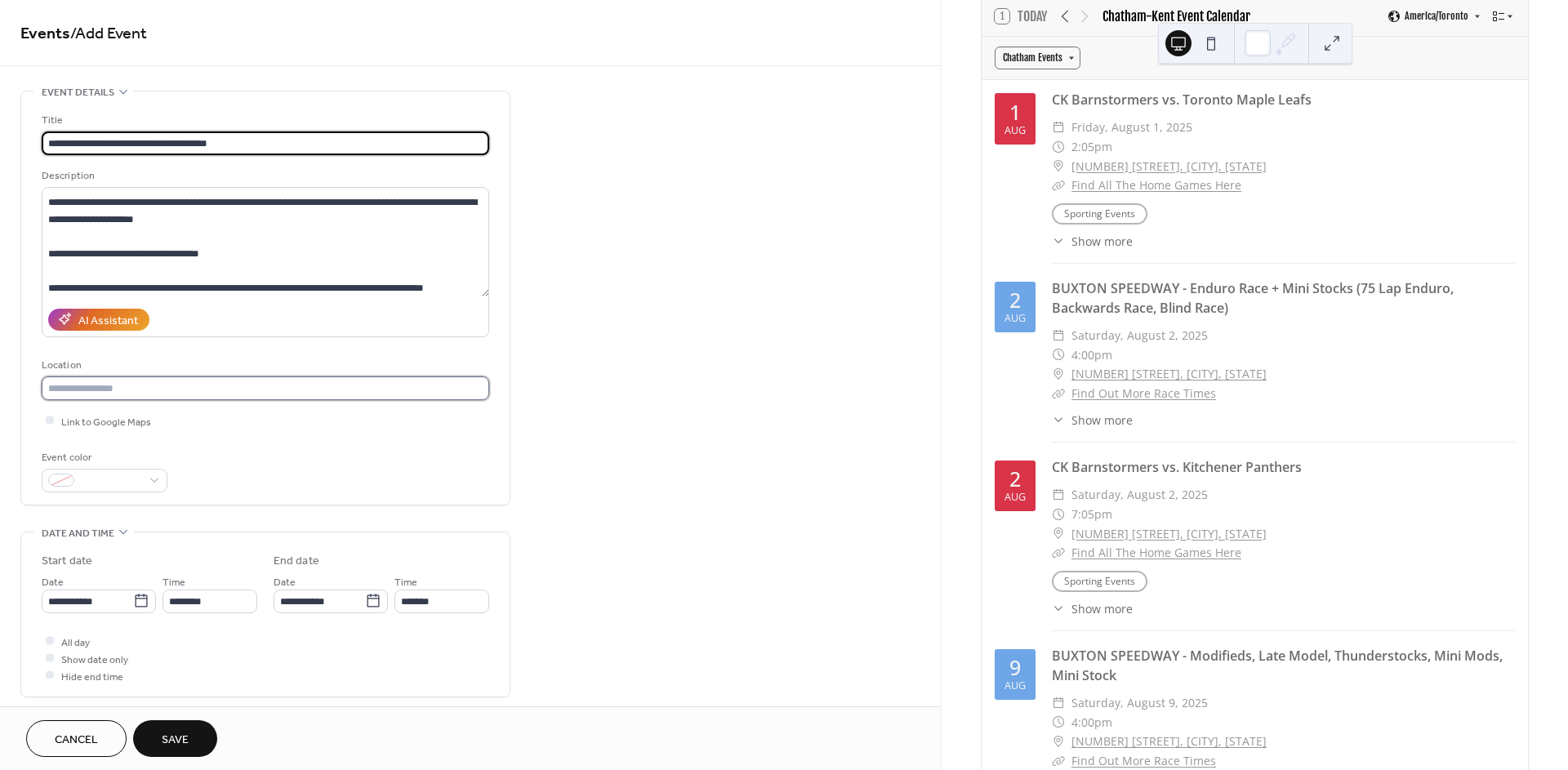 click at bounding box center [265, 388] 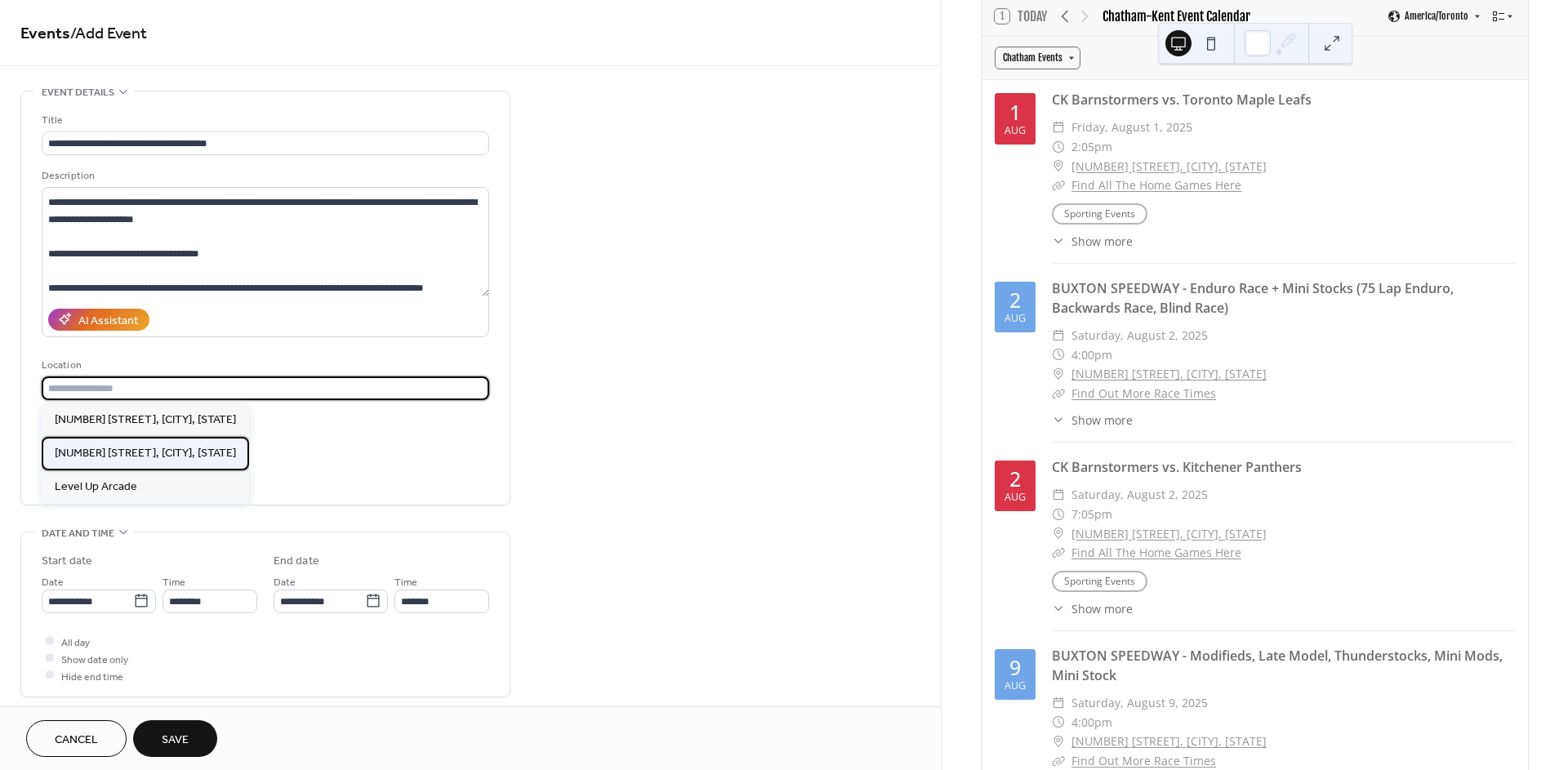 click on "[NUMBER] [STREET], [CITY], [PROVINCE] [POSTAL_CODE]" at bounding box center [145, 453] 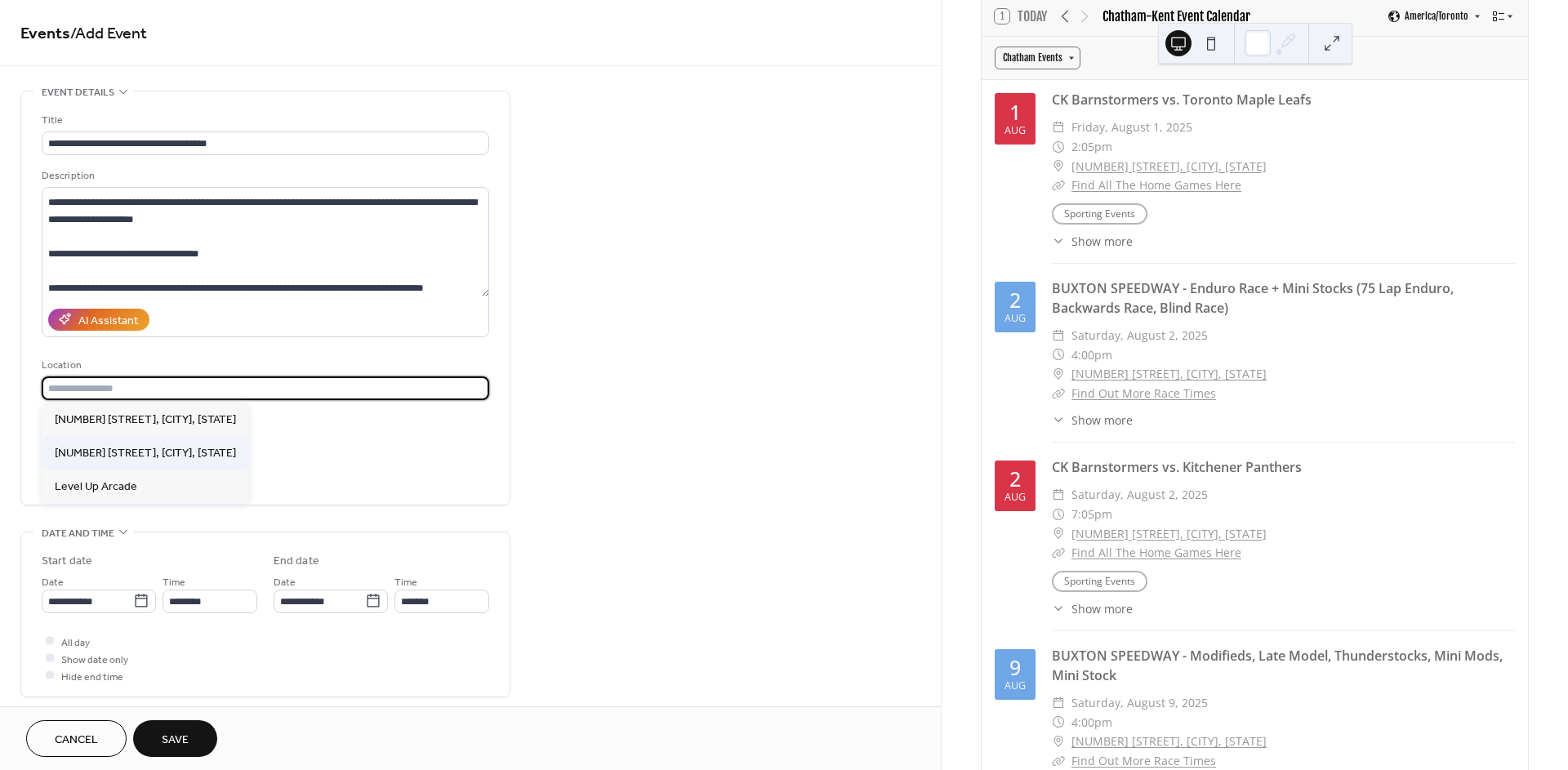 type on "**********" 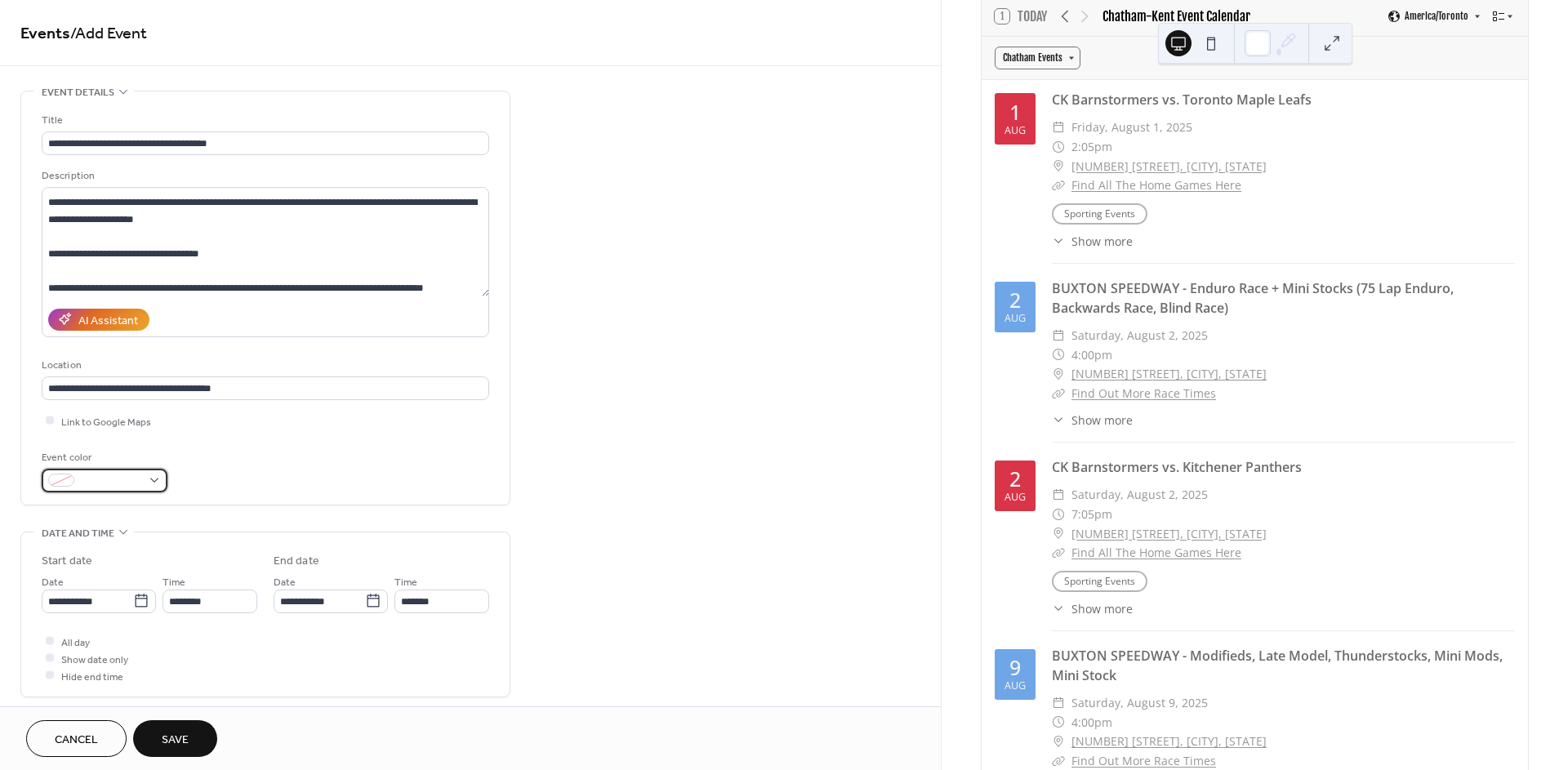 click at bounding box center [111, 481] 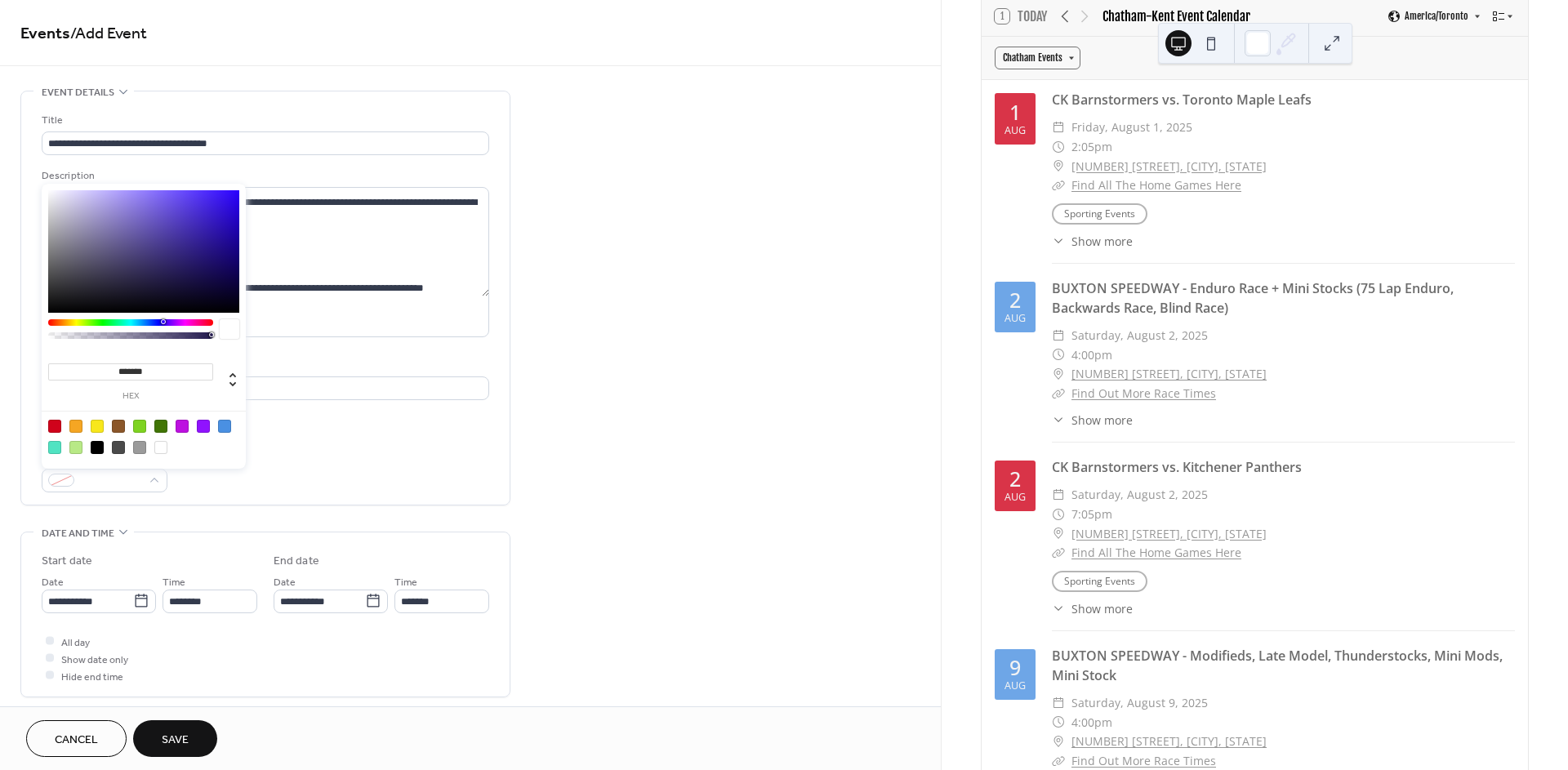 click at bounding box center [55, 426] 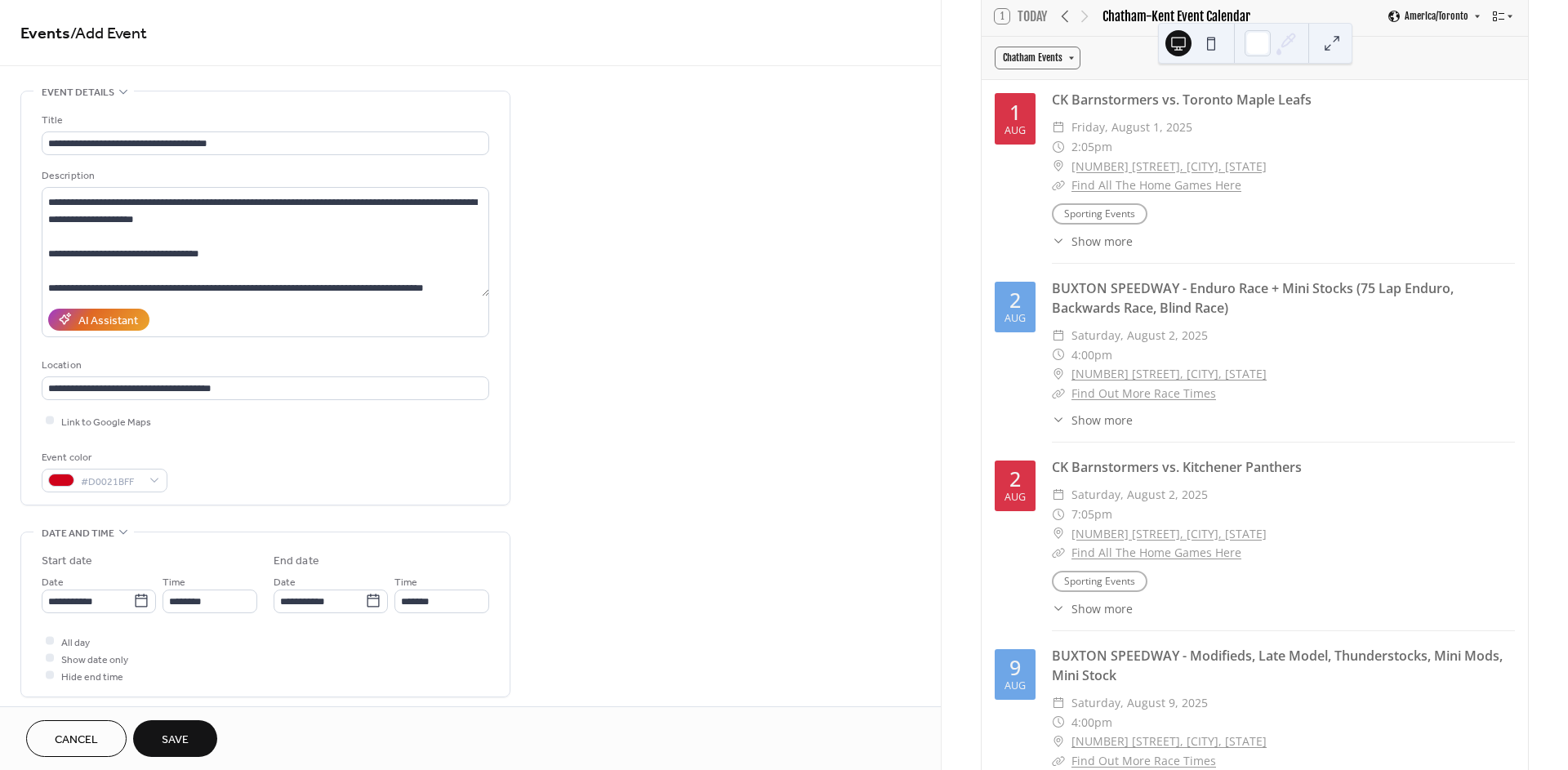 click on "Event color #D0021BFF" at bounding box center [265, 470] 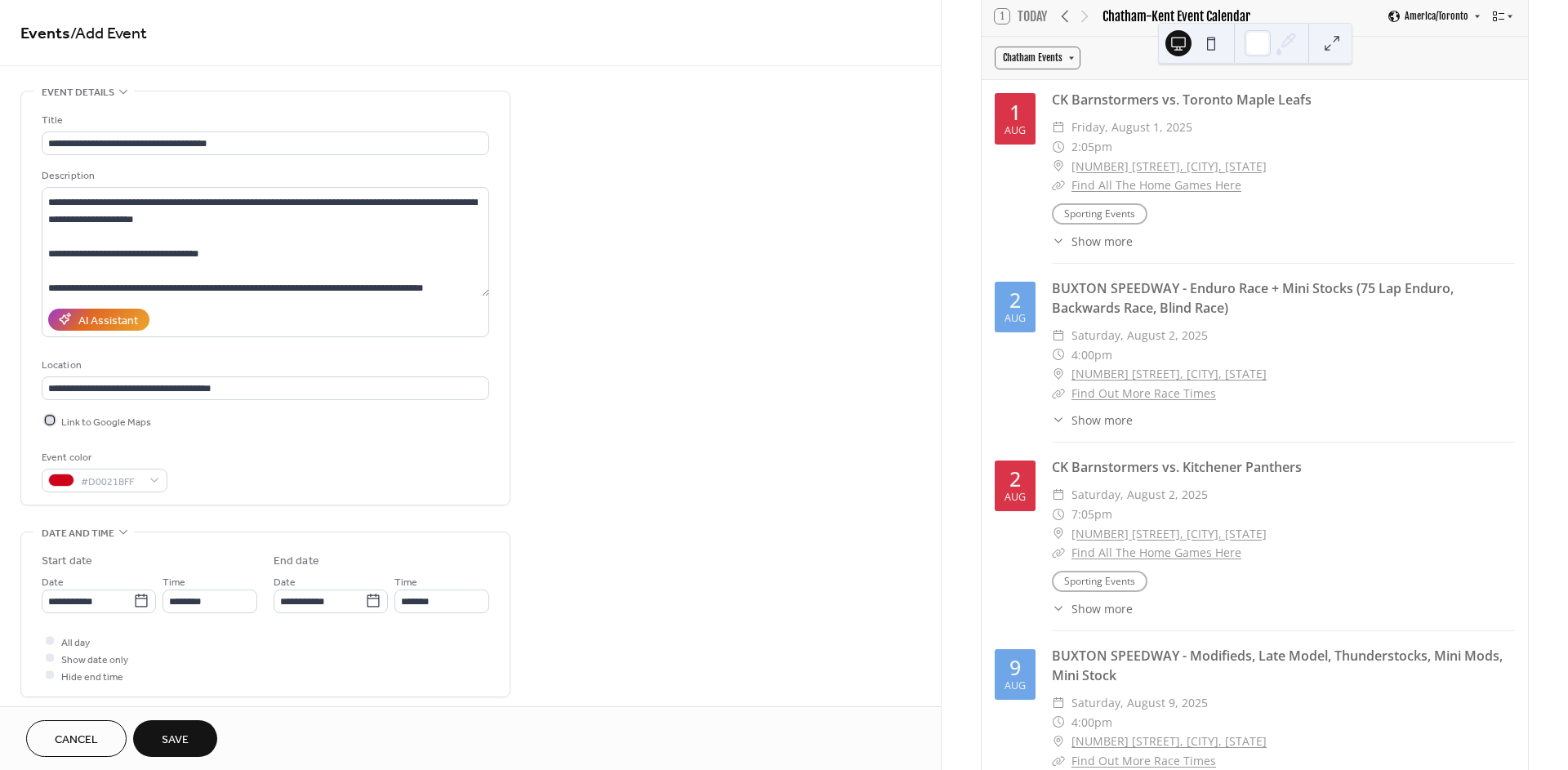 click on "Link to Google Maps" at bounding box center [106, 421] 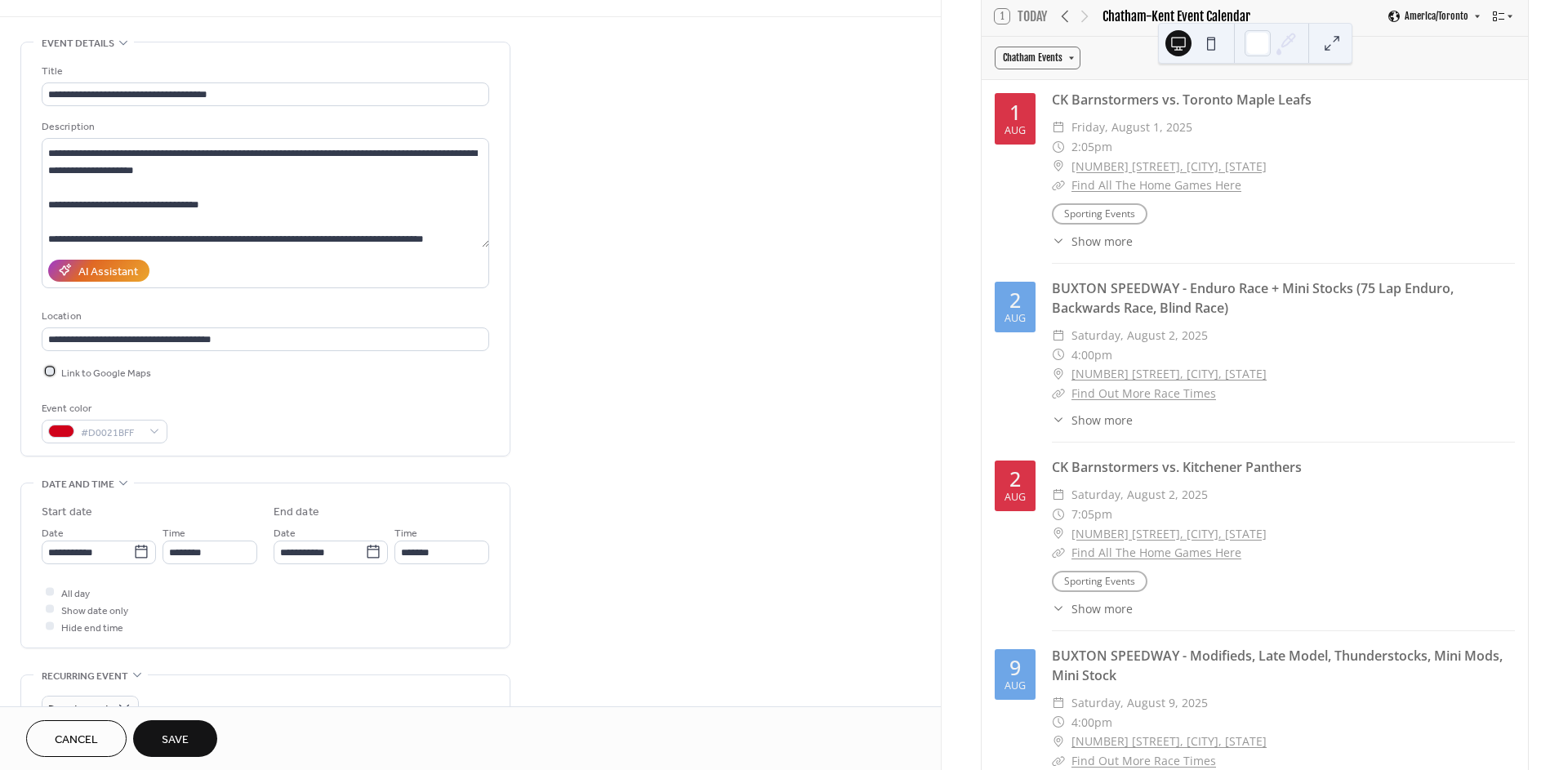 scroll, scrollTop: 91, scrollLeft: 0, axis: vertical 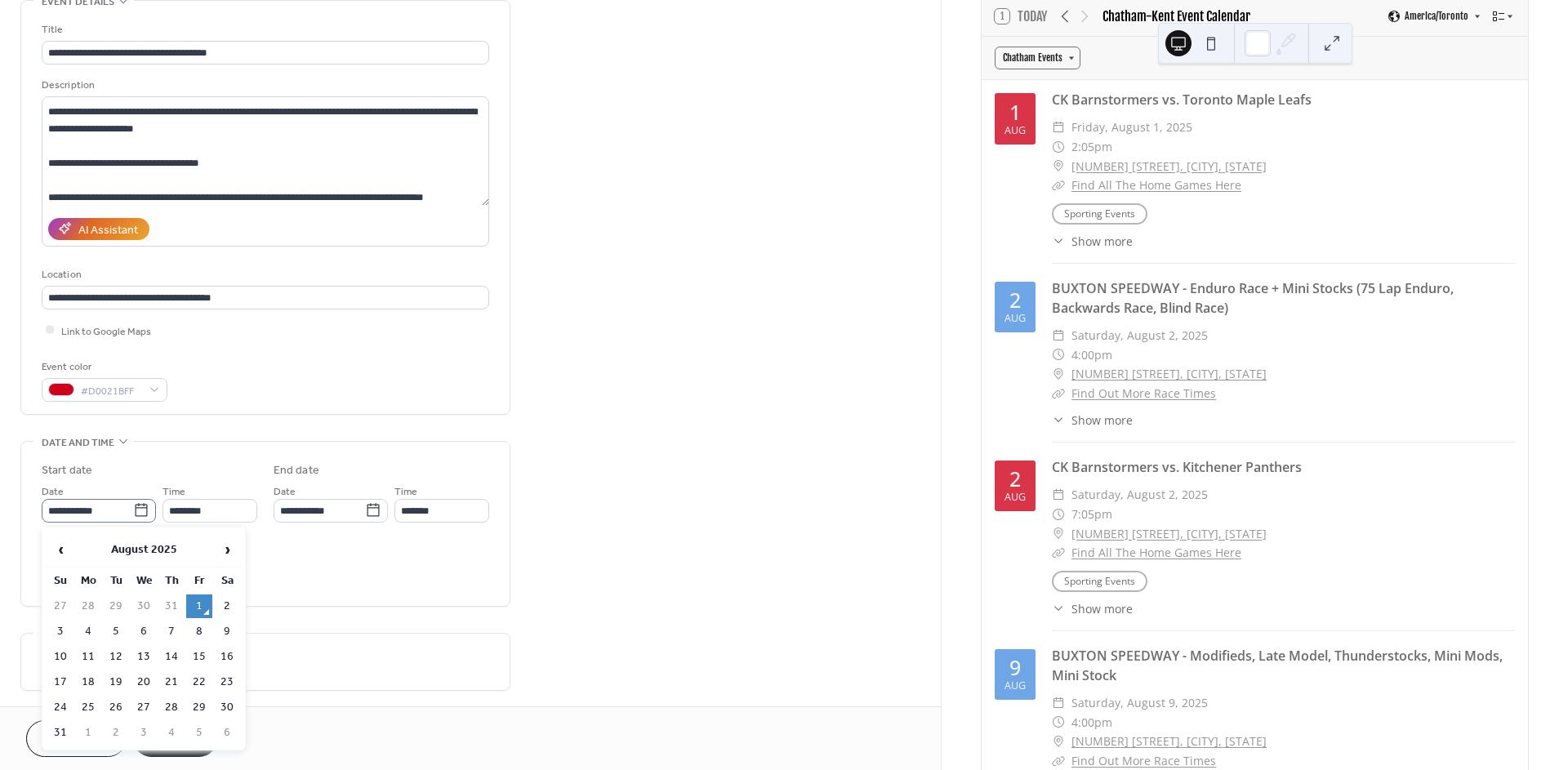click 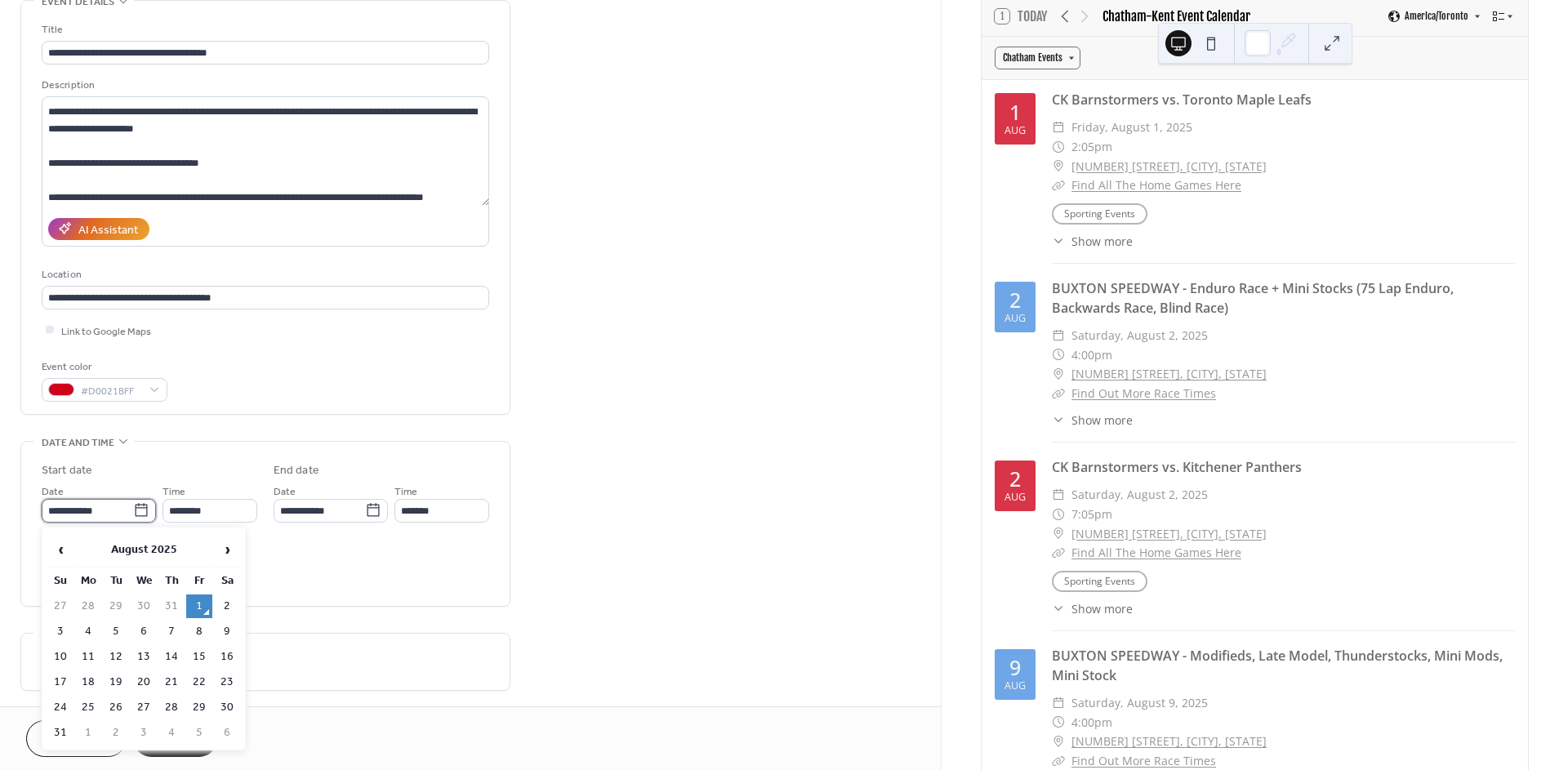 click on "**********" at bounding box center [87, 510] 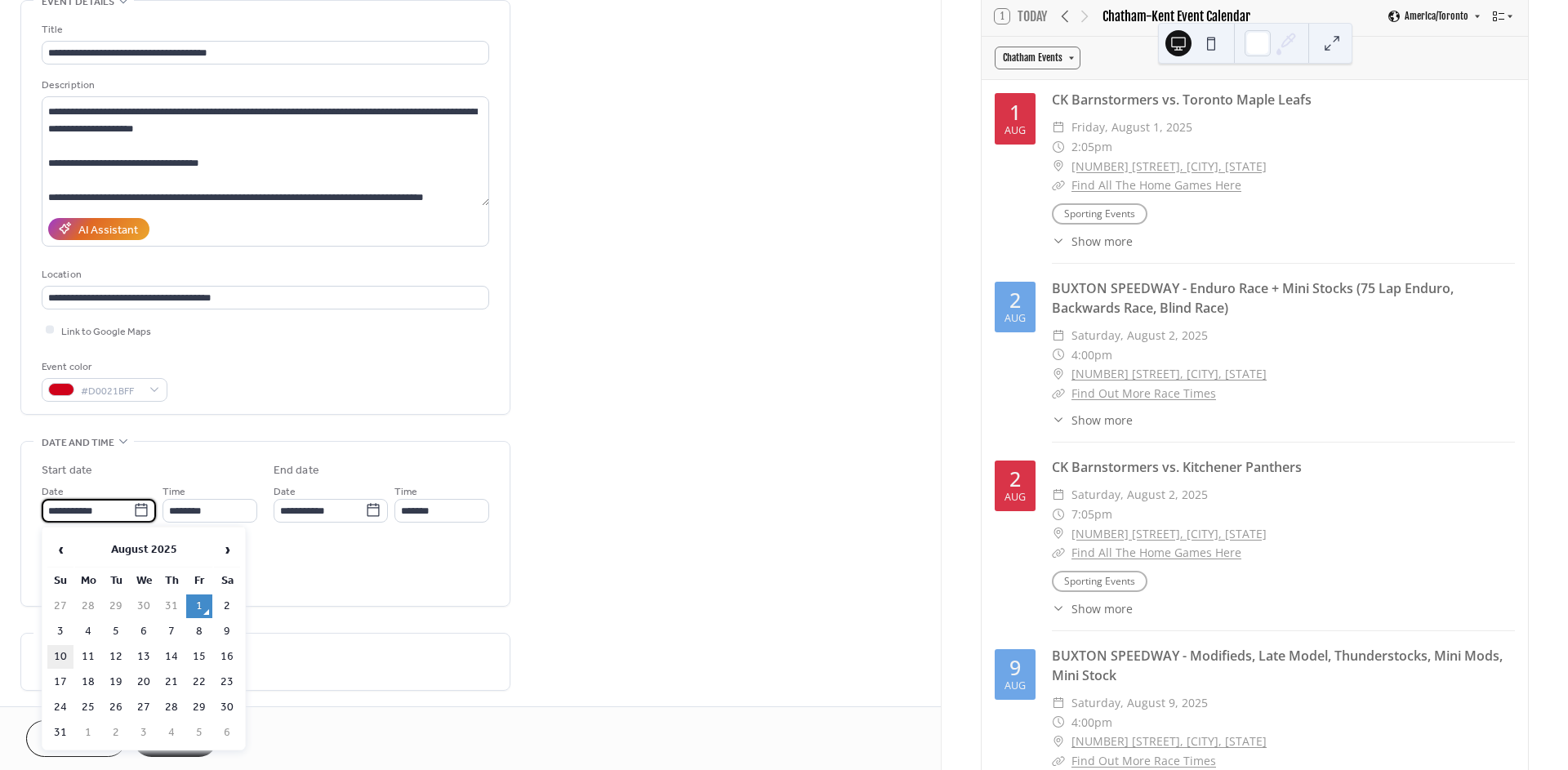 click on "10" at bounding box center [60, 657] 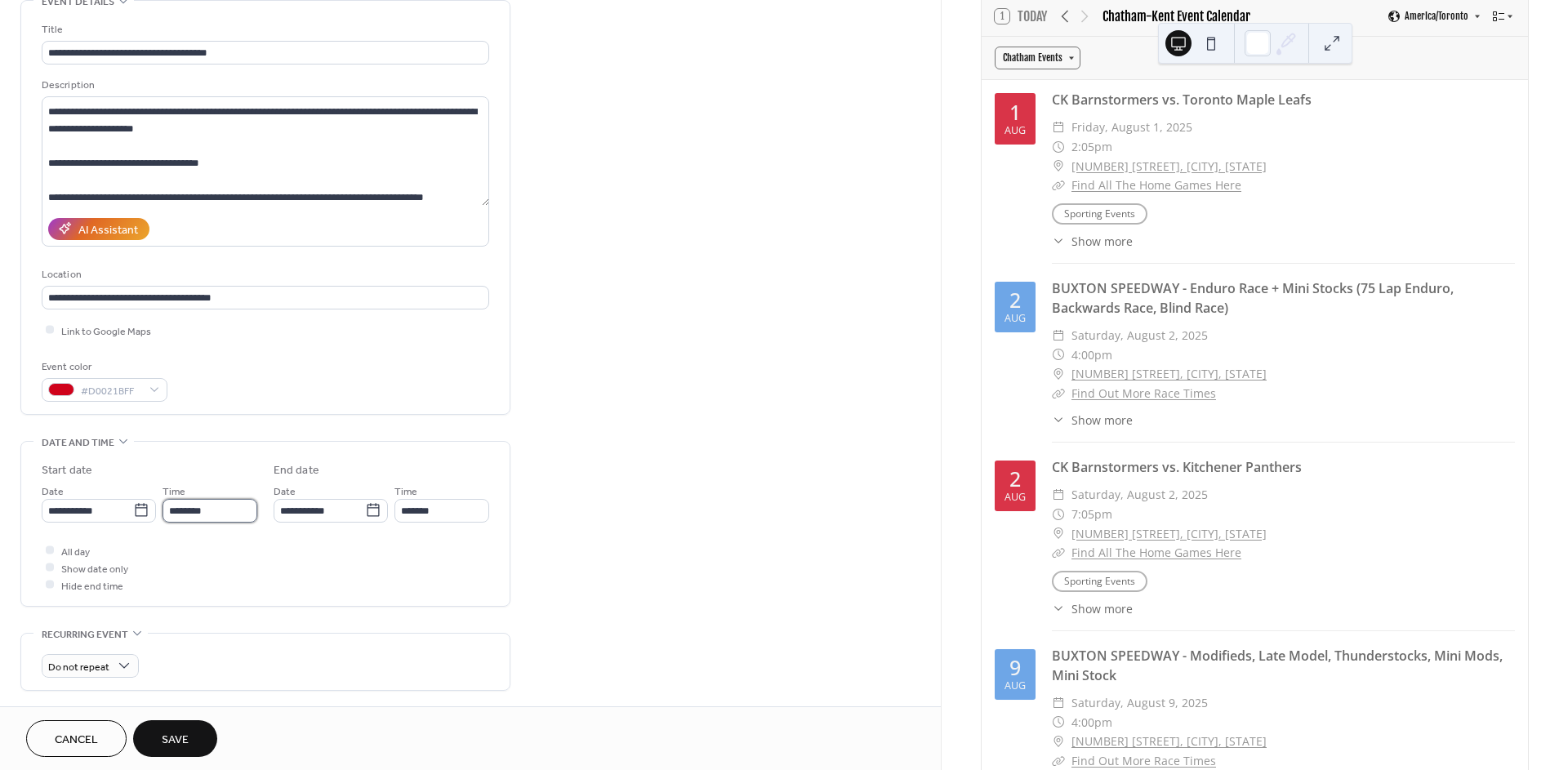 click on "********" at bounding box center [210, 510] 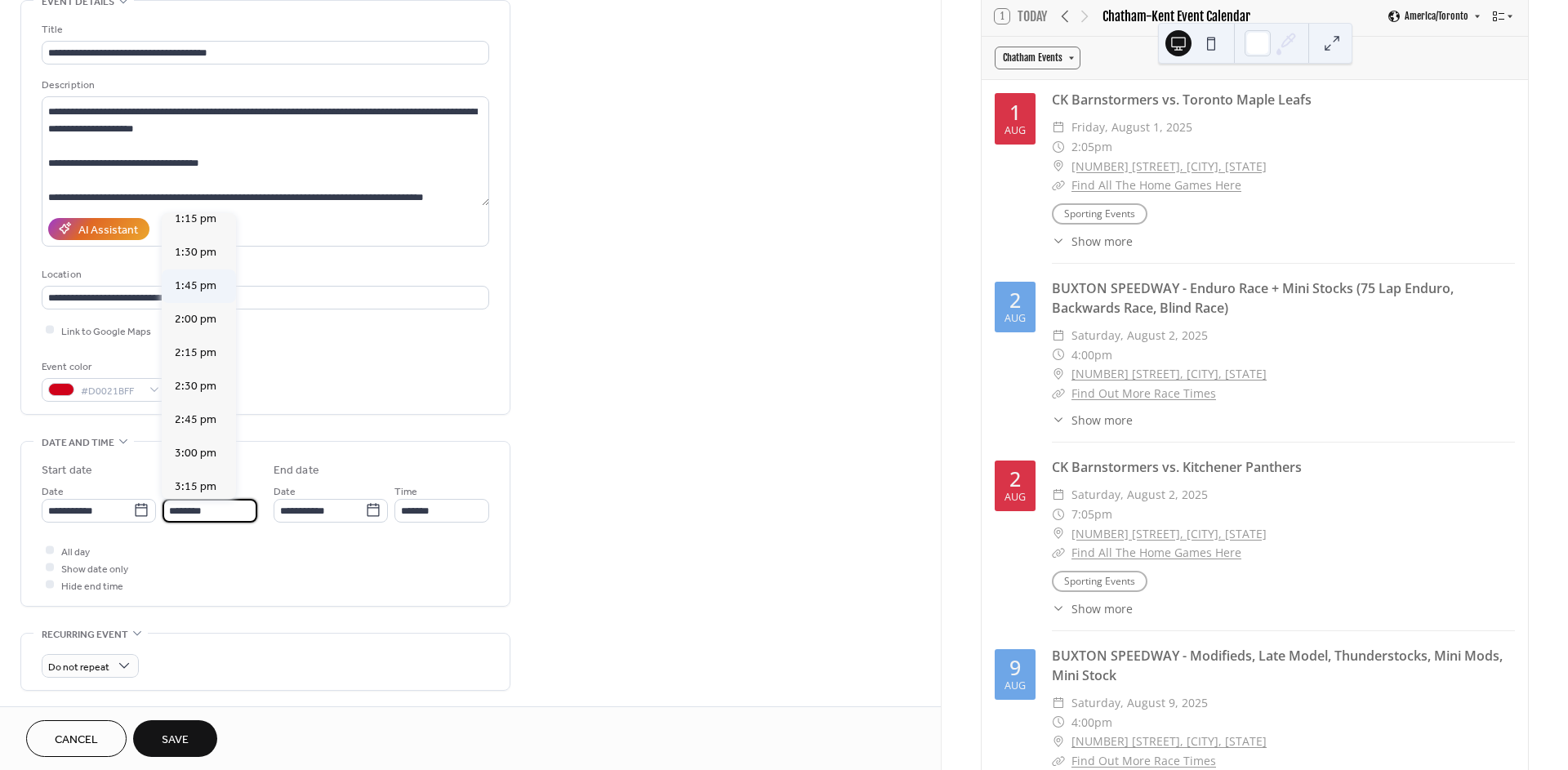 scroll, scrollTop: 1805, scrollLeft: 0, axis: vertical 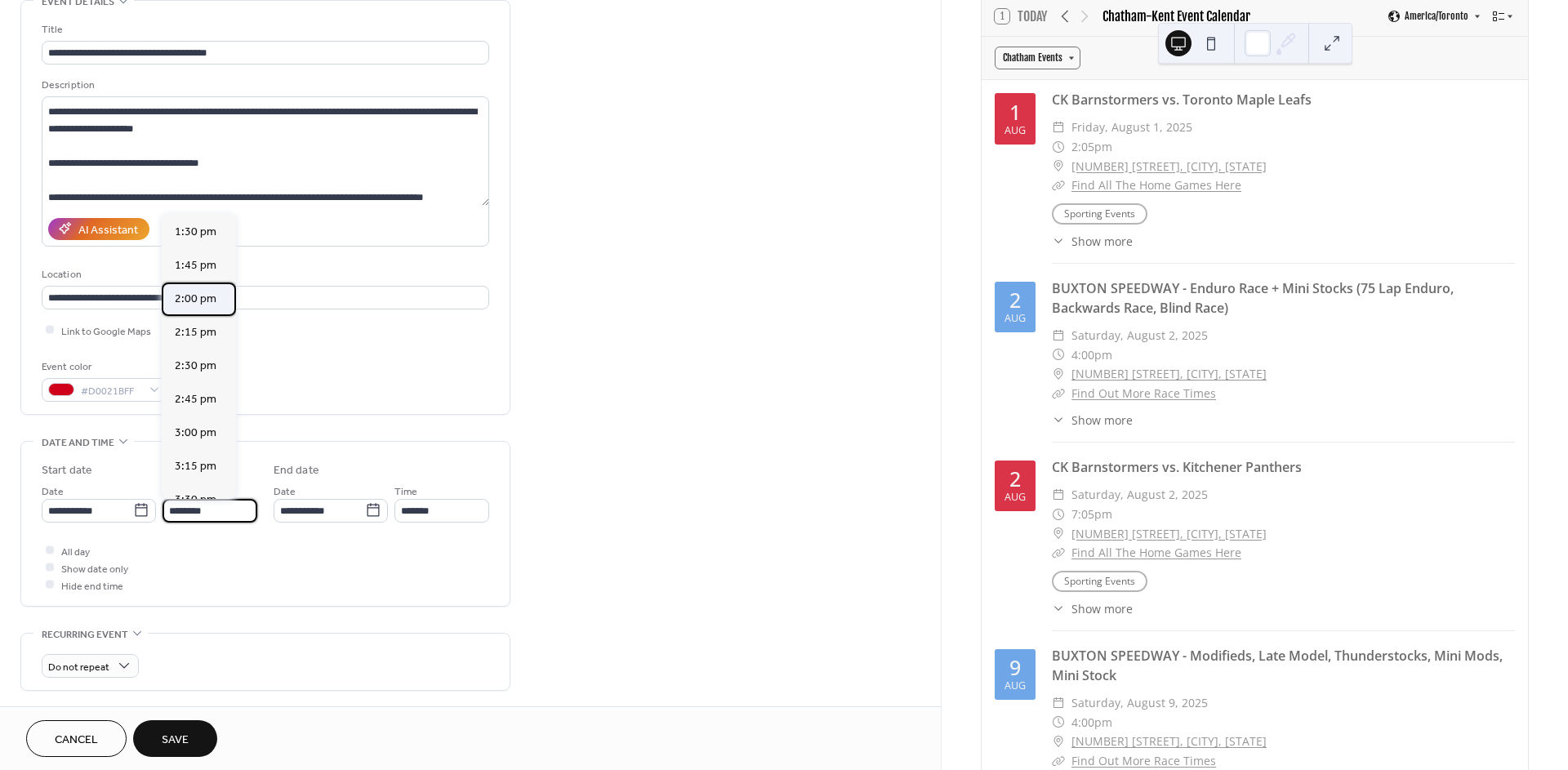 click on "2:00 pm" at bounding box center (195, 299) 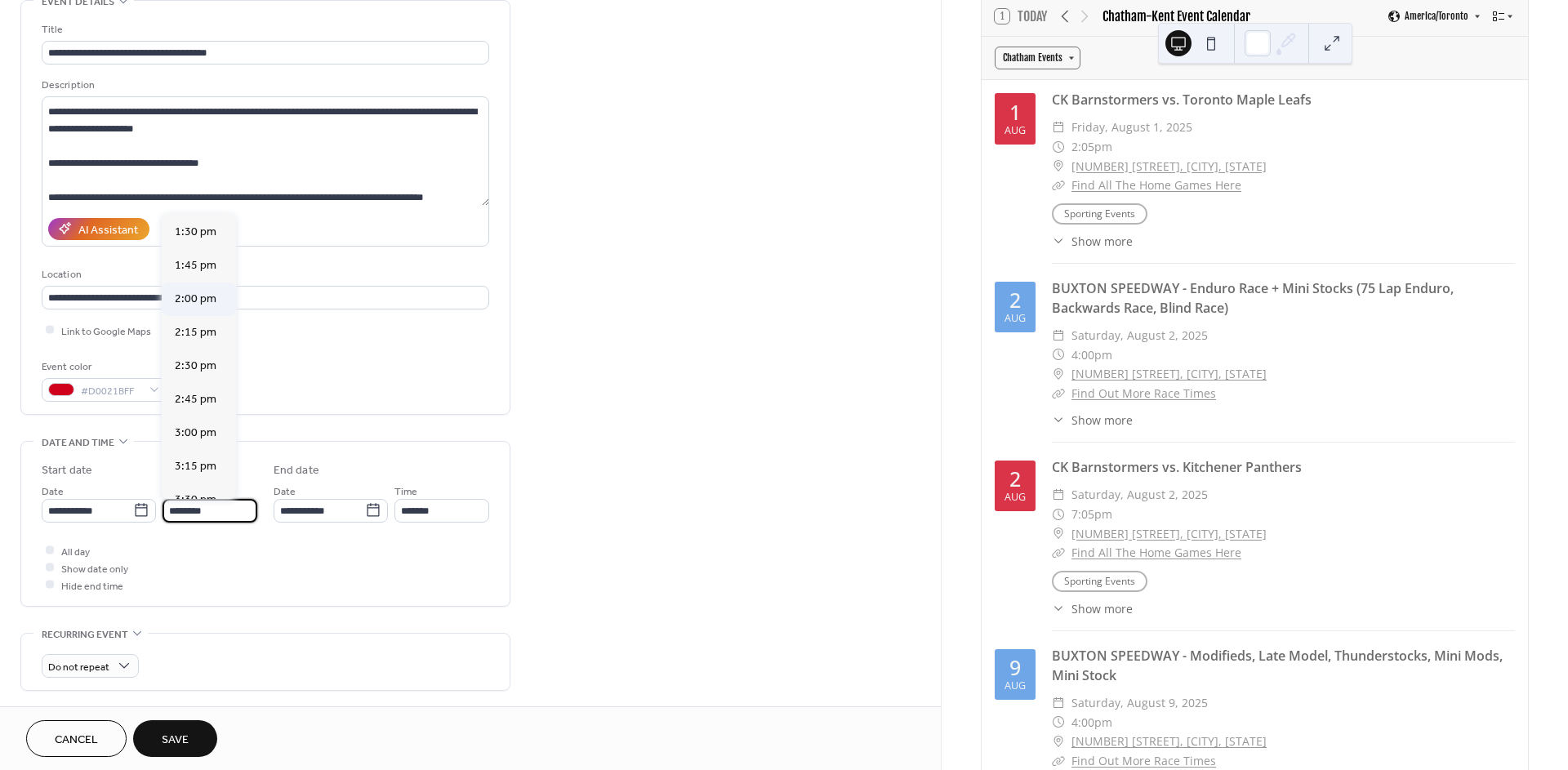 type on "*******" 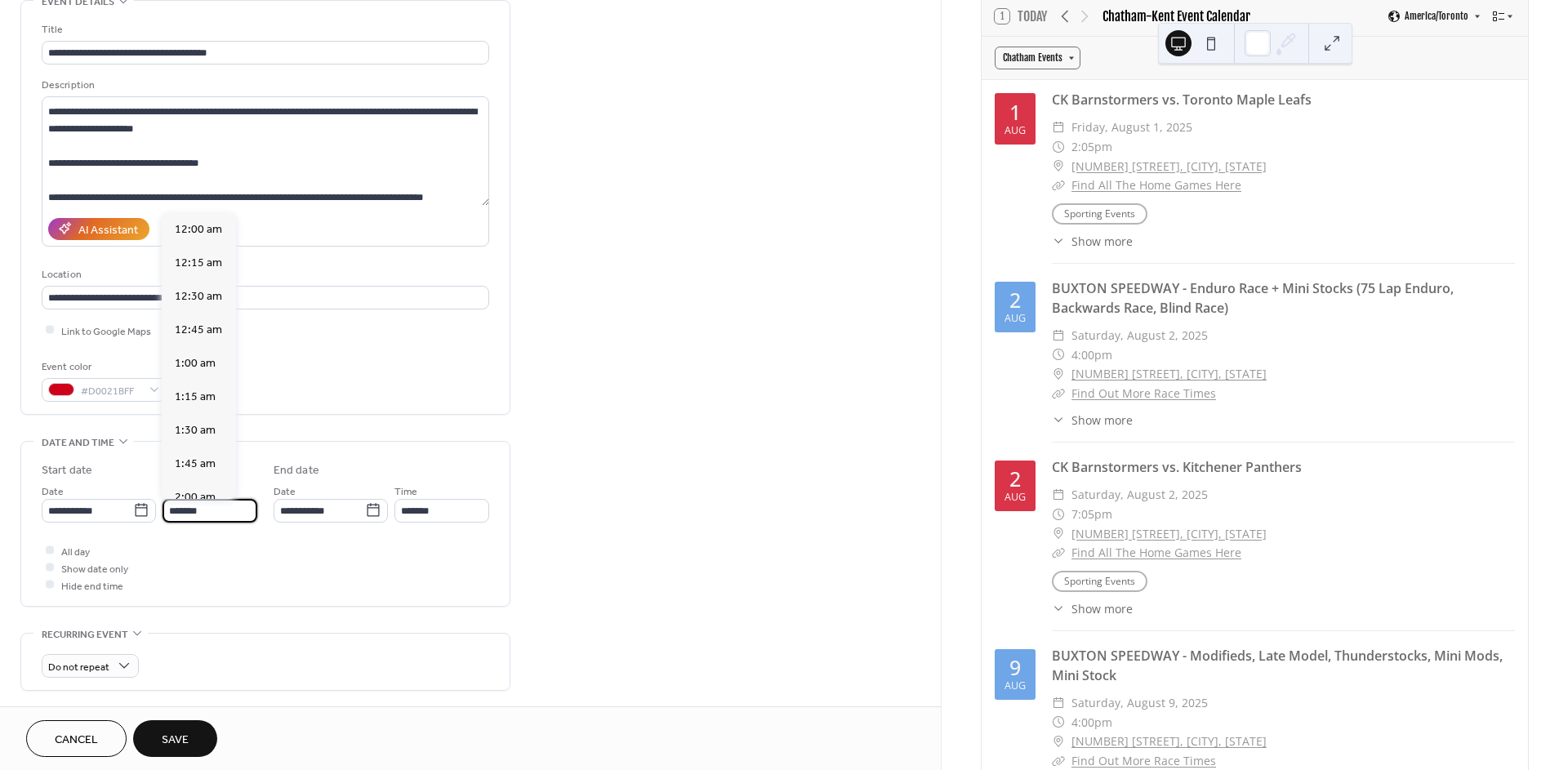 scroll, scrollTop: 1894, scrollLeft: 0, axis: vertical 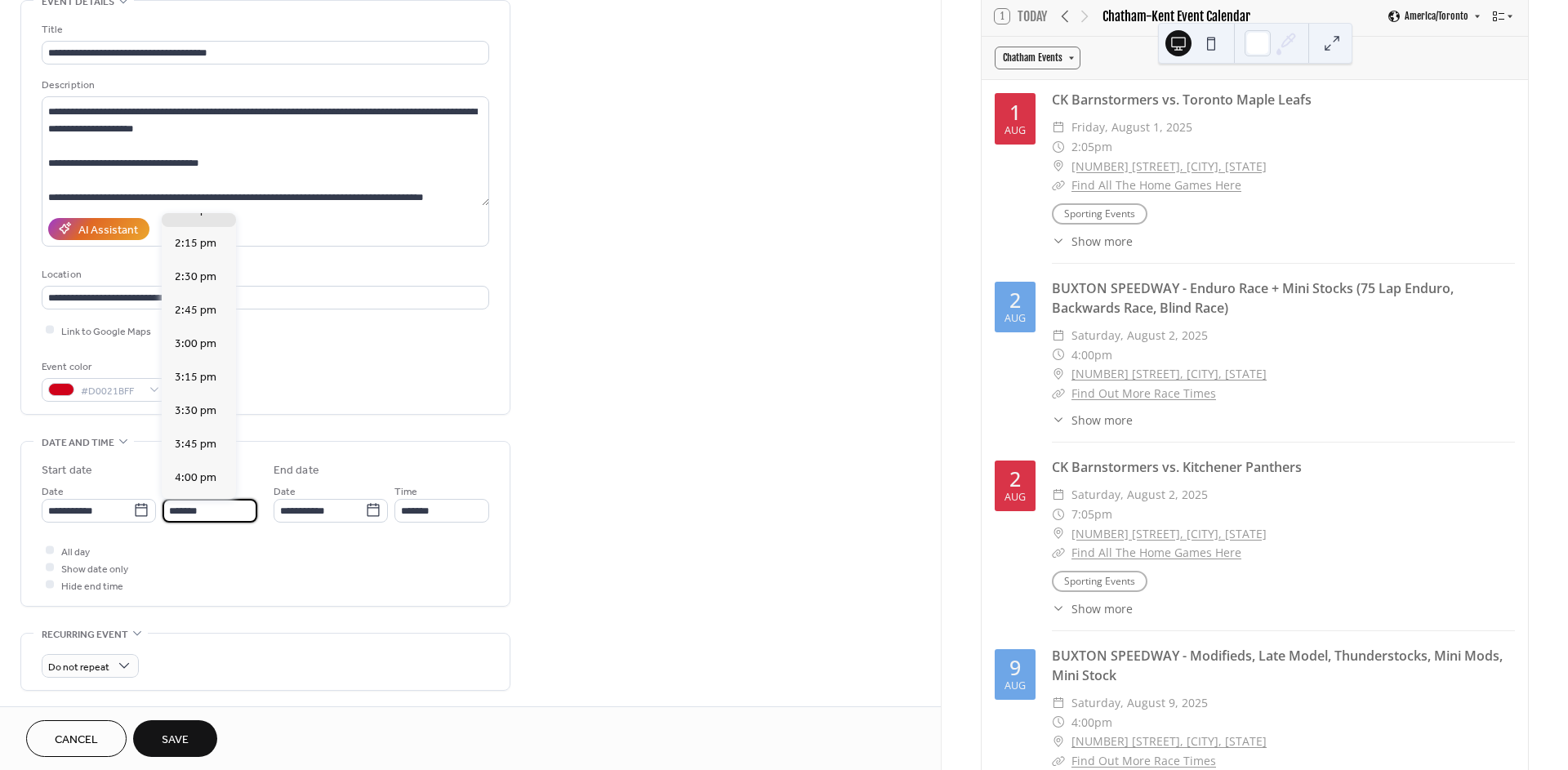 drag, startPoint x: 183, startPoint y: 505, endPoint x: 185, endPoint y: 528, distance: 23.08679 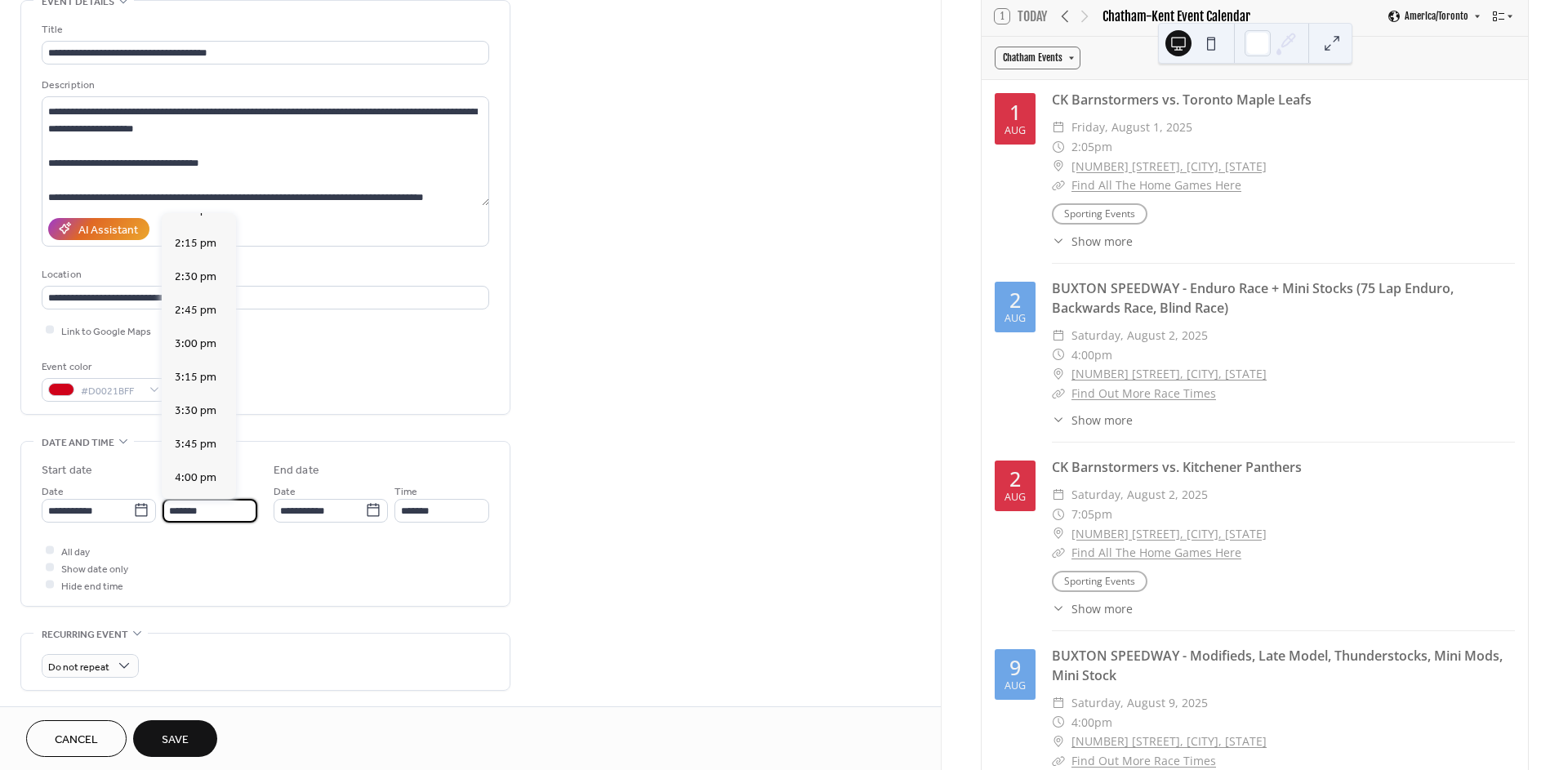 type on "*******" 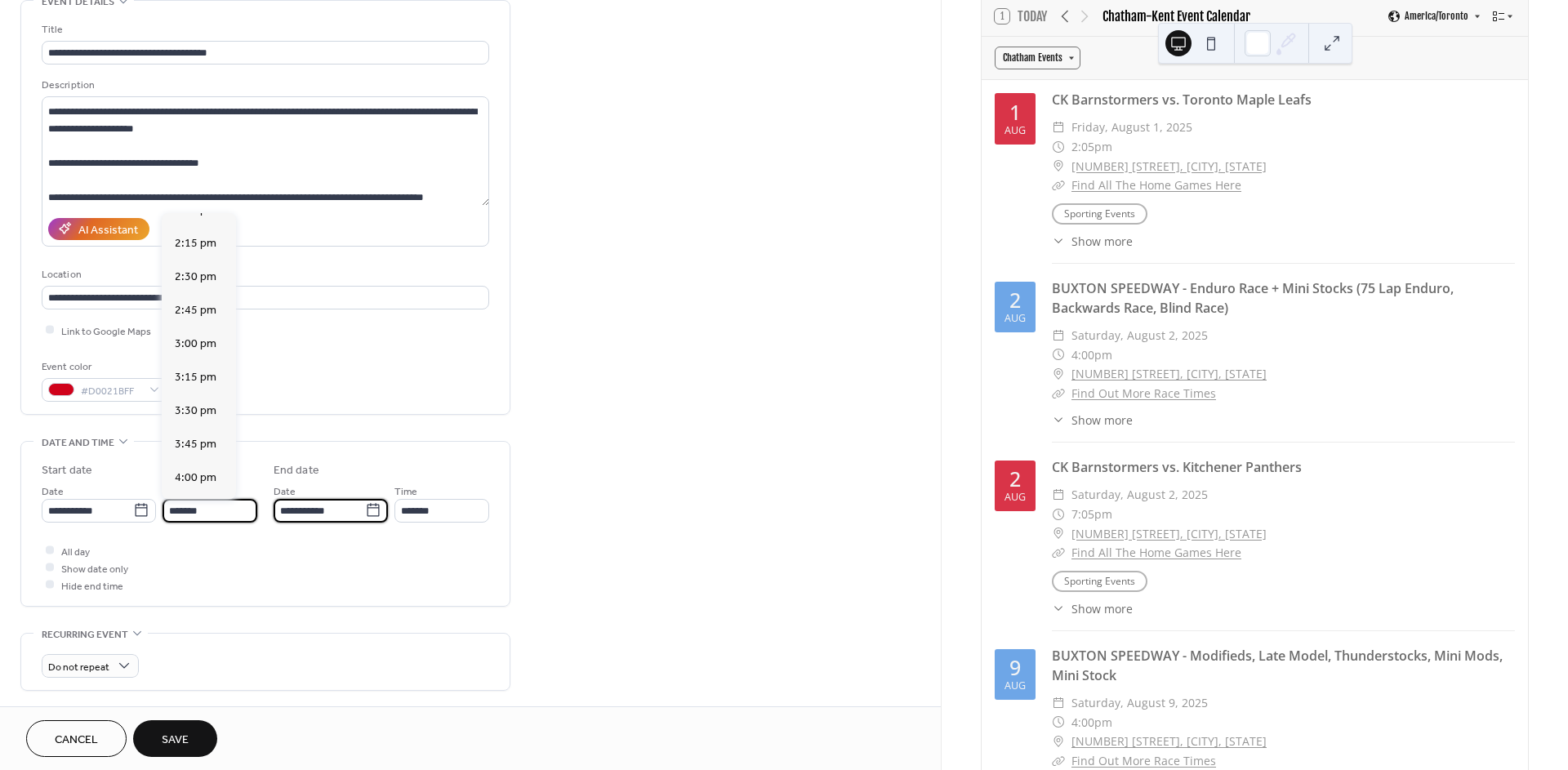 type on "*******" 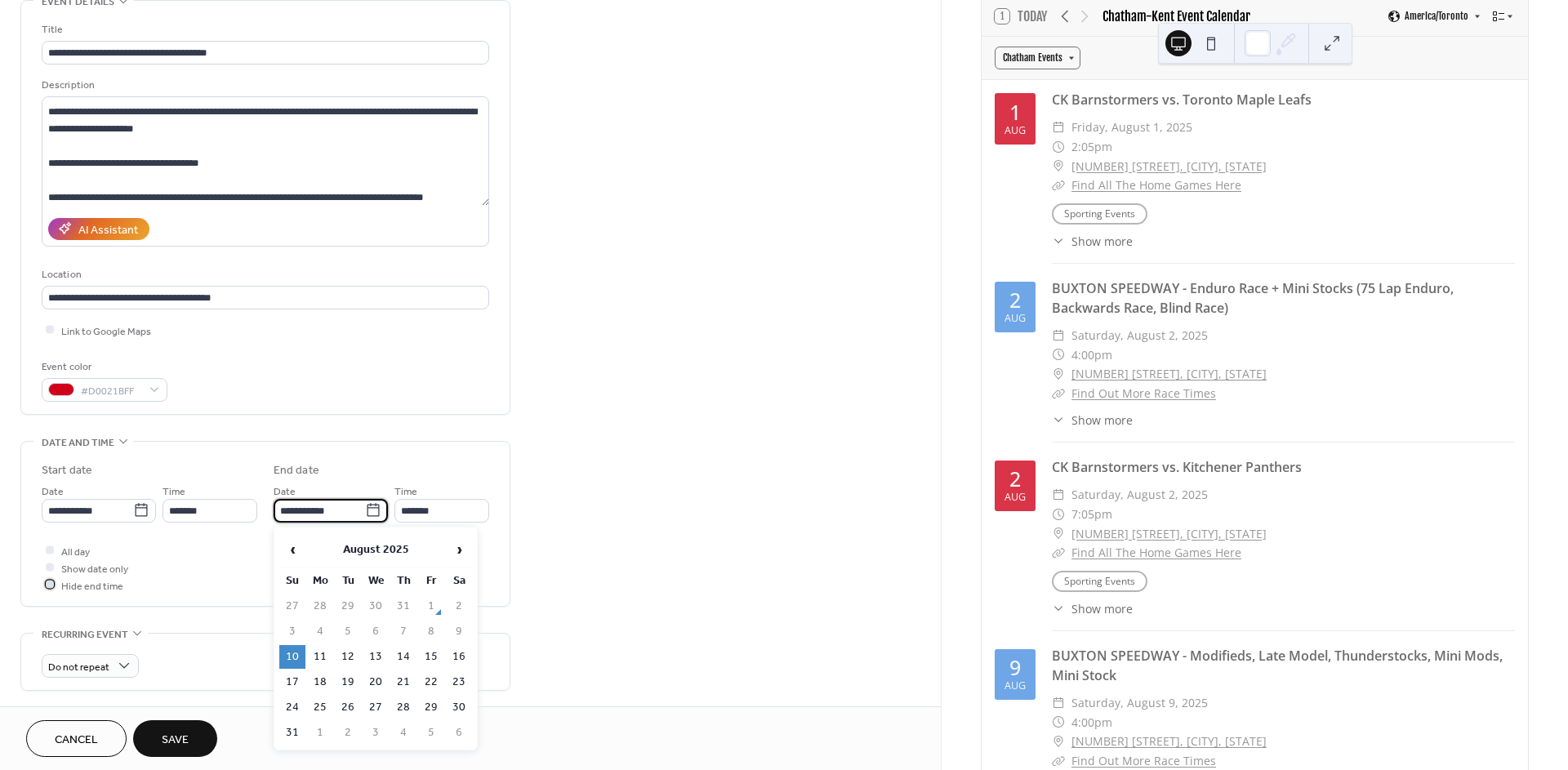 click on "Hide end time" at bounding box center [92, 585] 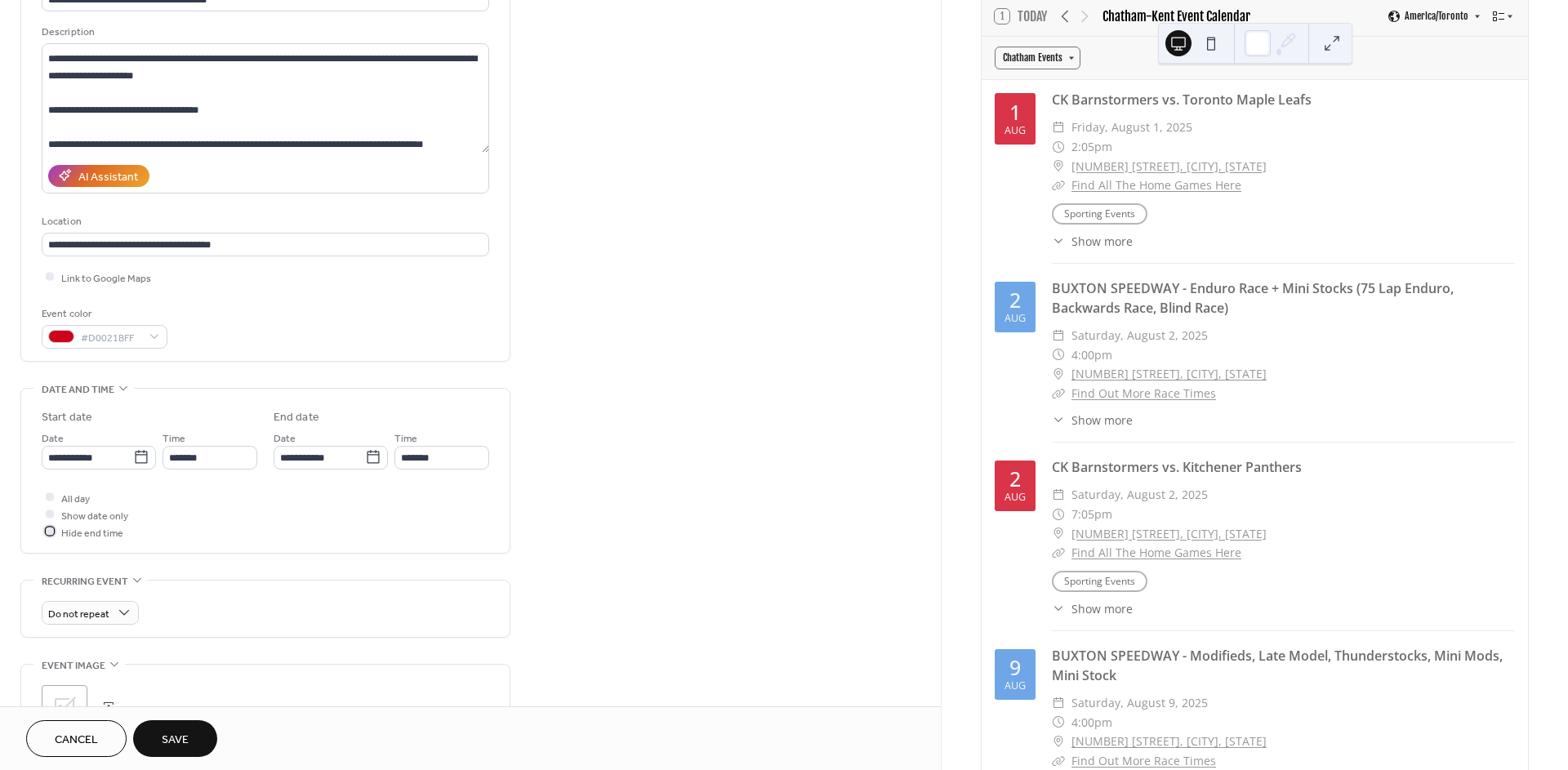 scroll, scrollTop: 272, scrollLeft: 0, axis: vertical 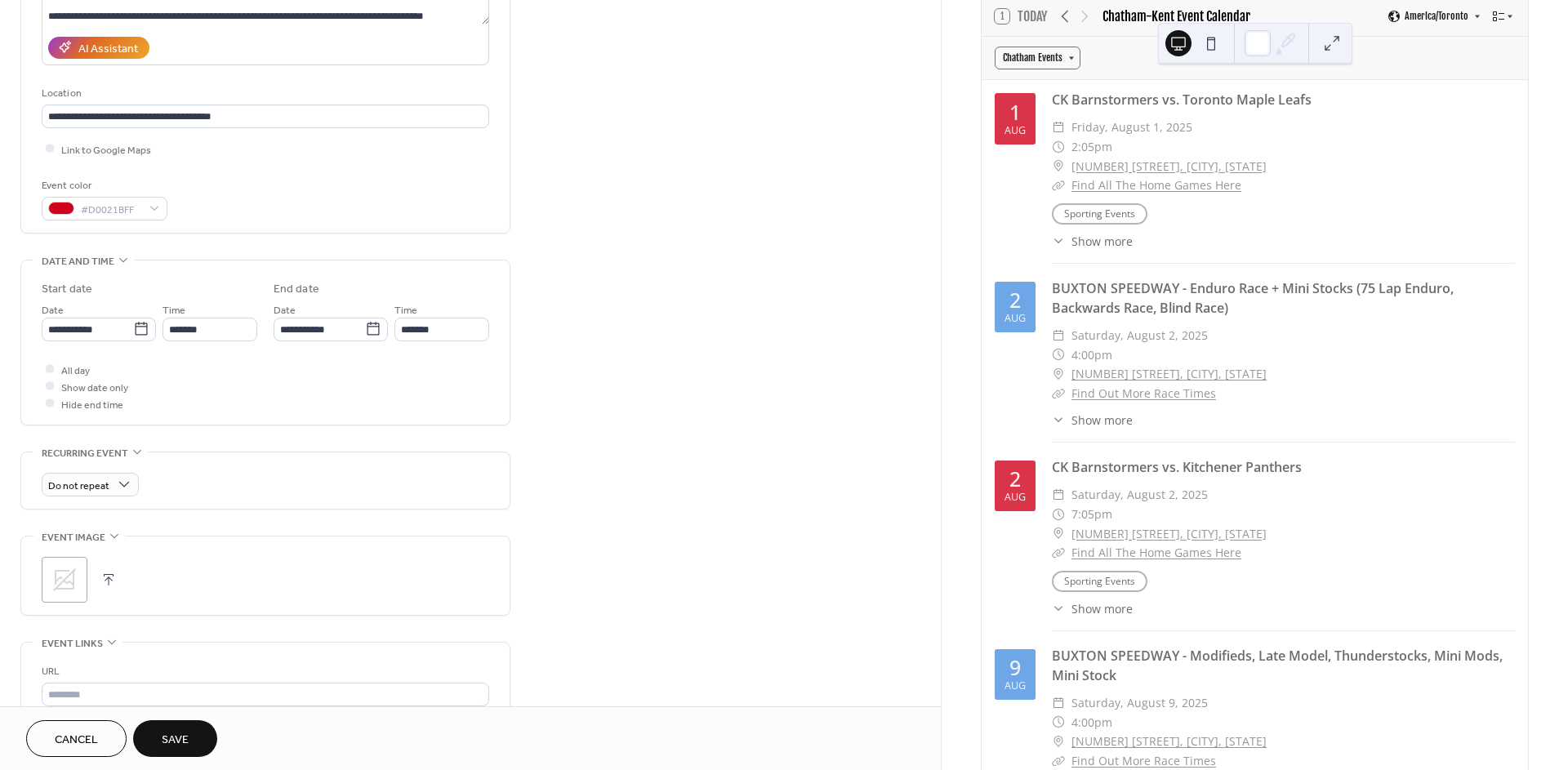 click 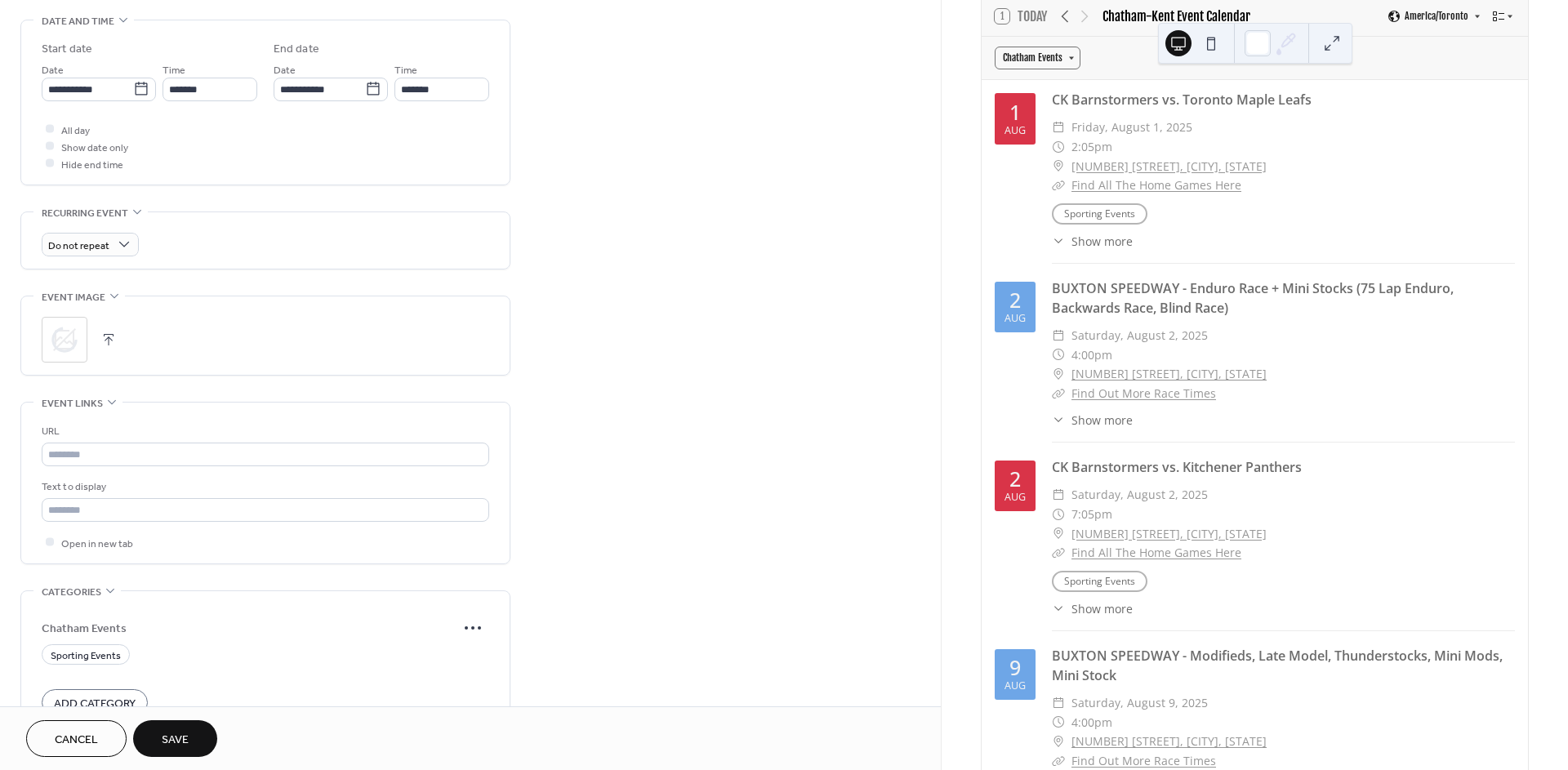 scroll, scrollTop: 544, scrollLeft: 0, axis: vertical 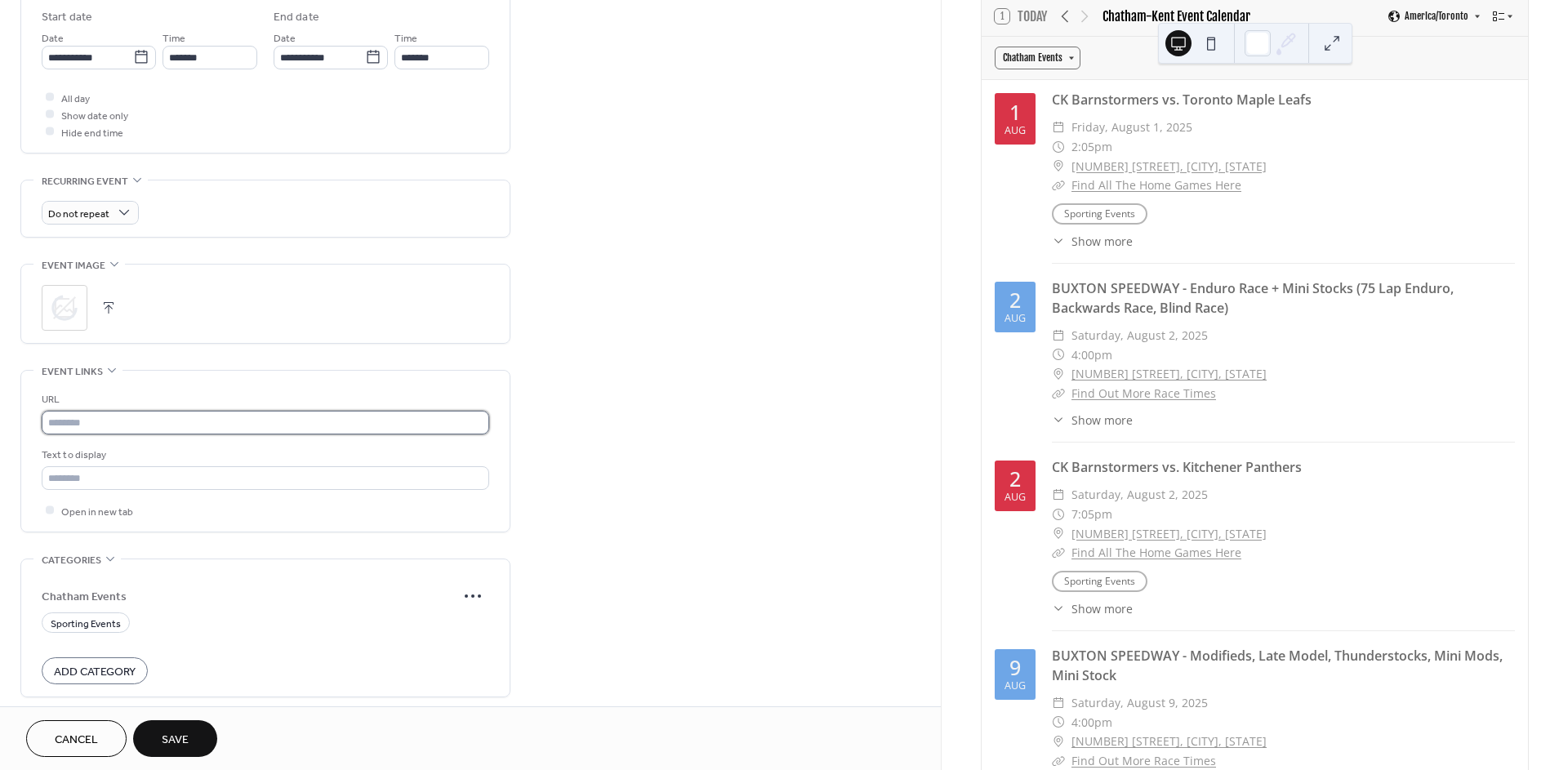 click at bounding box center [265, 422] 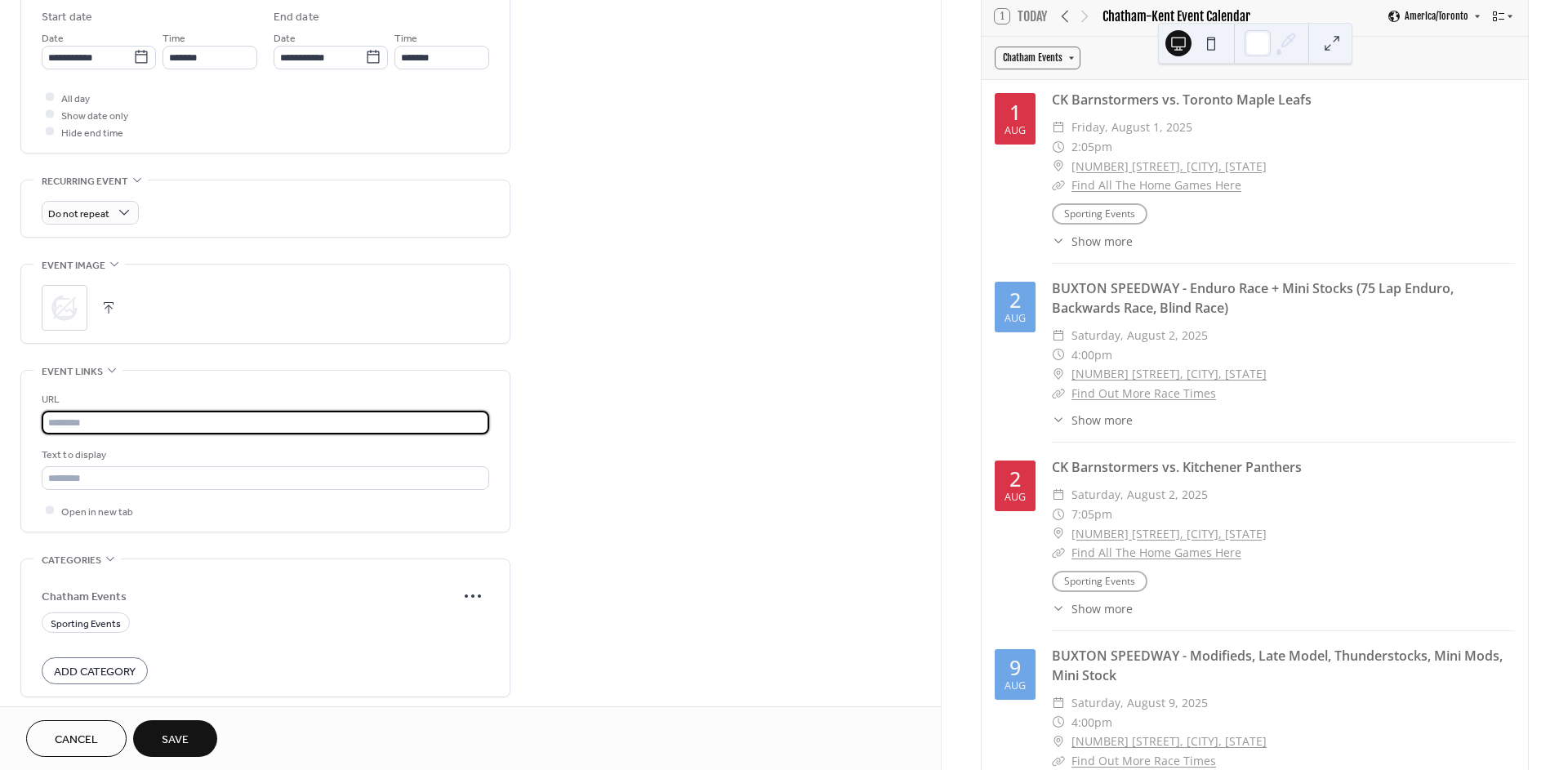 type on "**********" 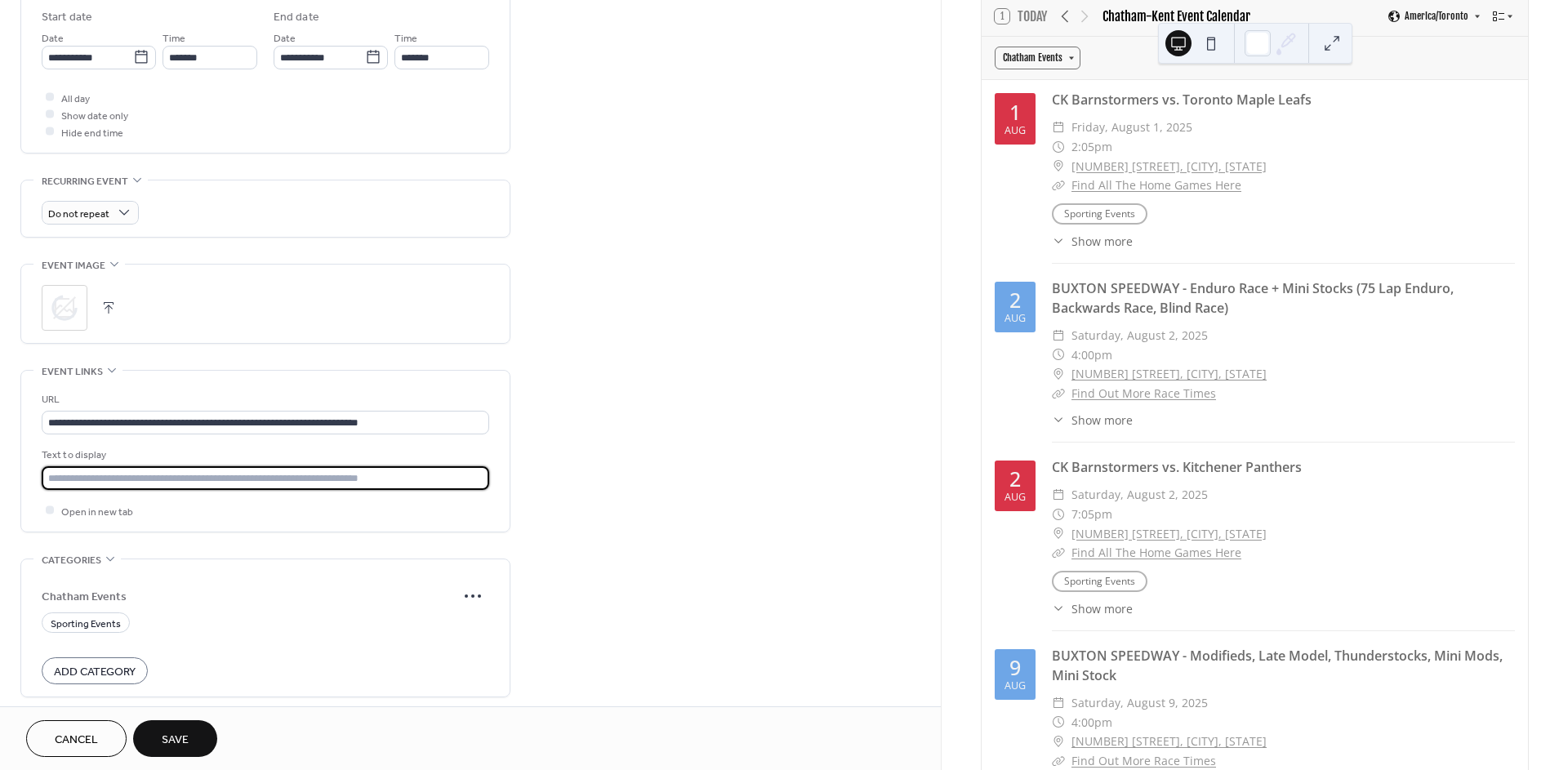 click at bounding box center [265, 478] 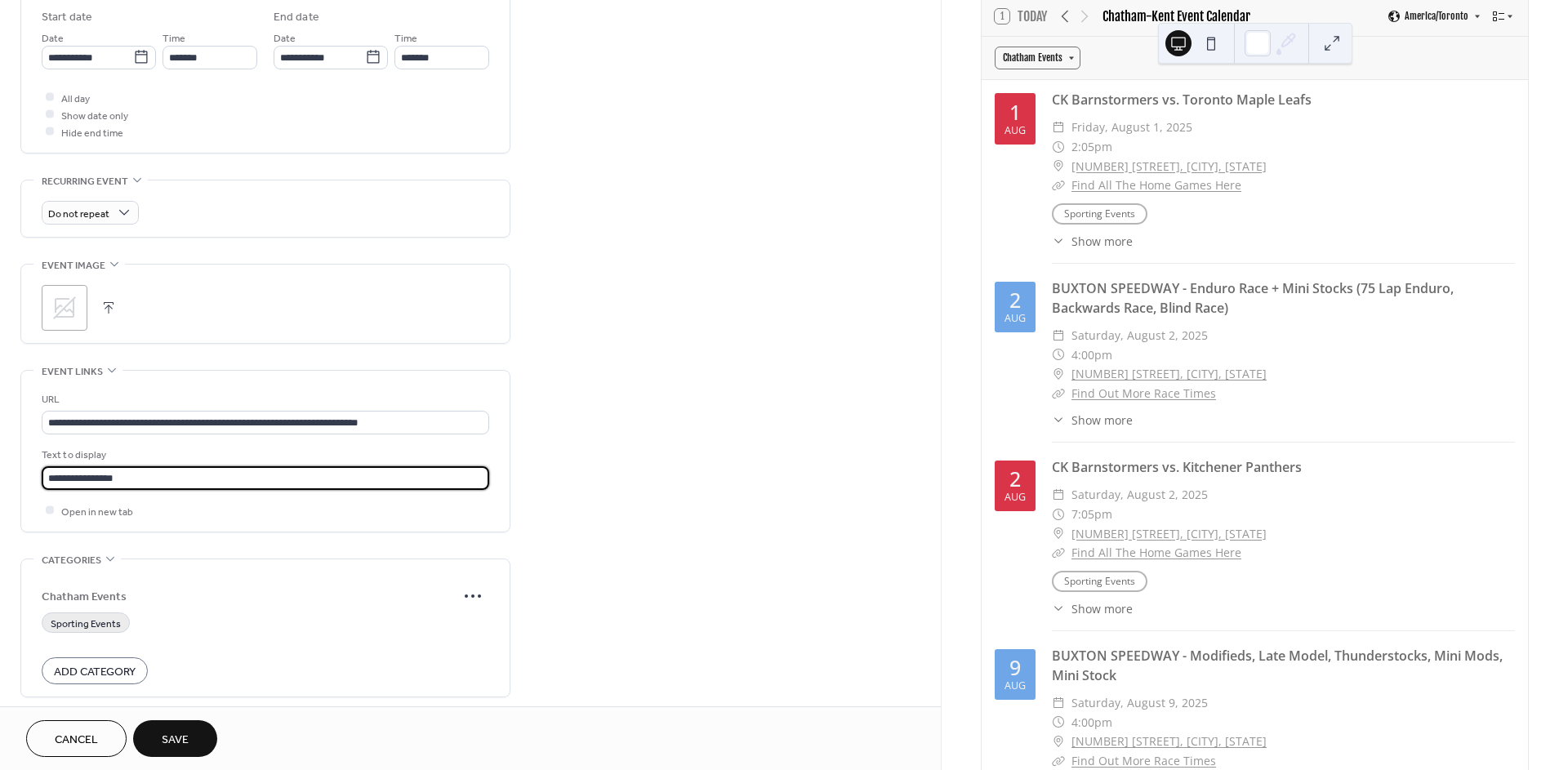 type on "**********" 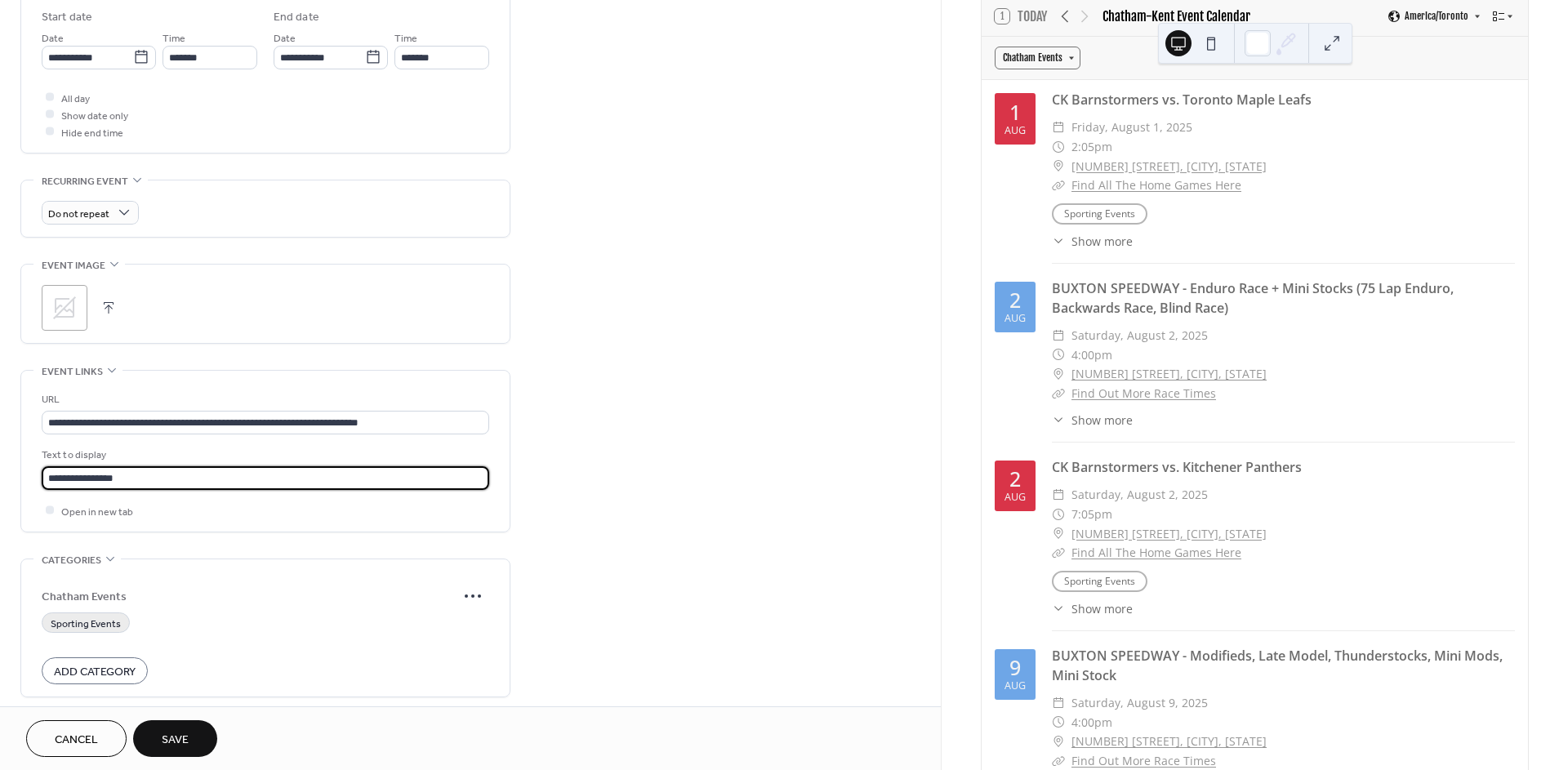 click on "Sporting Events" at bounding box center (86, 623) 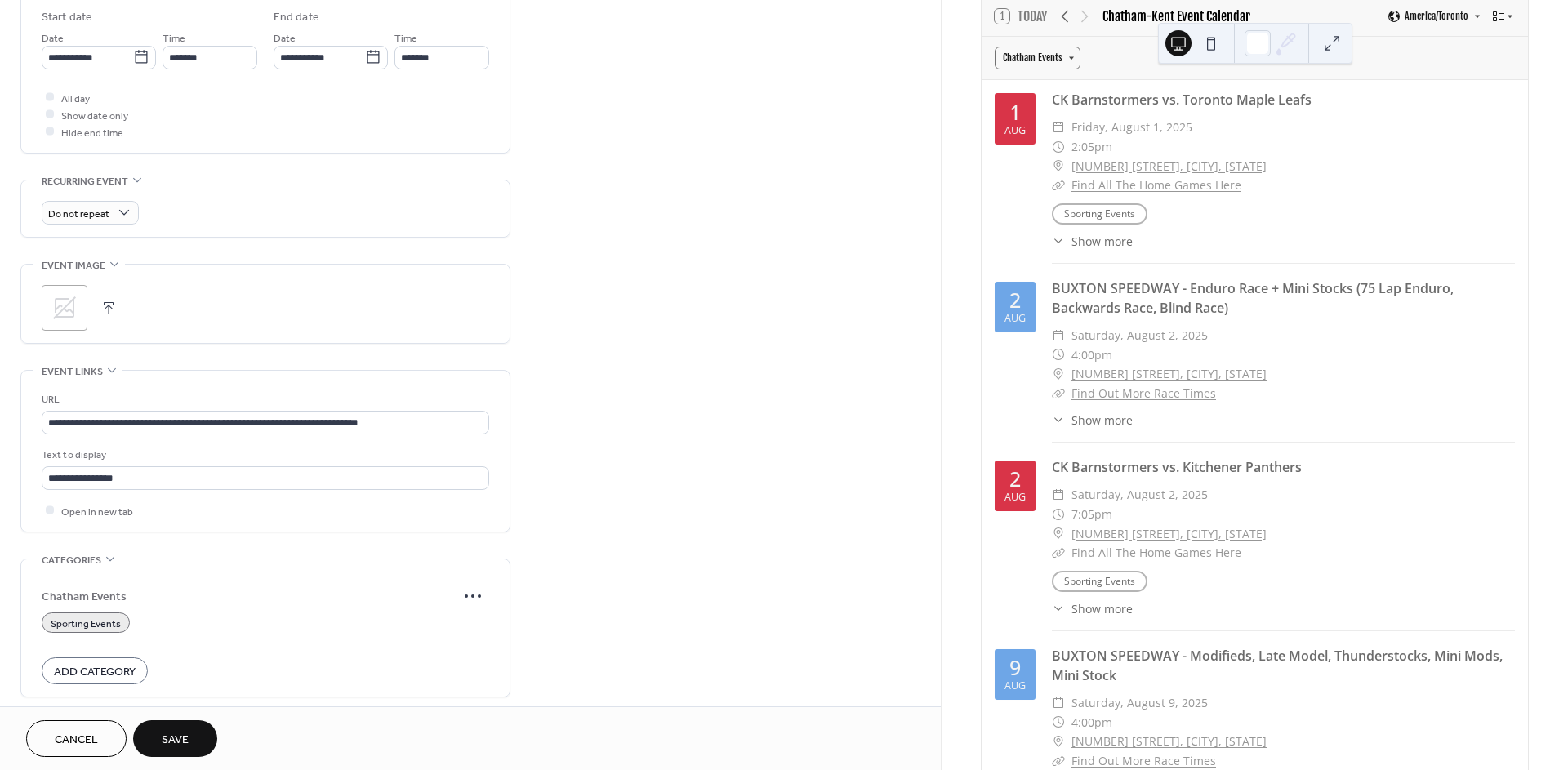 click on "Save" at bounding box center [175, 740] 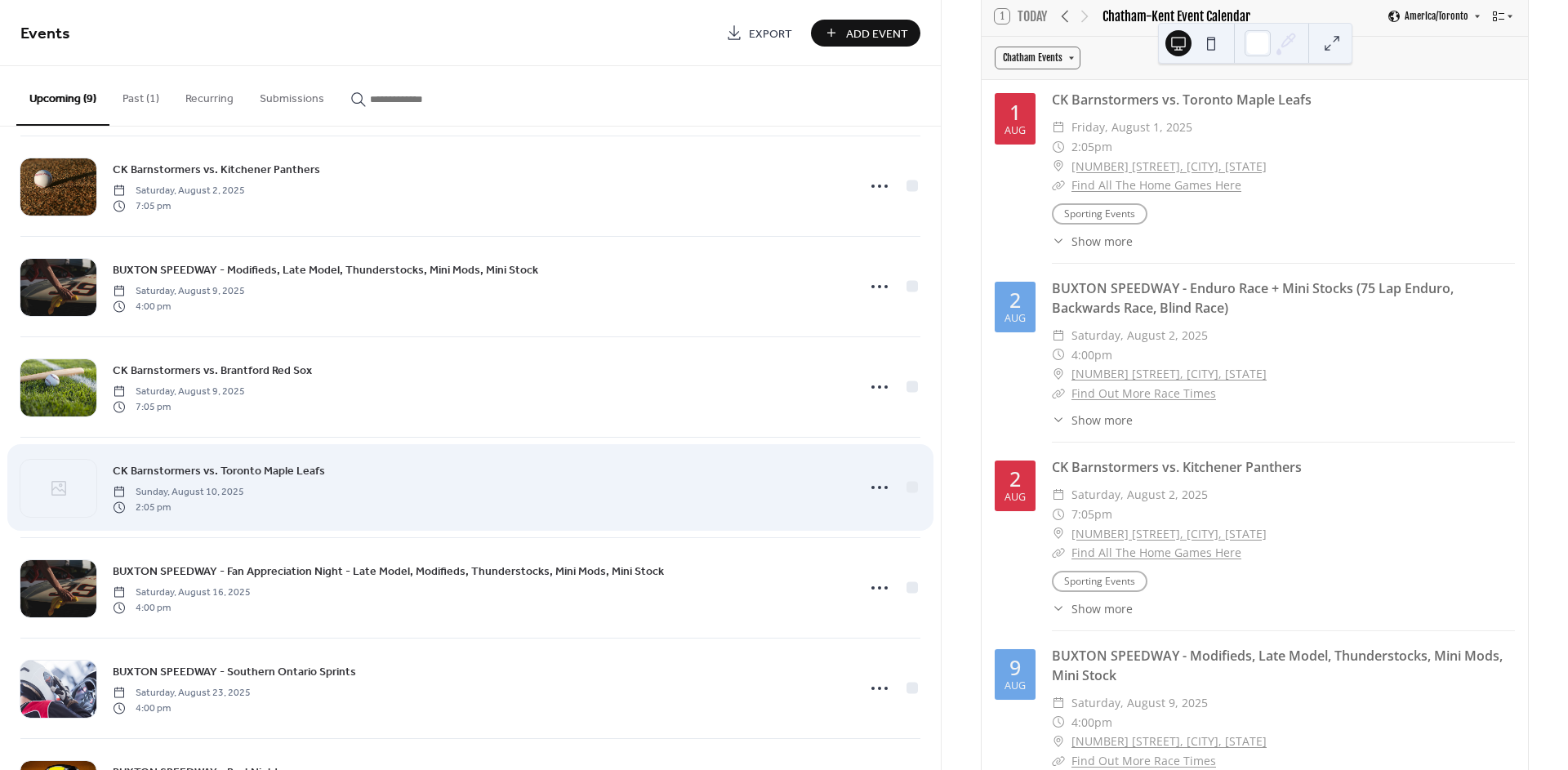 scroll, scrollTop: 308, scrollLeft: 0, axis: vertical 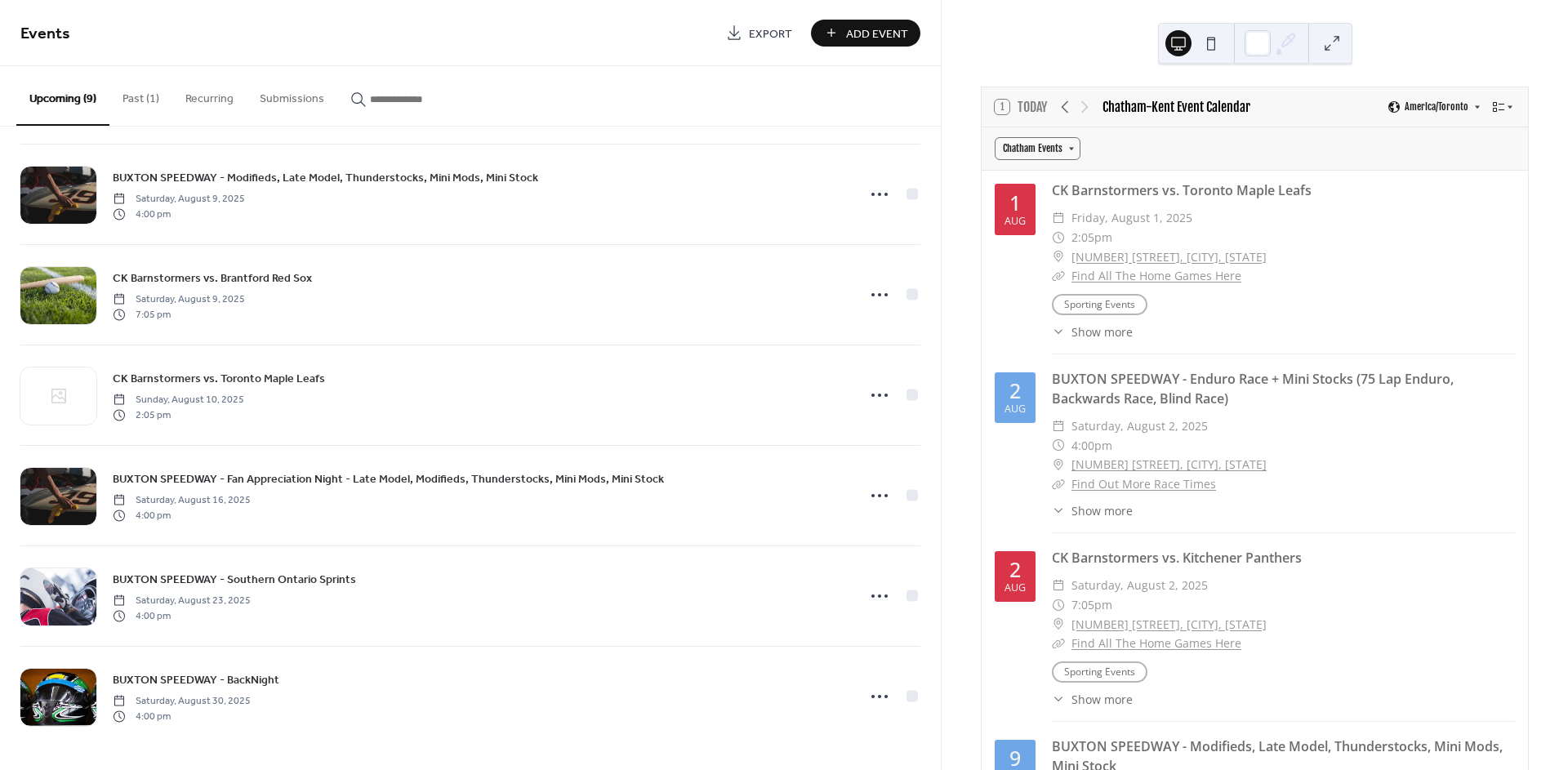 click on "1 Today Chatham-Kent Event Calendar America/Toronto Chatham  Events 1 Aug CK Barnstormers vs. Toronto Maple Leafs ​ Friday, August 1, 2025 ​ 2:05pm ​ 30 Tweedsmuir Ave W, Chatham, ON N7M 2A4 ​ Find All The Home Games Here Chatham  Events Sporting Events ​ Show more ⚾ Sunday, August 3 – Chatham-Kent Barnstormers vs. Toronto Maple Leafs Spend your Sunday afternoon at the ballpark as the Chatham-Kent Barnstormers face off against the Toronto Maple Leafs at Fergie Jenkins Field. Game time is set for 2:05 PM. Bring the family, grab a snack, and enjoy an exciting day of baseball in Chatham-Kent! 2 Aug BUXTON SPEEDWAY - Enduro Race + Mini Stocks (75 Lap Enduro, Backwards Race, Blind Race) ​ Saturday, August 2, 2025 ​ 4:00pm ​ 20954 A D Shadd Rd, Merlin, ON, N0P1W0 ​ Find Out More Race Times ​ Show more 🏁 Saturday, August 2 – Enduro + Regular Racing Night 🕓 Gates Open: Pit Gates: 3:30 PM Spectator Gates: 4:00 PM Racing Starts: 6:30 PM 🏎️ Race Lineup: 40-Lap Mini Stock Dash 2 Aug 9" at bounding box center (1254, 385) 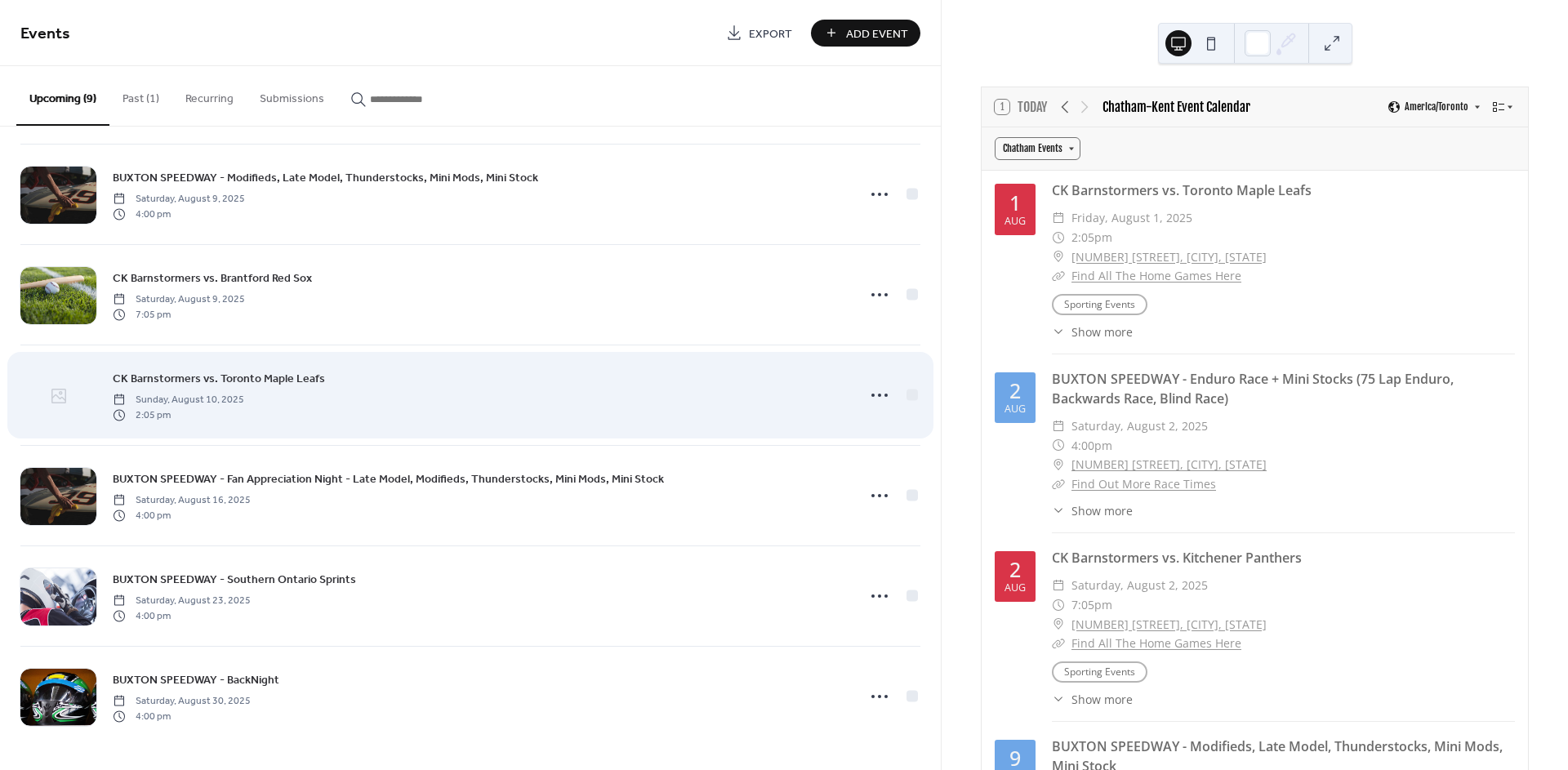 click at bounding box center (58, 396) 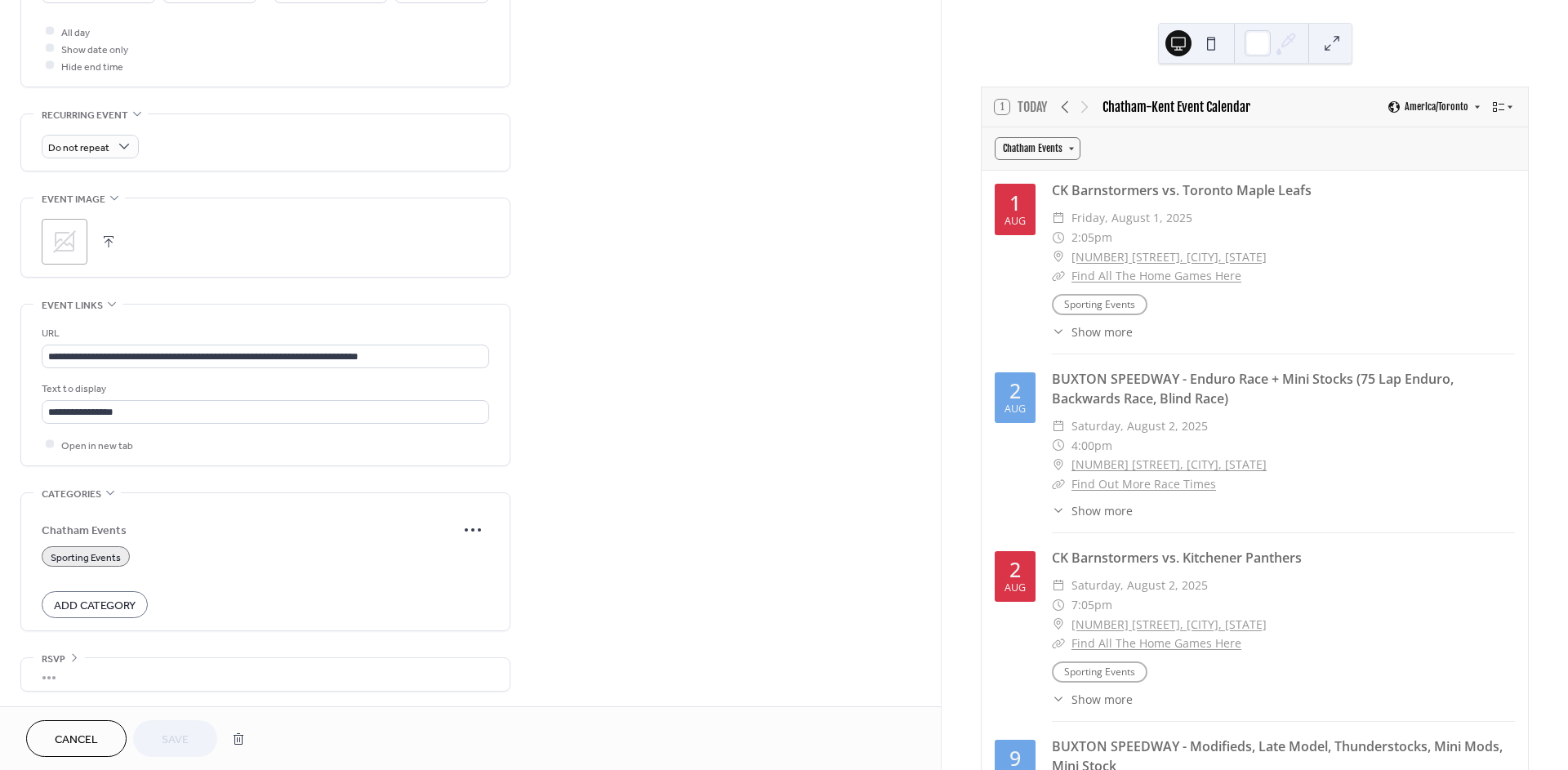 scroll, scrollTop: 612, scrollLeft: 0, axis: vertical 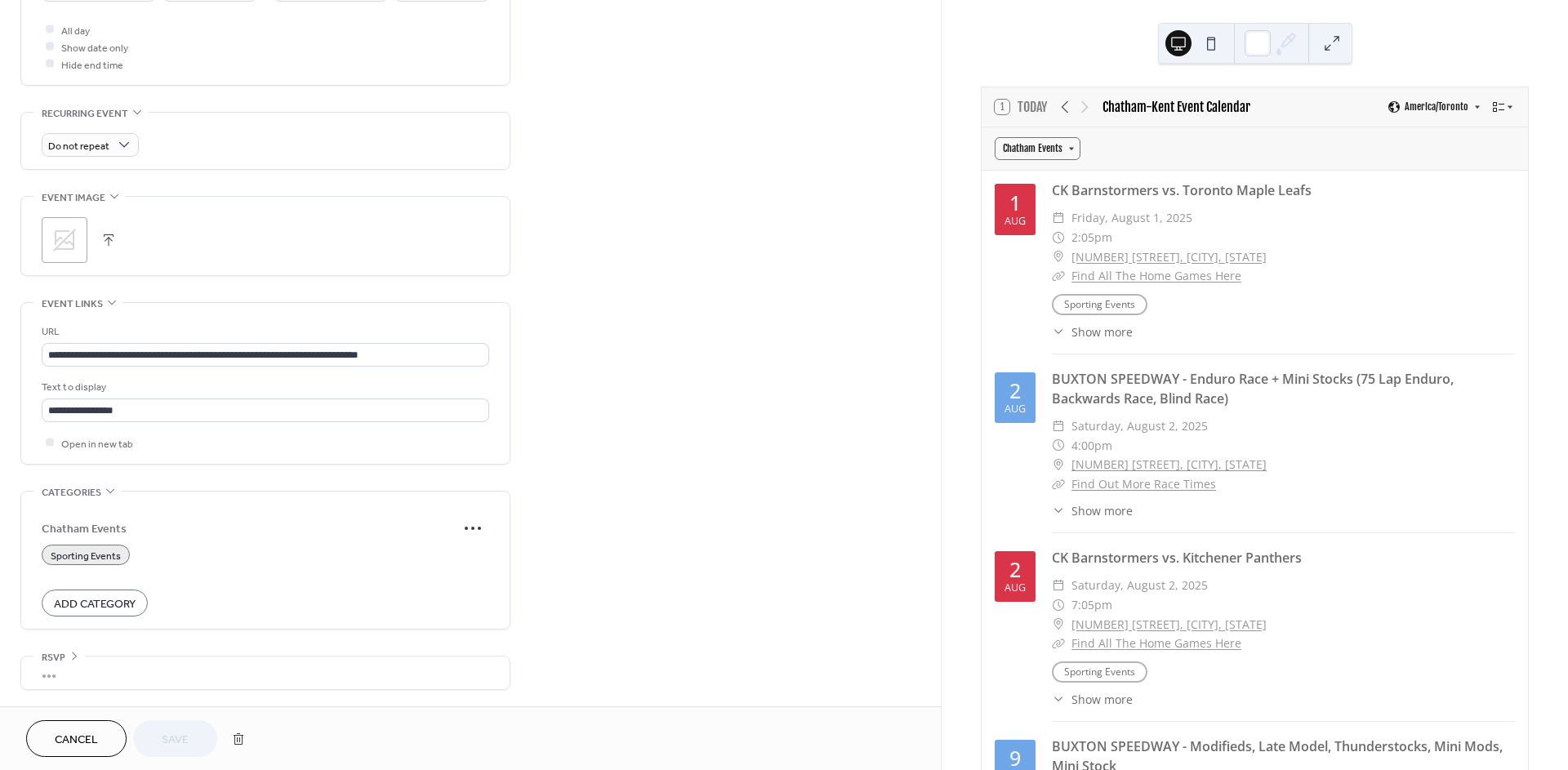click 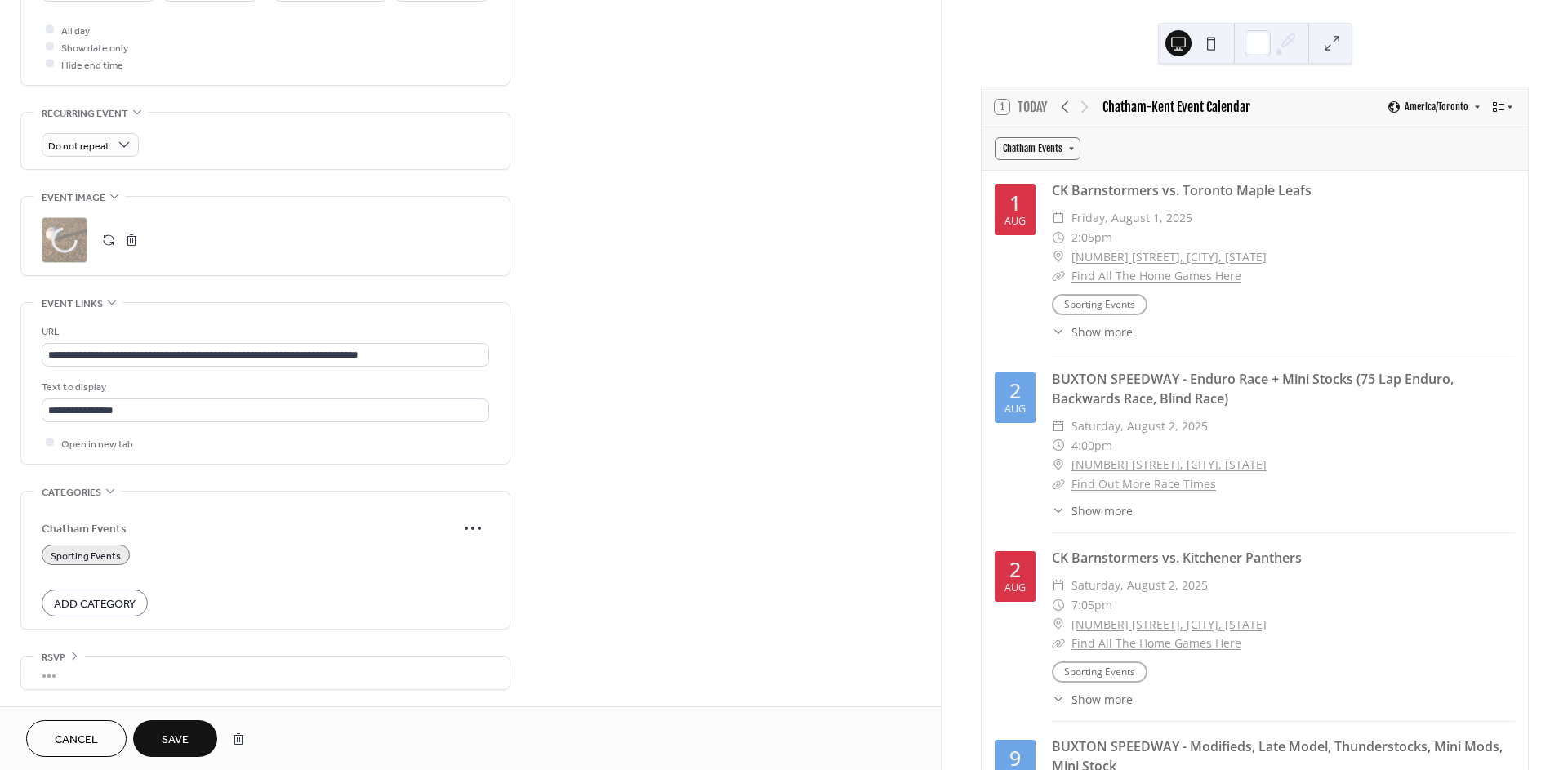 click on "Save" at bounding box center [175, 740] 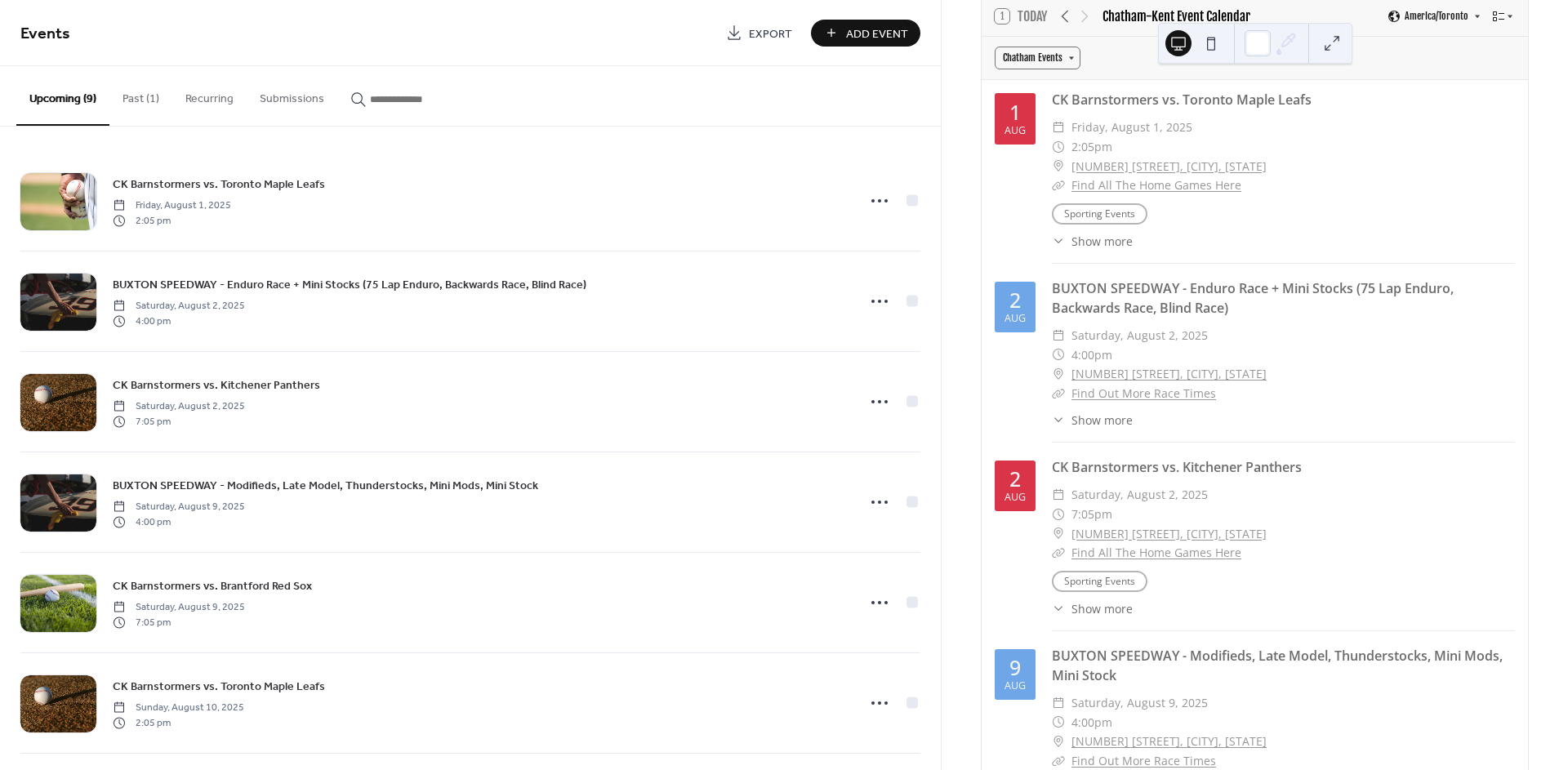 scroll, scrollTop: 0, scrollLeft: 0, axis: both 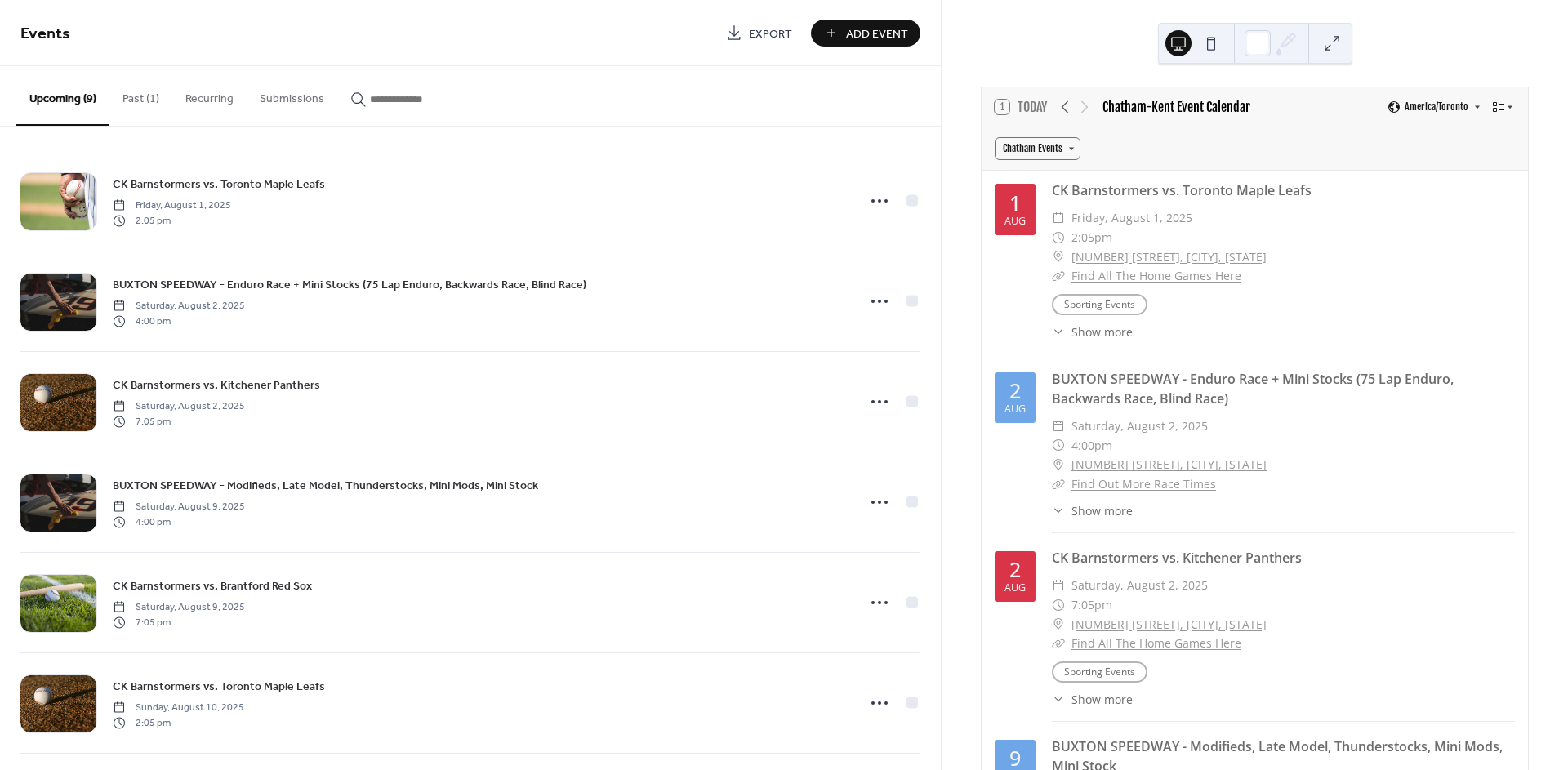 click on "​ 2:05pm" at bounding box center [1283, 238] 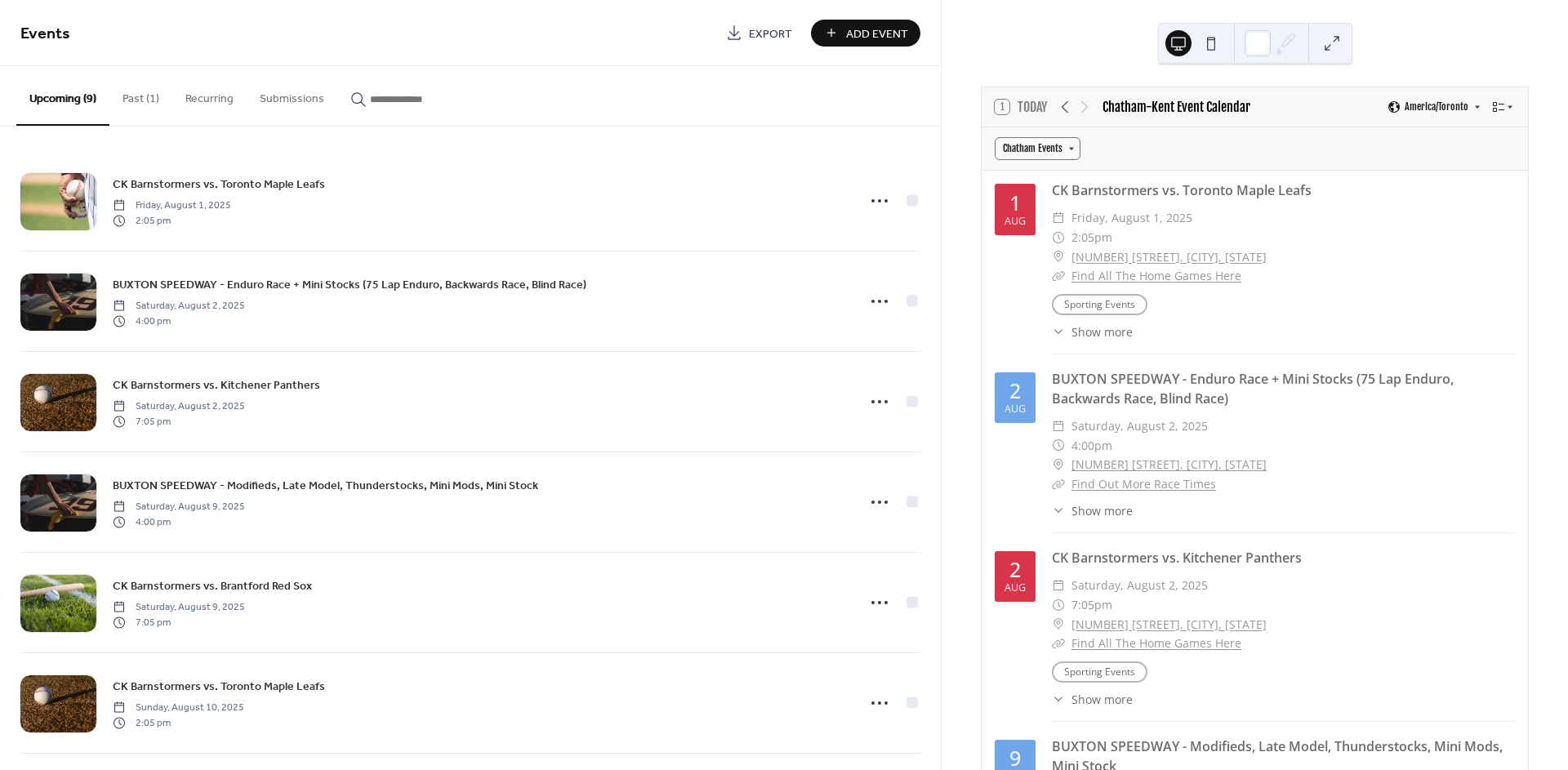 click on "Chatham  Events Sporting Events" at bounding box center (1283, 305) 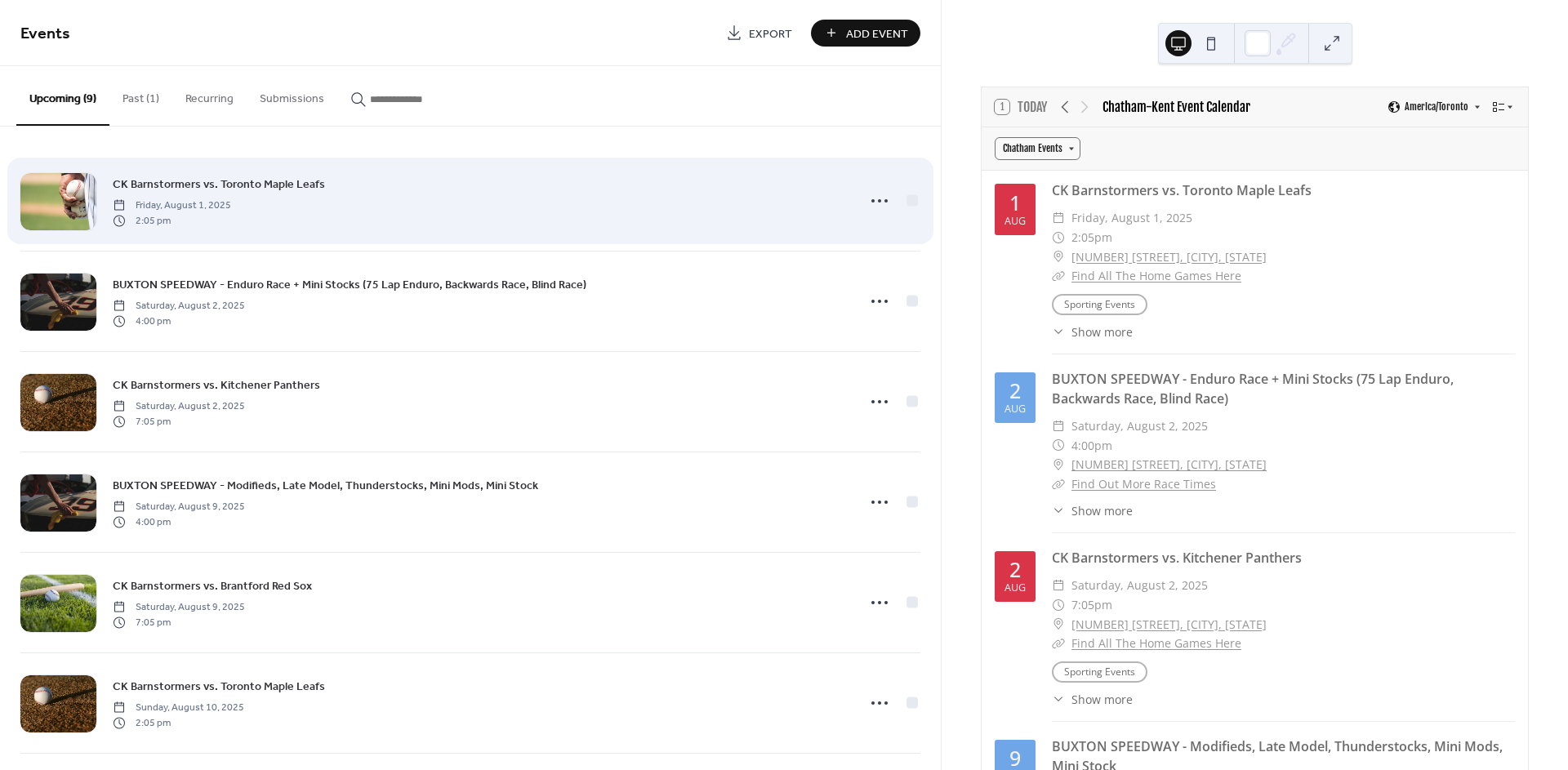 click on "CK Barnstormers vs. Toronto Maple Leafs Friday, August 1, 2025 2:05 pm" at bounding box center [479, 201] 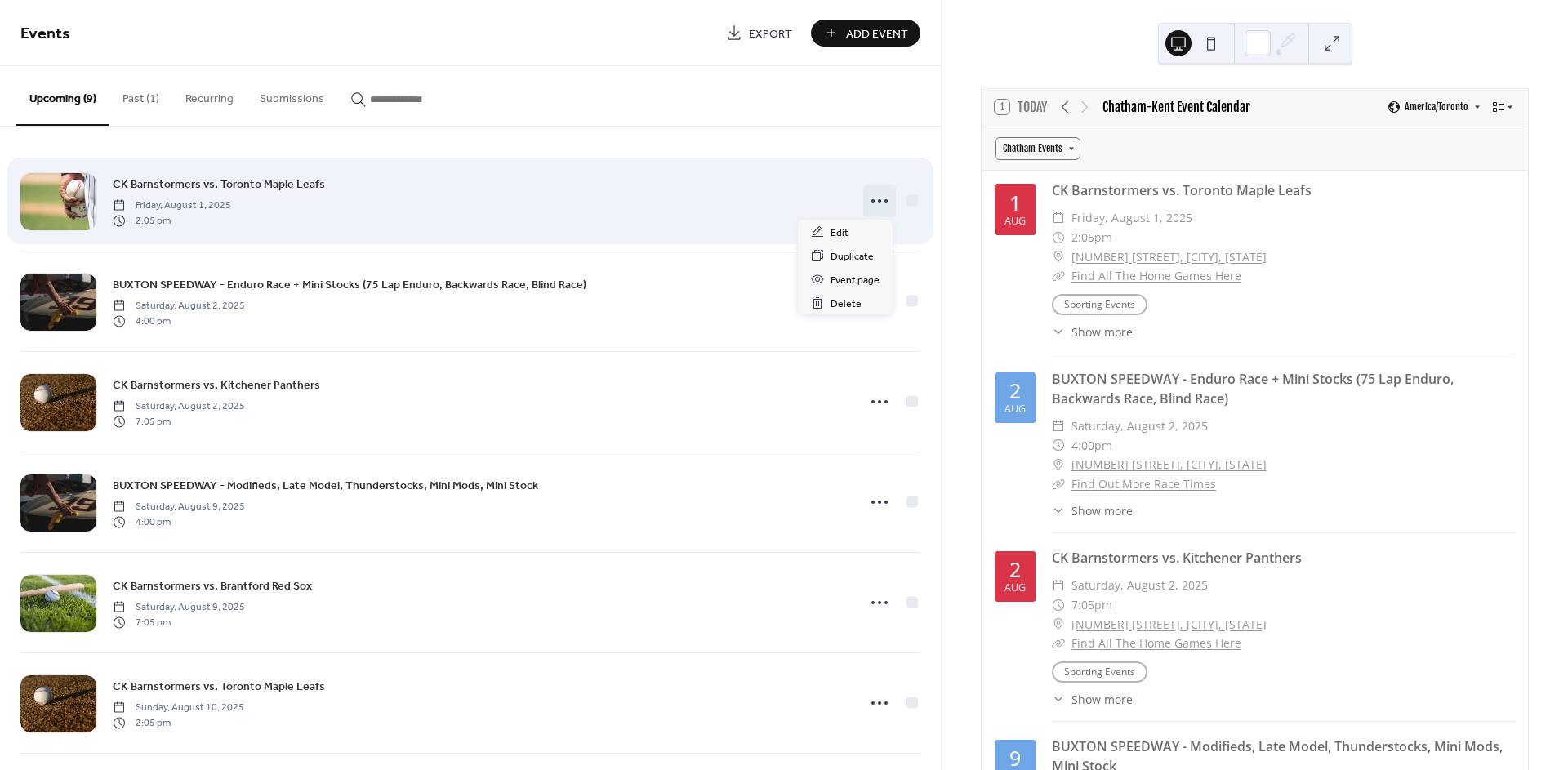 click 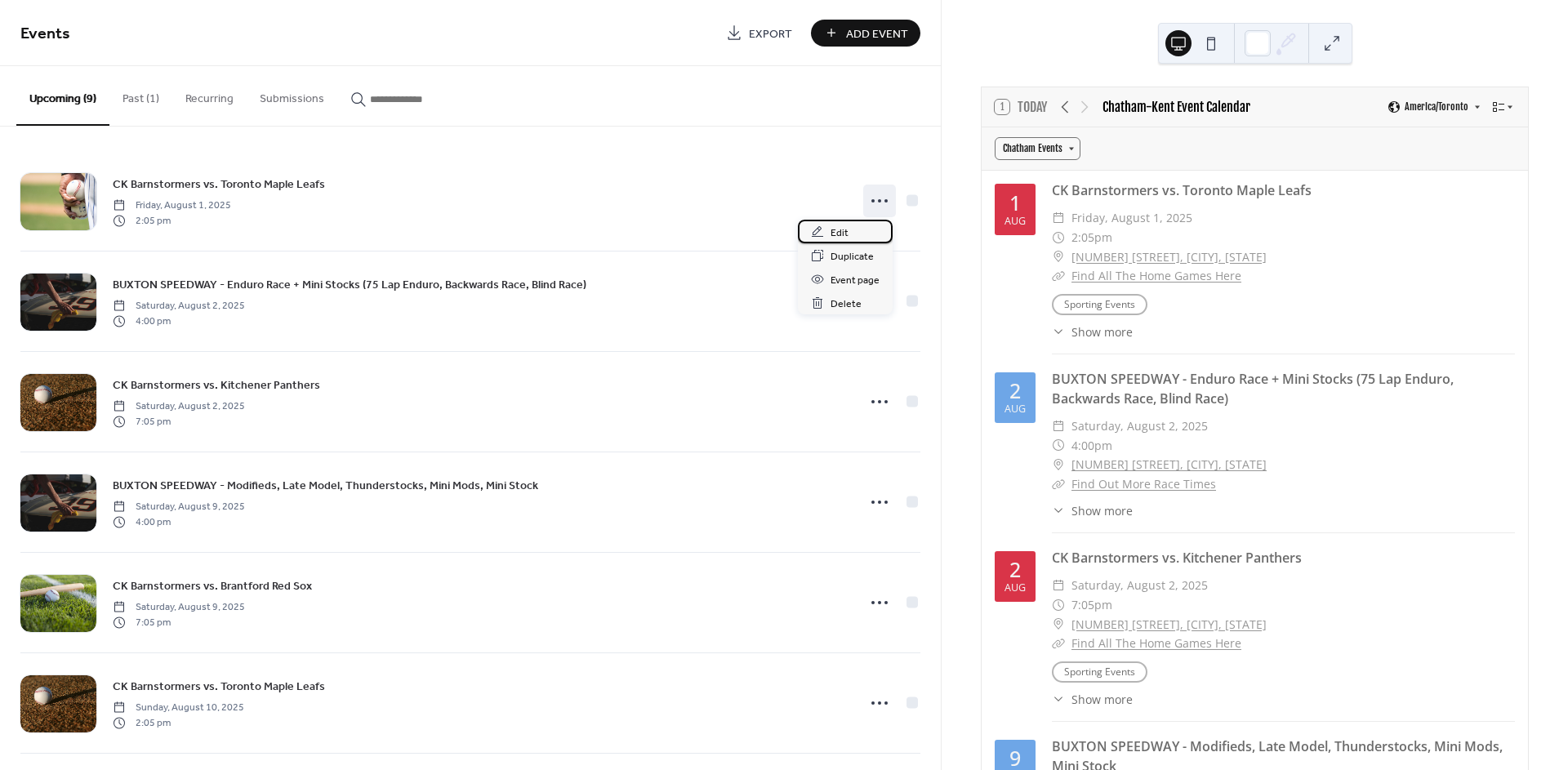 click on "Edit" at bounding box center (845, 231) 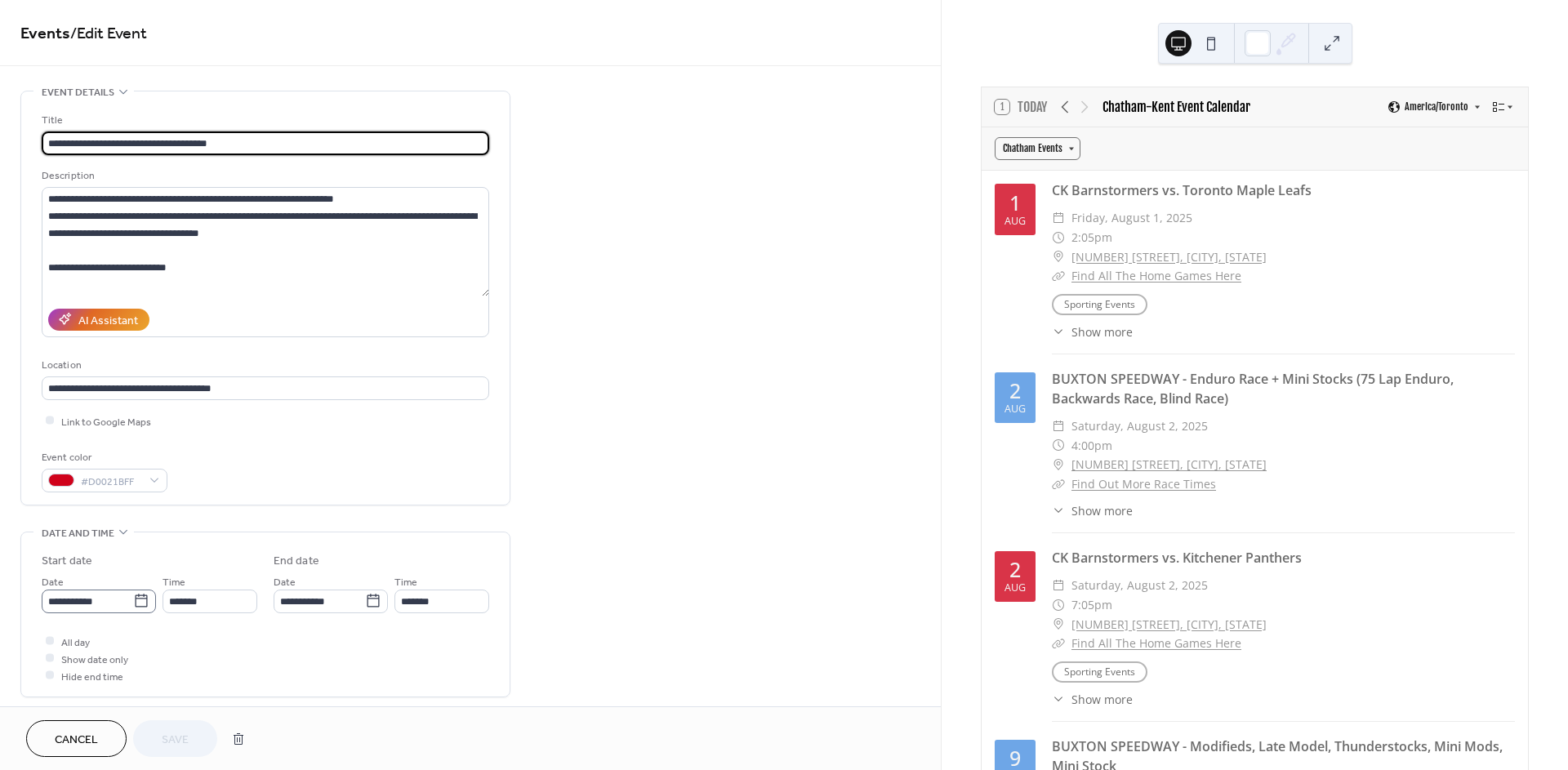 click 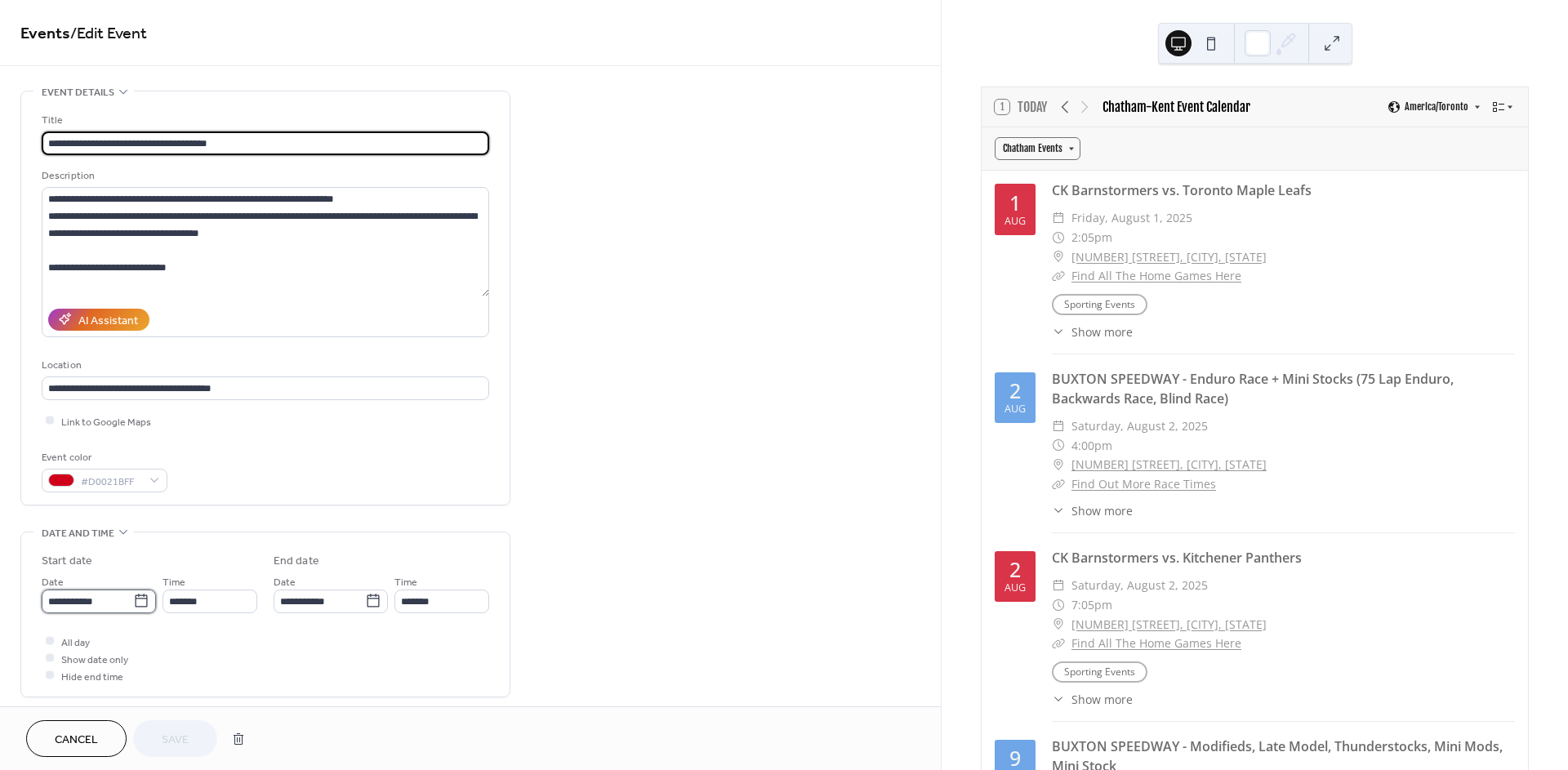 click on "**********" at bounding box center (87, 601) 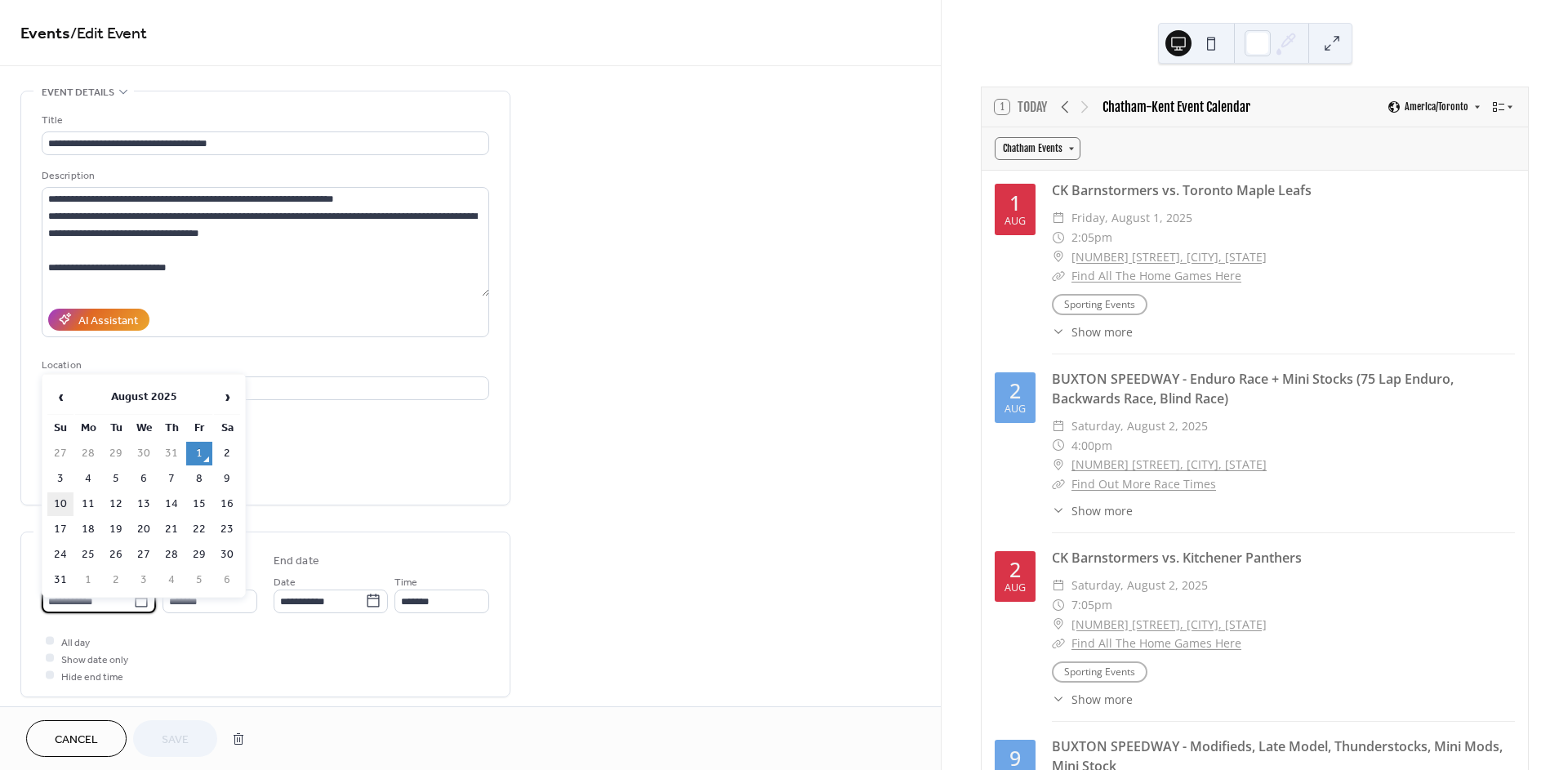 click on "10" at bounding box center [60, 504] 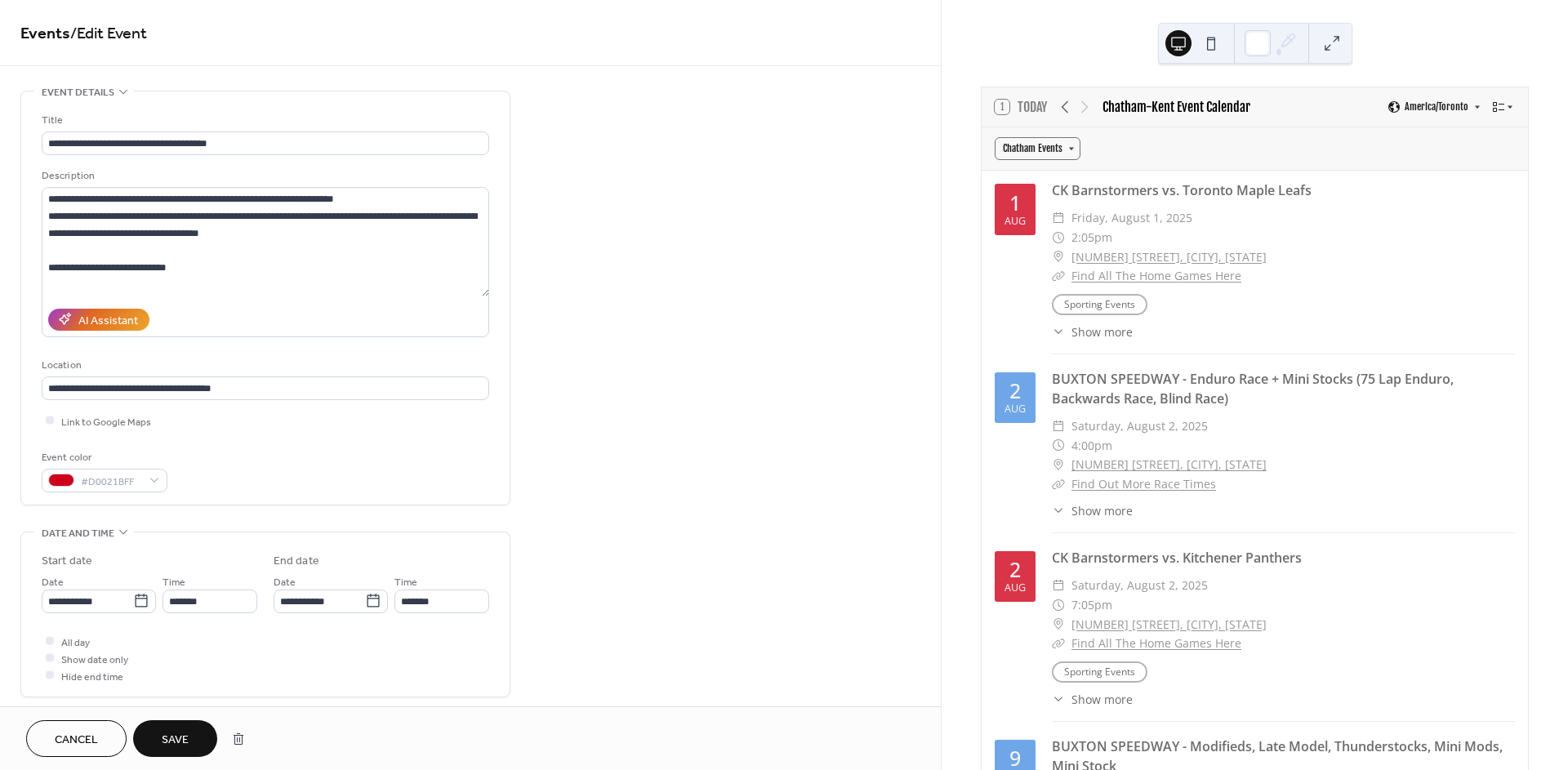 click on "Save" at bounding box center [175, 740] 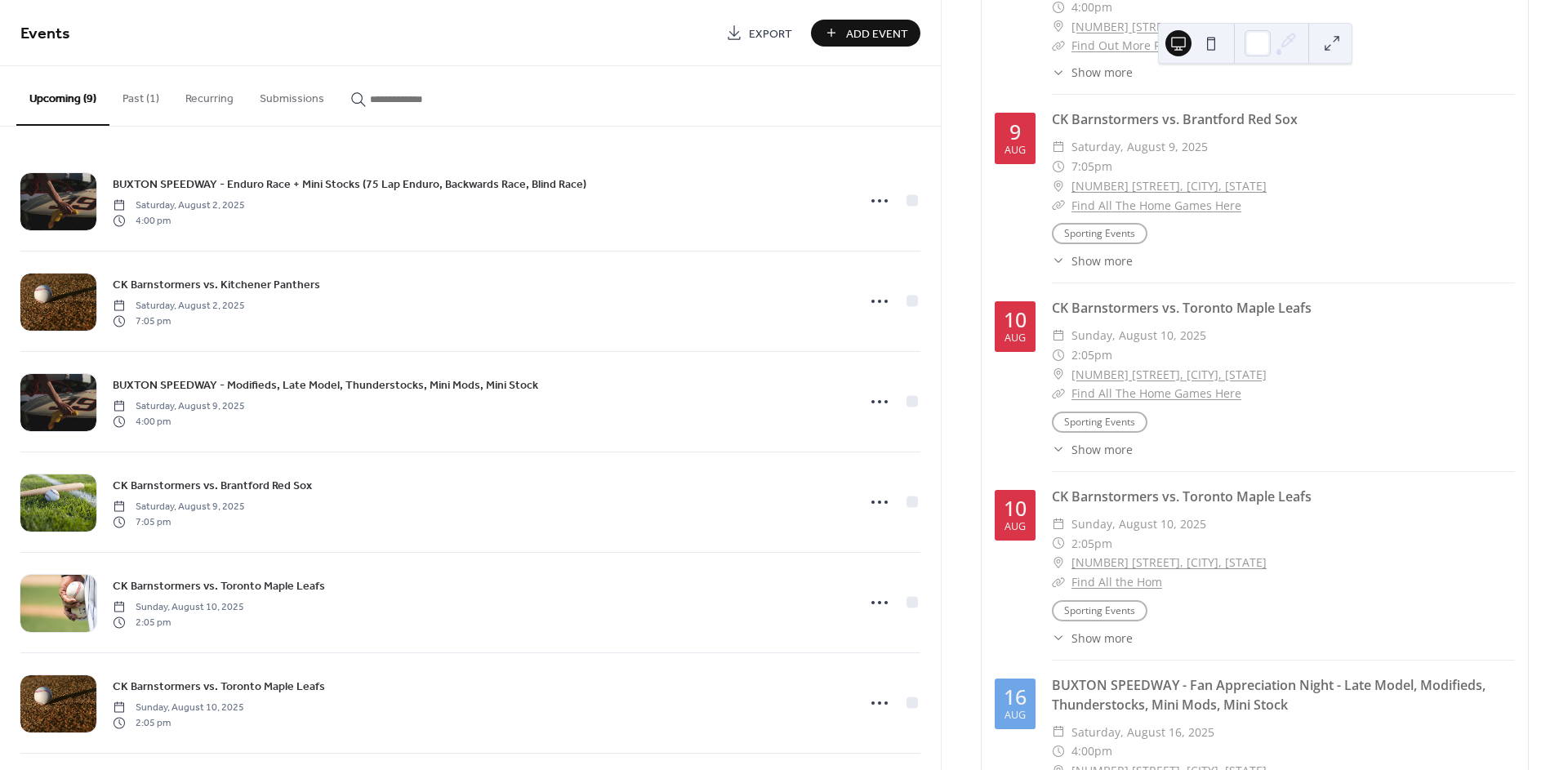 scroll, scrollTop: 634, scrollLeft: 0, axis: vertical 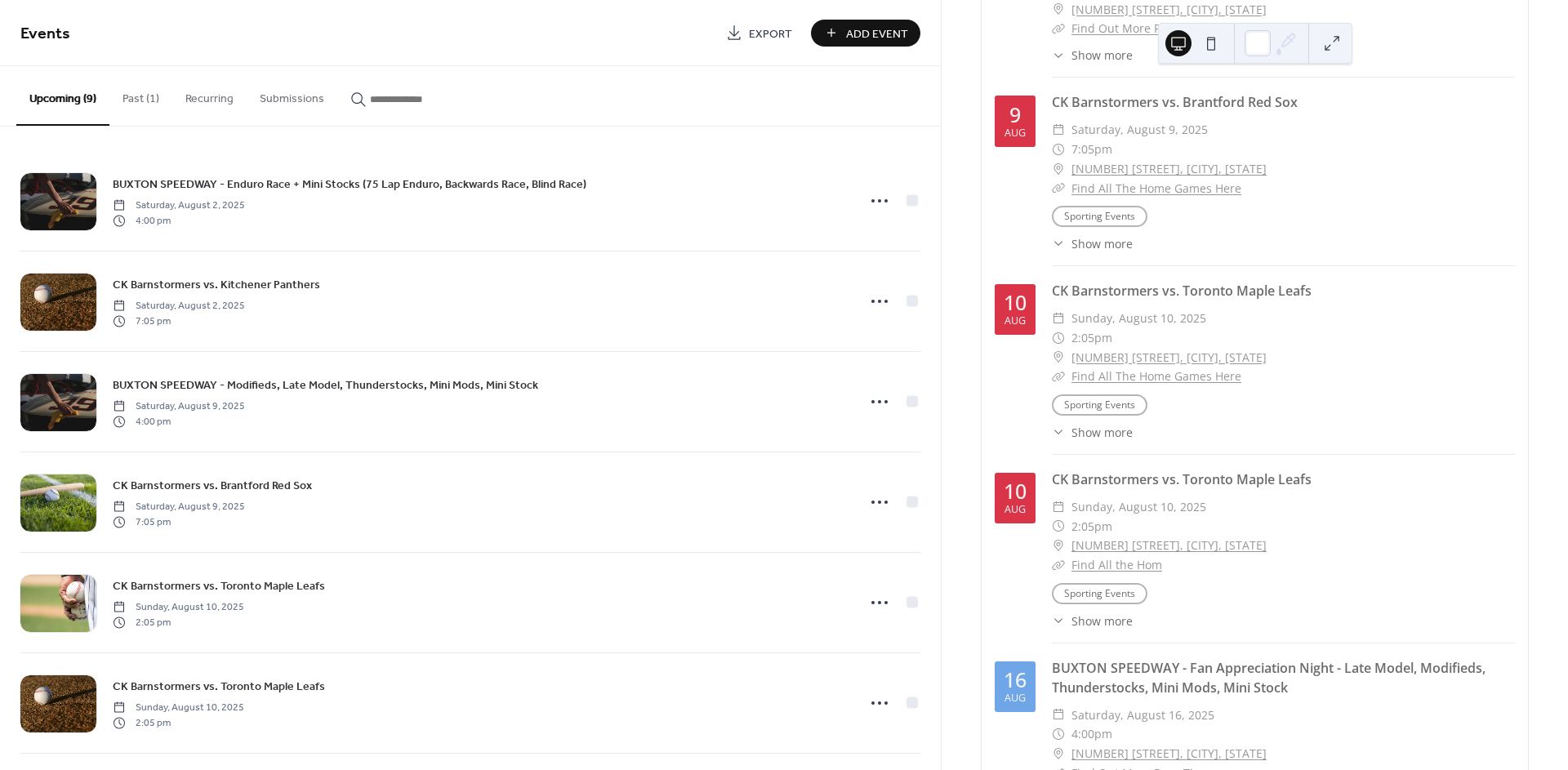 click on "Show more" at bounding box center (1102, 432) 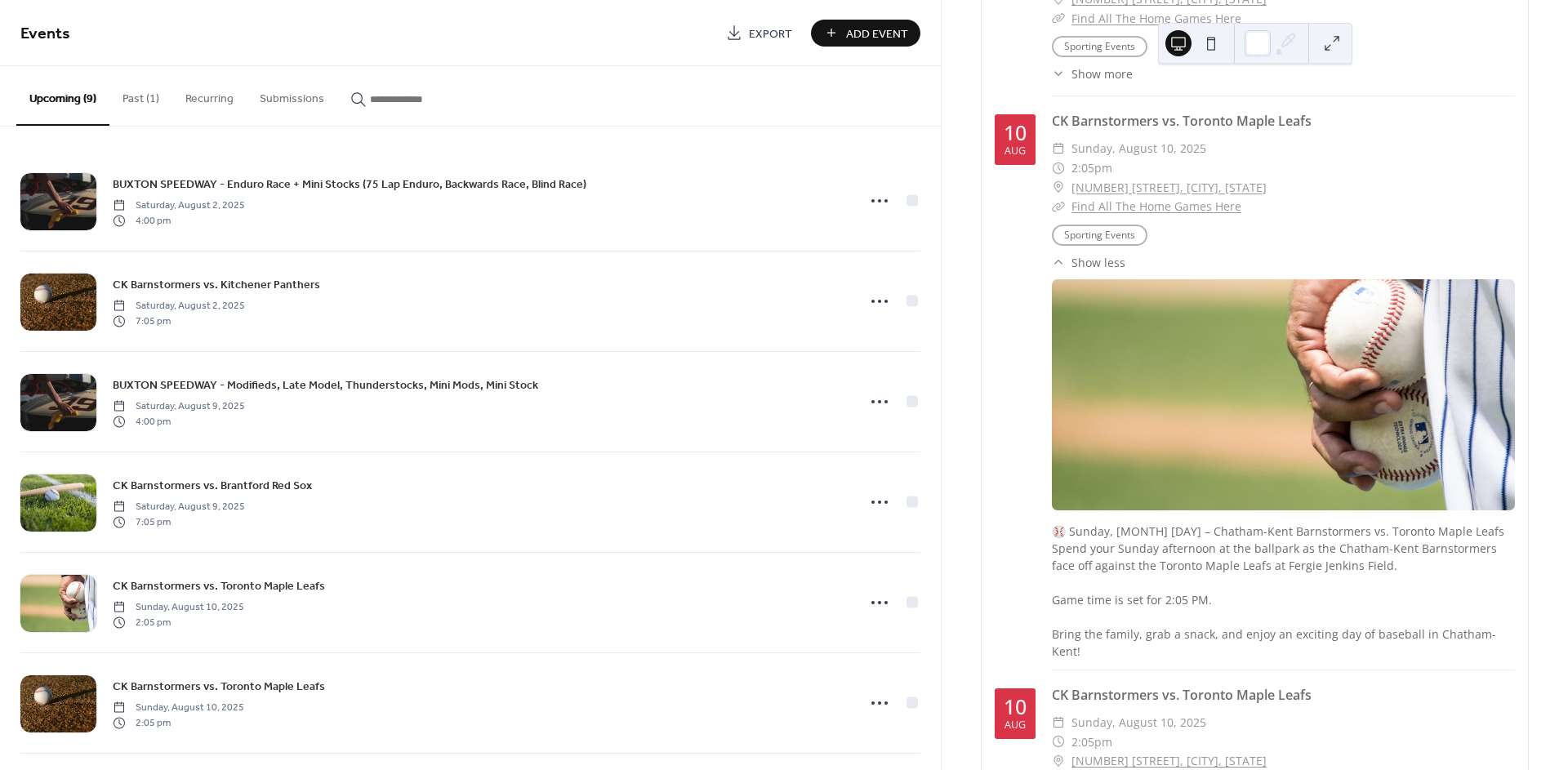 scroll, scrollTop: 817, scrollLeft: 0, axis: vertical 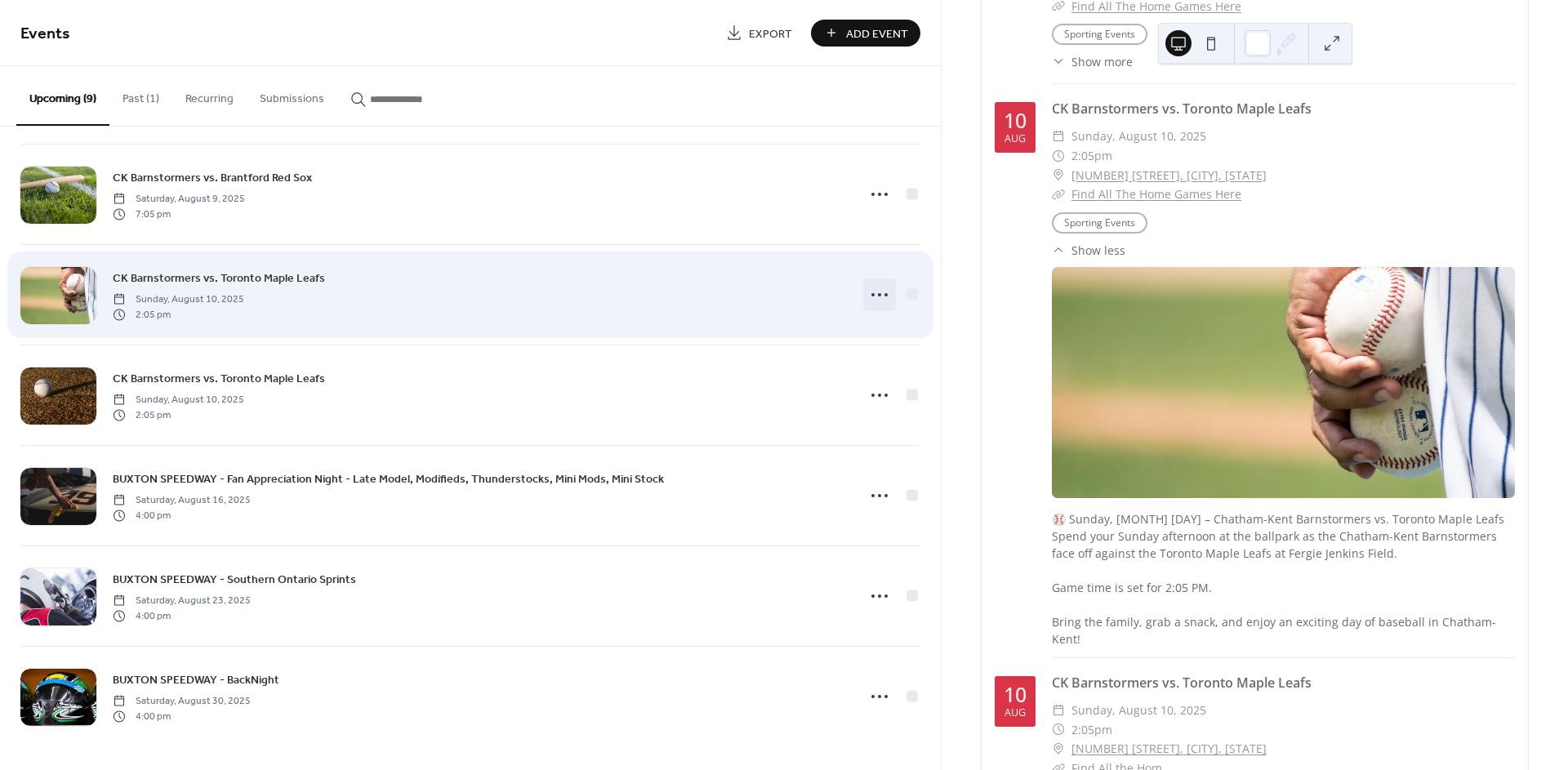 click 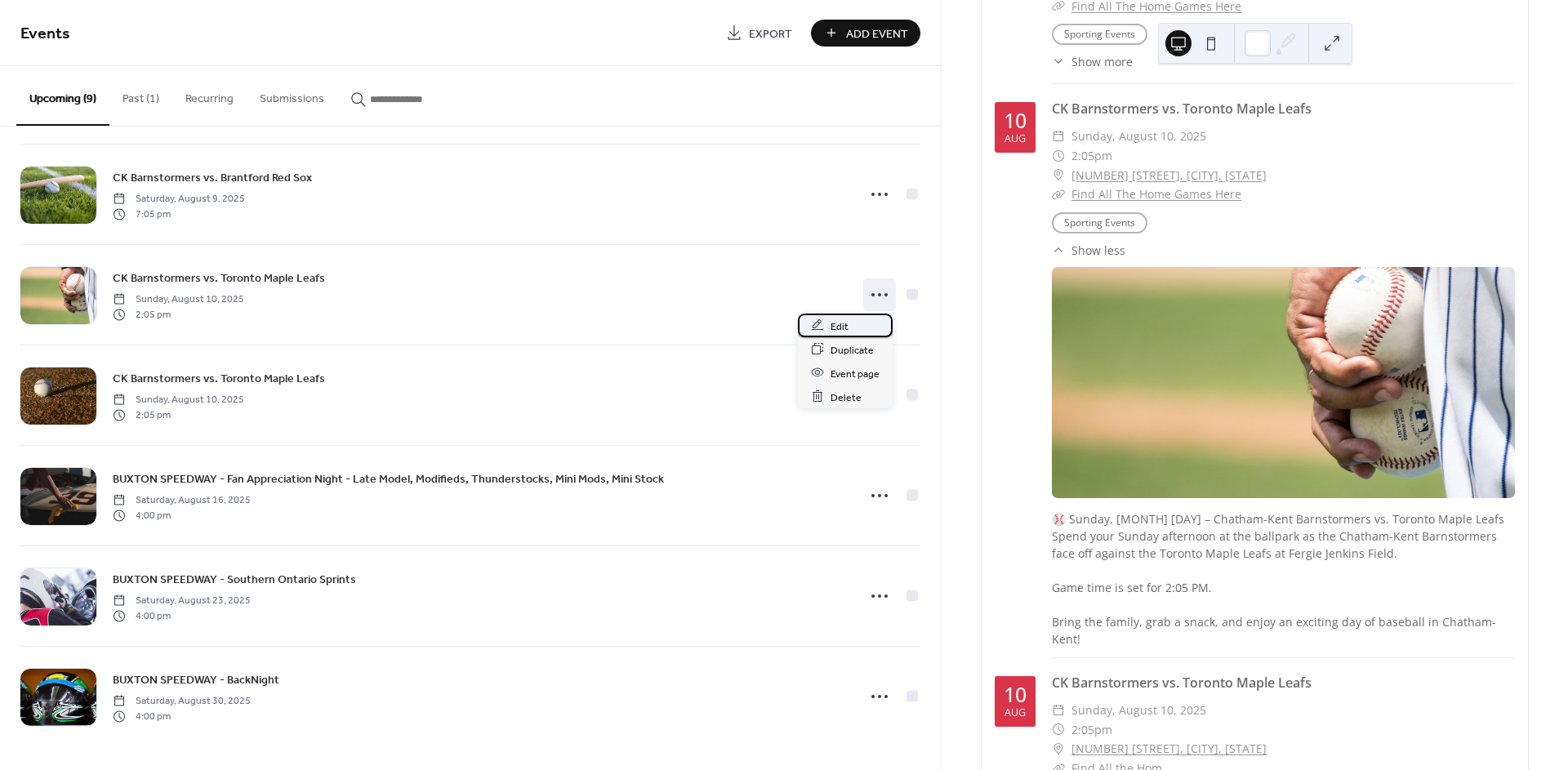 click on "Edit" at bounding box center (840, 326) 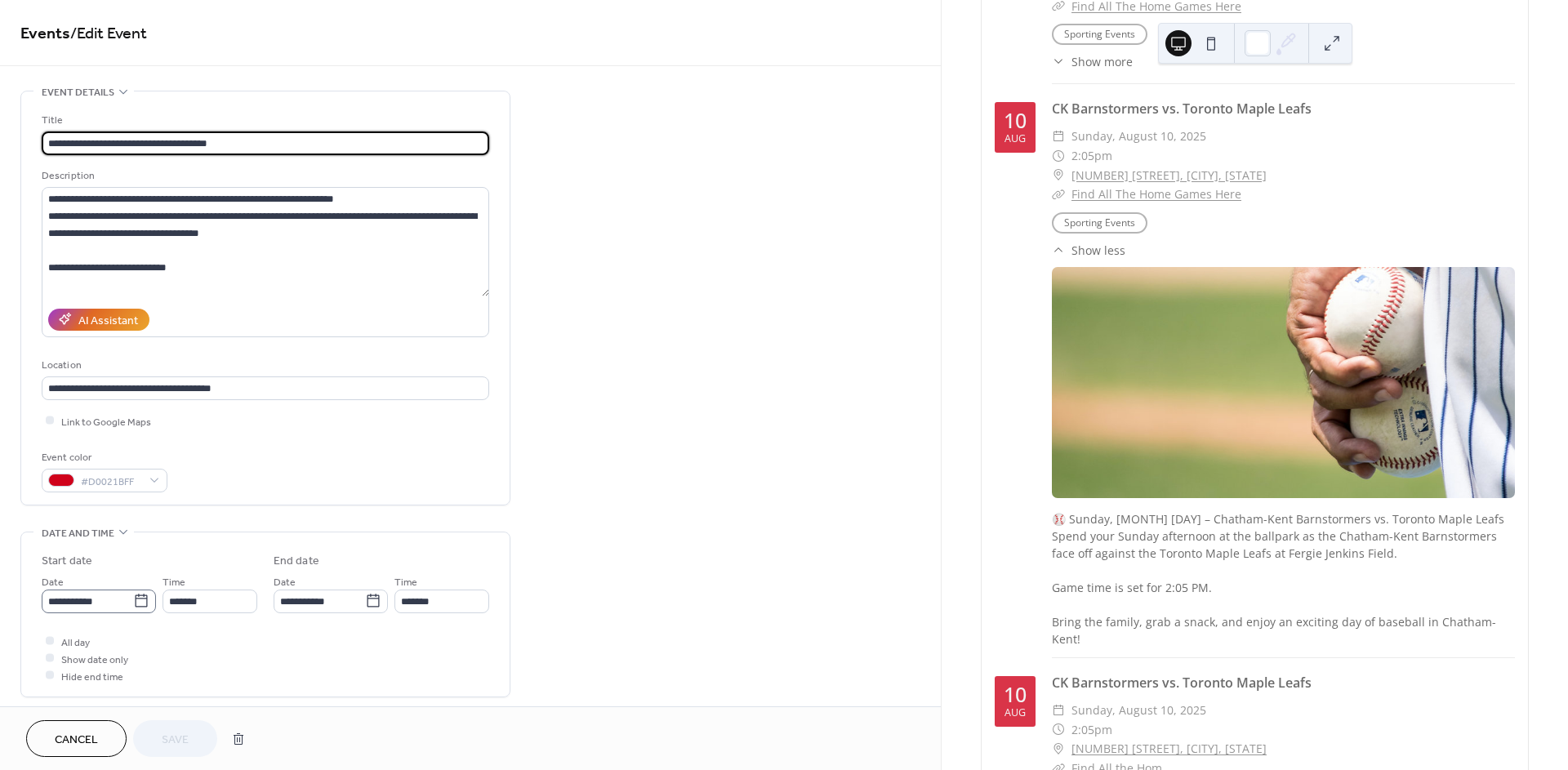 click 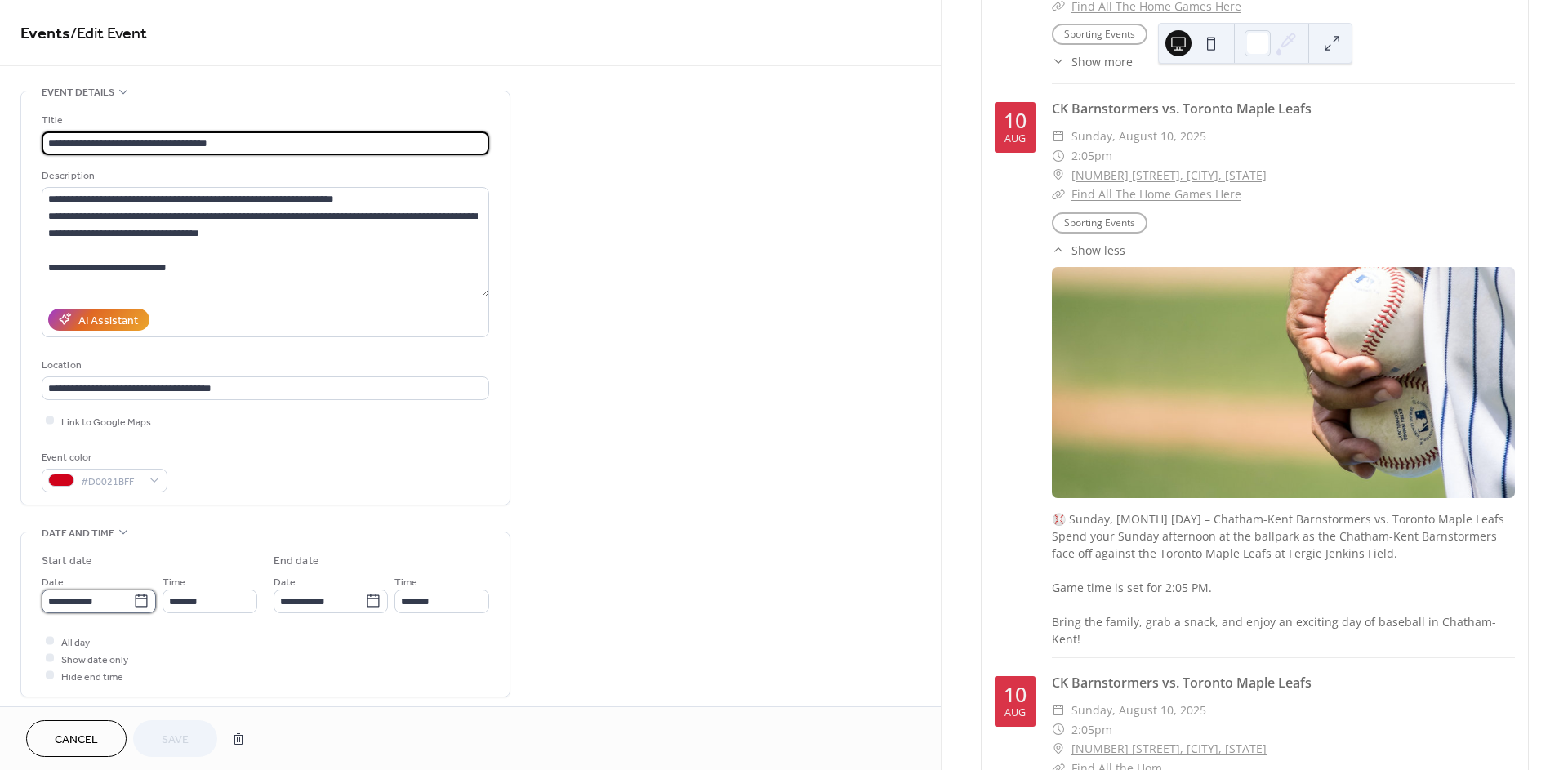 click on "**********" at bounding box center [87, 601] 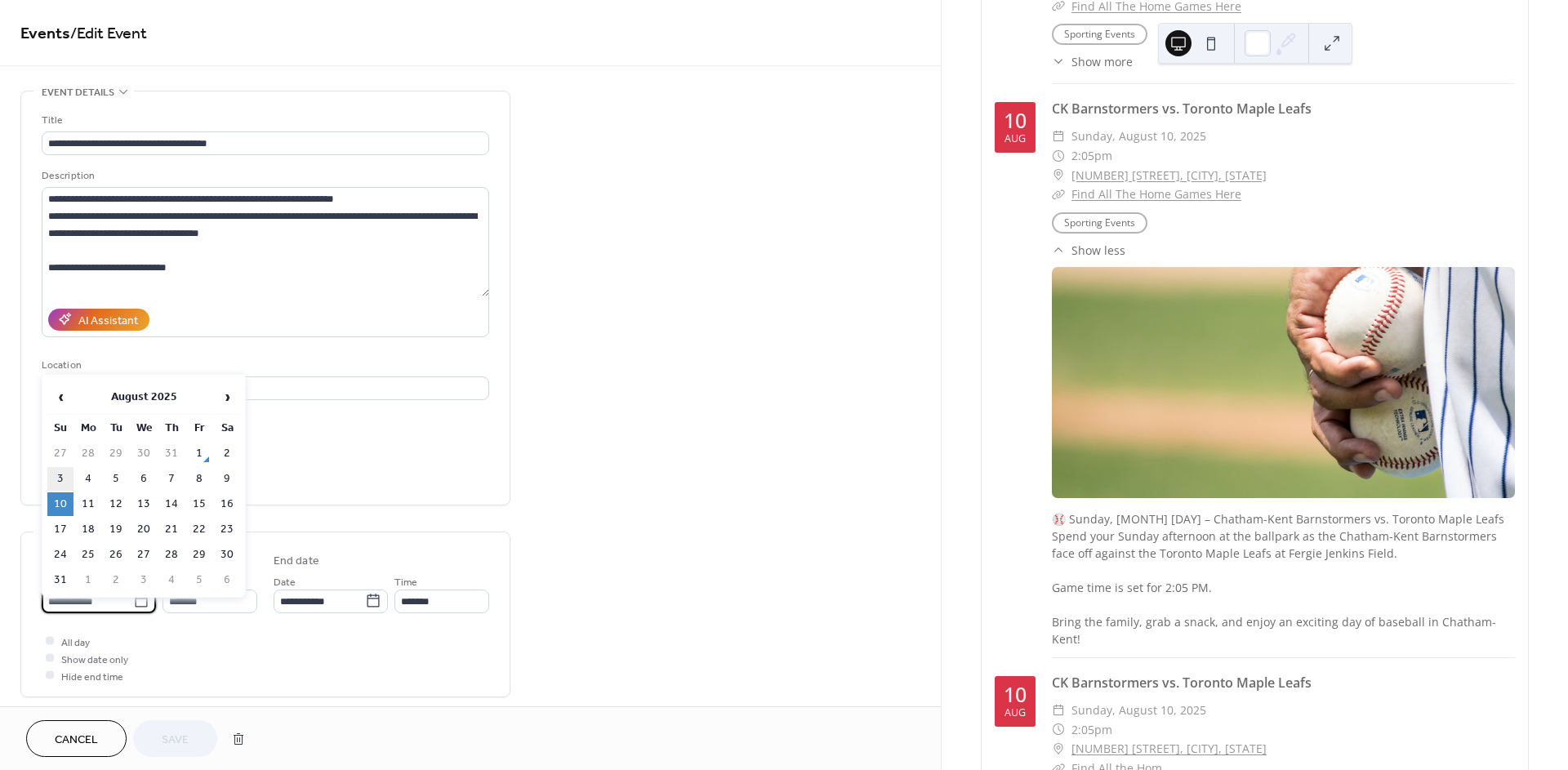 click on "3" at bounding box center (60, 478) 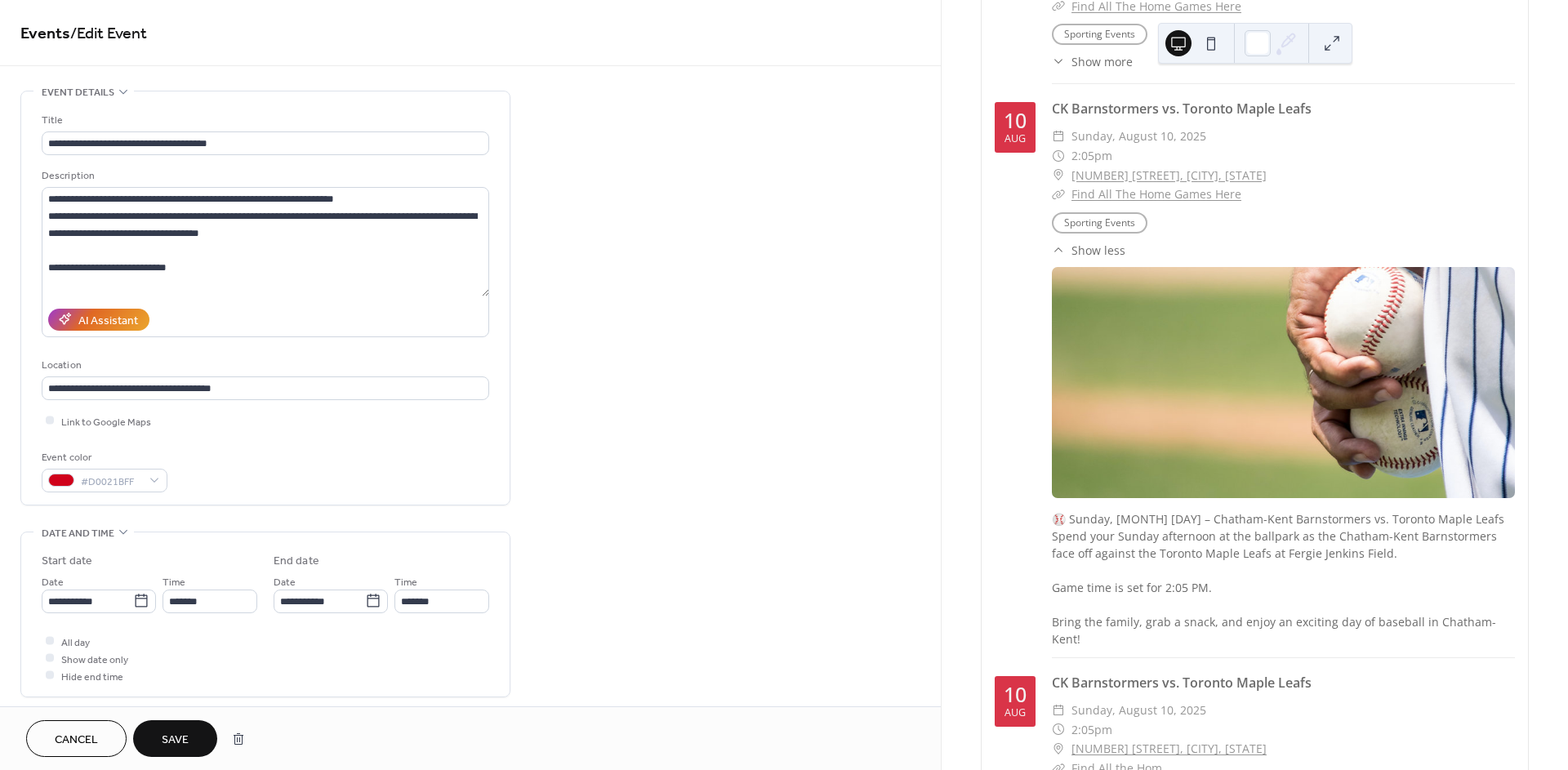 click on "All day Show date only Hide end time" at bounding box center (265, 658) 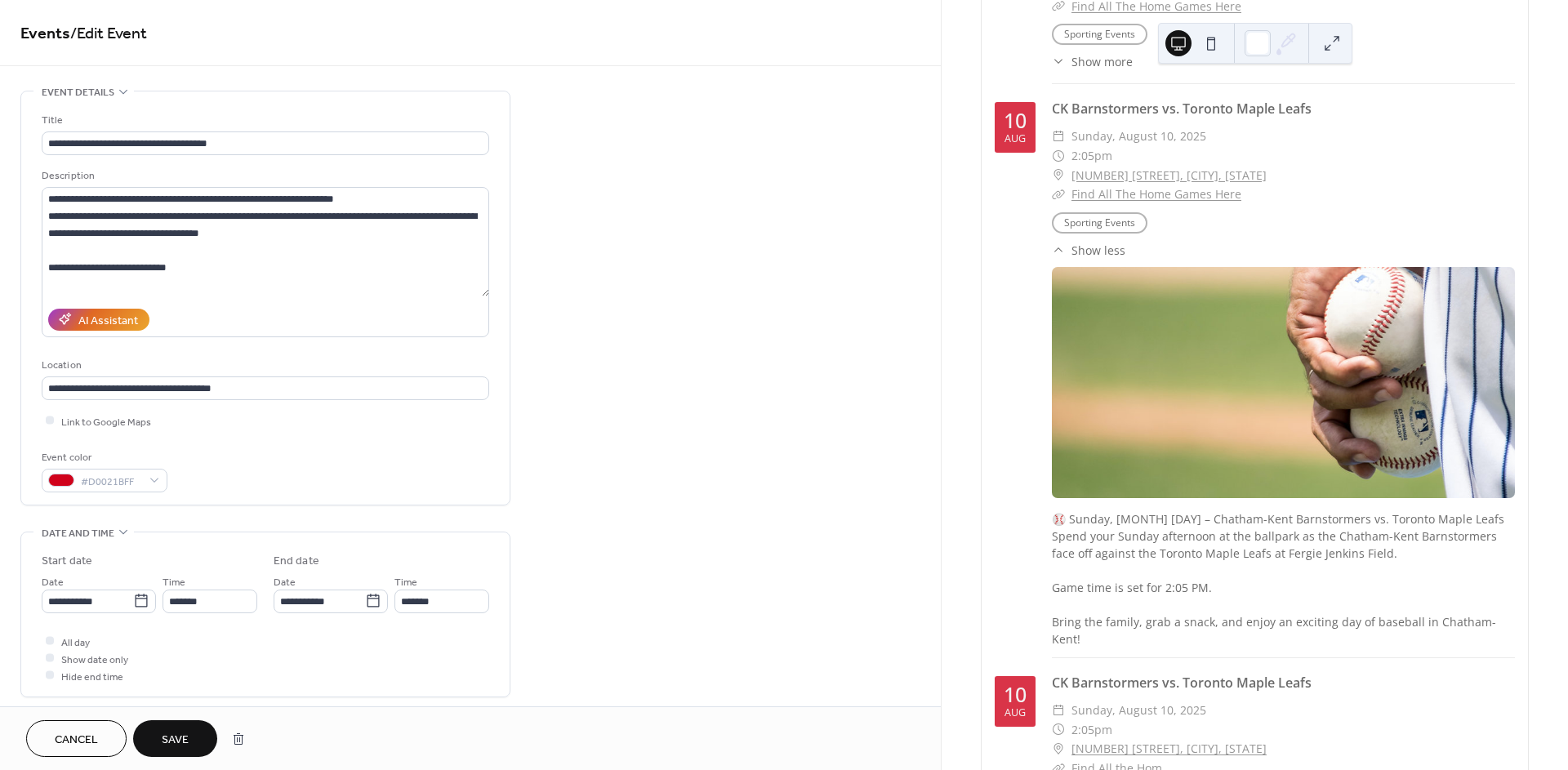 click on "Save" at bounding box center [175, 740] 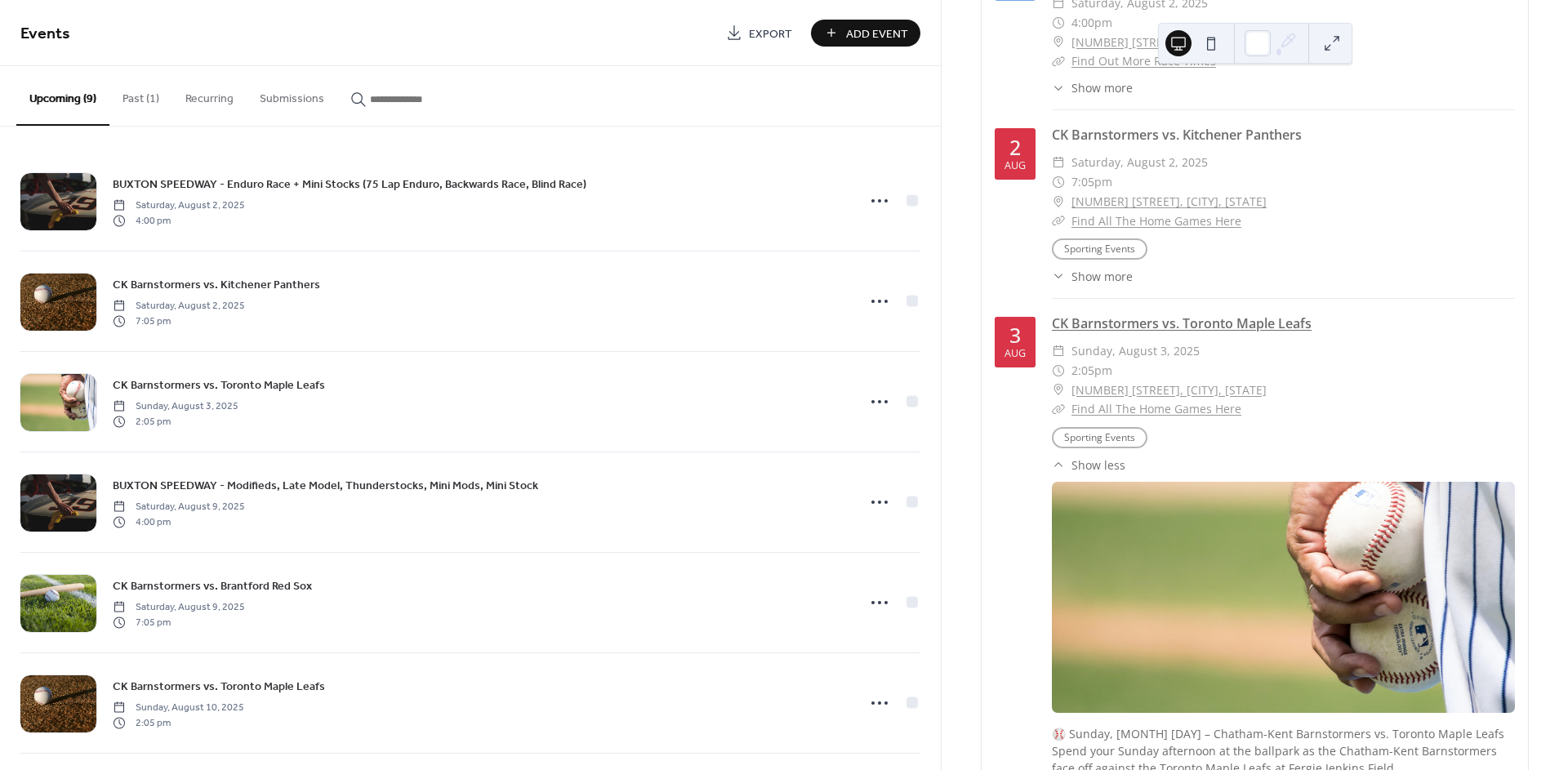scroll, scrollTop: 0, scrollLeft: 0, axis: both 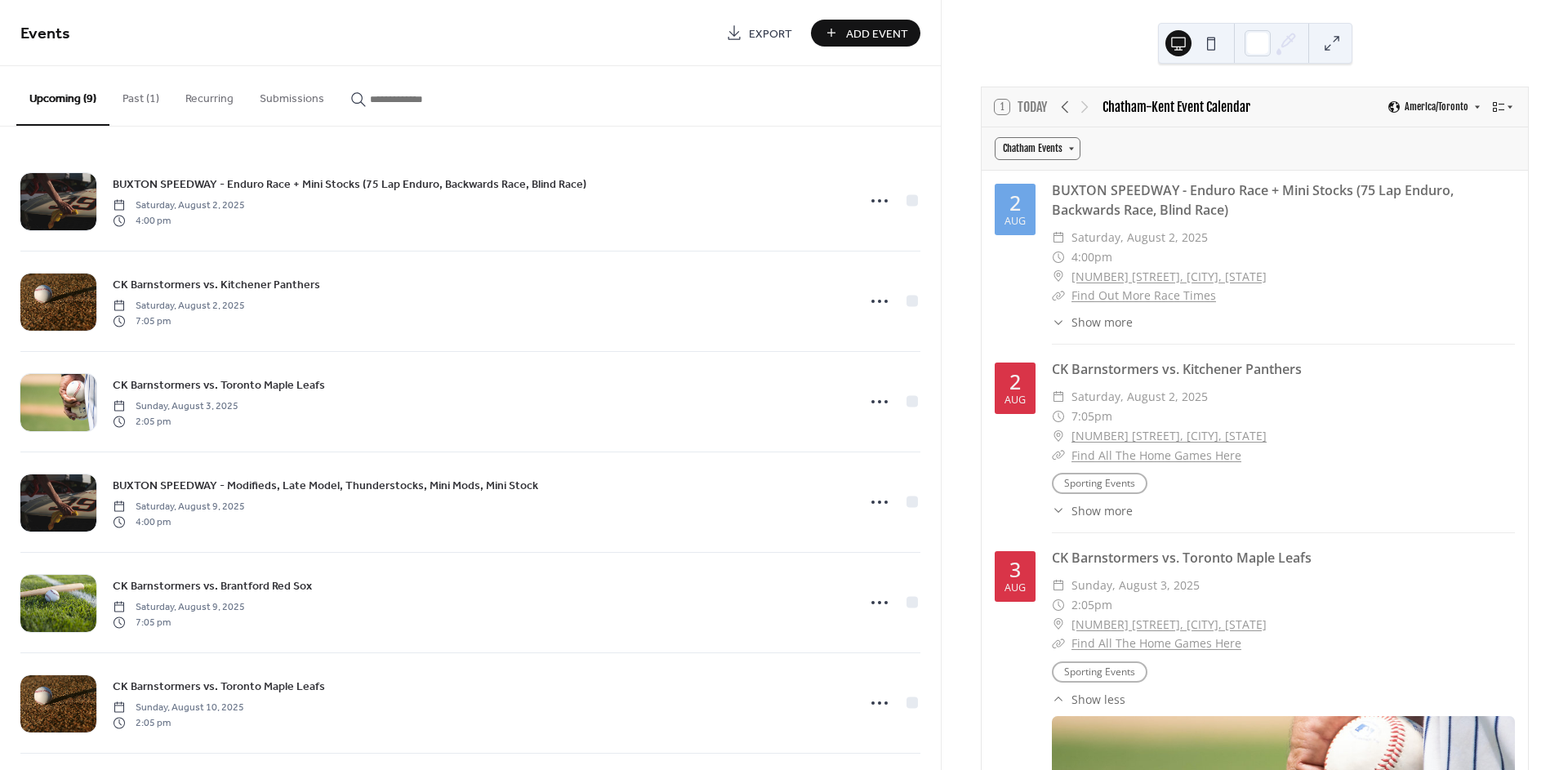 click on "Show more" at bounding box center [1102, 510] 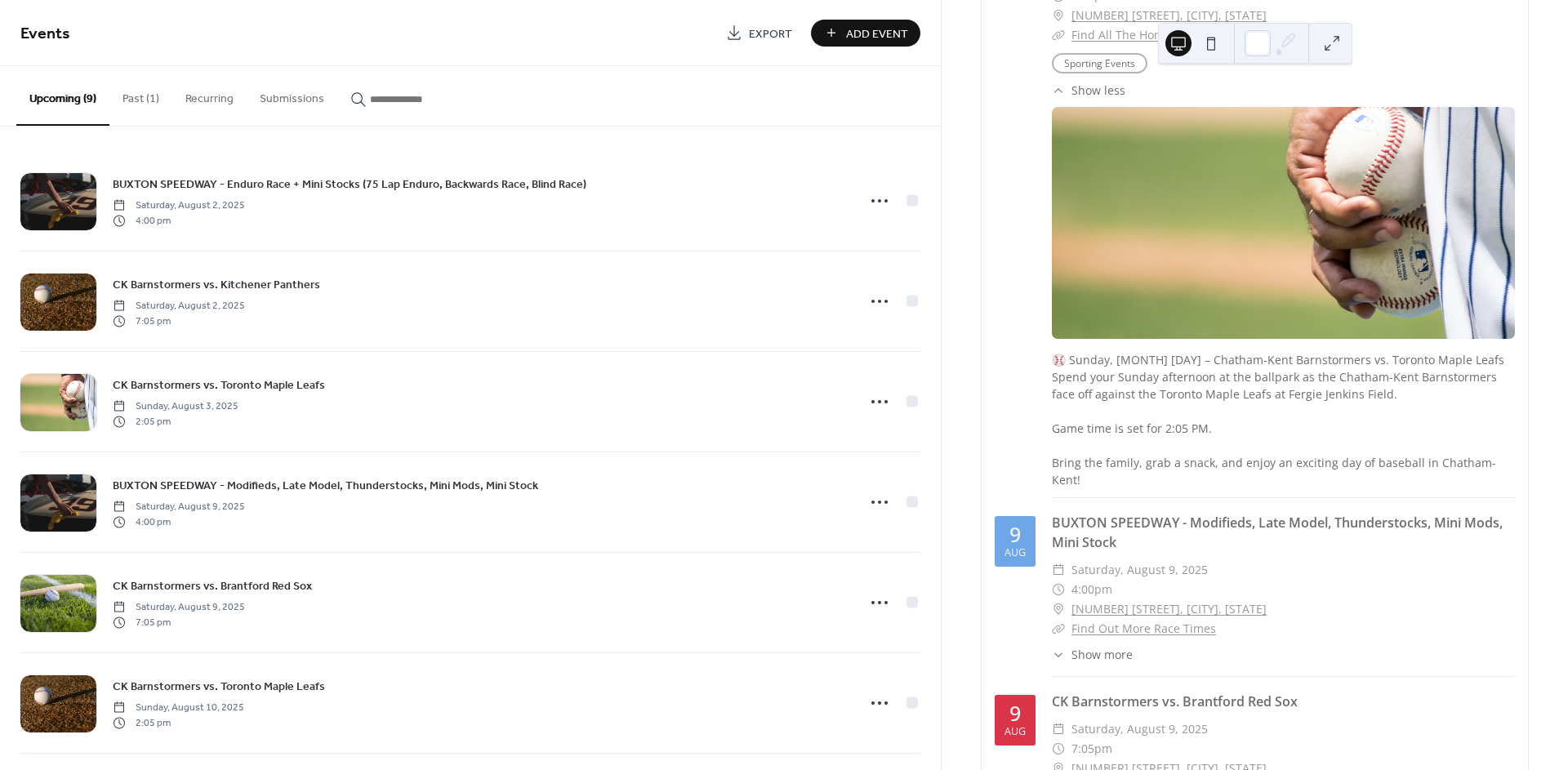scroll, scrollTop: 1270, scrollLeft: 0, axis: vertical 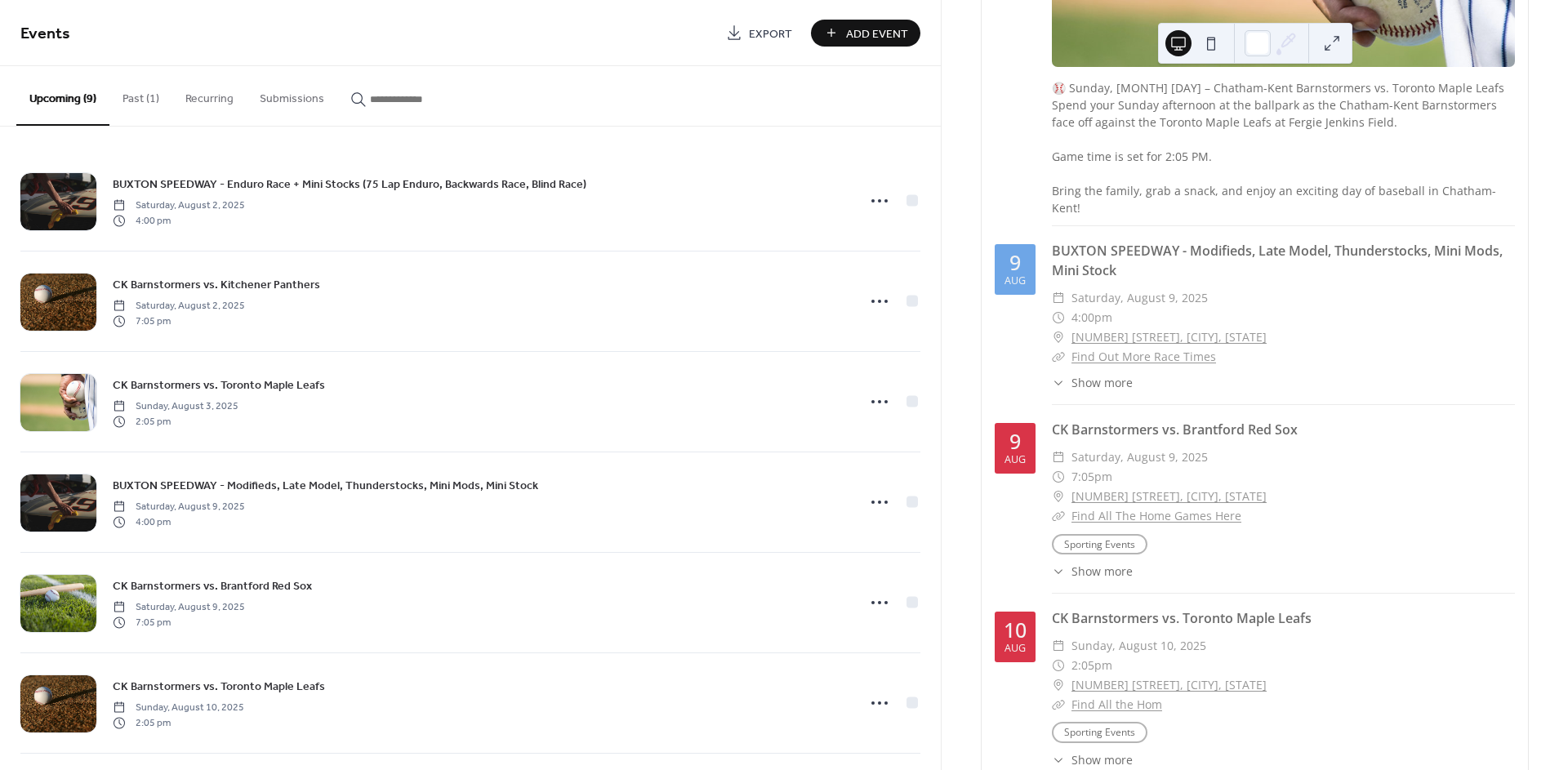 click on "Show more" at bounding box center (1102, 571) 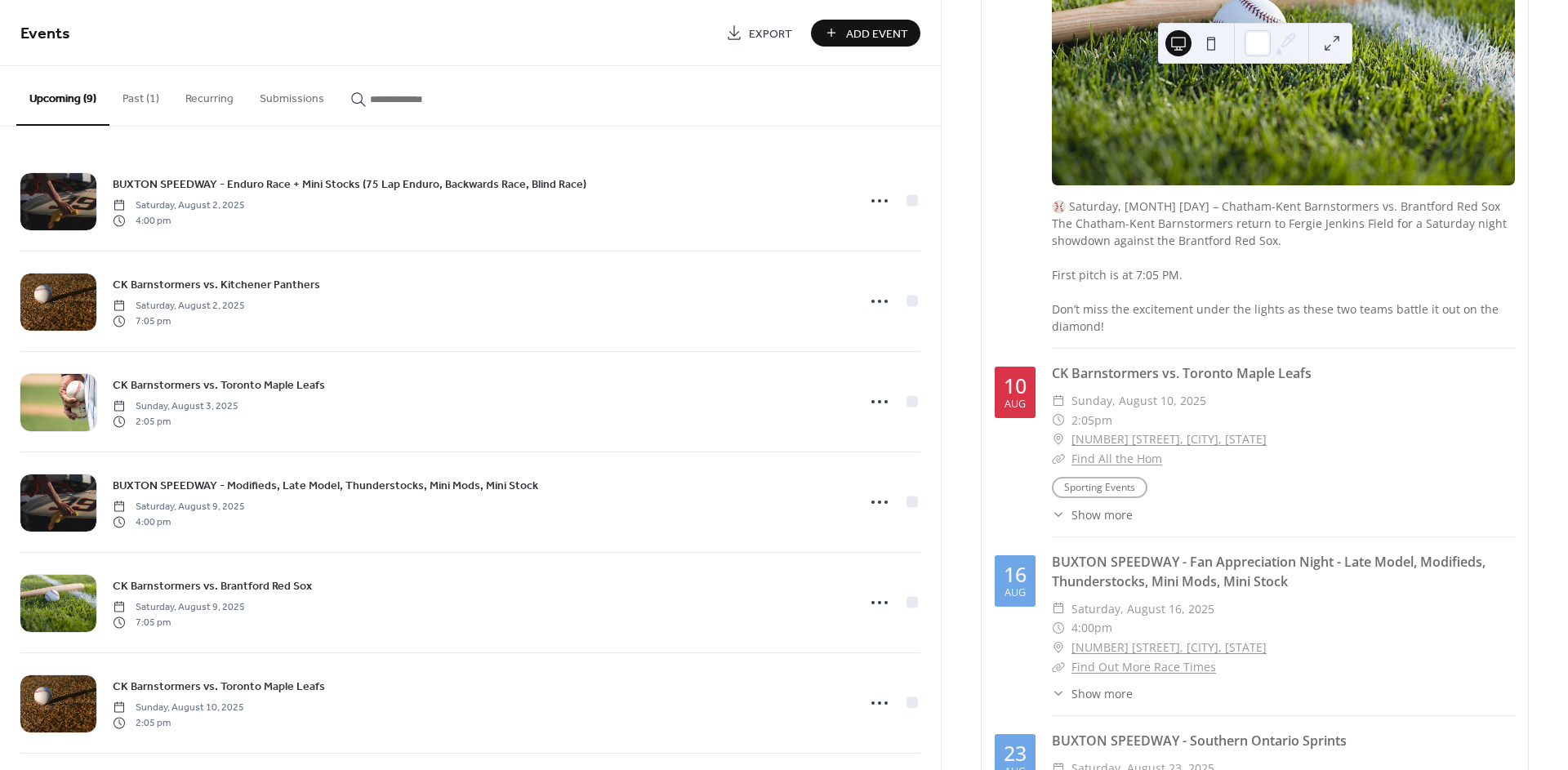 scroll, scrollTop: 1905, scrollLeft: 0, axis: vertical 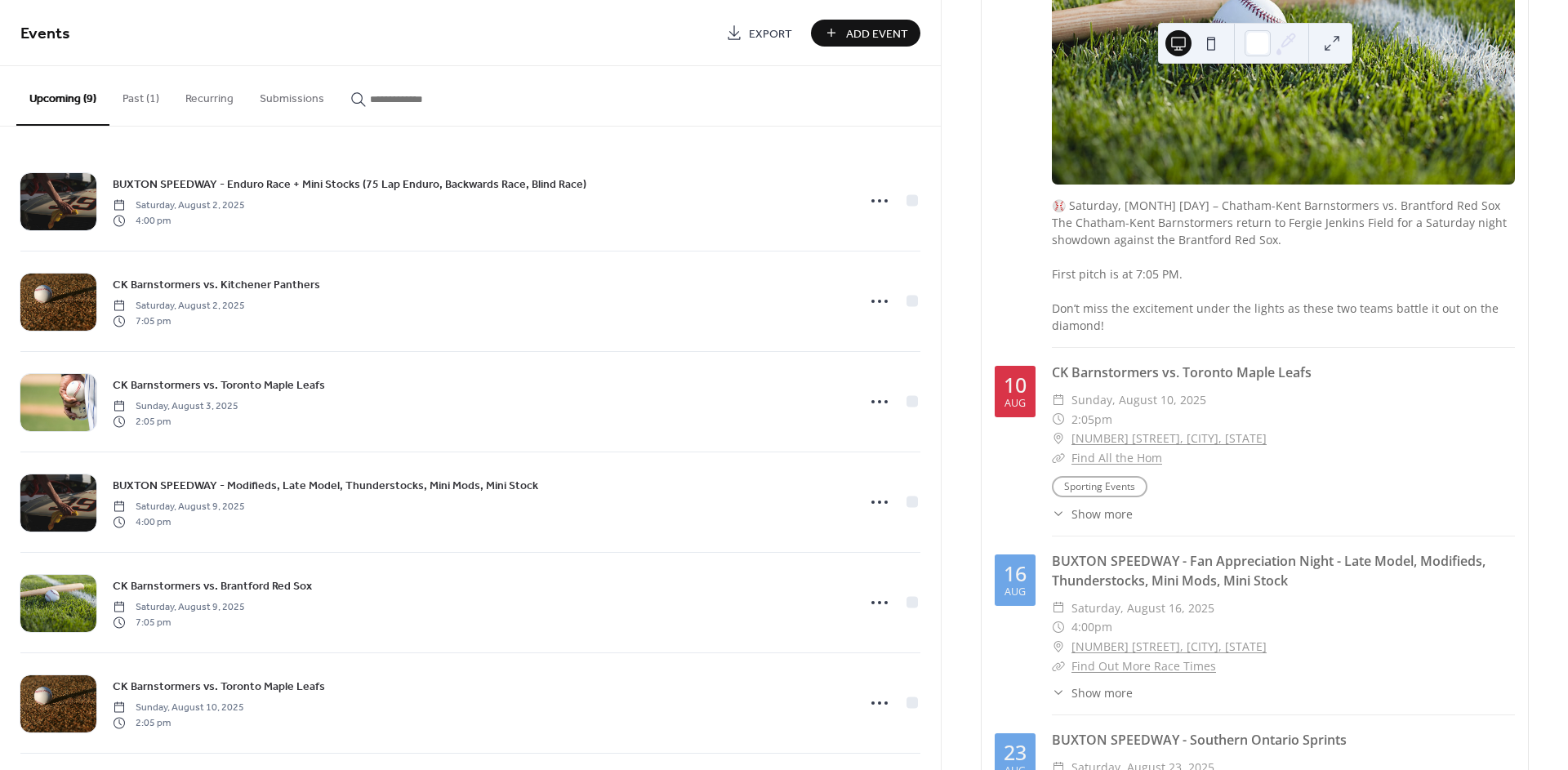 click on "Show more" at bounding box center (1102, 514) 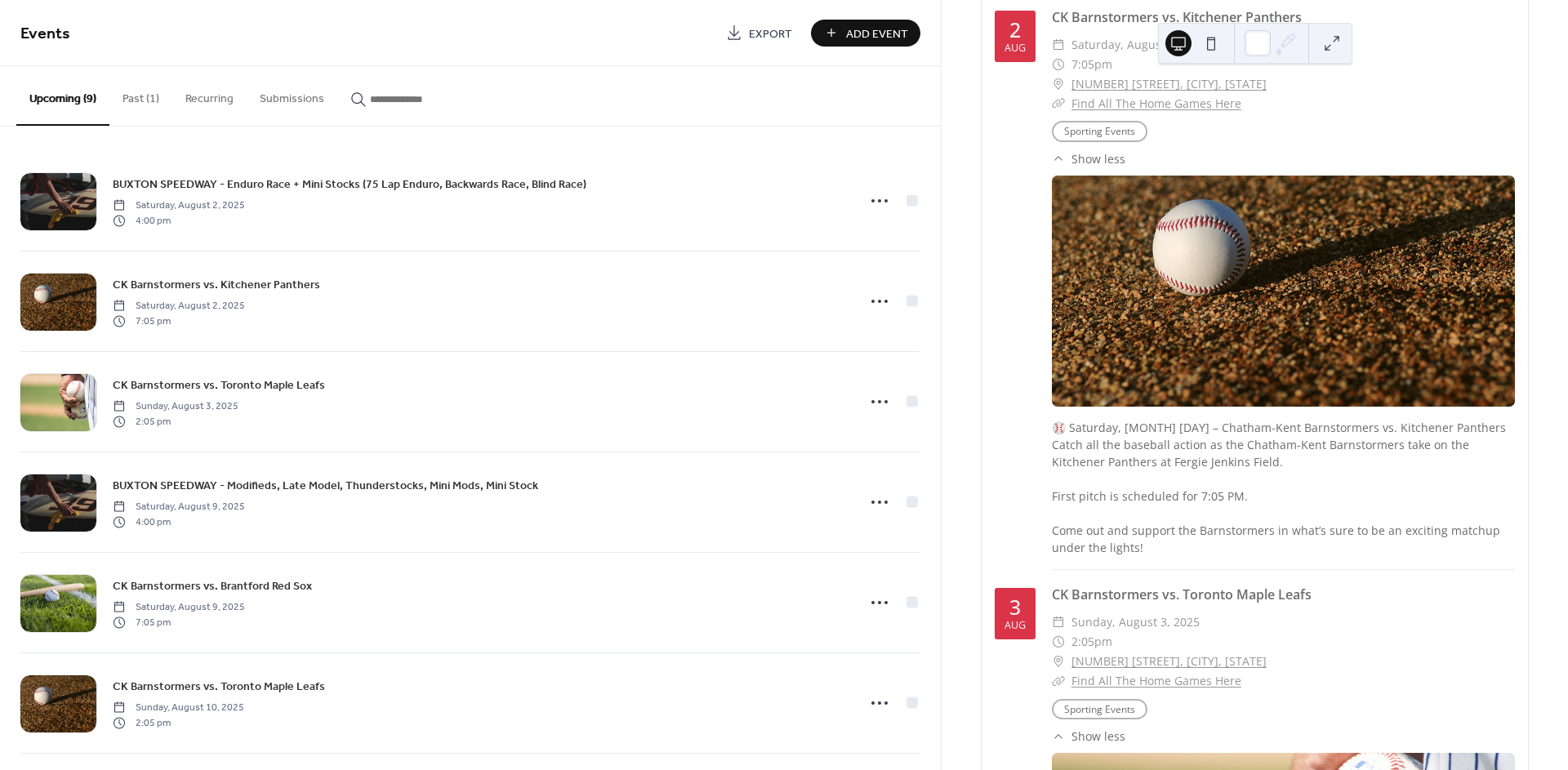 scroll, scrollTop: 0, scrollLeft: 0, axis: both 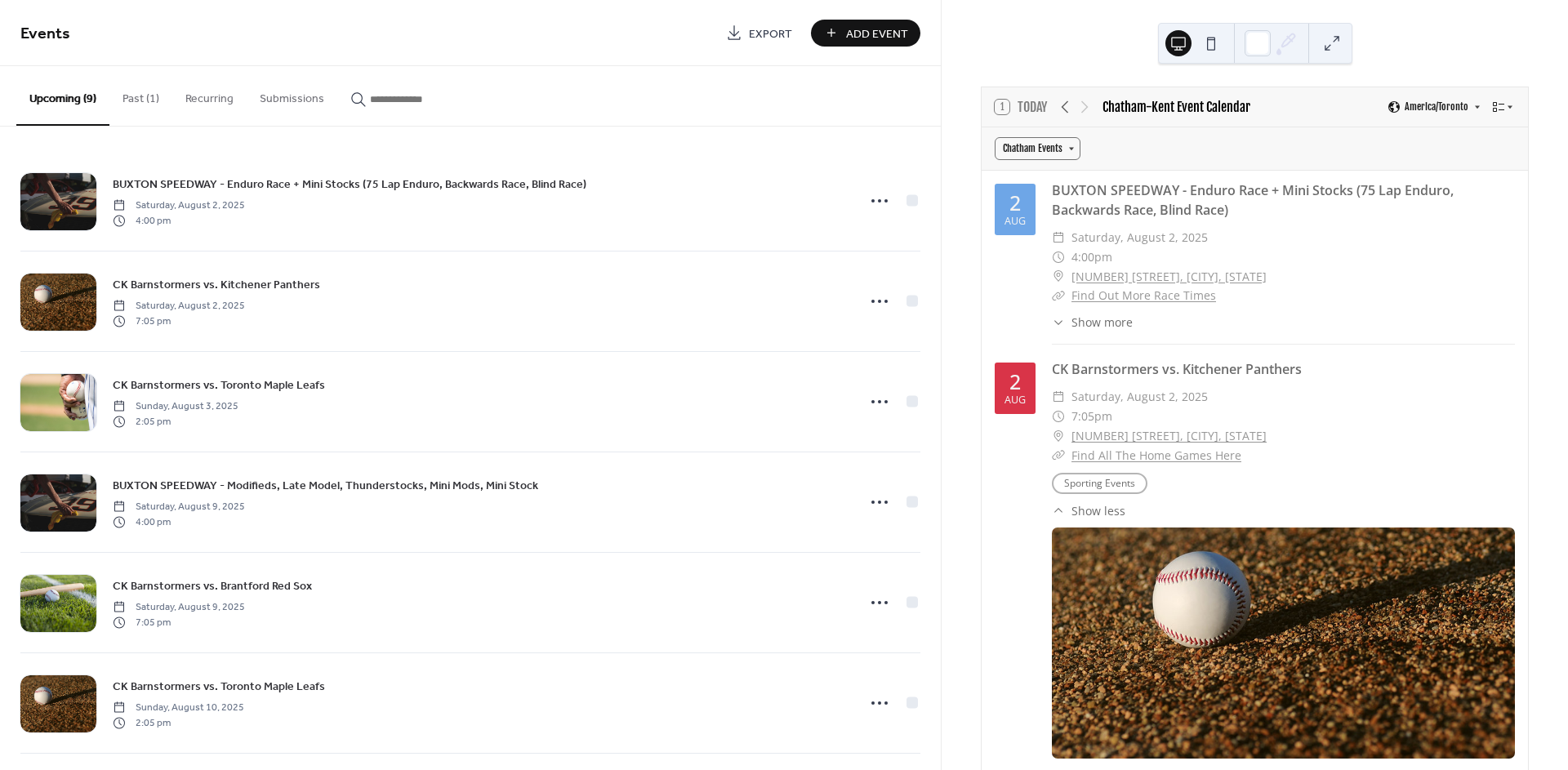 click on "Show more" at bounding box center (1102, 322) 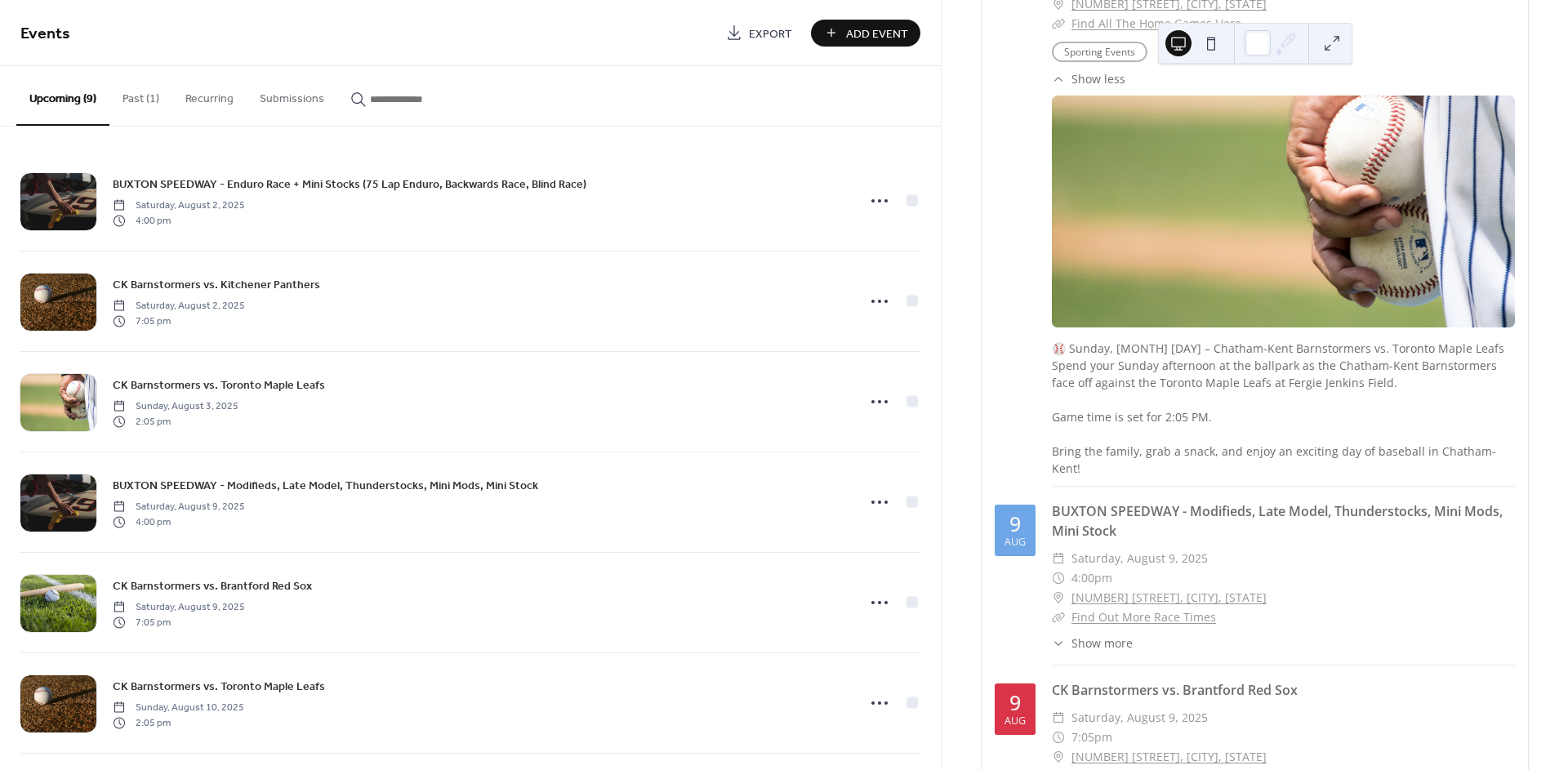scroll, scrollTop: 1814, scrollLeft: 0, axis: vertical 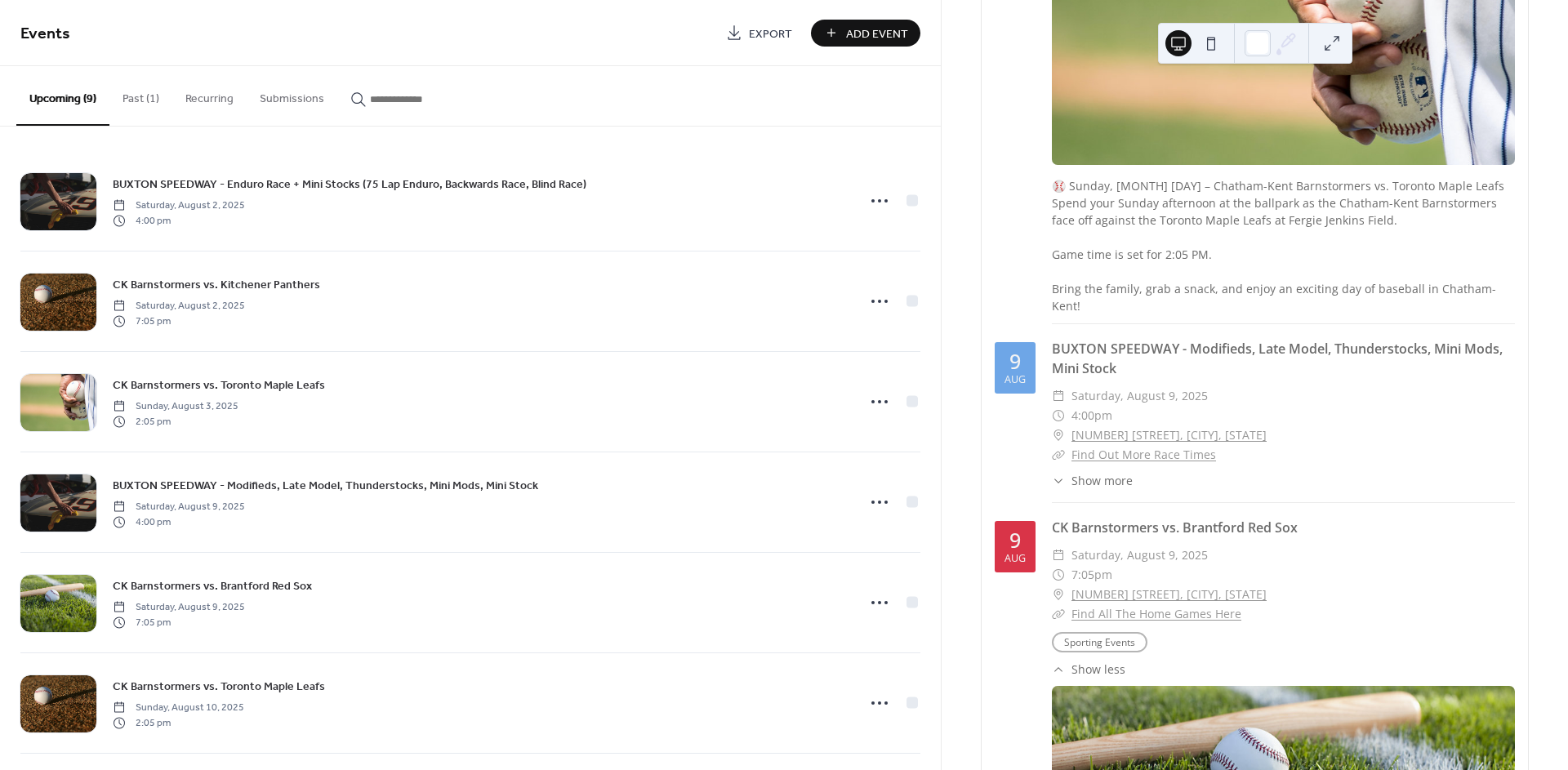 click on "Show more" at bounding box center [1102, 480] 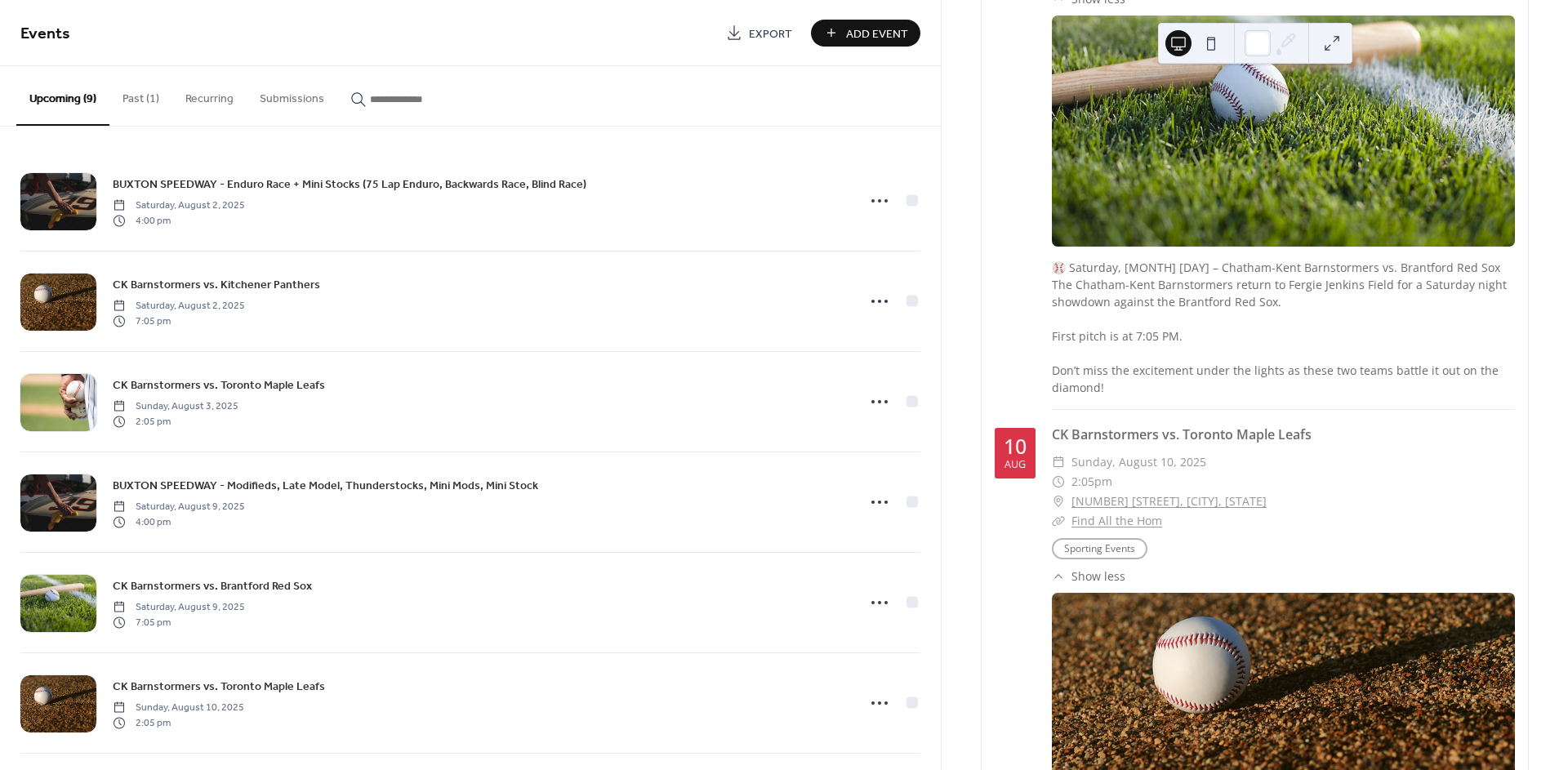 scroll, scrollTop: 3447, scrollLeft: 0, axis: vertical 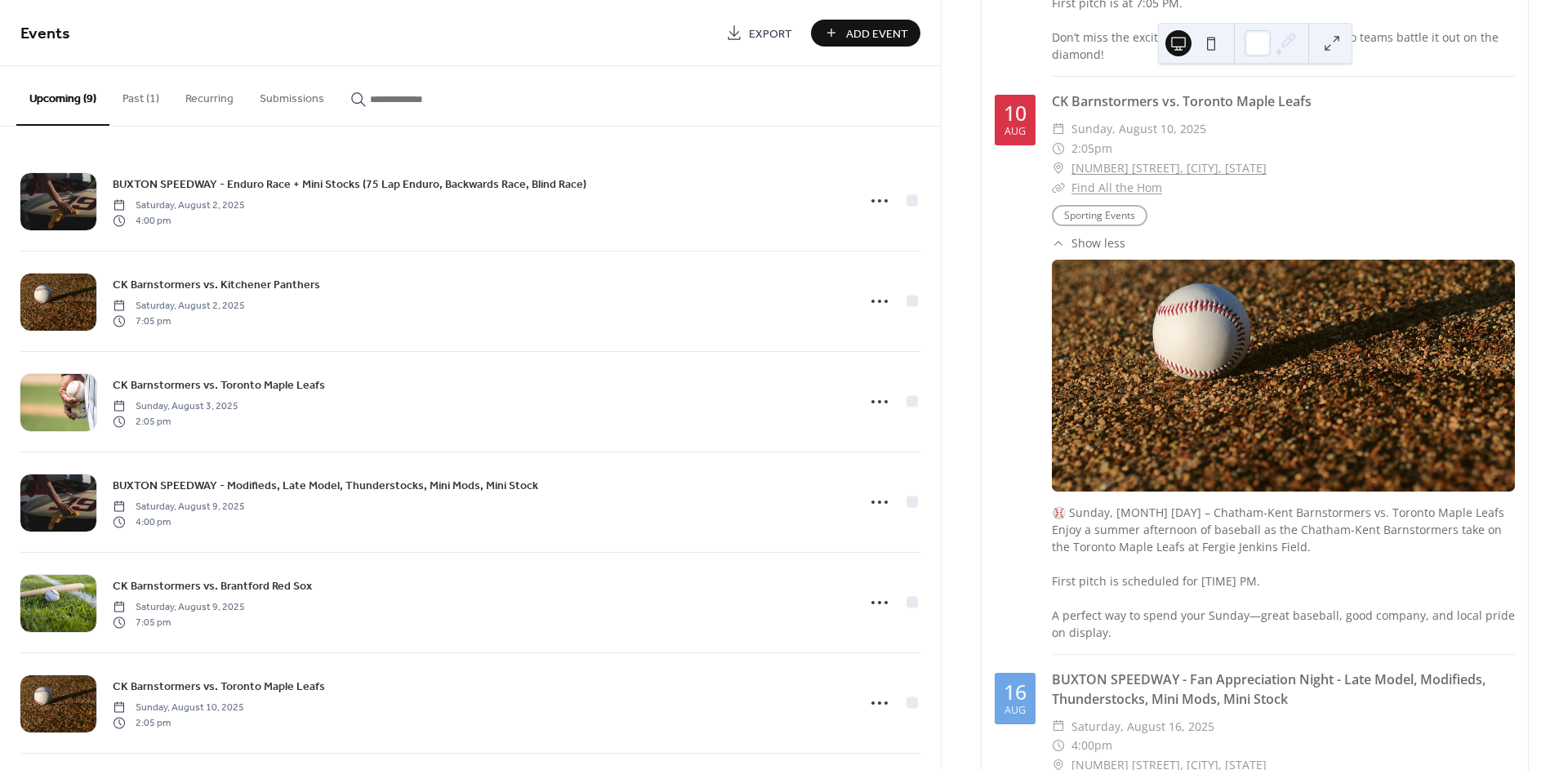 click on "Show less" at bounding box center (1098, 243) 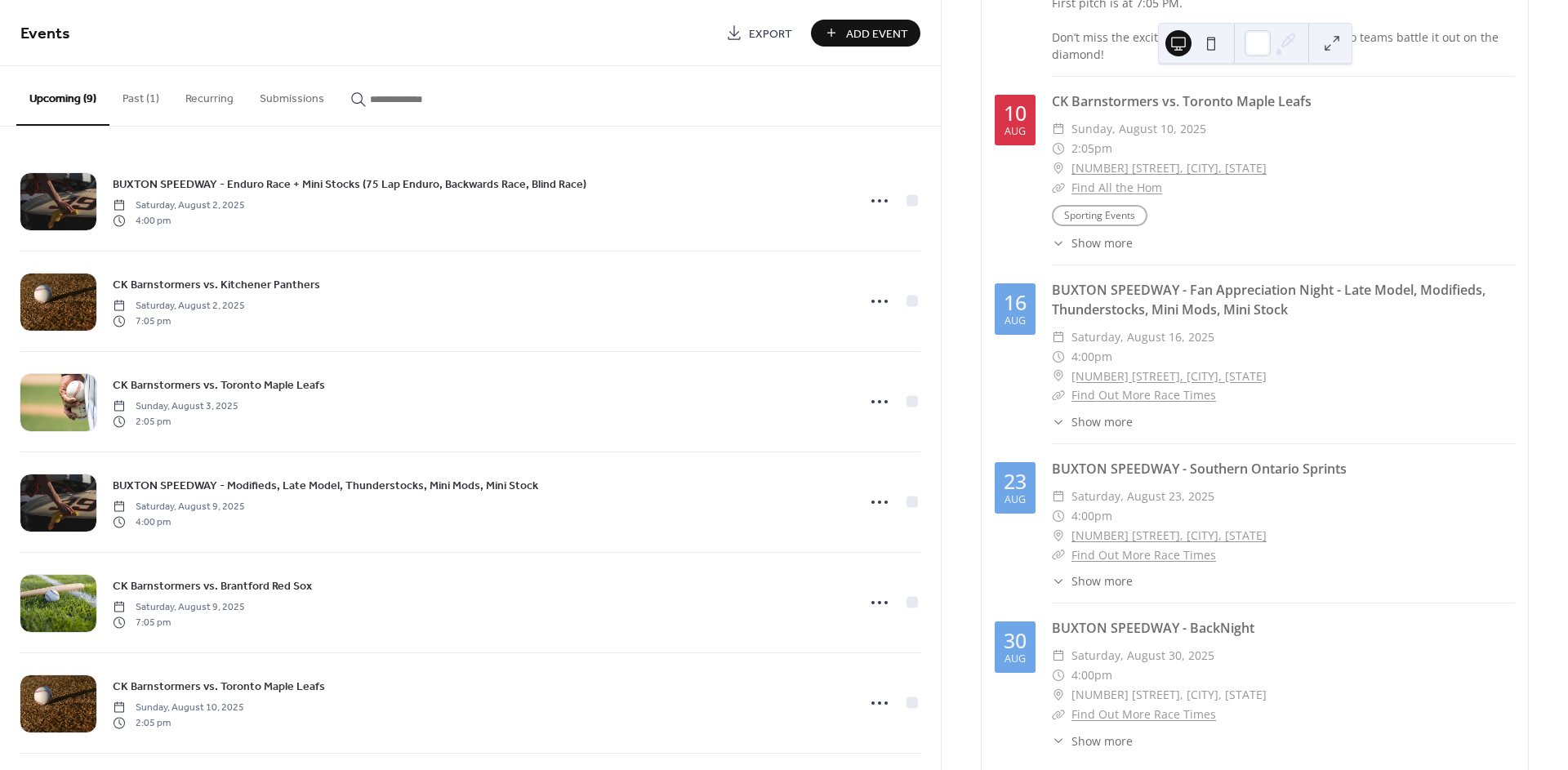 click on "CK Barnstormers vs. Toronto Maple Leafs ​ Sunday, August 10, 2025 ​ 2:05pm ​ 30 Tweedsmuir Ave W, Chatham, ON N7M 2A4 ​ Find All the Hom Chatham  Events Sporting Events ​ Show more ⚾ Sunday, August 10 – Chatham-Kent Barnstormers vs. Toronto Maple Leafs Enjoy a summer afternoon of baseball as the Chatham-Kent Barnstormers take on the Toronto Maple Leafs at Fergie Jenkins Field. First pitch is scheduled for 2:05 PM. A perfect way to spend your Sunday—great baseball, good company, and local pride on display." at bounding box center (1283, 178) 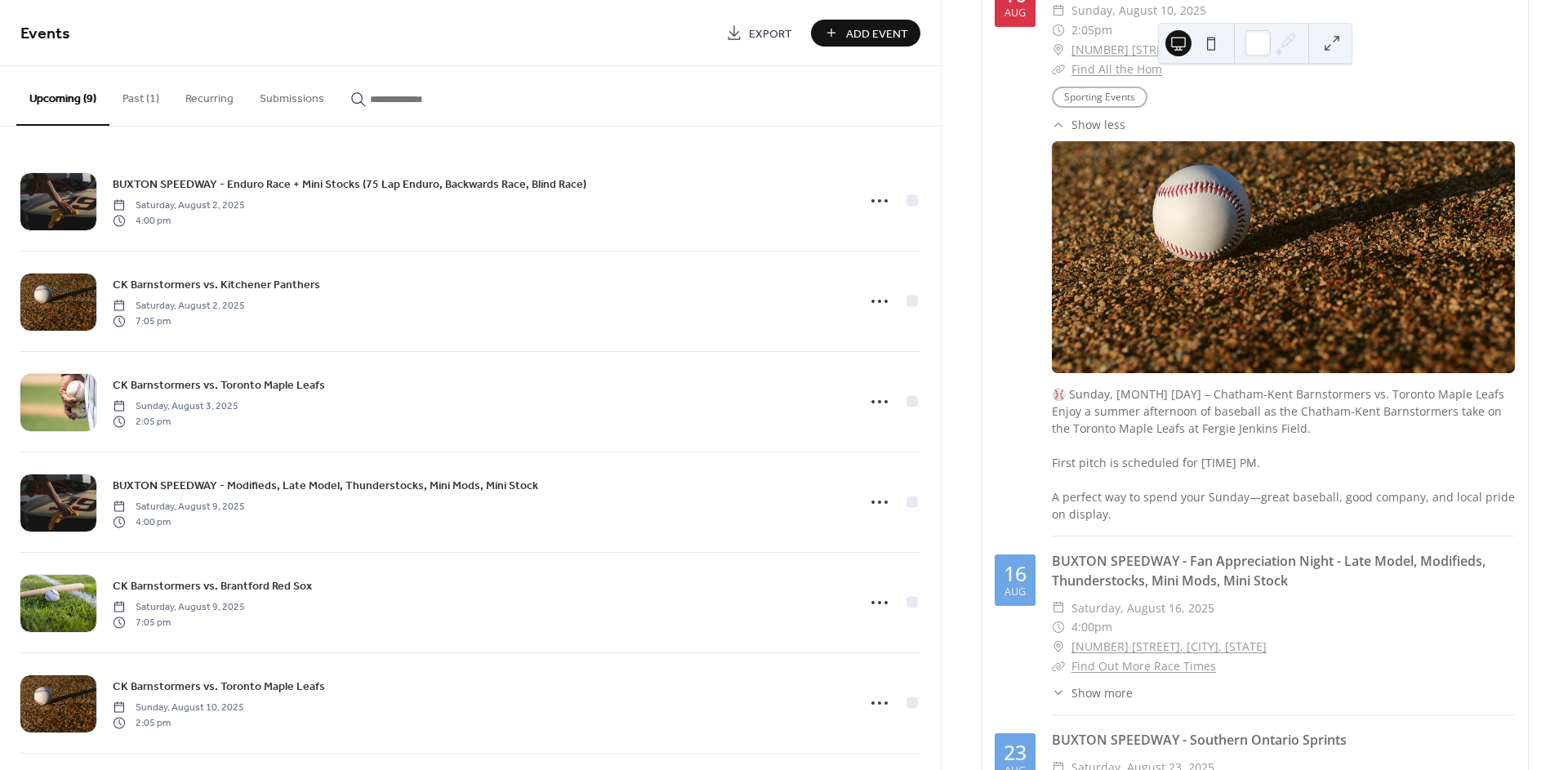 scroll, scrollTop: 3874, scrollLeft: 0, axis: vertical 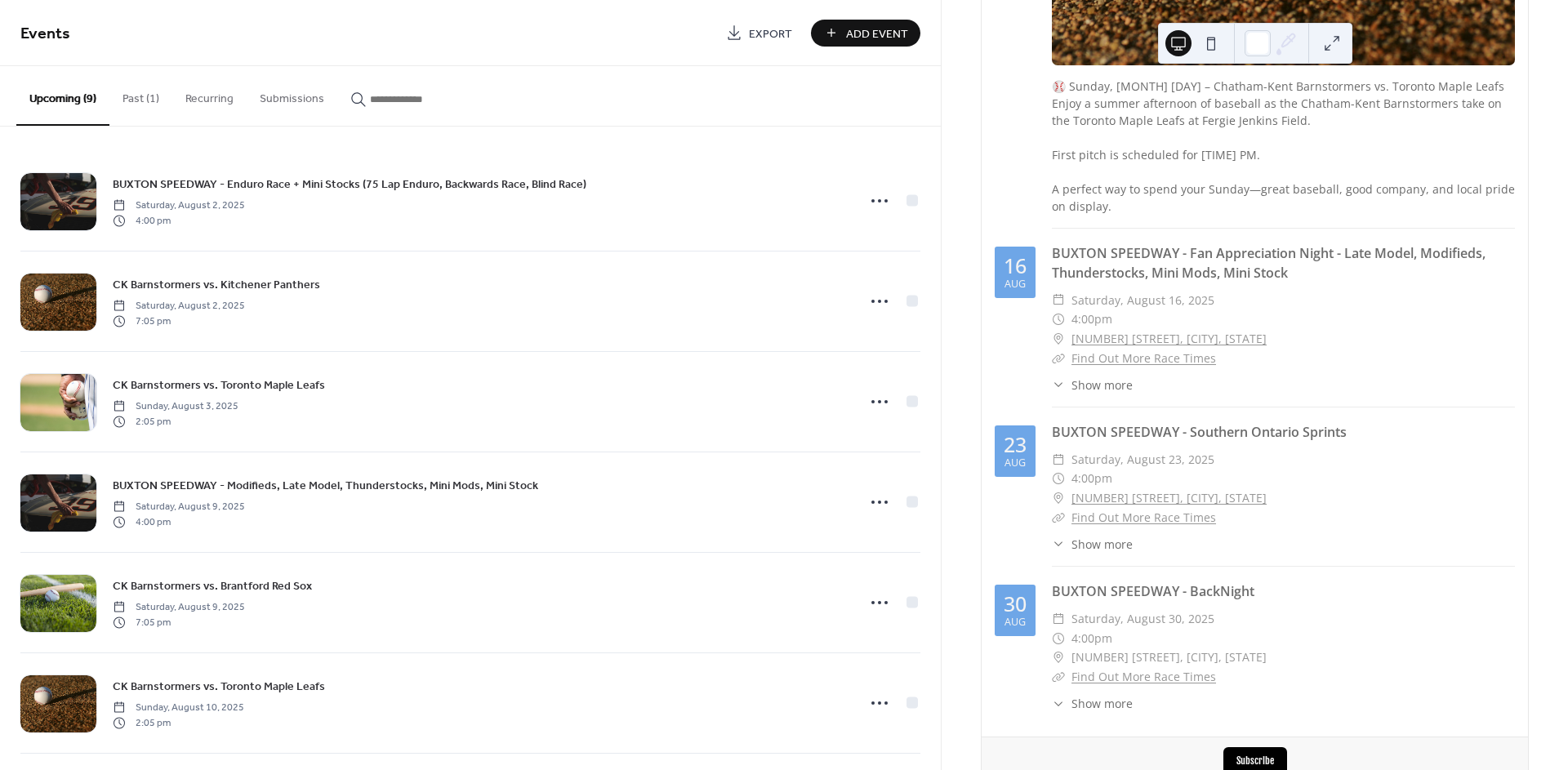 click on "Show more" at bounding box center (1102, 385) 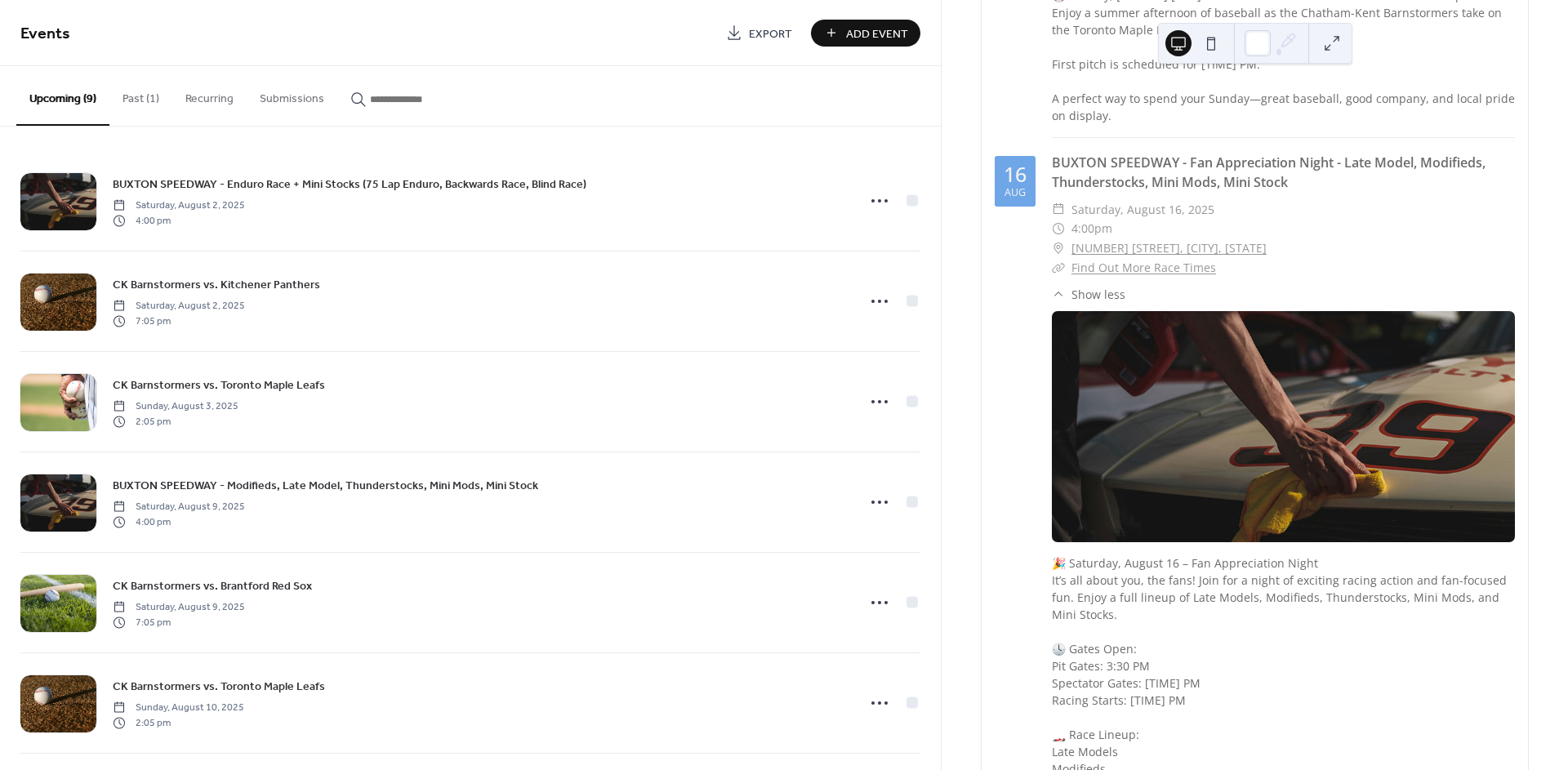 scroll, scrollTop: 4328, scrollLeft: 0, axis: vertical 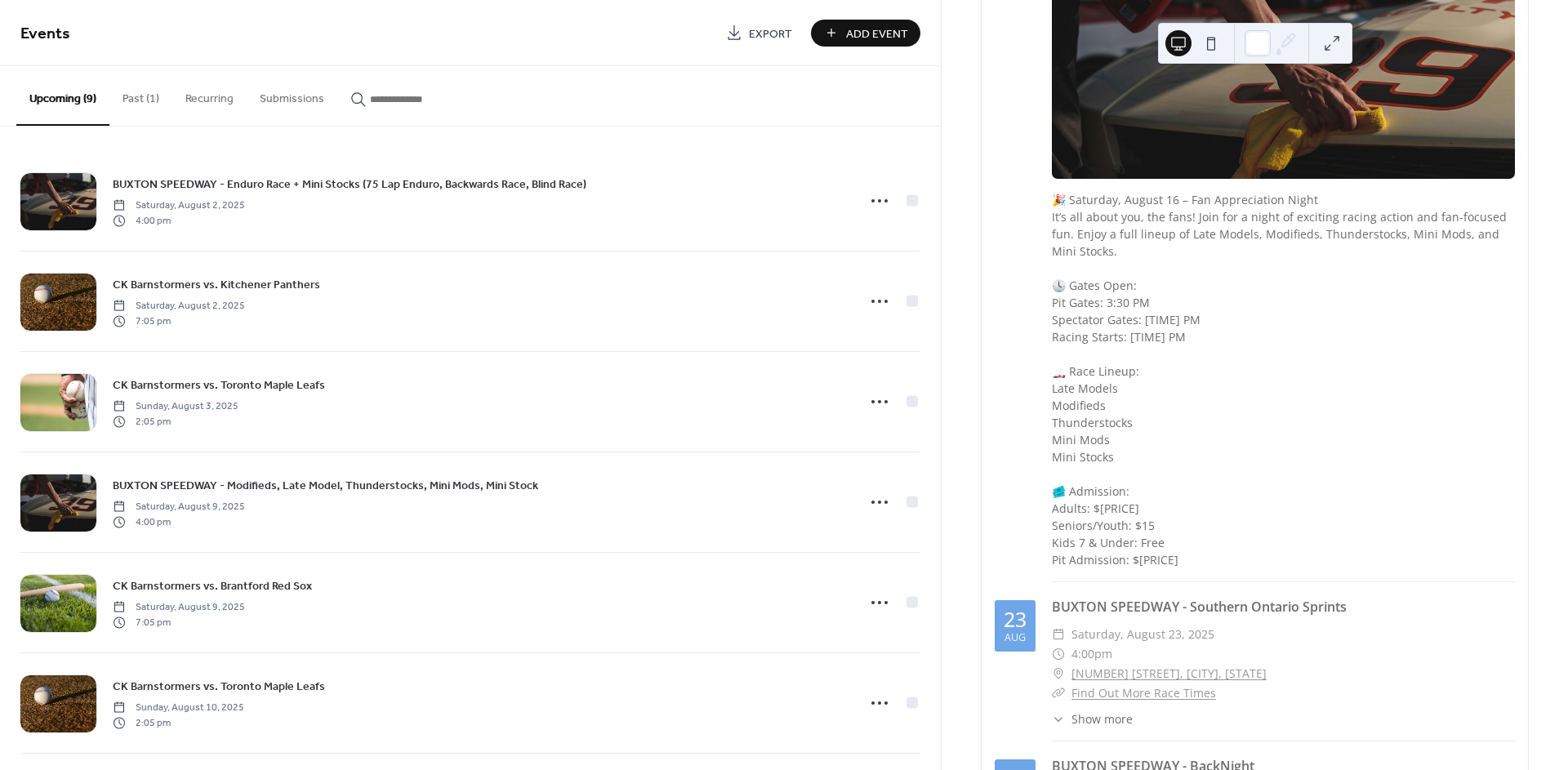 click on "Show more" at bounding box center (1102, 719) 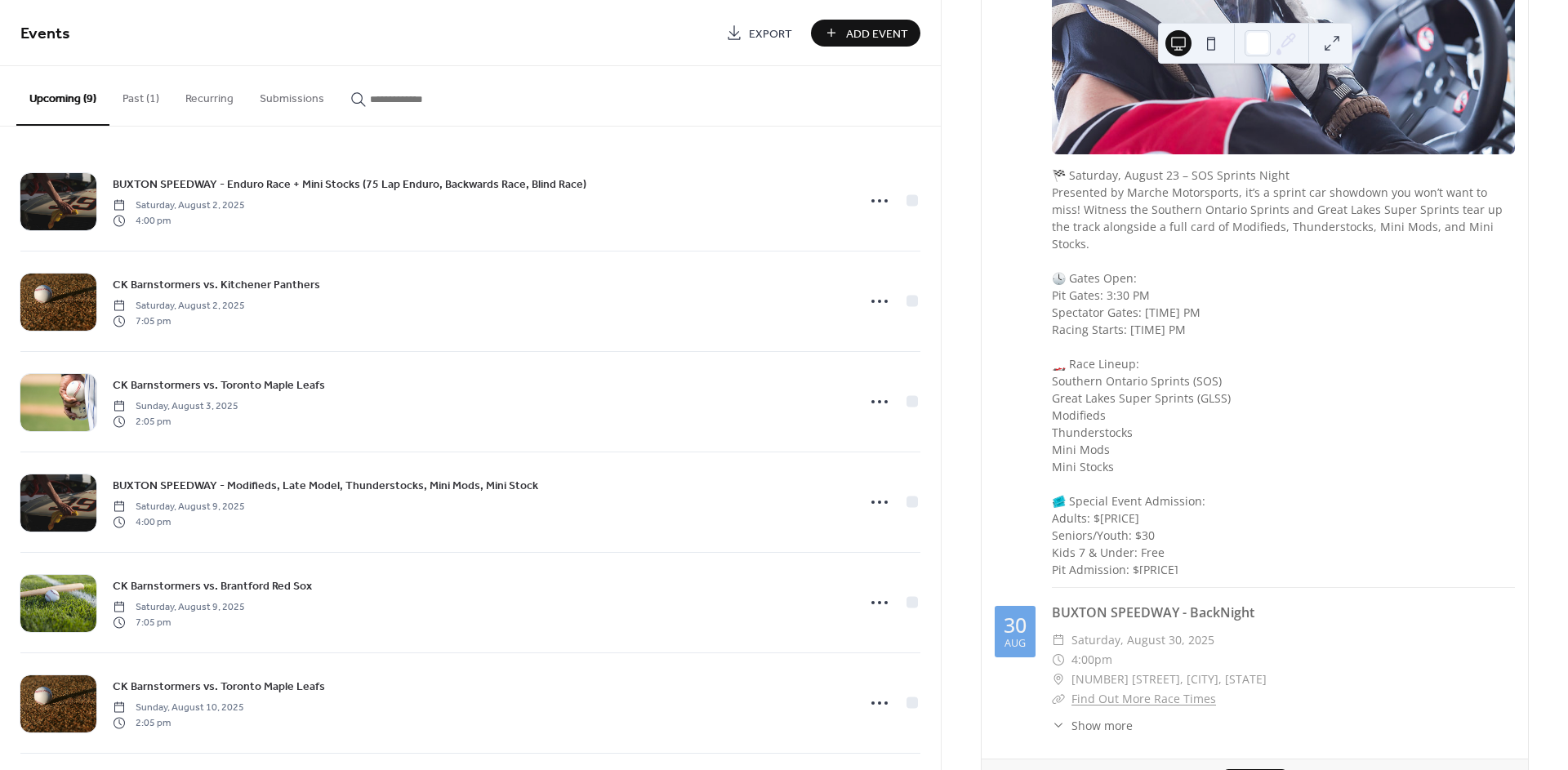 scroll, scrollTop: 5144, scrollLeft: 0, axis: vertical 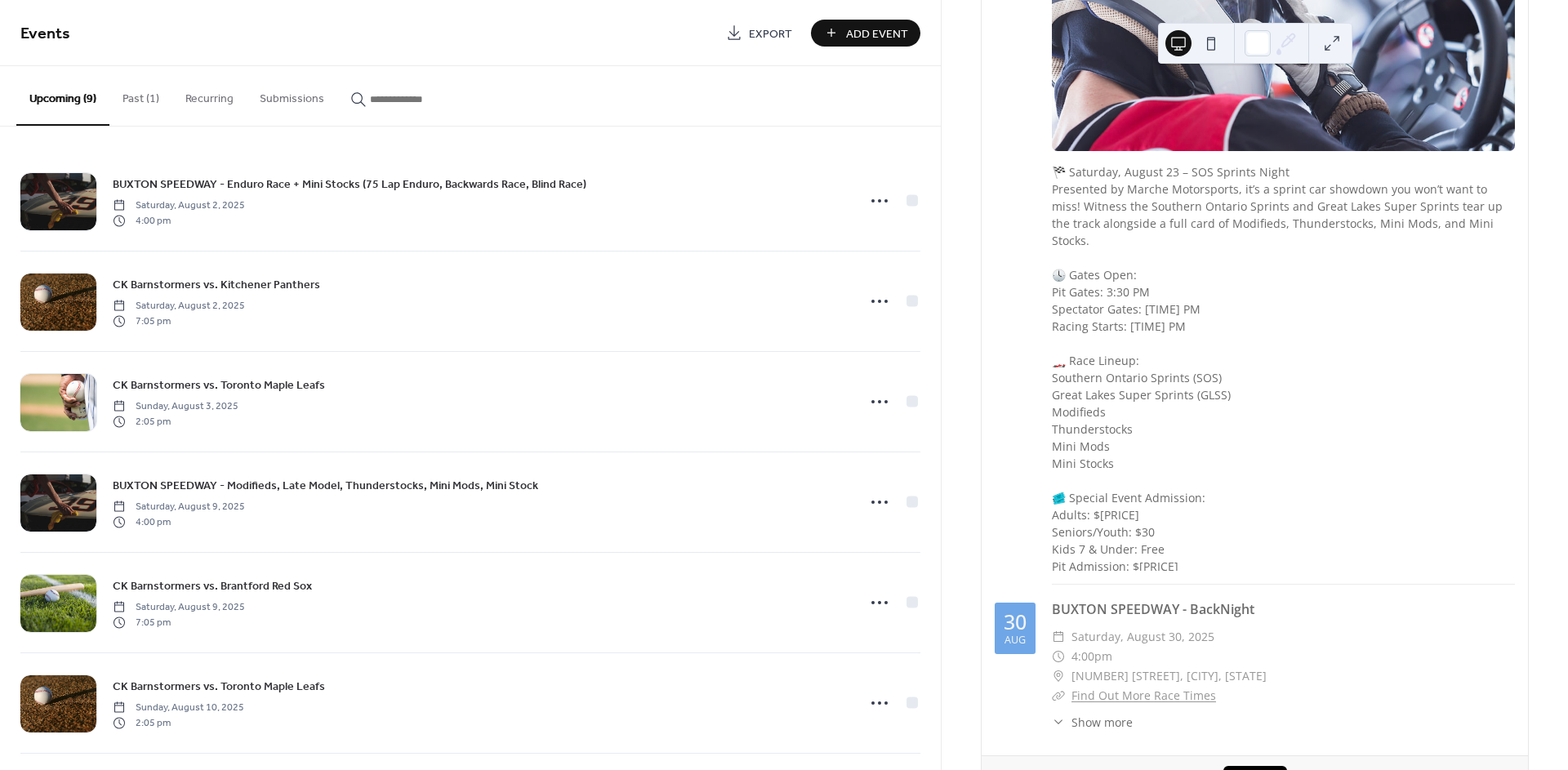 click on "Show more" at bounding box center (1102, 722) 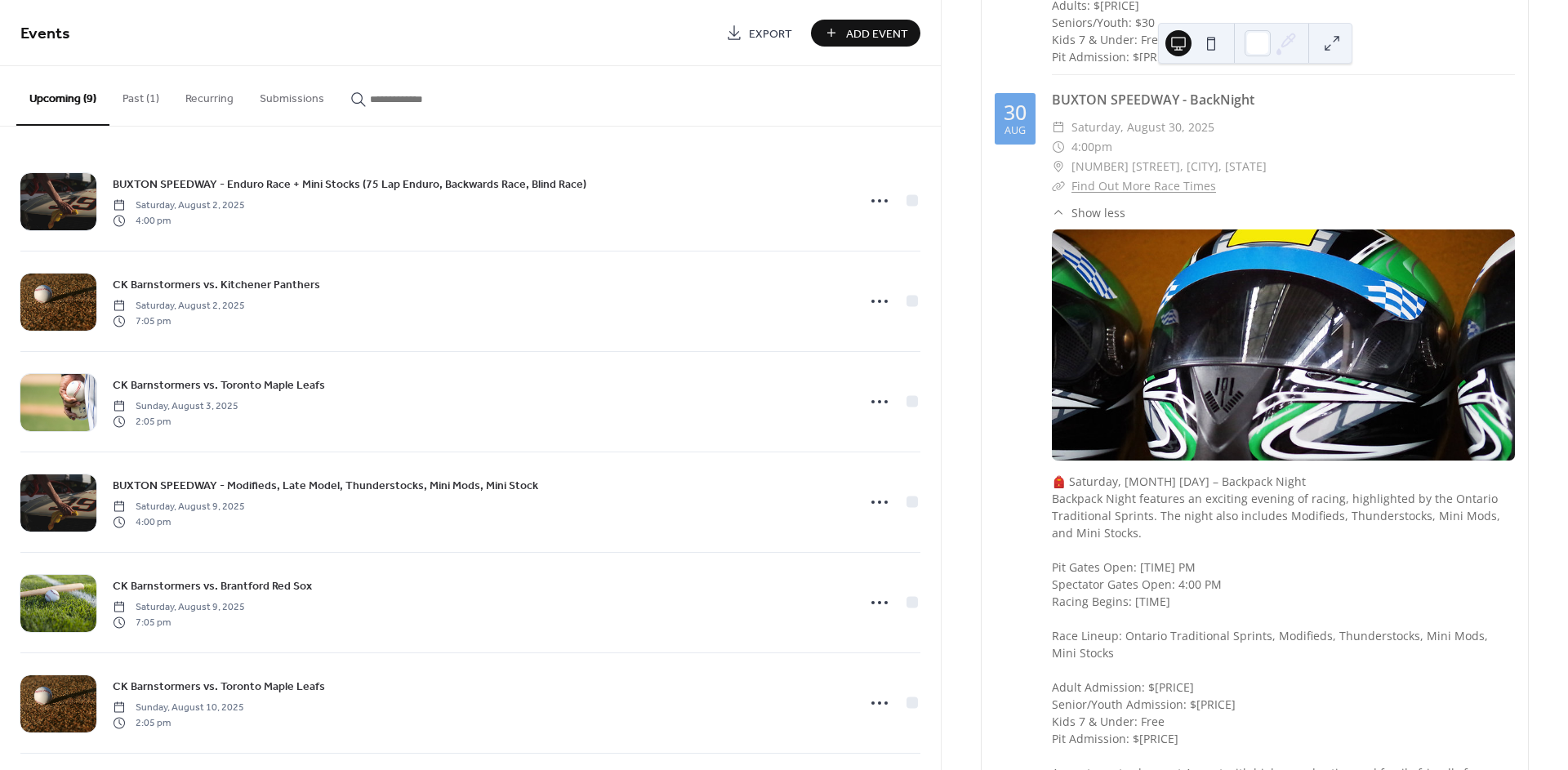 scroll, scrollTop: 5702, scrollLeft: 0, axis: vertical 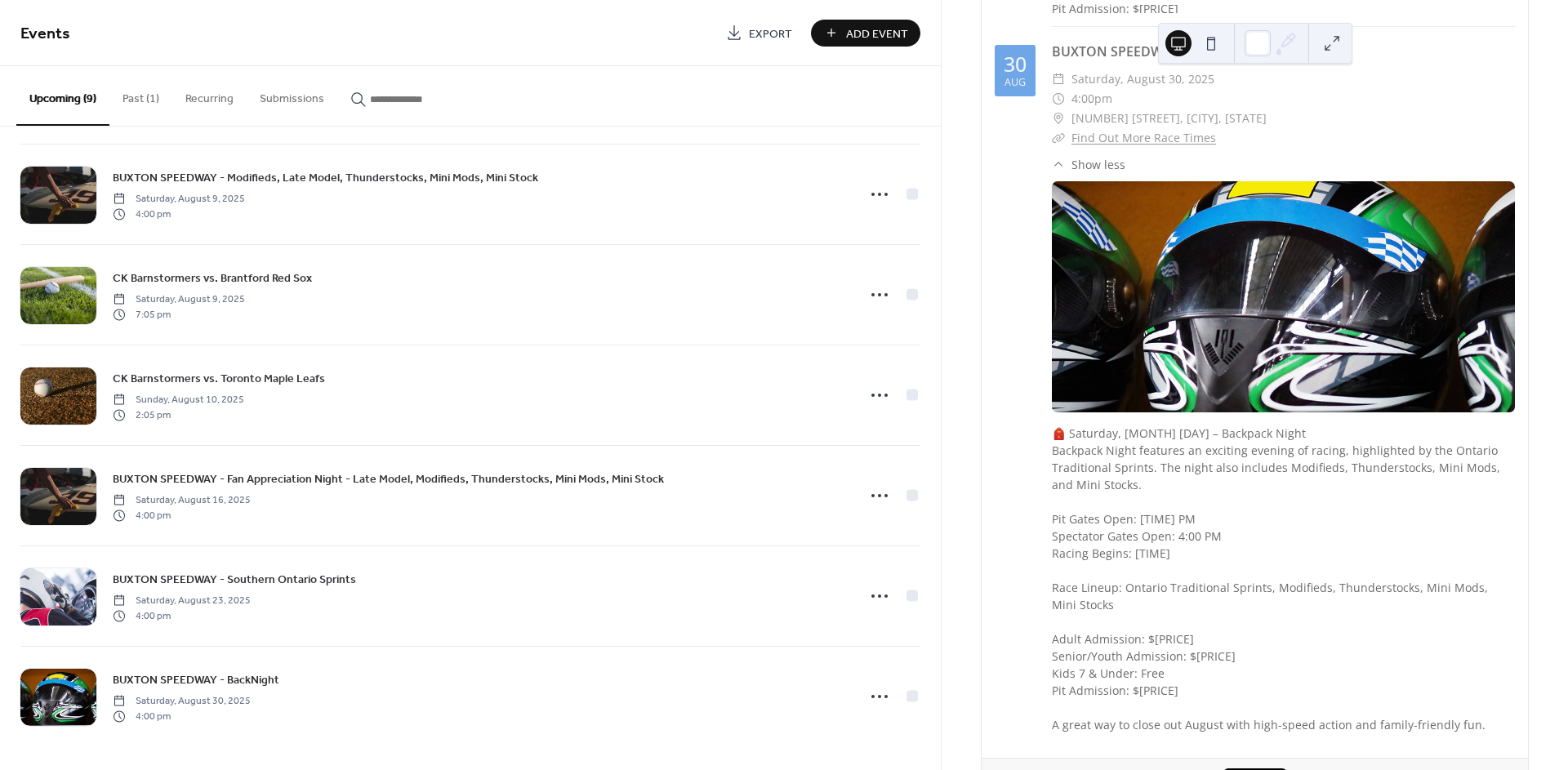 click on "Add Event" at bounding box center (877, 33) 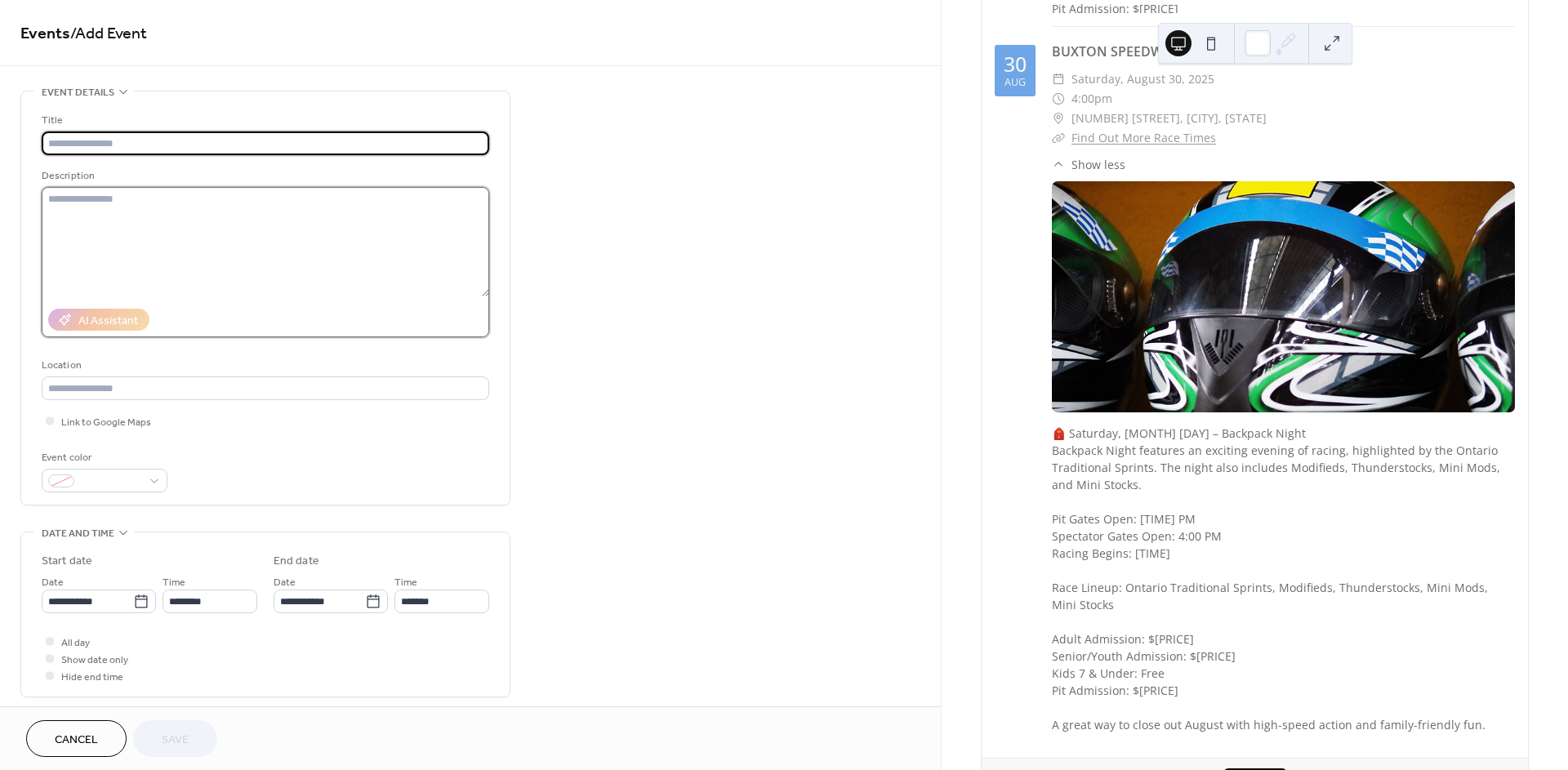 click at bounding box center (265, 242) 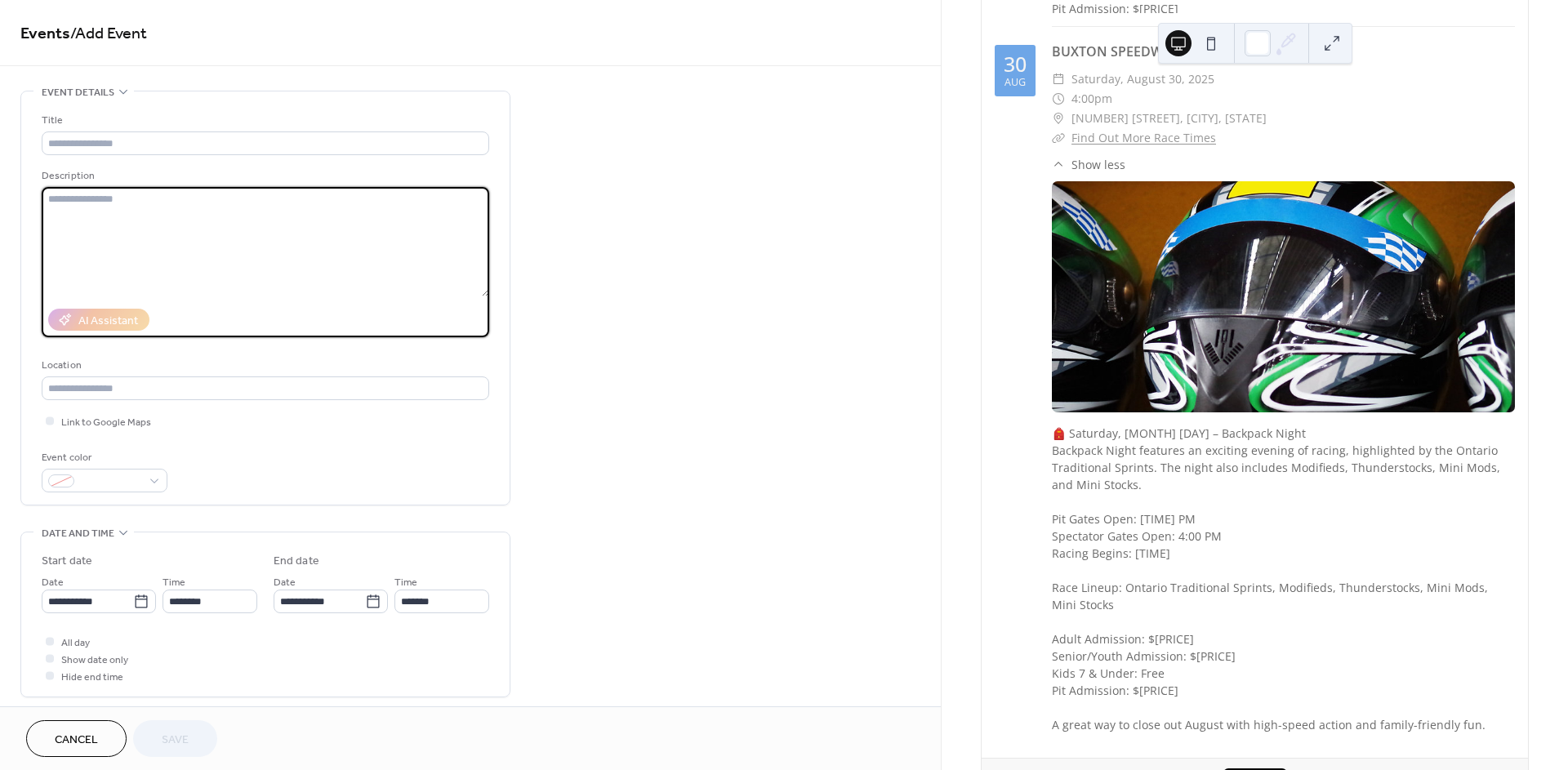 paste on "**********" 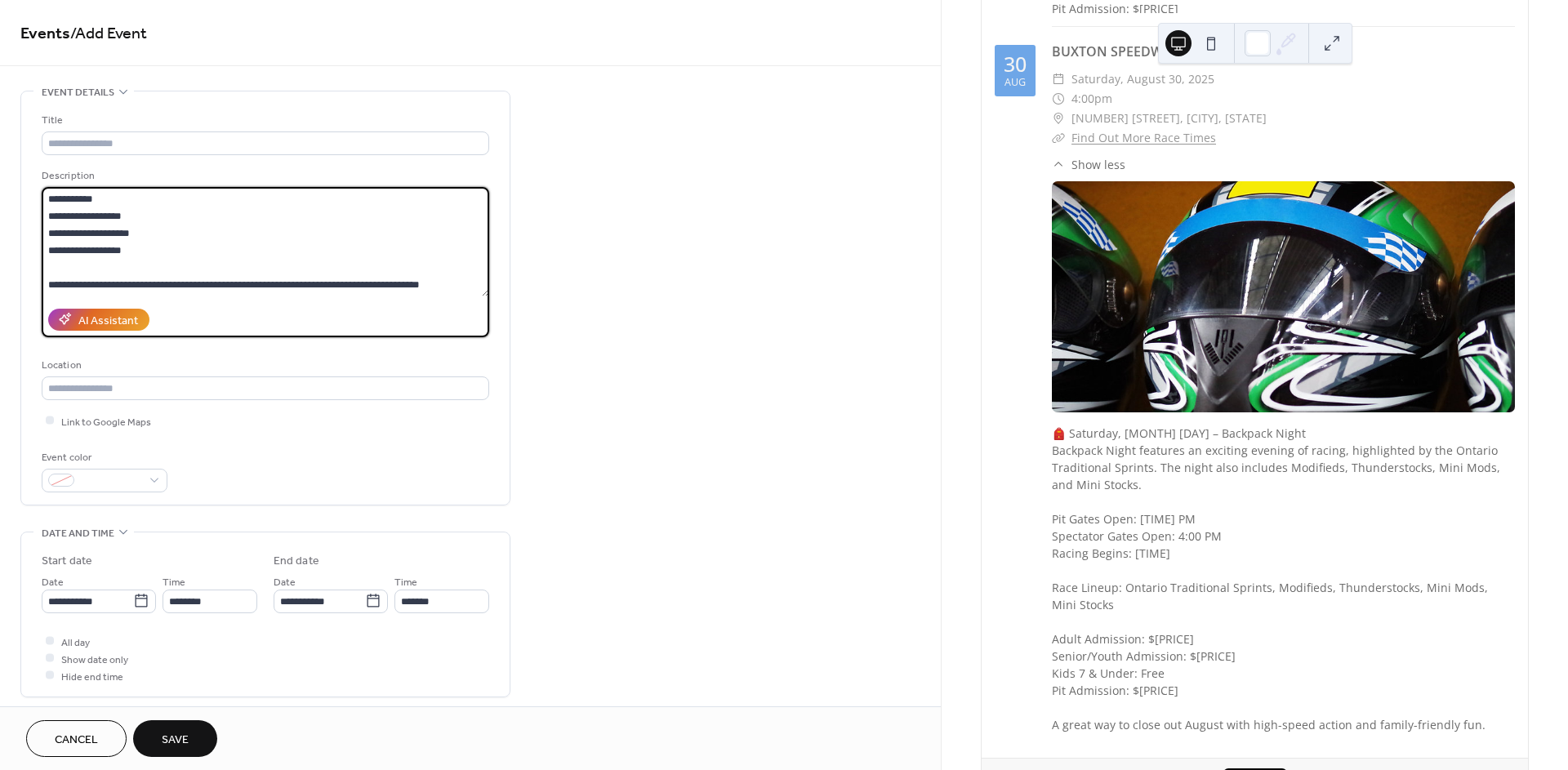 scroll, scrollTop: 0, scrollLeft: 0, axis: both 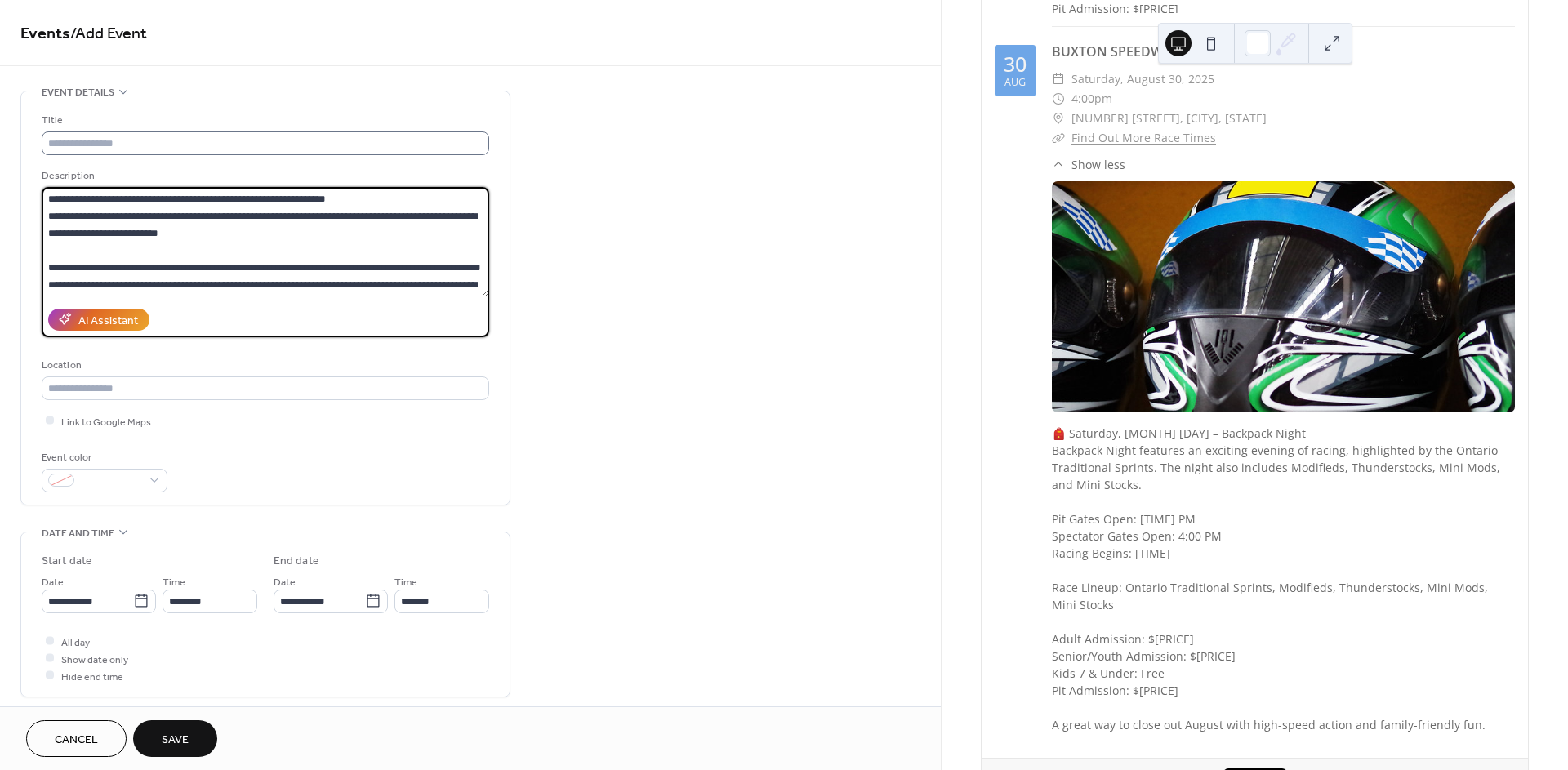 type on "**********" 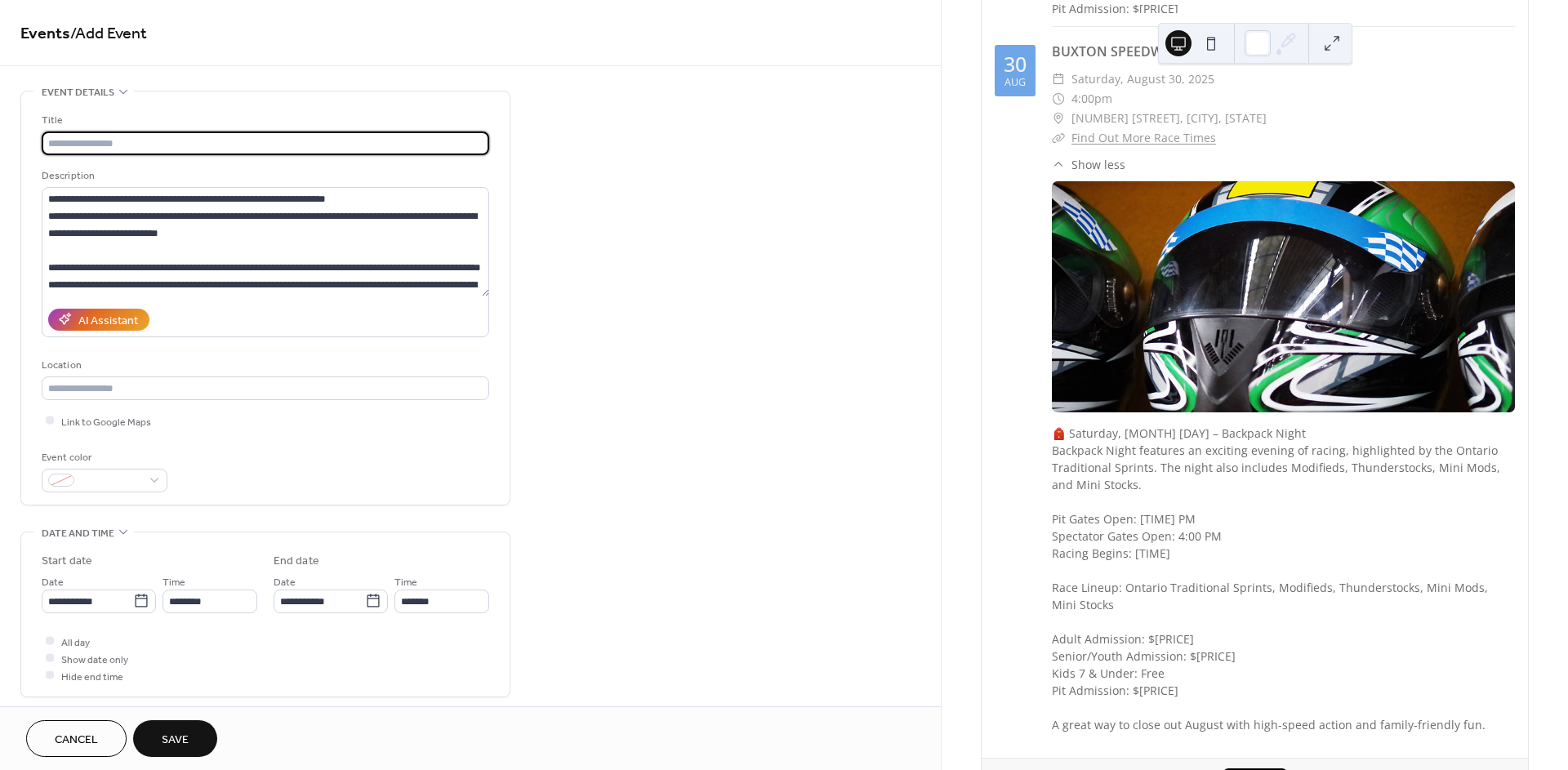 click at bounding box center (265, 143) 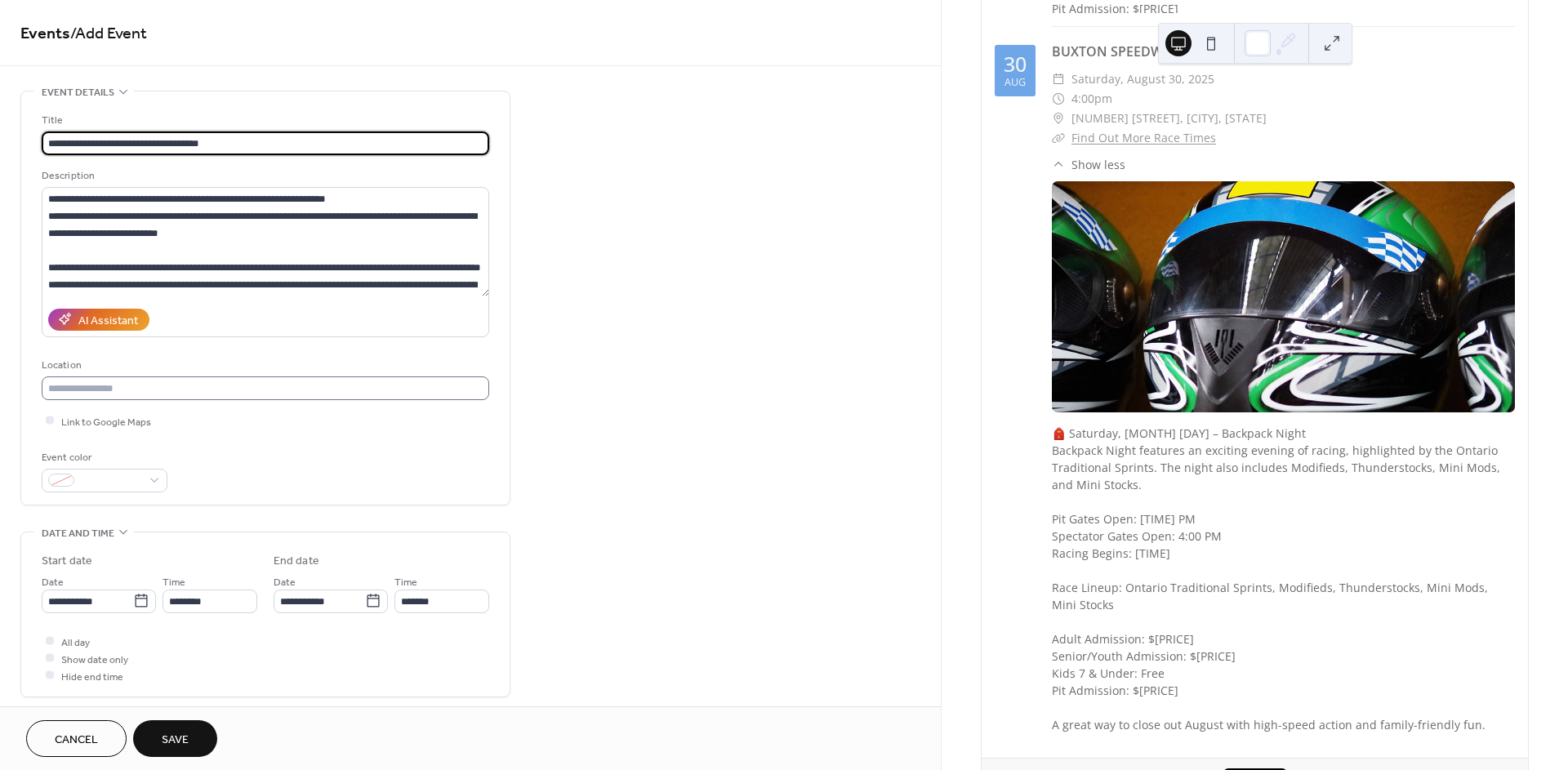 type on "**********" 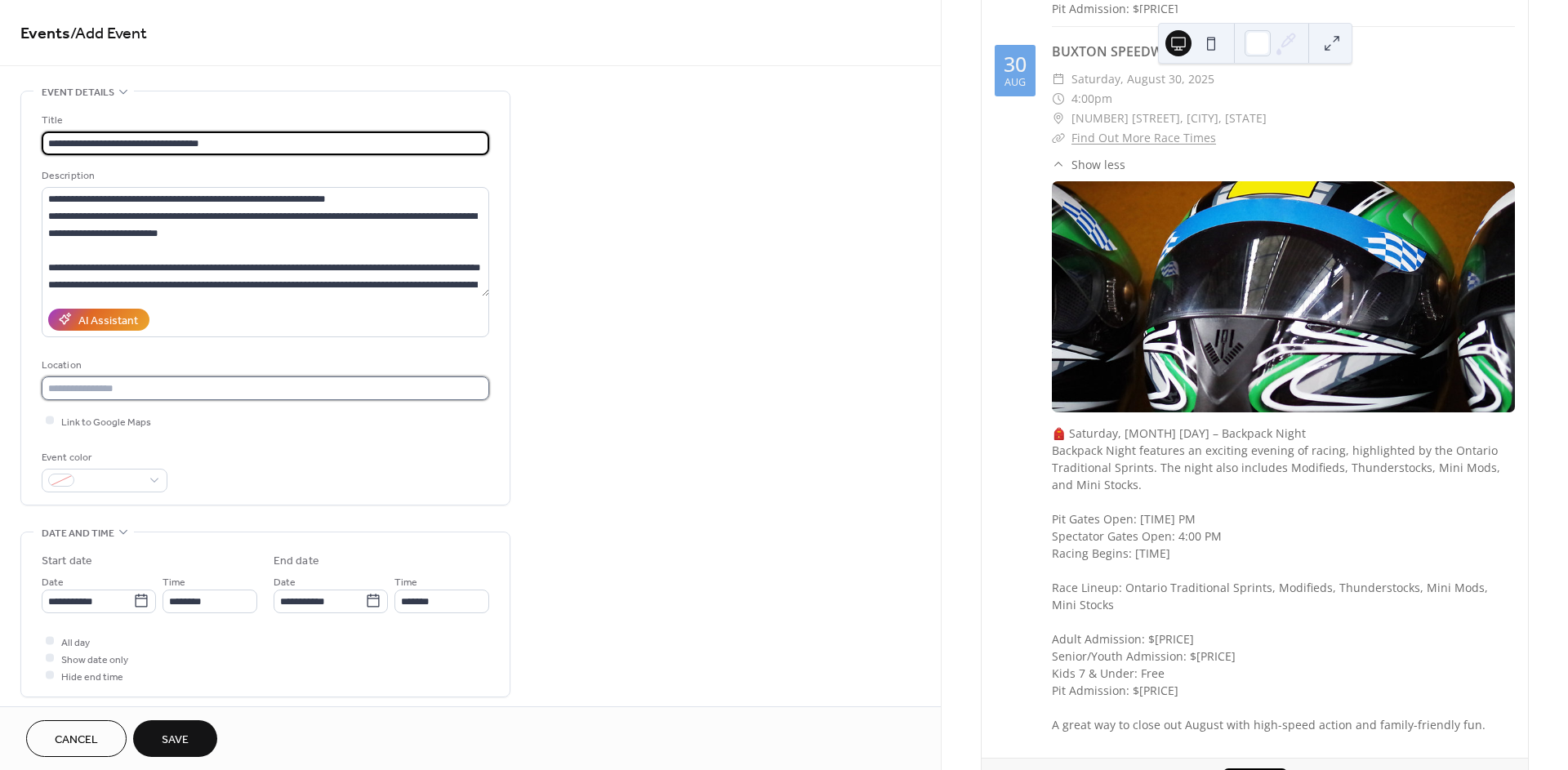 click at bounding box center (265, 388) 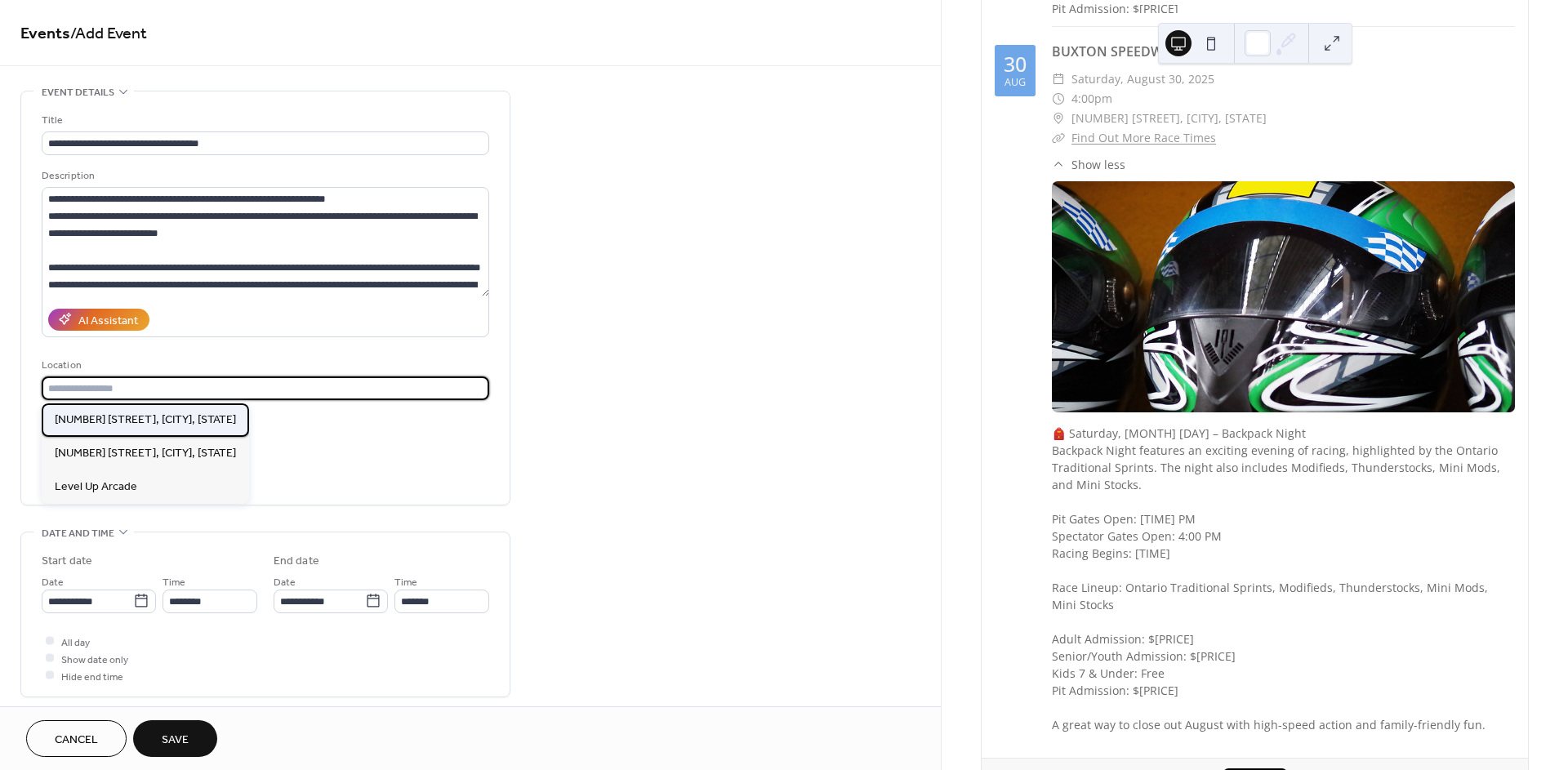 click on "[NUMBER] [STREET], [CITY], [PROVINCE] [POSTAL_CODE]" at bounding box center [145, 420] 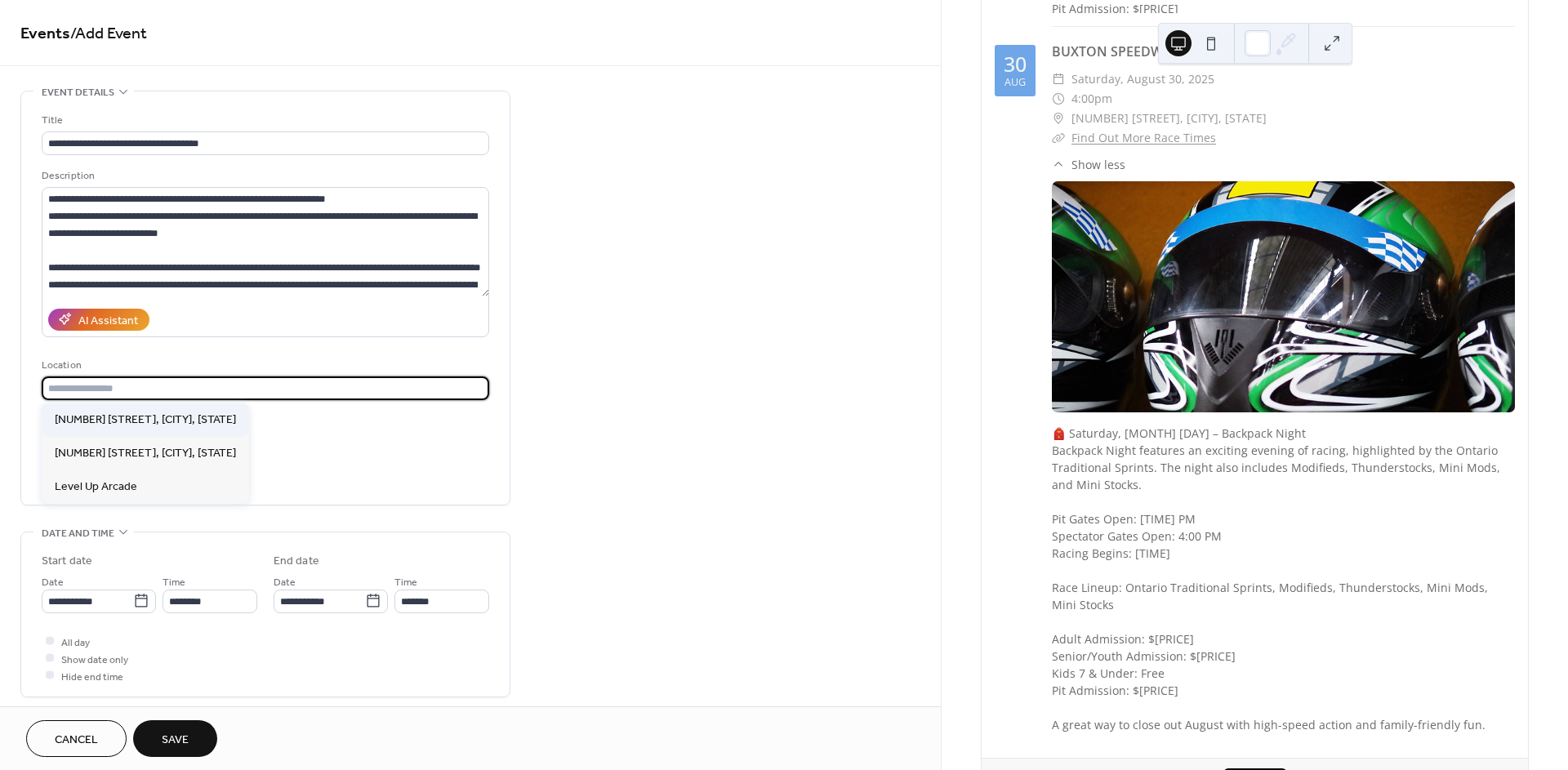 type on "**********" 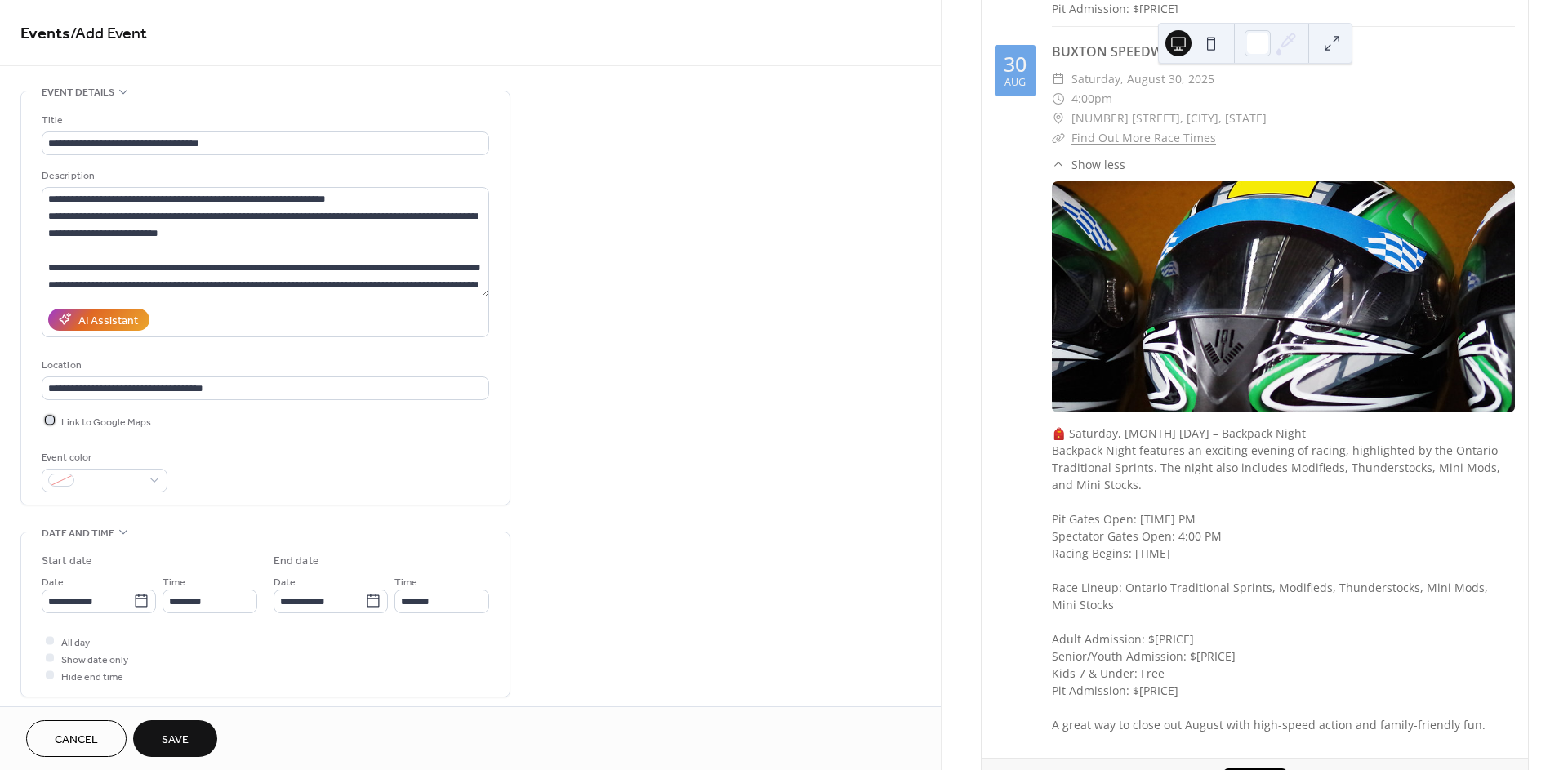 click on "Link to Google Maps" at bounding box center (106, 421) 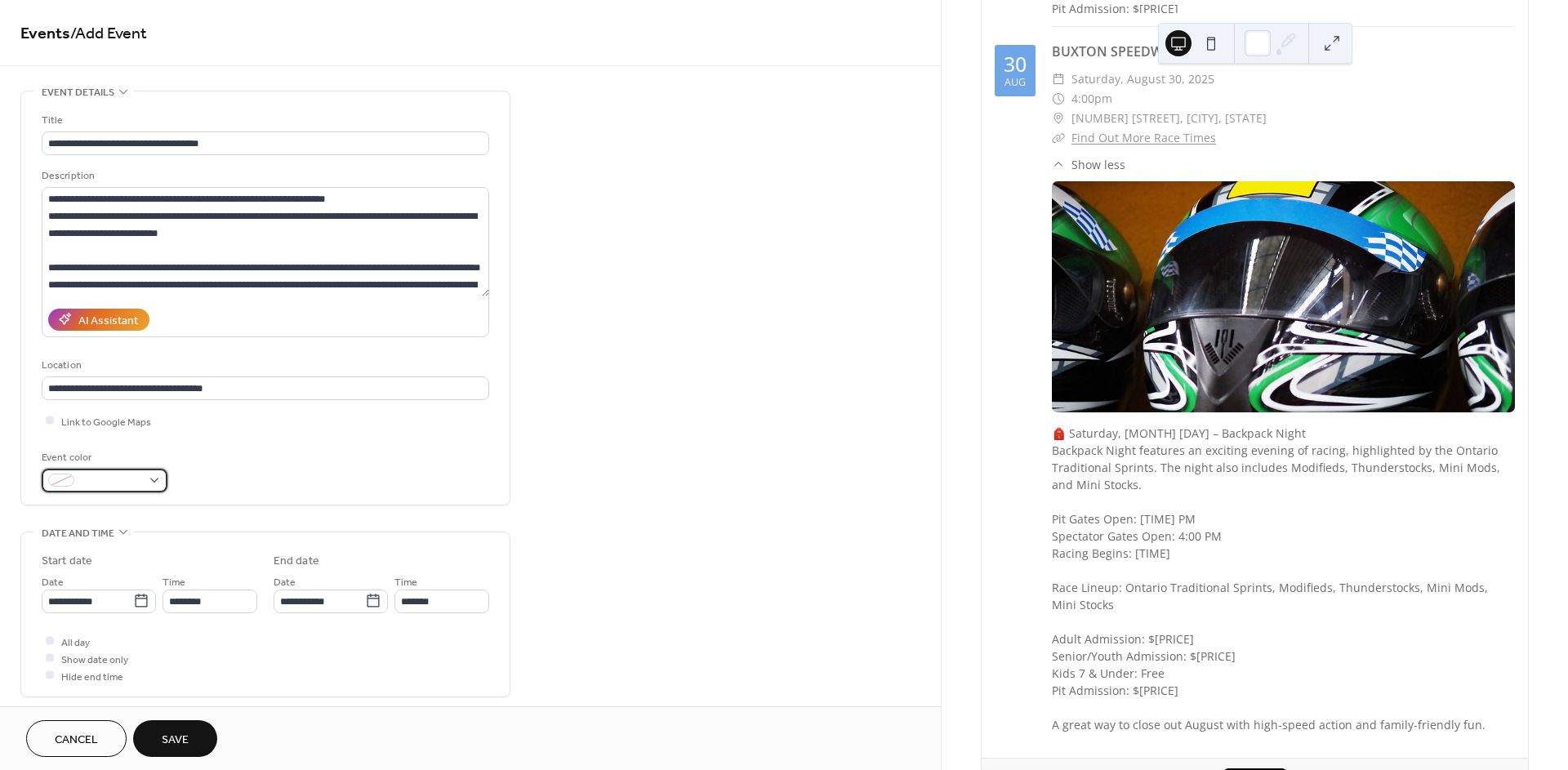 click at bounding box center (111, 481) 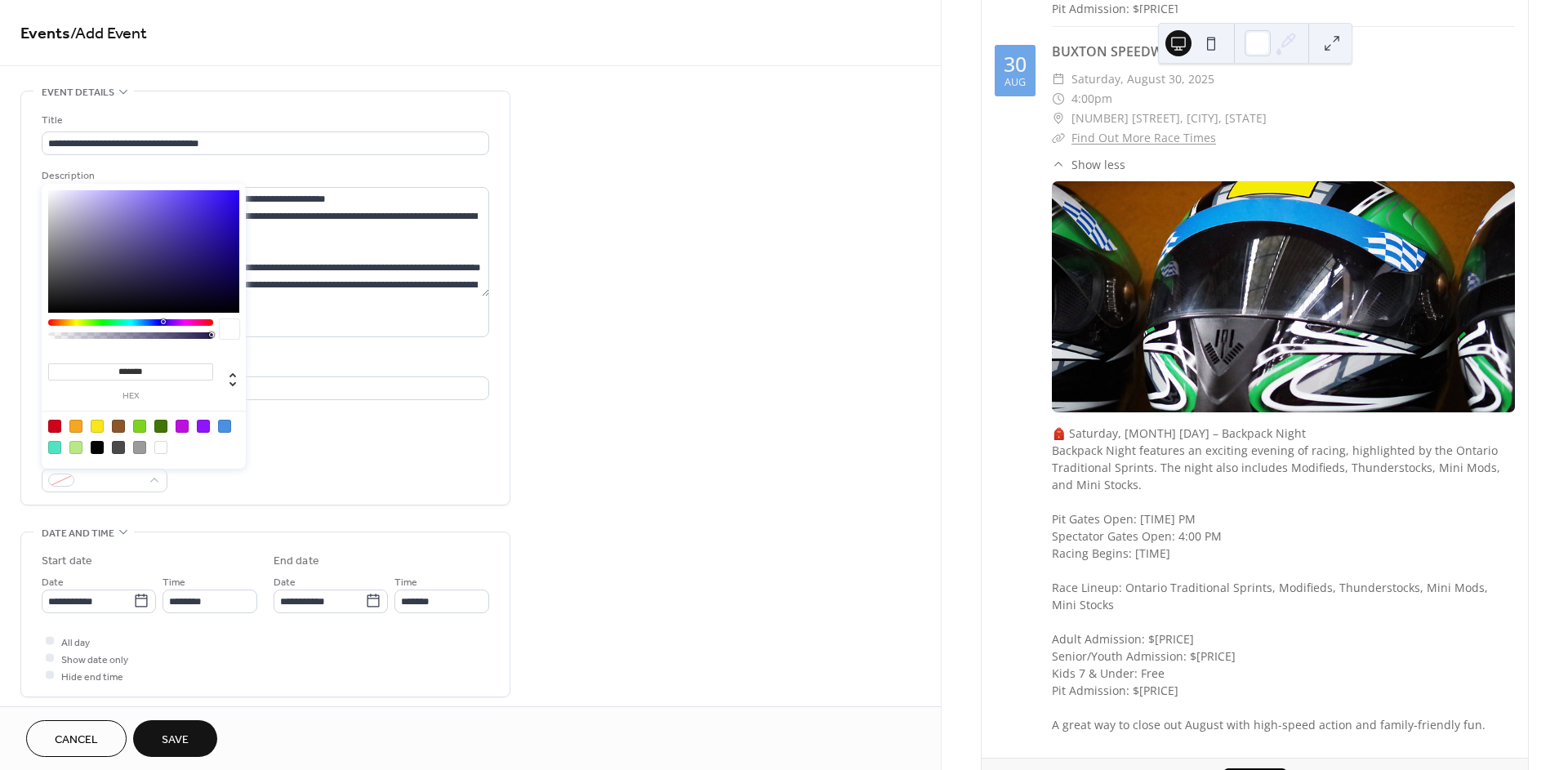 click at bounding box center [225, 426] 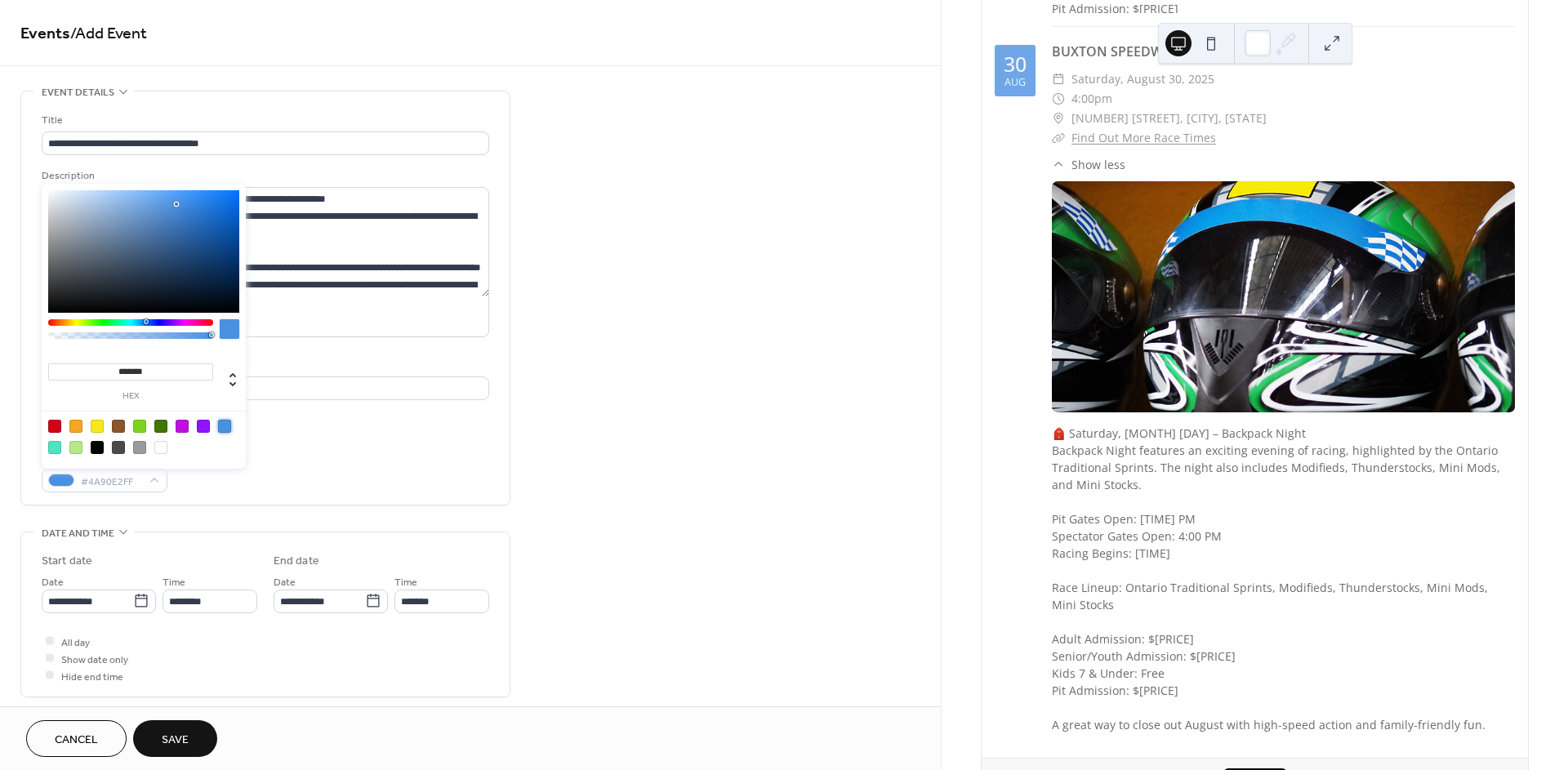 click on "**********" at bounding box center [470, 704] 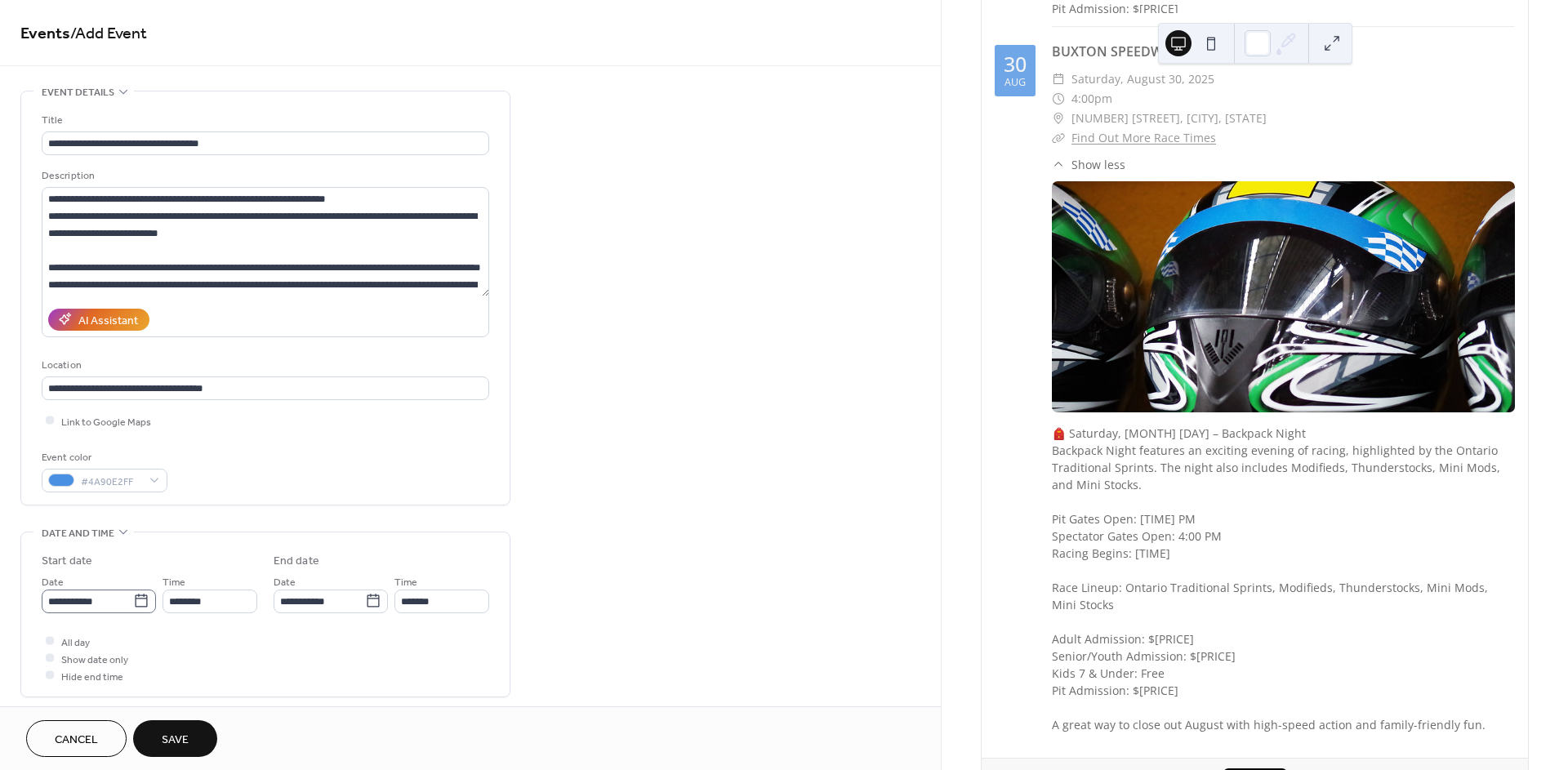 click 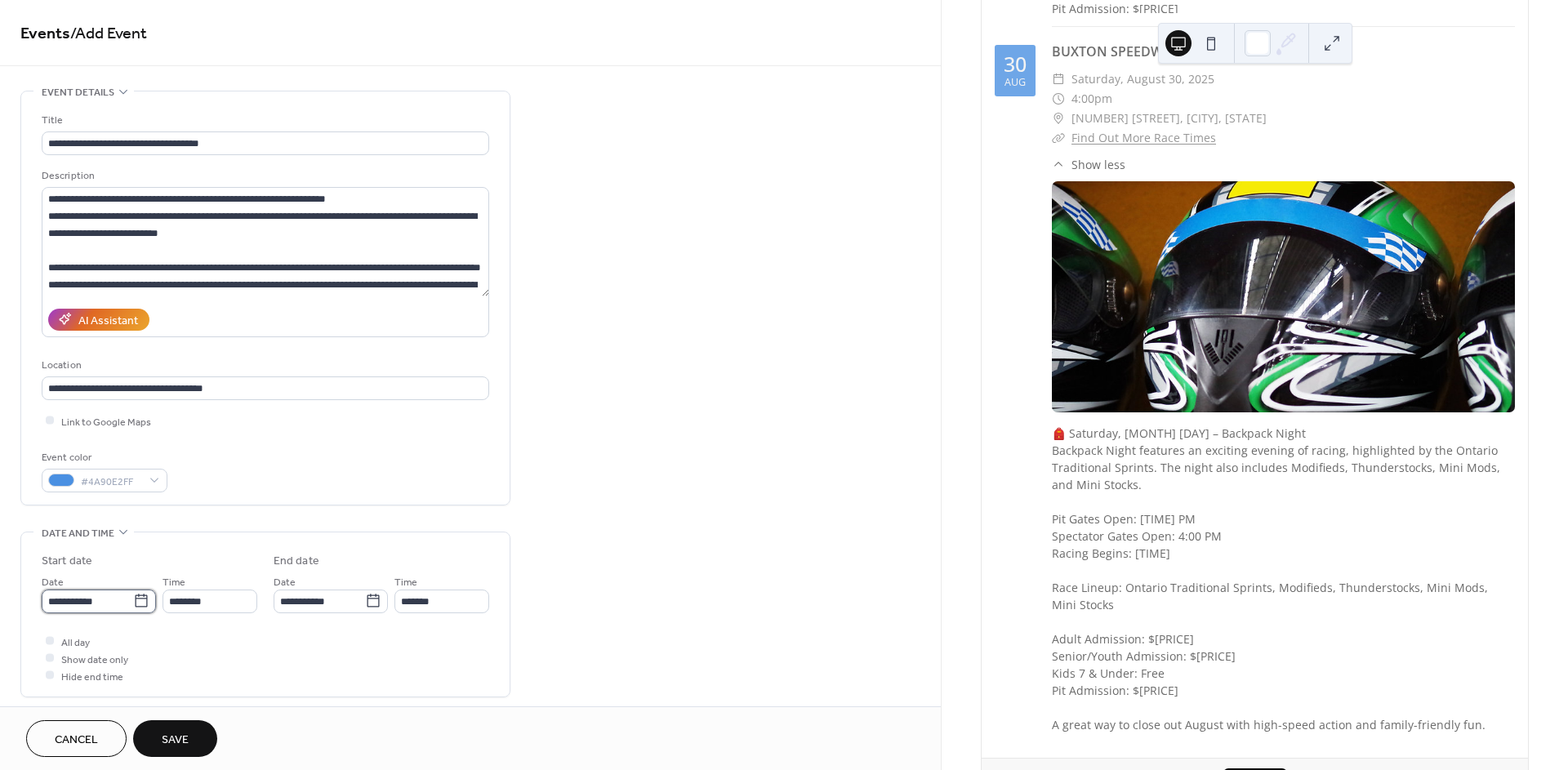 click on "**********" at bounding box center [87, 601] 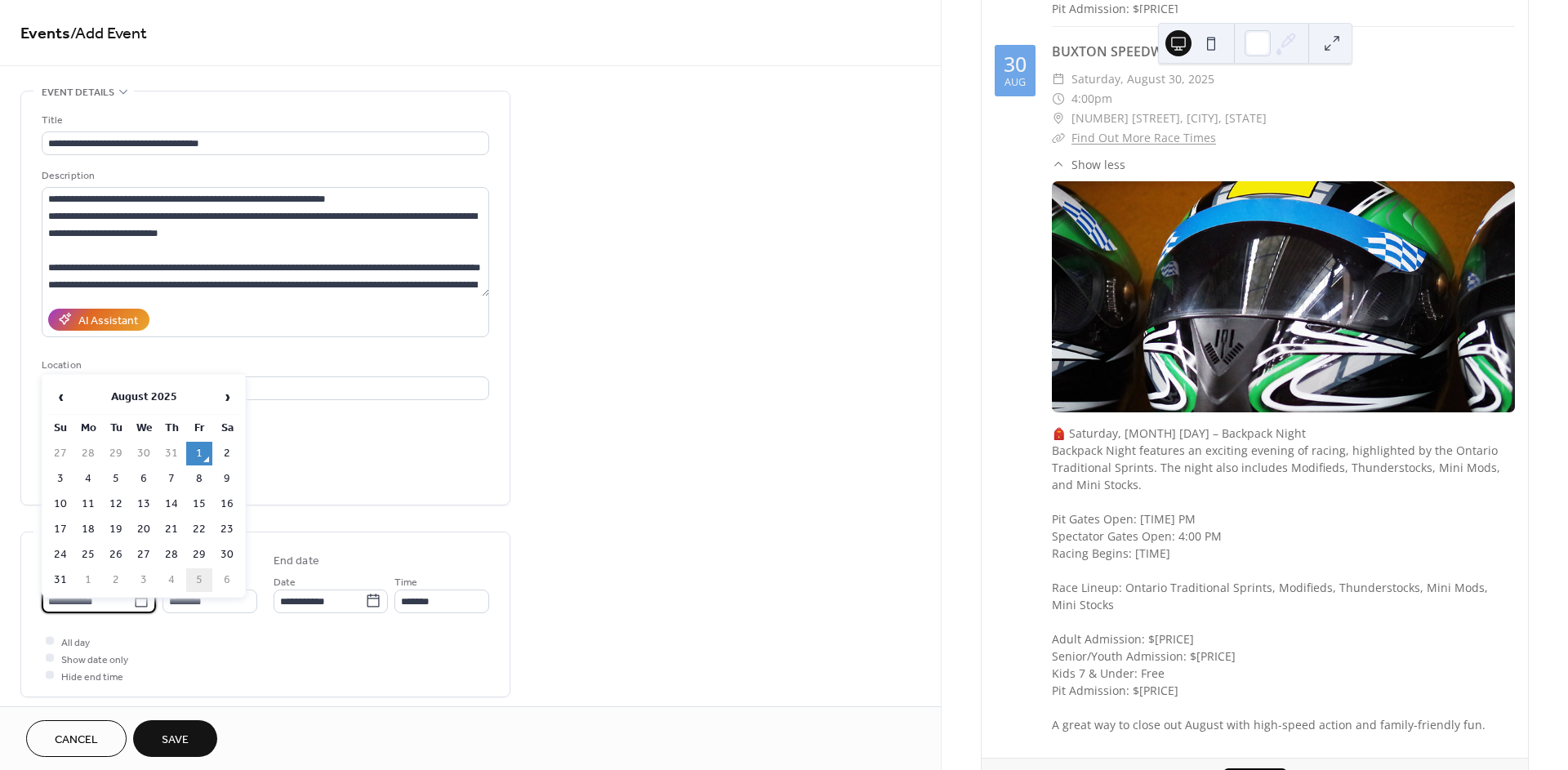 click on "5" at bounding box center [199, 580] 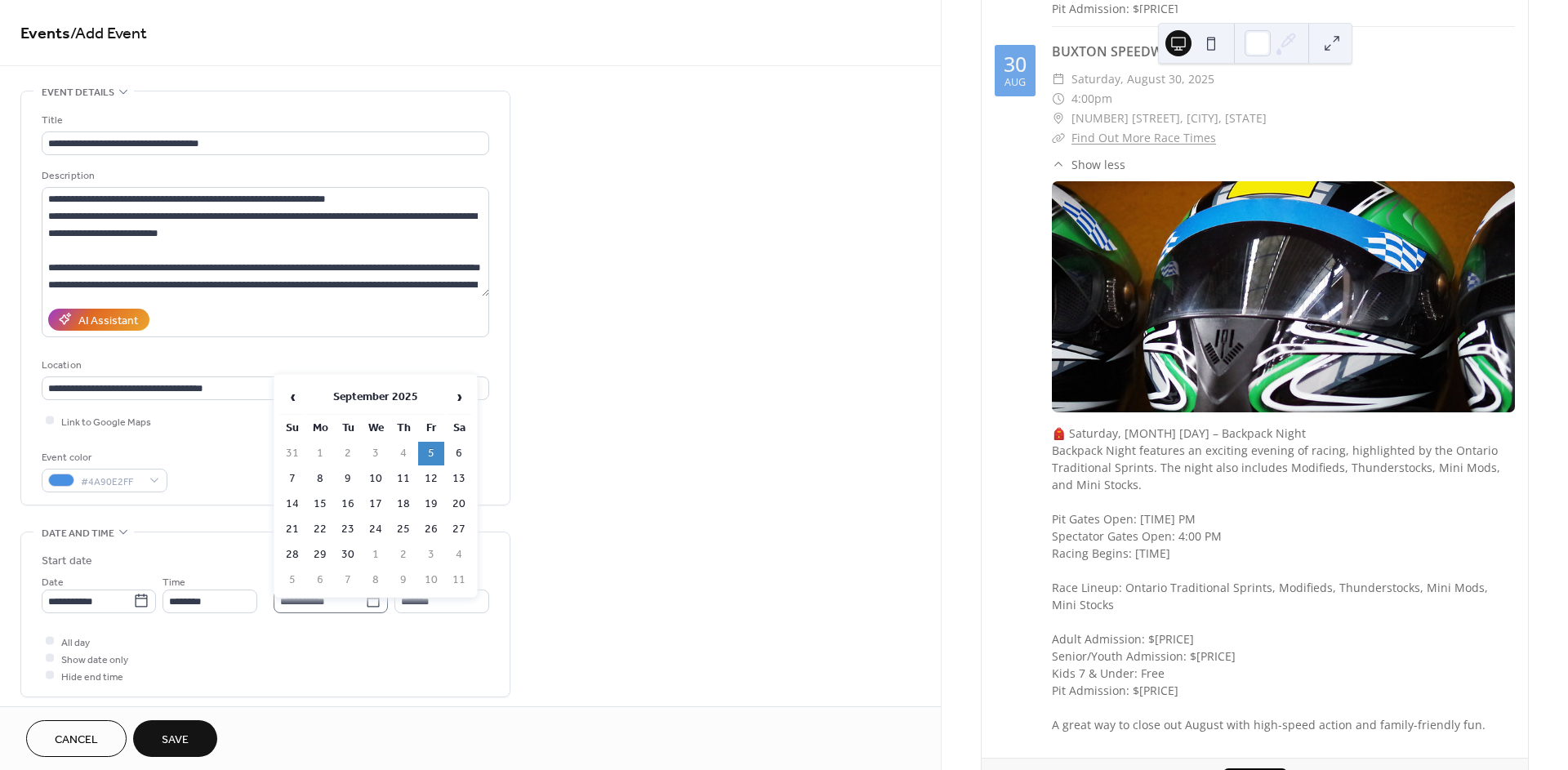 click 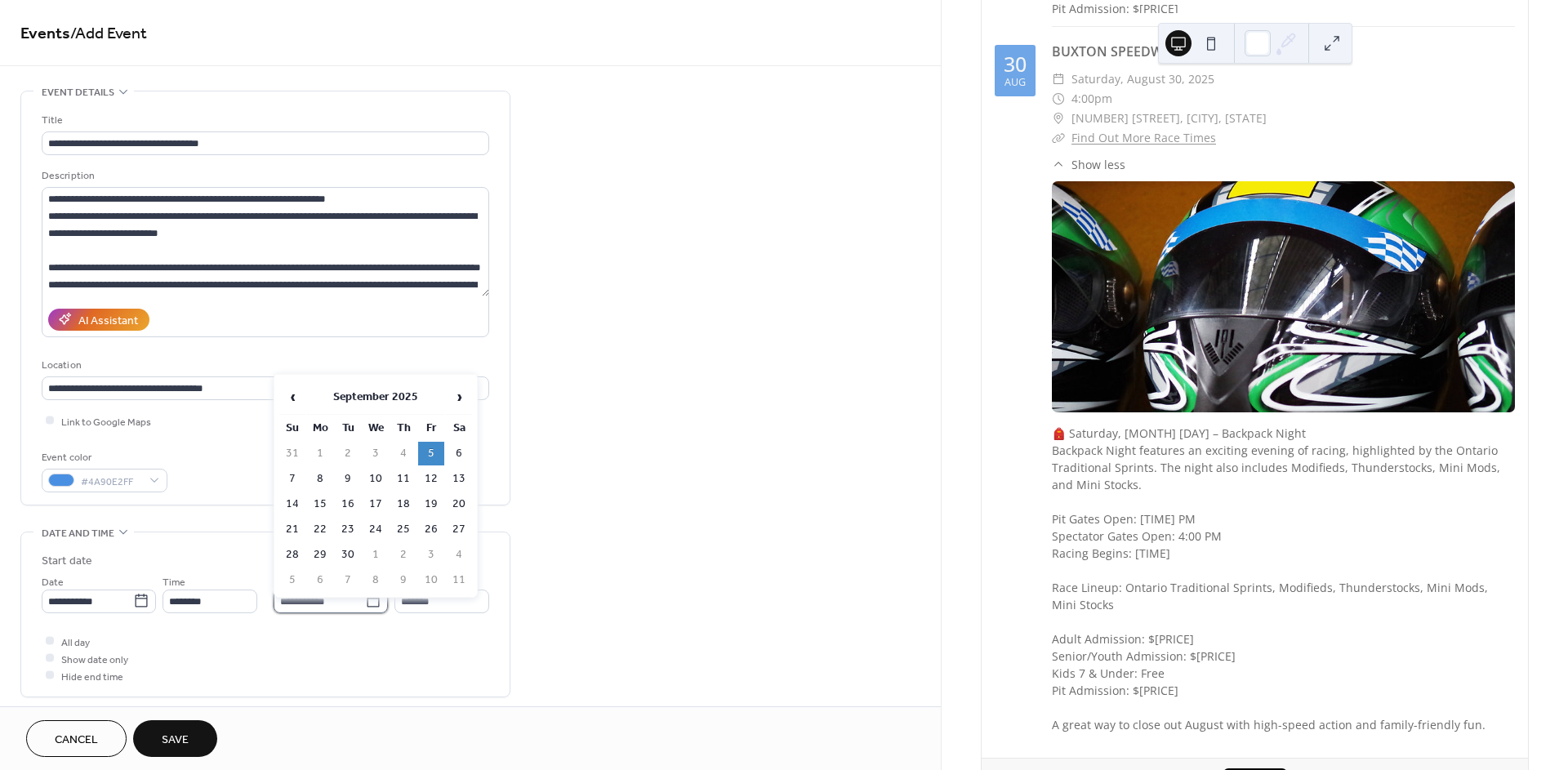 click on "**********" at bounding box center (319, 601) 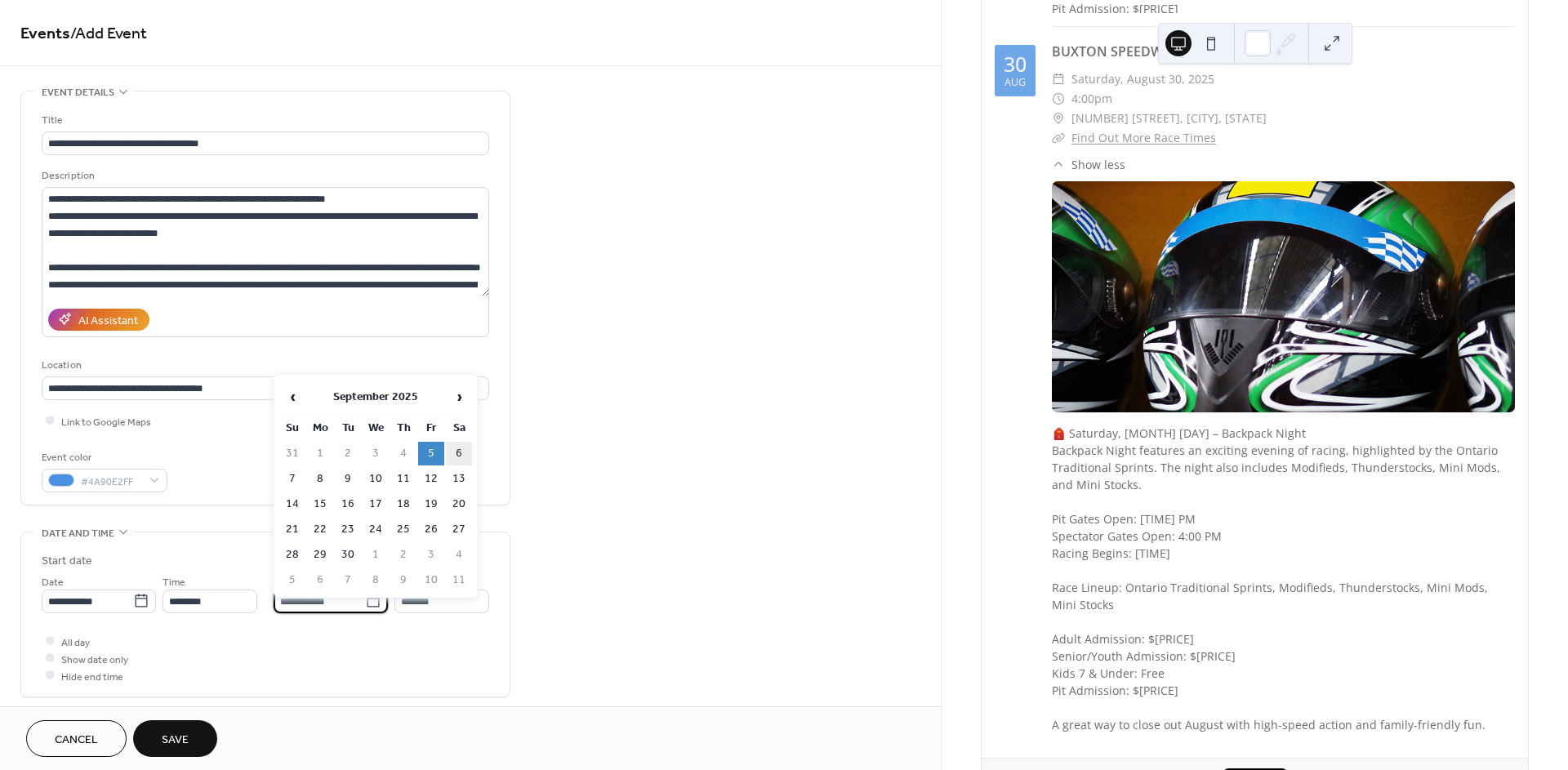 click on "6" at bounding box center [459, 453] 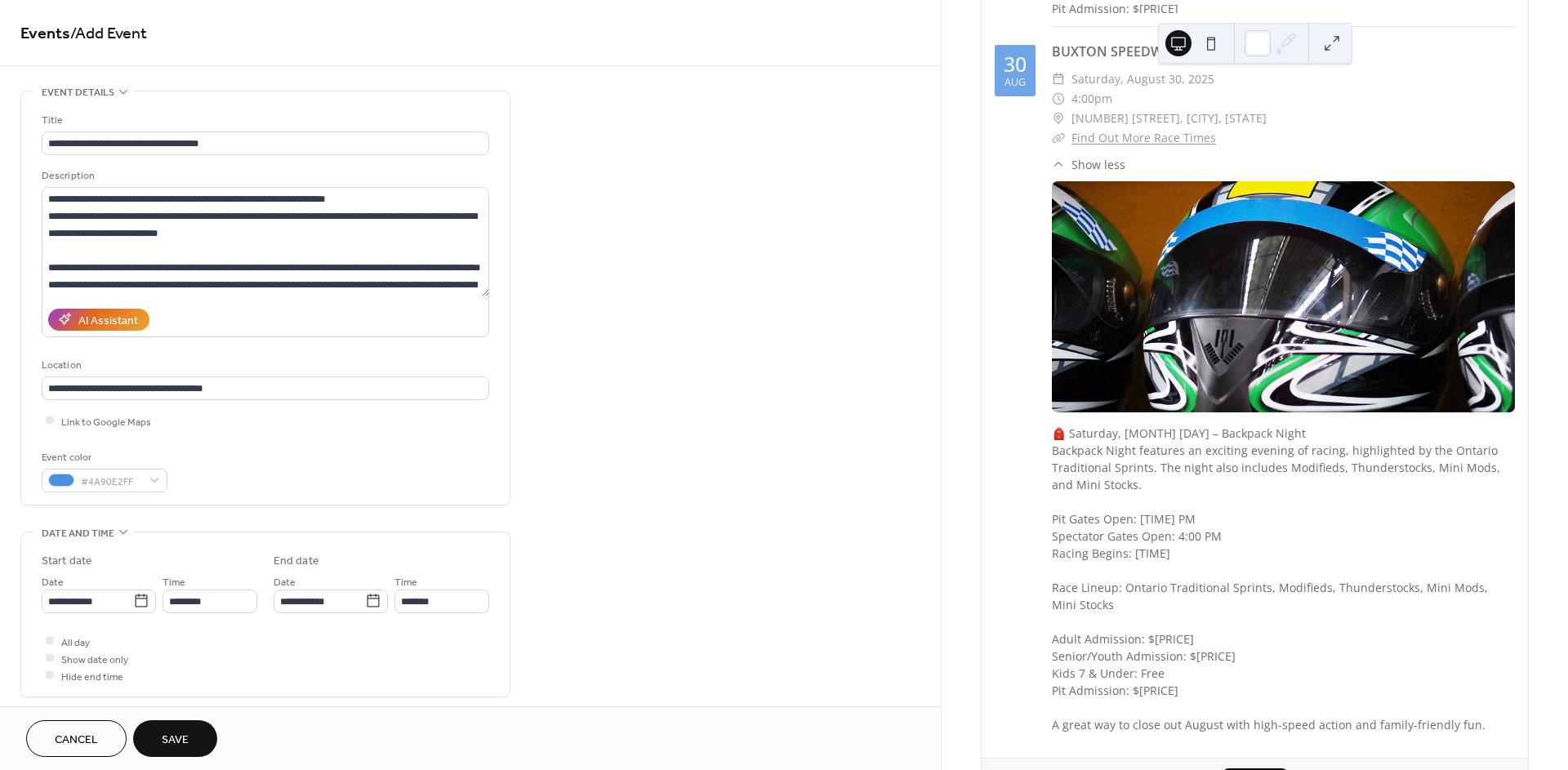 click on "**********" at bounding box center [470, 704] 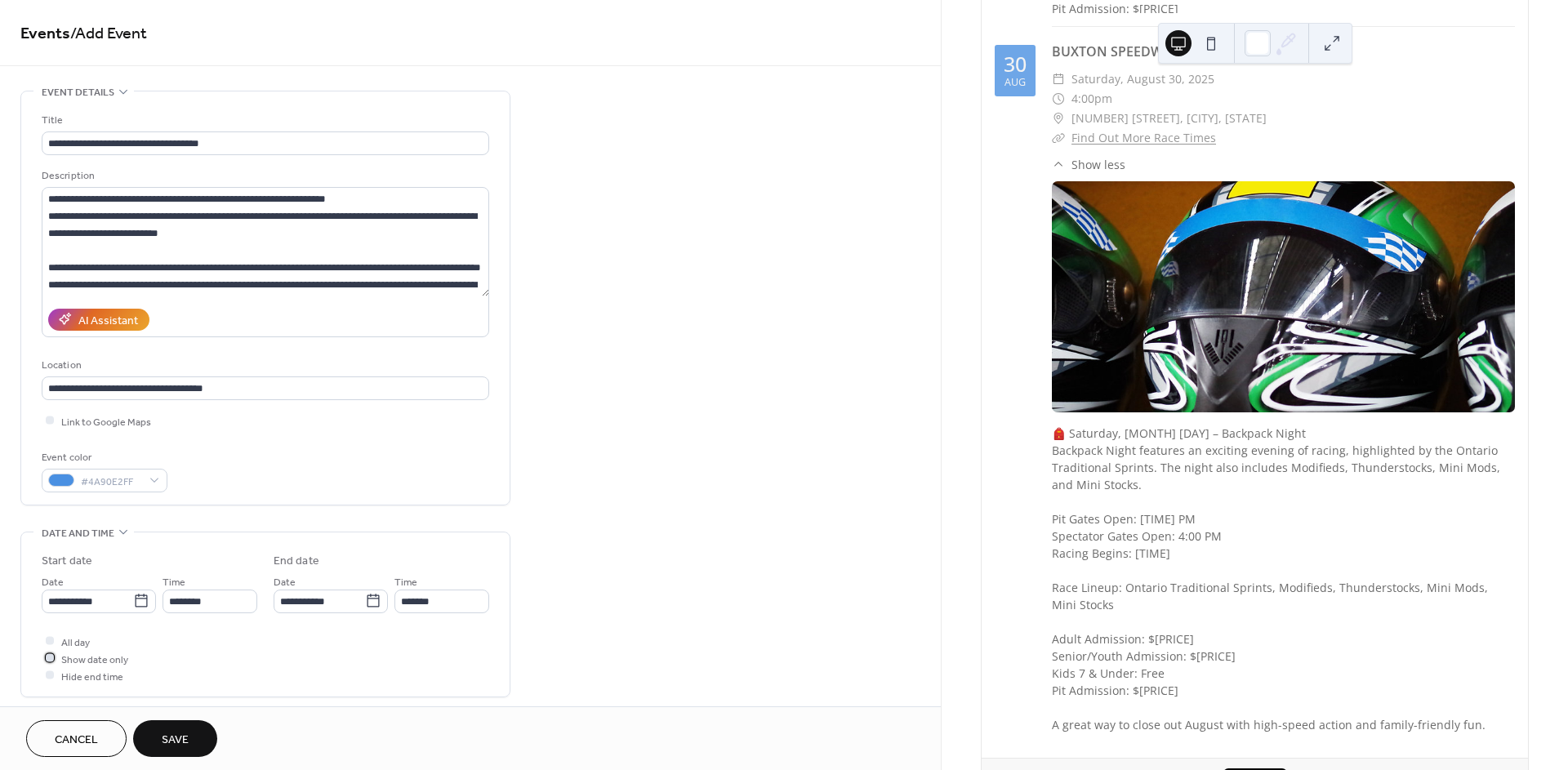 click on "Show date only" at bounding box center (95, 659) 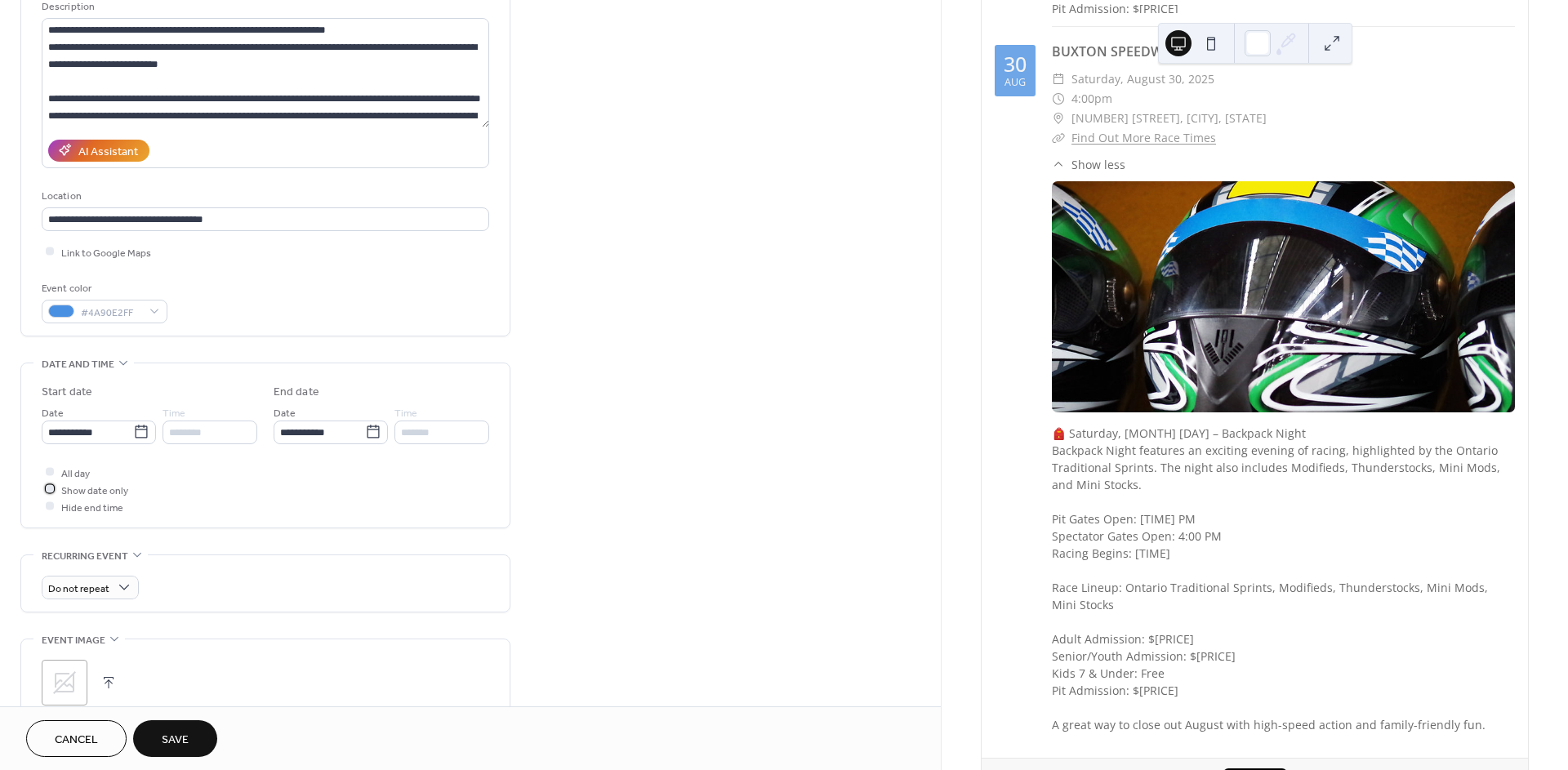 scroll, scrollTop: 272, scrollLeft: 0, axis: vertical 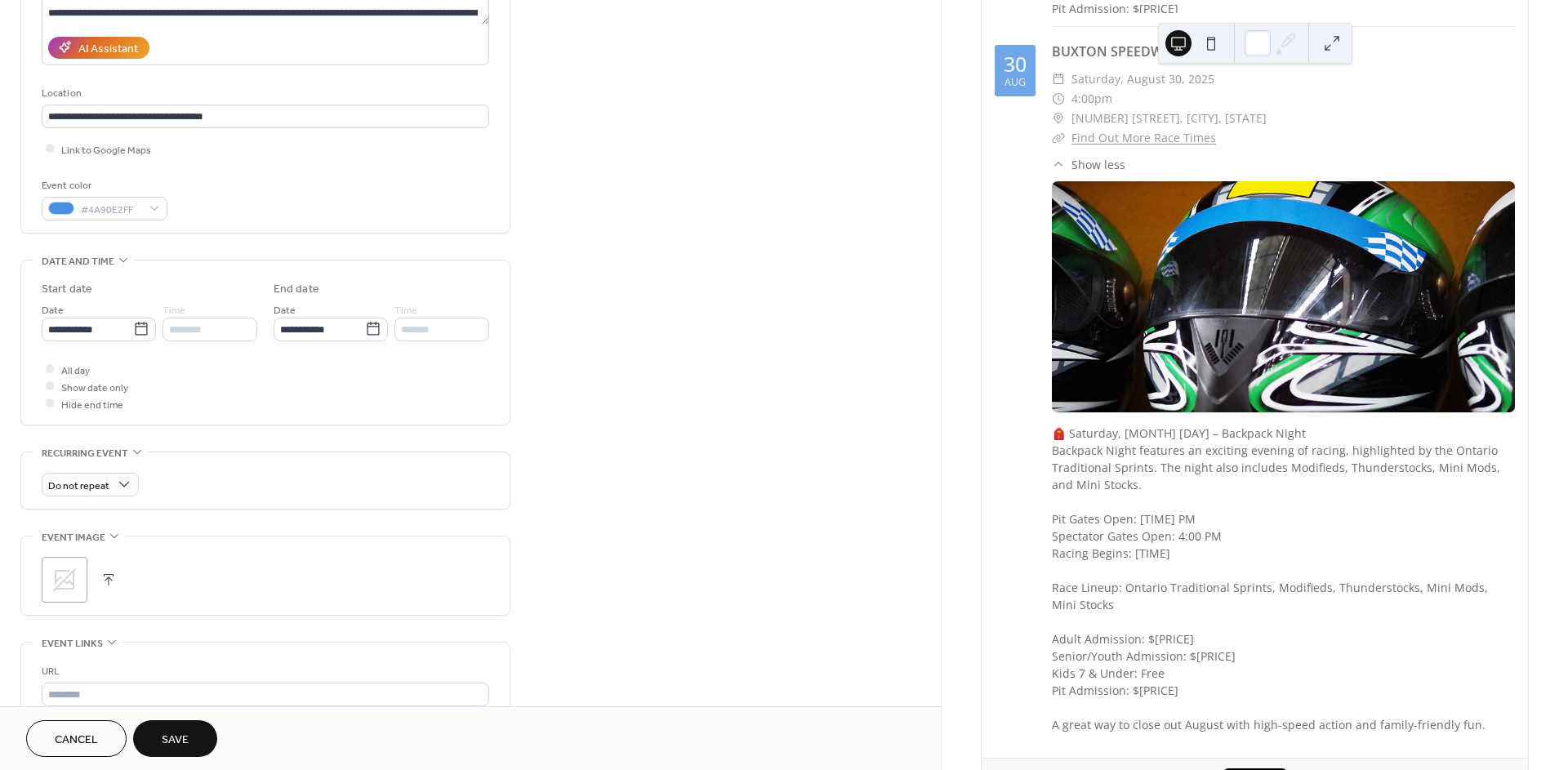 click 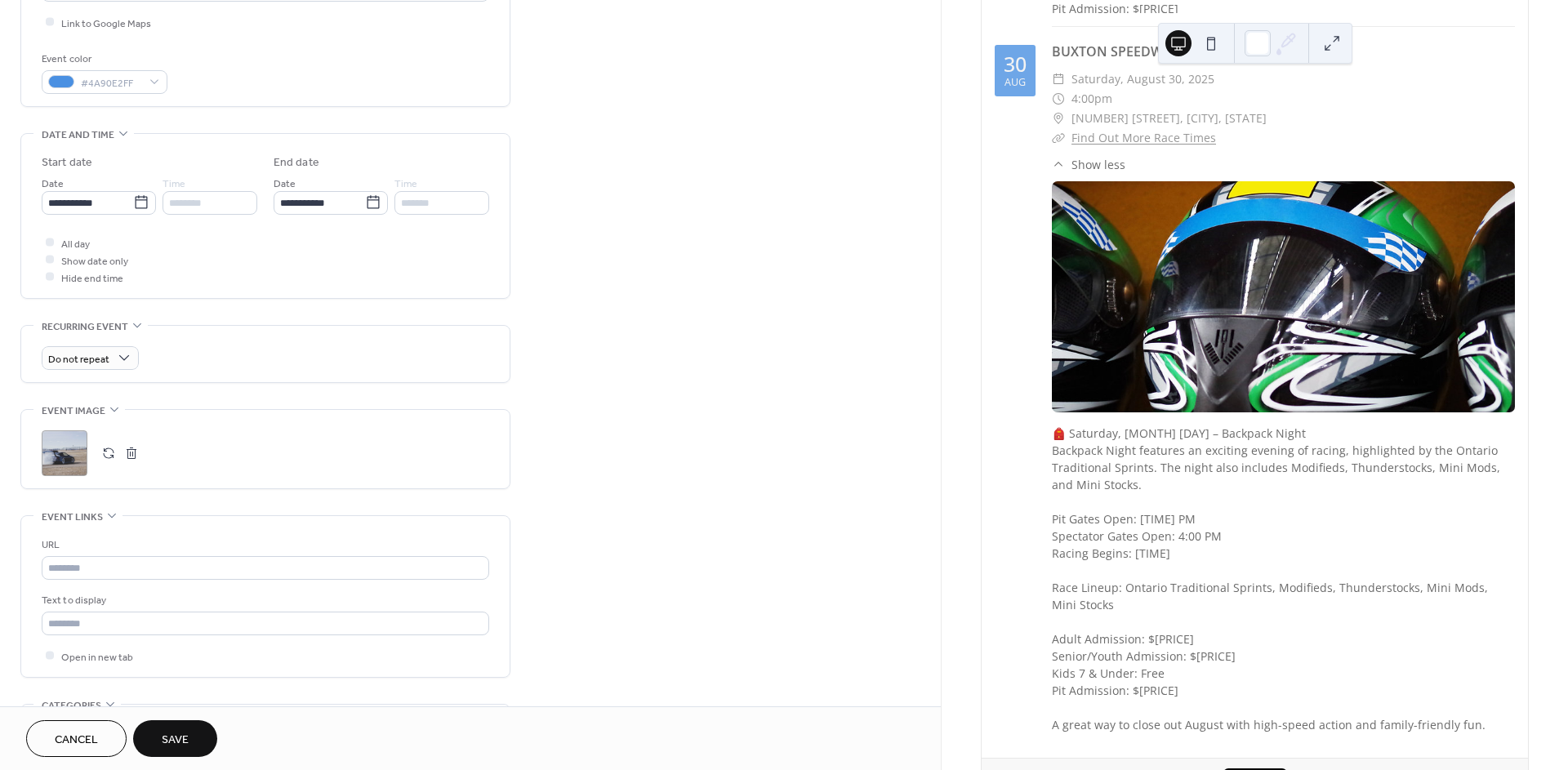 scroll, scrollTop: 453, scrollLeft: 0, axis: vertical 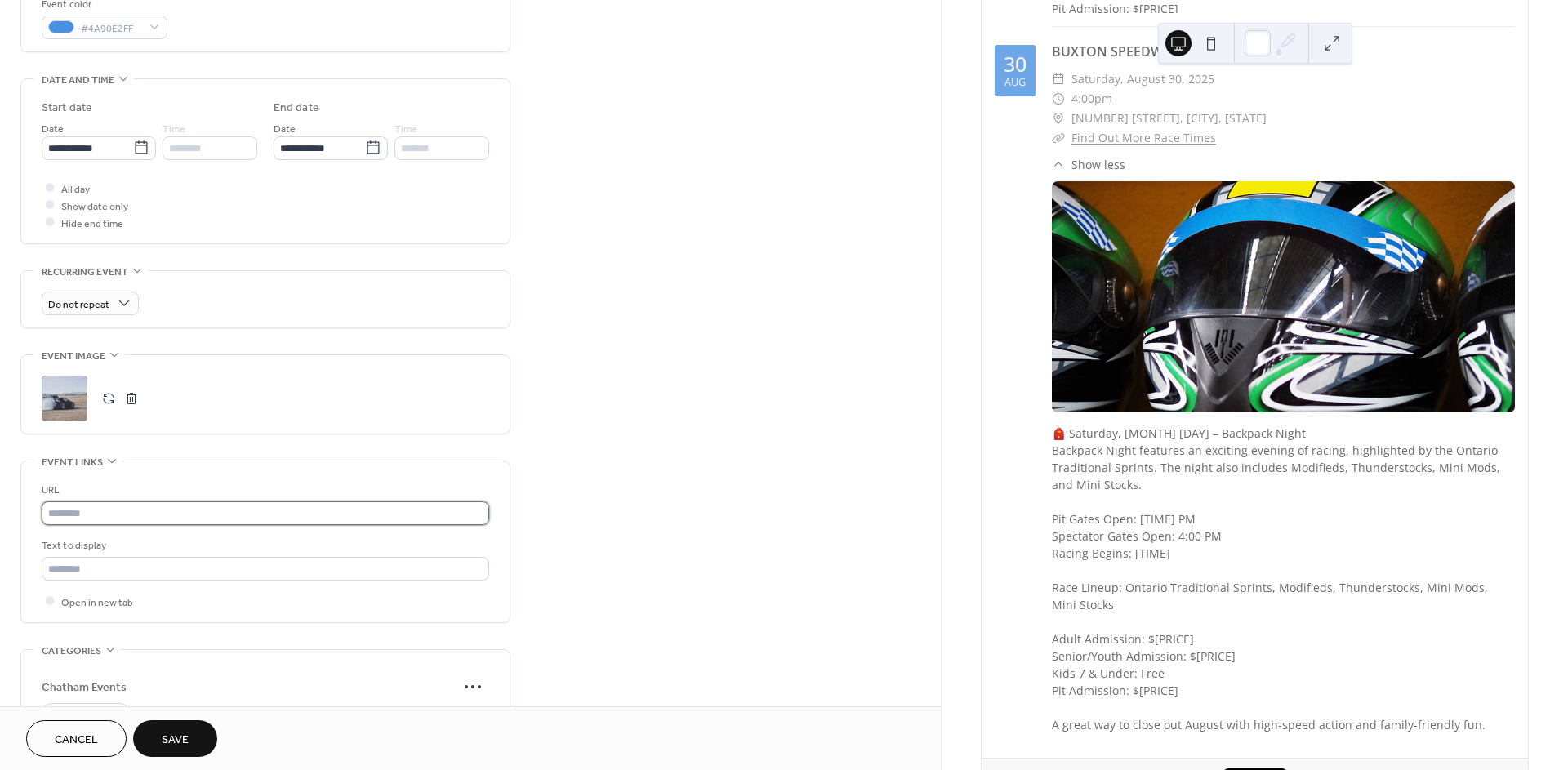 click at bounding box center (265, 513) 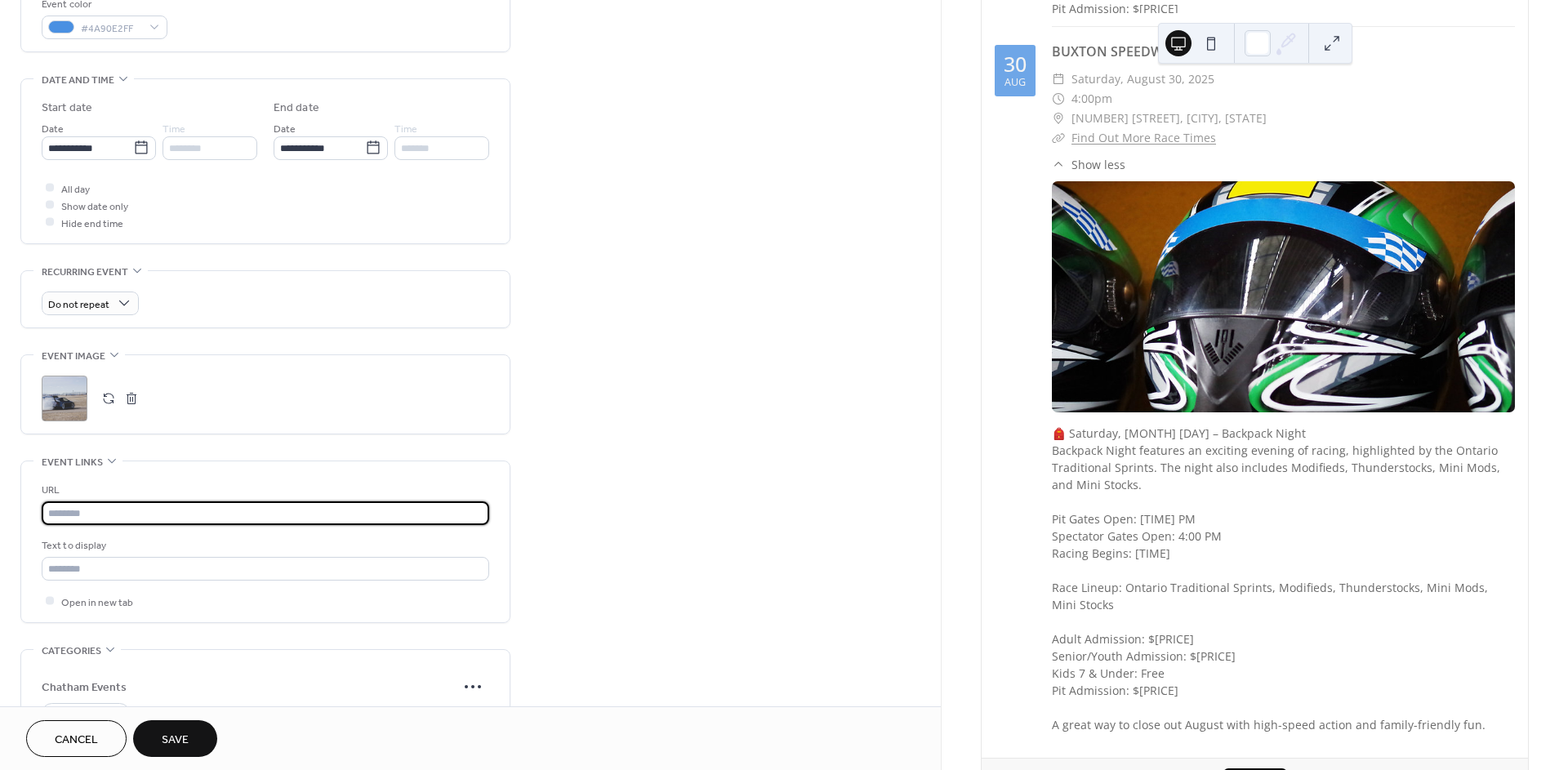type on "**********" 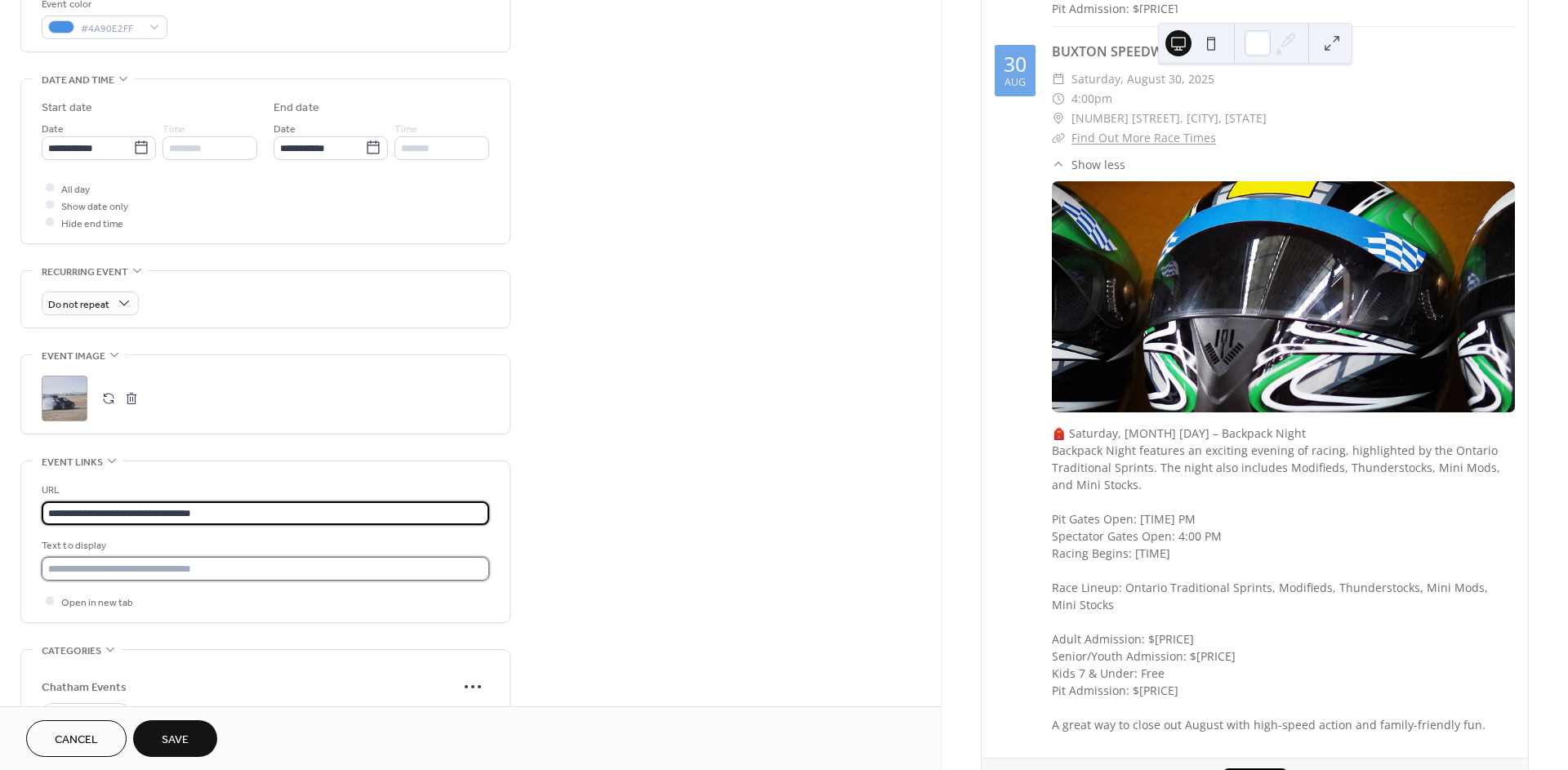 click at bounding box center [265, 568] 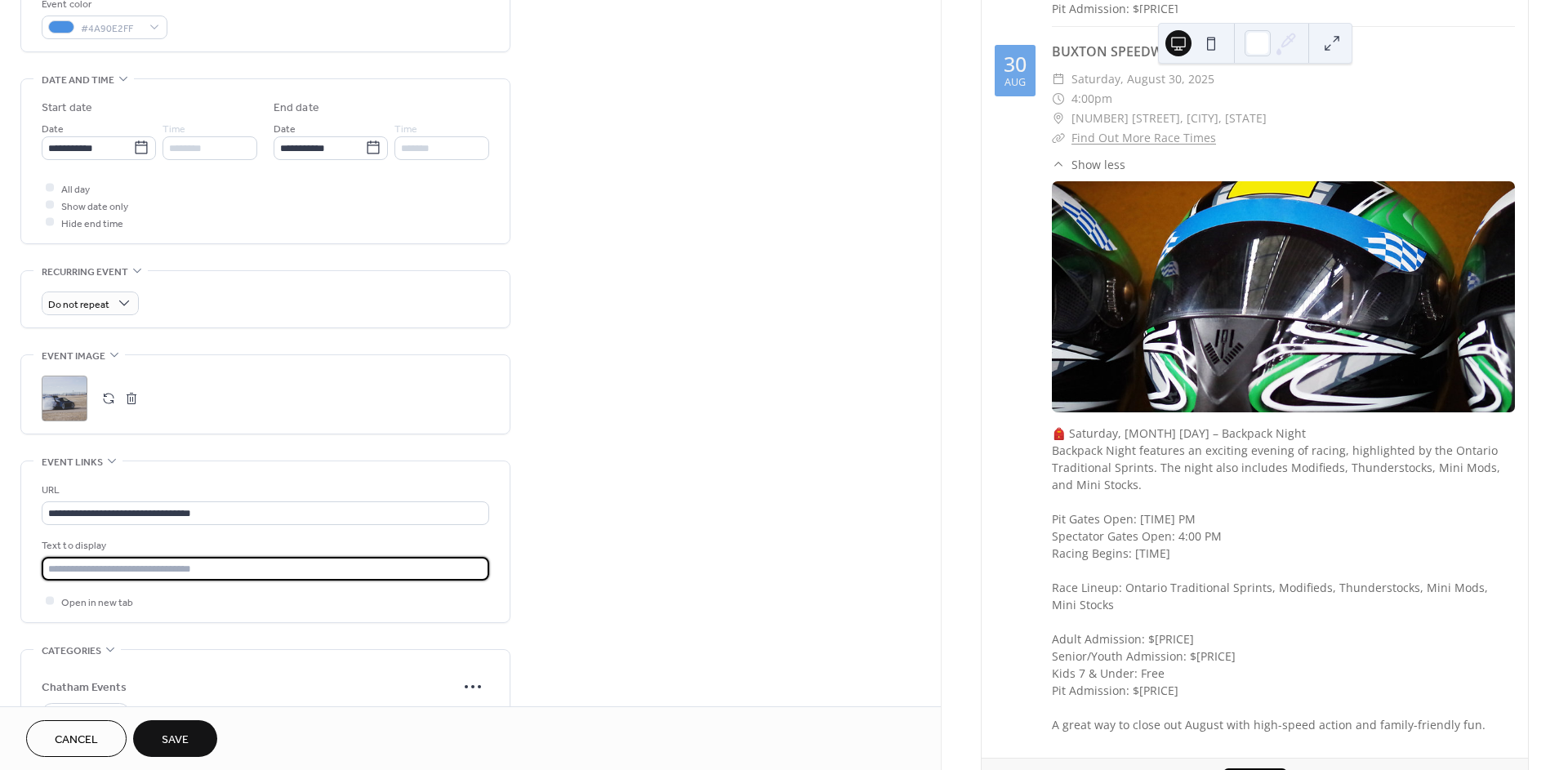 type on "**********" 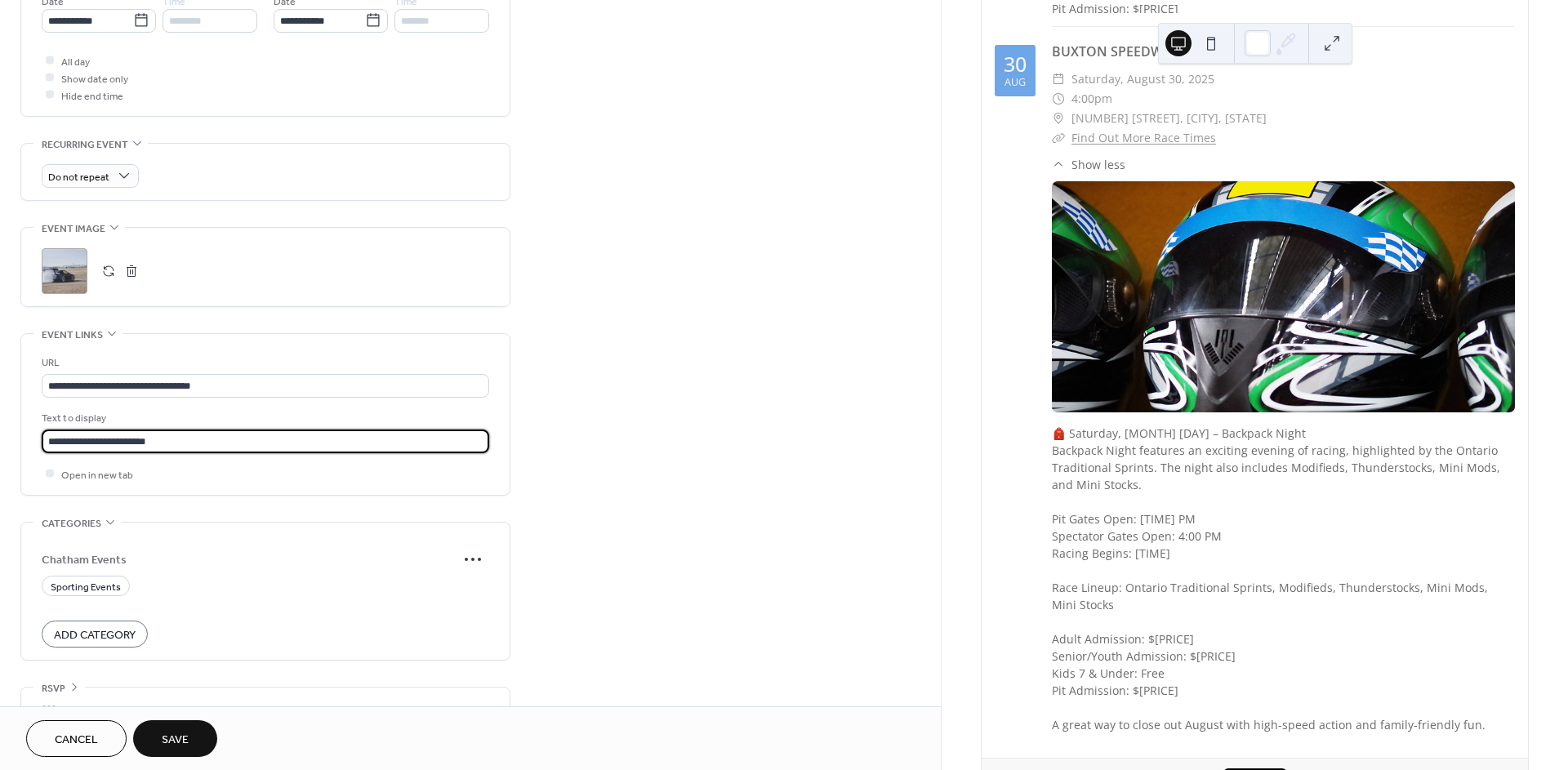 scroll, scrollTop: 612, scrollLeft: 0, axis: vertical 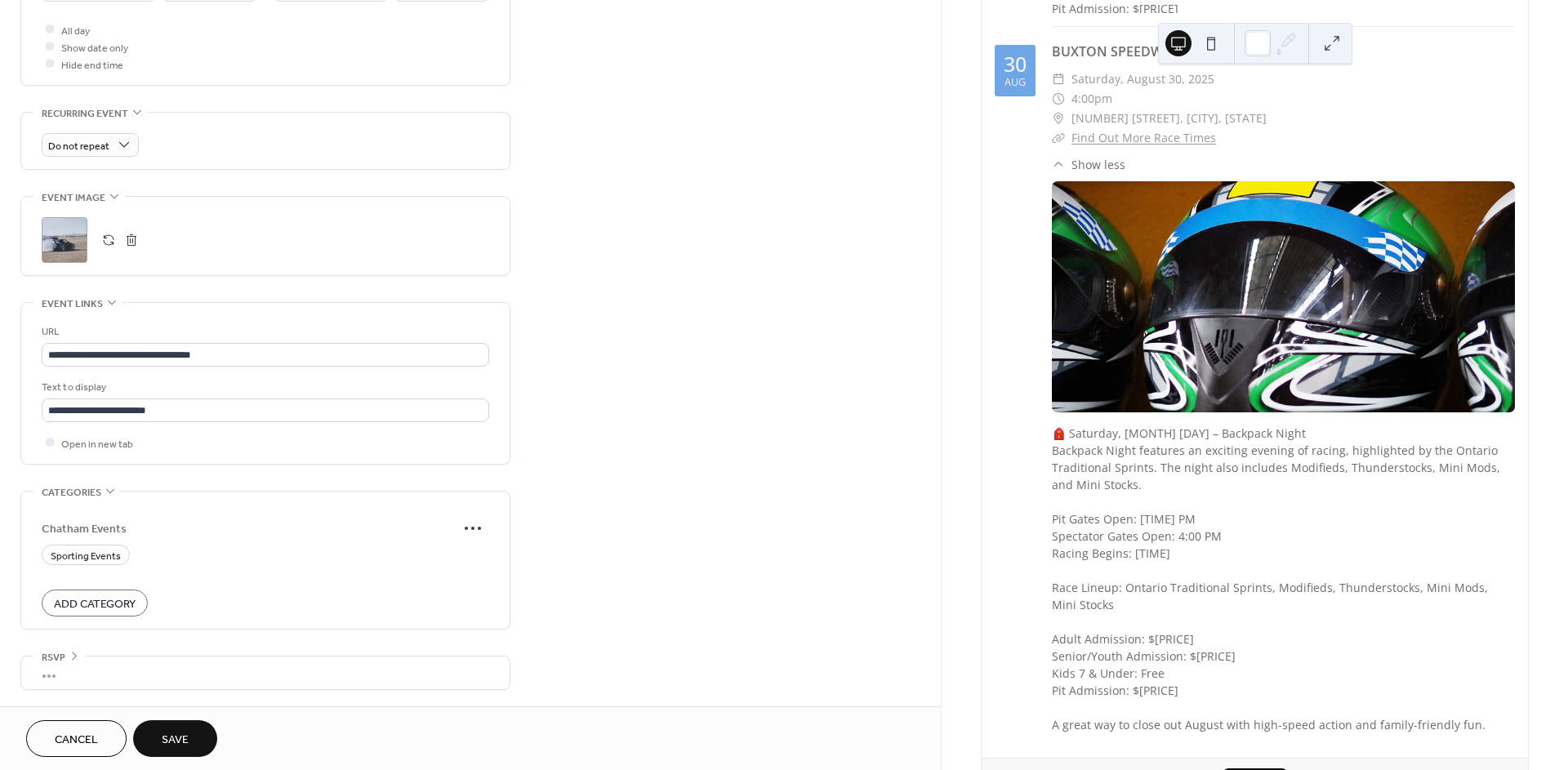 click on "Chatham  Events Sporting Events Add Category" at bounding box center (265, 564) 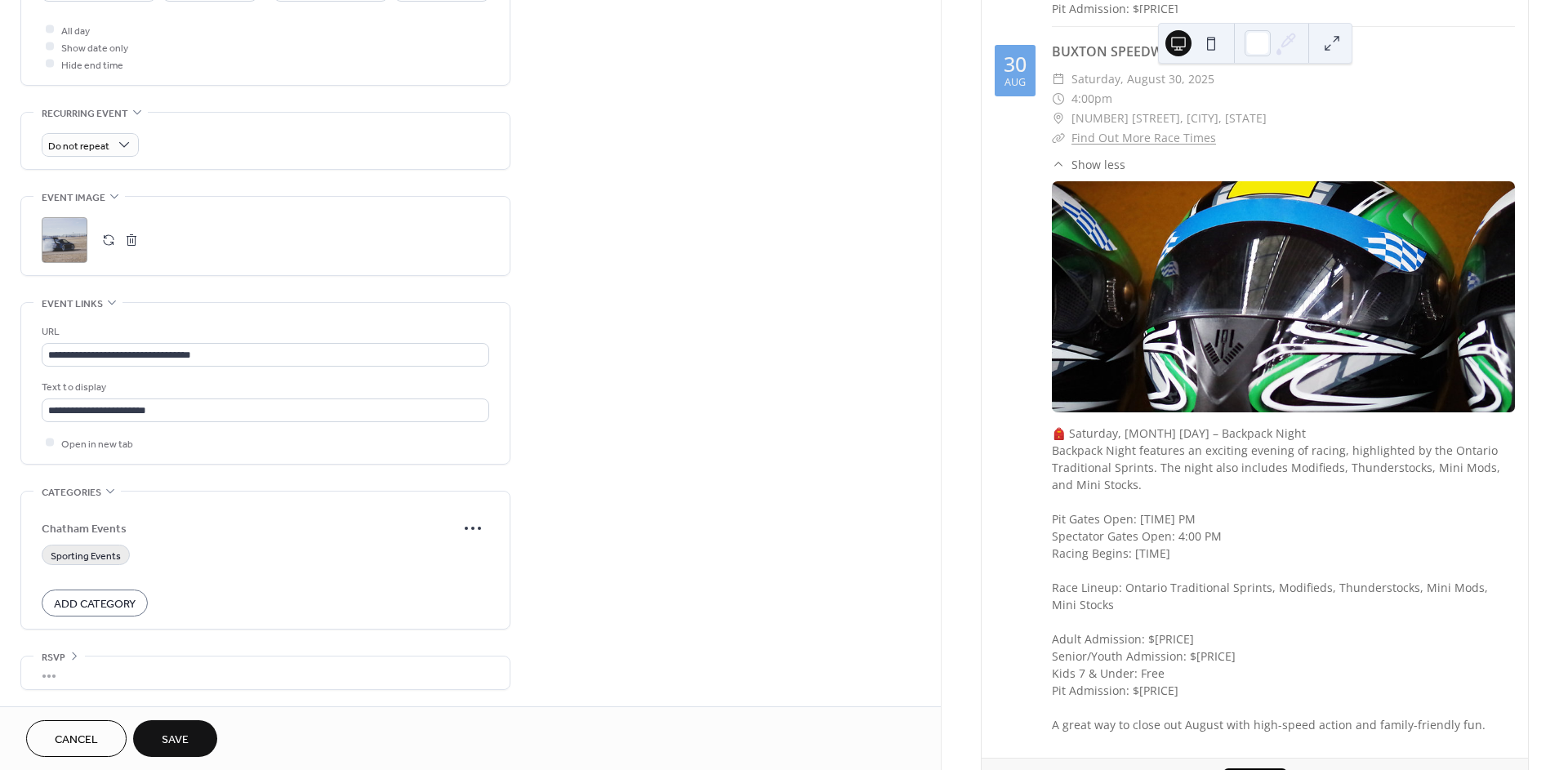 click on "Sporting Events" at bounding box center (86, 555) 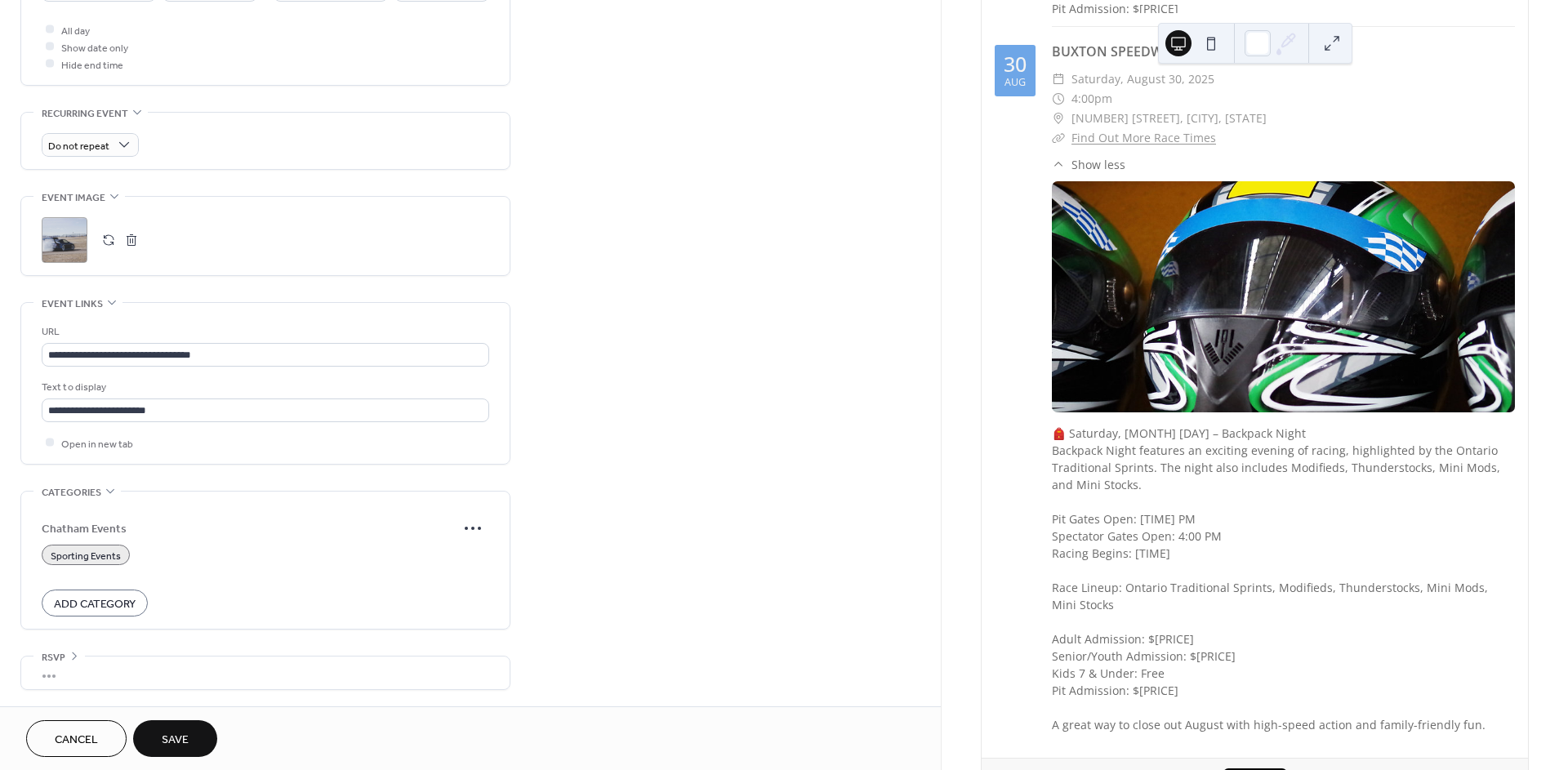 click on "Save" at bounding box center [175, 738] 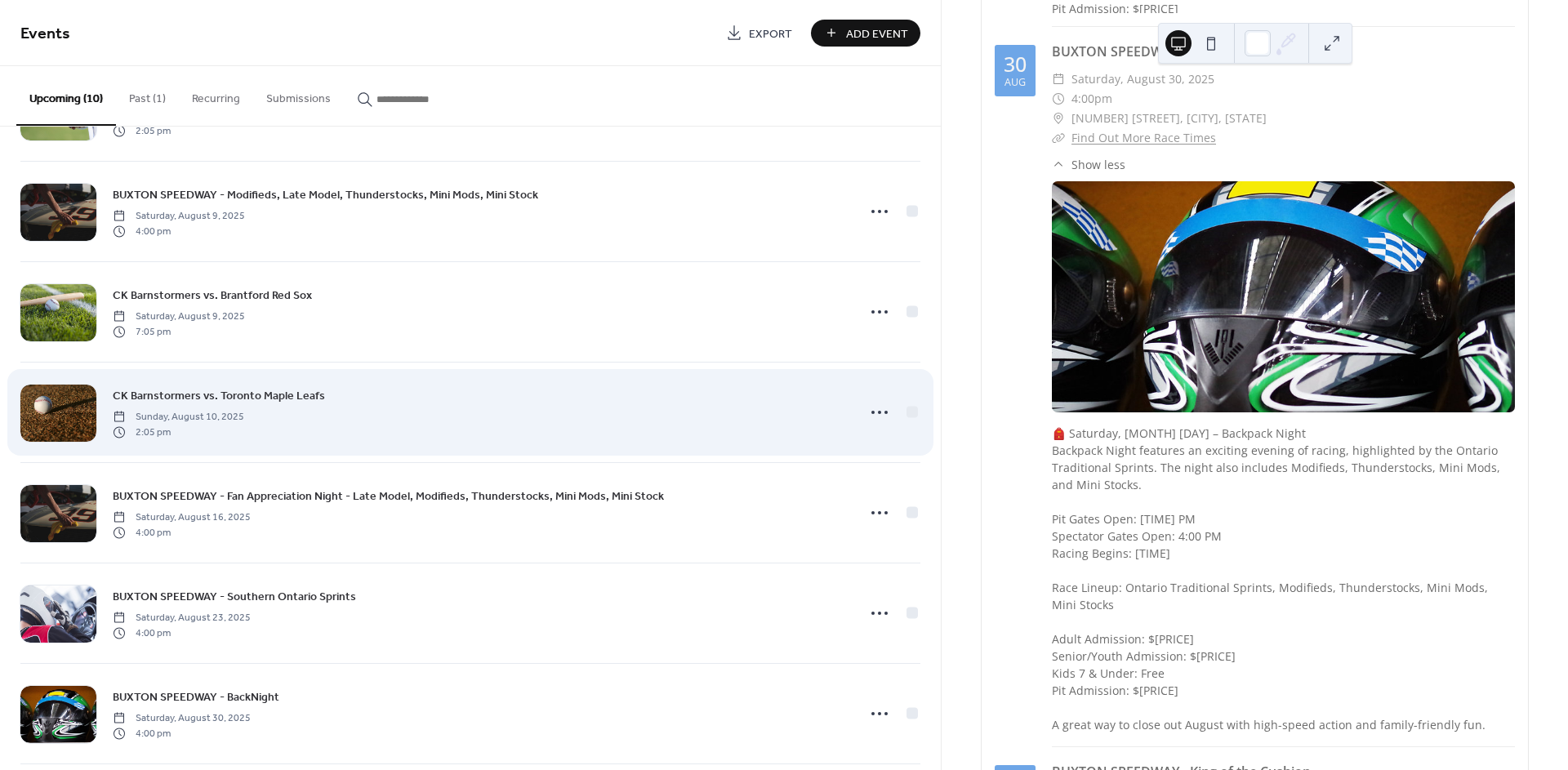 scroll, scrollTop: 409, scrollLeft: 0, axis: vertical 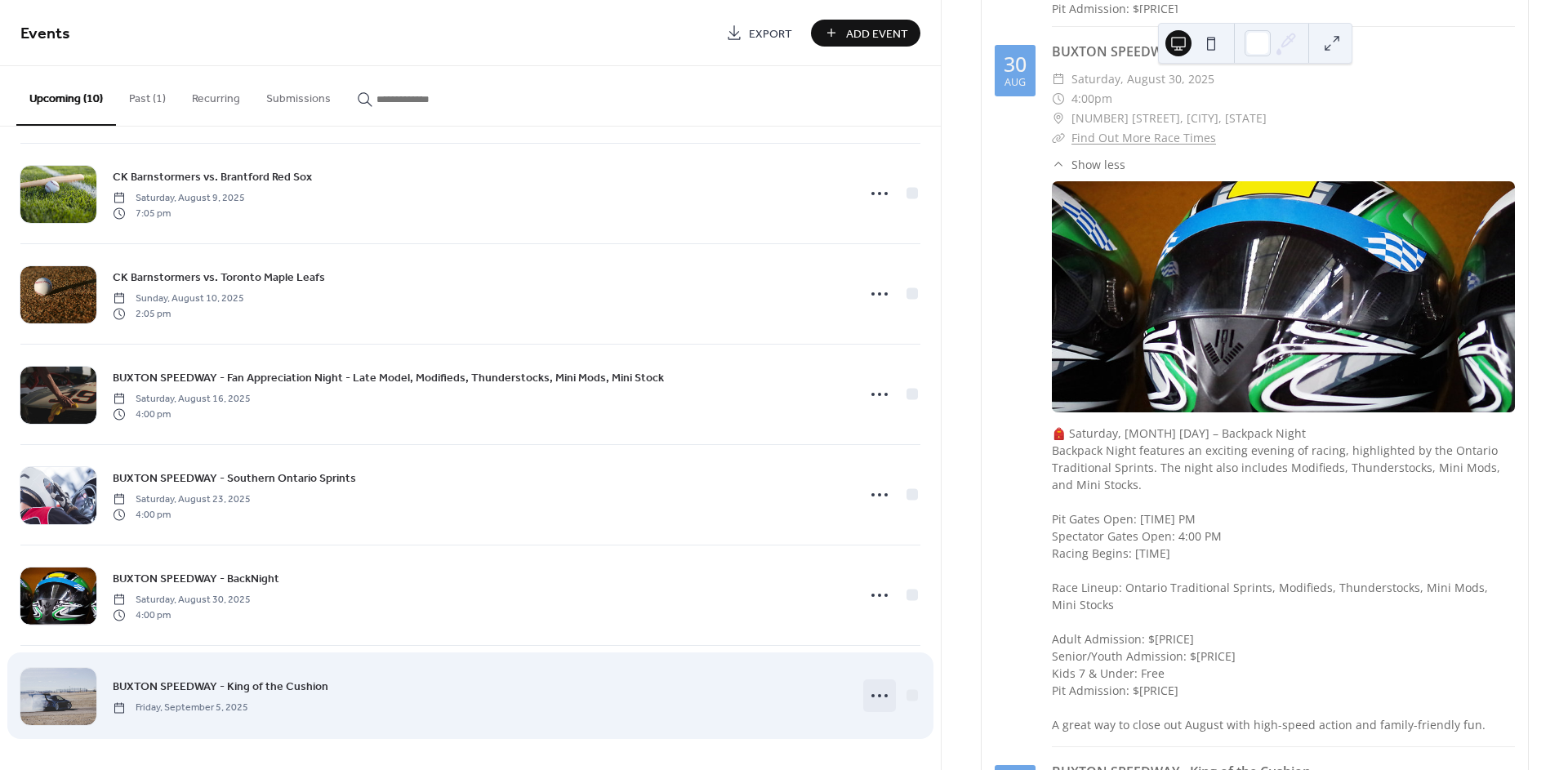 click 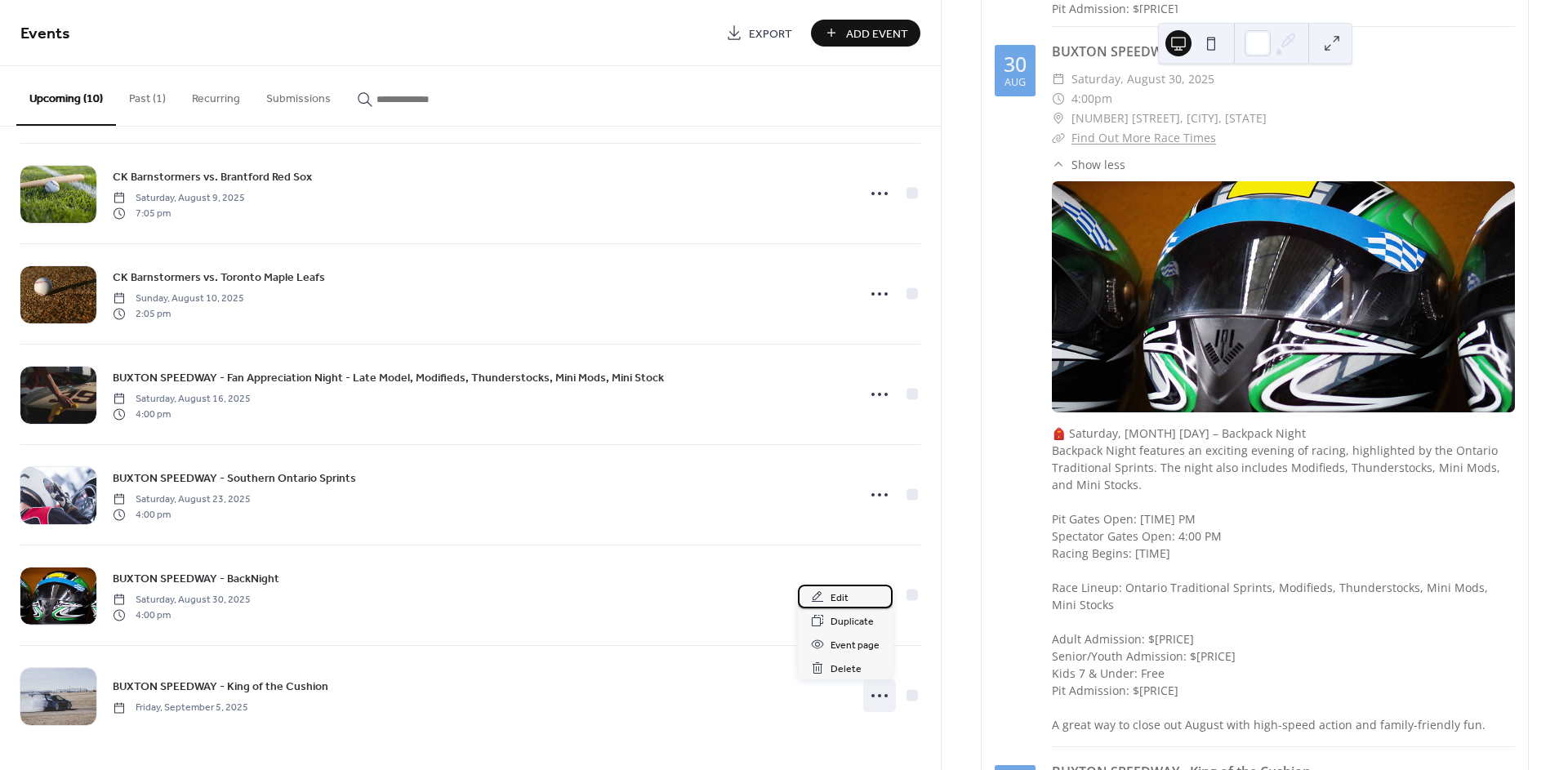click on "Edit" at bounding box center [845, 596] 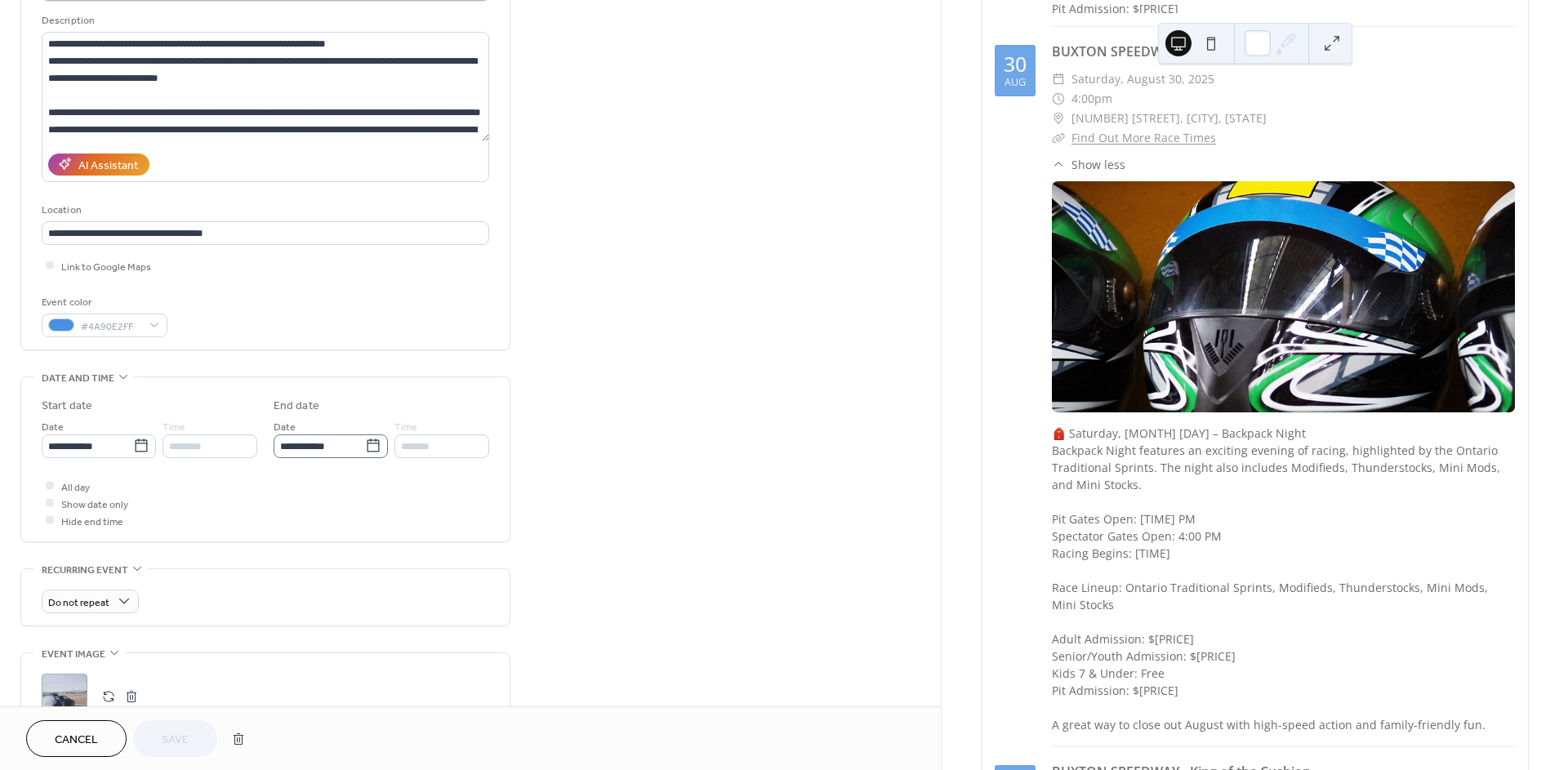 scroll, scrollTop: 181, scrollLeft: 0, axis: vertical 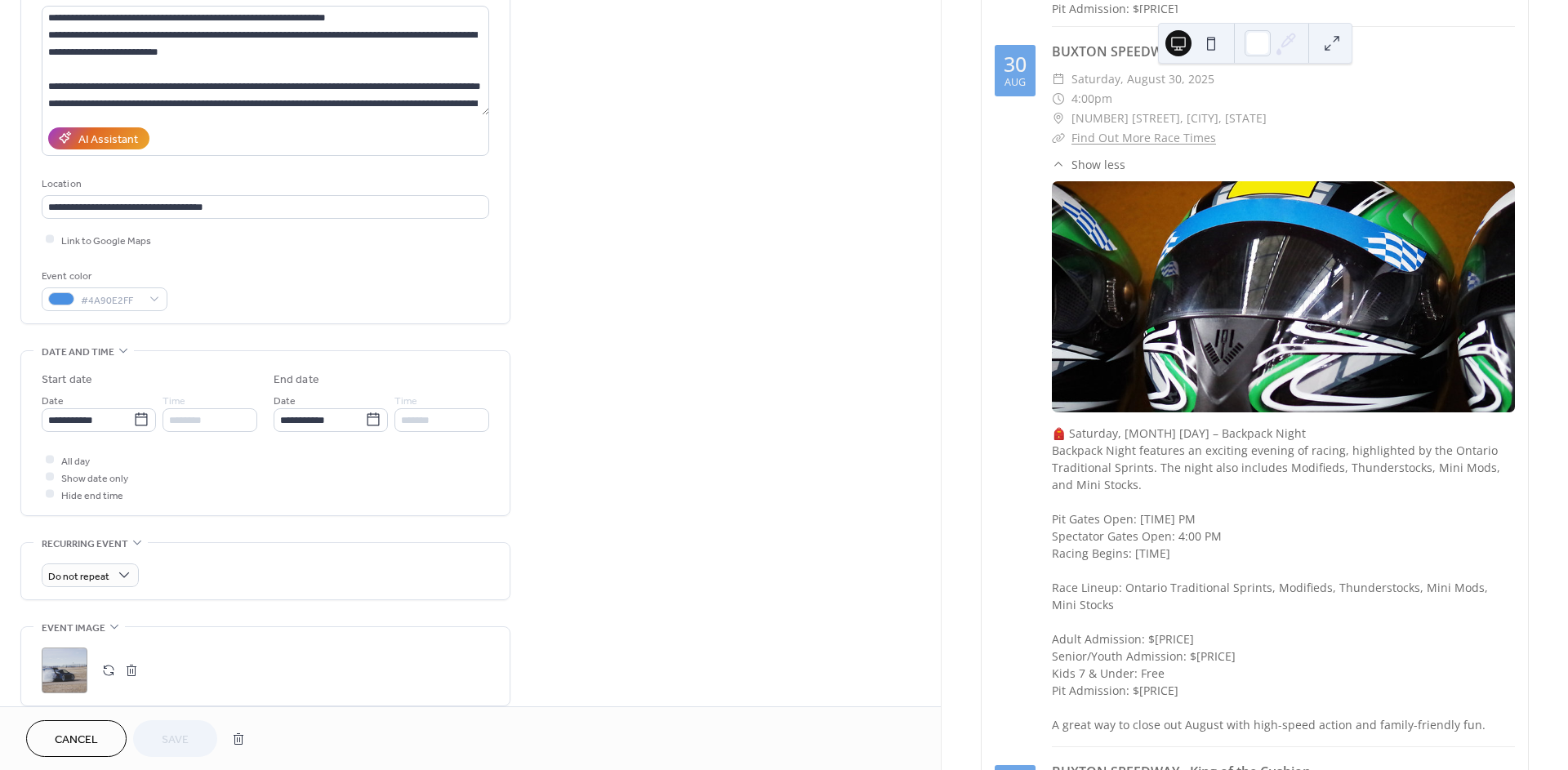 drag, startPoint x: 108, startPoint y: 747, endPoint x: 118, endPoint y: 739, distance: 12.80625 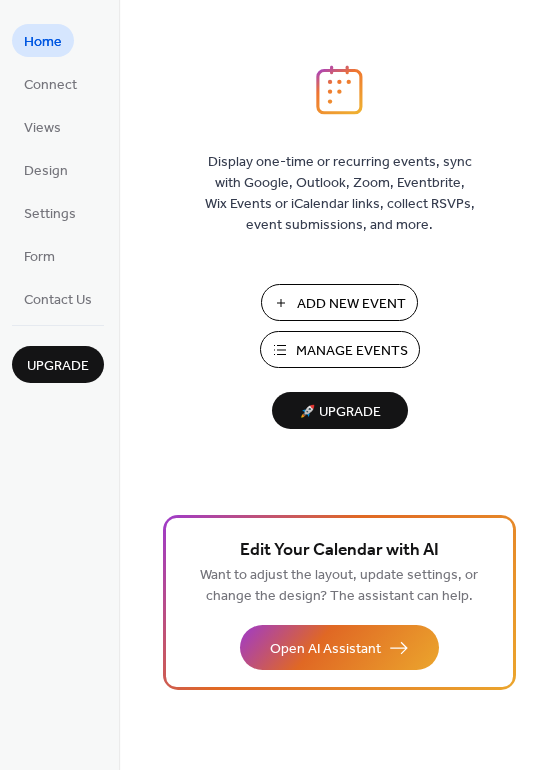 scroll, scrollTop: 0, scrollLeft: 0, axis: both 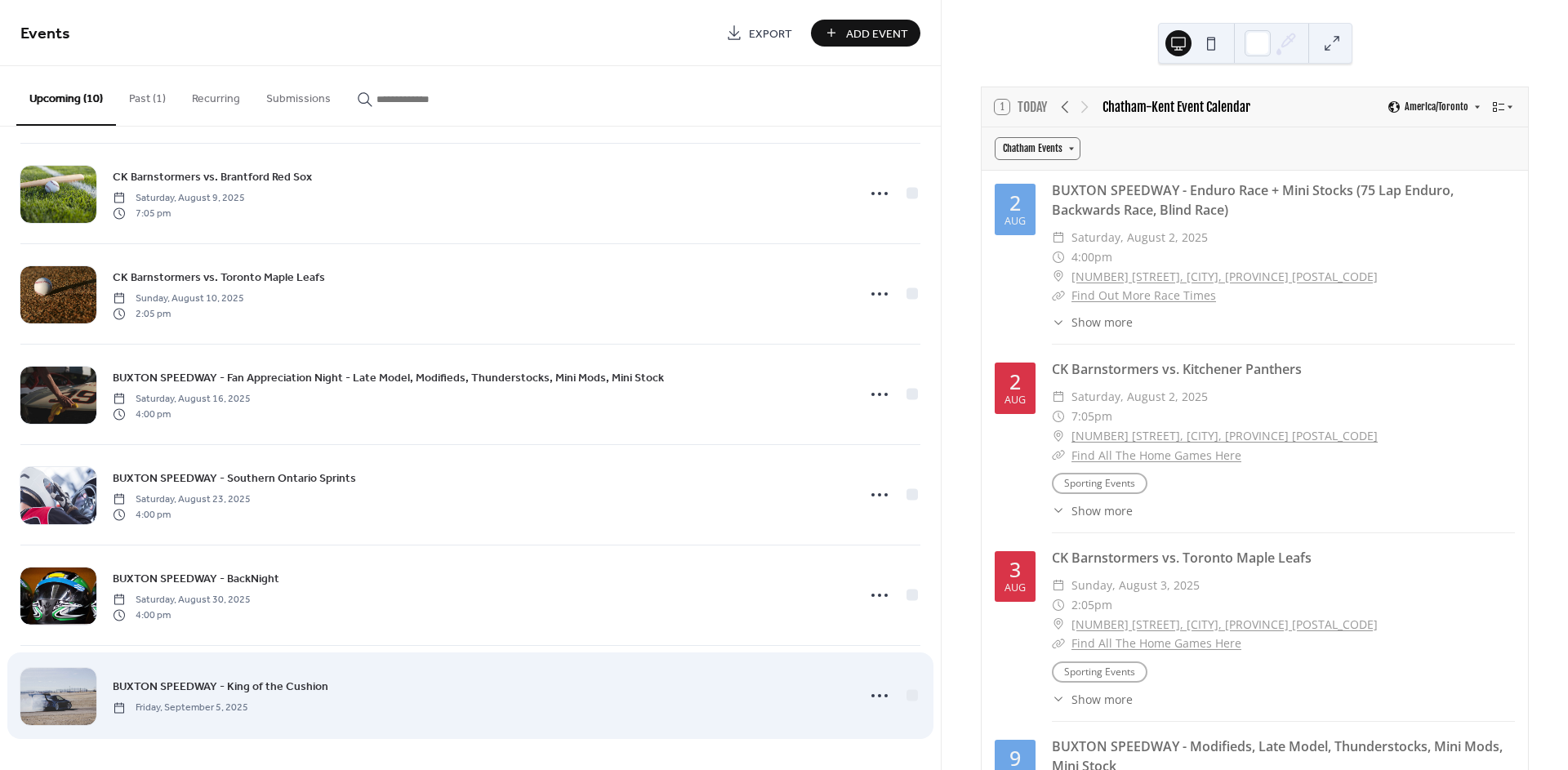 click on "[ORGANIZATION] - [EVENT_NAME] [DAY], [MONTH] [NUMBER], [YEAR]" at bounding box center [479, 695] 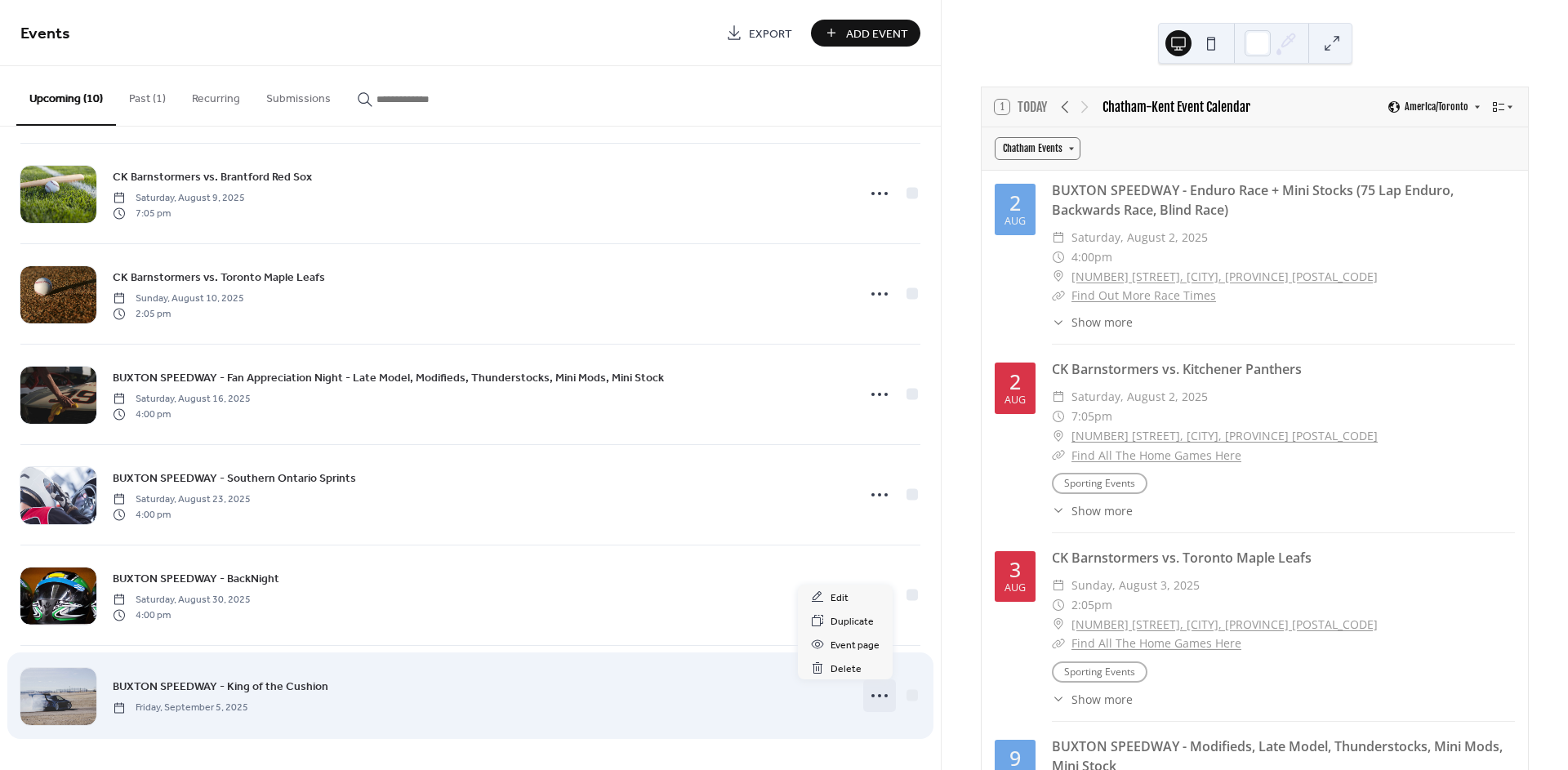 click 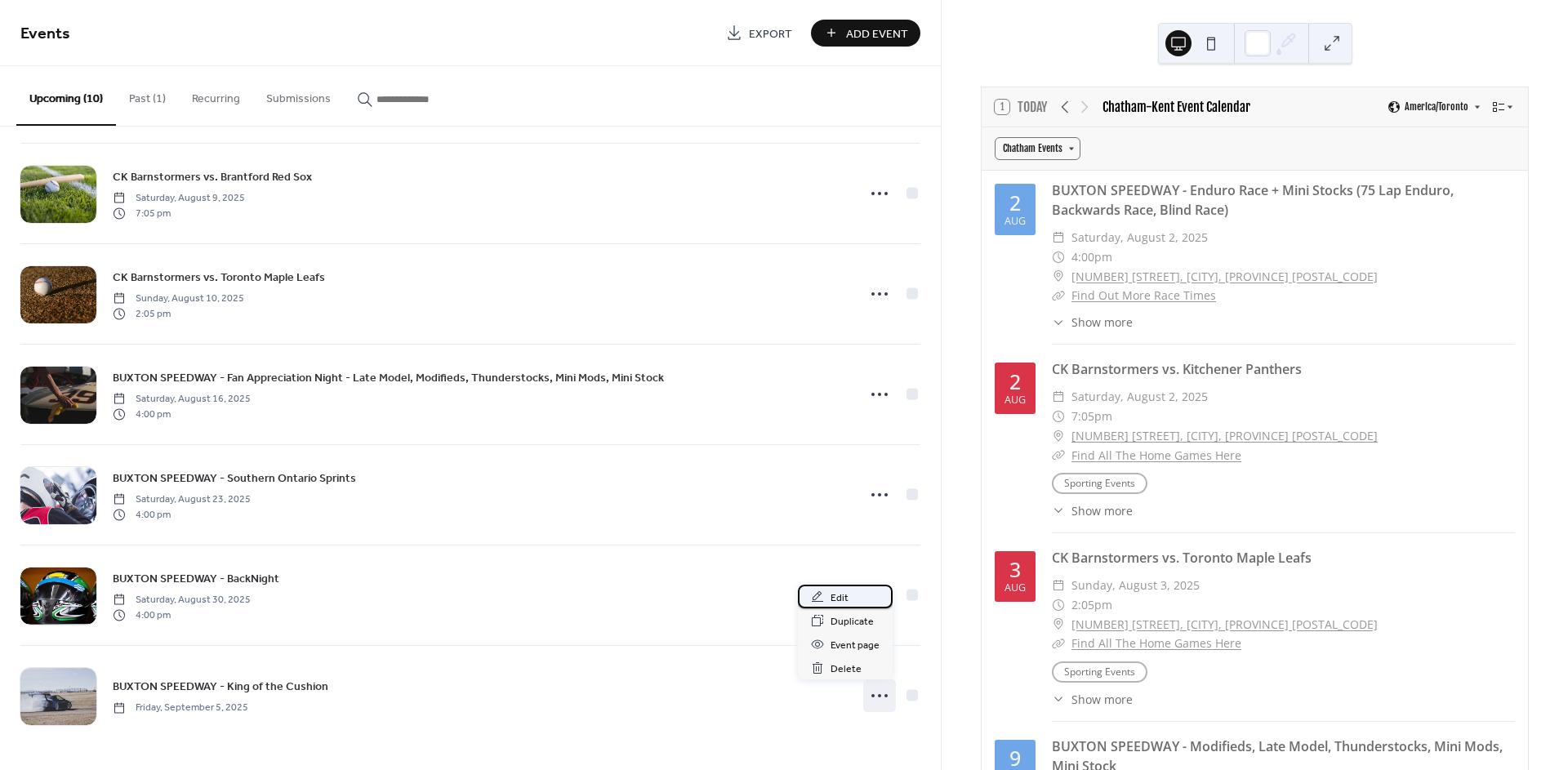 click 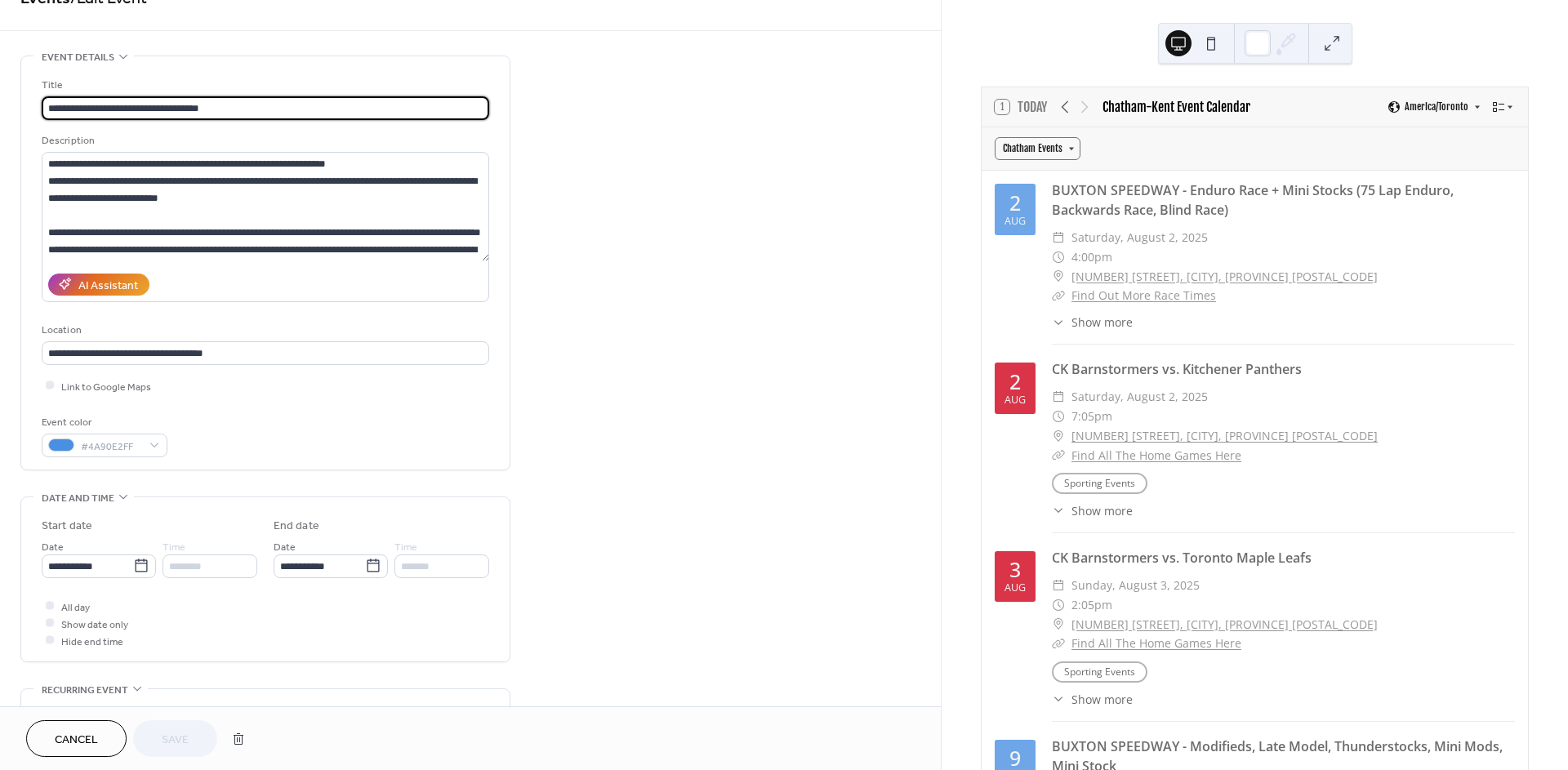 scroll, scrollTop: 0, scrollLeft: 0, axis: both 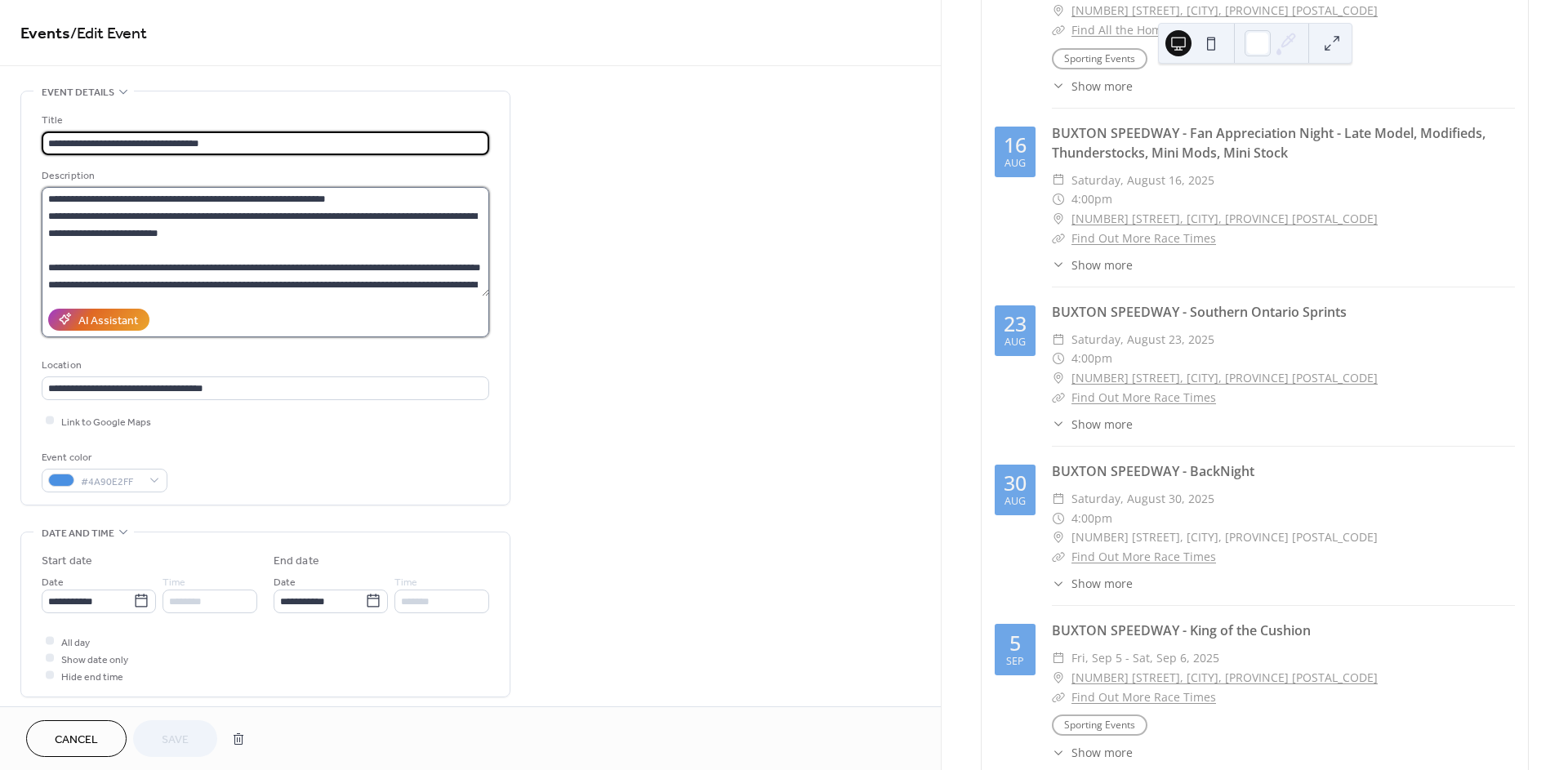click on "**********" at bounding box center (265, 242) 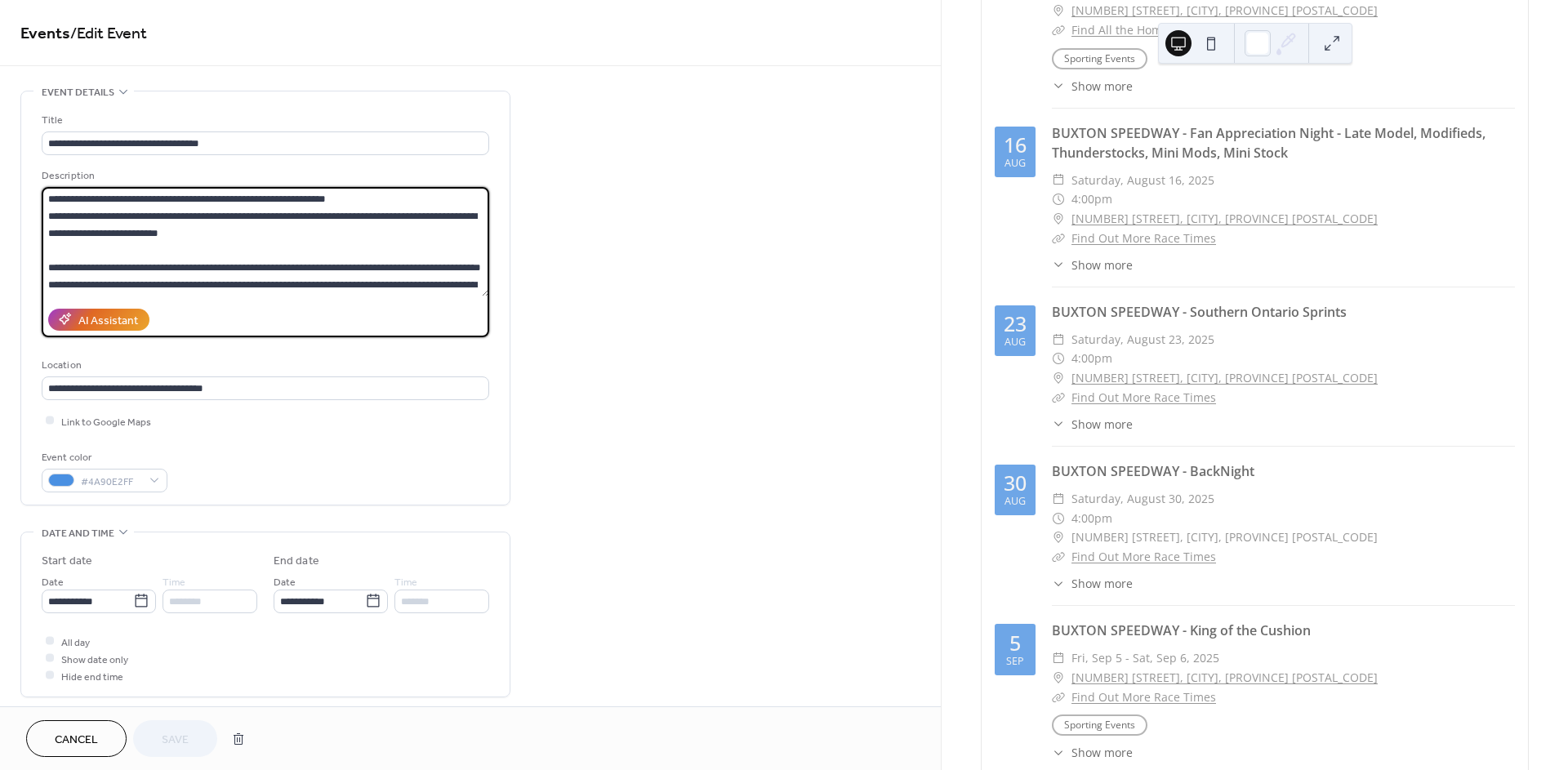 click on "**********" at bounding box center [265, 242] 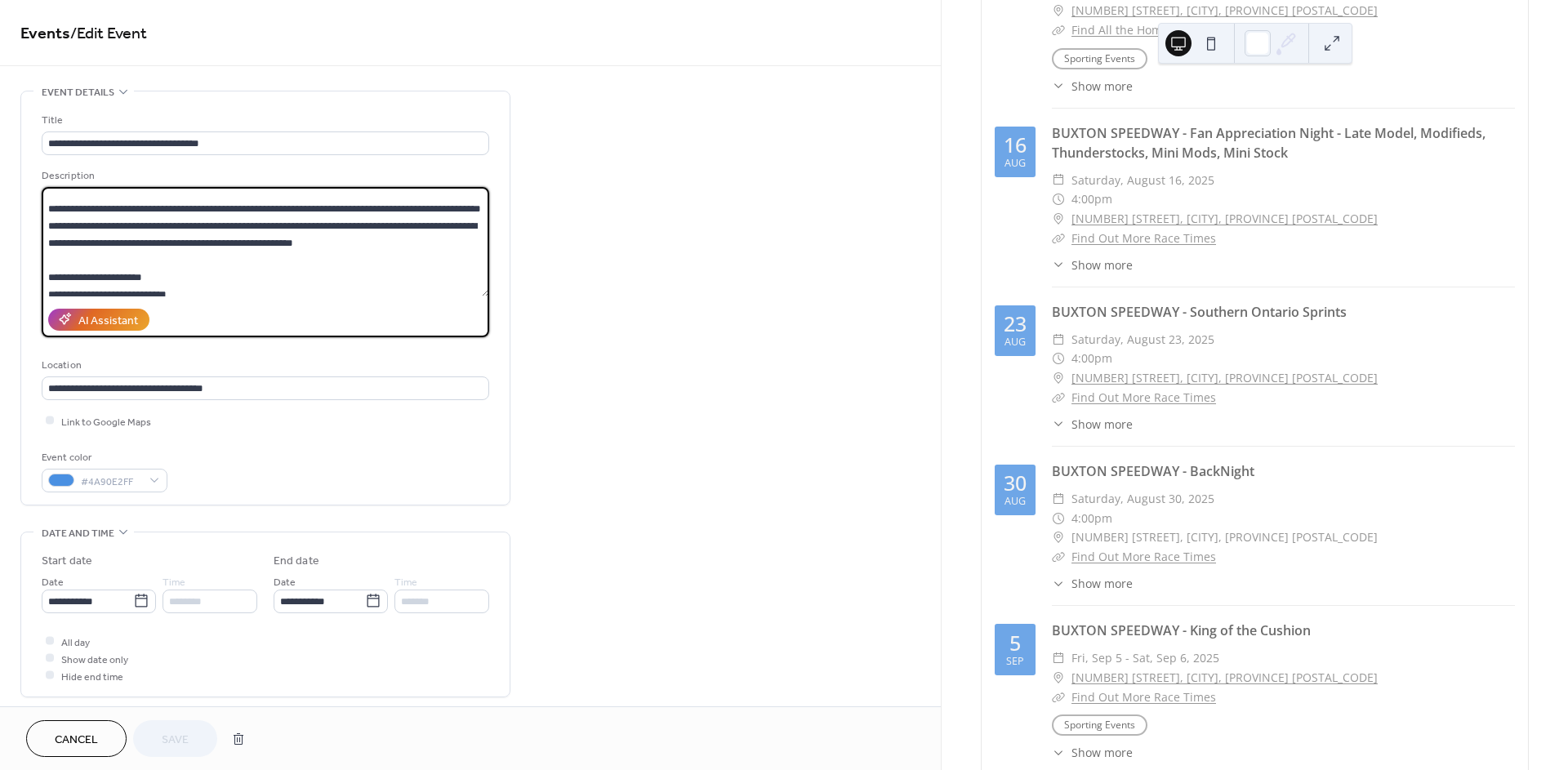 scroll, scrollTop: 239, scrollLeft: 0, axis: vertical 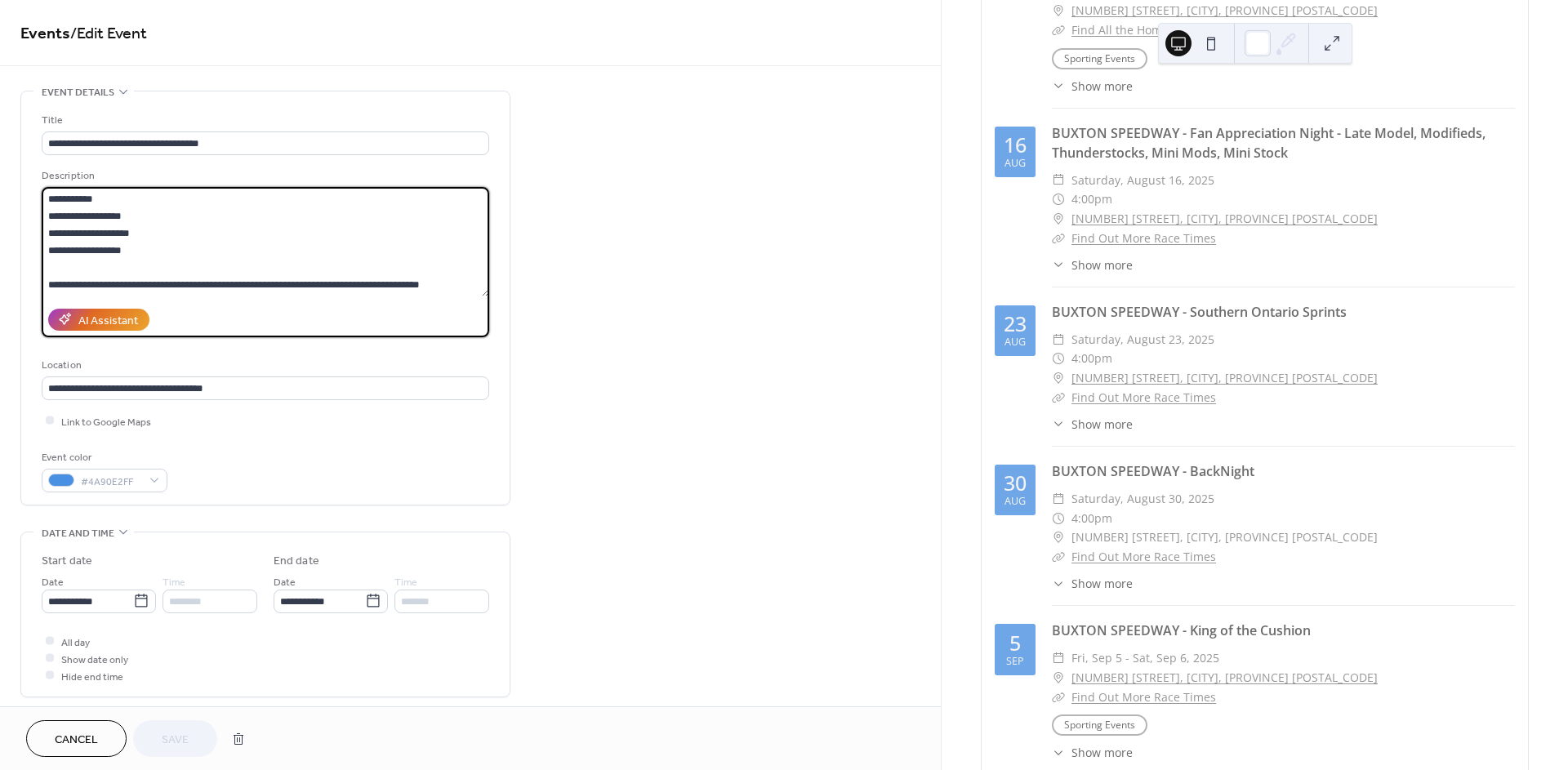 drag, startPoint x: 226, startPoint y: 280, endPoint x: 494, endPoint y: 303, distance: 268.98513 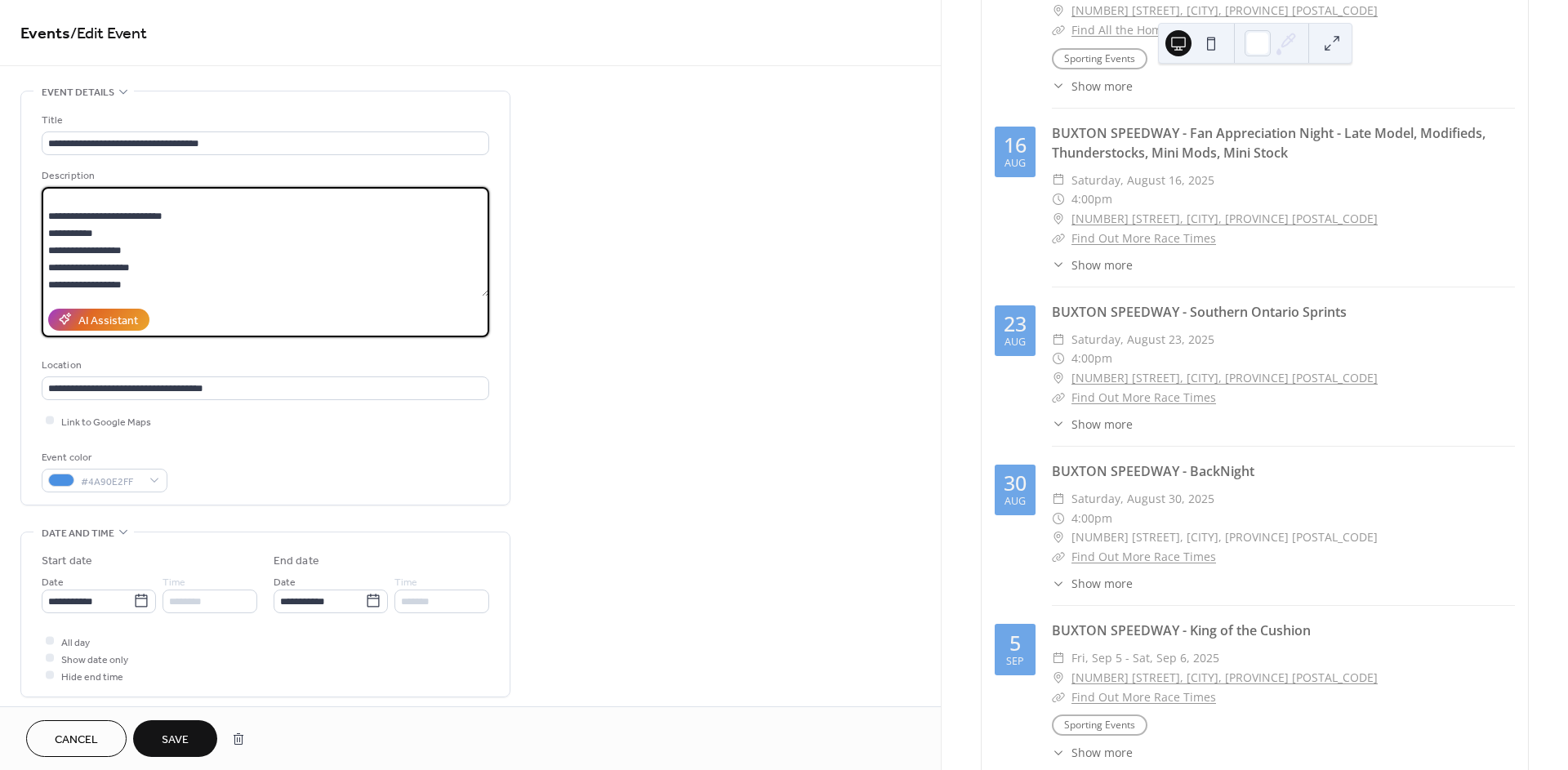scroll, scrollTop: 206, scrollLeft: 0, axis: vertical 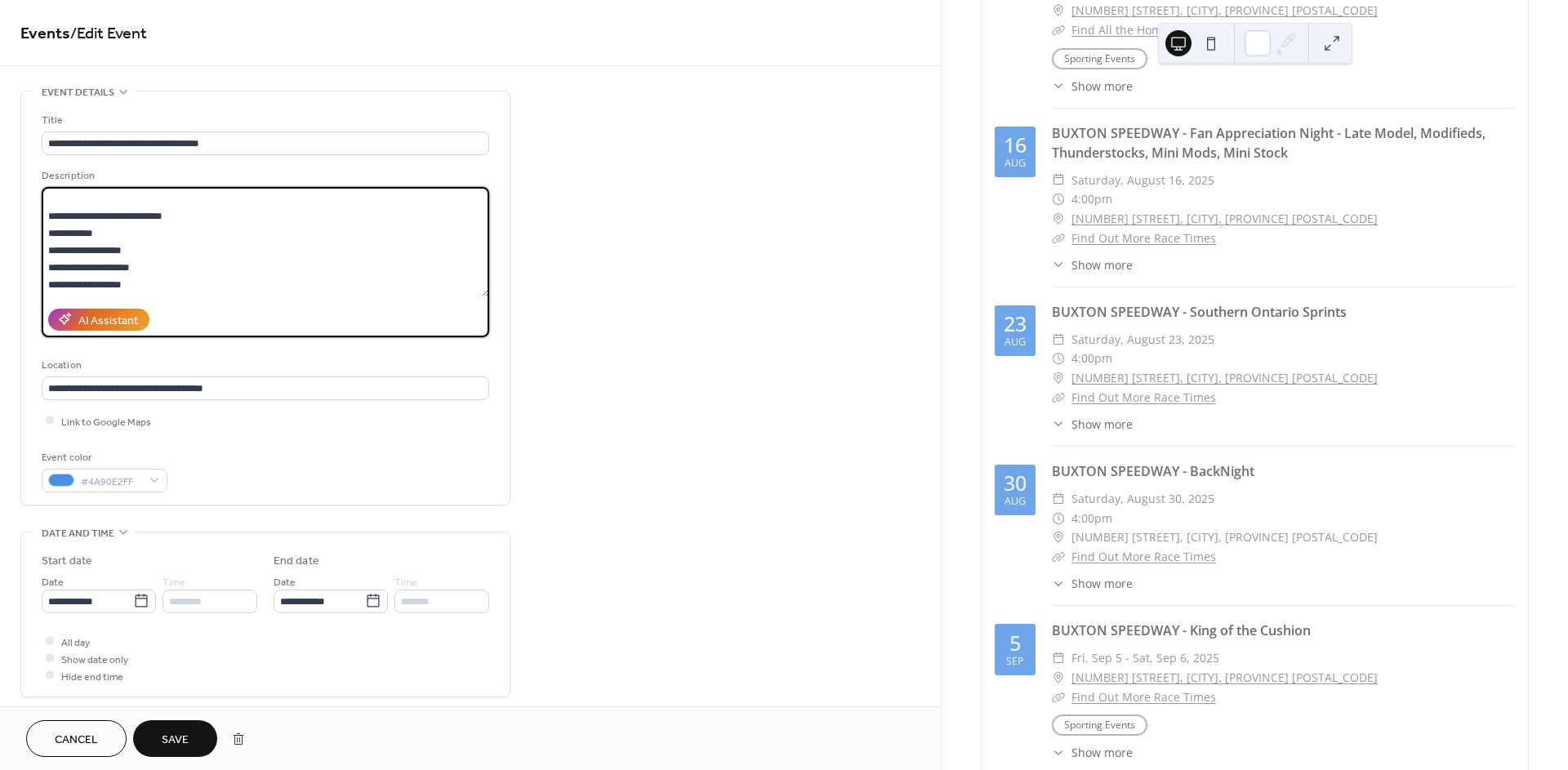 type on "**********" 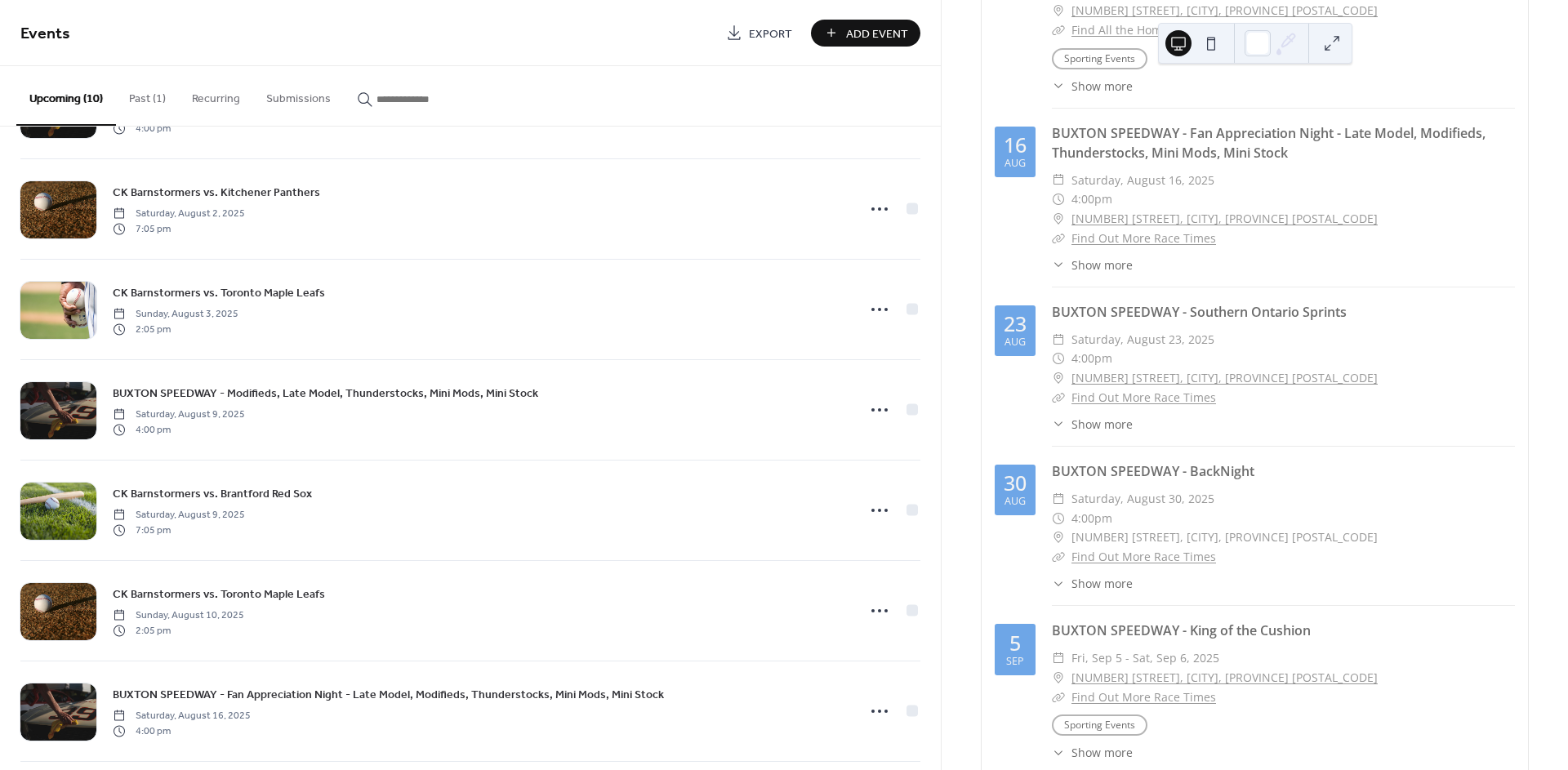 scroll, scrollTop: 409, scrollLeft: 0, axis: vertical 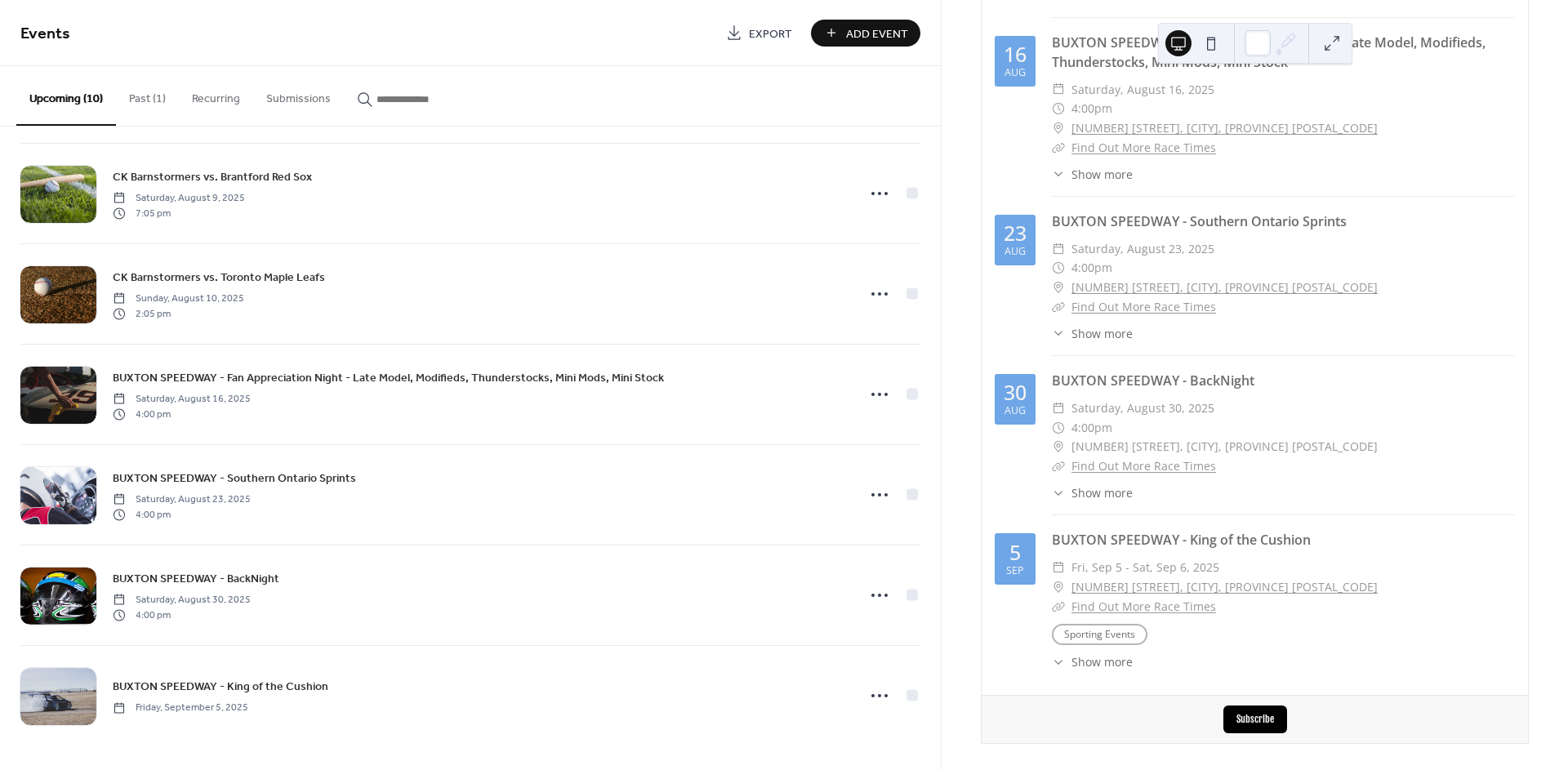 click at bounding box center [1211, 43] 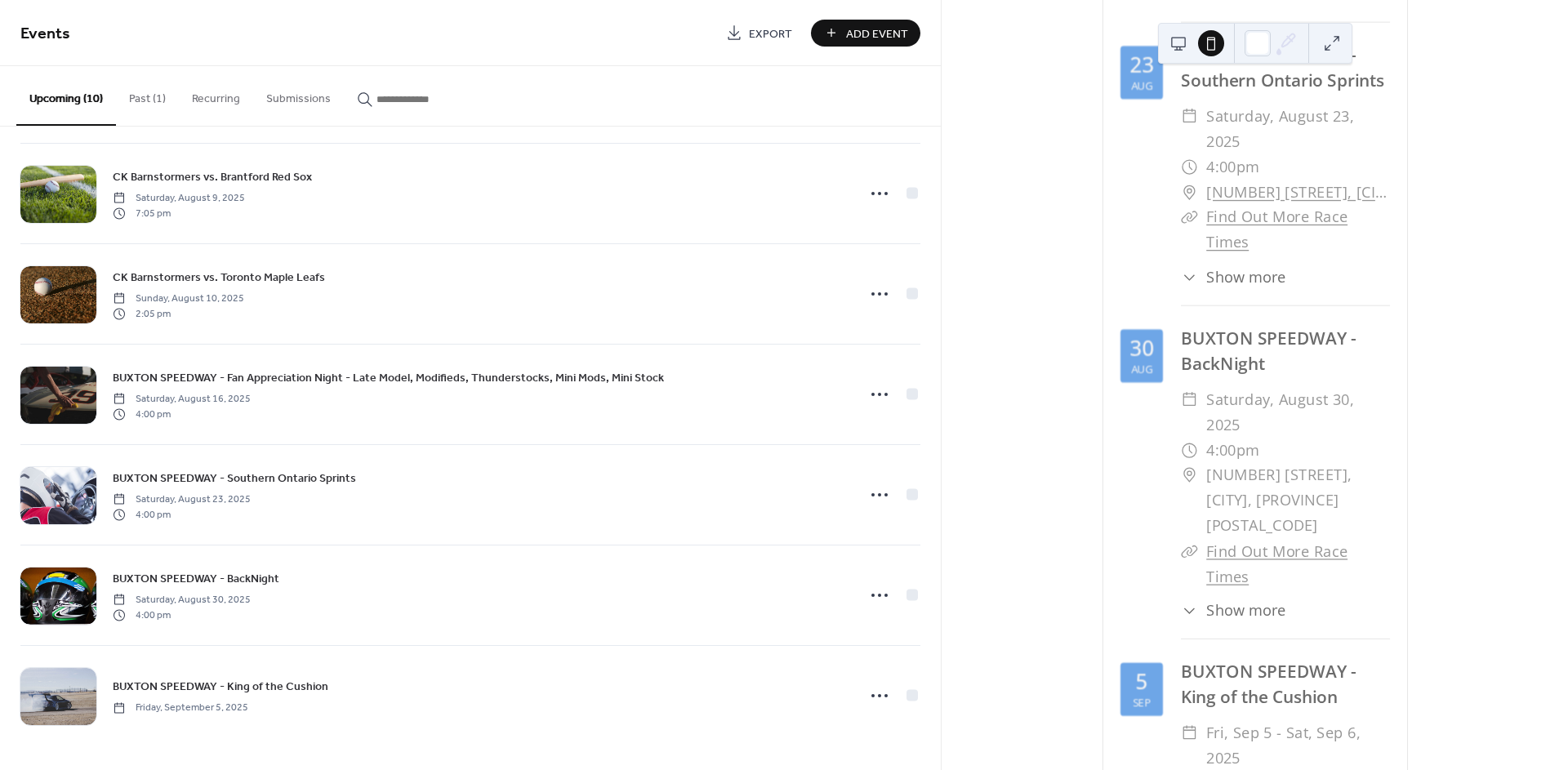 scroll, scrollTop: 2356, scrollLeft: 0, axis: vertical 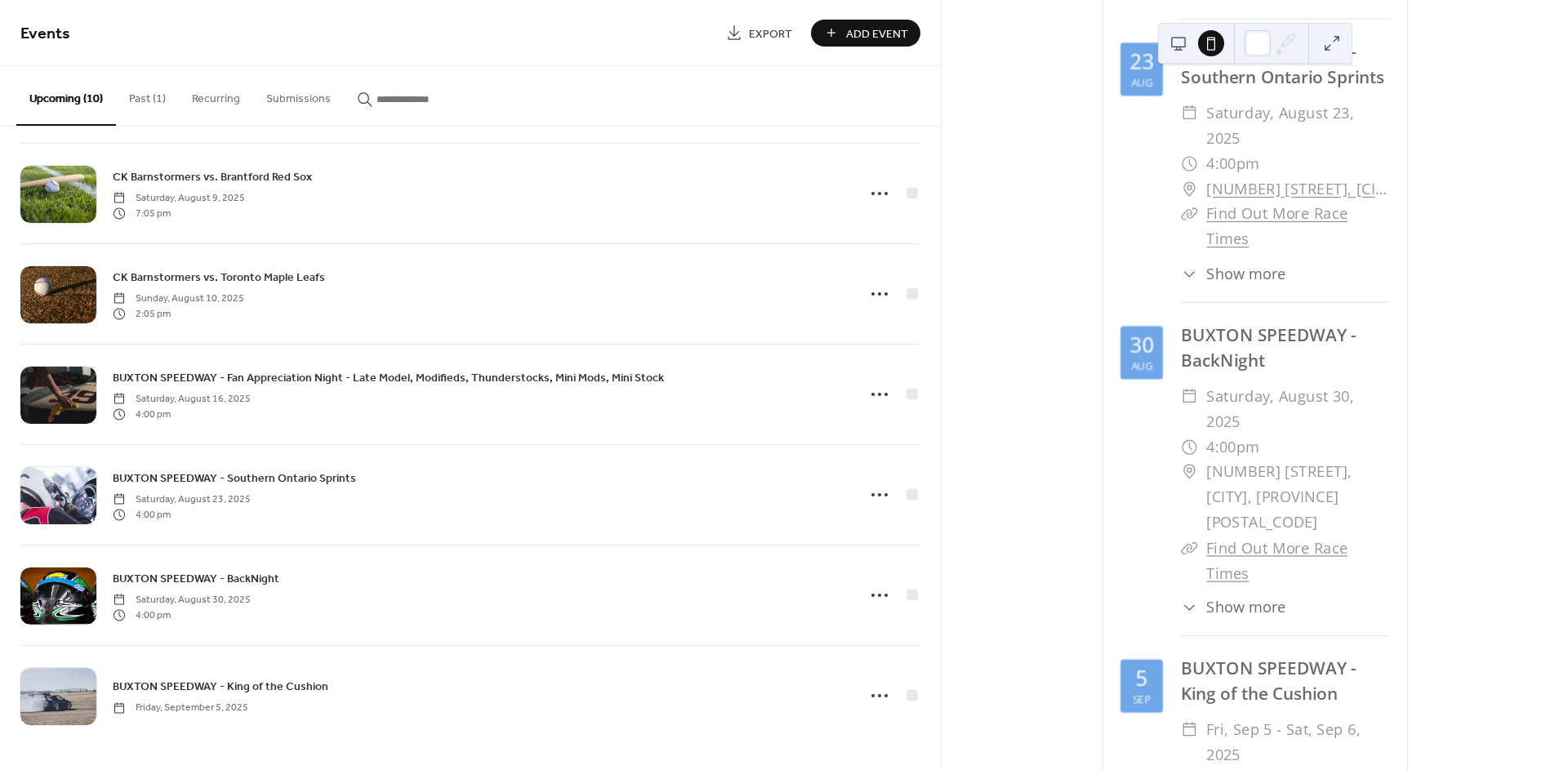 click on "Add Event" at bounding box center [877, 33] 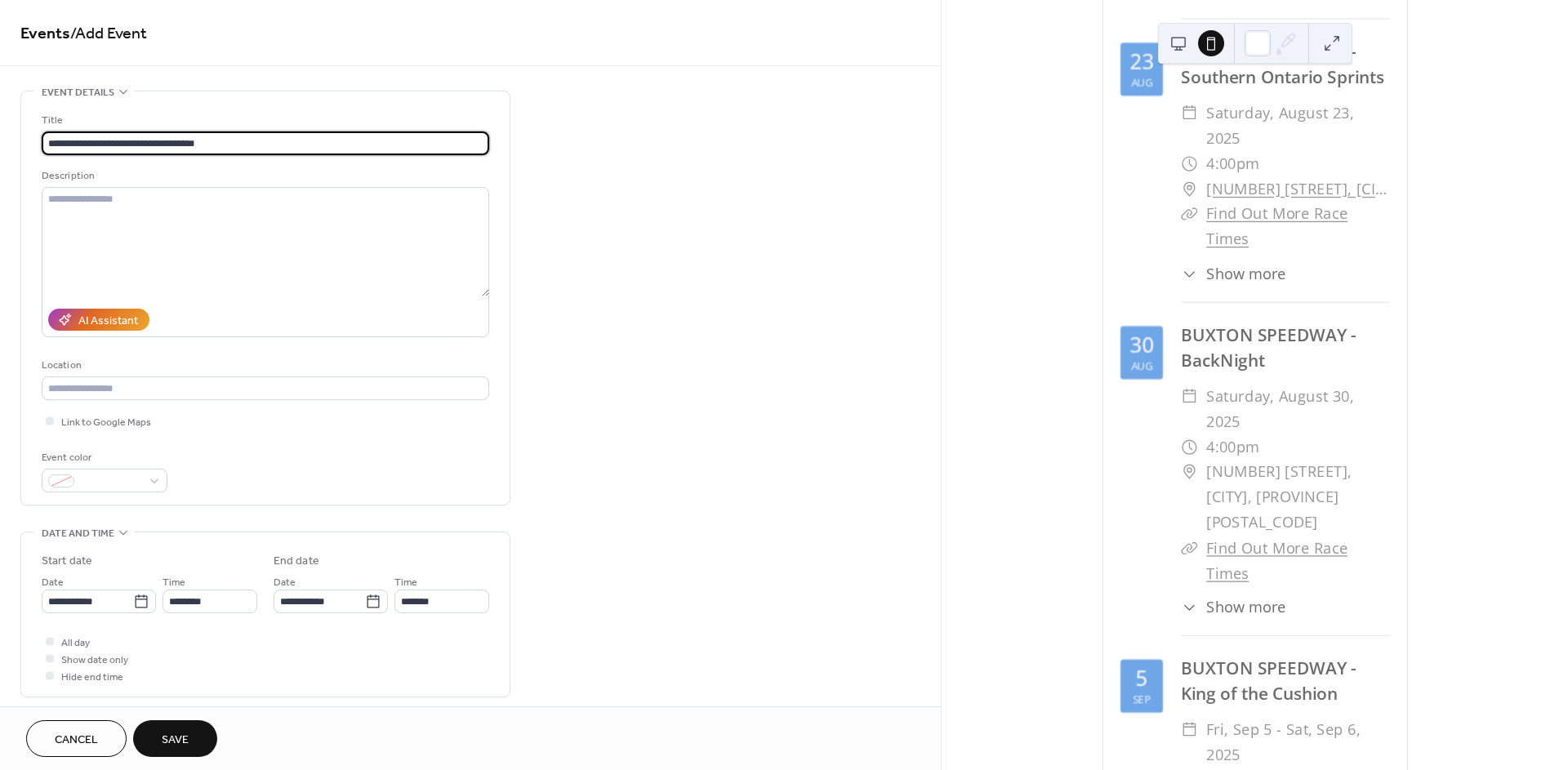 type on "**********" 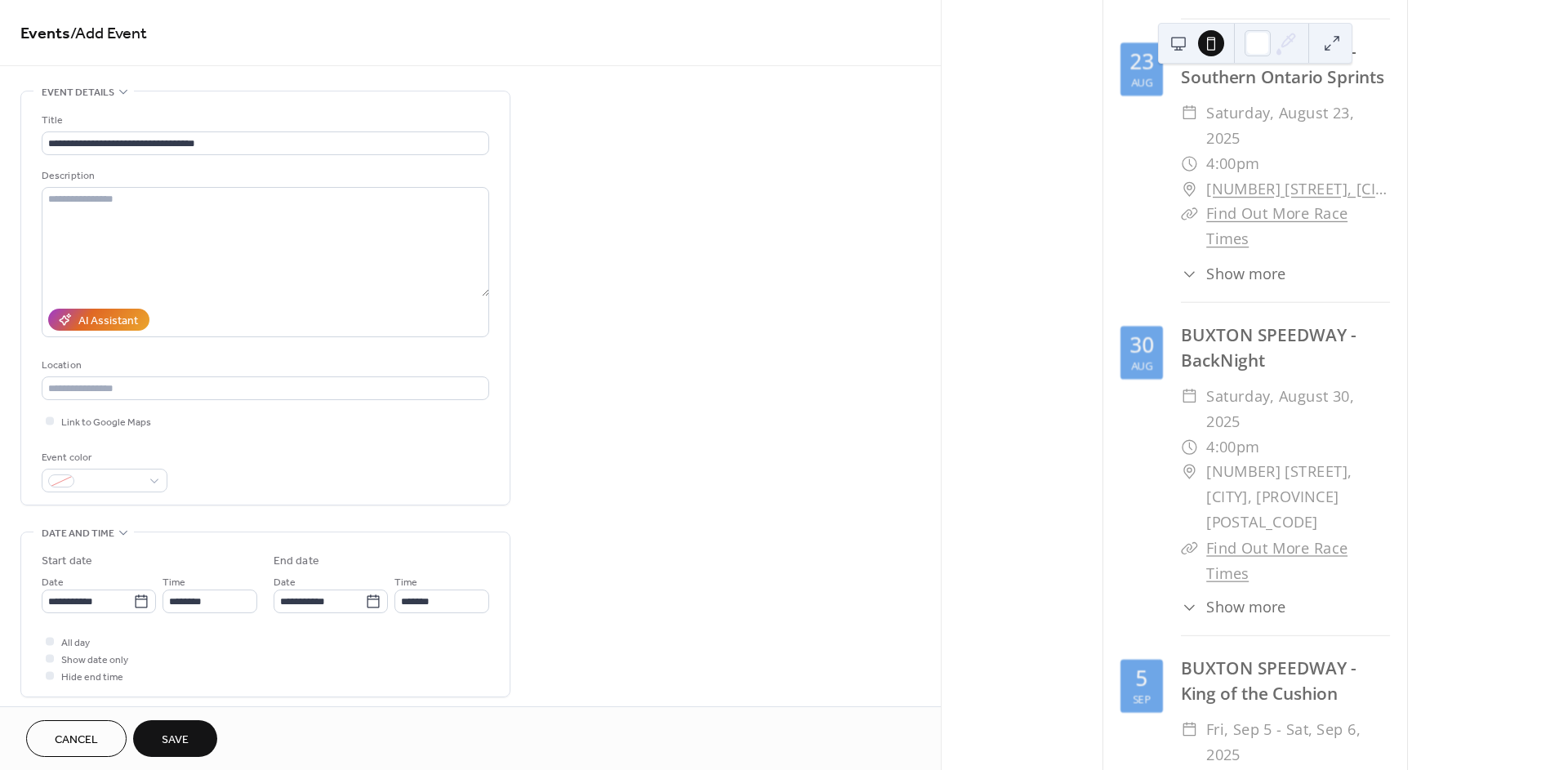 click on "Description" at bounding box center [264, 176] 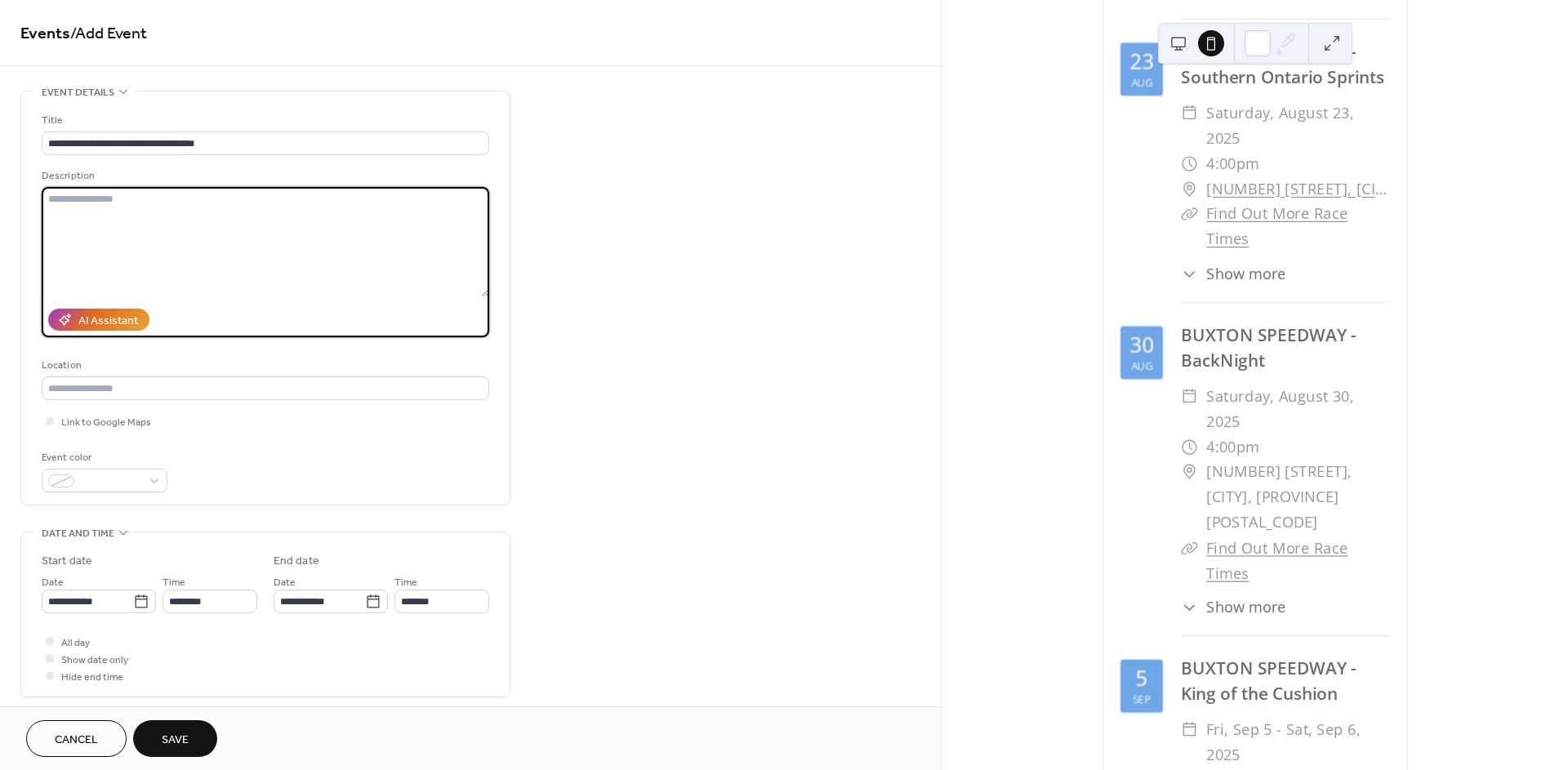 click at bounding box center [265, 242] 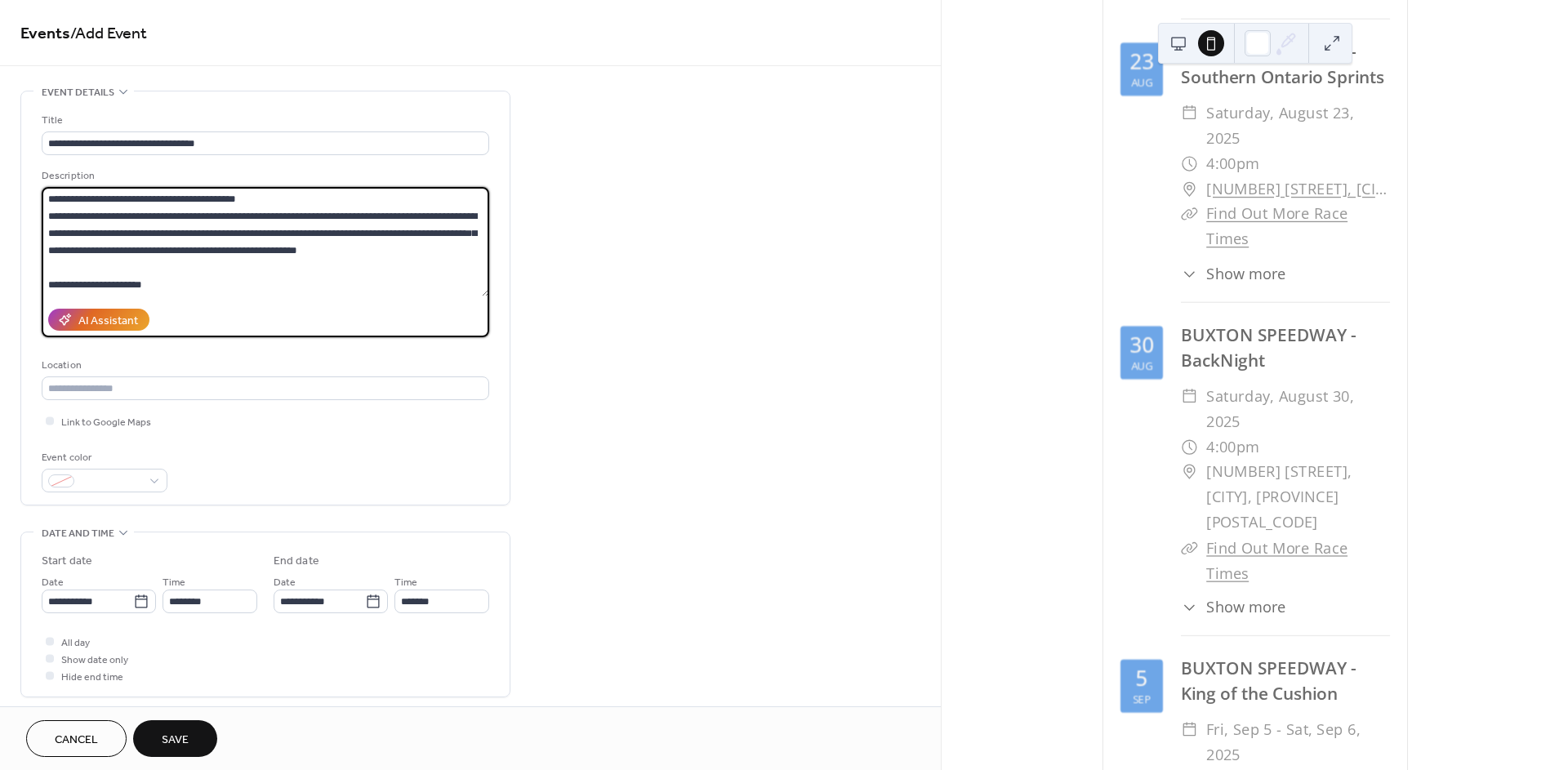 scroll, scrollTop: 357, scrollLeft: 0, axis: vertical 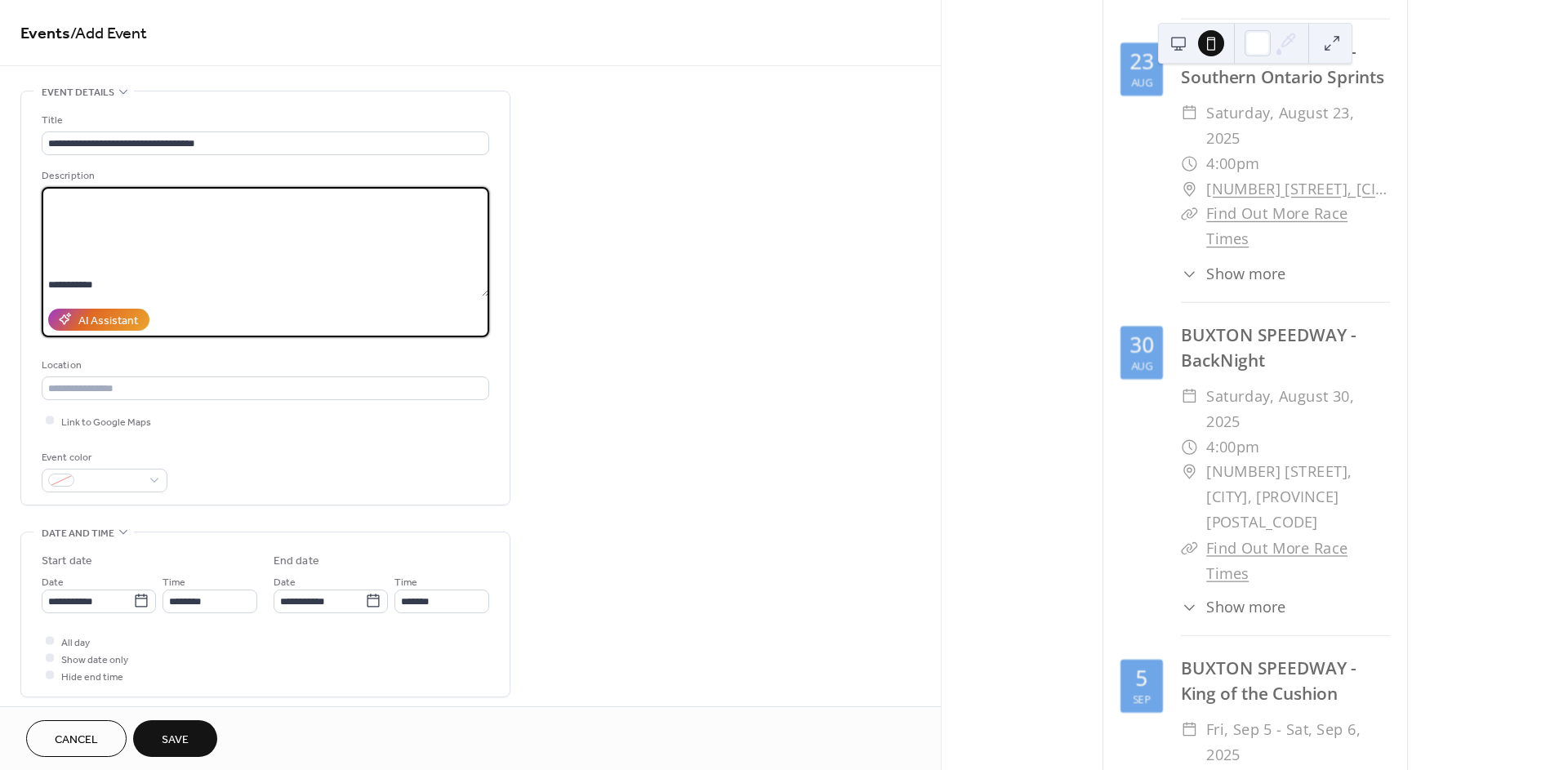 drag, startPoint x: 69, startPoint y: 283, endPoint x: 55, endPoint y: 279, distance: 14.56022 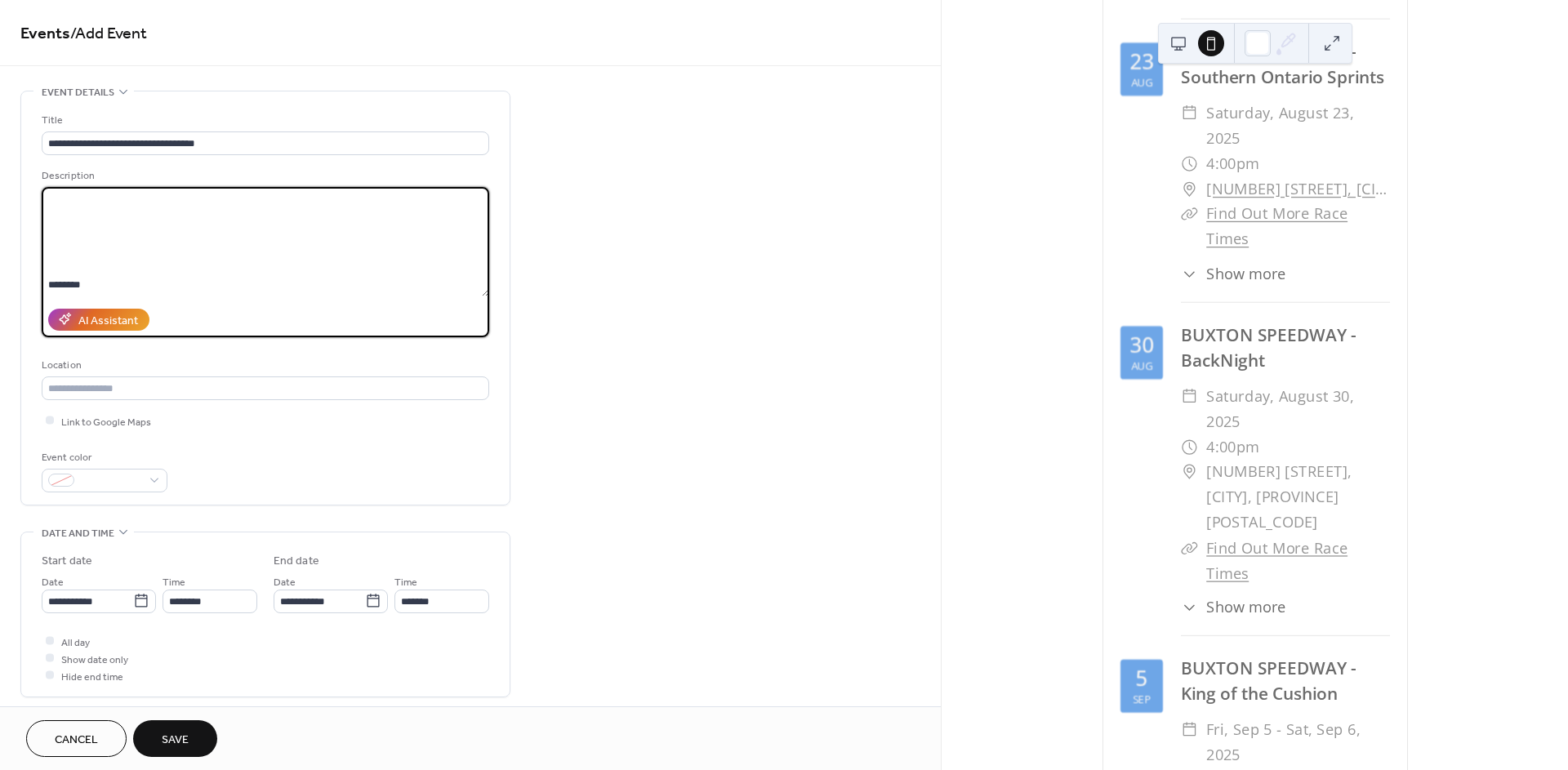 drag, startPoint x: 118, startPoint y: 284, endPoint x: 47, endPoint y: 280, distance: 71.112587 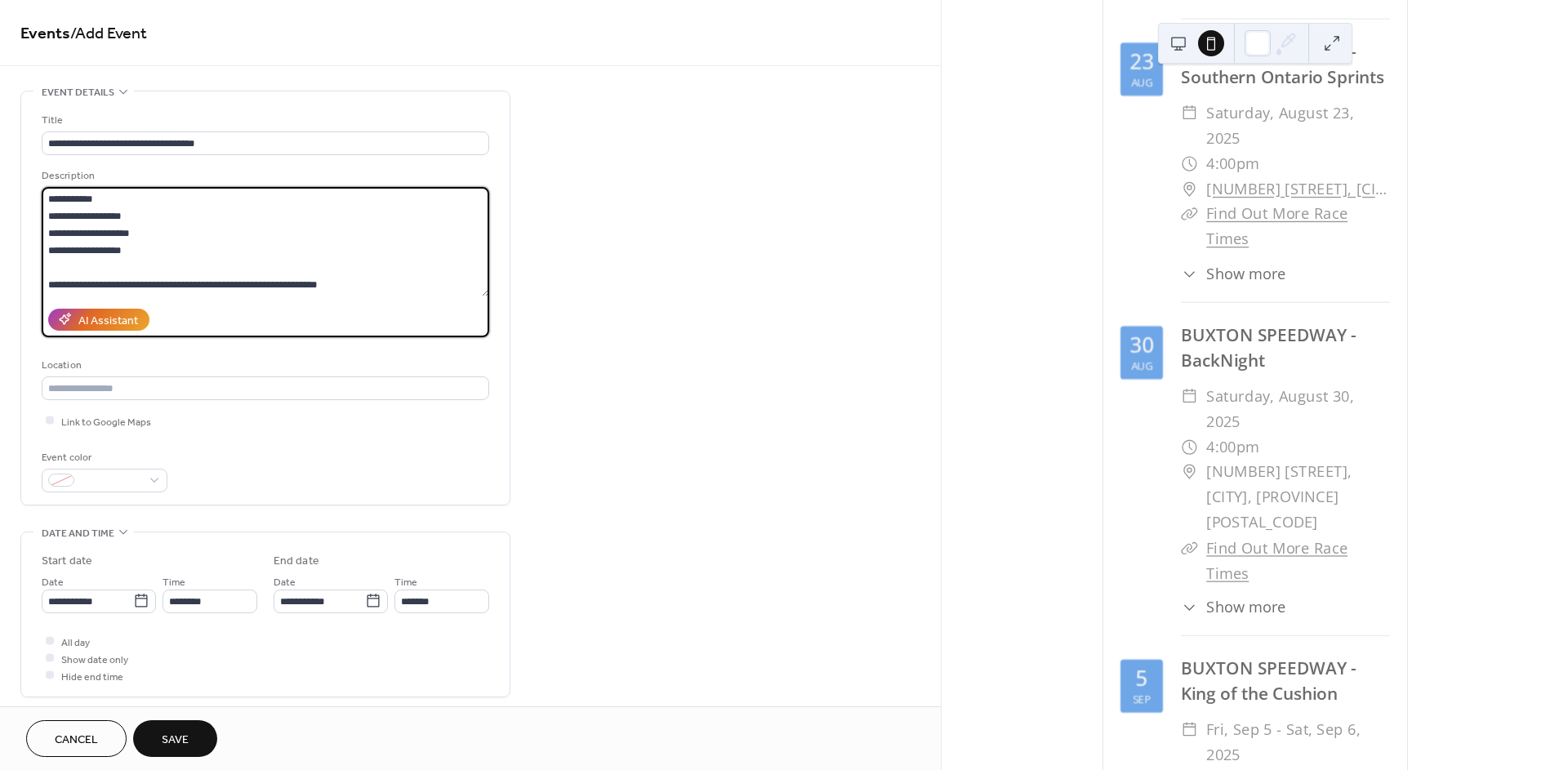 scroll, scrollTop: 171, scrollLeft: 0, axis: vertical 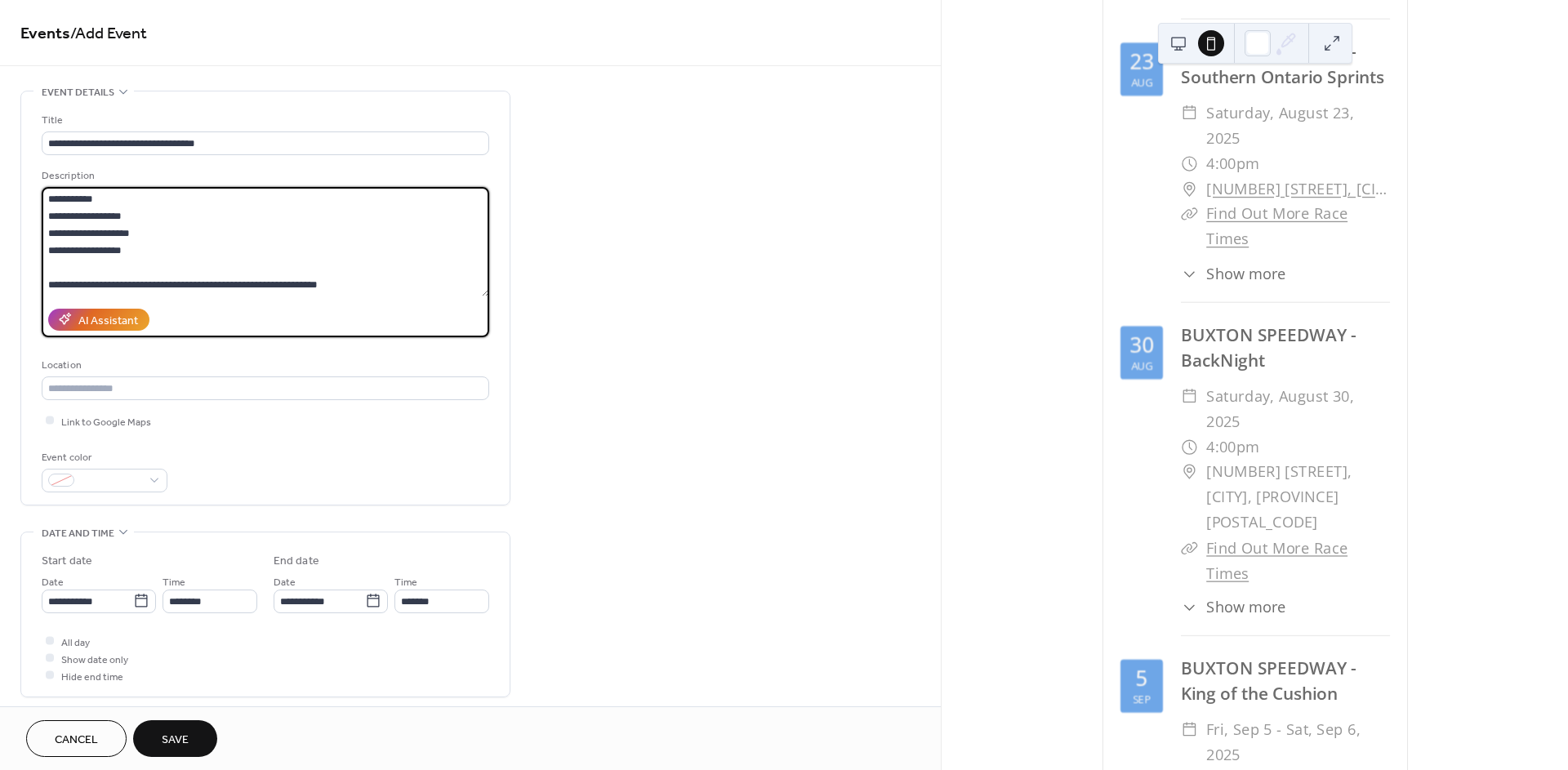 click on "**********" at bounding box center [265, 242] 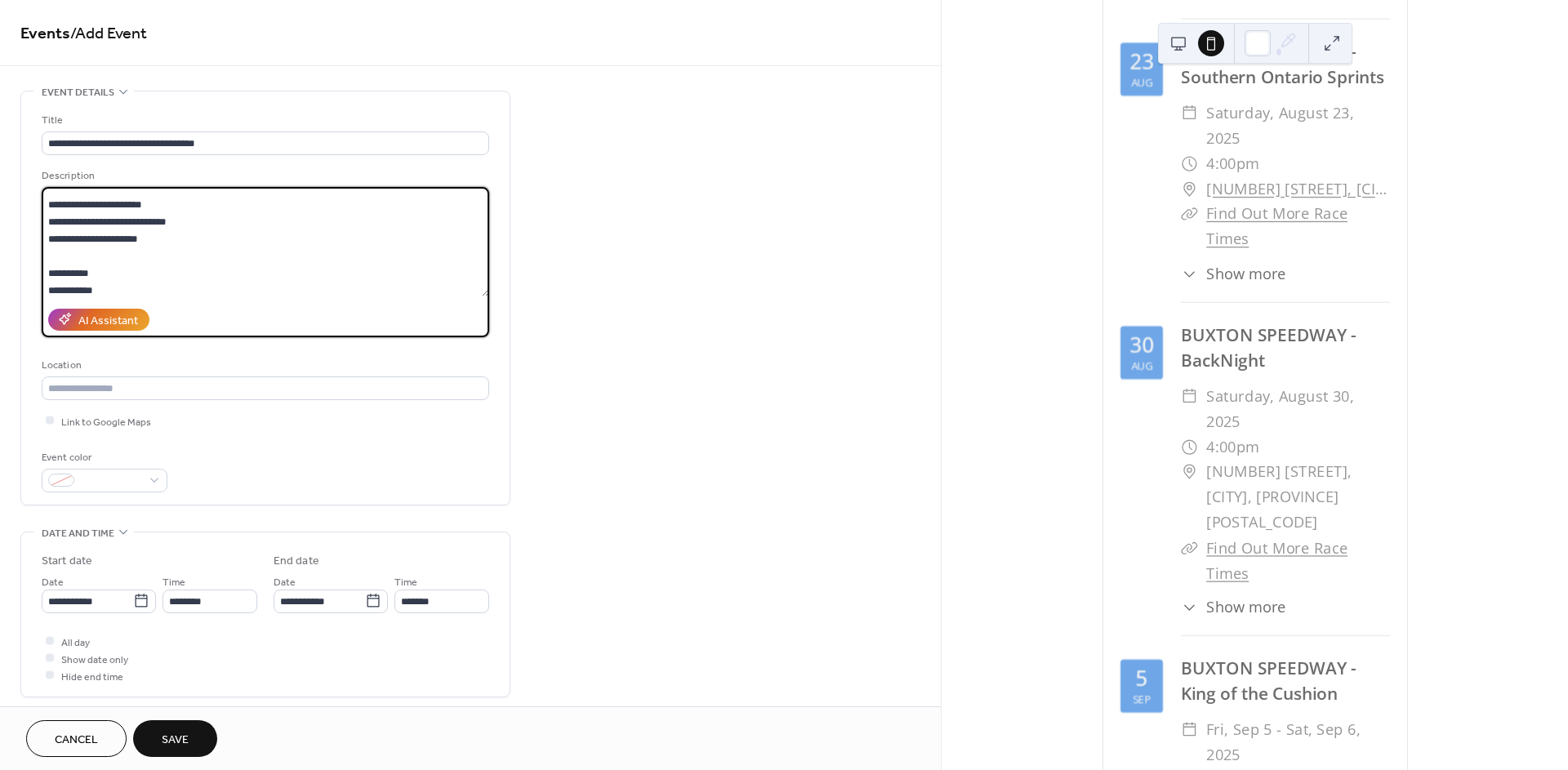 scroll, scrollTop: 0, scrollLeft: 0, axis: both 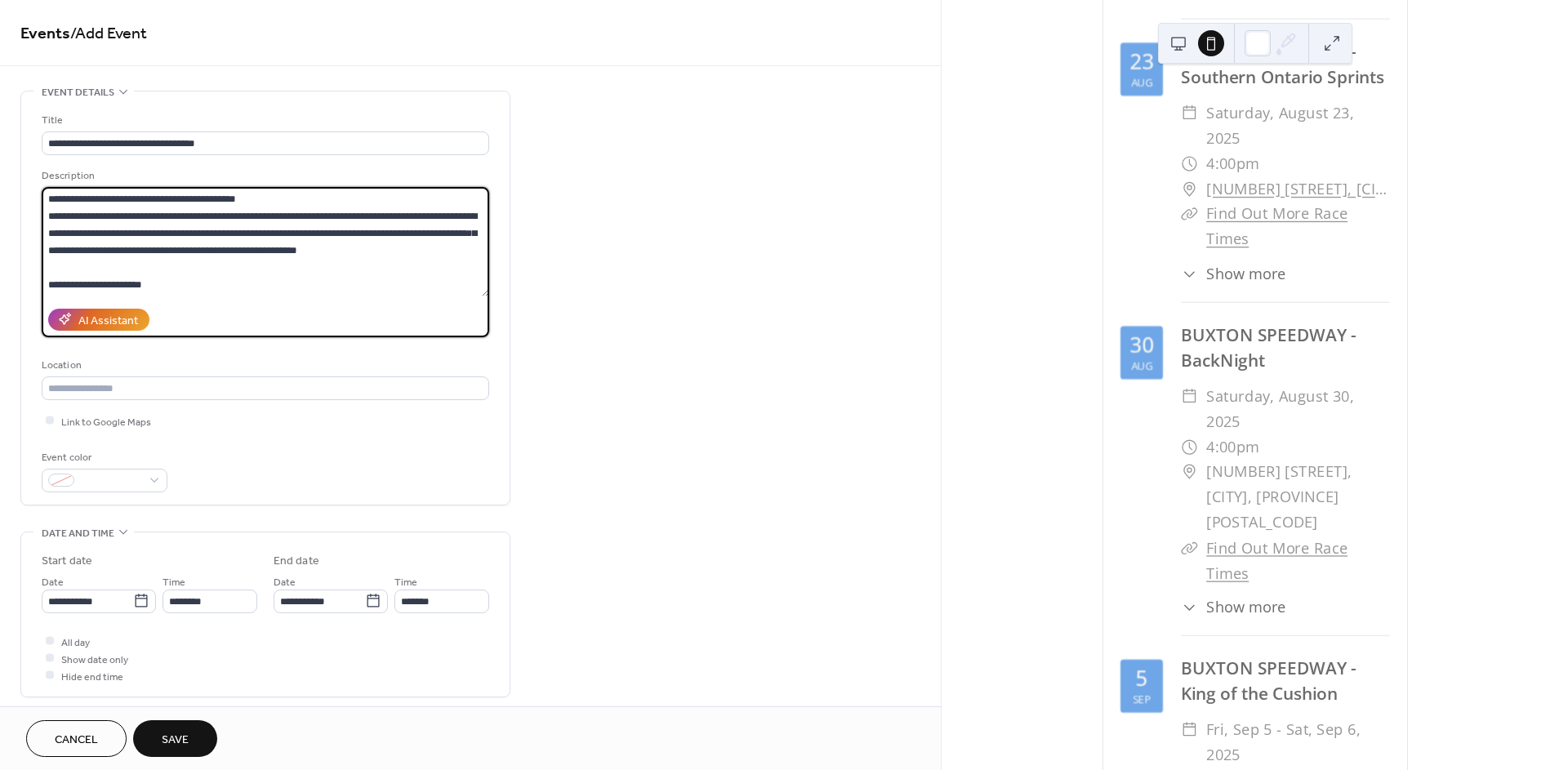 click on "**********" at bounding box center (265, 242) 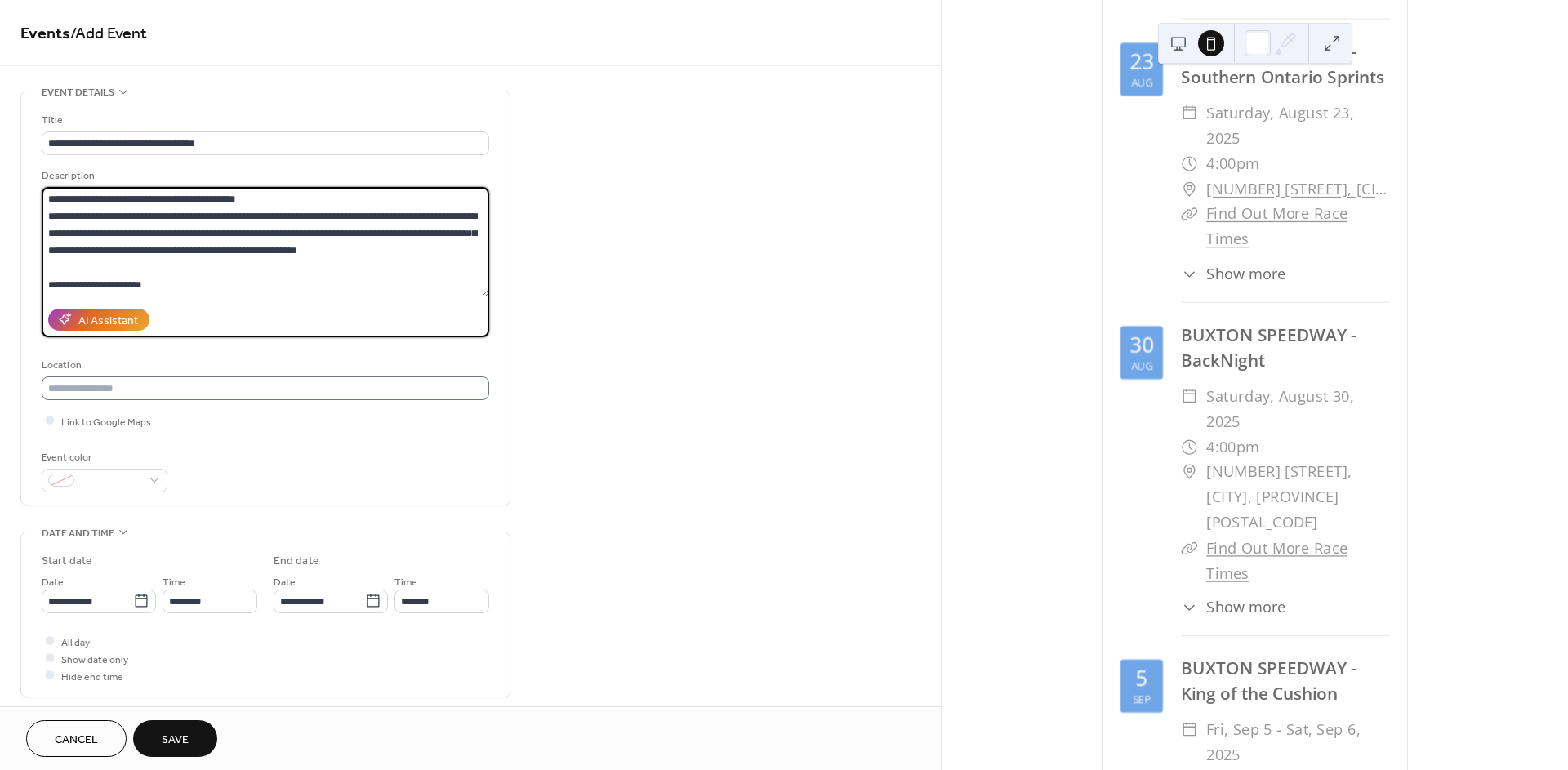 type on "**********" 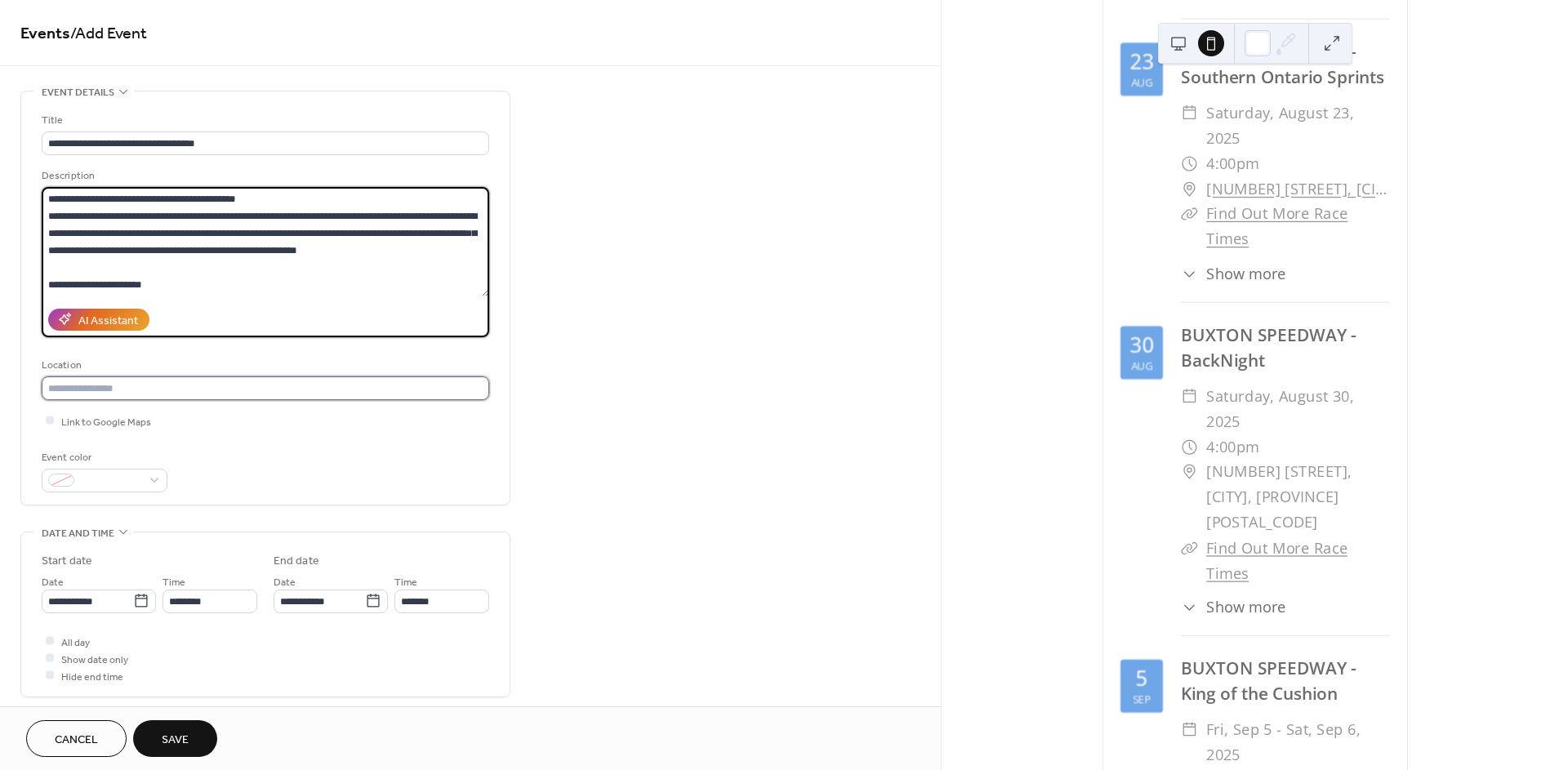click at bounding box center [265, 388] 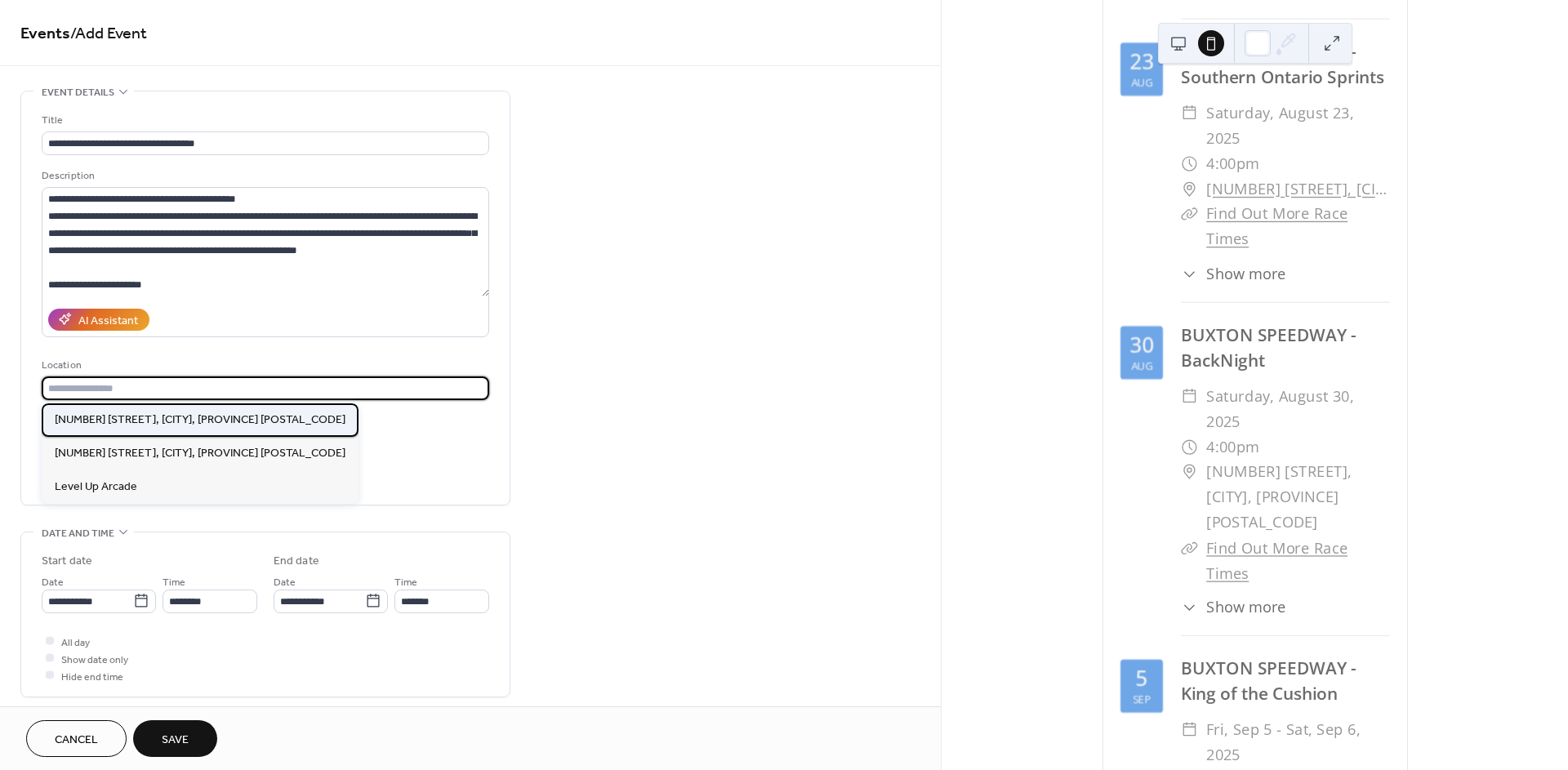 click on "[NUMBER] [STREET], [CITY], [PROVINCE] [POSTAL_CODE]" at bounding box center (200, 420) 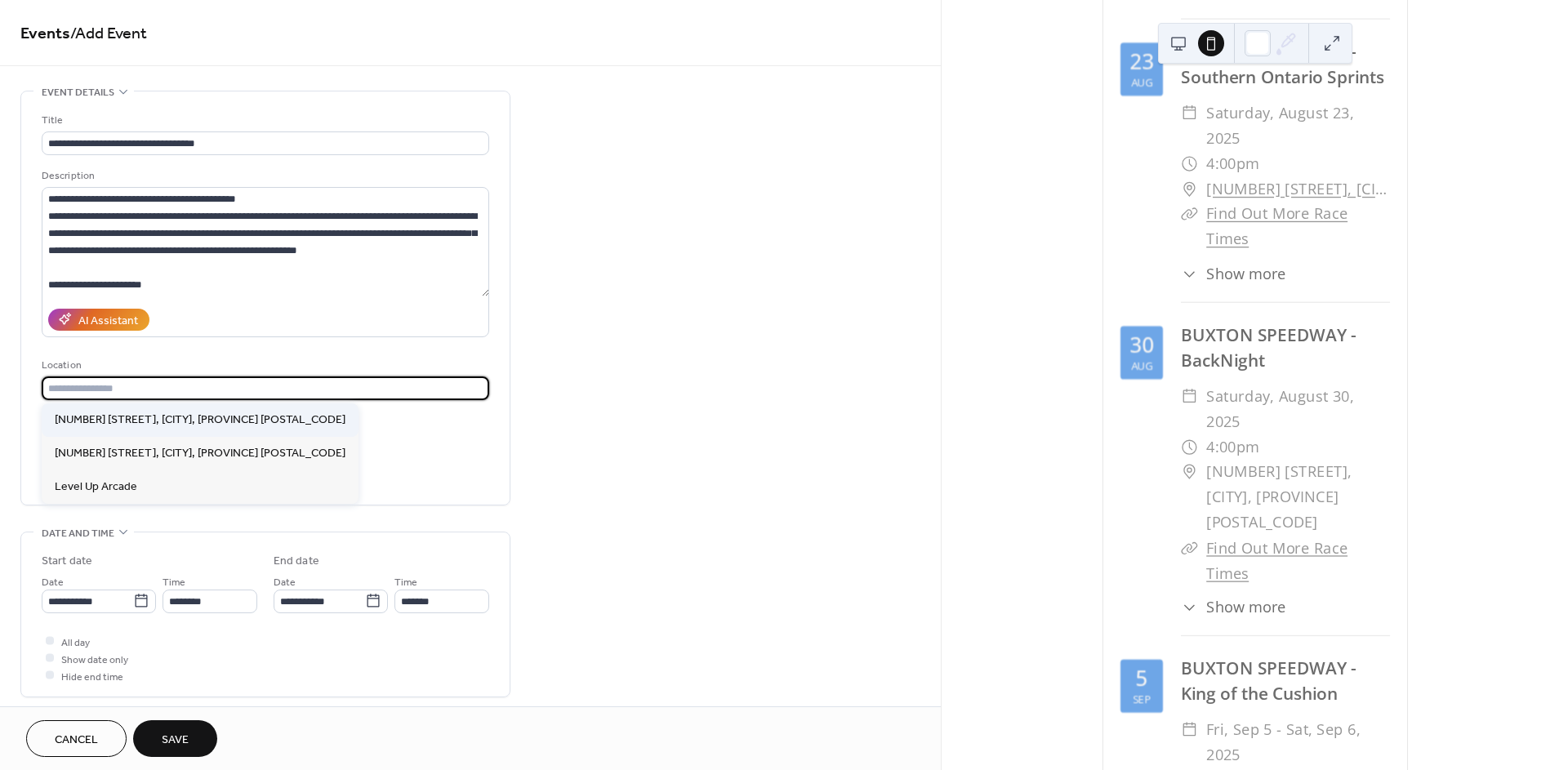 type on "**********" 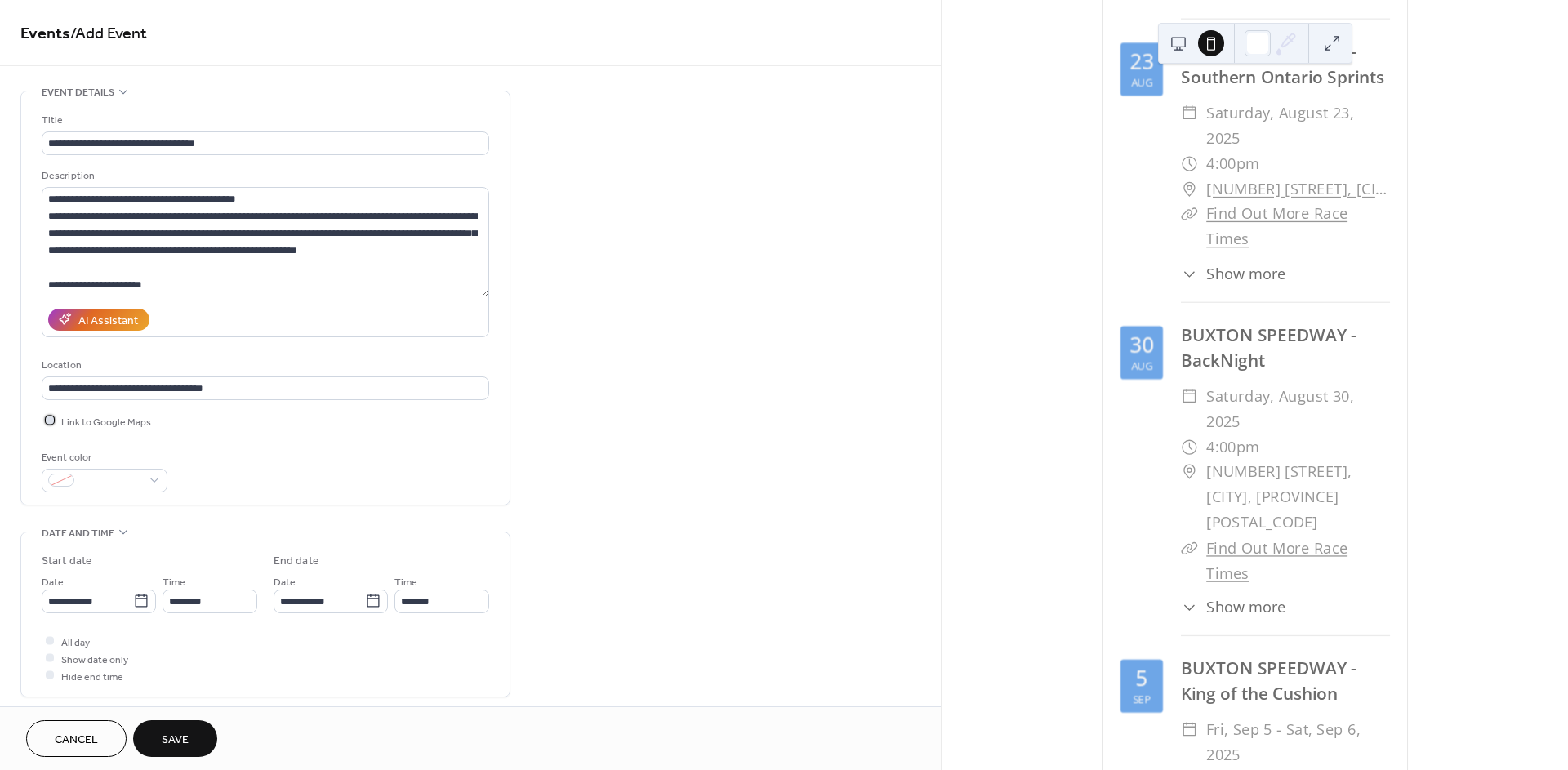 click on "Link to Google Maps" at bounding box center [106, 421] 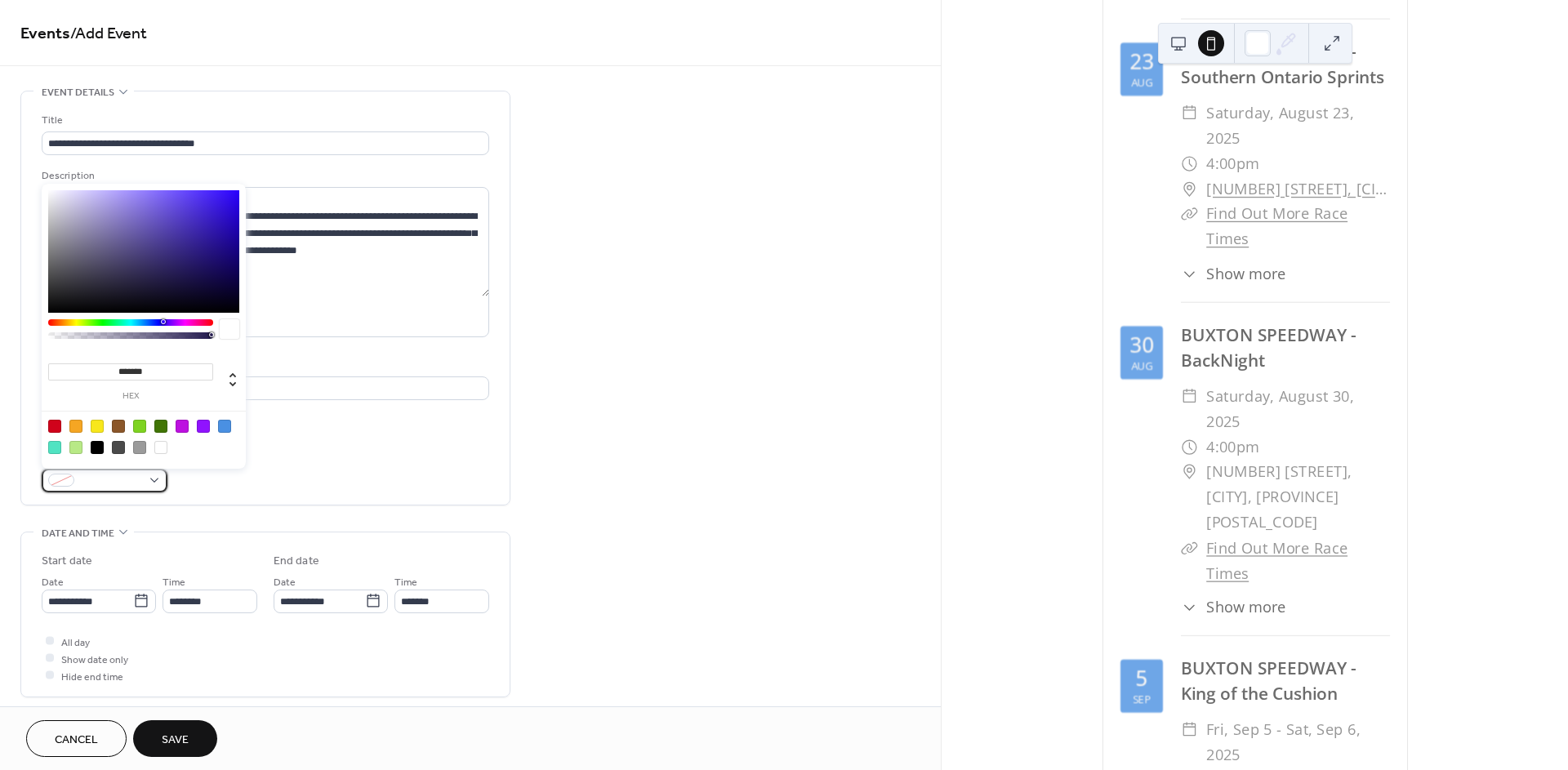 click at bounding box center (111, 481) 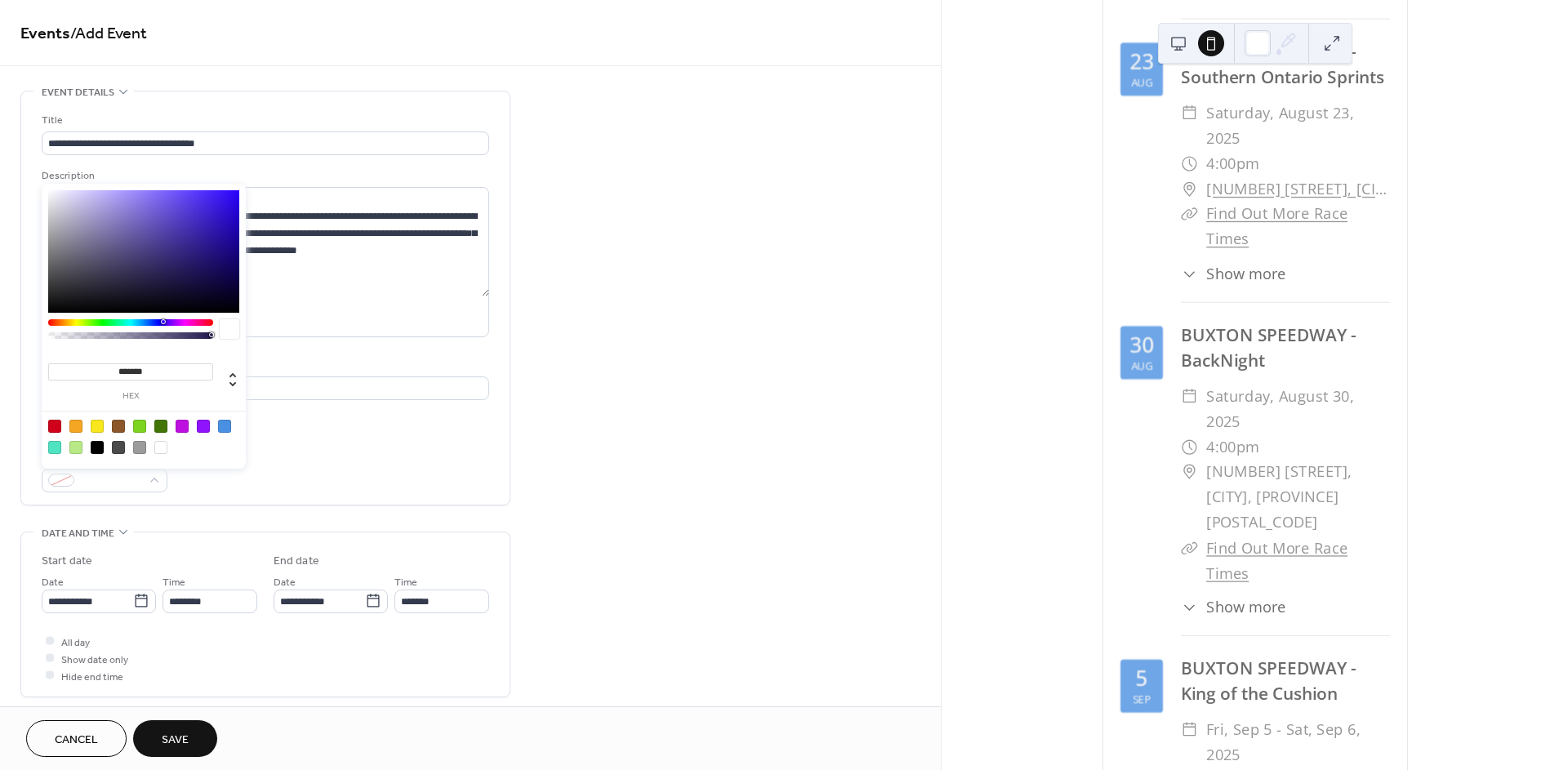 click at bounding box center (225, 426) 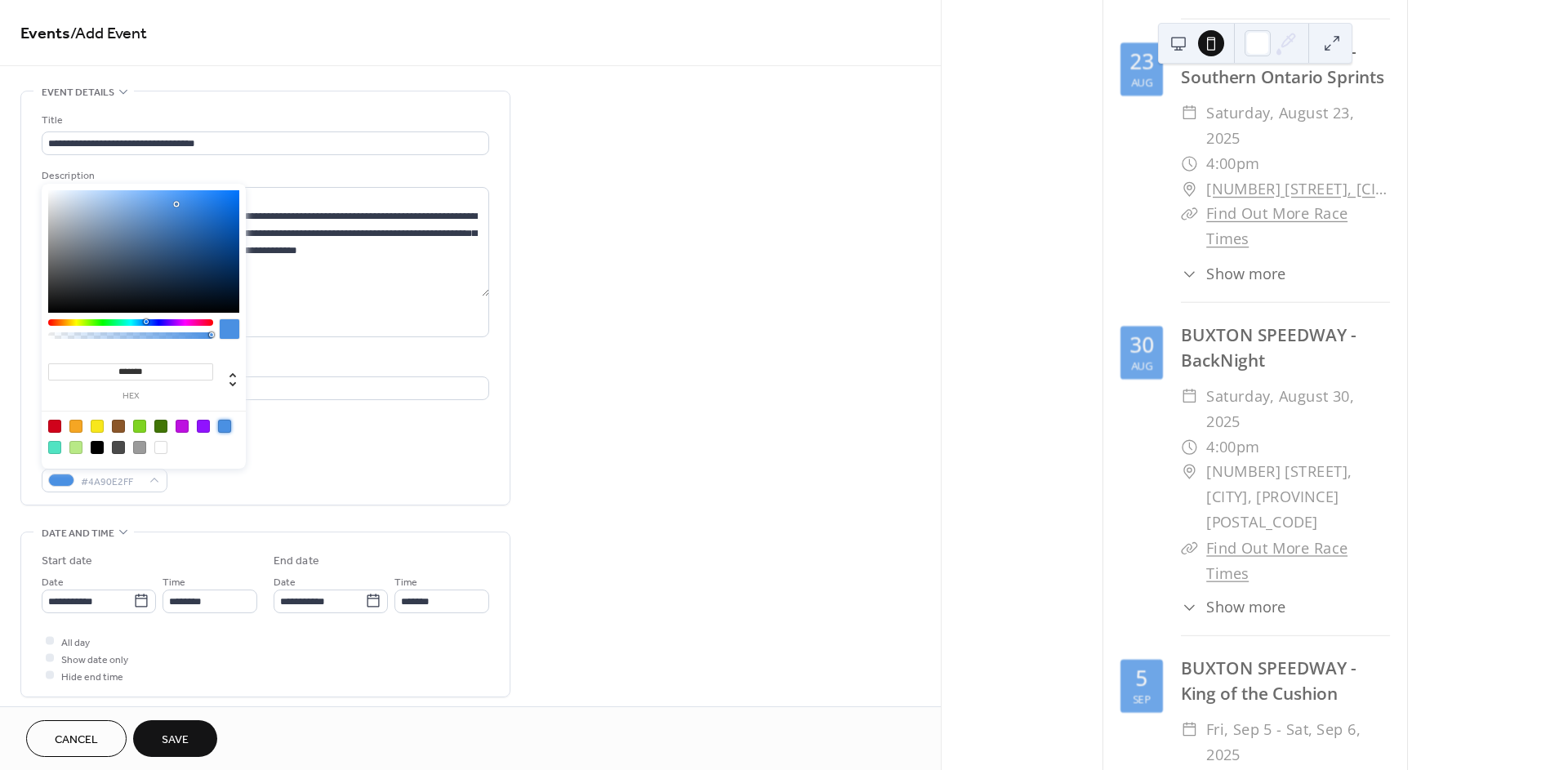 click on "**********" at bounding box center (470, 704) 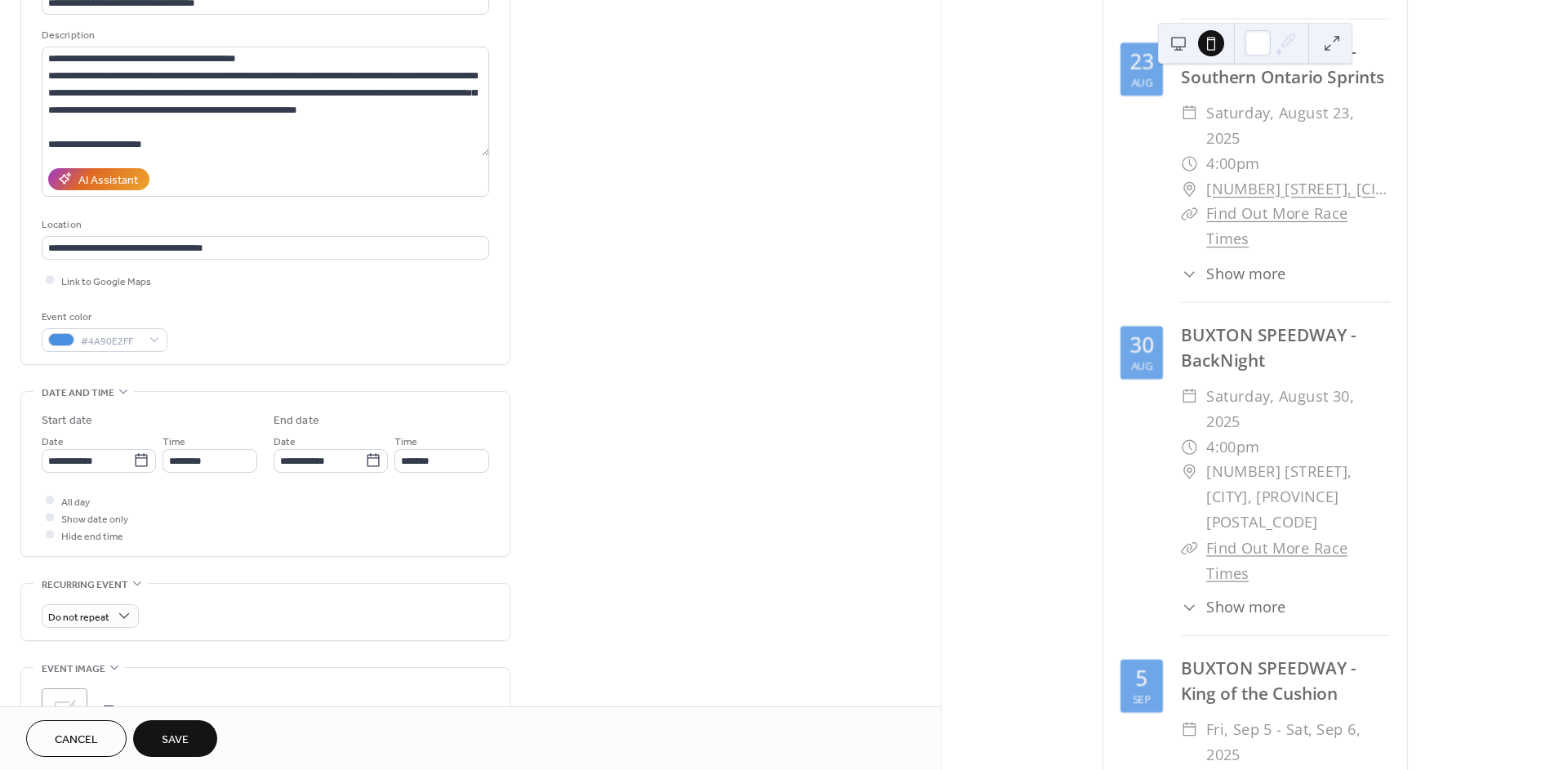scroll, scrollTop: 181, scrollLeft: 0, axis: vertical 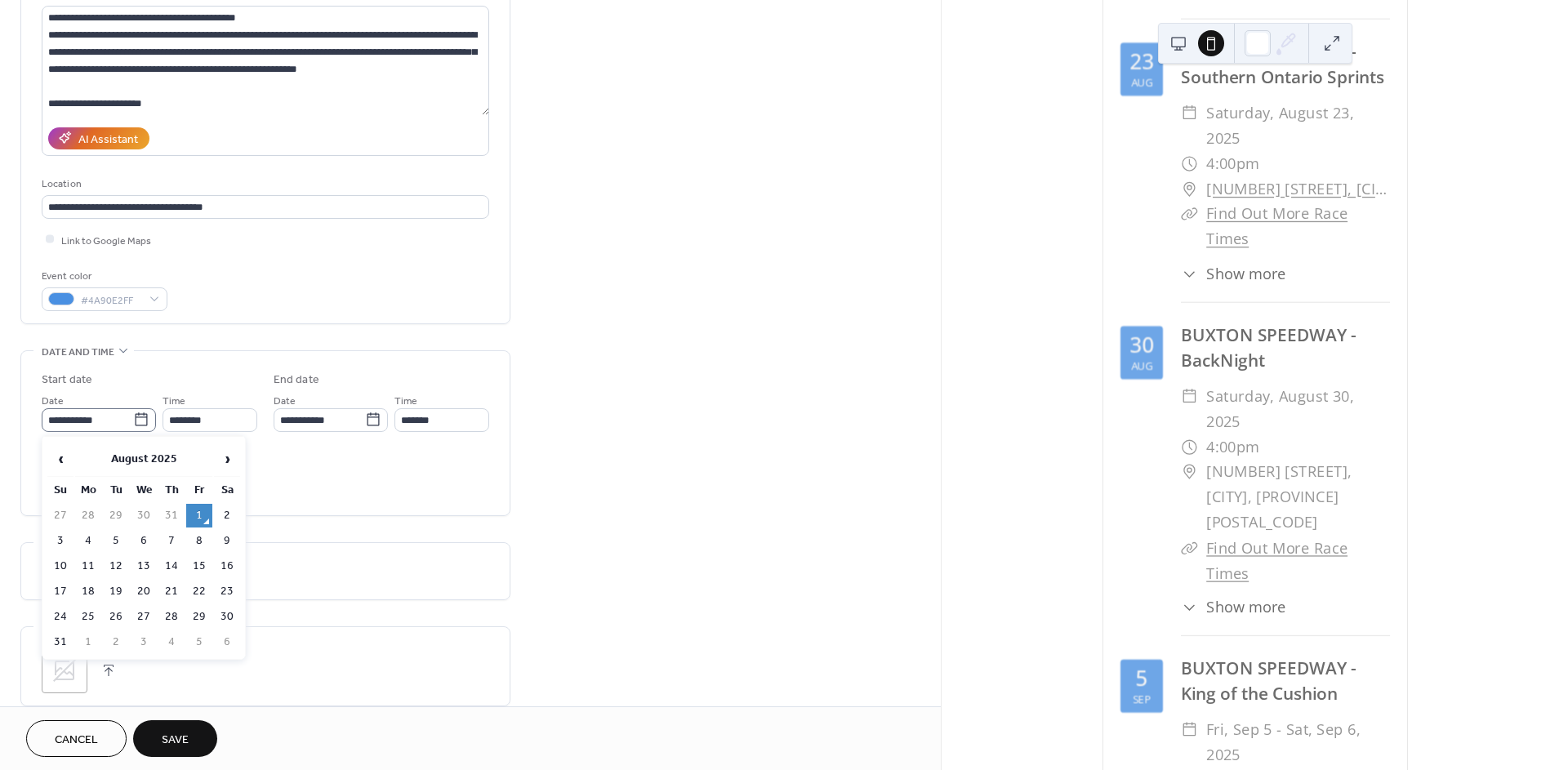 click on "**********" at bounding box center (99, 420) 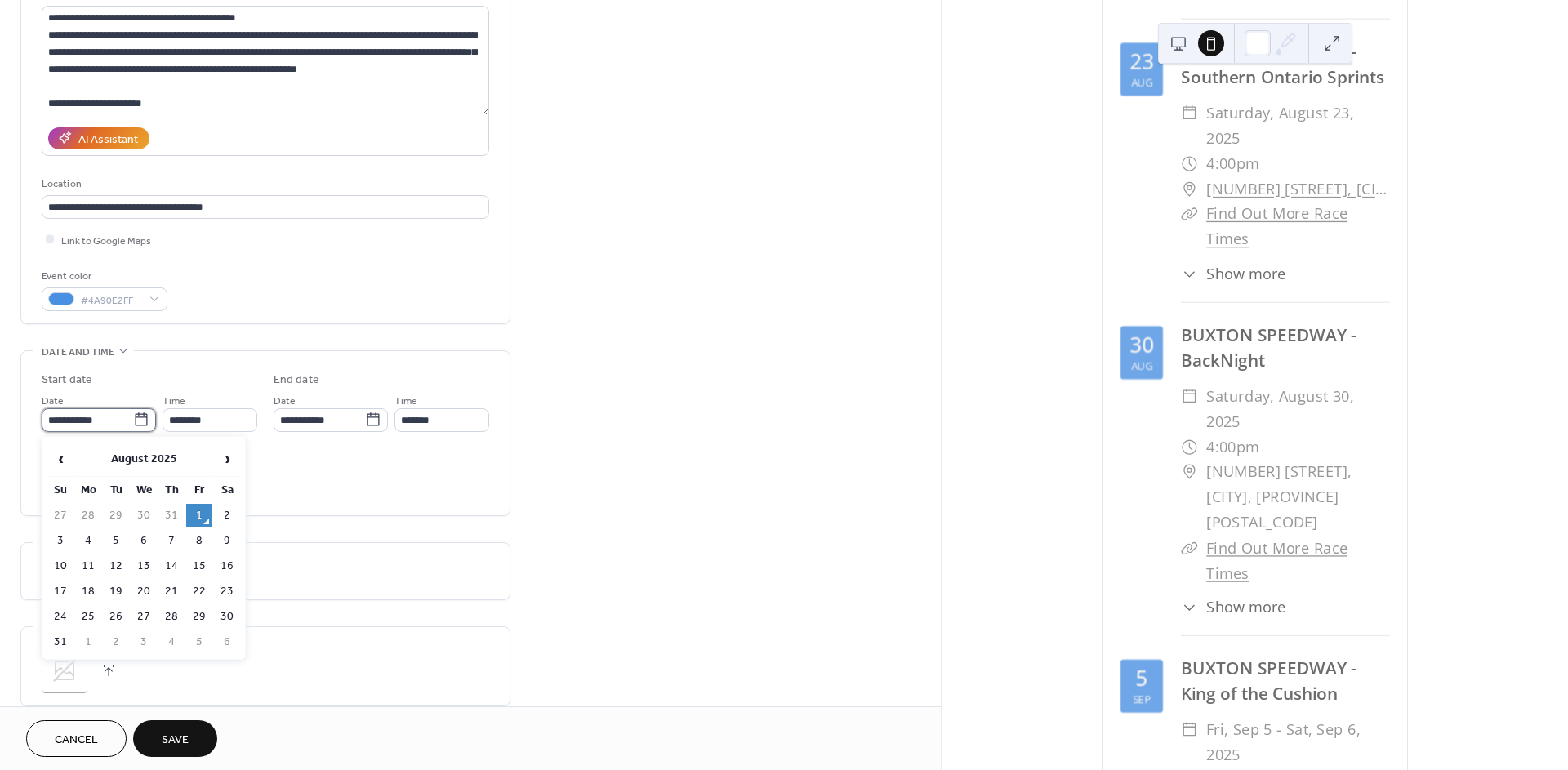 click on "**********" at bounding box center (87, 420) 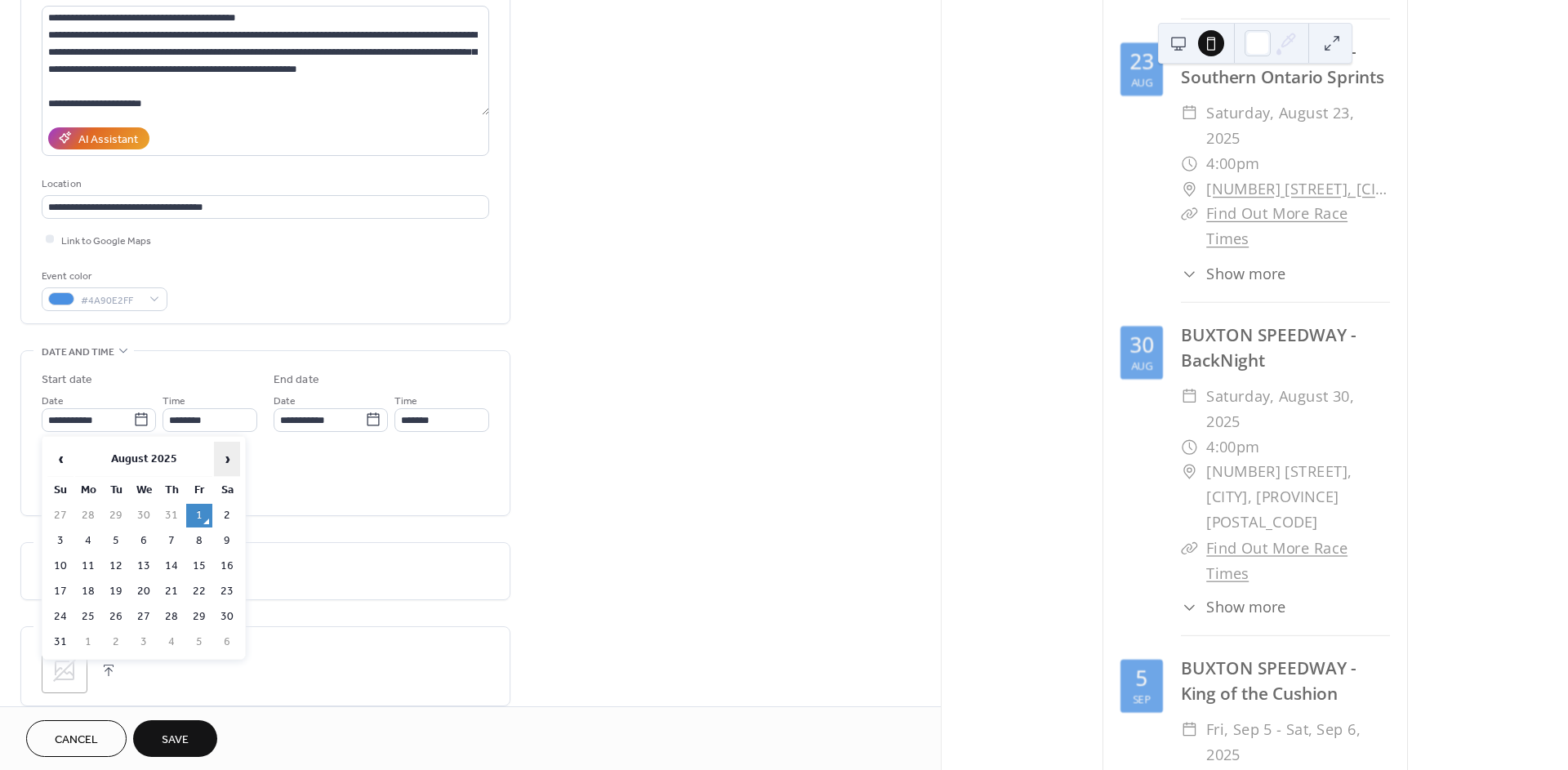 click on "›" at bounding box center [227, 459] 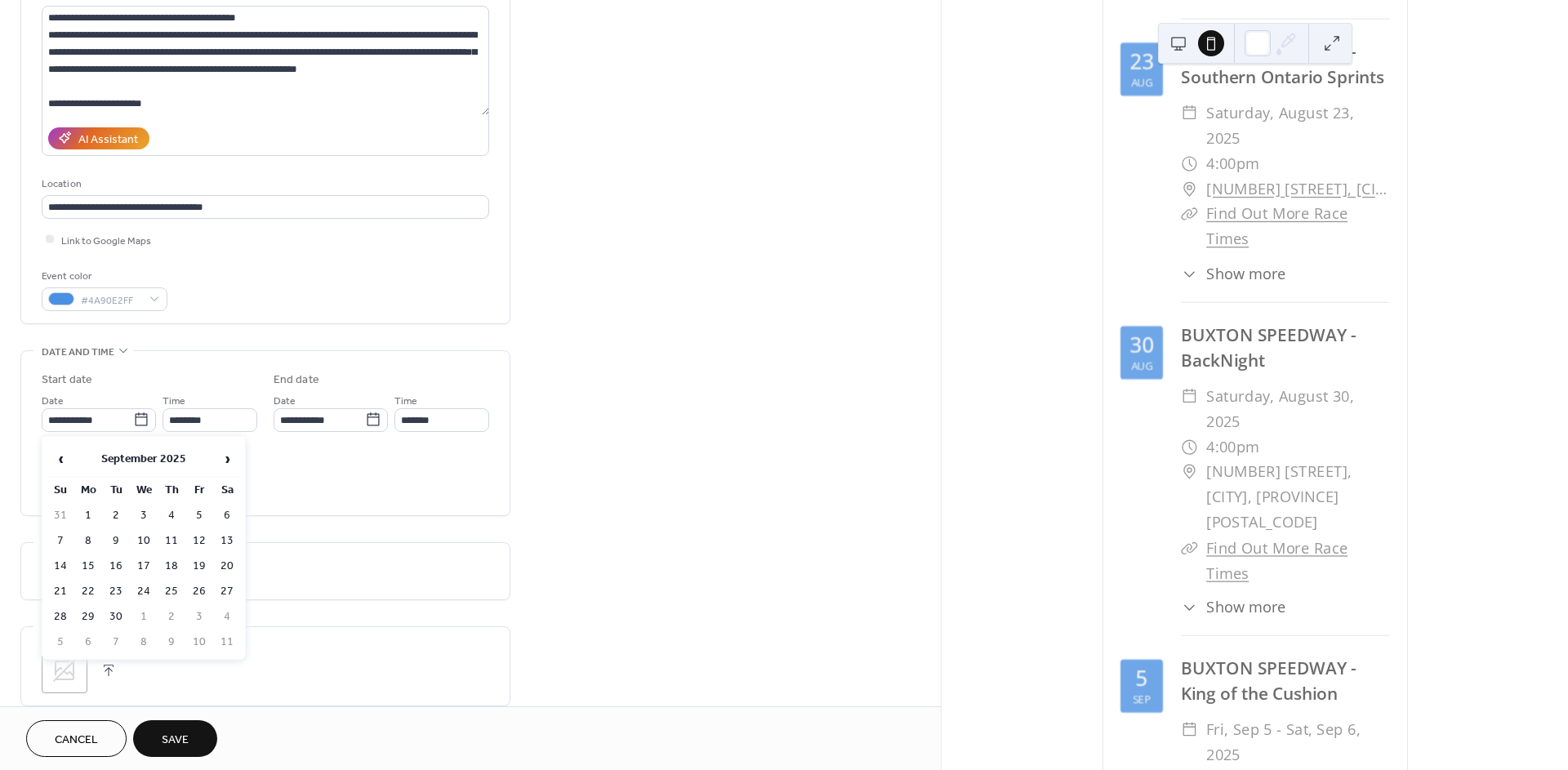click on "13" at bounding box center (227, 541) 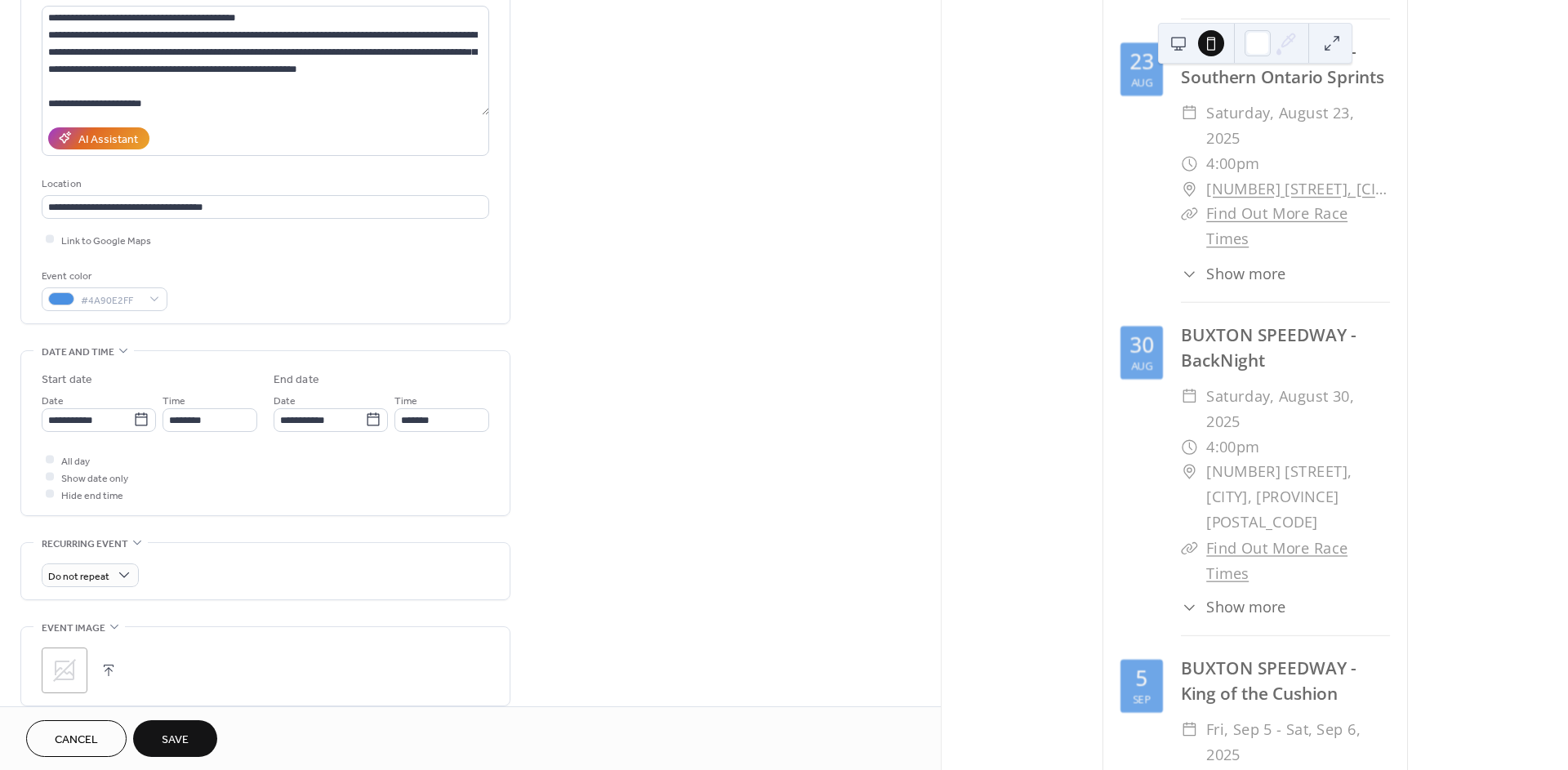 click on "All day Show date only Hide end time" at bounding box center [265, 477] 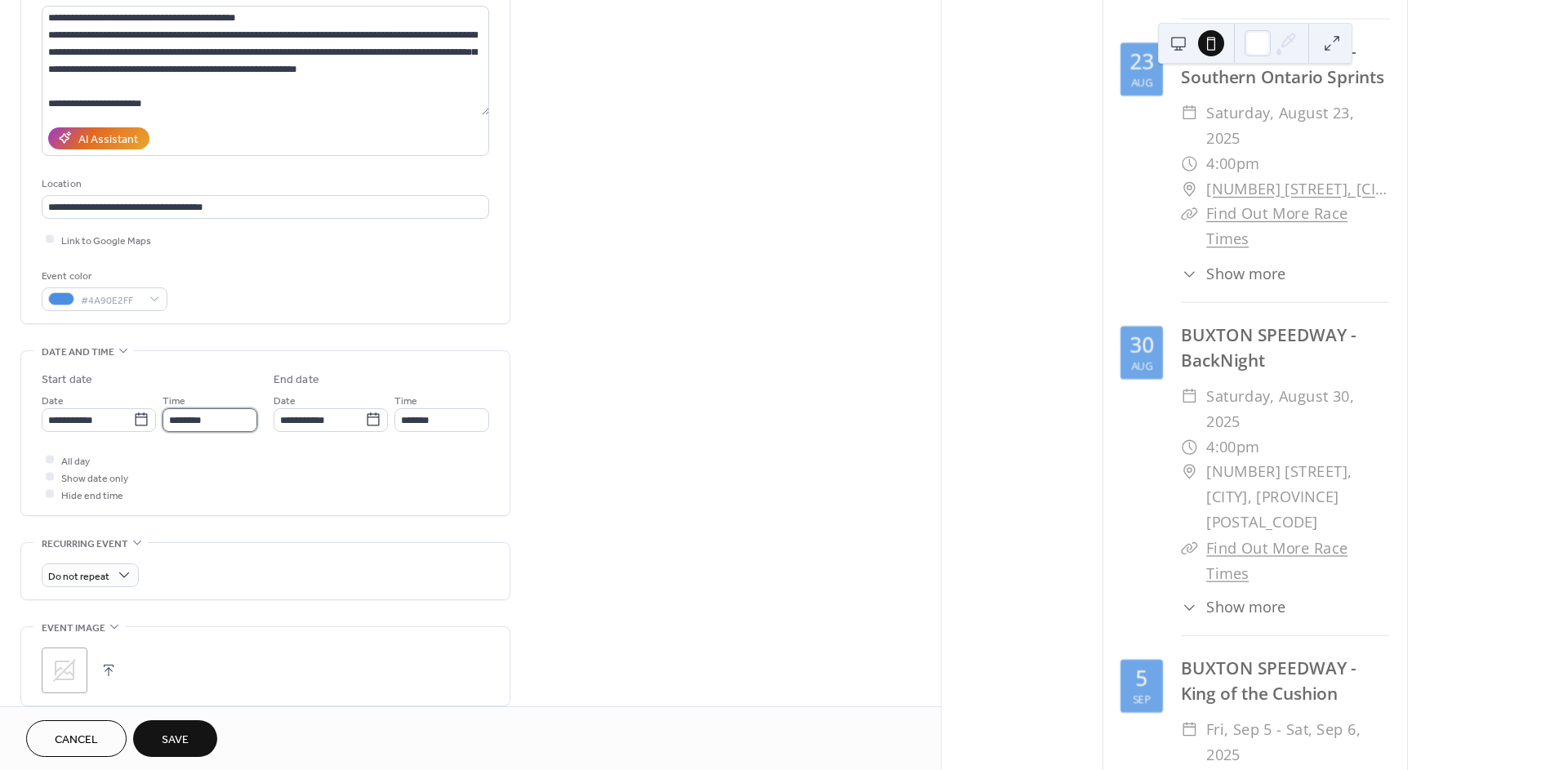 click on "********" at bounding box center [210, 420] 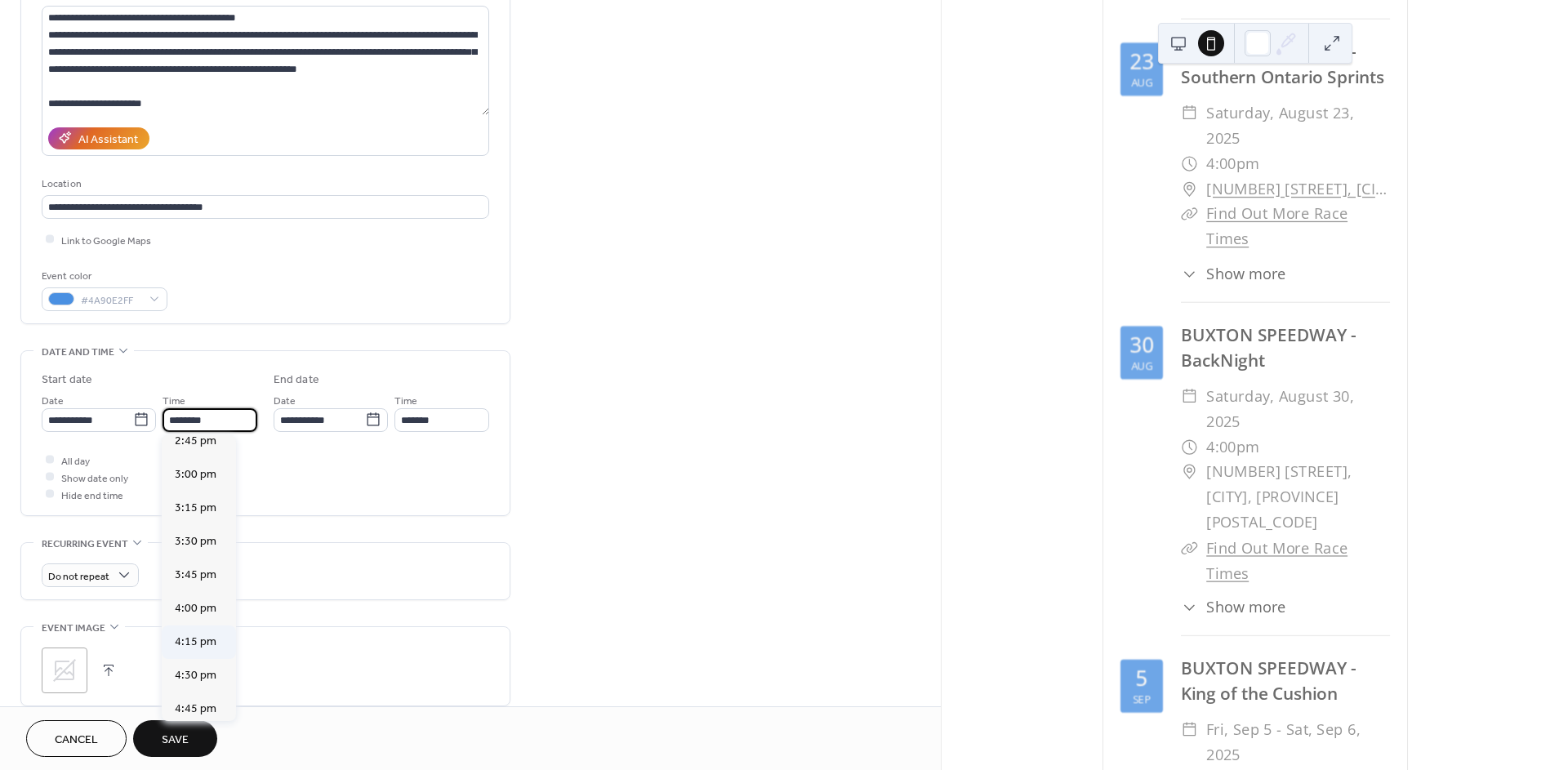 scroll, scrollTop: 1987, scrollLeft: 0, axis: vertical 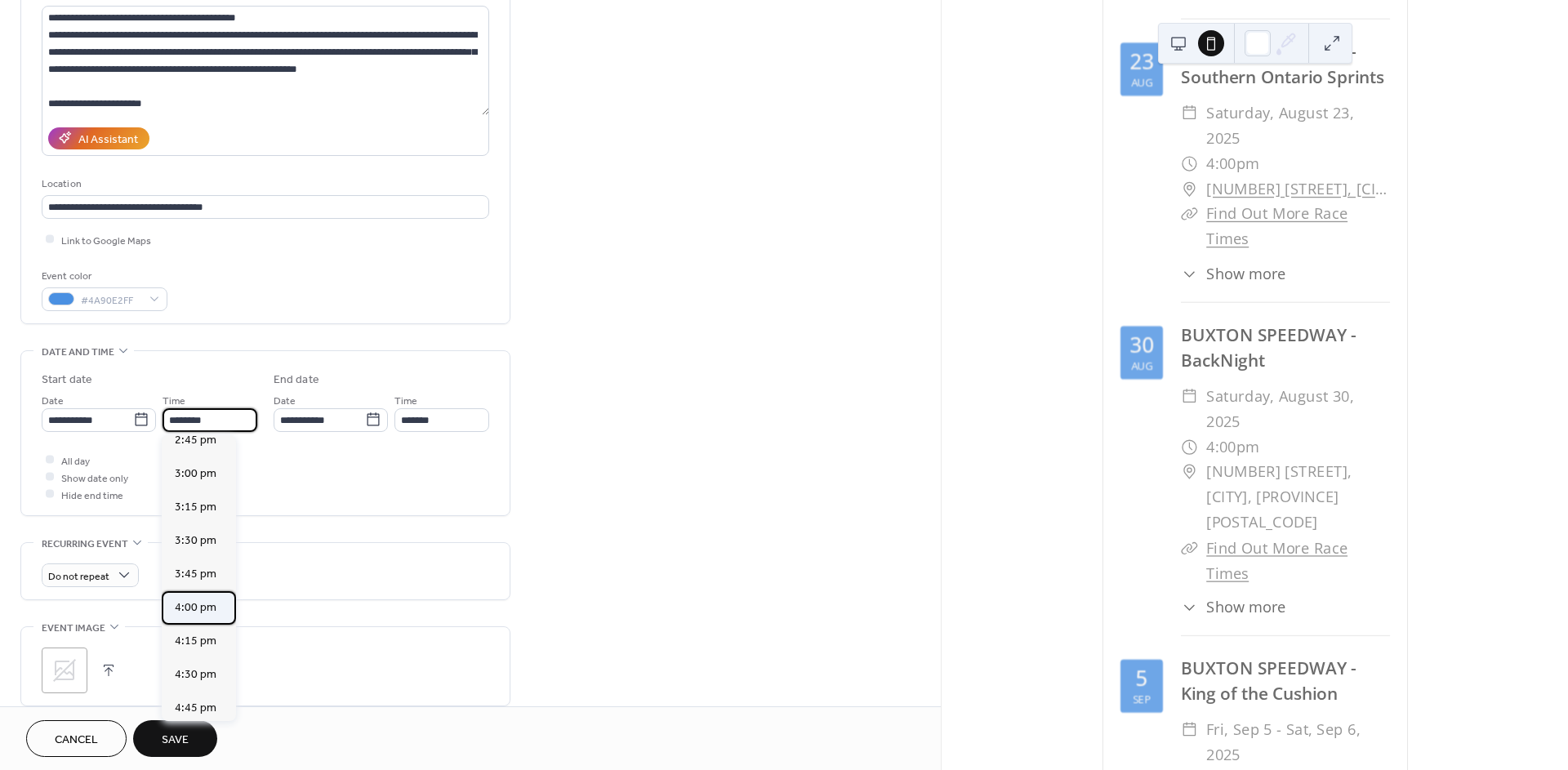 click on "4:00 pm" at bounding box center [195, 608] 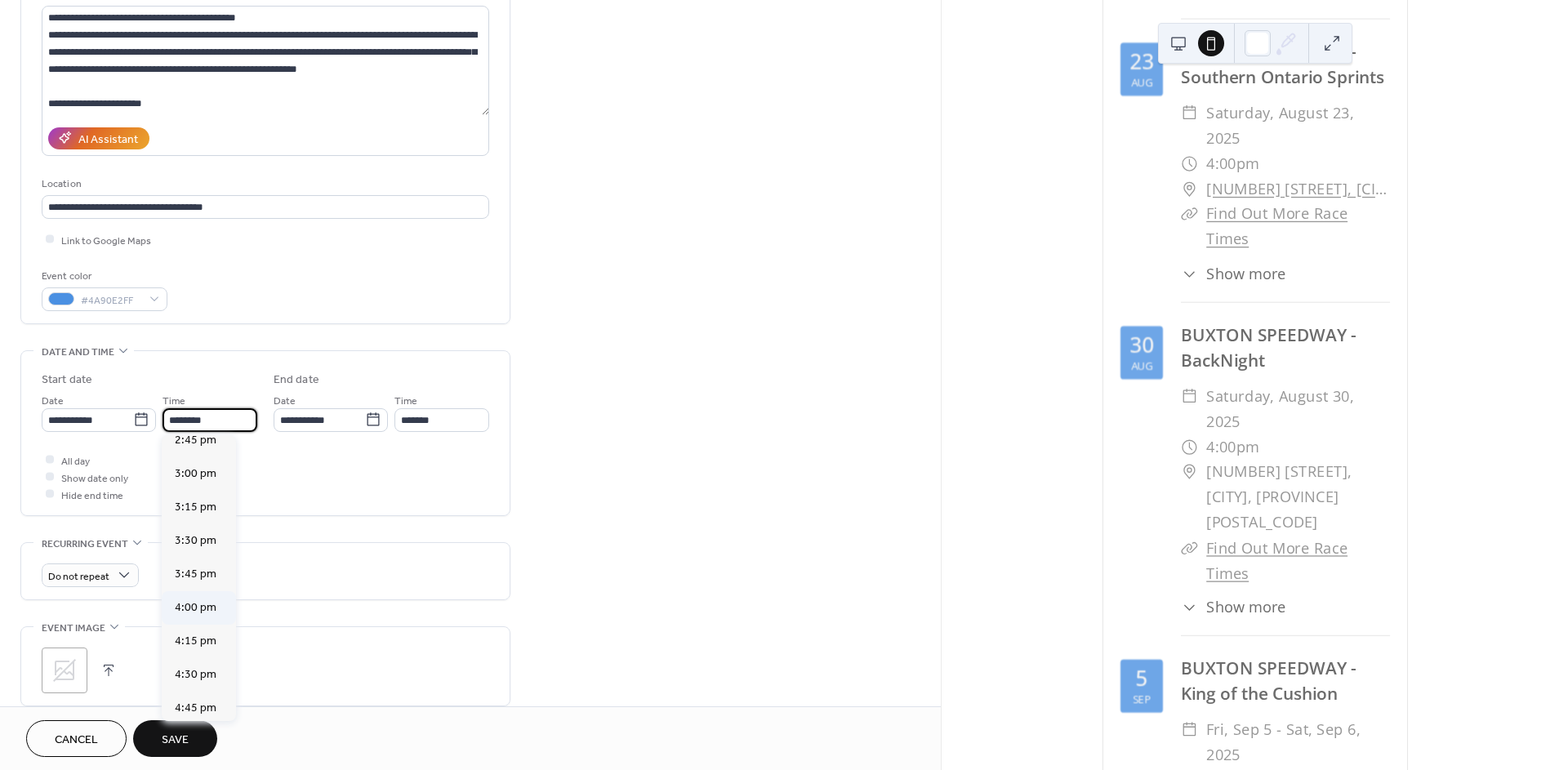 type on "*******" 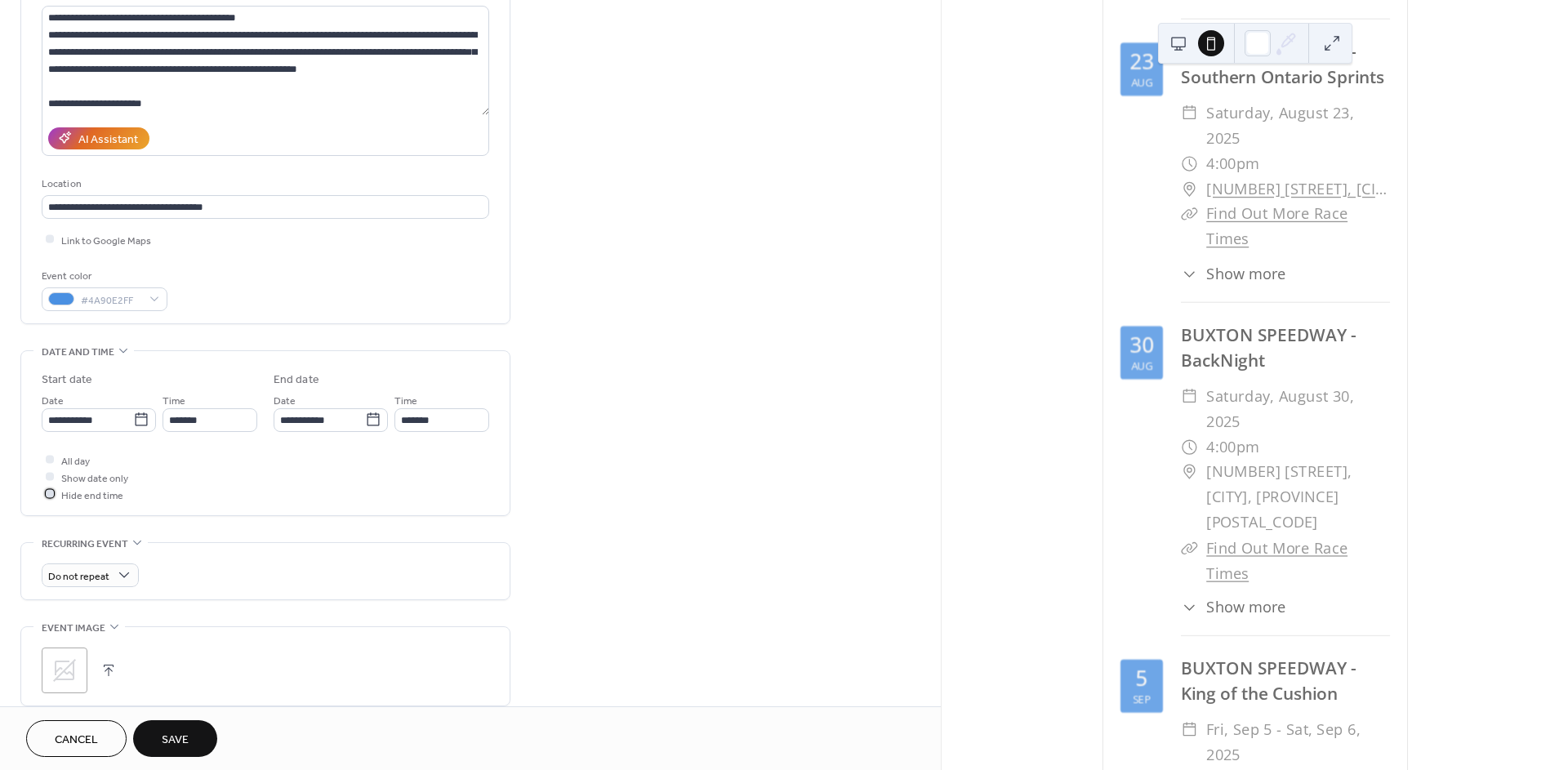 click on "Hide end time" at bounding box center [92, 495] 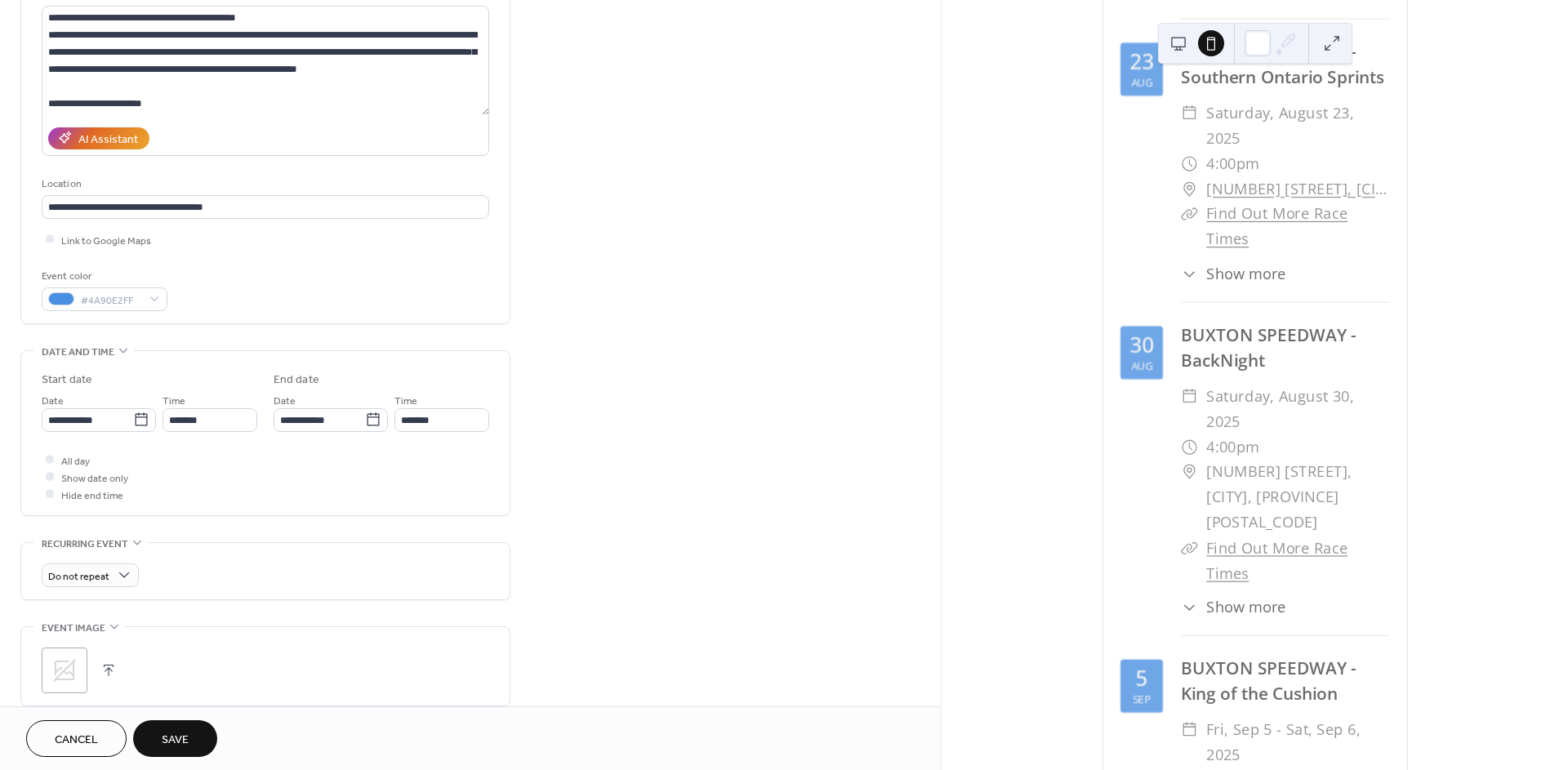 click on "**********" at bounding box center [470, 523] 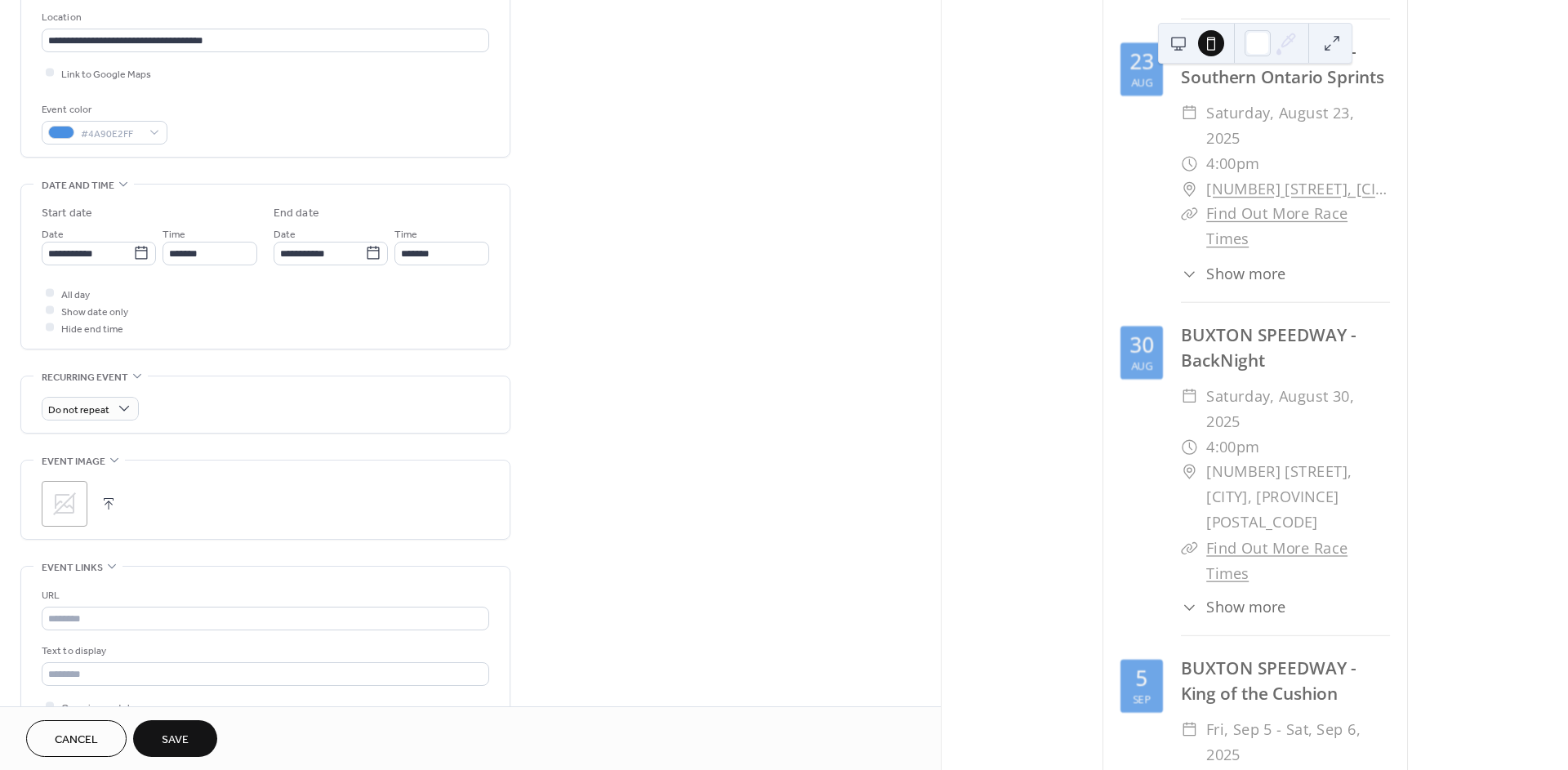 scroll, scrollTop: 363, scrollLeft: 0, axis: vertical 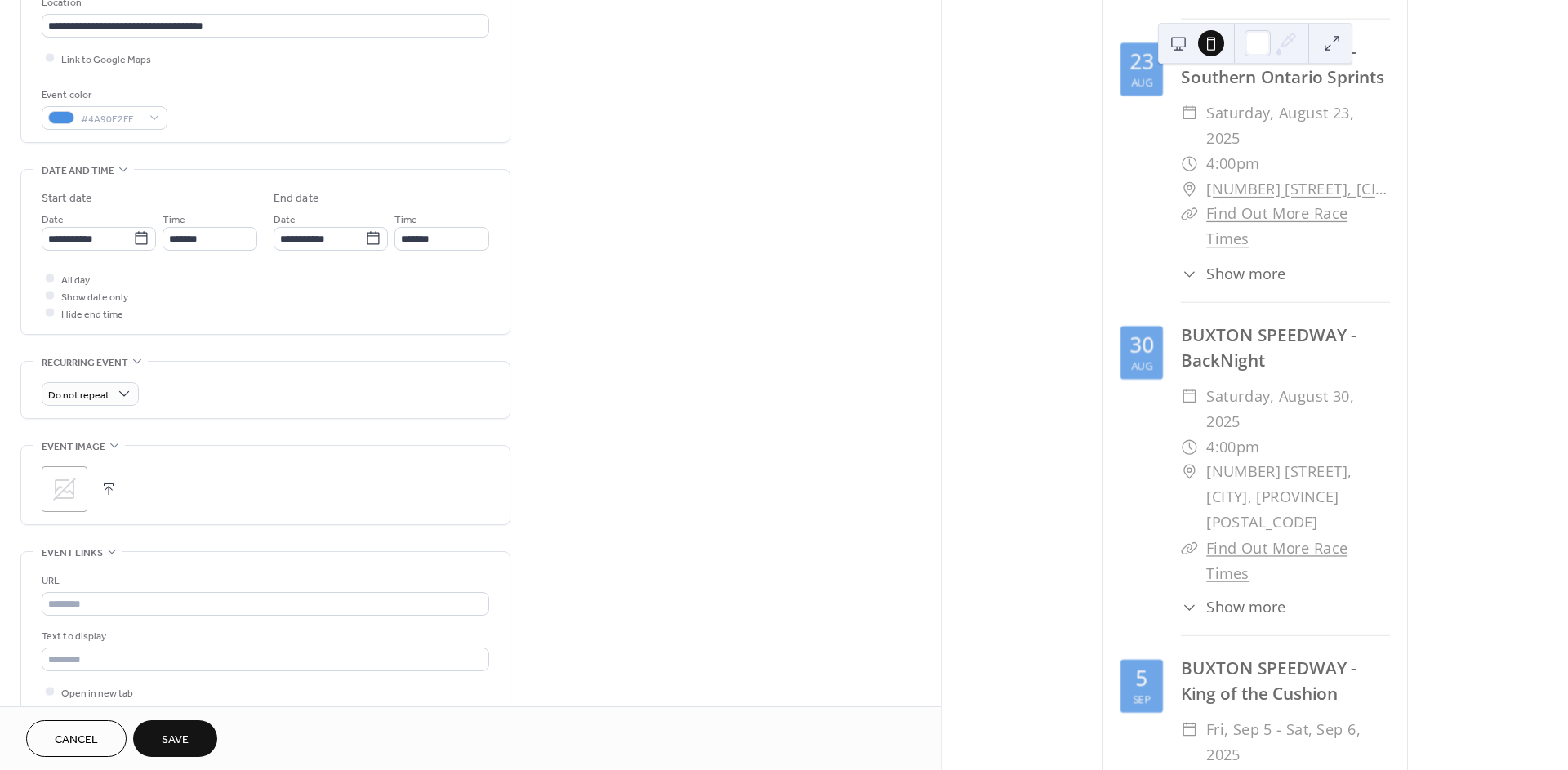 click on "**********" at bounding box center [470, 341] 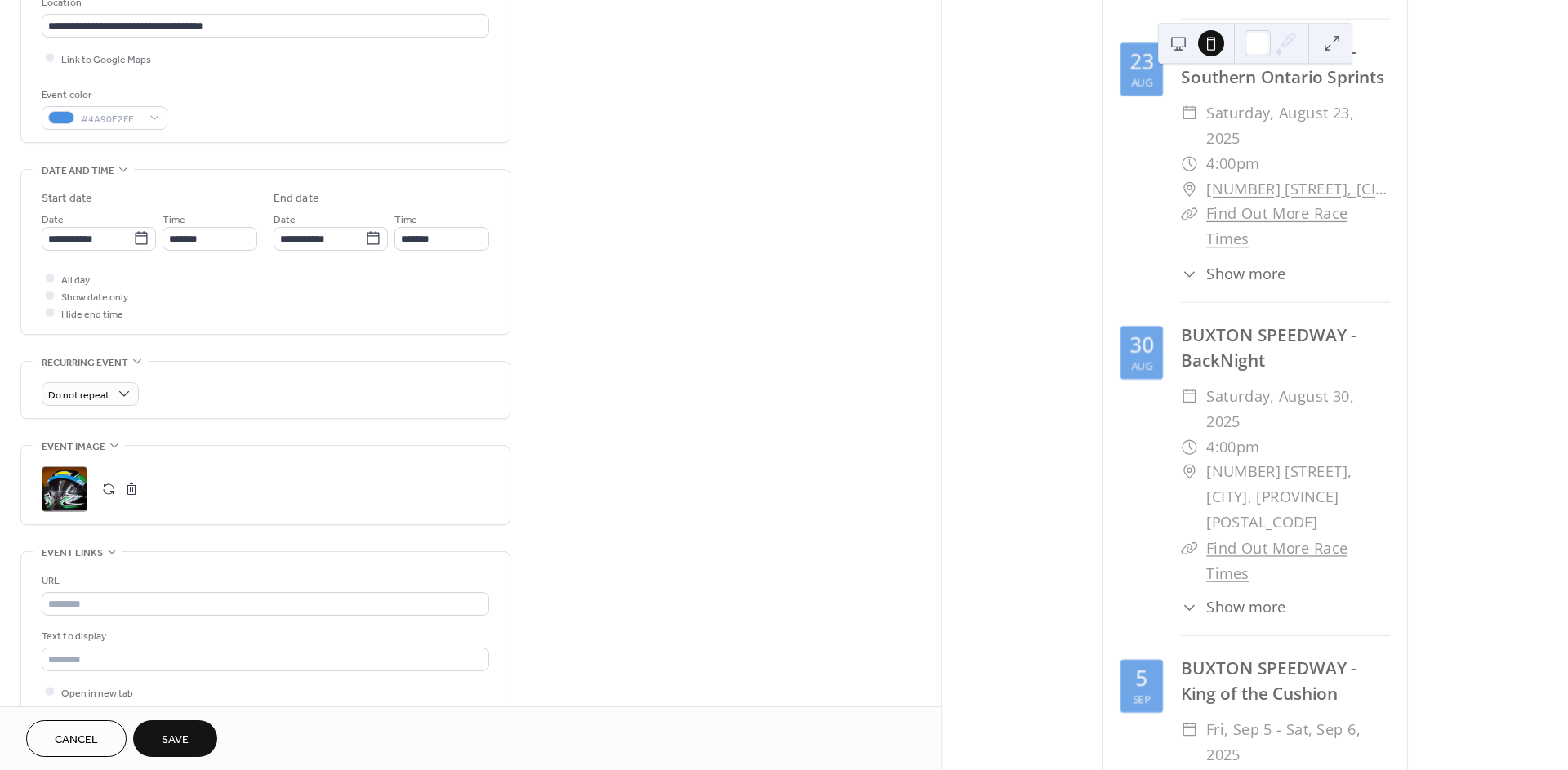 click on "URL" at bounding box center (264, 581) 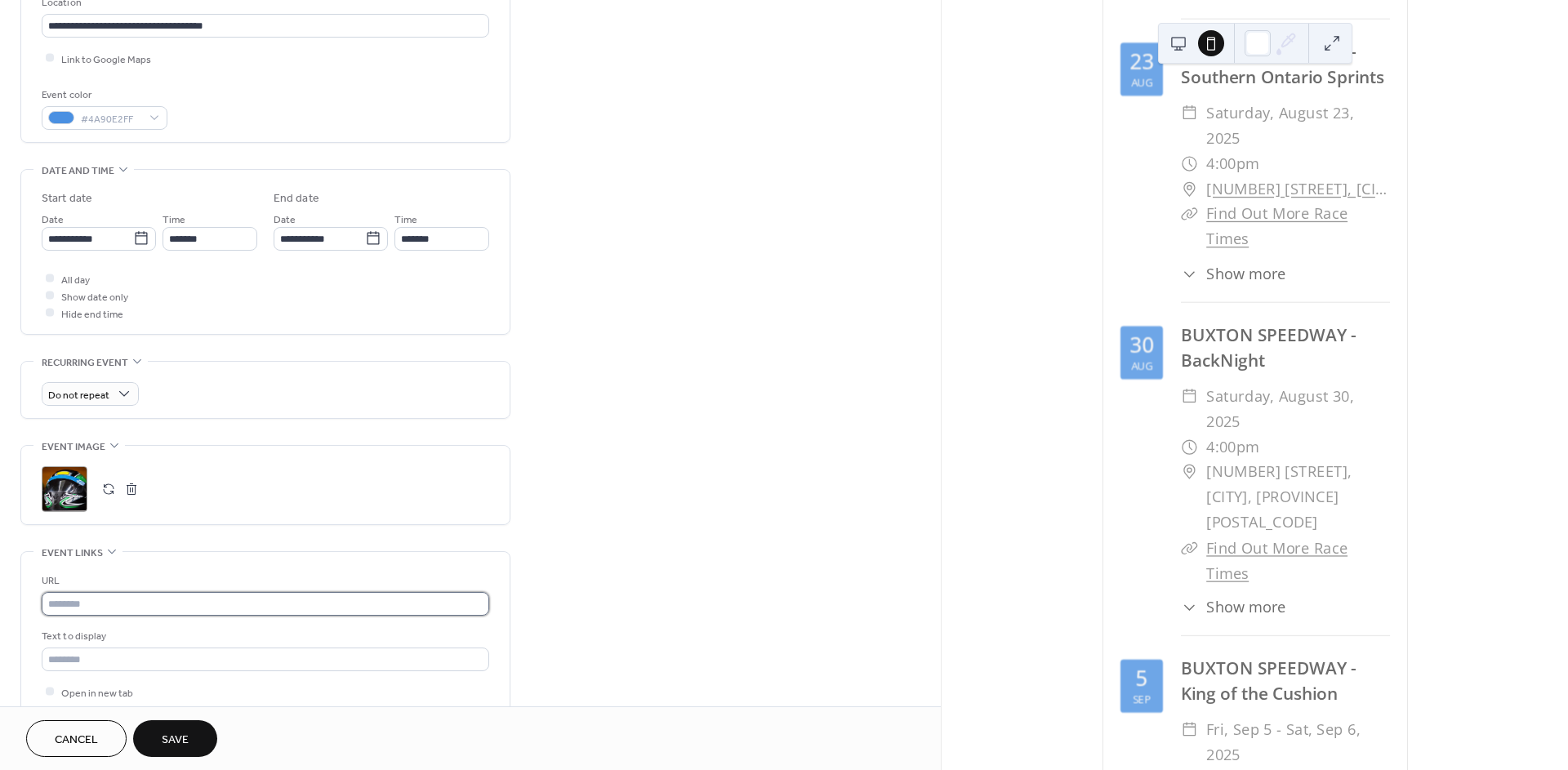 click at bounding box center [265, 603] 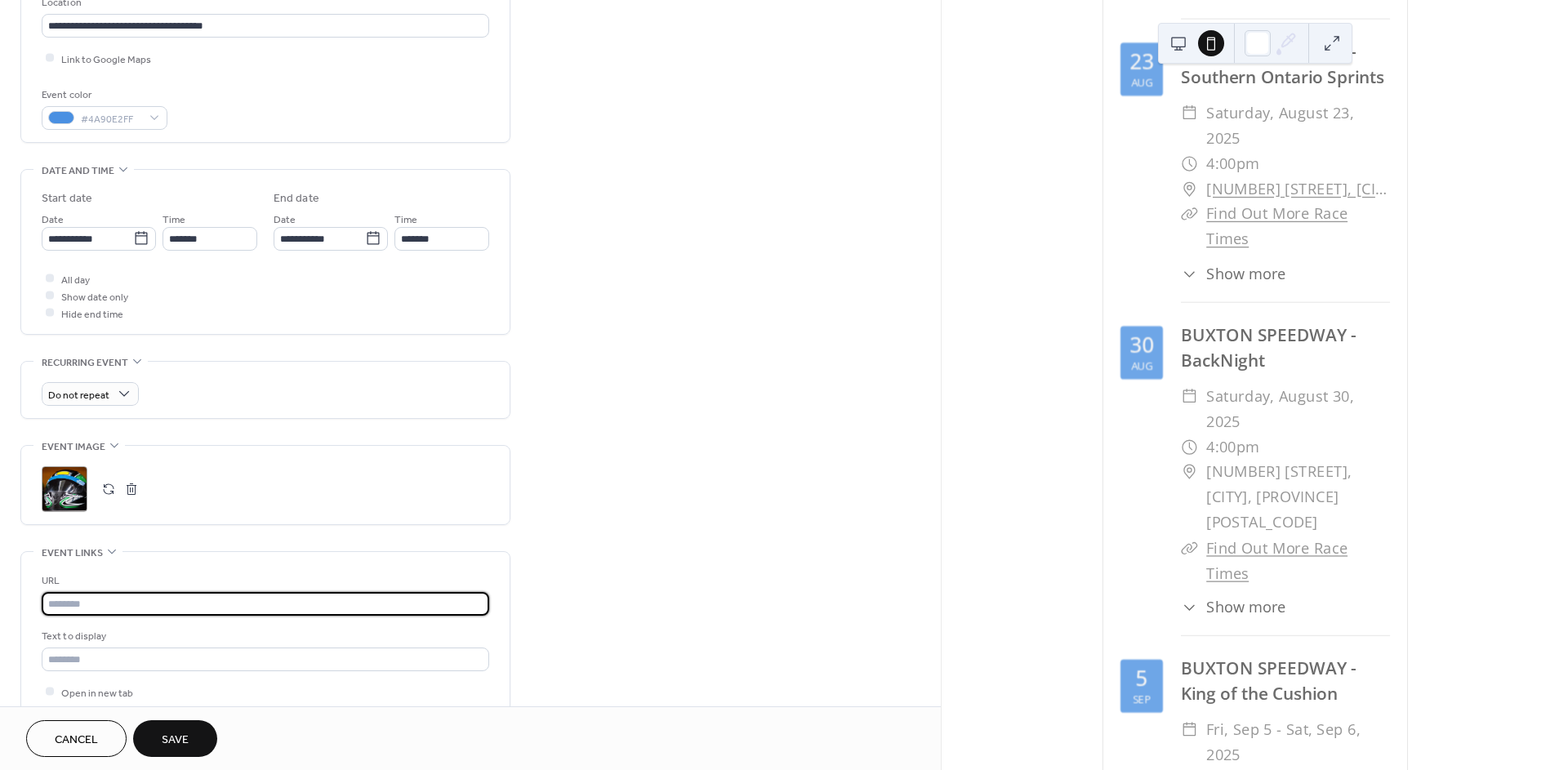type on "**********" 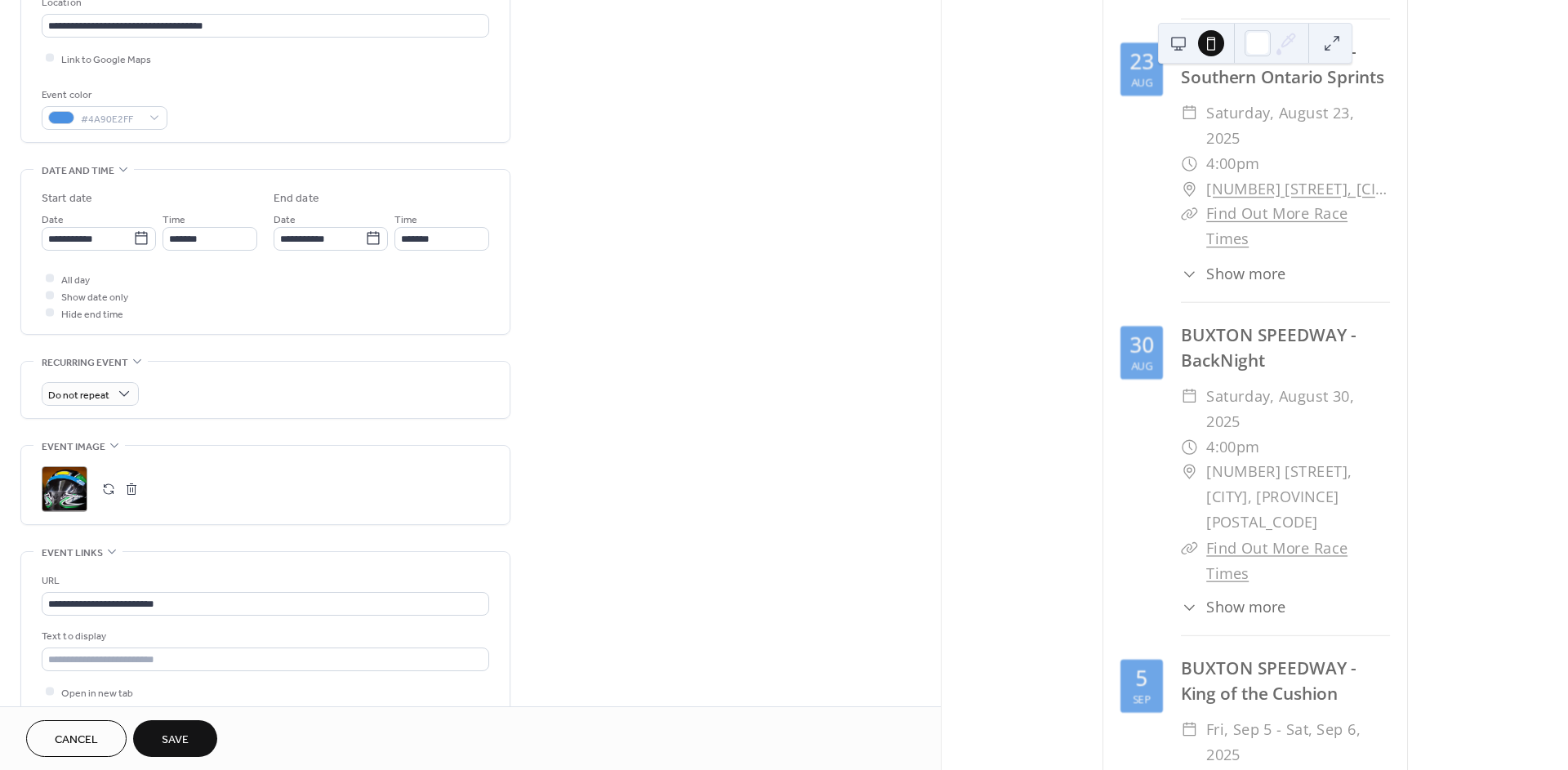 click on "**********" at bounding box center (470, 341) 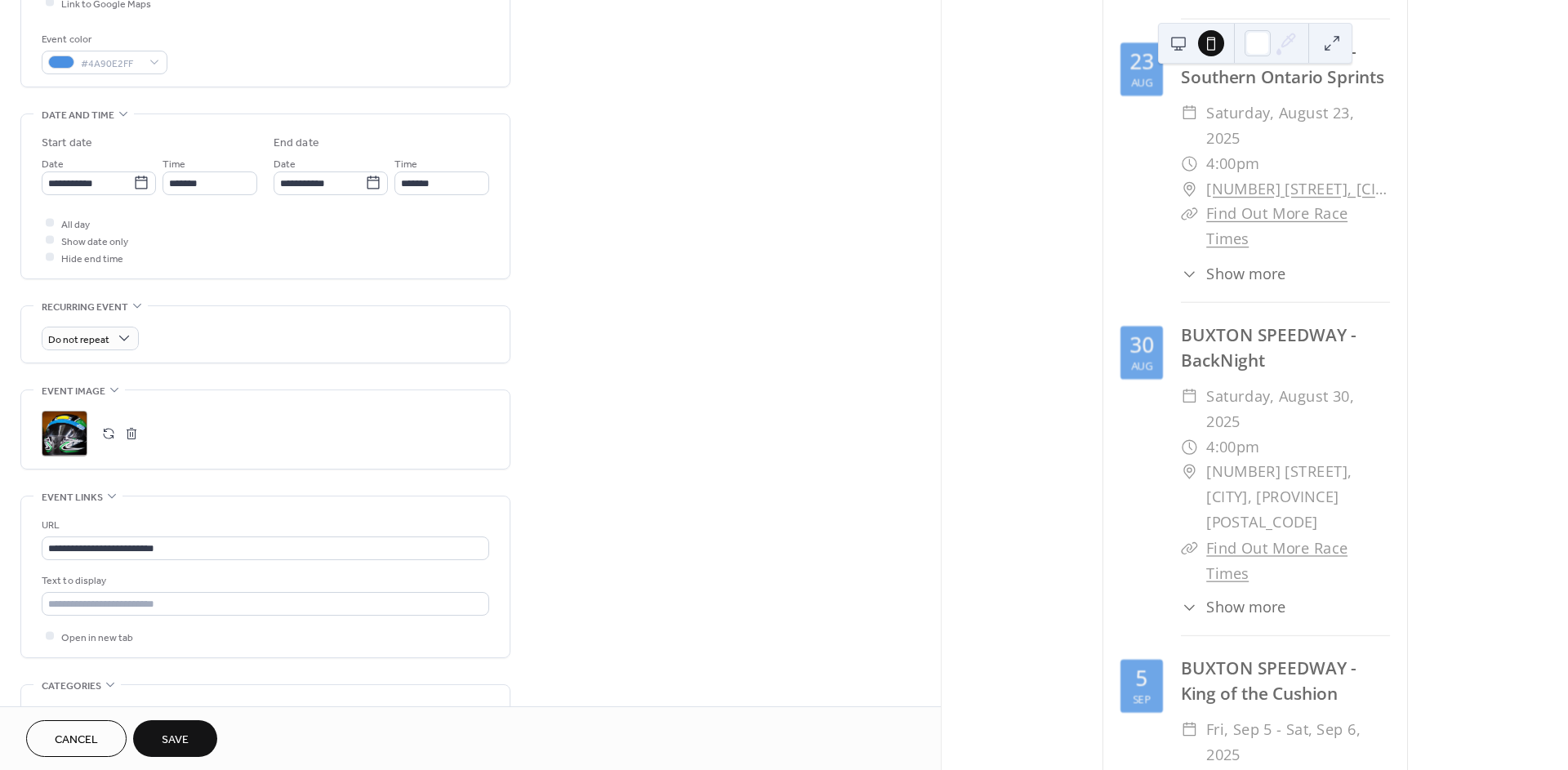 scroll, scrollTop: 544, scrollLeft: 0, axis: vertical 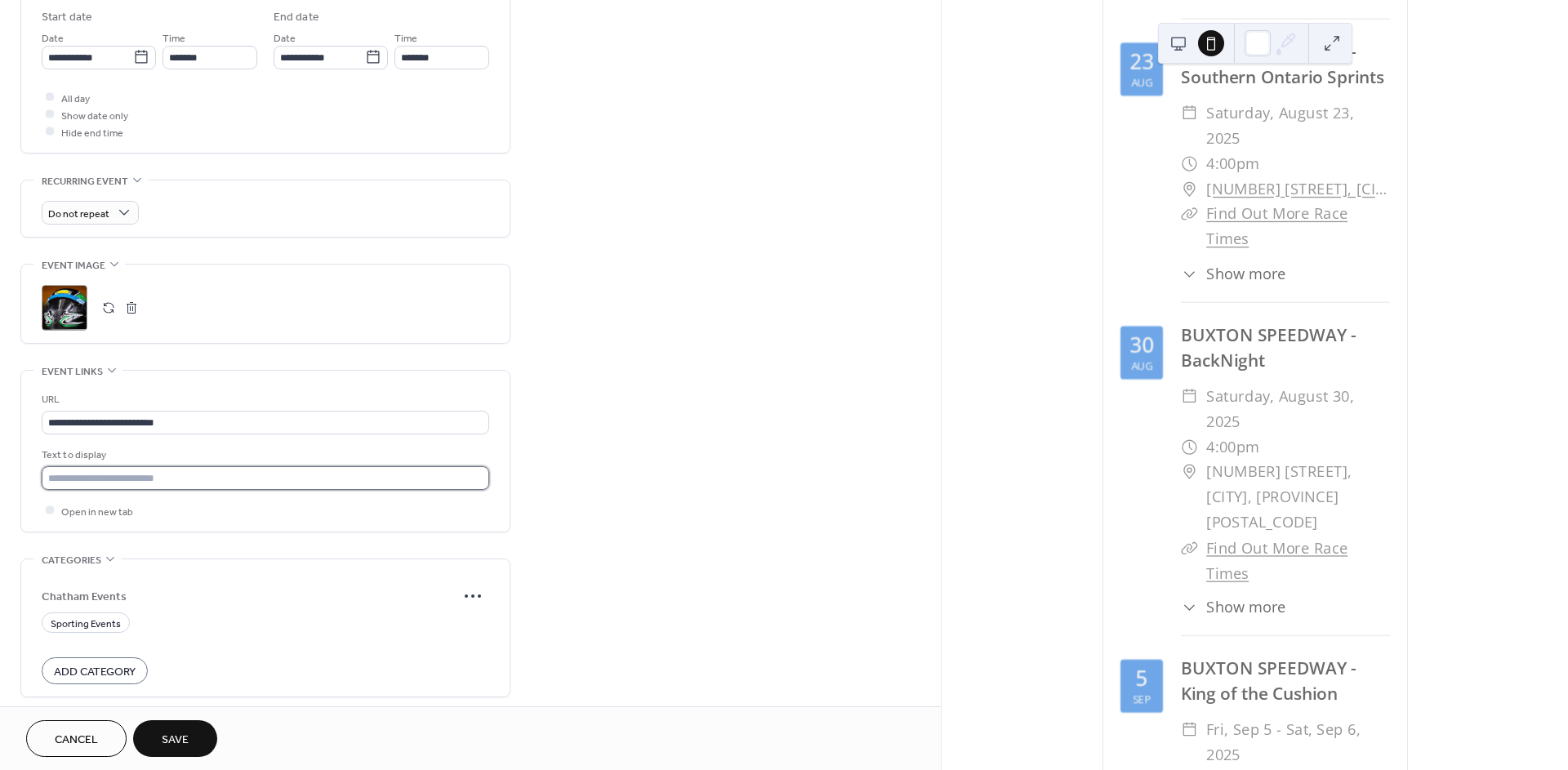 click at bounding box center [265, 478] 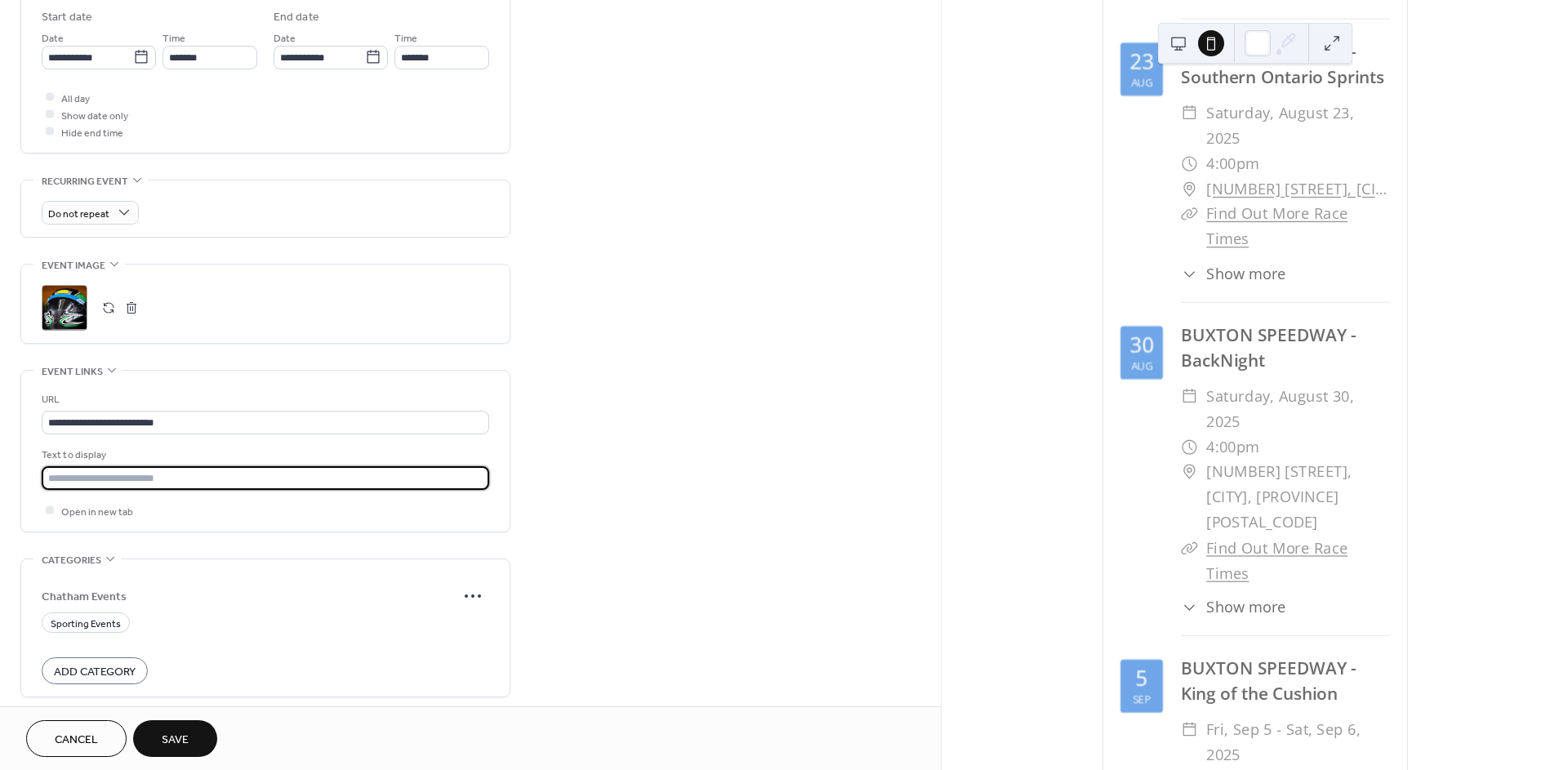 type on "**********" 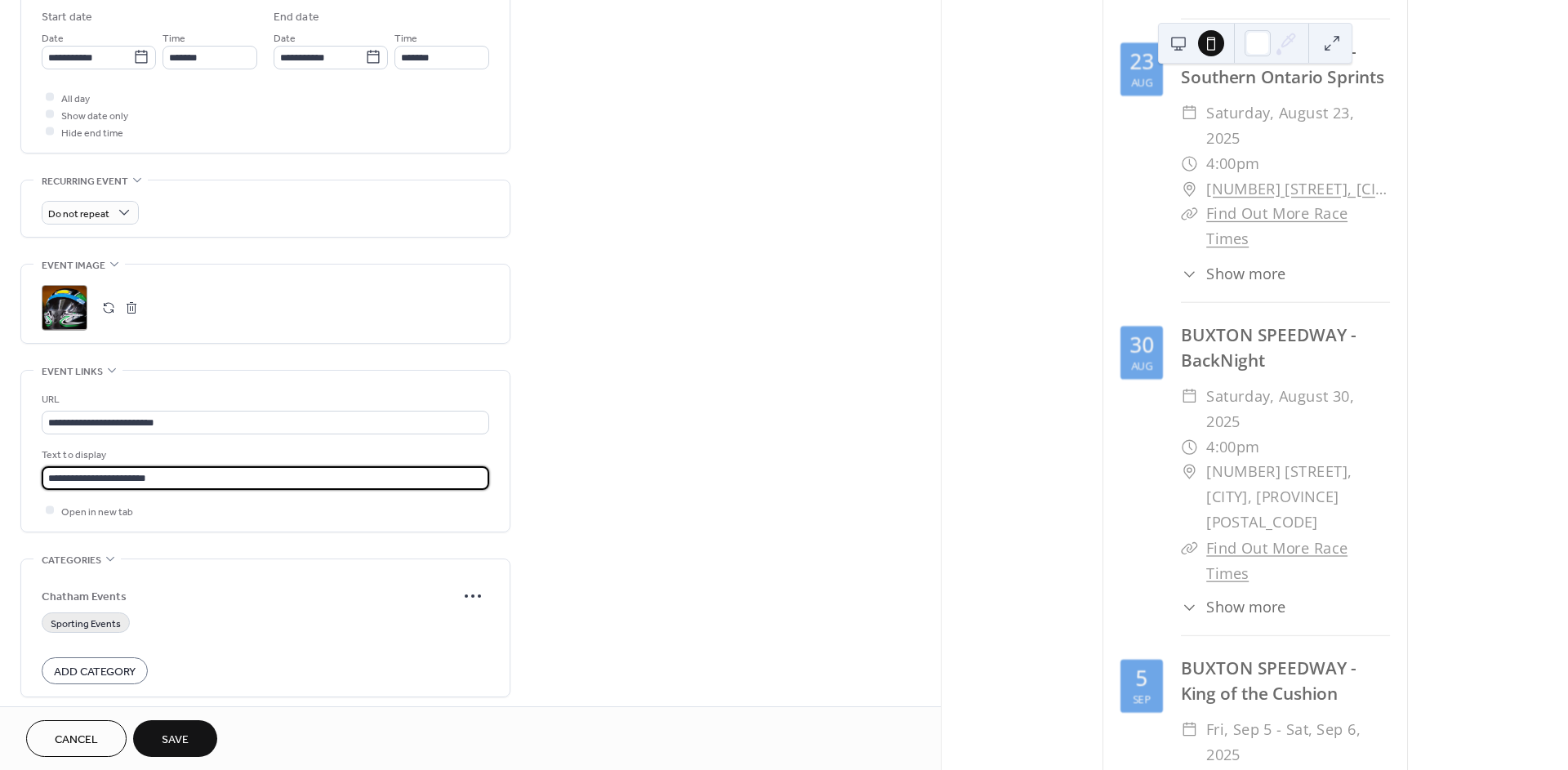 click on "Sporting Events" at bounding box center (86, 623) 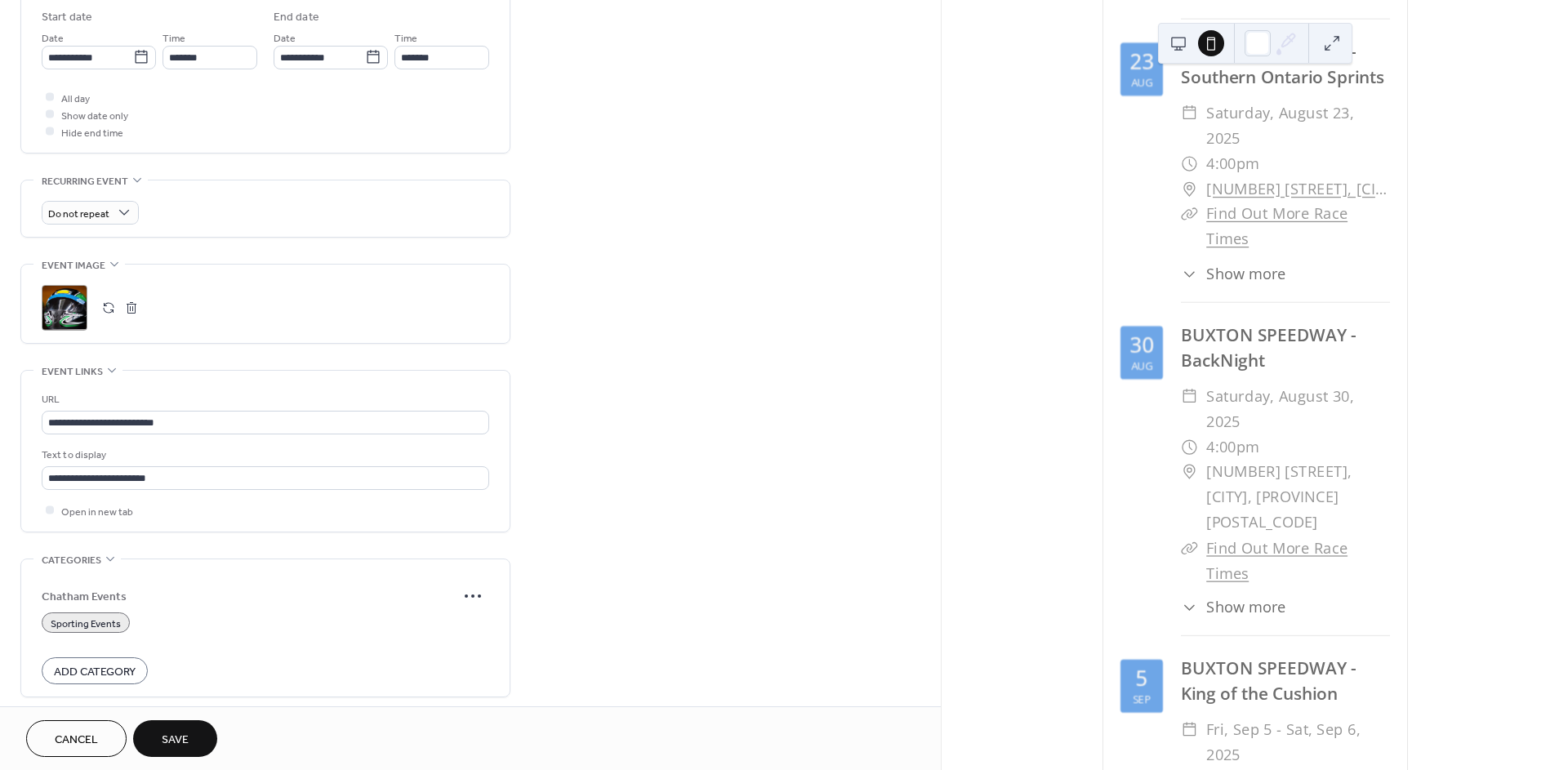 click on "Save" at bounding box center (175, 738) 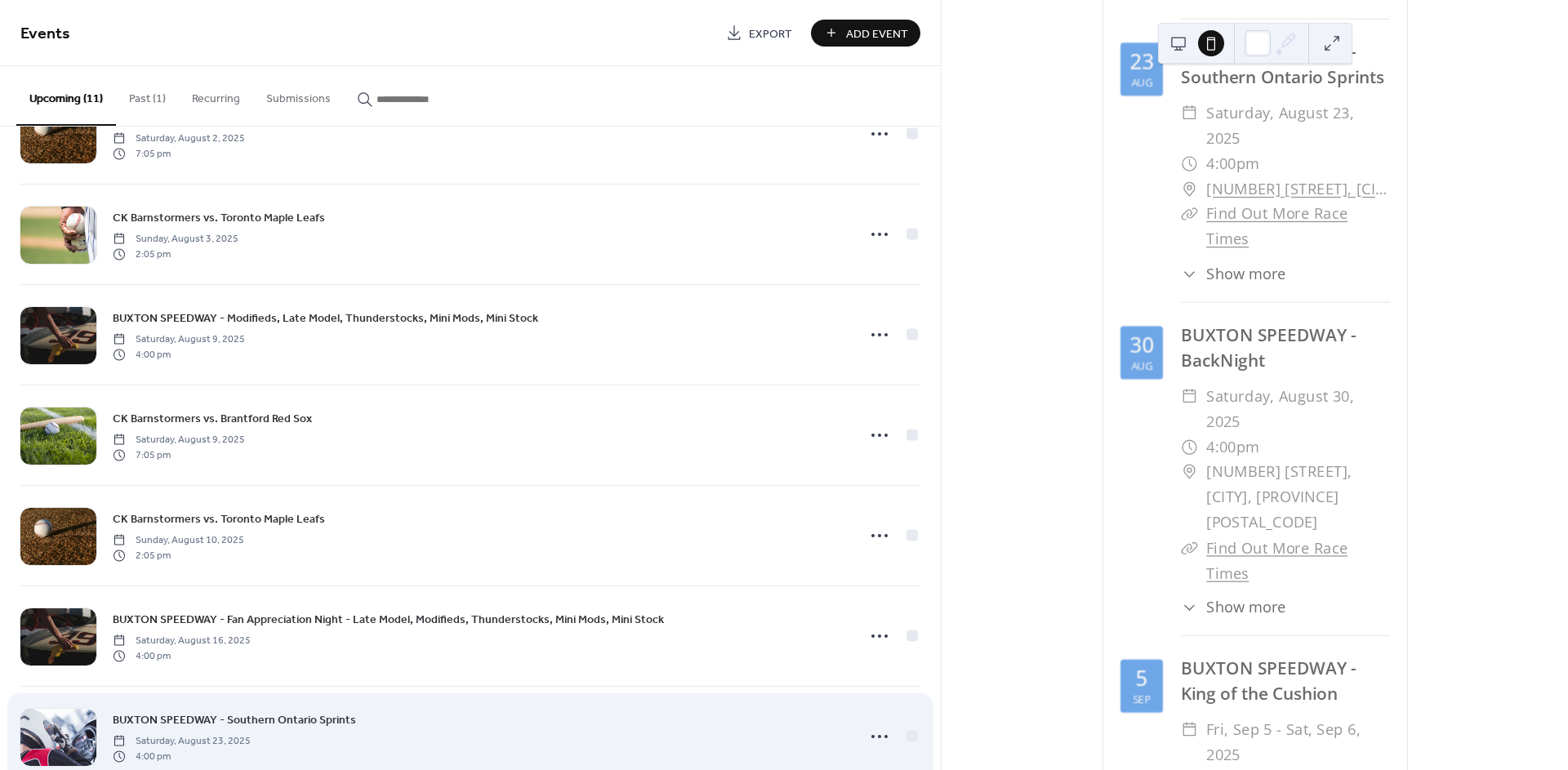 scroll, scrollTop: 510, scrollLeft: 0, axis: vertical 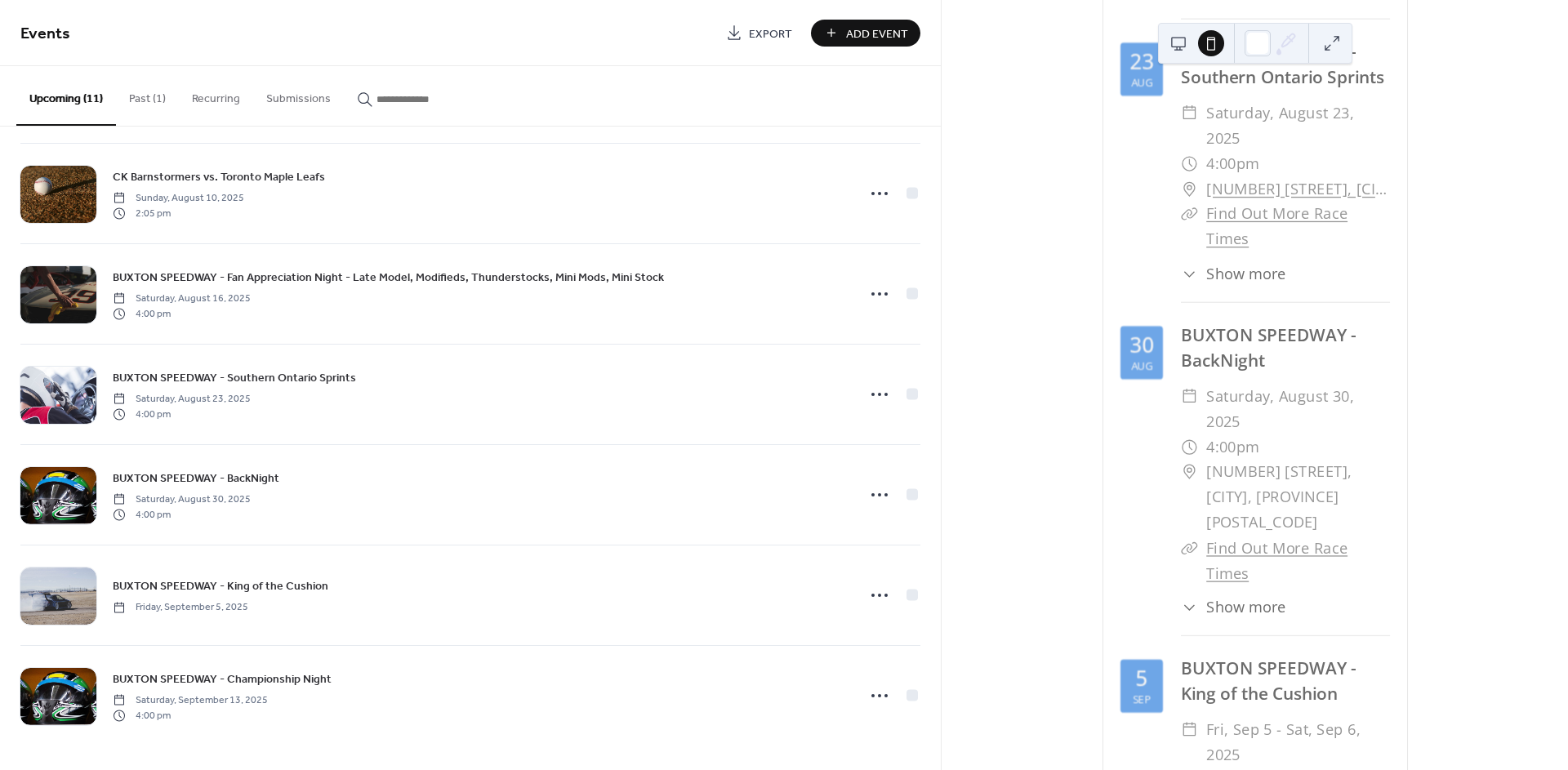 click on "Add Event" at bounding box center (866, 33) 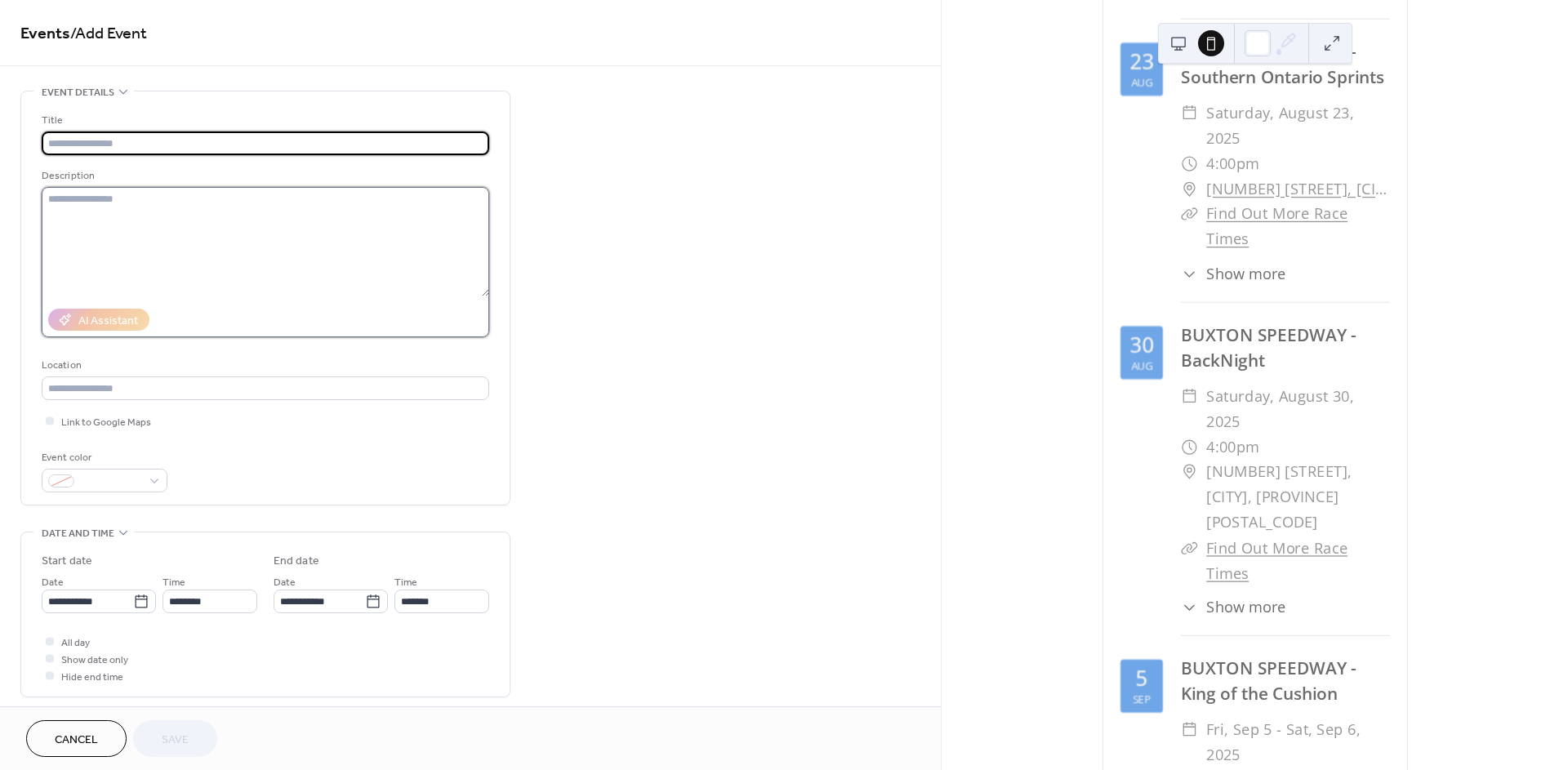 click at bounding box center [265, 242] 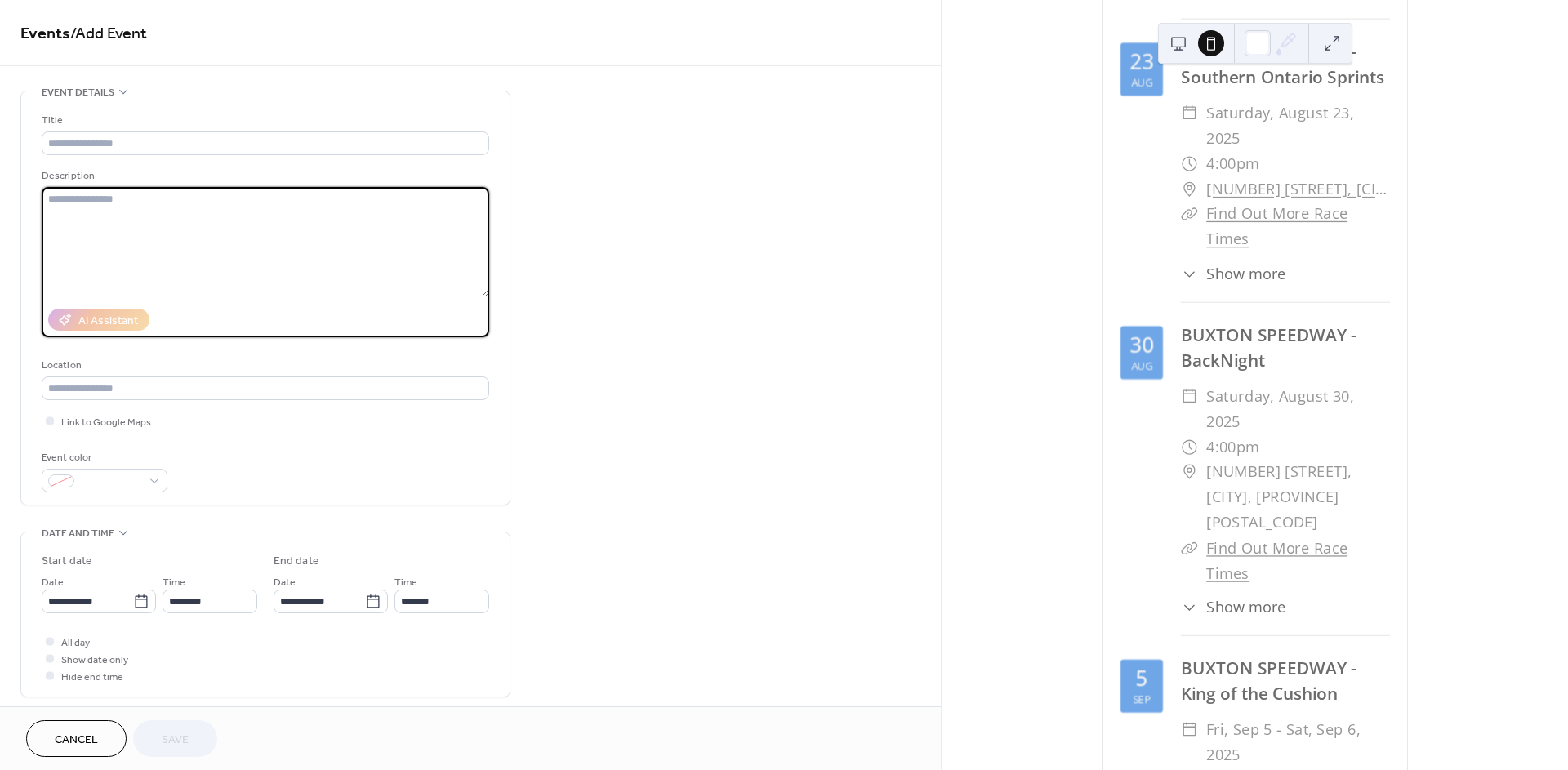 paste on "**********" 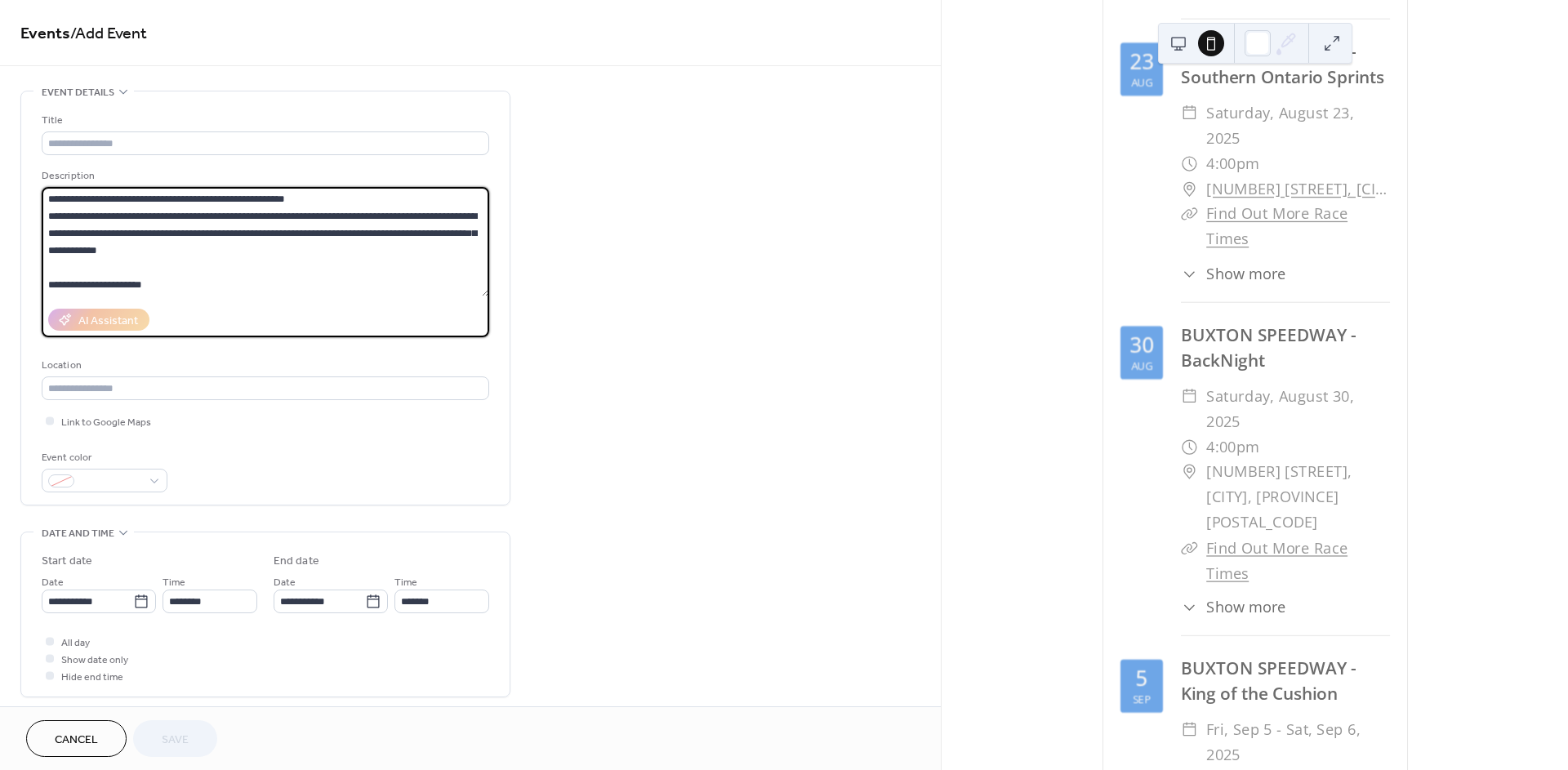 scroll, scrollTop: 168, scrollLeft: 0, axis: vertical 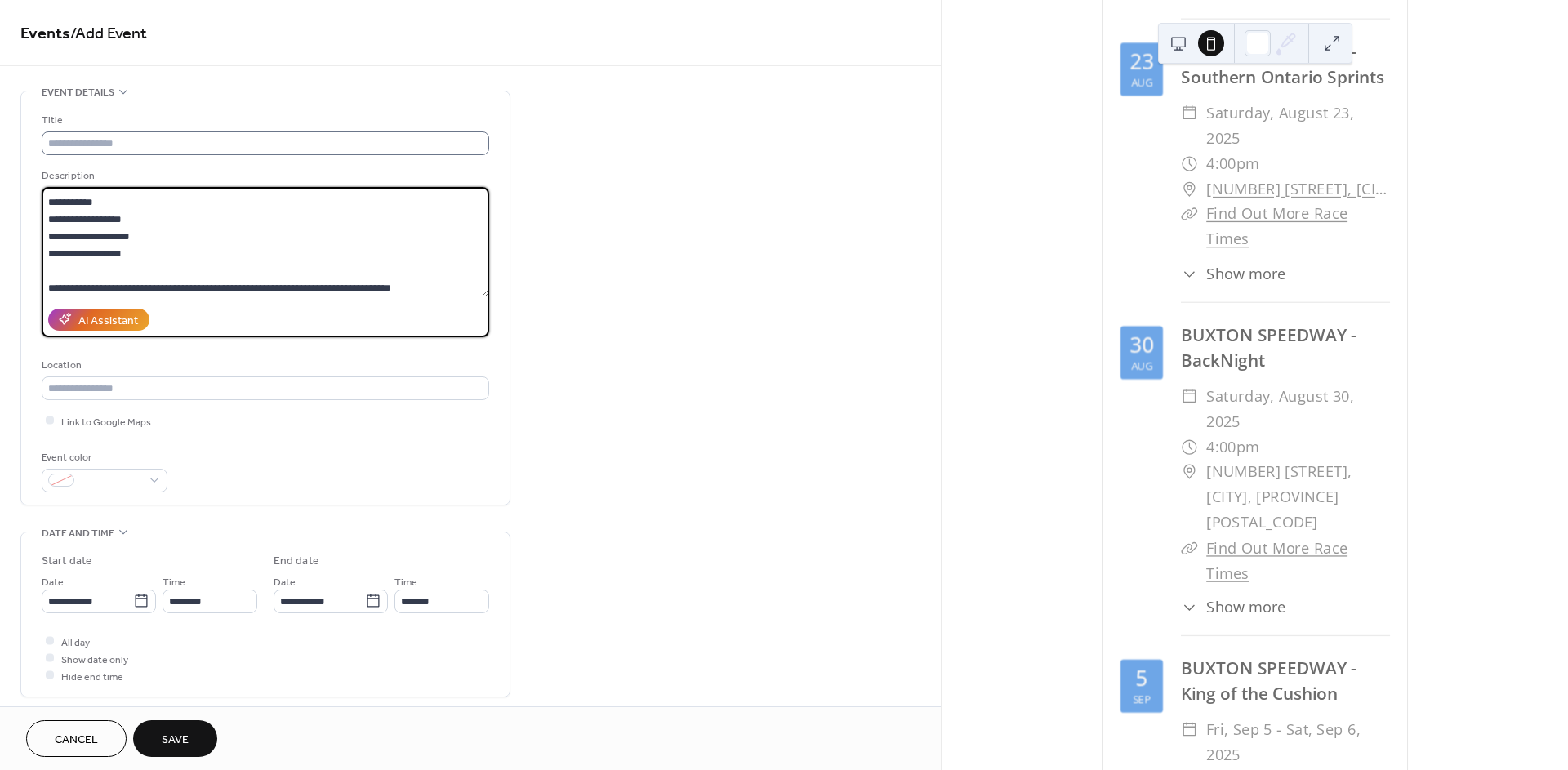 type on "**********" 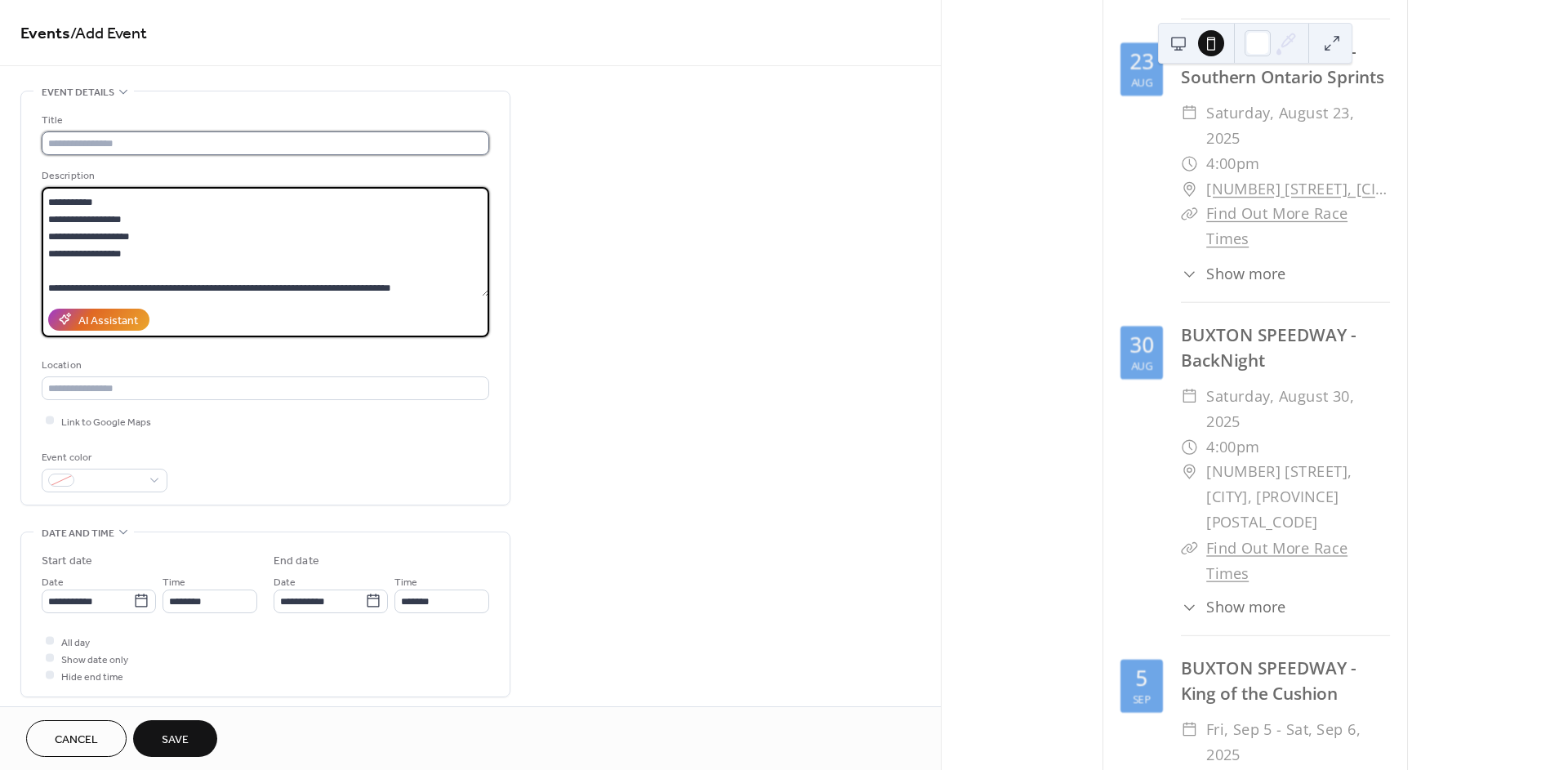 click at bounding box center [265, 143] 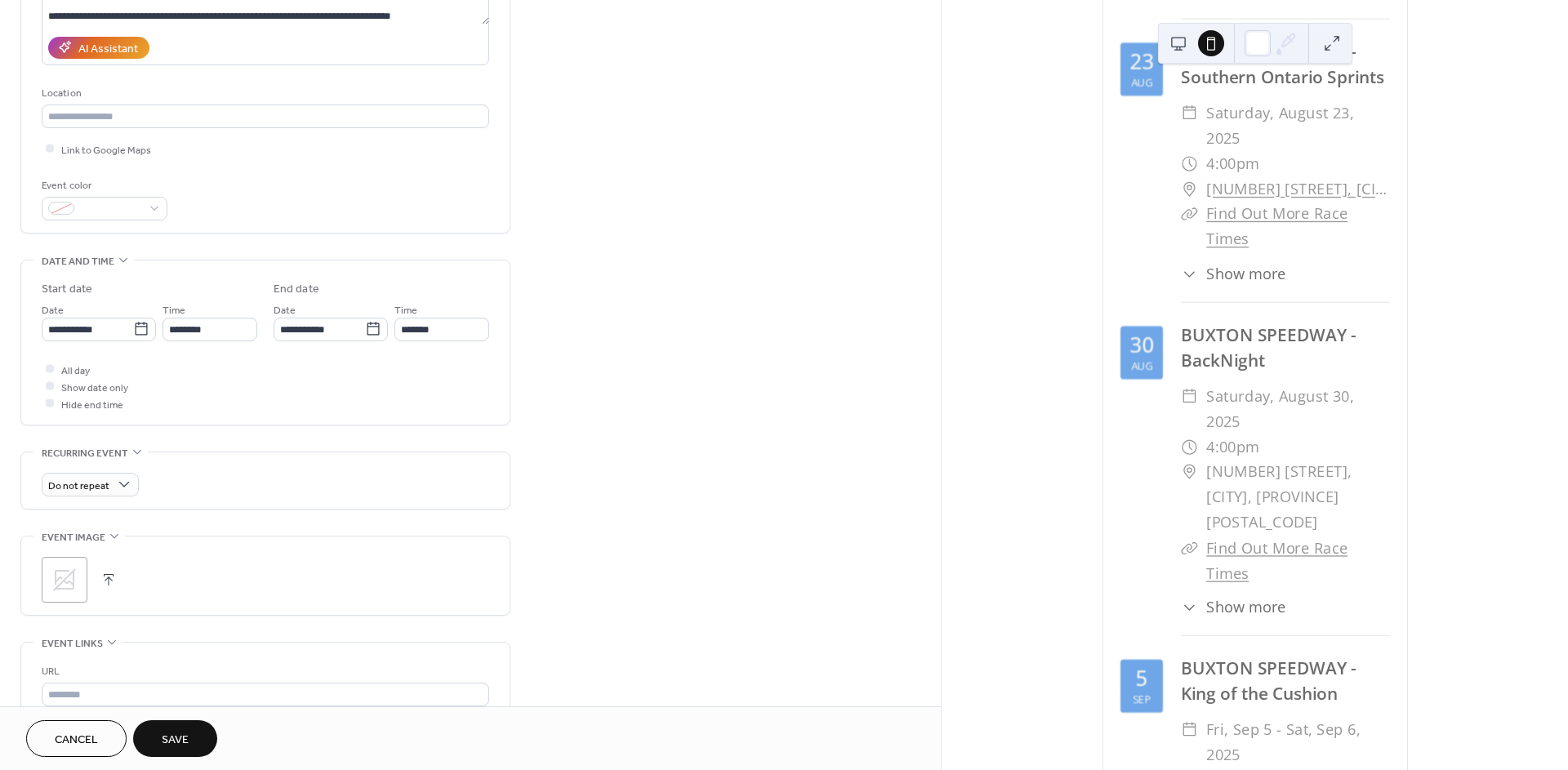 scroll, scrollTop: 0, scrollLeft: 0, axis: both 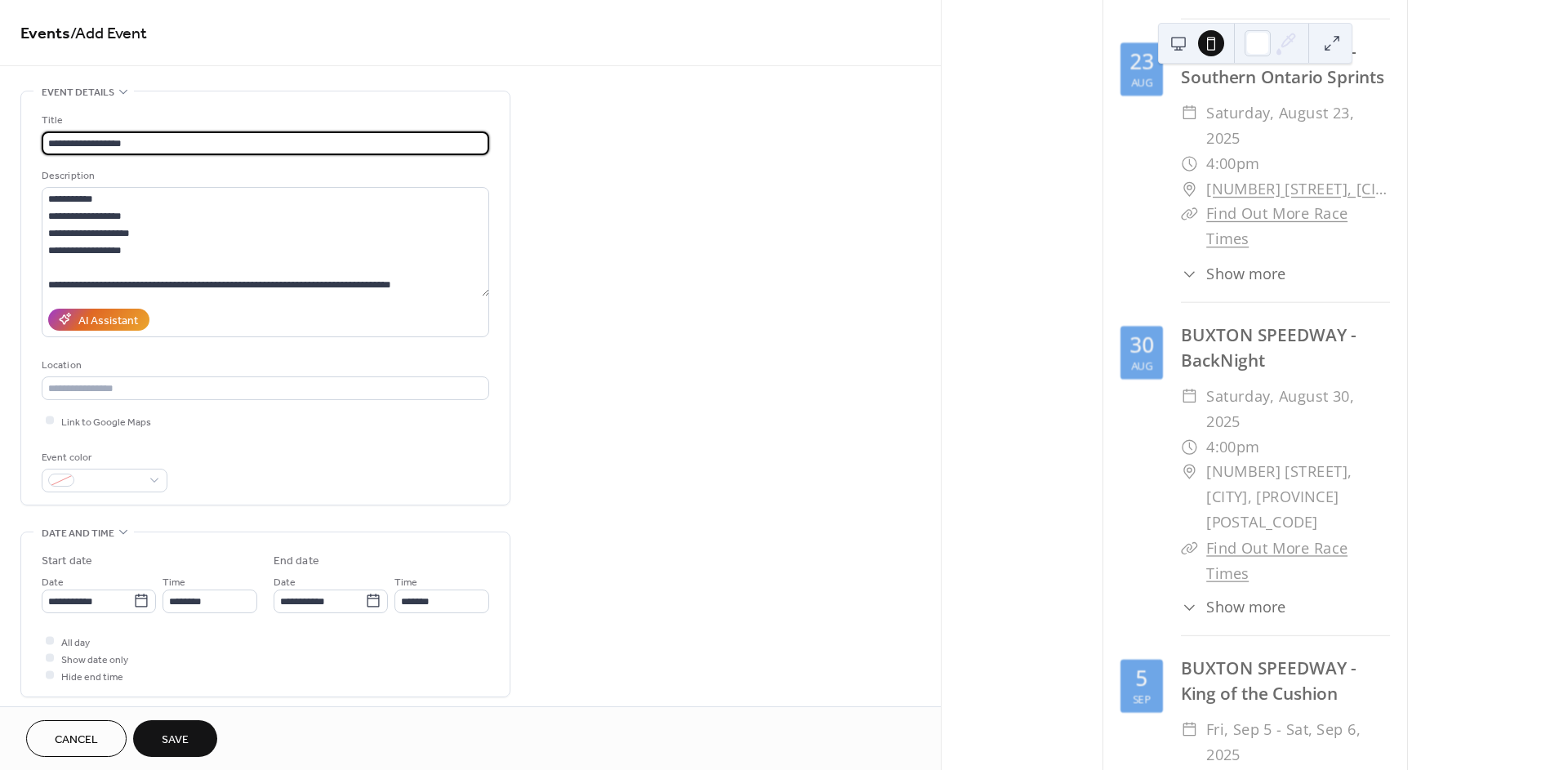 click on "**********" at bounding box center [265, 143] 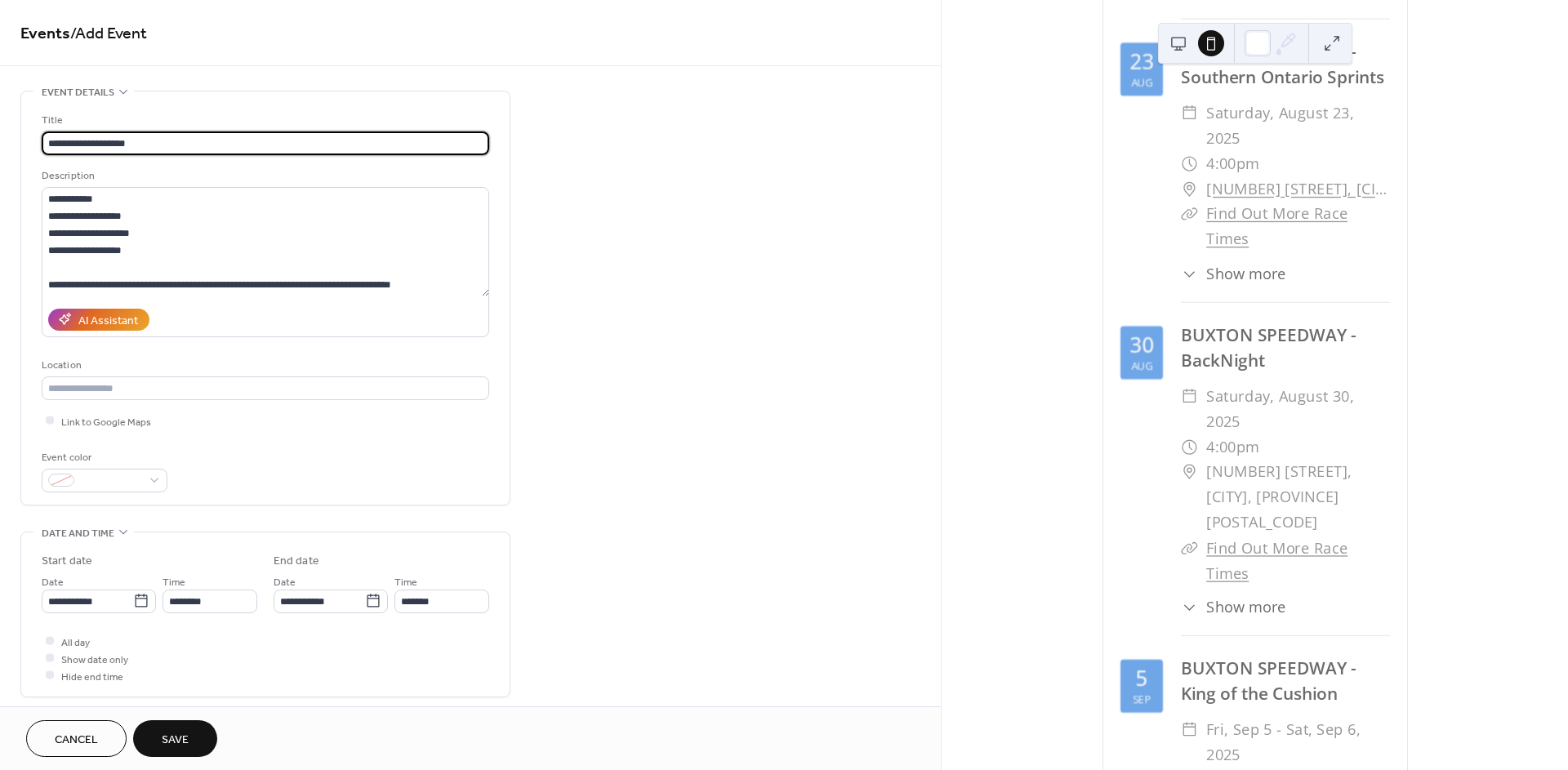 paste on "**********" 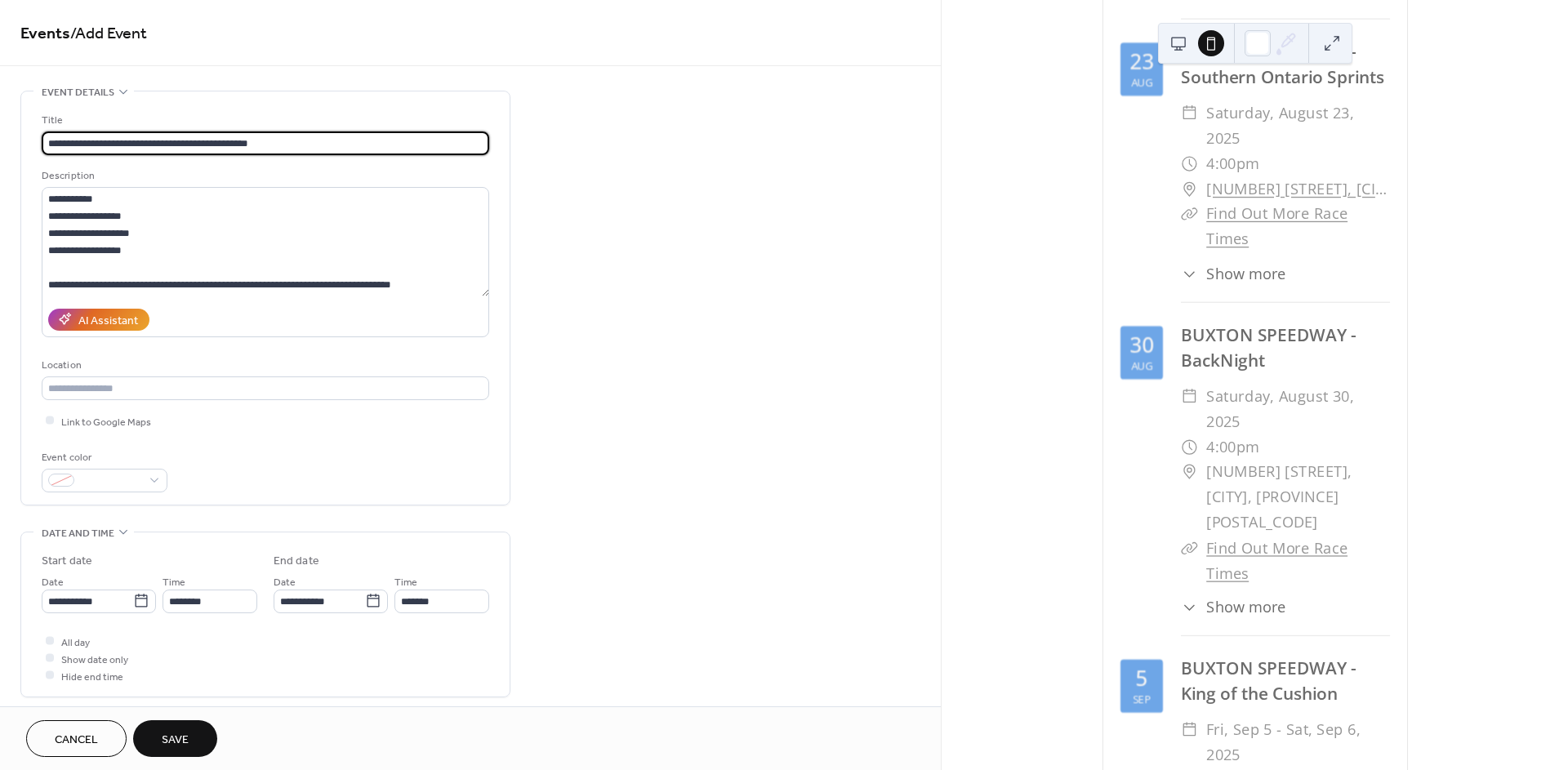 type on "**********" 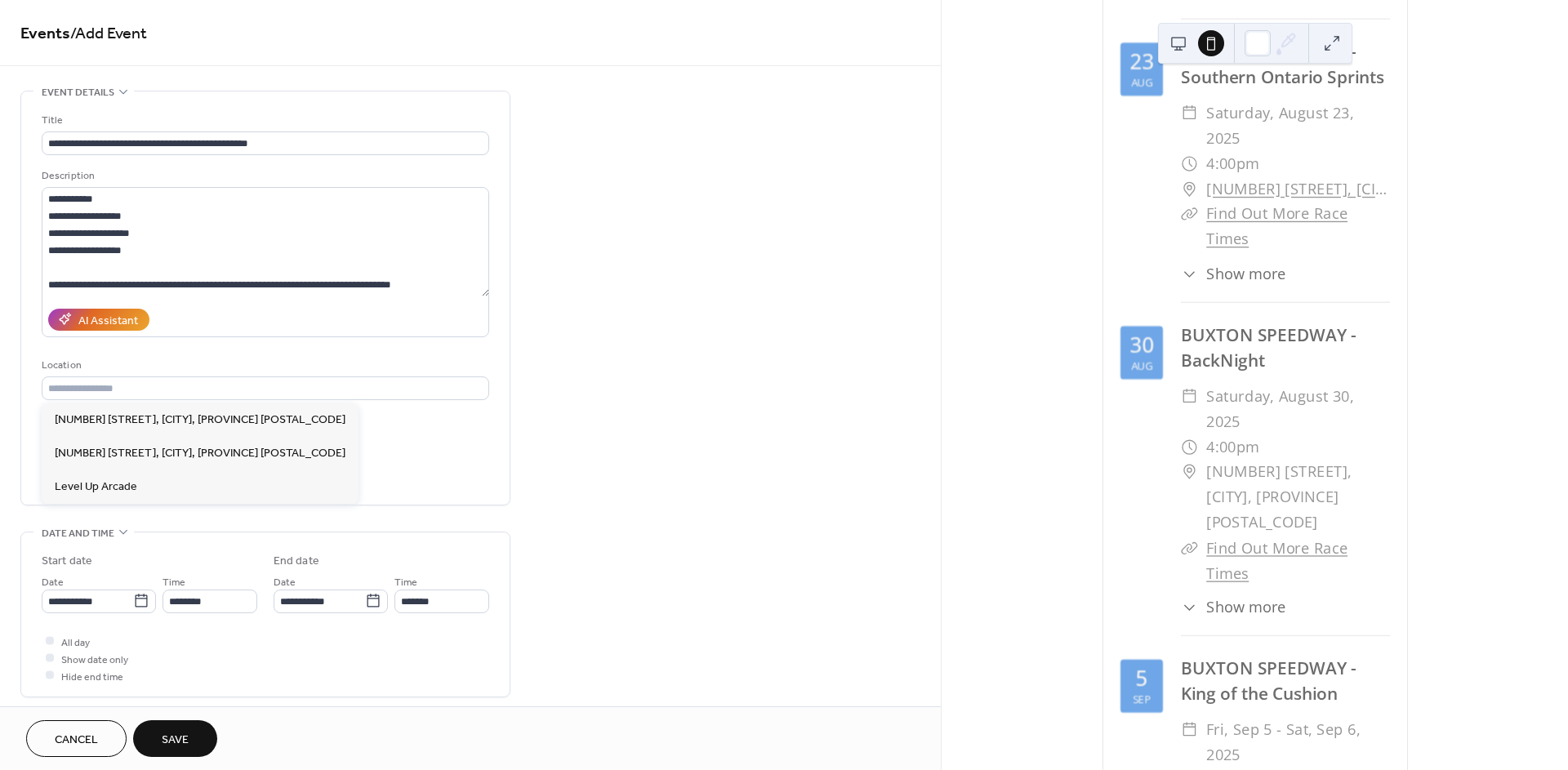 click on "Location" at bounding box center [264, 365] 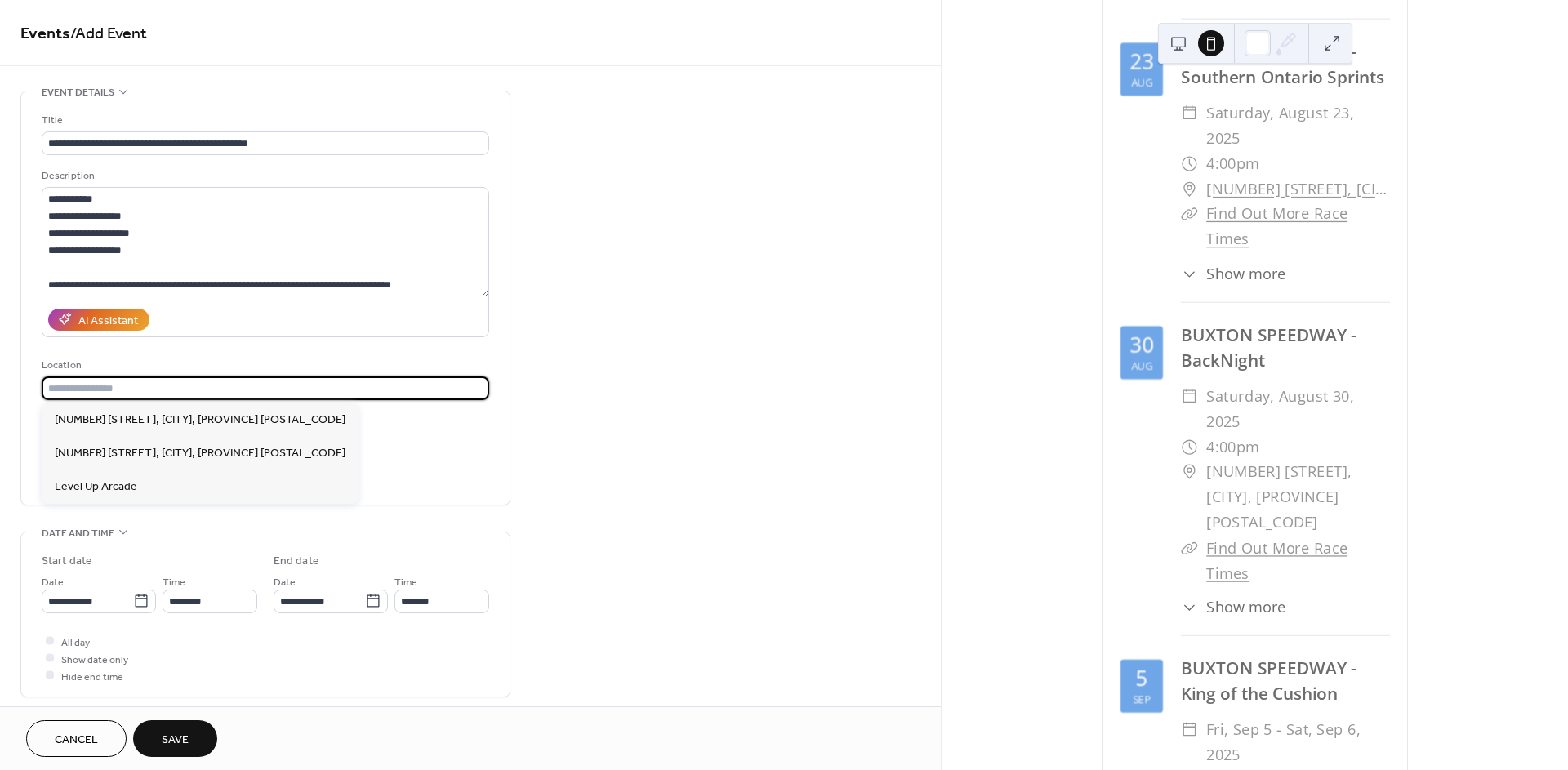 click at bounding box center (265, 388) 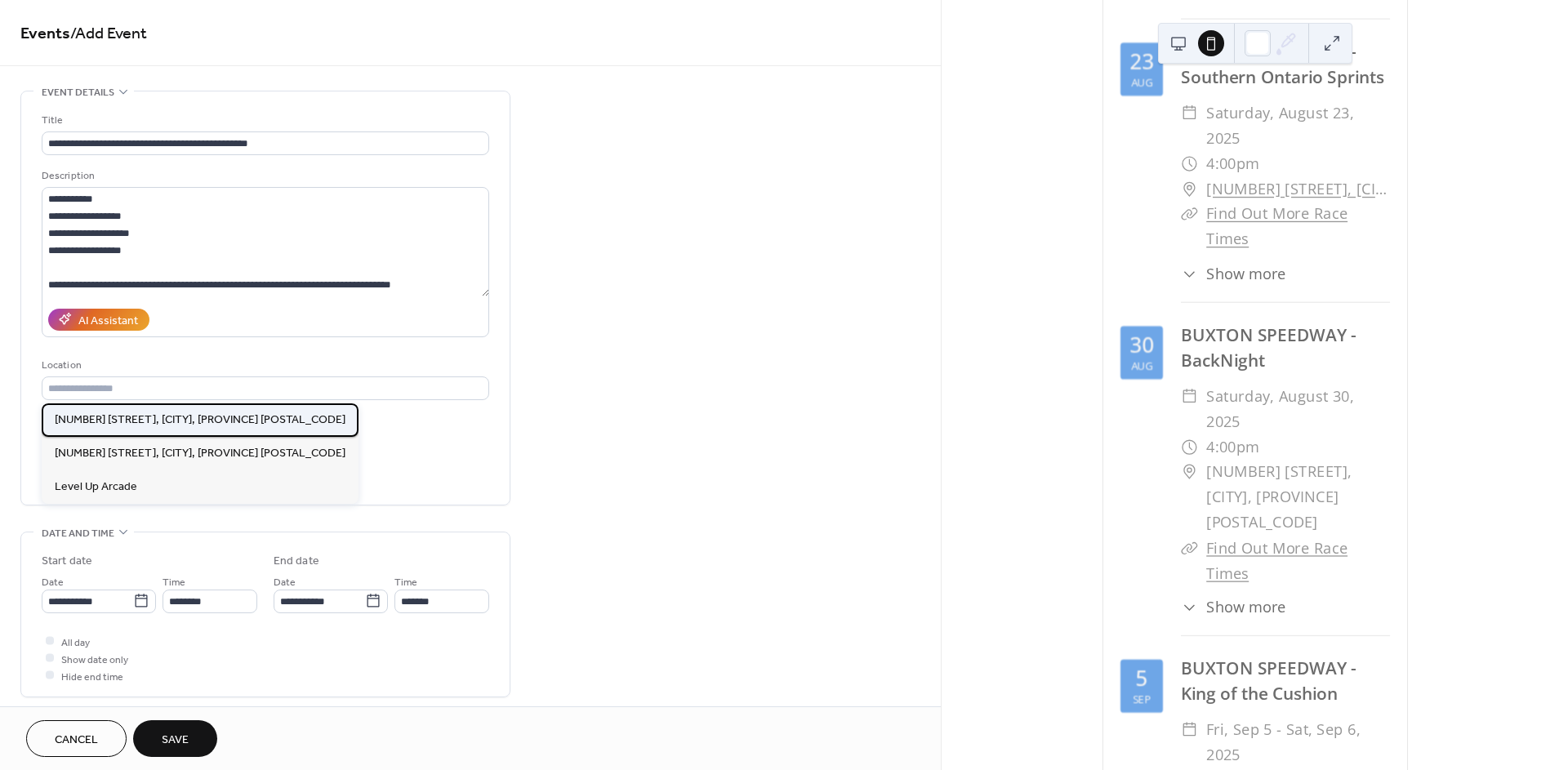 click on "[NUMBER] [STREET], [CITY], [PROVINCE] [POSTAL_CODE]" at bounding box center [200, 420] 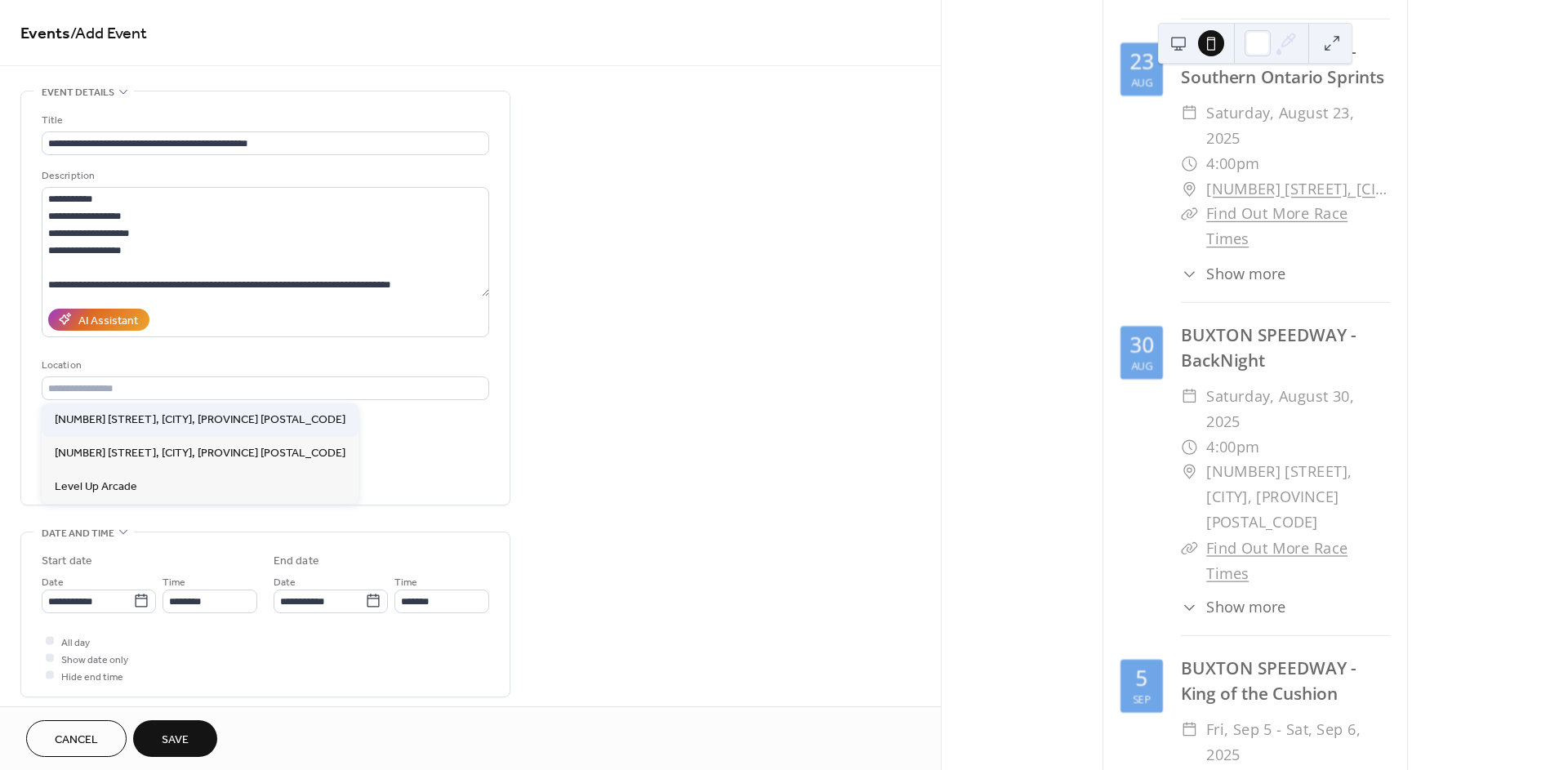 type on "**********" 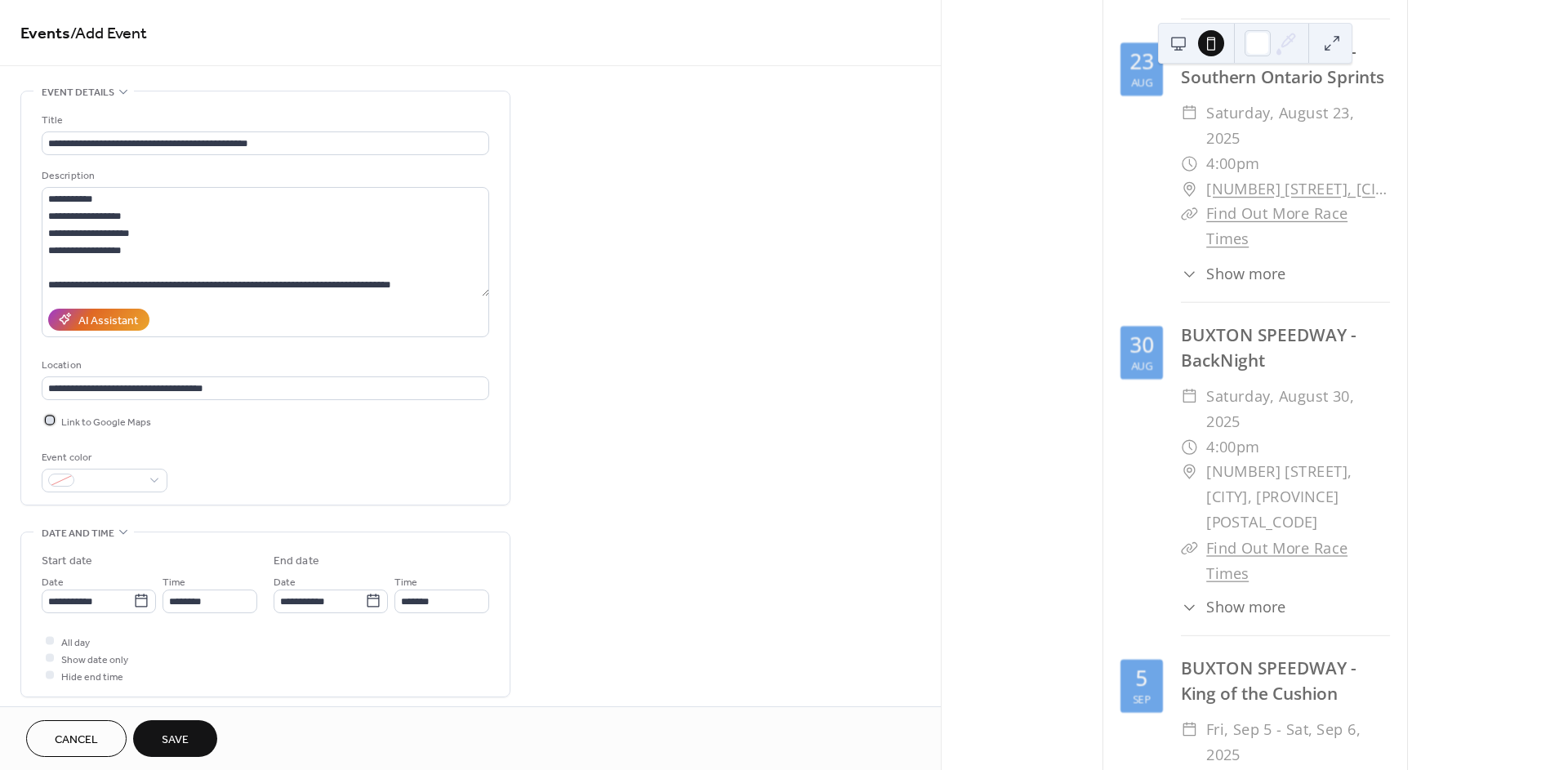 click on "Link to Google Maps" at bounding box center (106, 421) 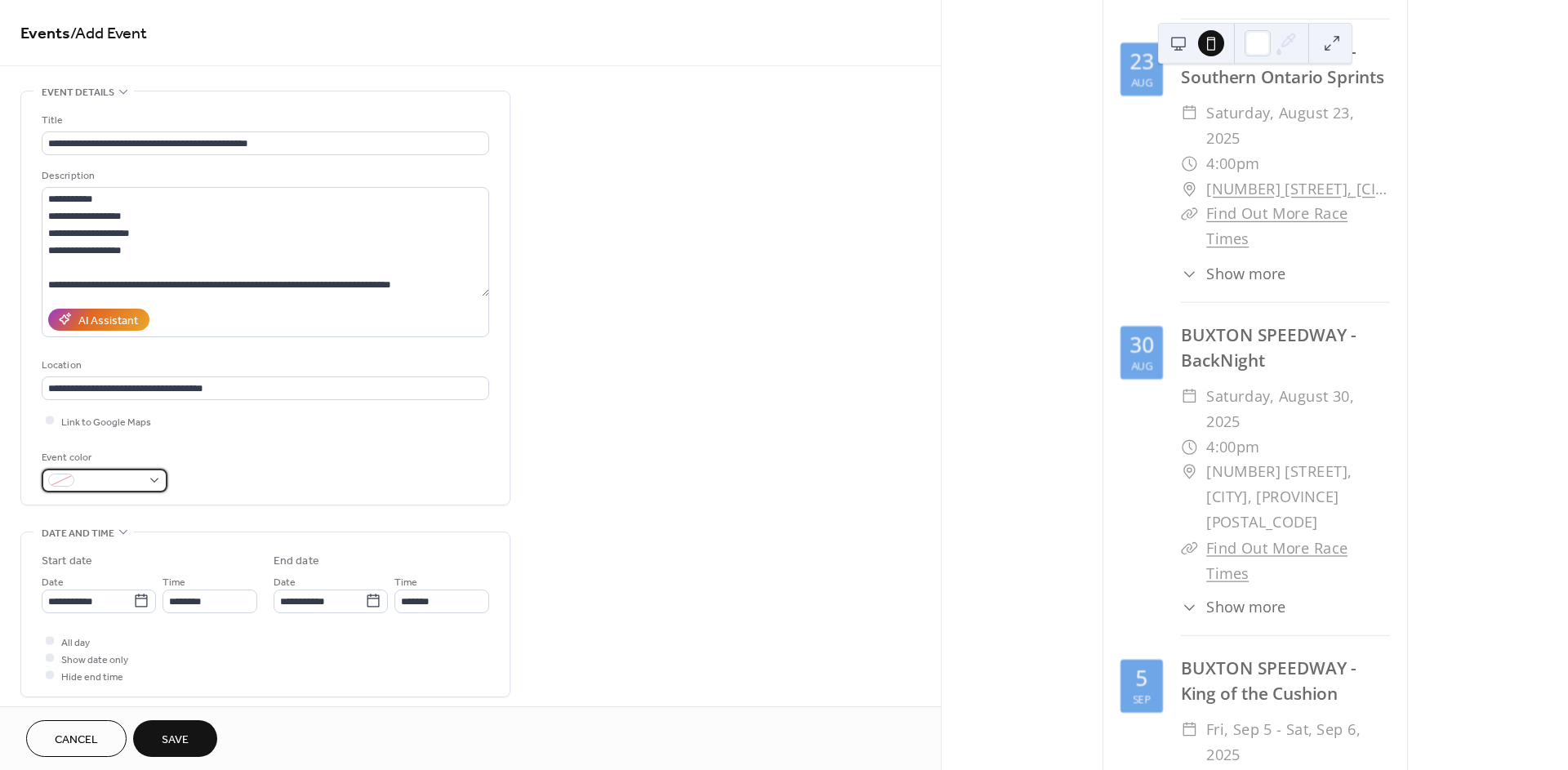 click at bounding box center (111, 481) 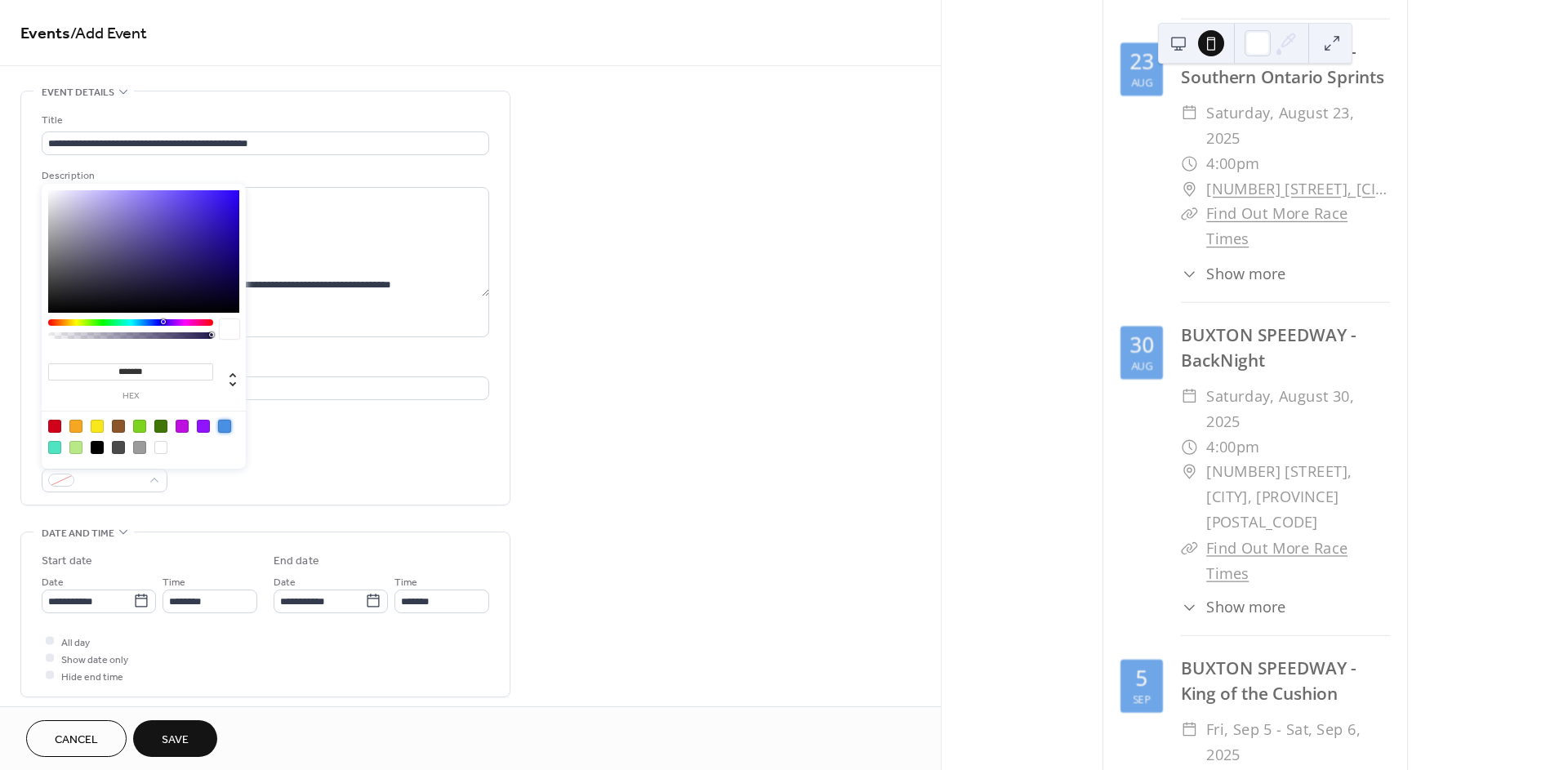 click at bounding box center [225, 426] 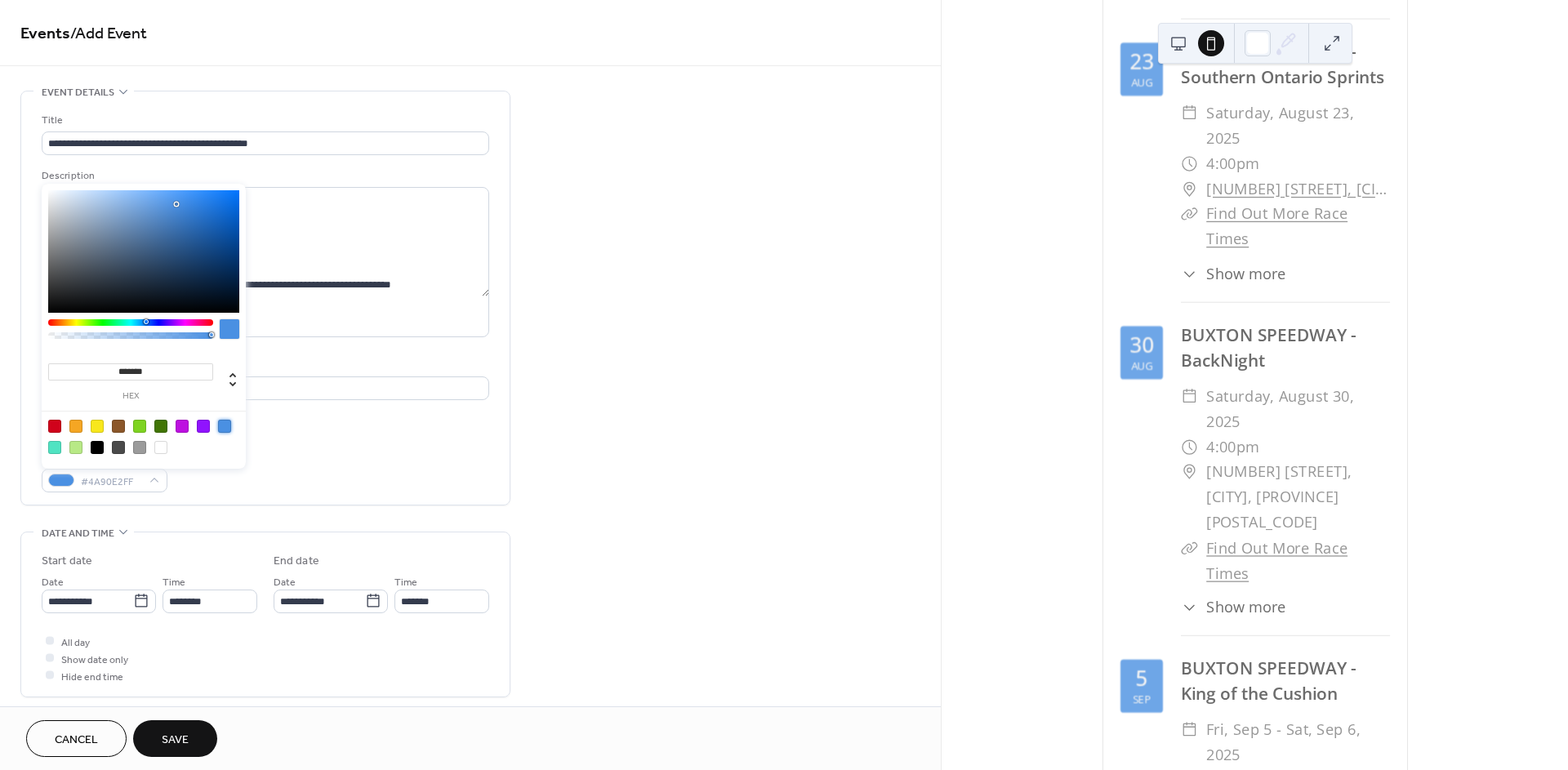 click on "Event color #4A90E2FF" at bounding box center (265, 470) 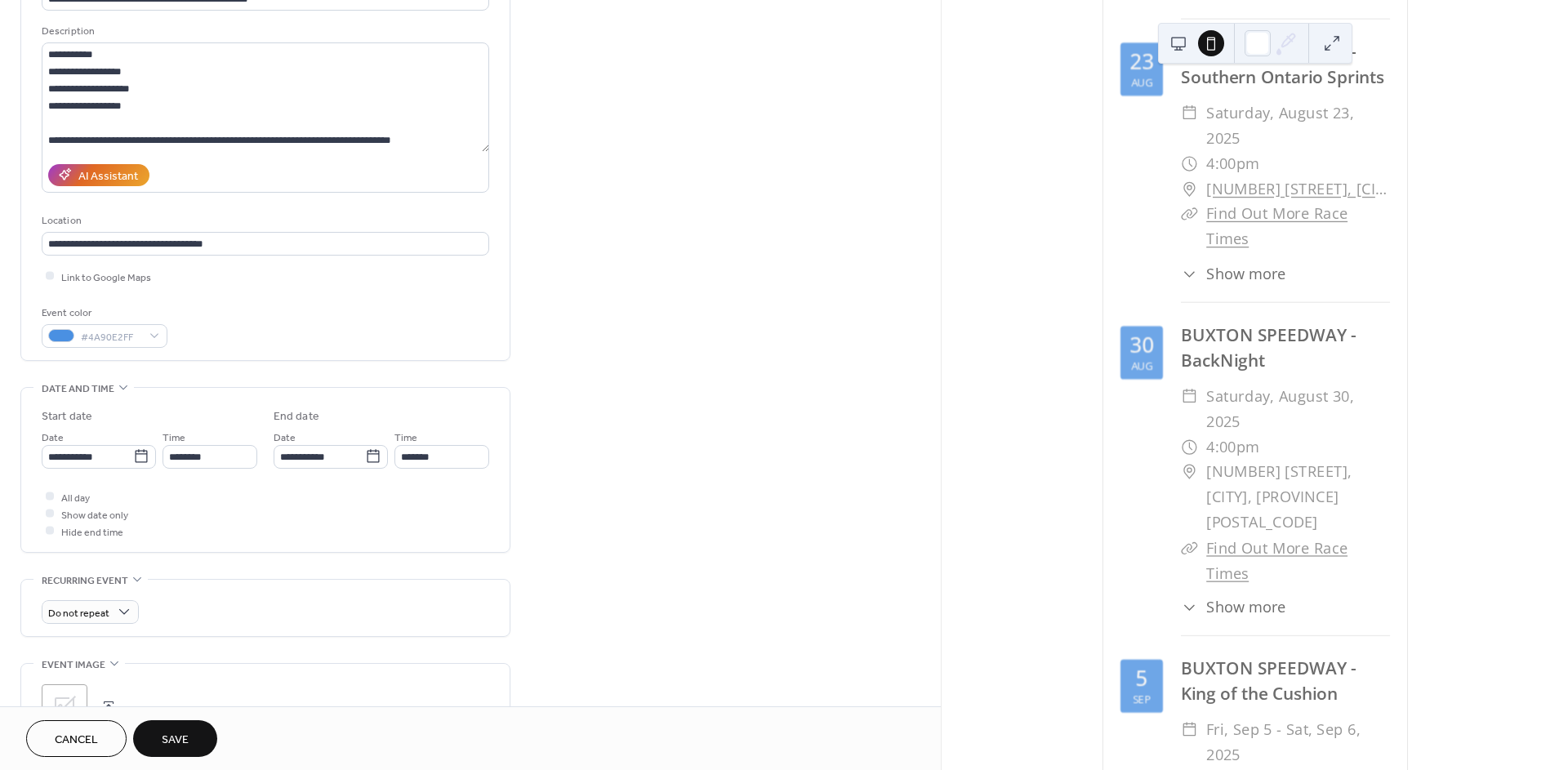 scroll, scrollTop: 181, scrollLeft: 0, axis: vertical 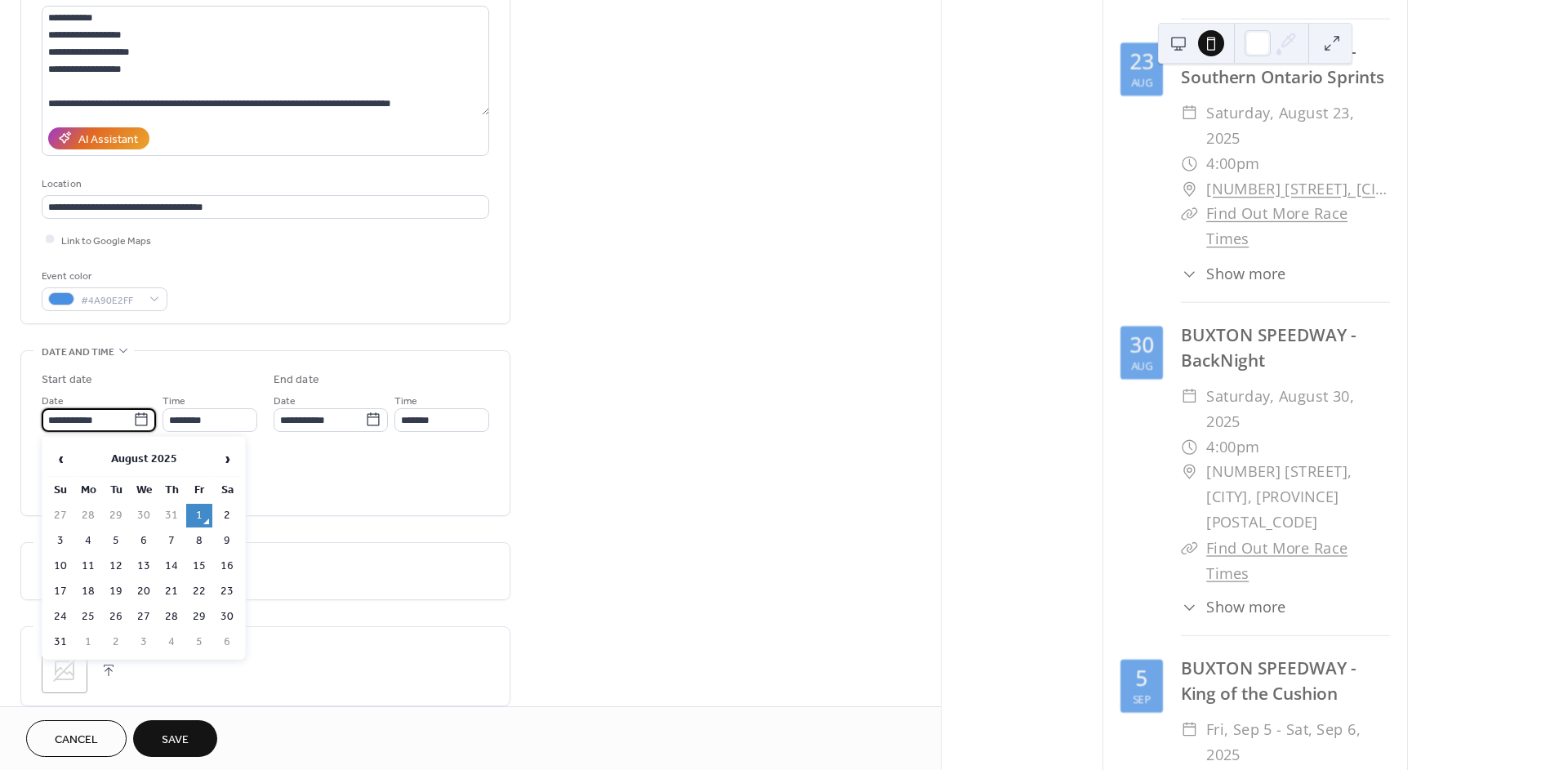 click on "**********" at bounding box center (87, 420) 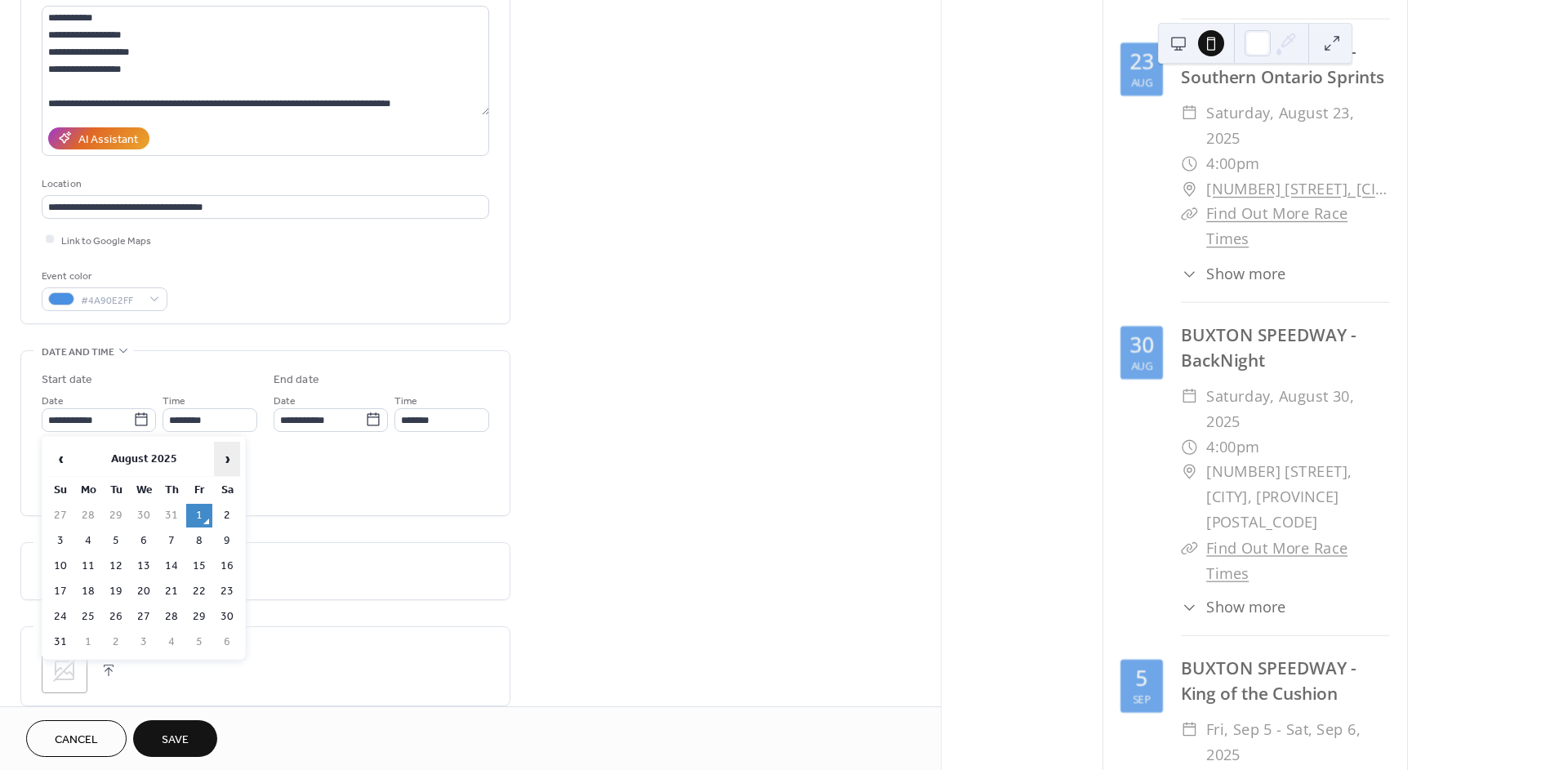 click on "›" at bounding box center (227, 459) 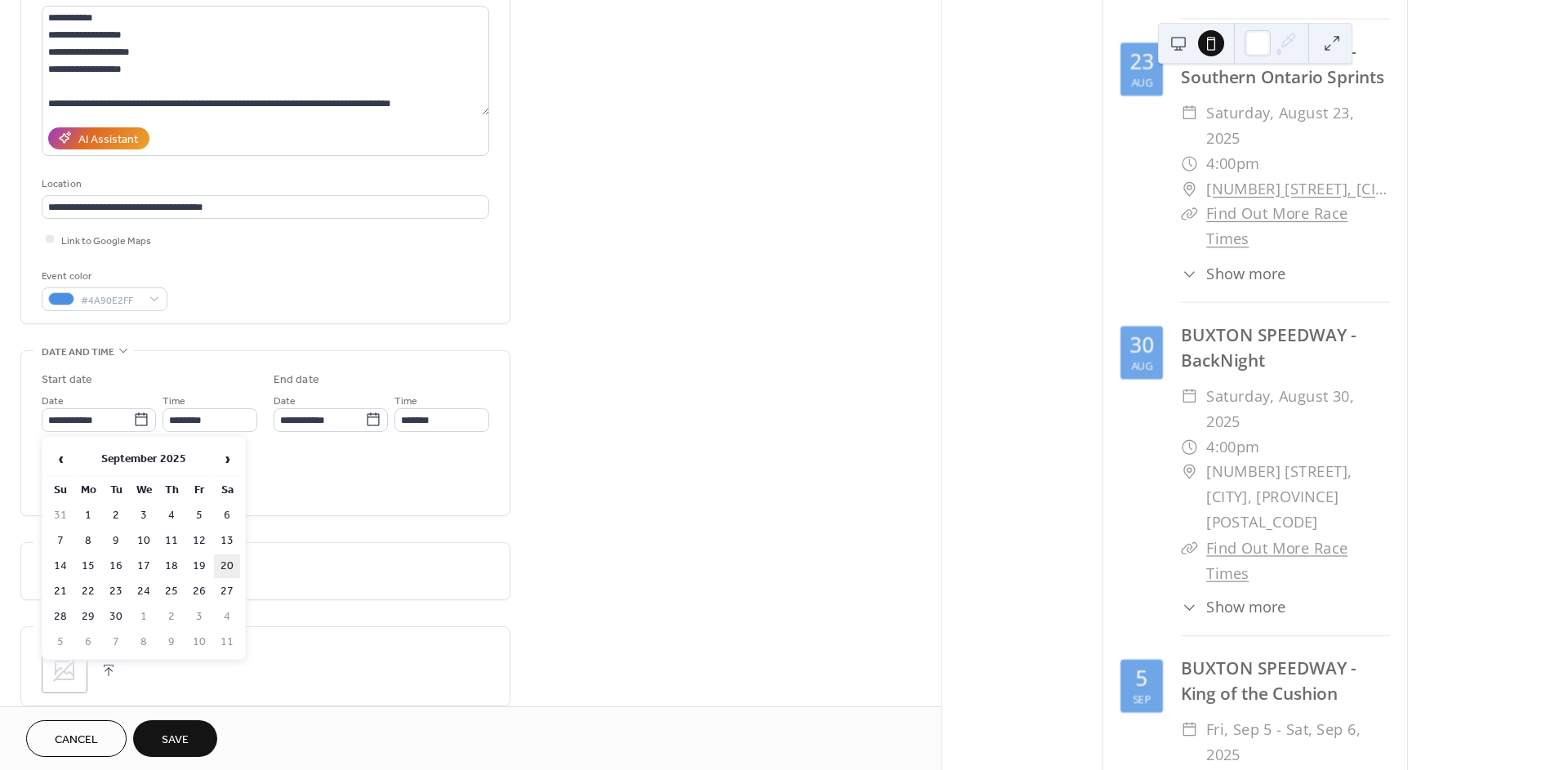 click on "20" at bounding box center (227, 566) 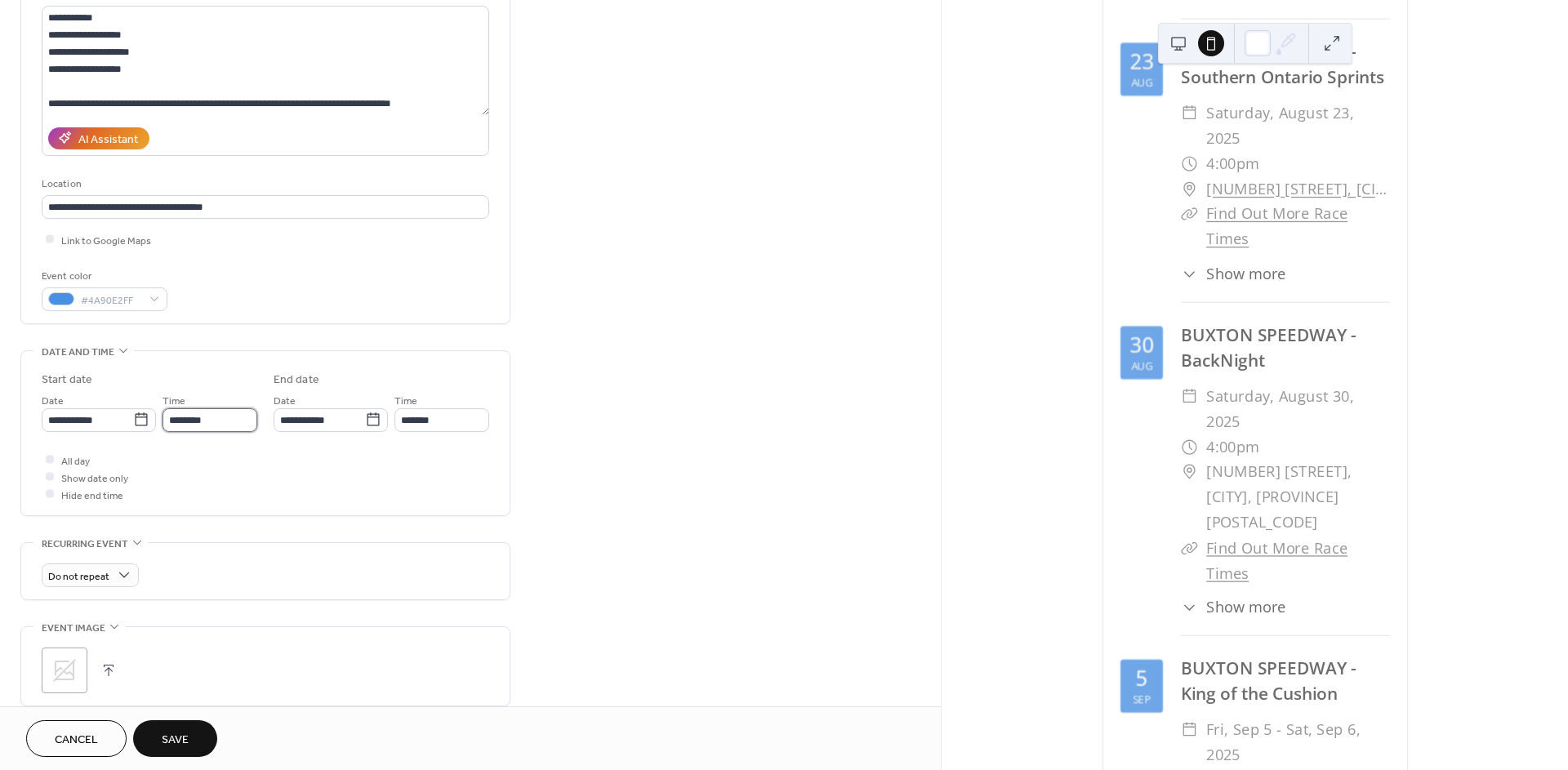 click on "********" at bounding box center [210, 420] 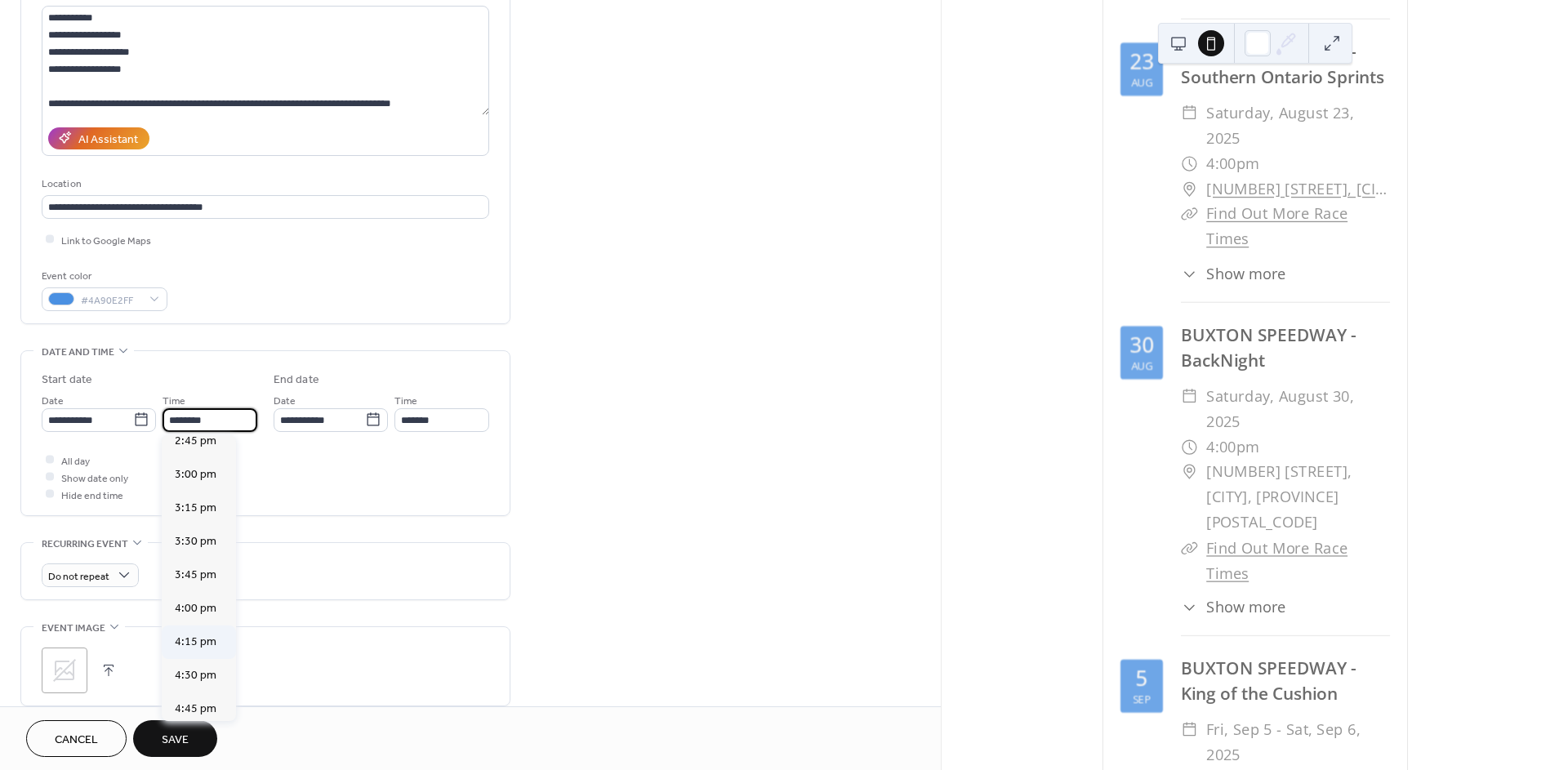 scroll, scrollTop: 1987, scrollLeft: 0, axis: vertical 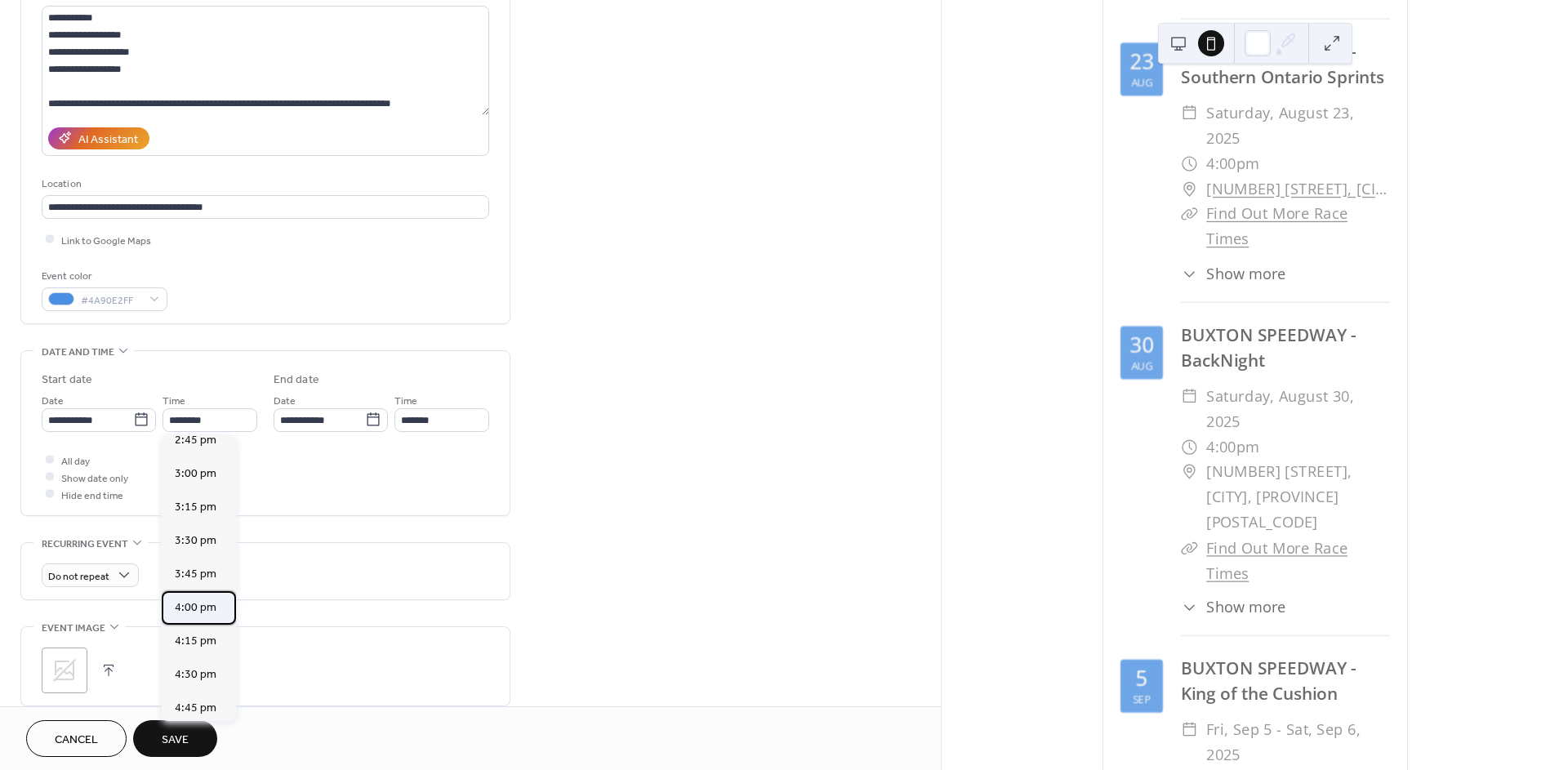 drag, startPoint x: 206, startPoint y: 623, endPoint x: 249, endPoint y: 617, distance: 43.416587 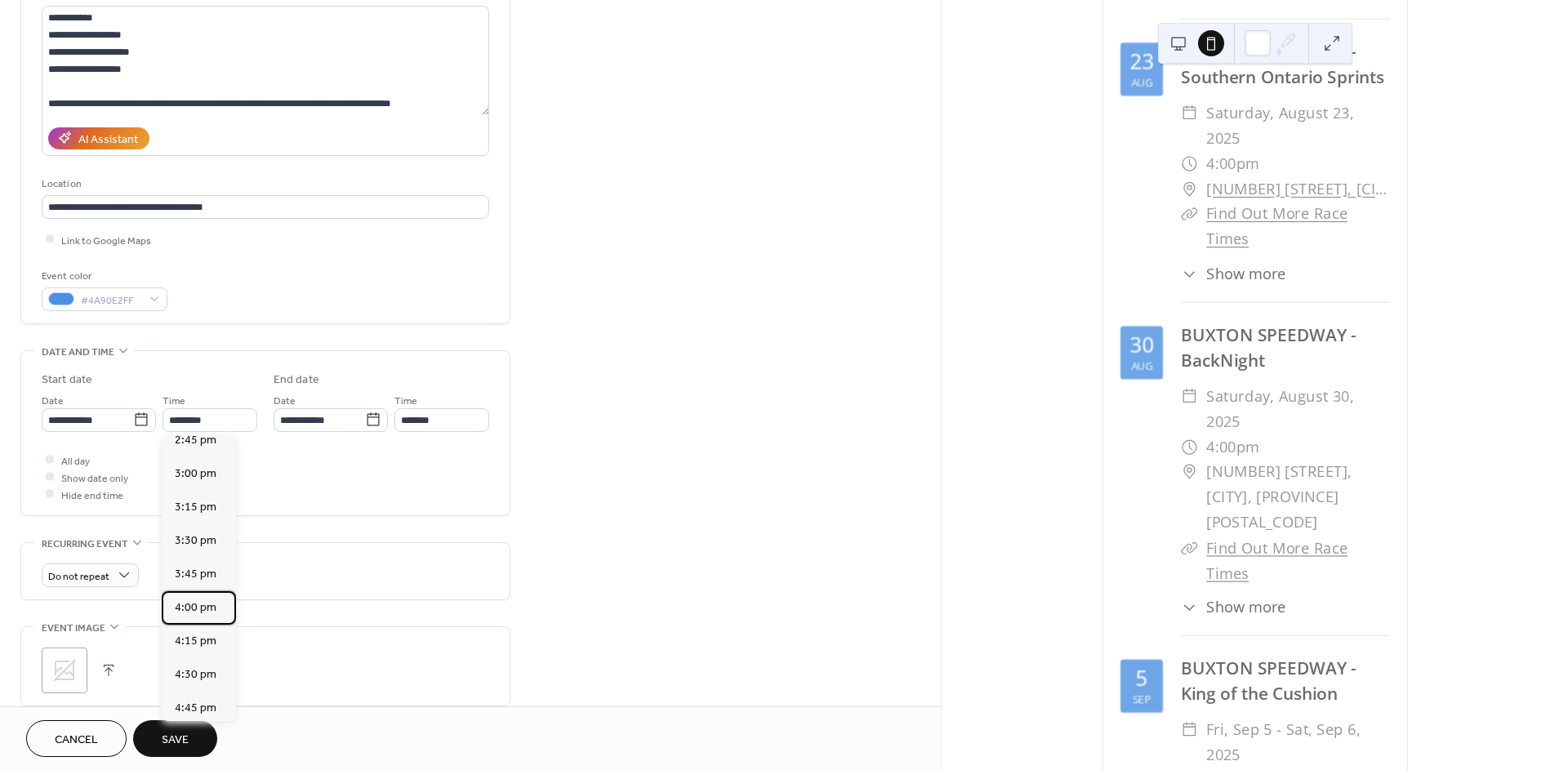 click on "4:00 pm" at bounding box center [195, 608] 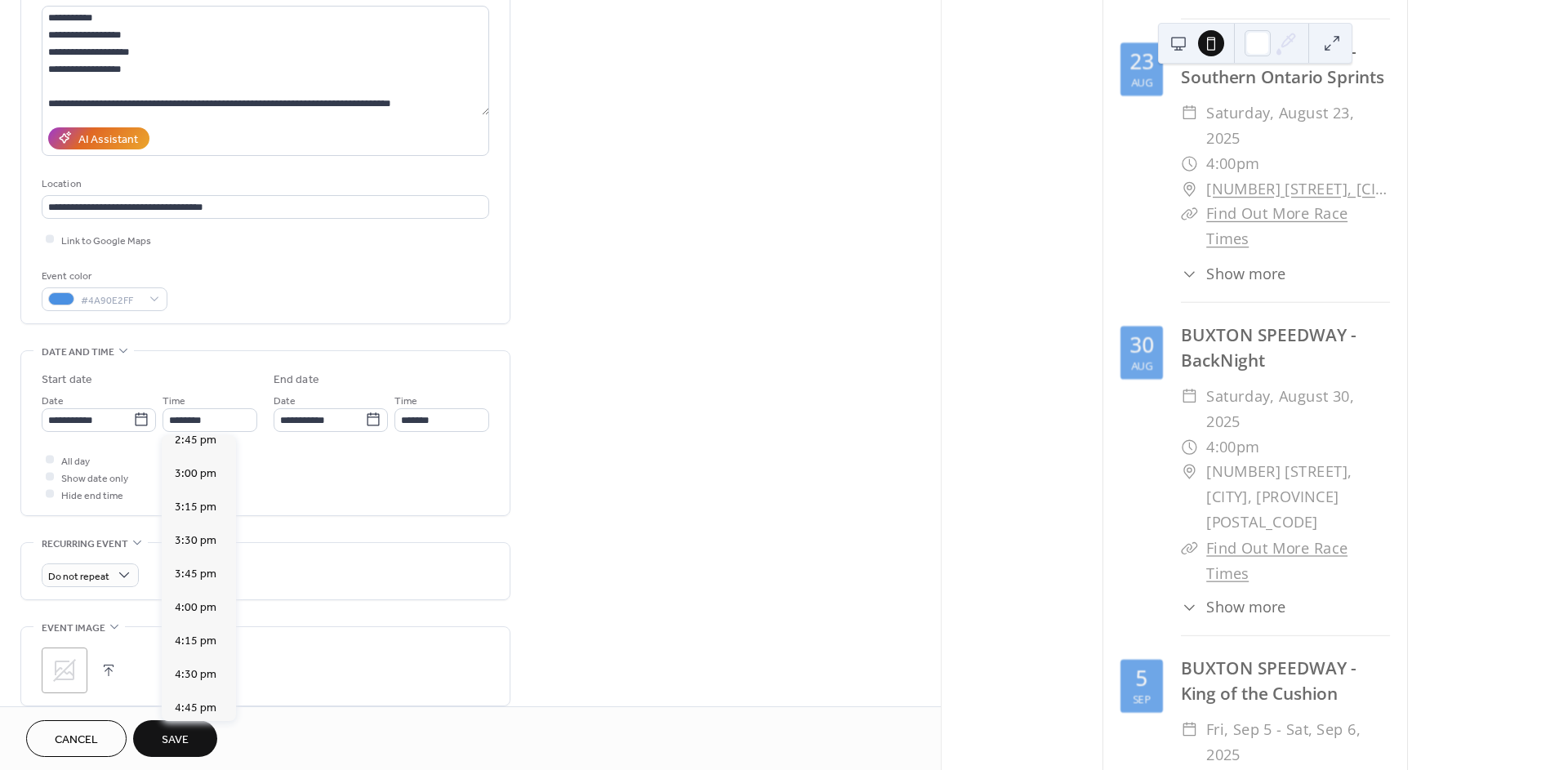 type on "*******" 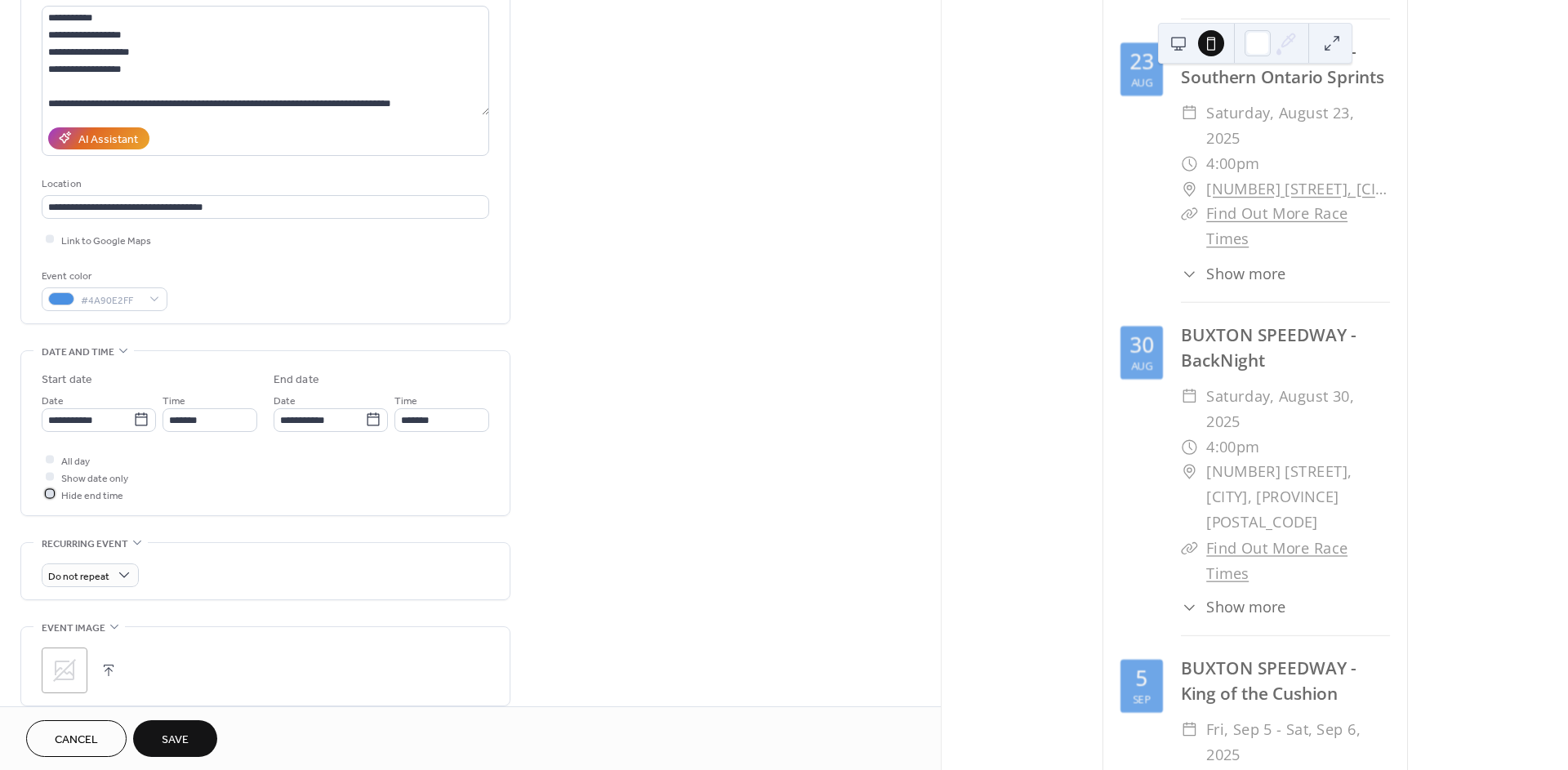 click on "Hide end time" at bounding box center (92, 495) 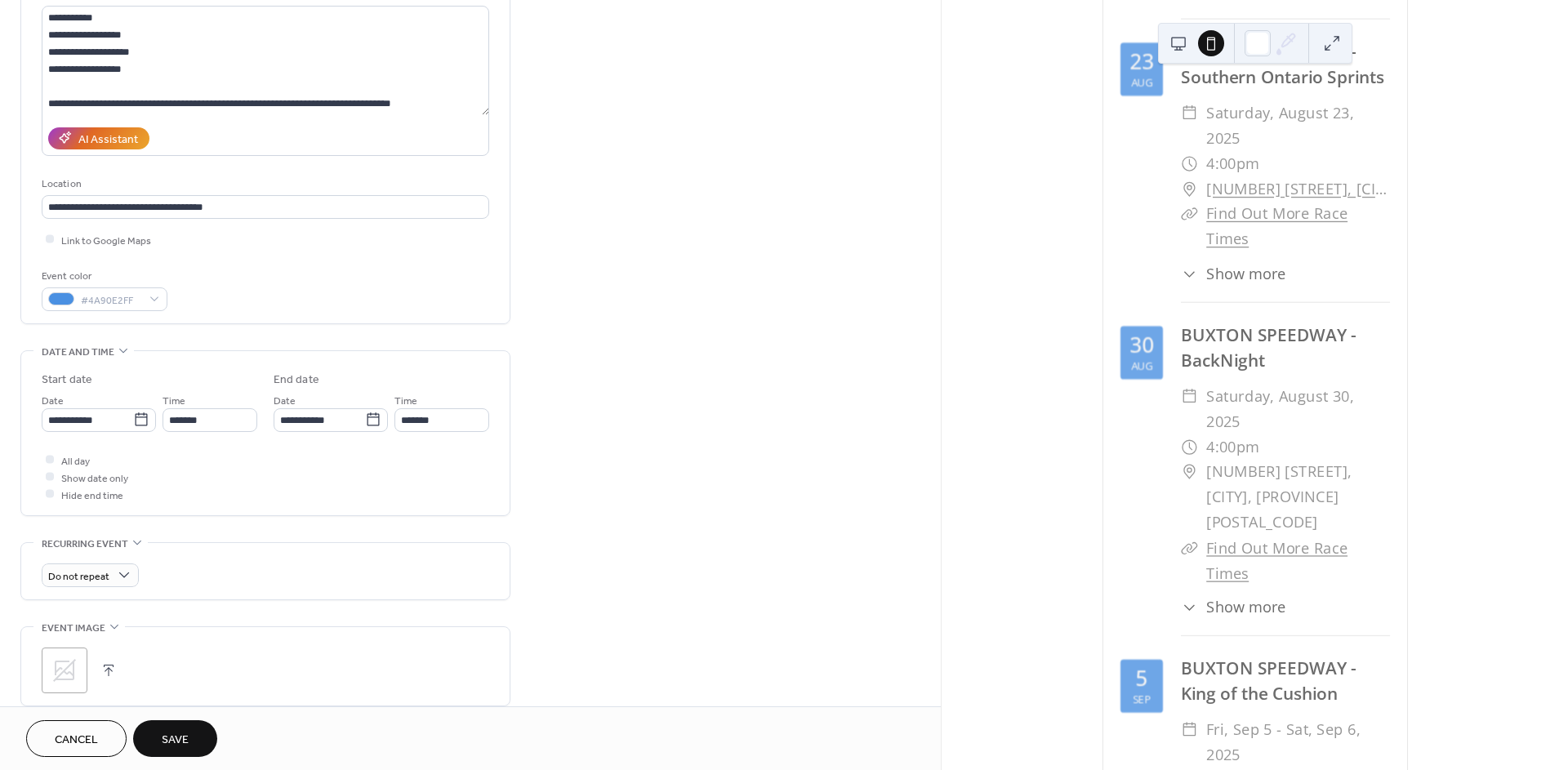 click on "**********" at bounding box center (470, 523) 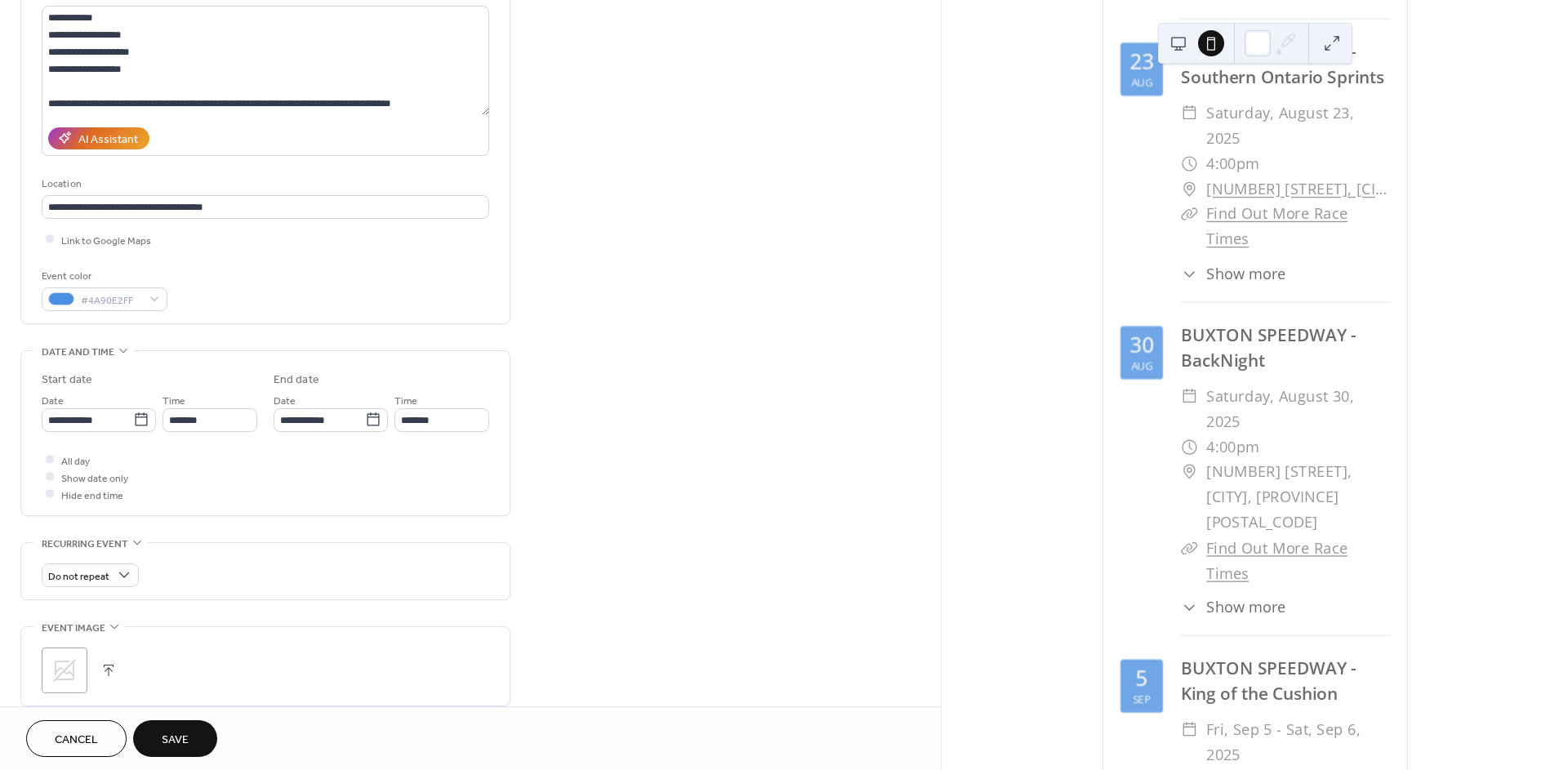 click on "Do not repeat" at bounding box center [265, 571] 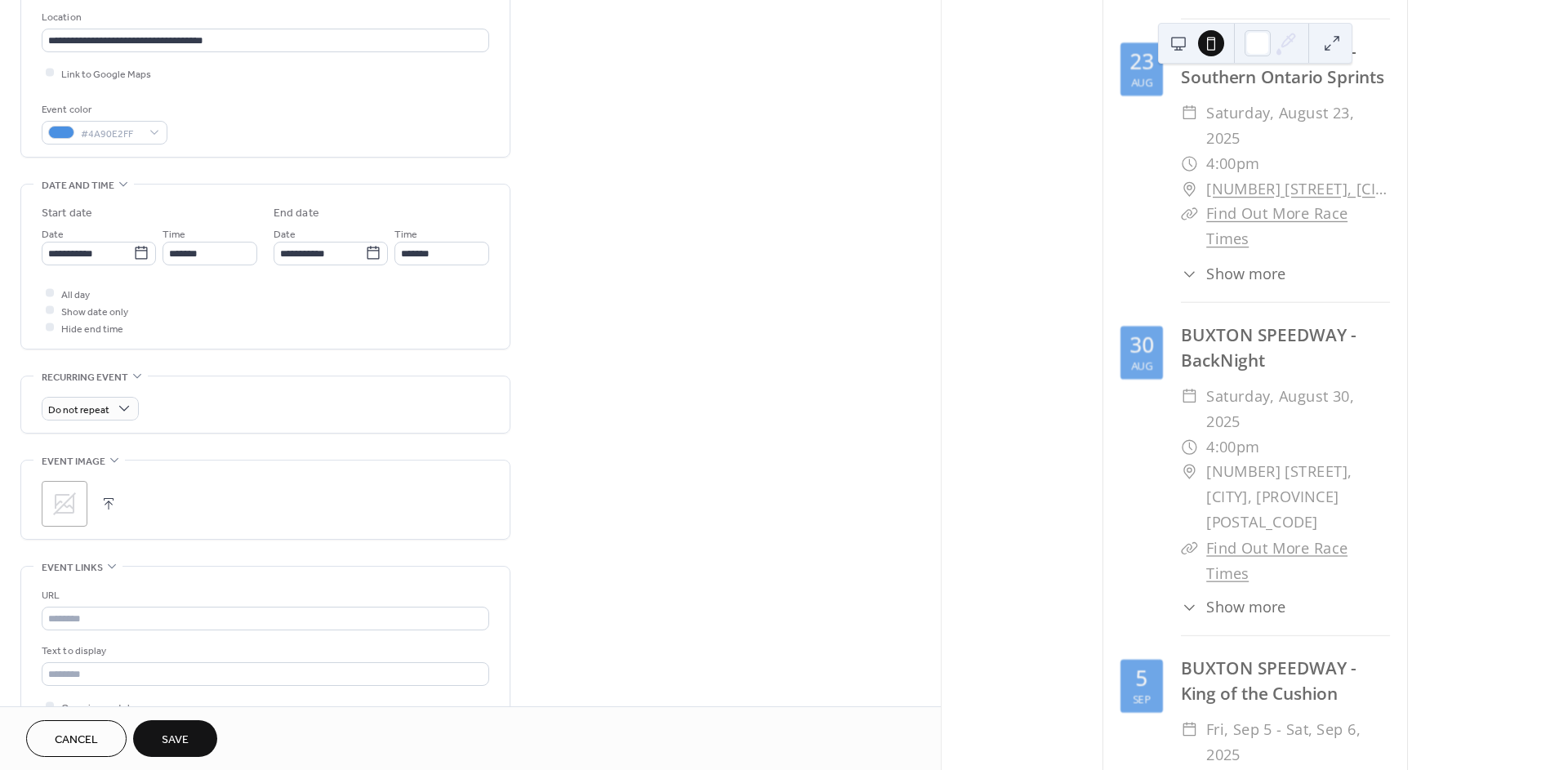 scroll, scrollTop: 363, scrollLeft: 0, axis: vertical 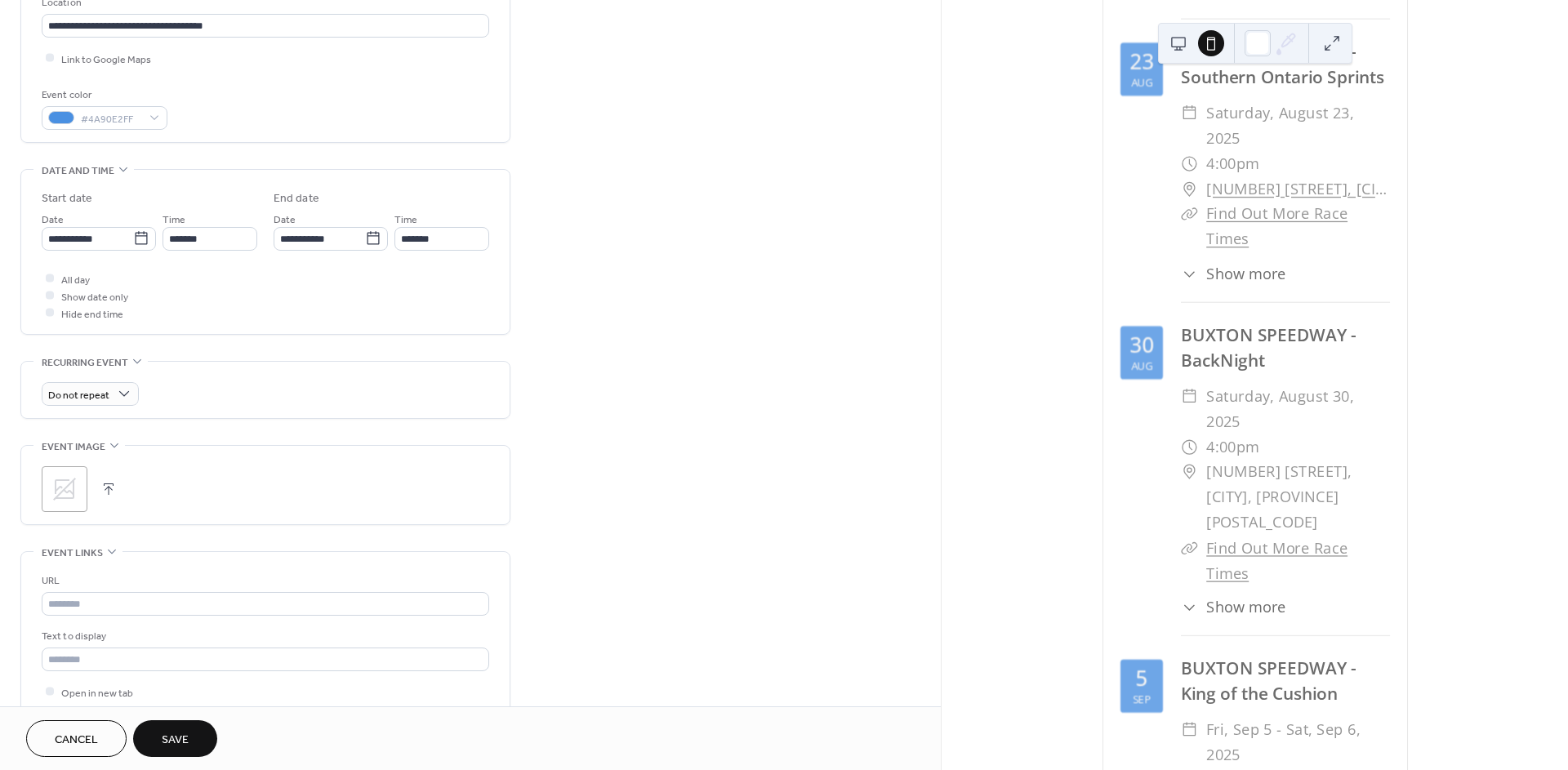 click 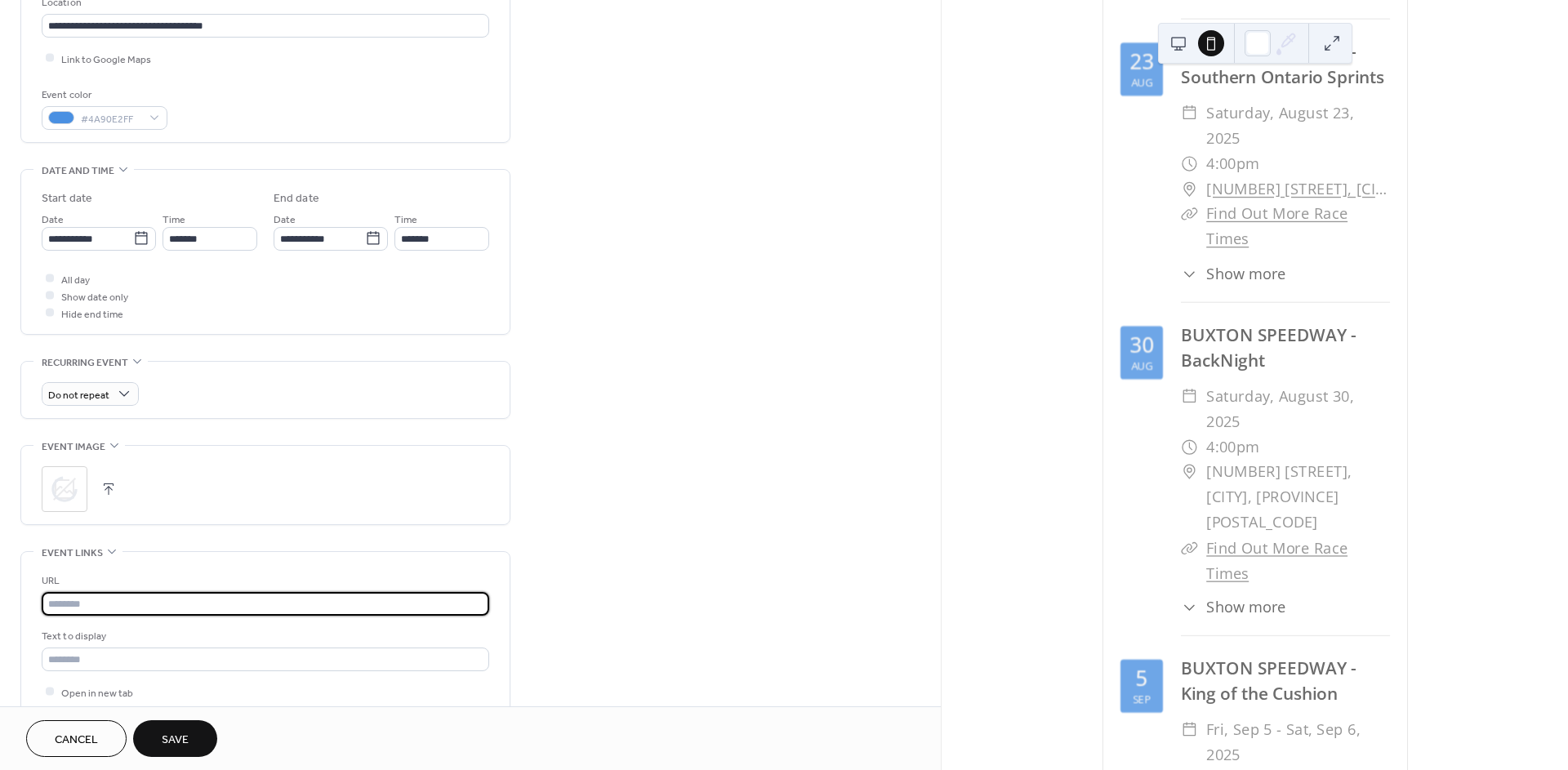 click at bounding box center [265, 603] 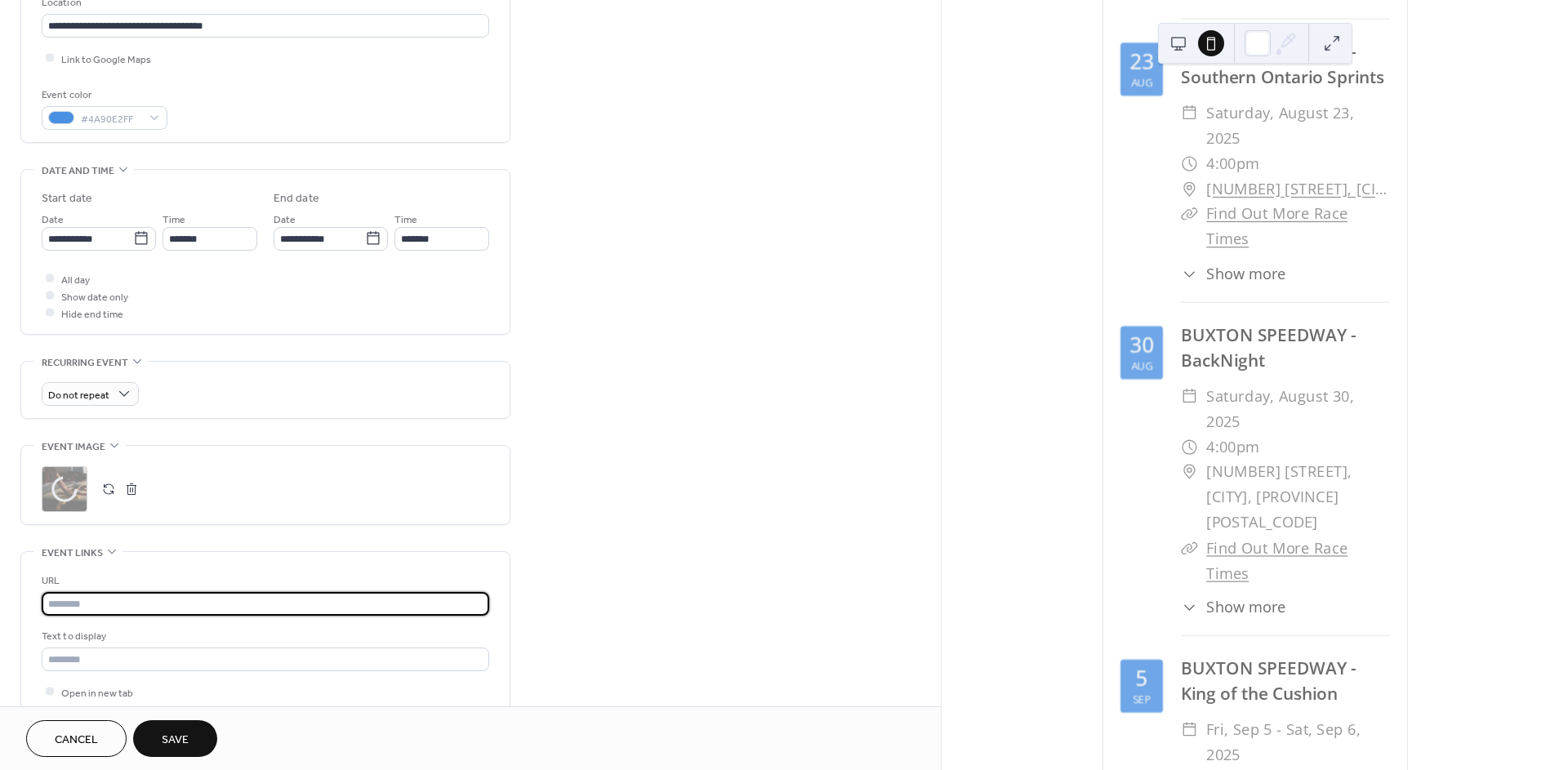 type on "**********" 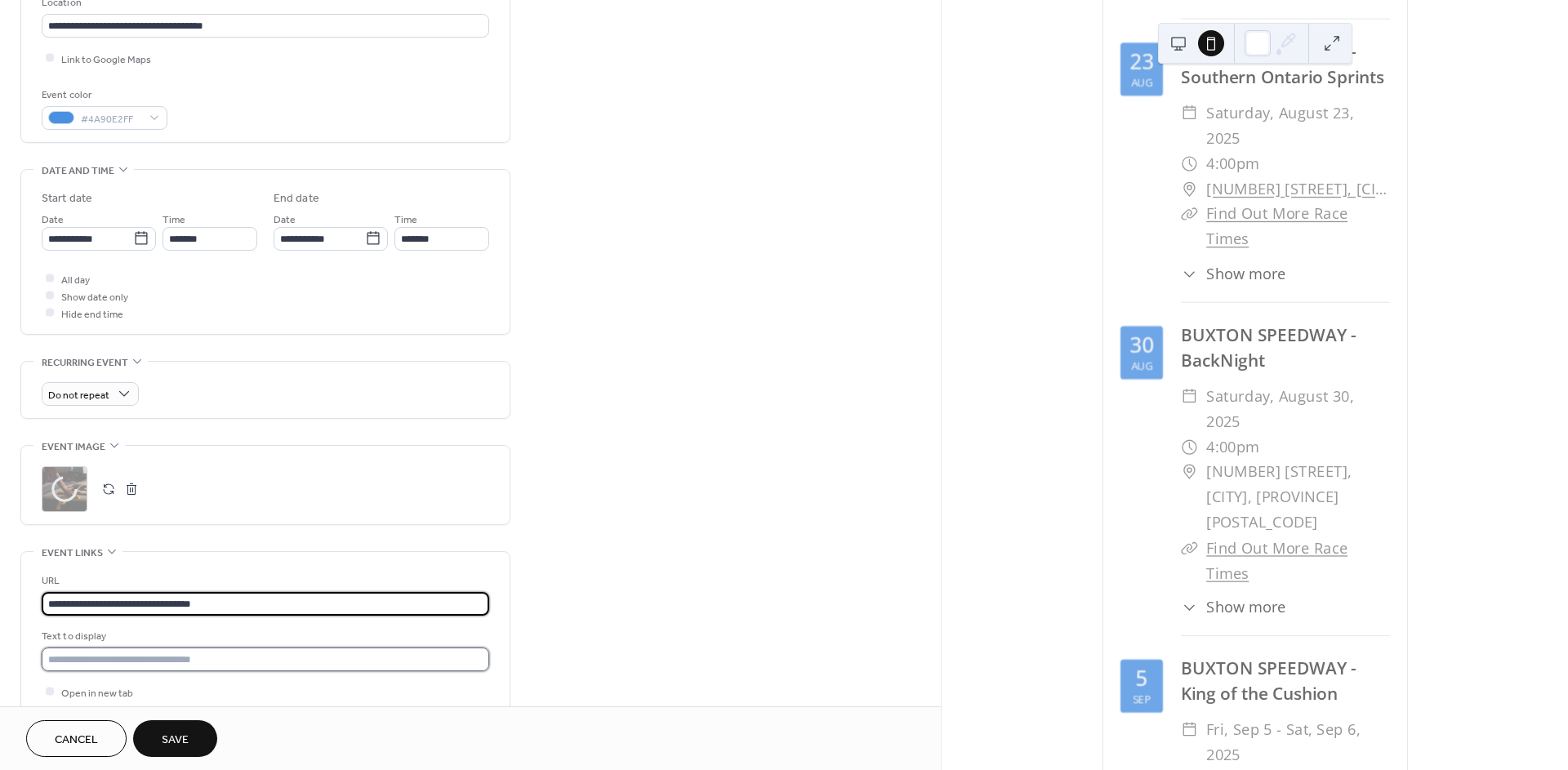 click at bounding box center (265, 659) 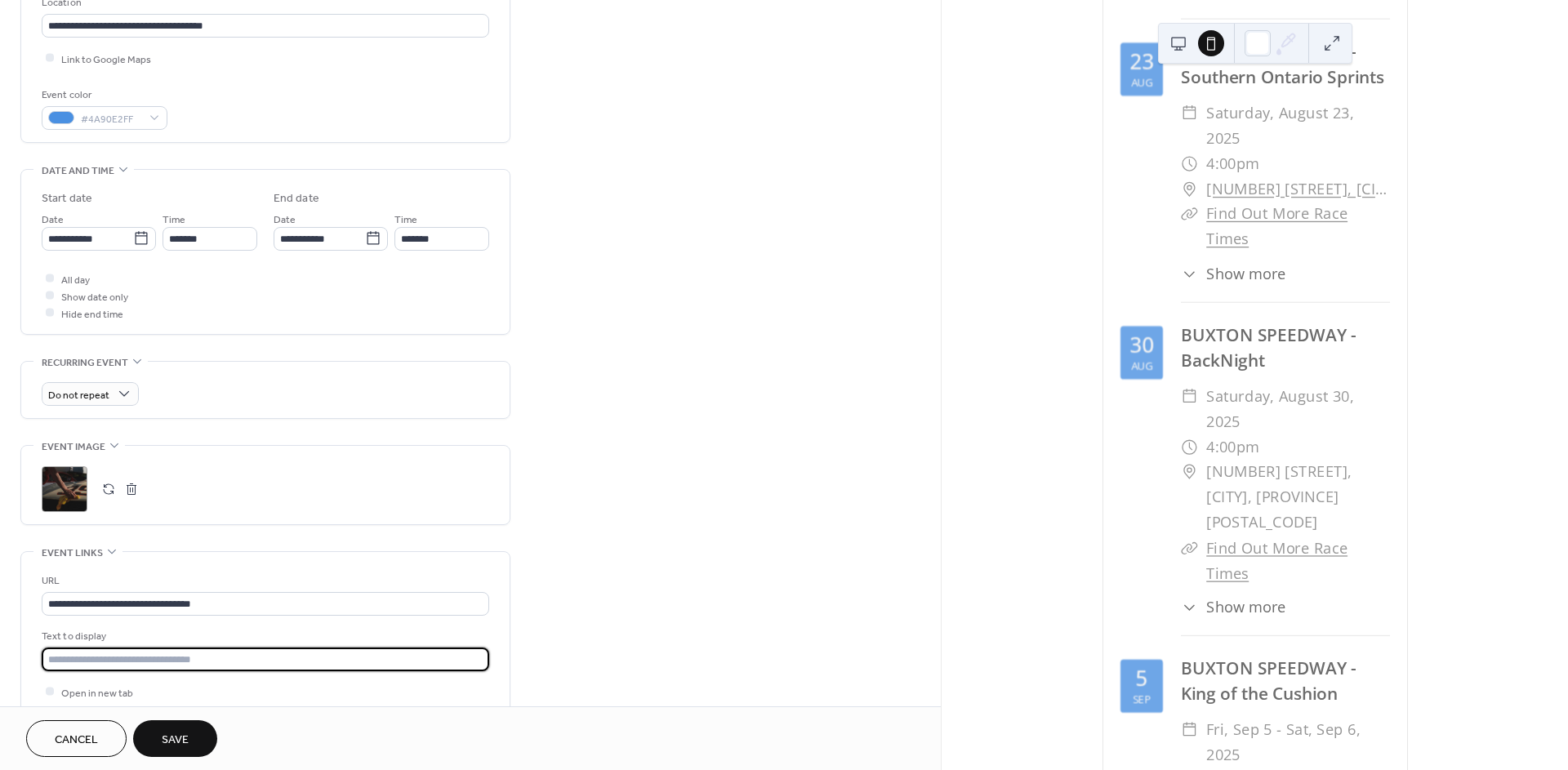 type on "**********" 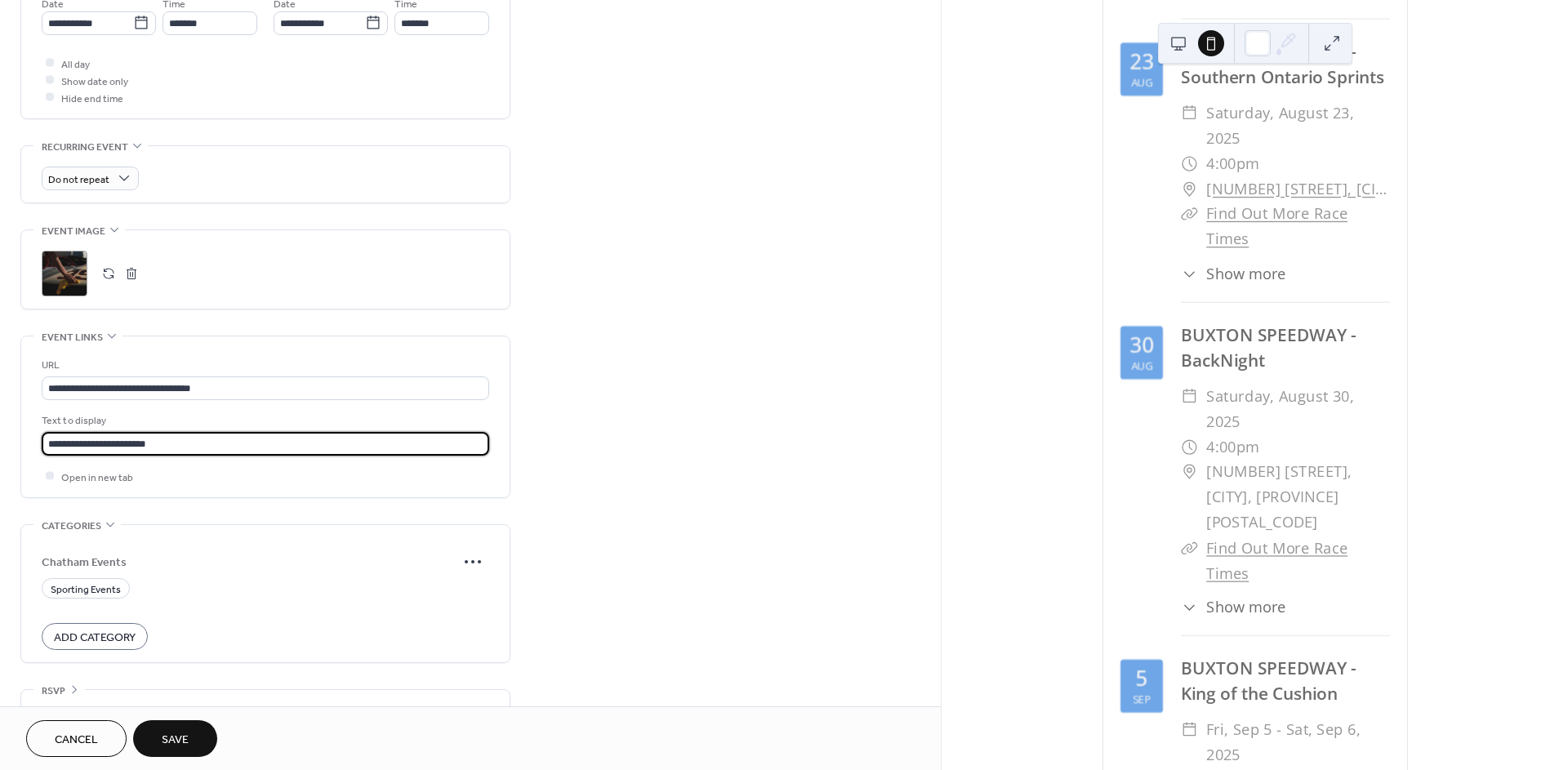 scroll, scrollTop: 612, scrollLeft: 0, axis: vertical 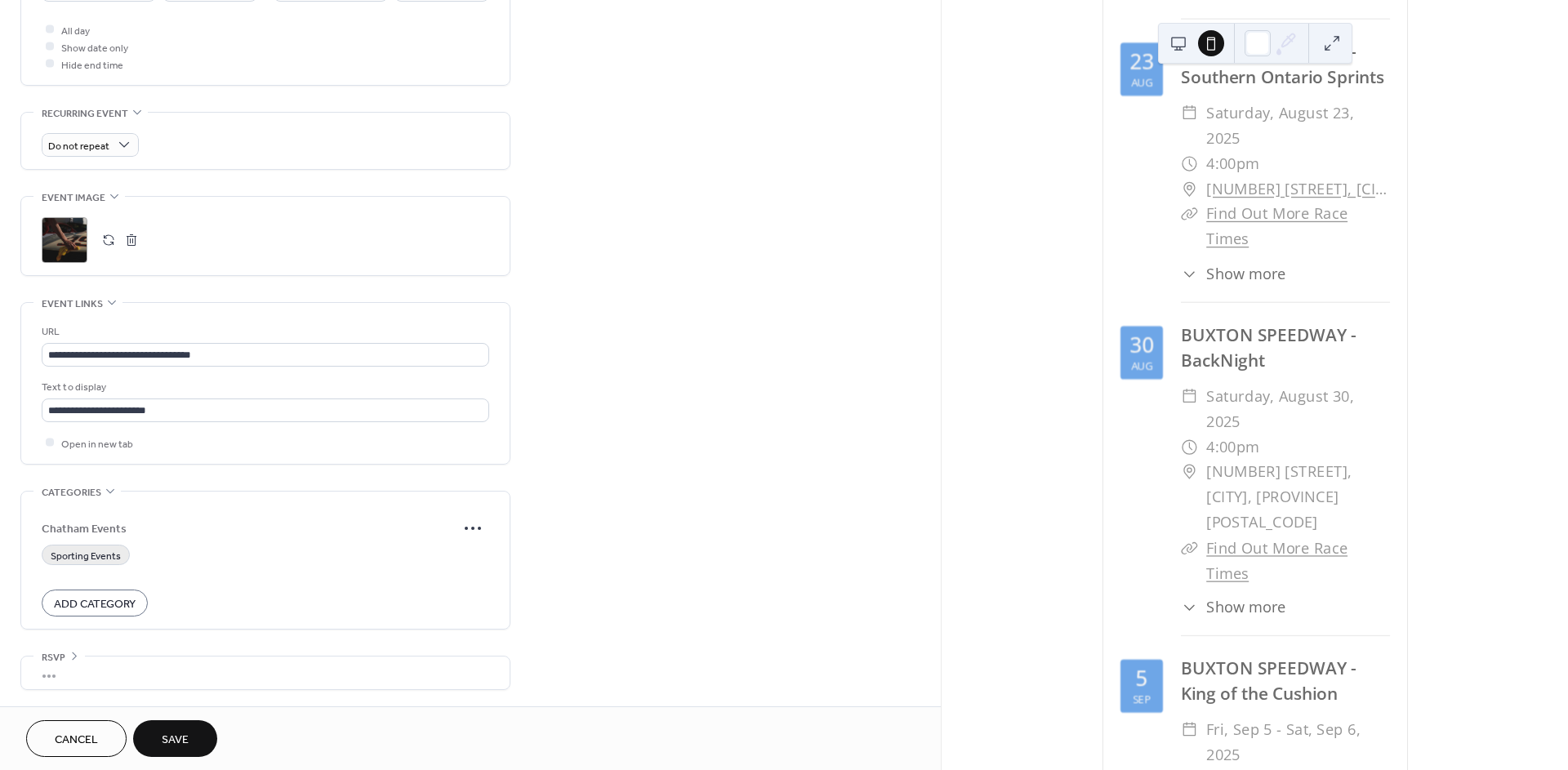 click on "Sporting Events" at bounding box center [86, 555] 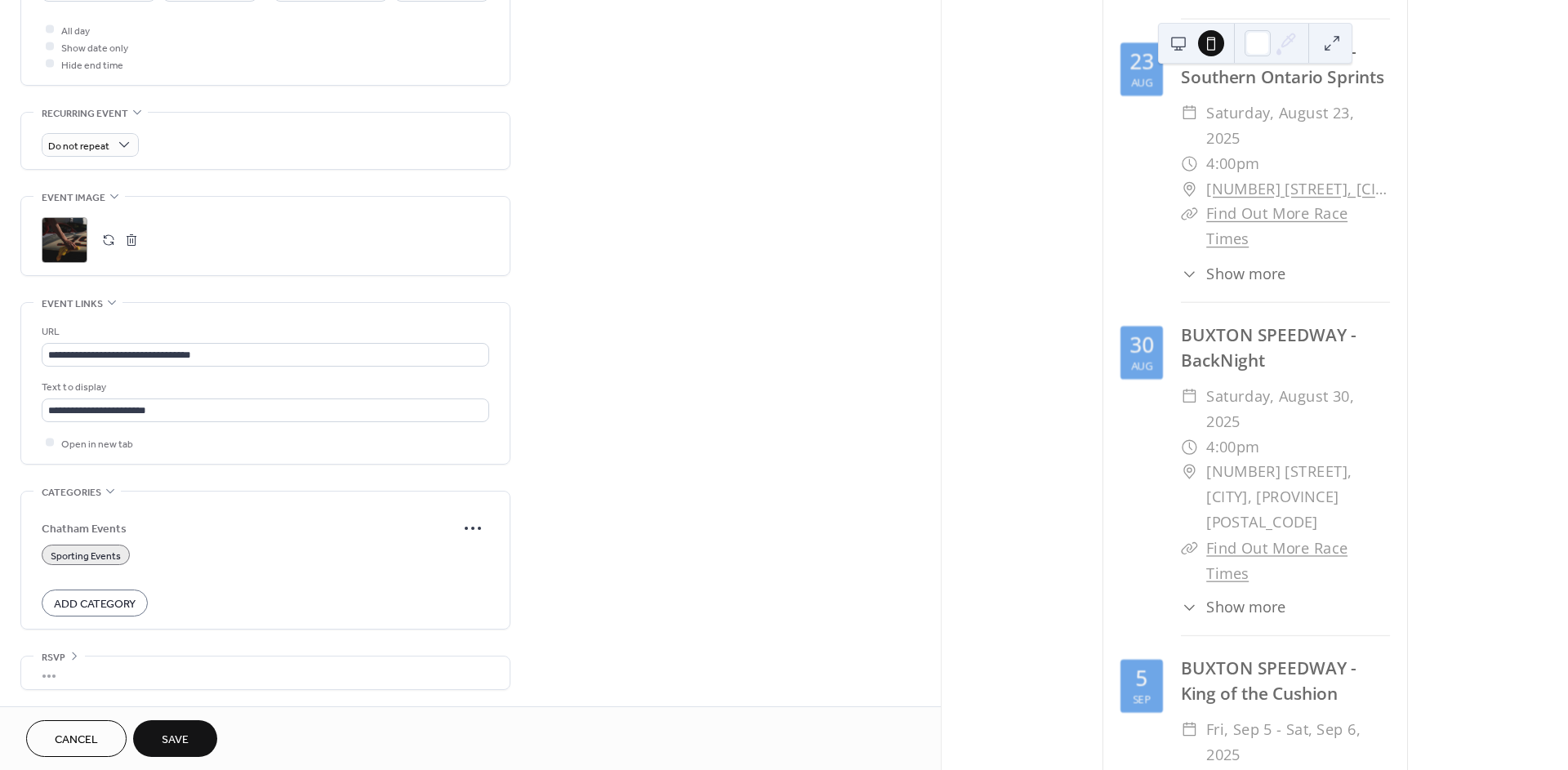 click on "Sporting Events" at bounding box center (86, 555) 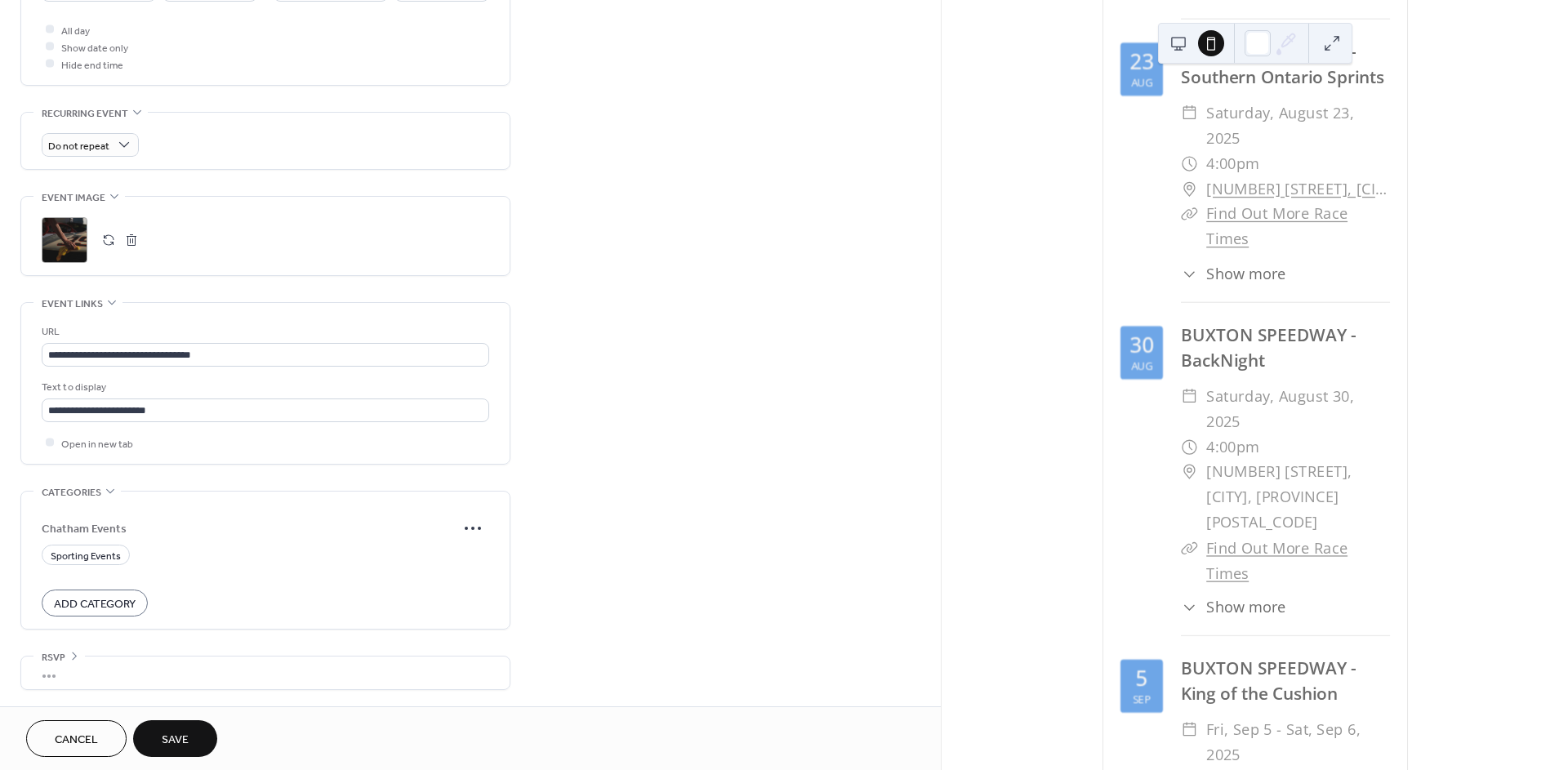 click on "Save" at bounding box center [175, 738] 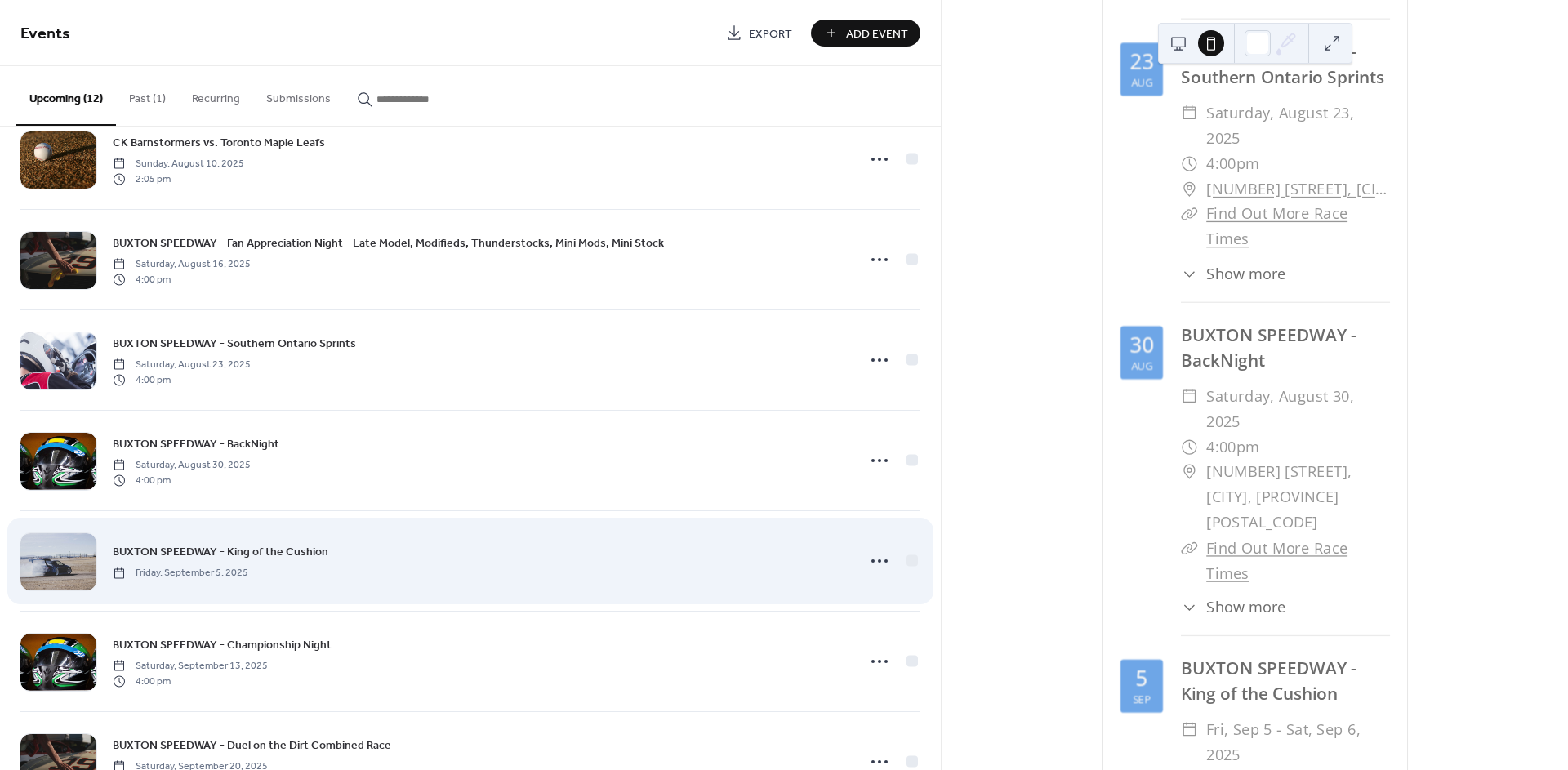 scroll, scrollTop: 609, scrollLeft: 0, axis: vertical 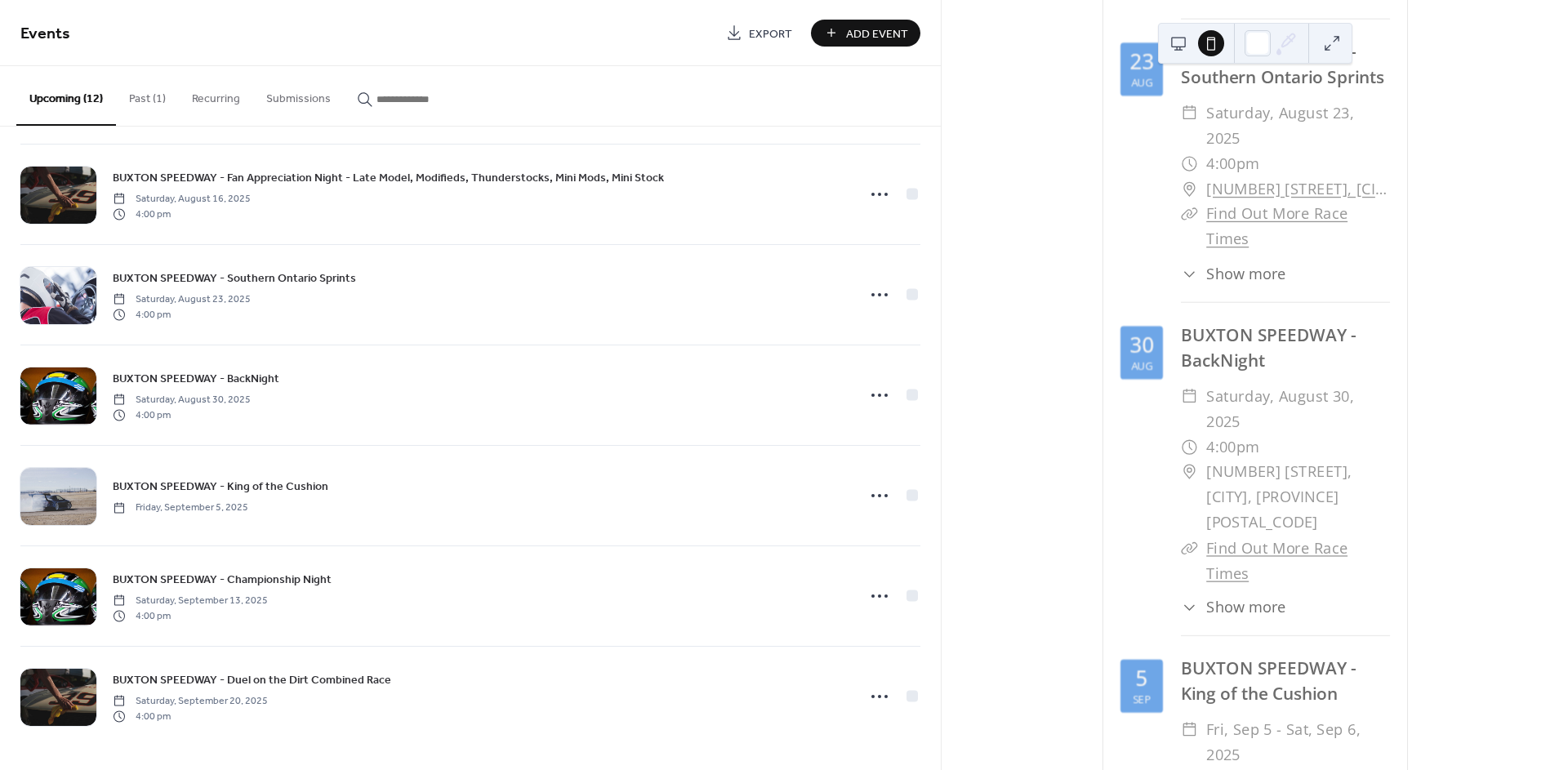 click on "Add Event" at bounding box center (866, 33) 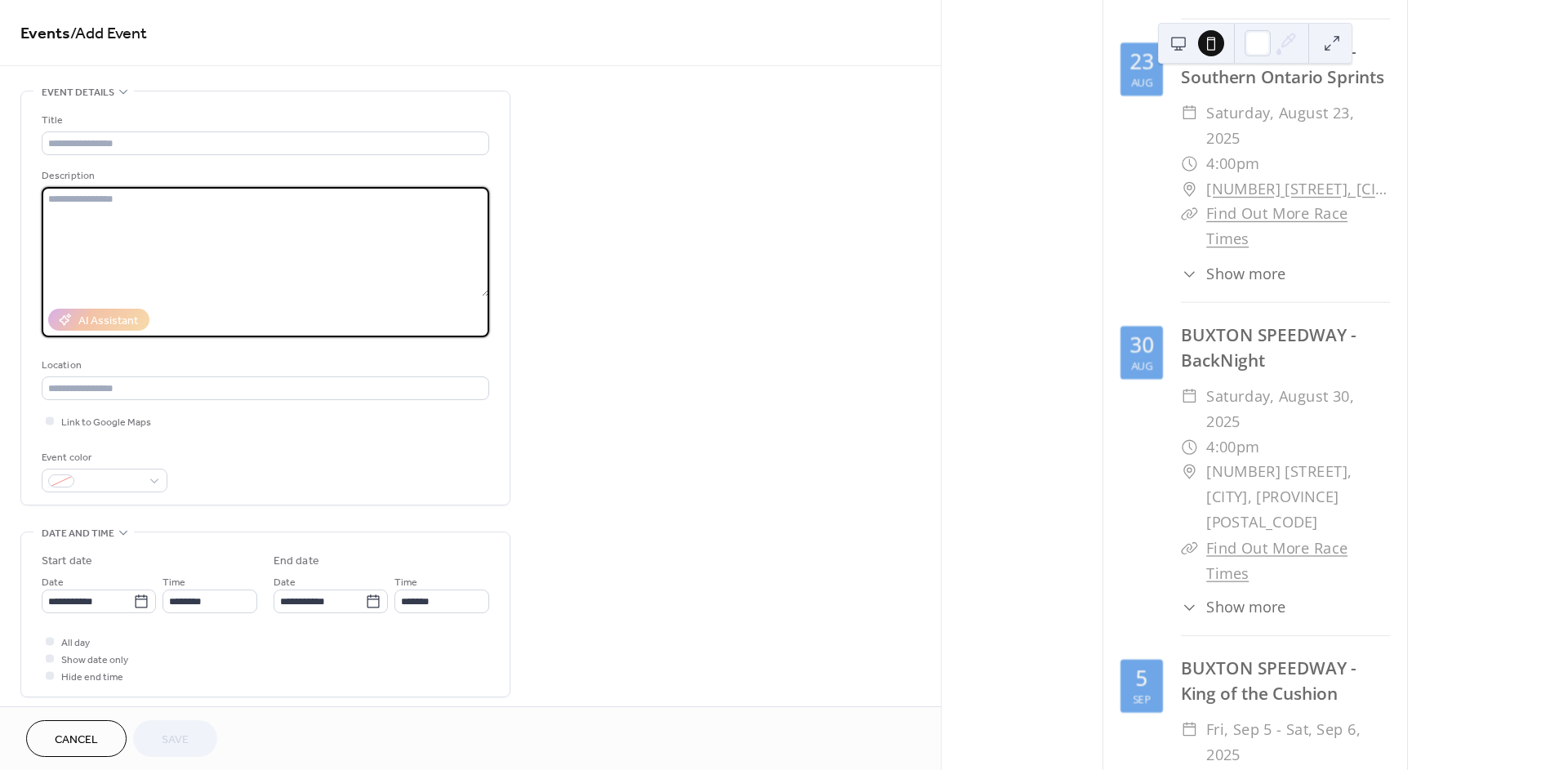 click at bounding box center [265, 242] 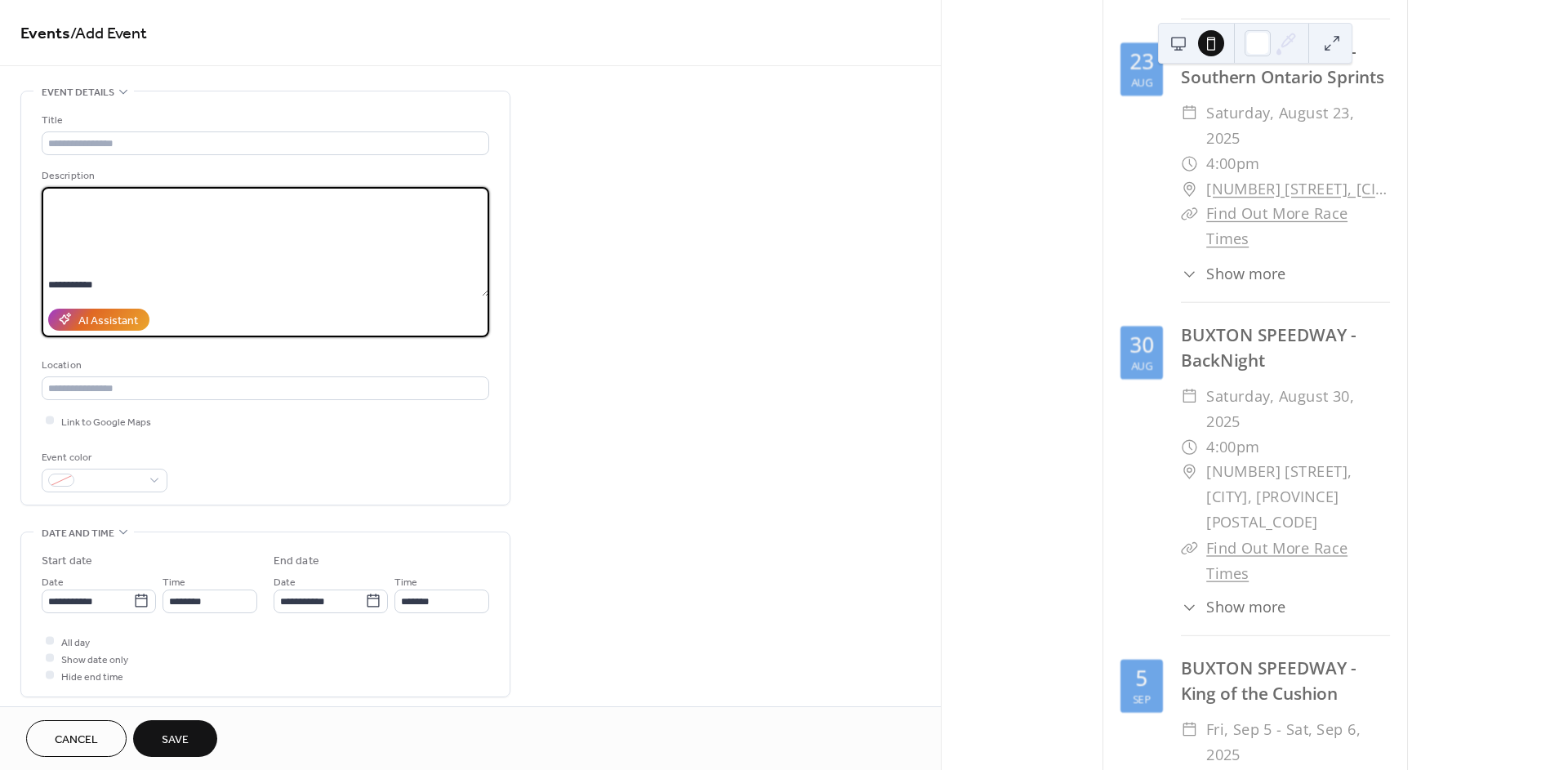 scroll, scrollTop: 343, scrollLeft: 0, axis: vertical 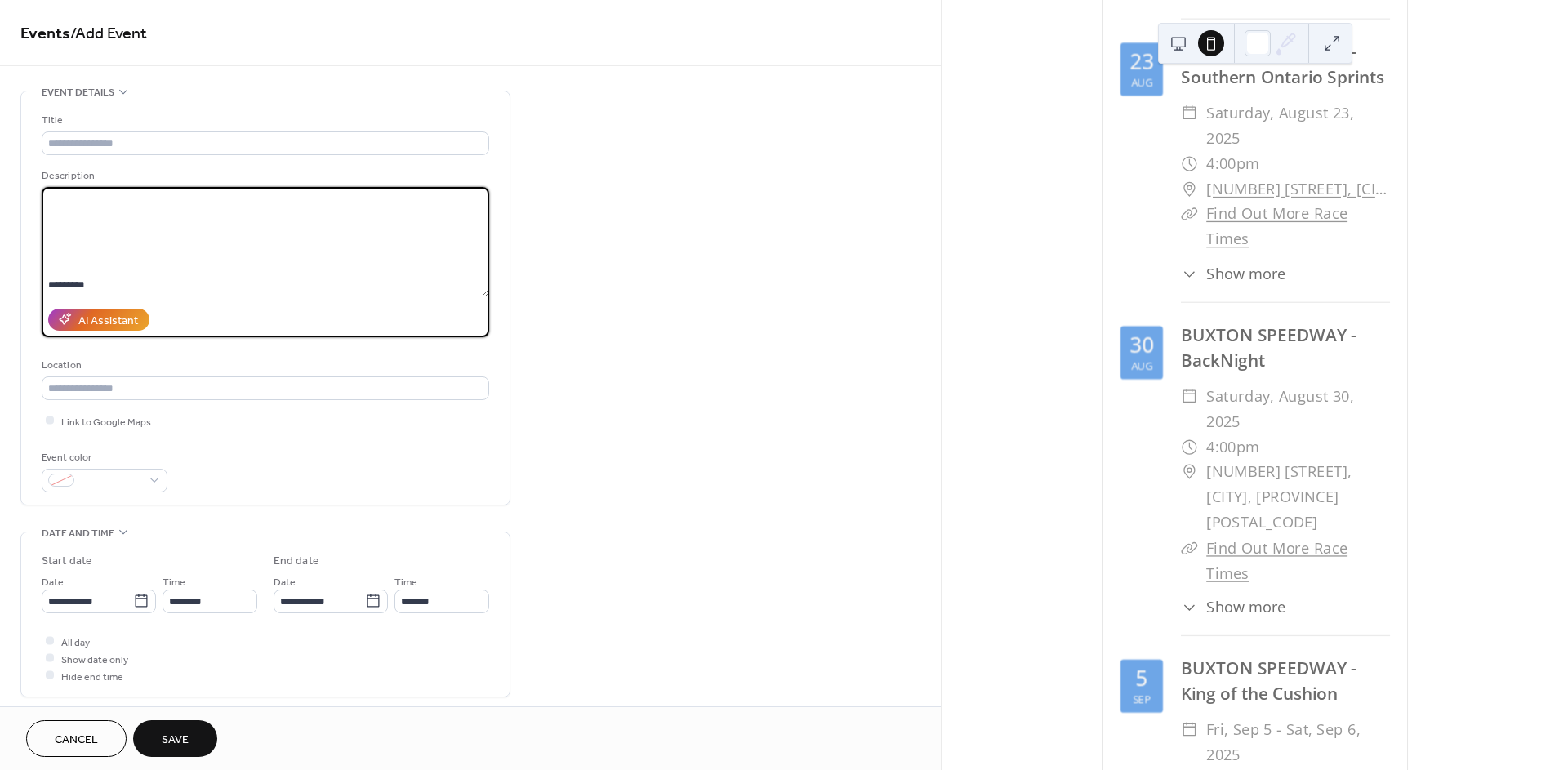 drag, startPoint x: 144, startPoint y: 288, endPoint x: 193, endPoint y: 205, distance: 96.3846 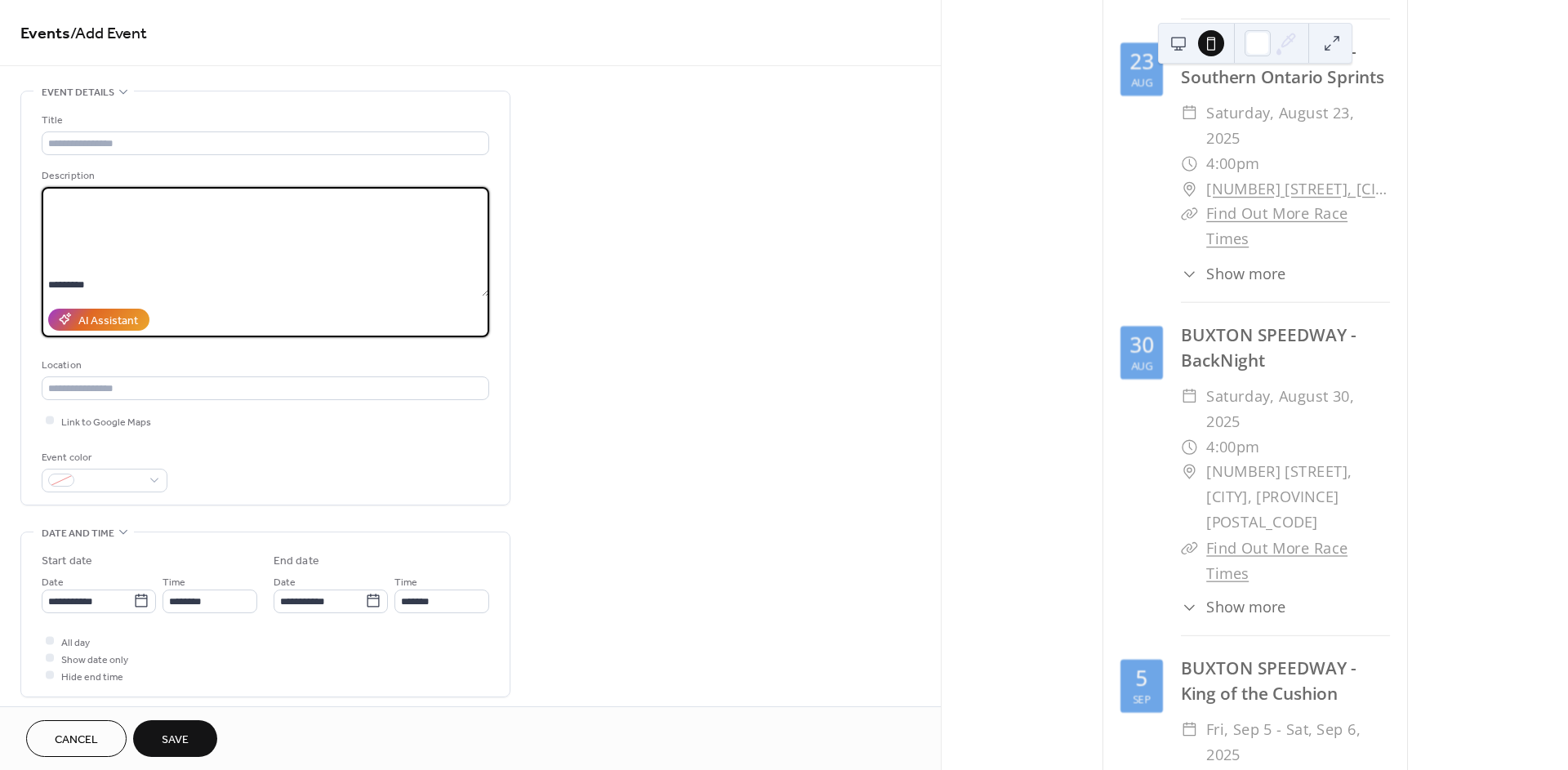 click on "**********" at bounding box center [265, 242] 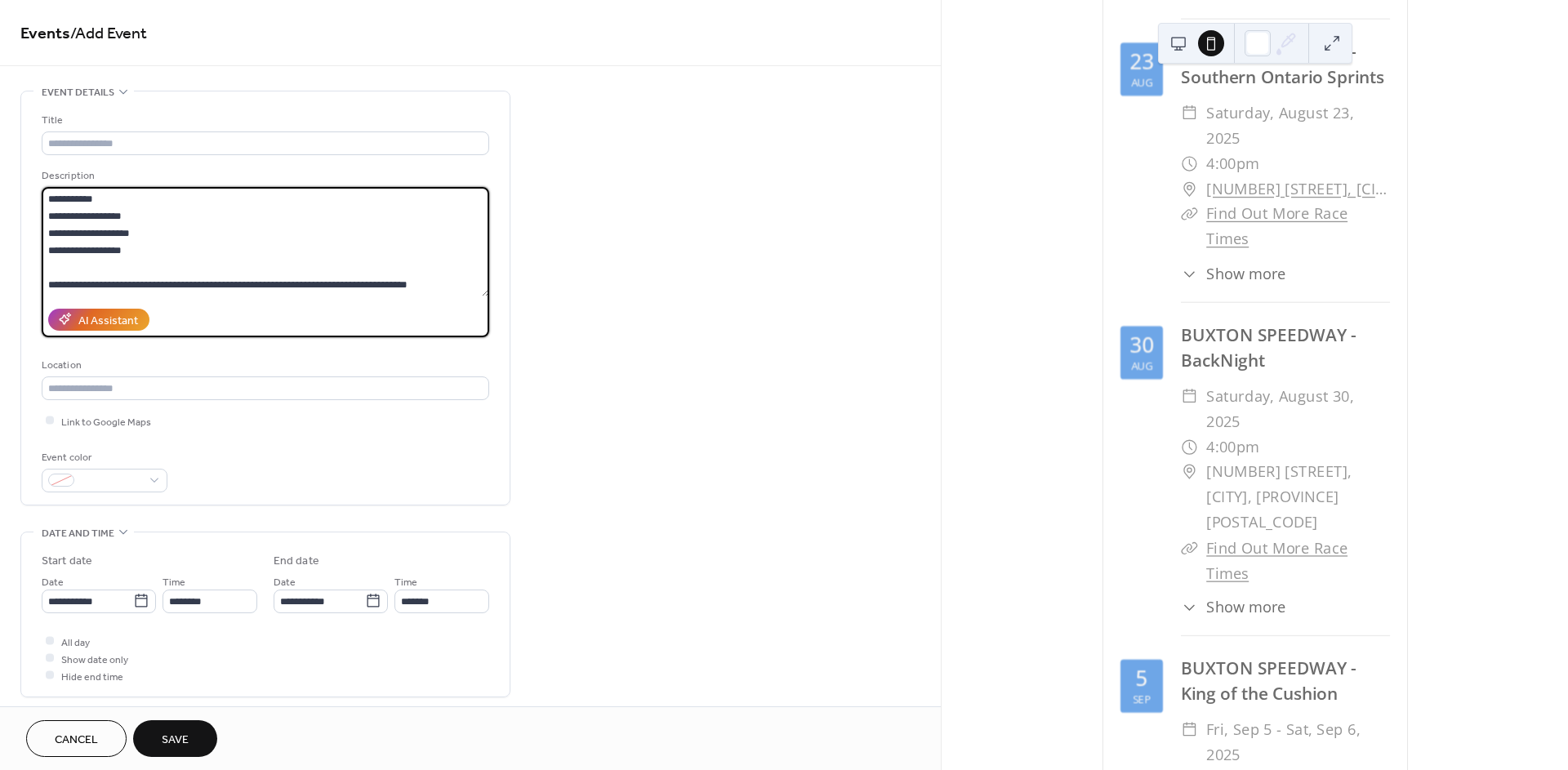 scroll, scrollTop: 171, scrollLeft: 0, axis: vertical 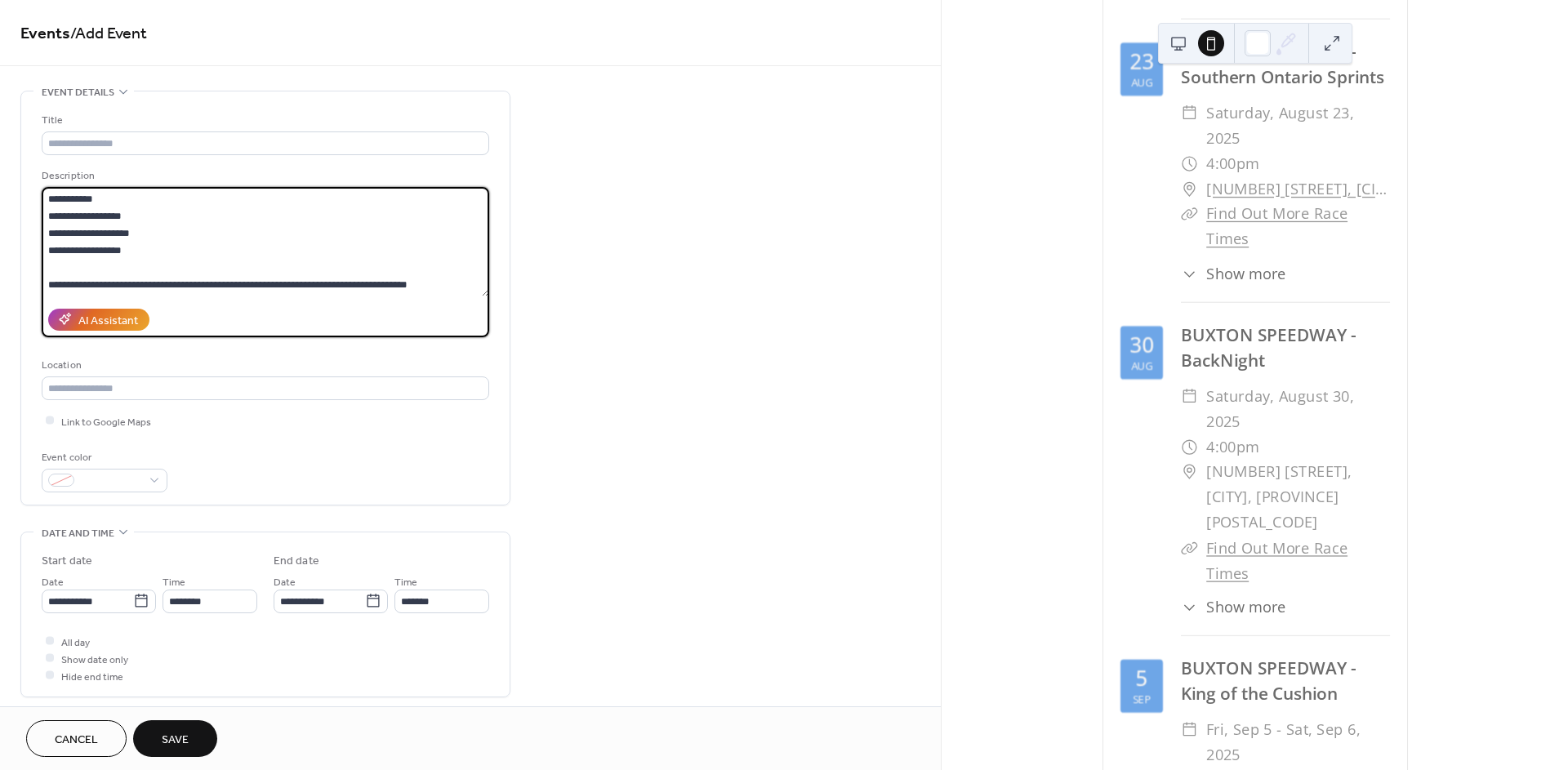 type on "**********" 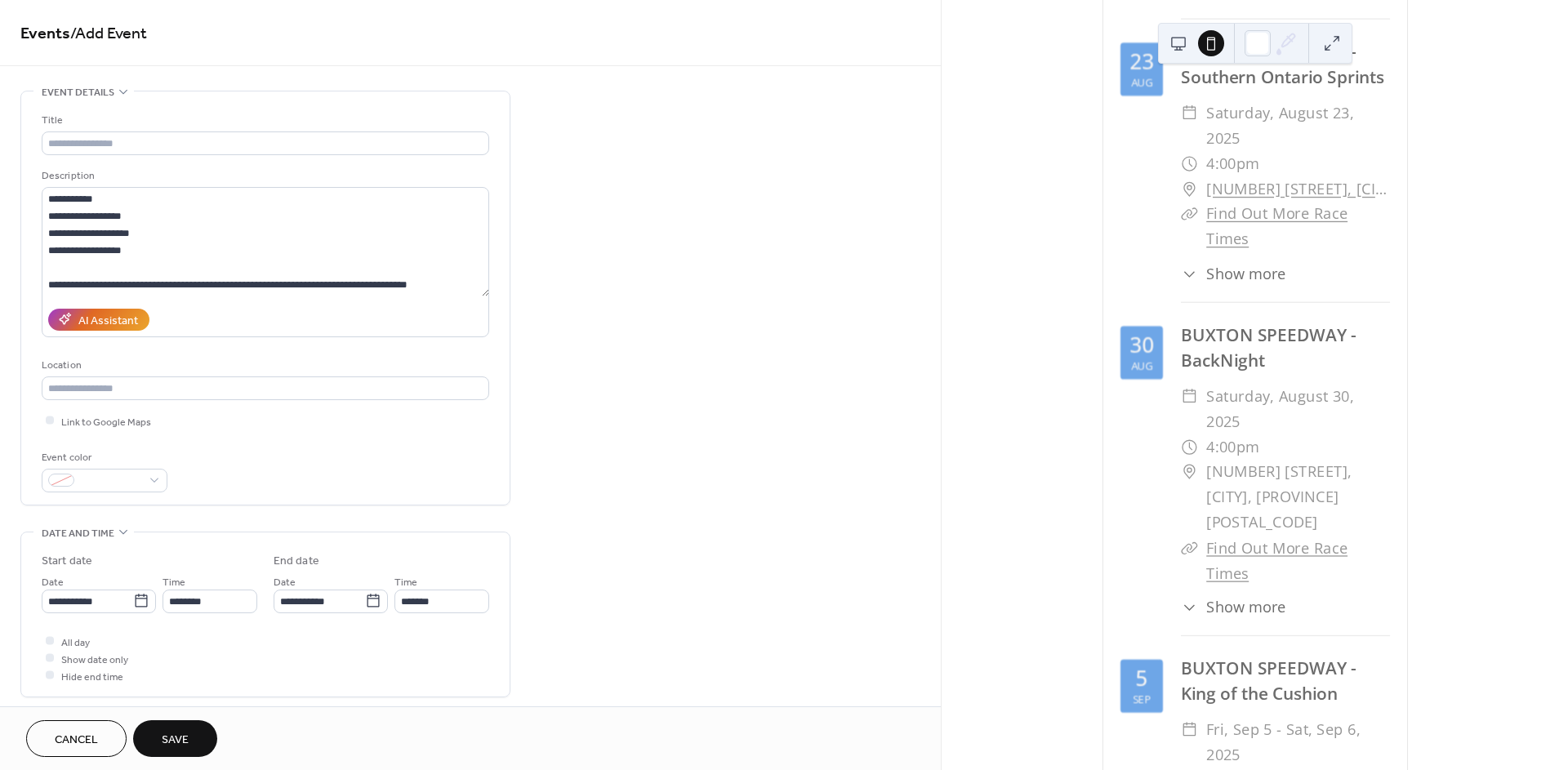 click on "Title" at bounding box center [265, 133] 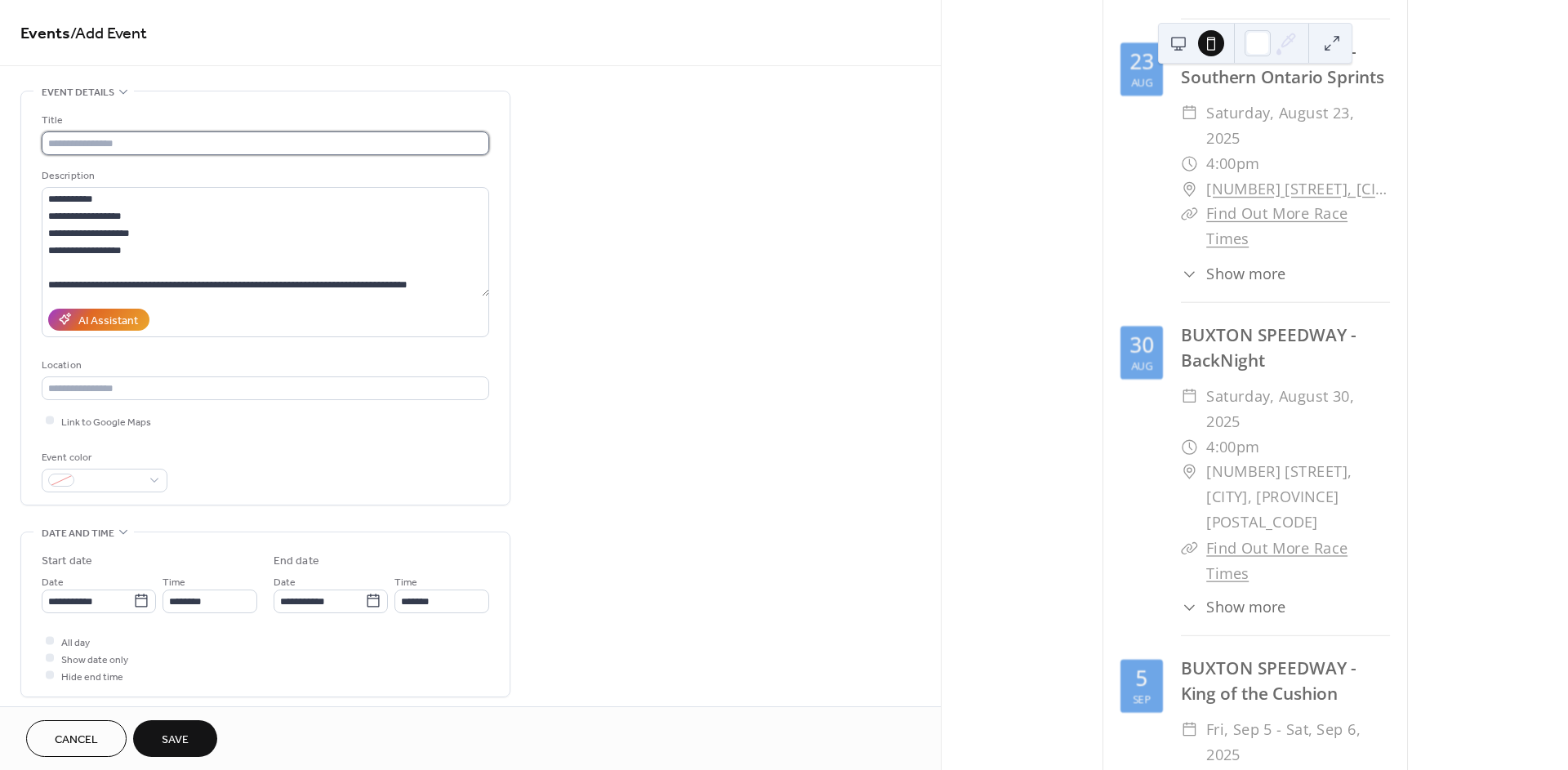 click at bounding box center (265, 143) 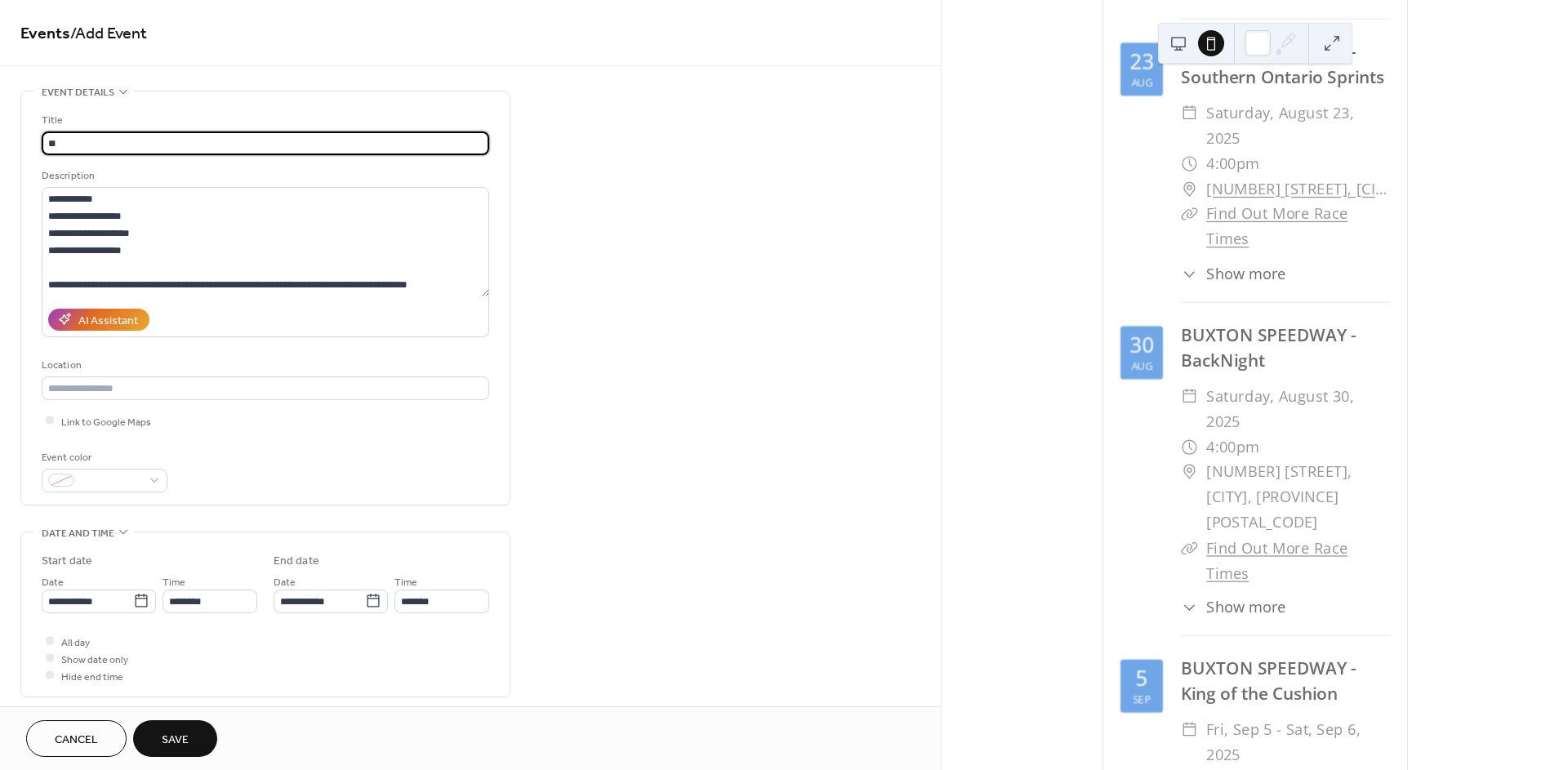 type on "*" 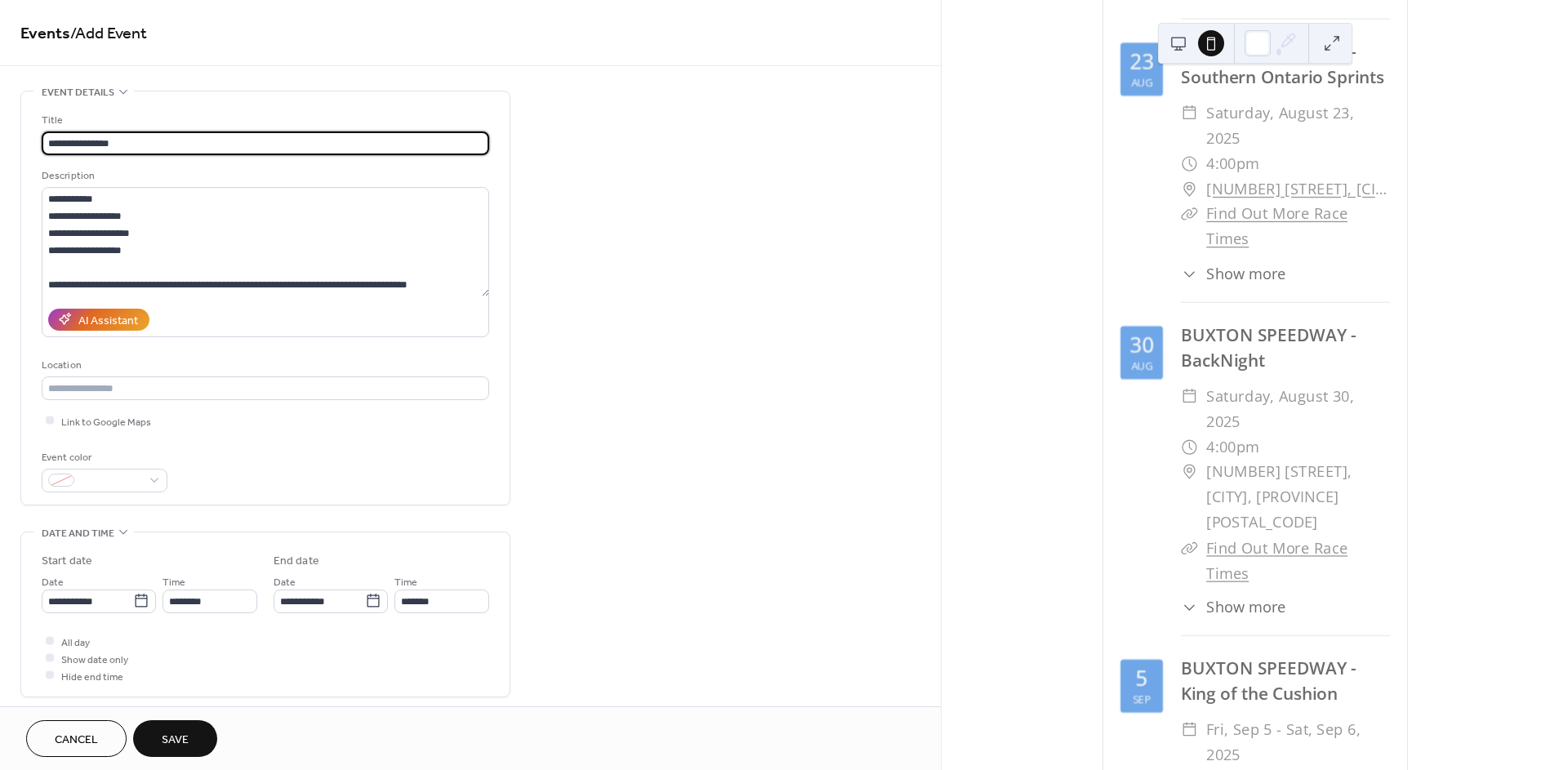 click on "**********" at bounding box center (265, 143) 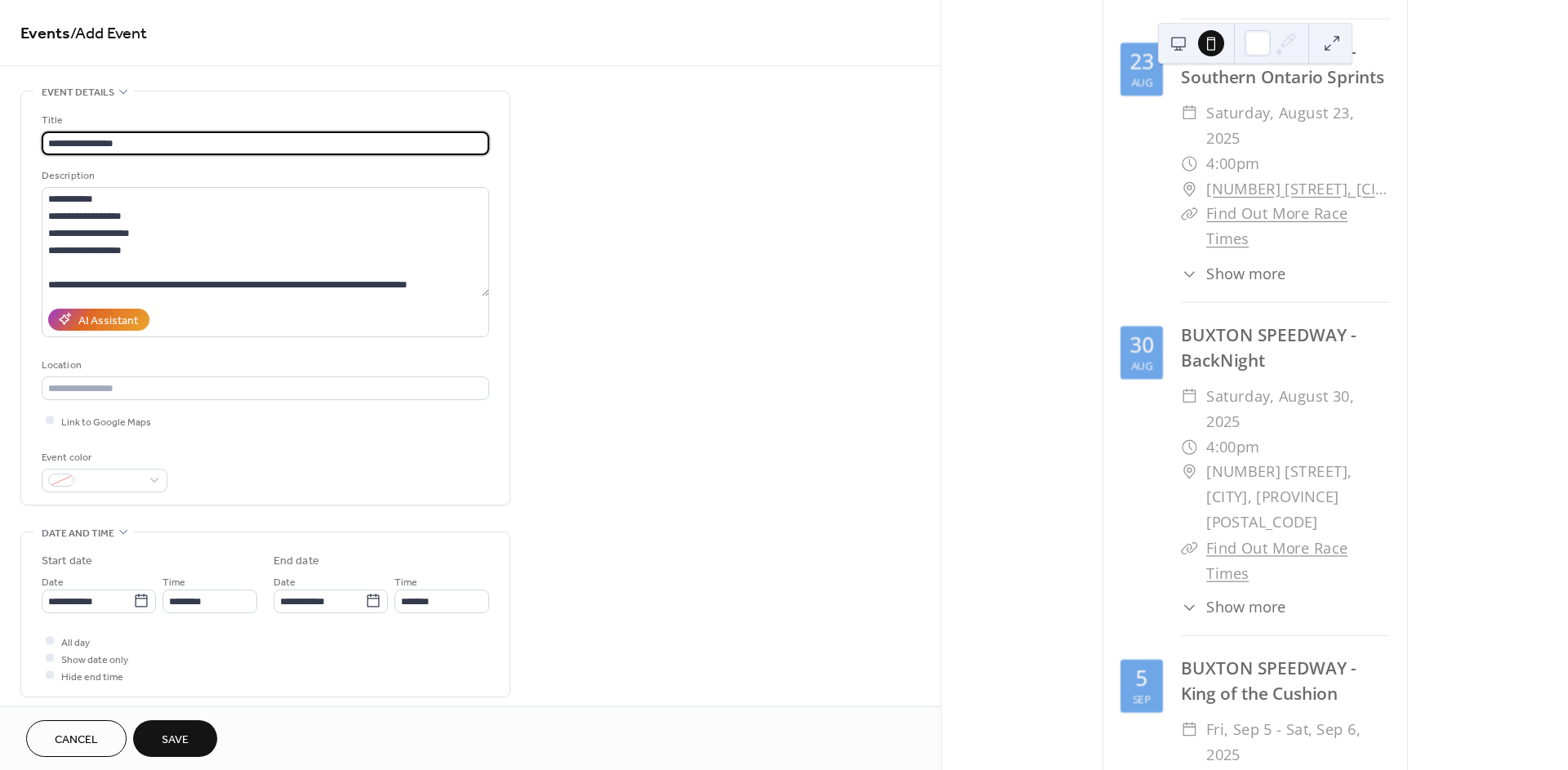 paste on "**********" 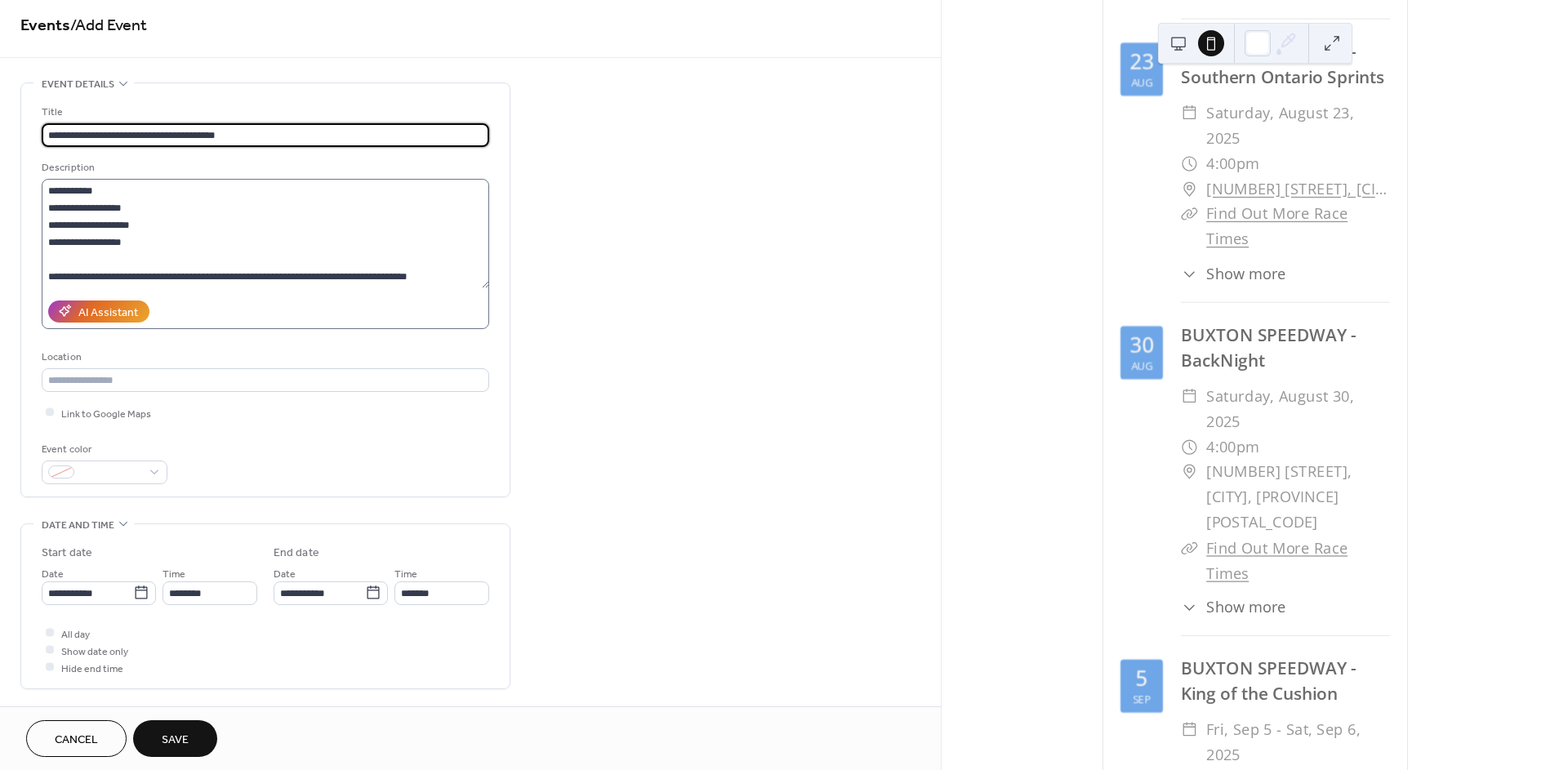 scroll, scrollTop: 0, scrollLeft: 0, axis: both 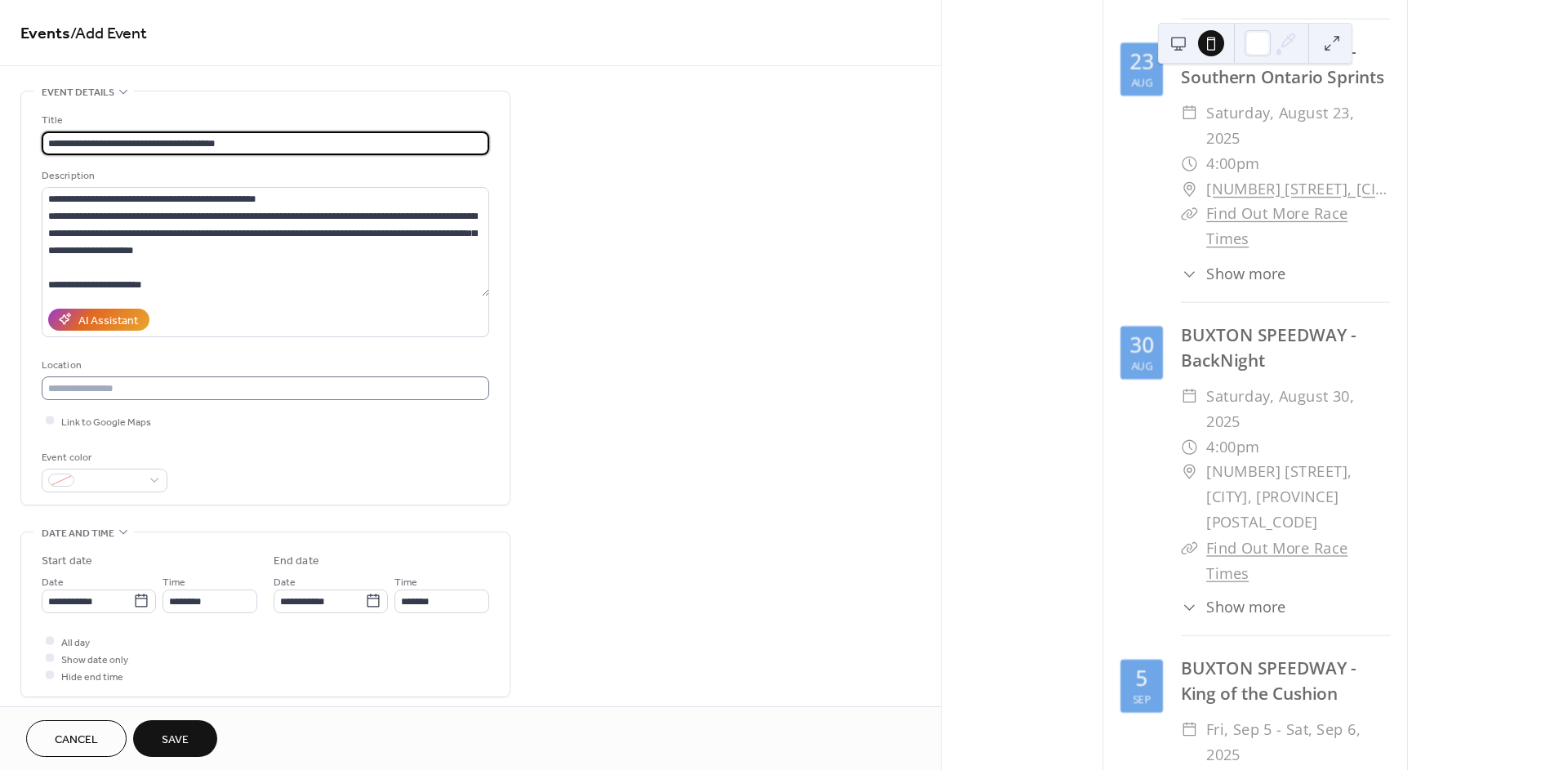 type on "**********" 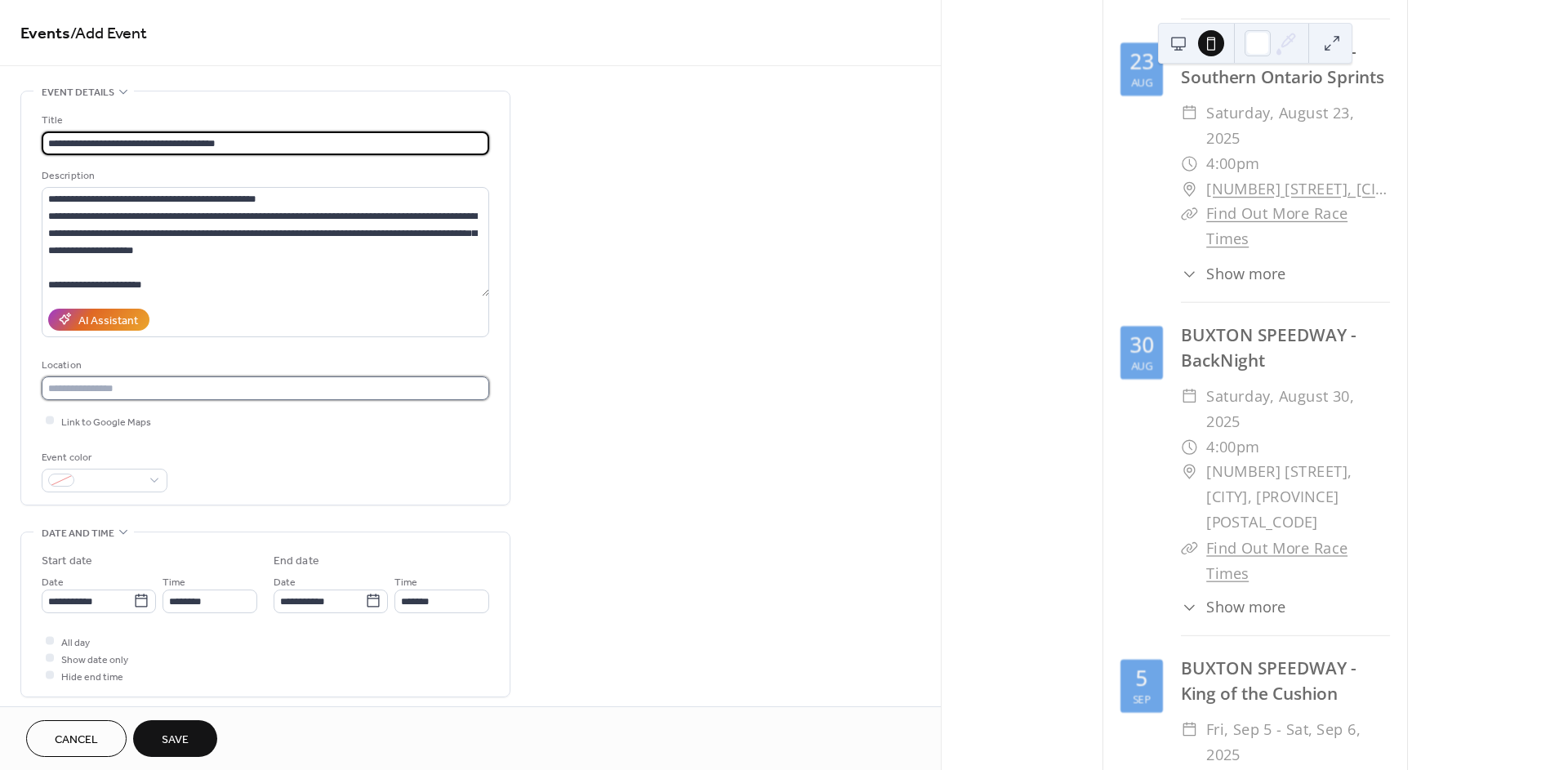 click at bounding box center [265, 388] 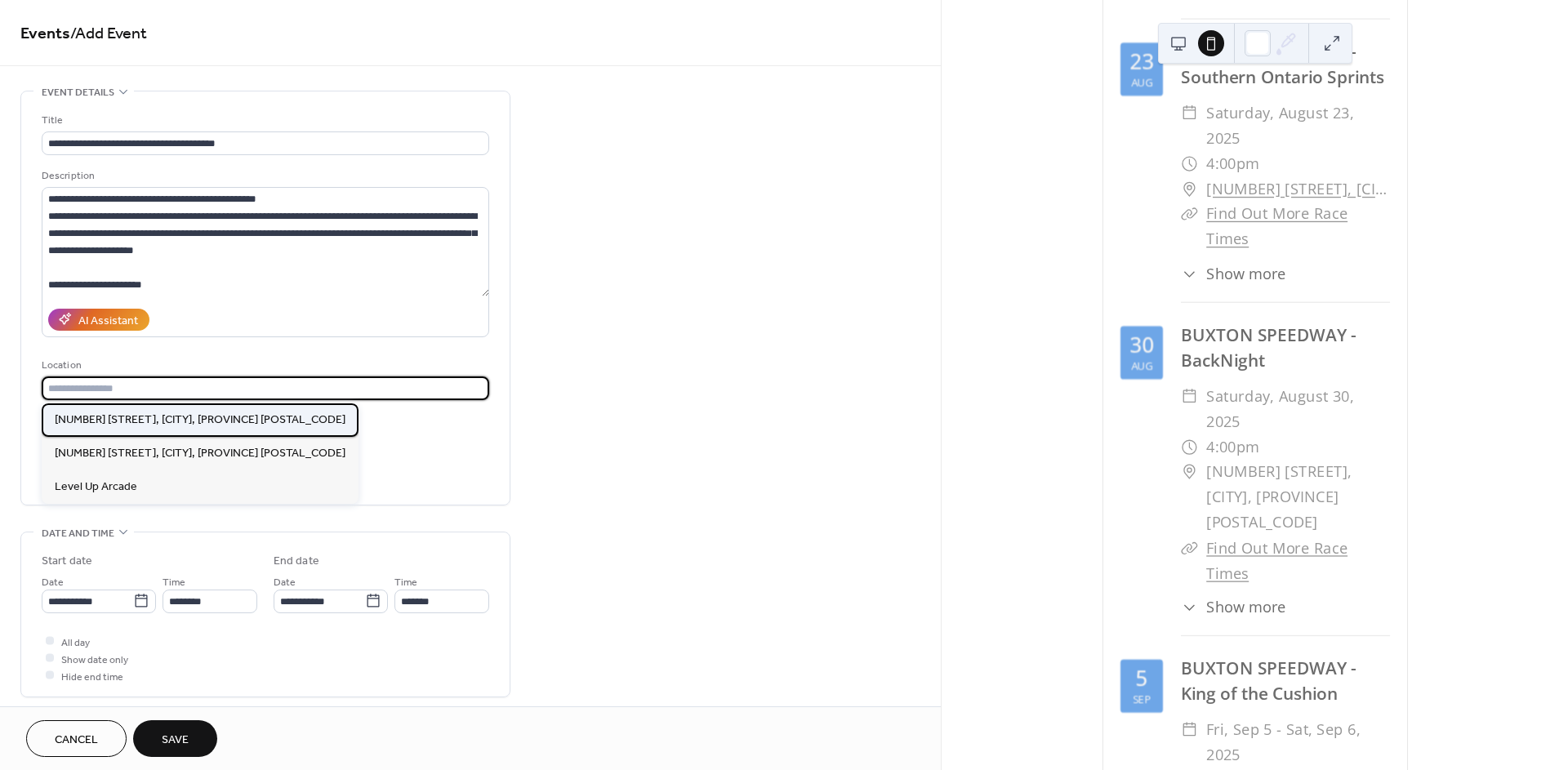 click on "[NUMBER] [STREET], [CITY], [PROVINCE] [POSTAL_CODE]" at bounding box center (200, 420) 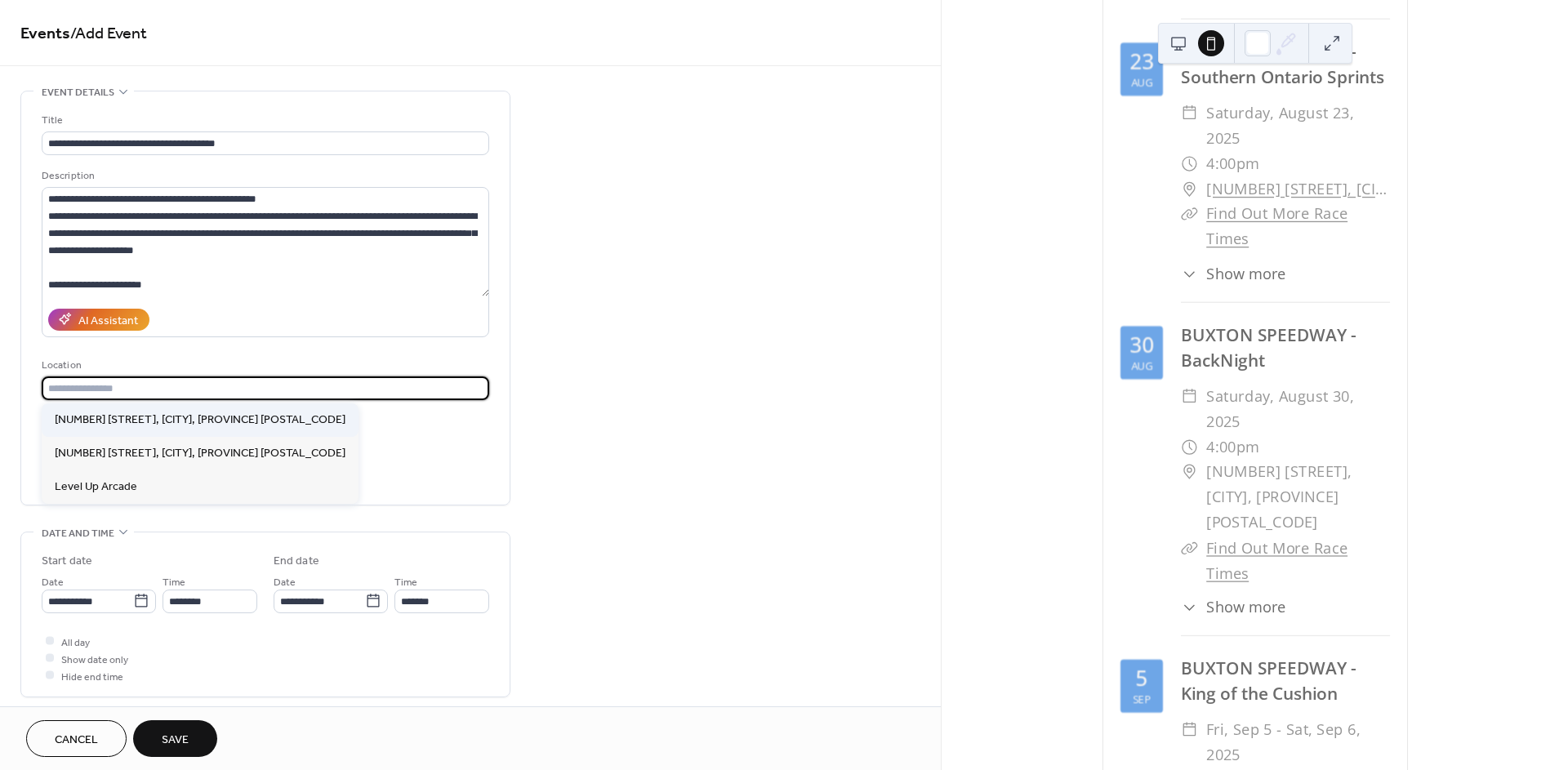 type on "**********" 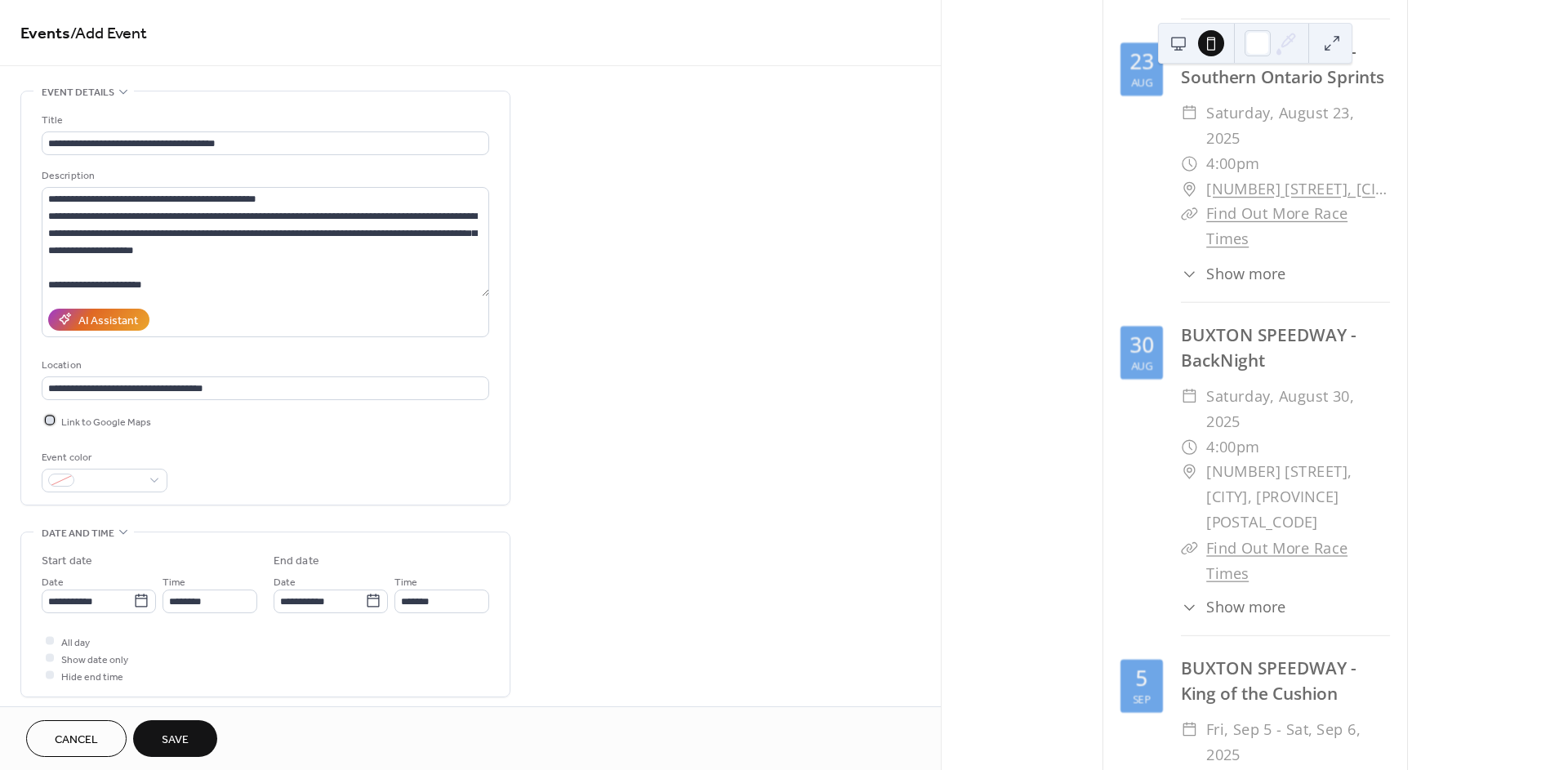 click on "Link to Google Maps" at bounding box center [106, 421] 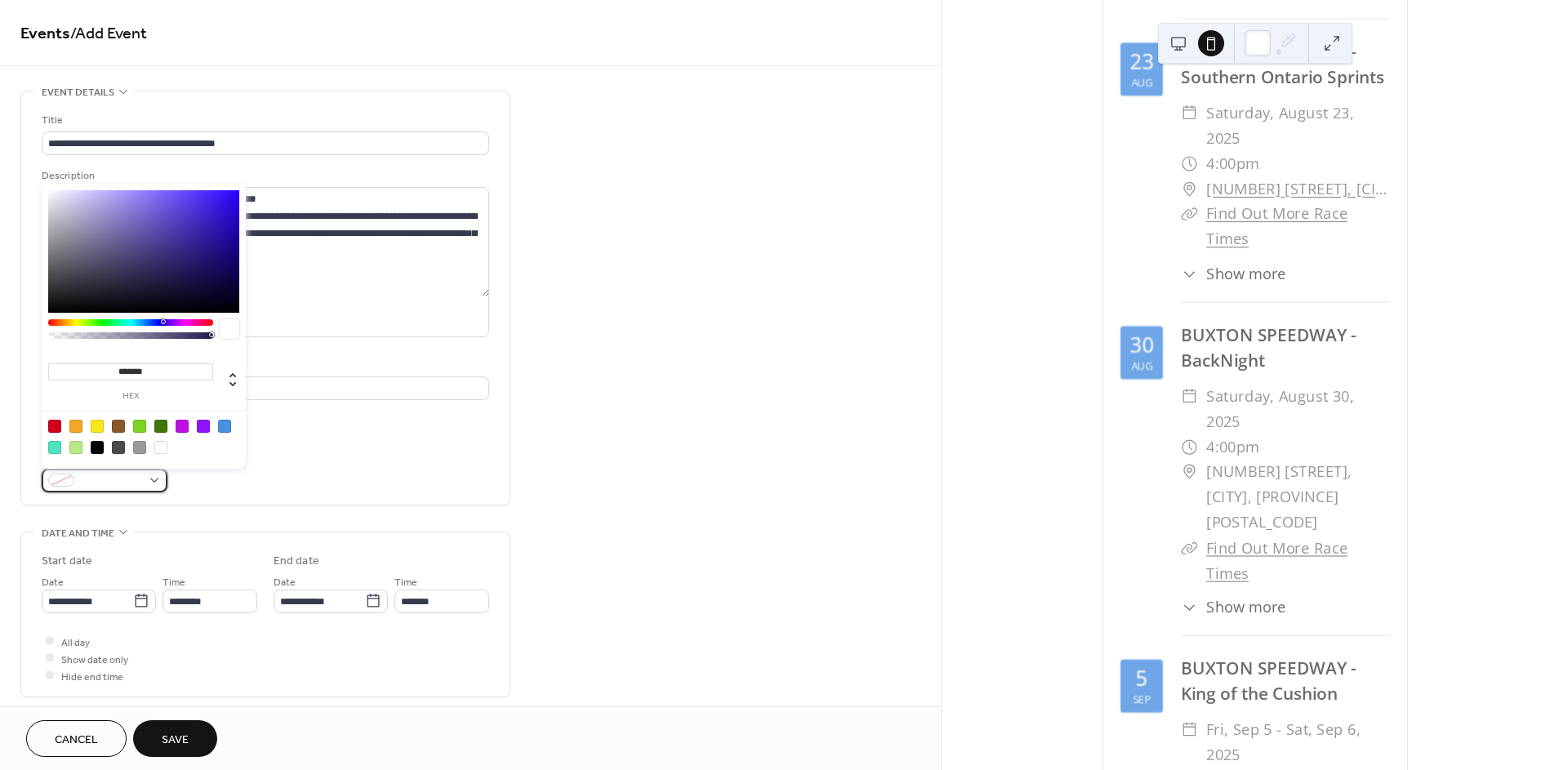 click at bounding box center [111, 481] 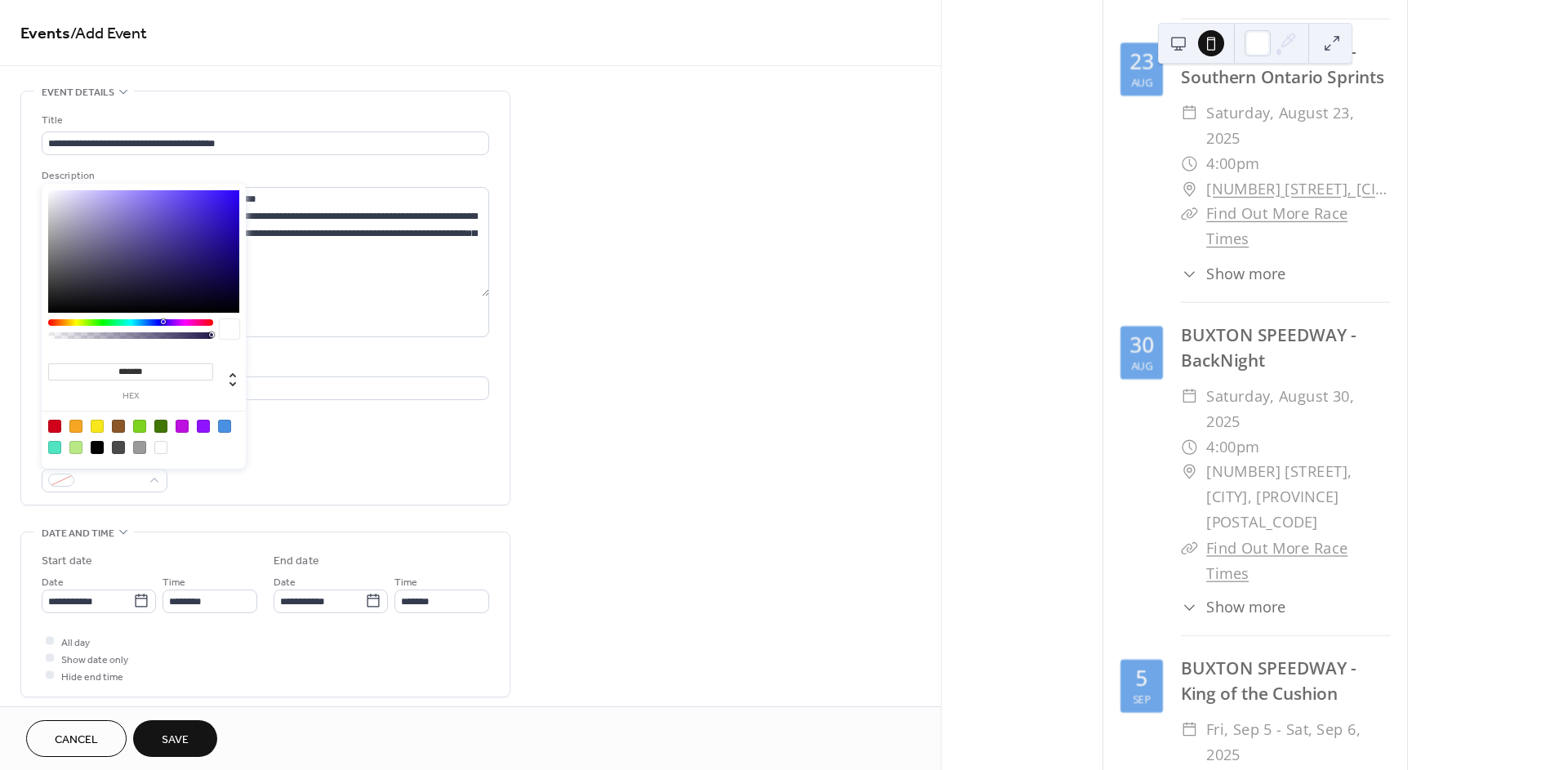 click at bounding box center (225, 426) 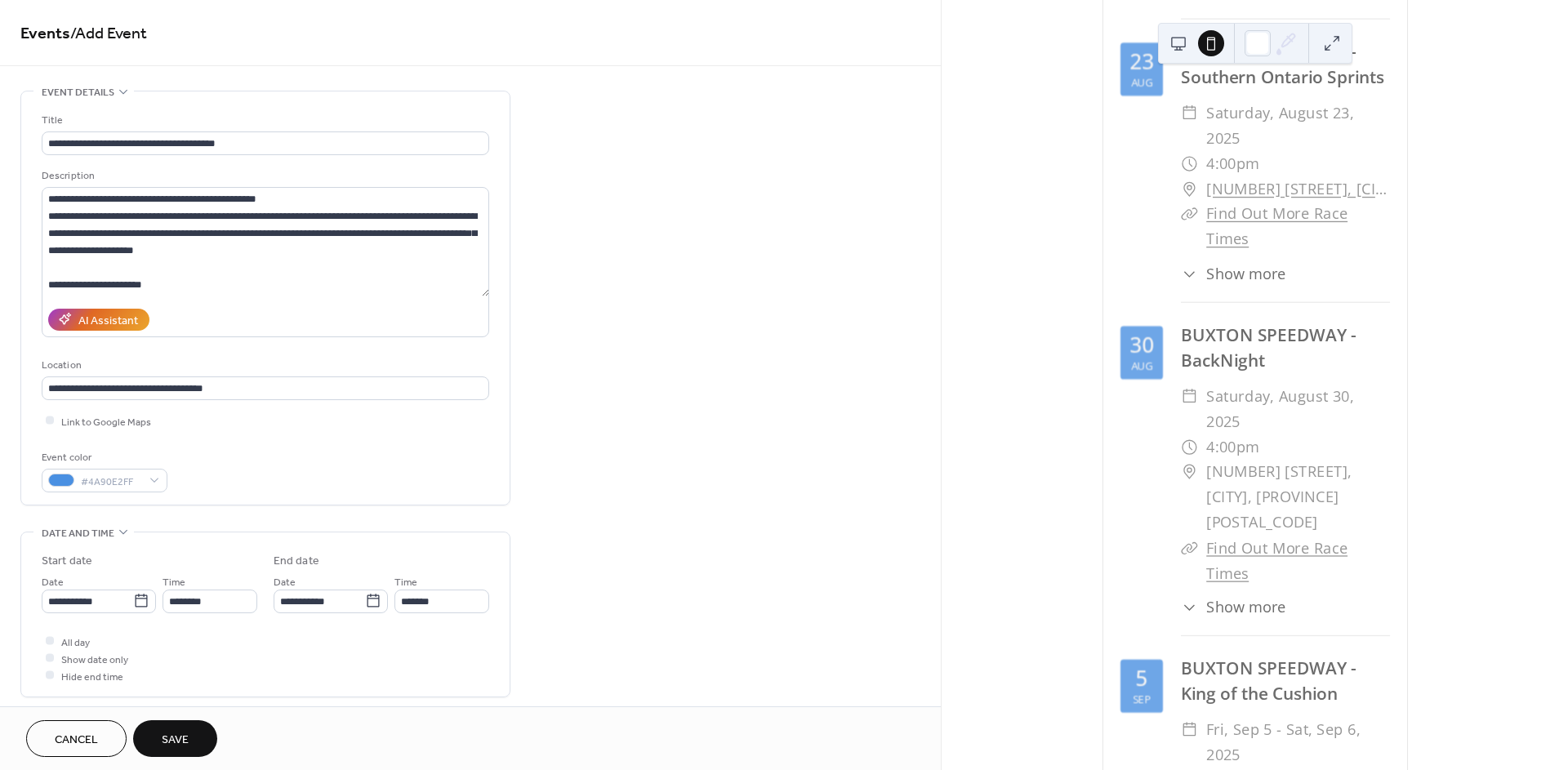 click on "Time" at bounding box center (174, 581) 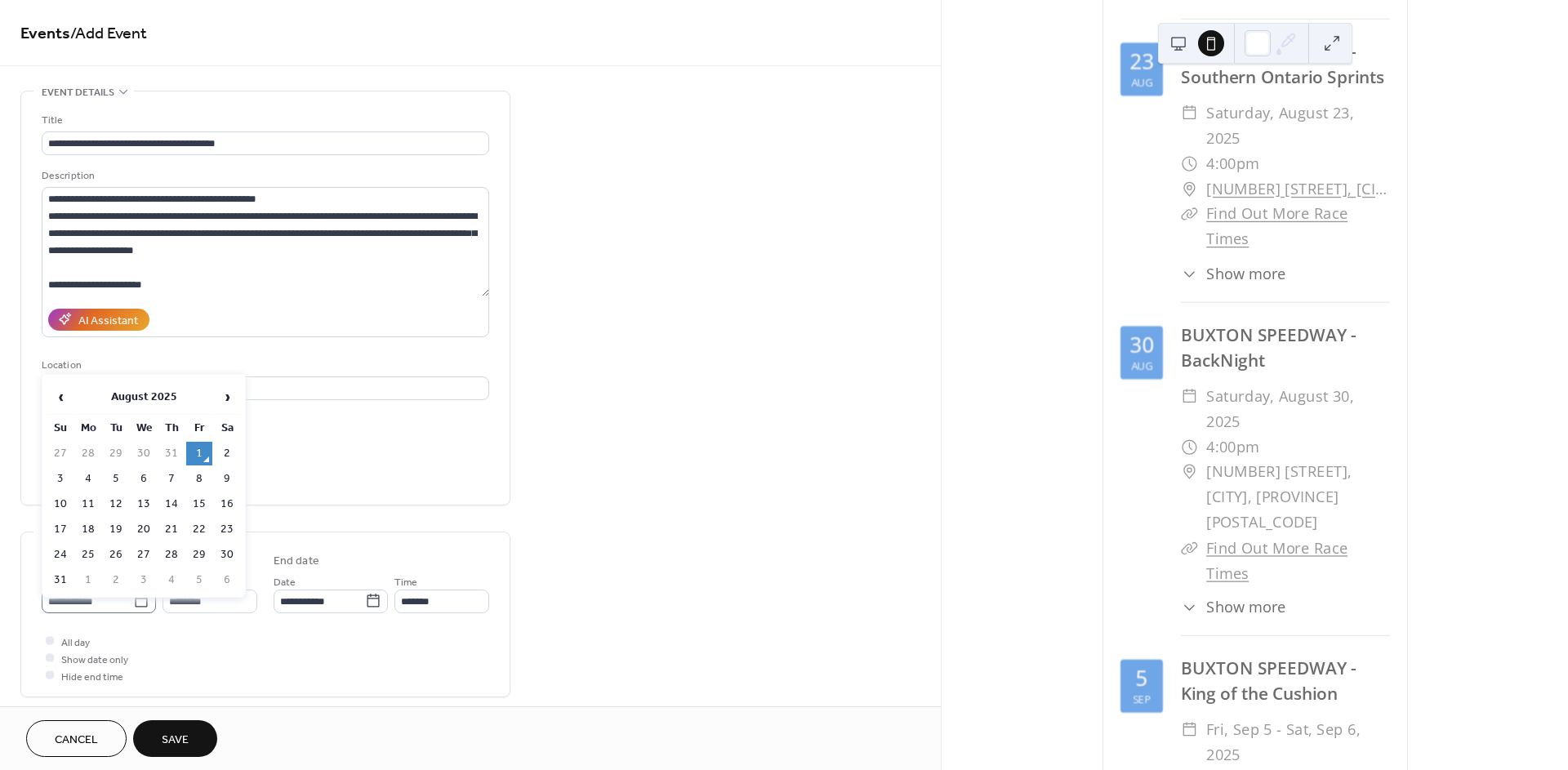 click on "**********" at bounding box center (99, 601) 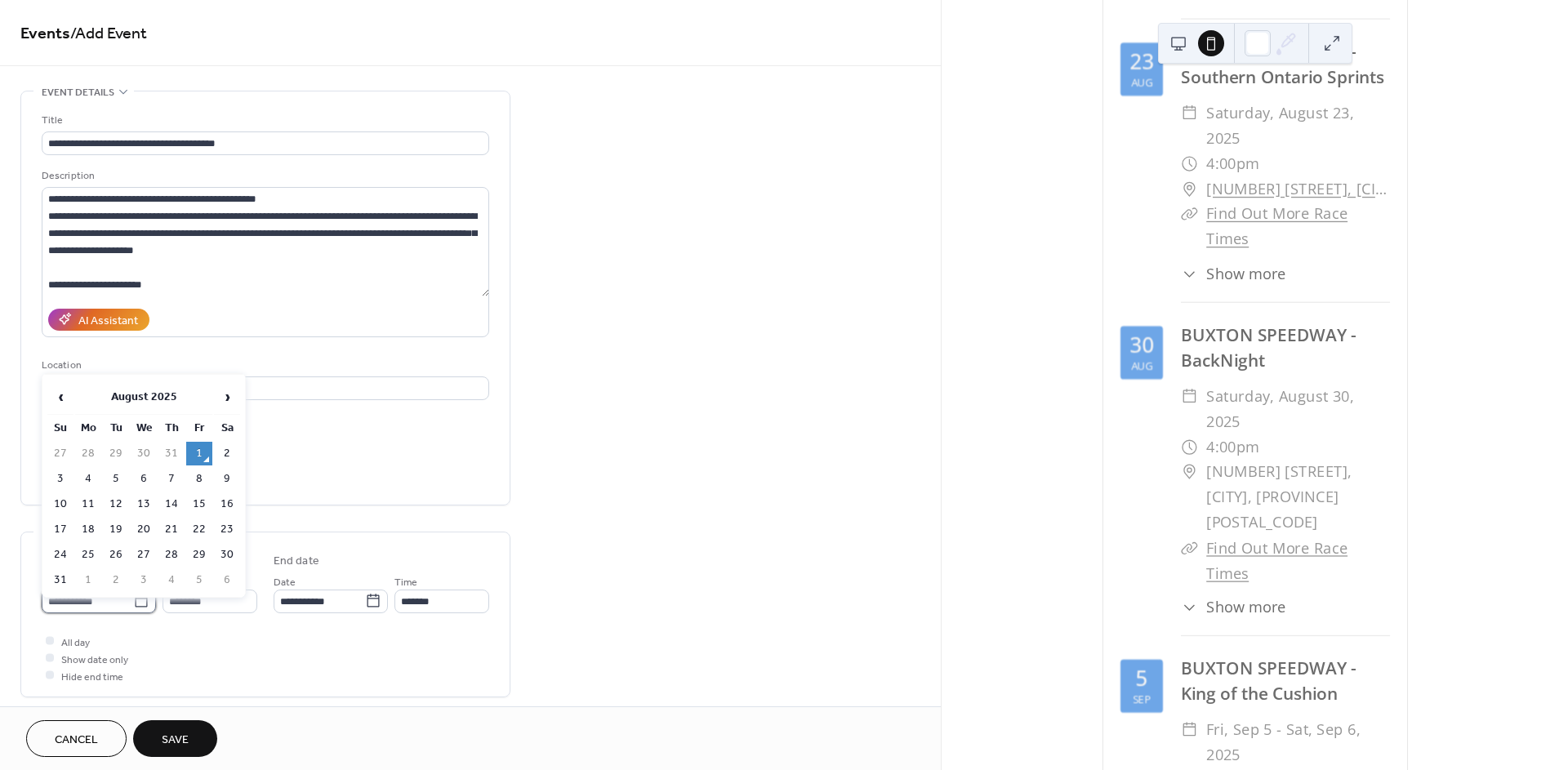 click on "**********" at bounding box center [87, 601] 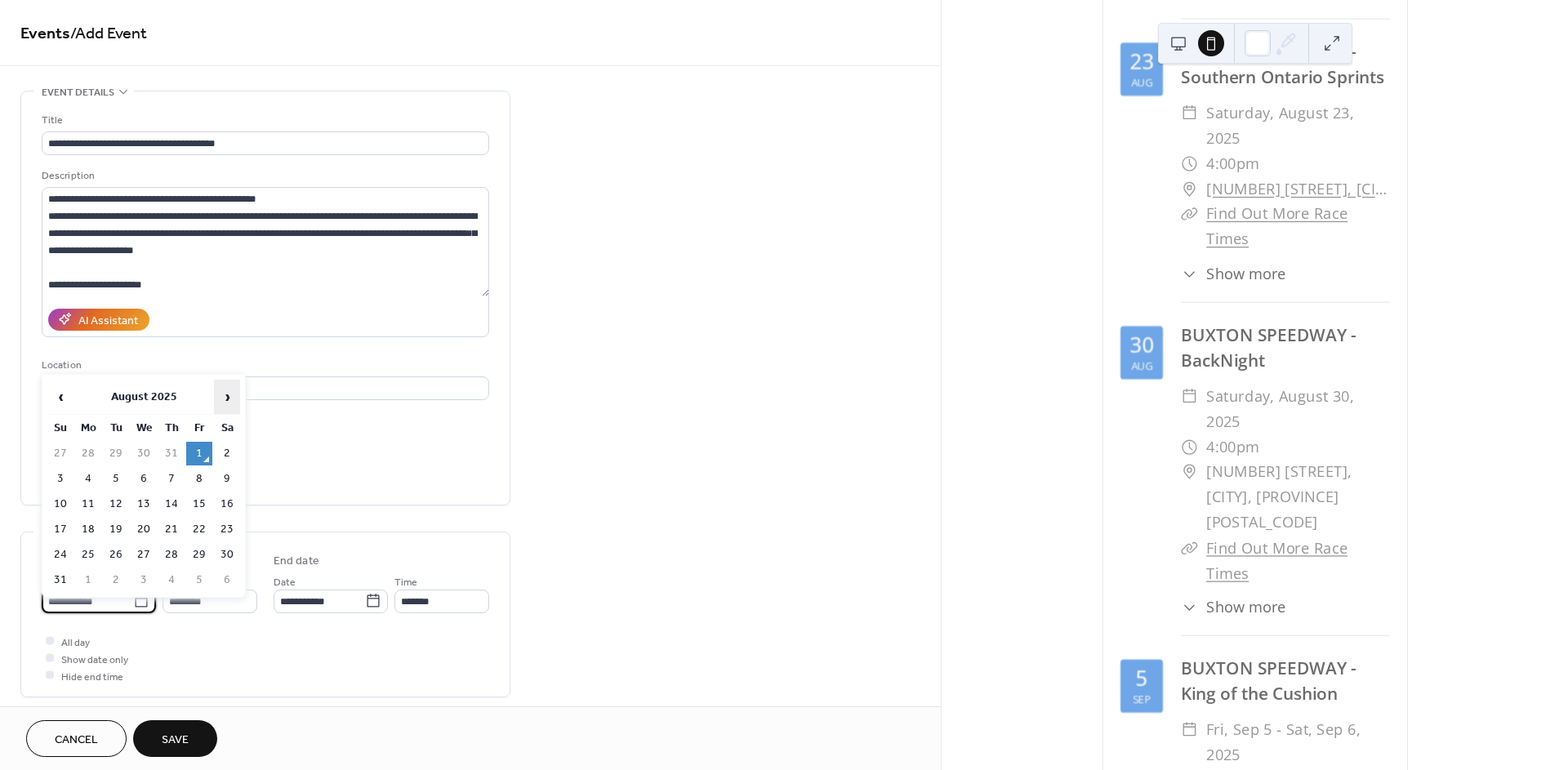 click on "›" at bounding box center [227, 397] 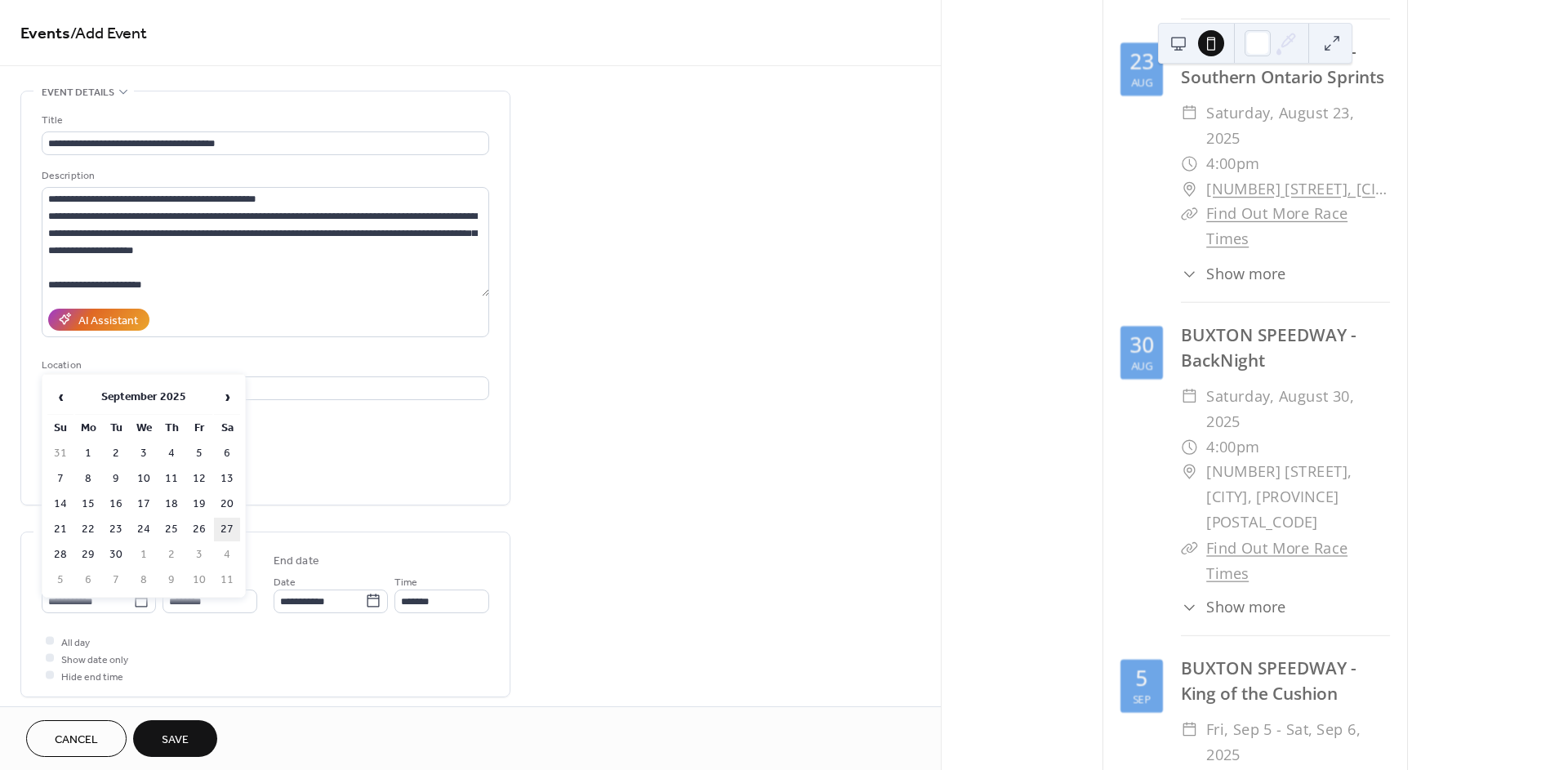 click on "27" at bounding box center [227, 529] 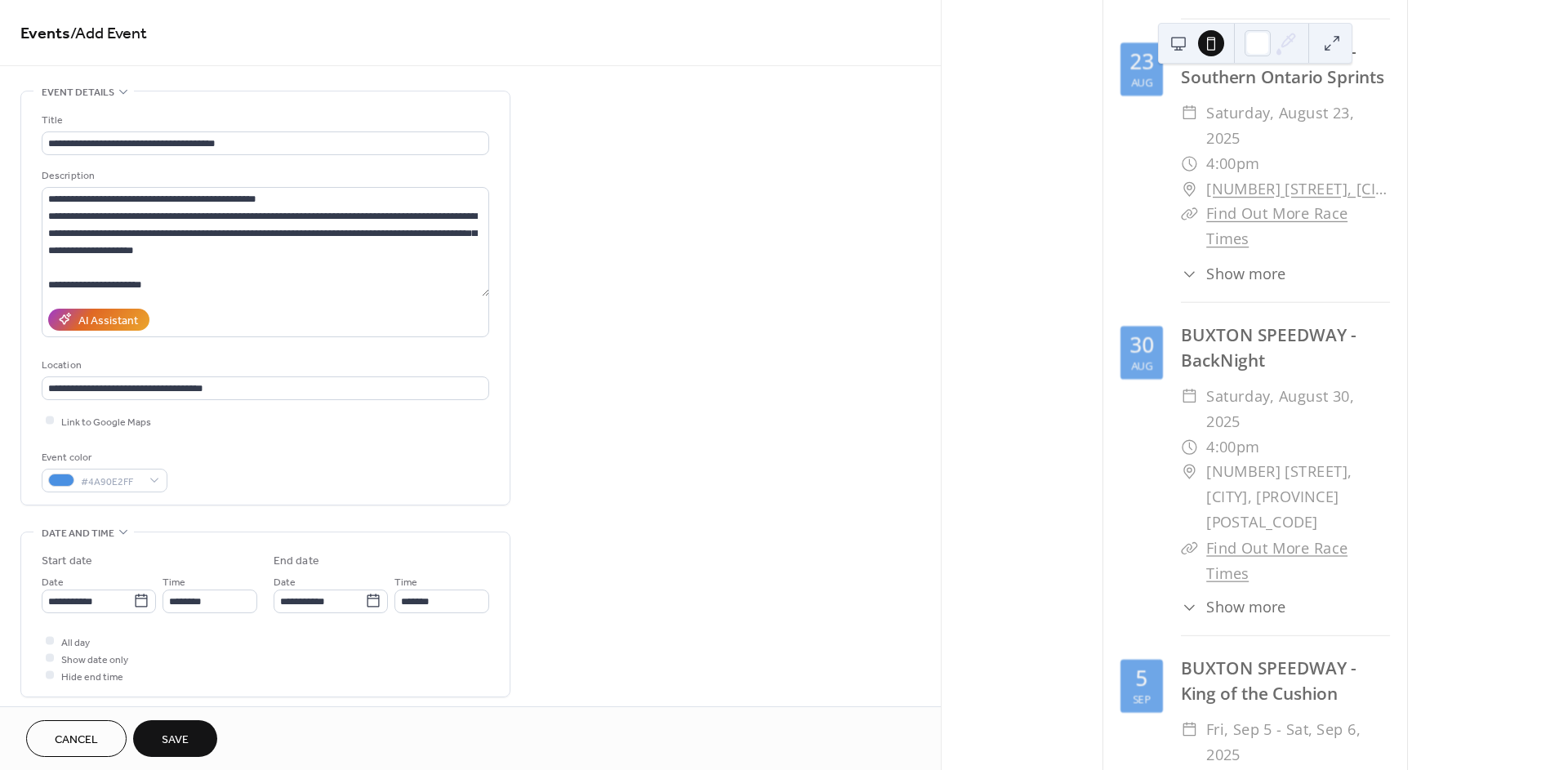 drag, startPoint x: 595, startPoint y: 519, endPoint x: 484, endPoint y: 574, distance: 123.87897 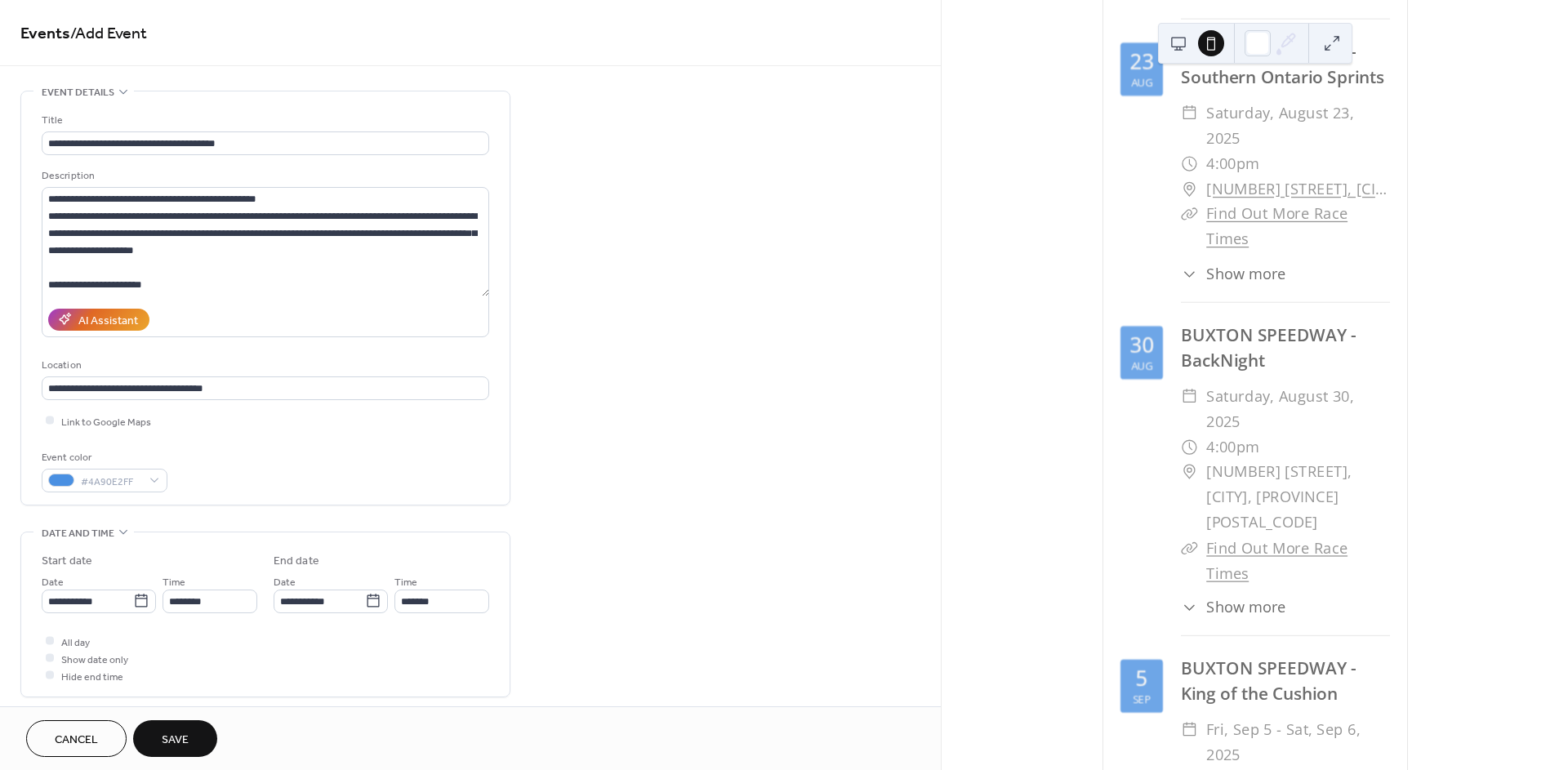 click on "**********" at bounding box center [470, 704] 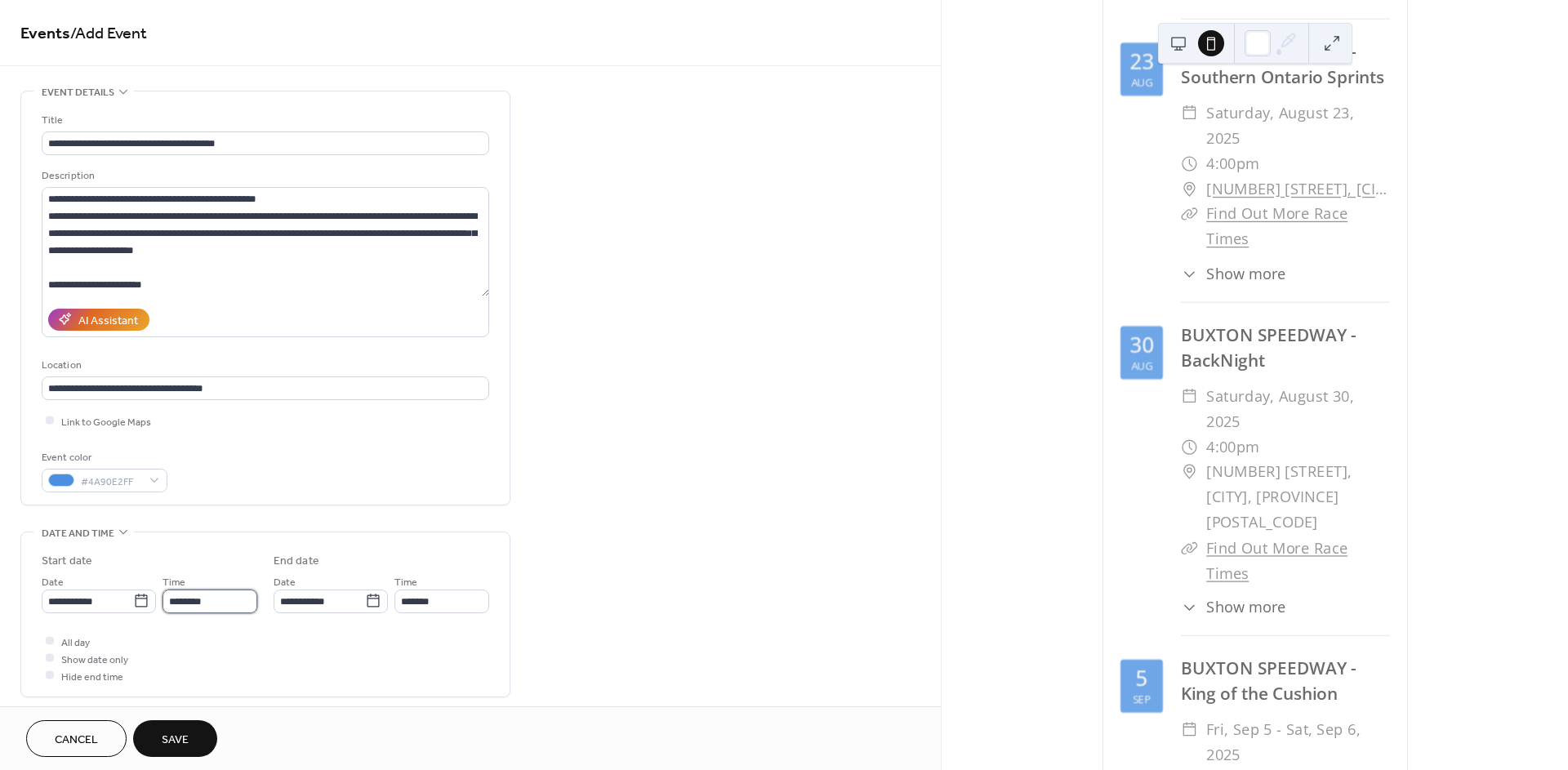 click on "********" at bounding box center (210, 601) 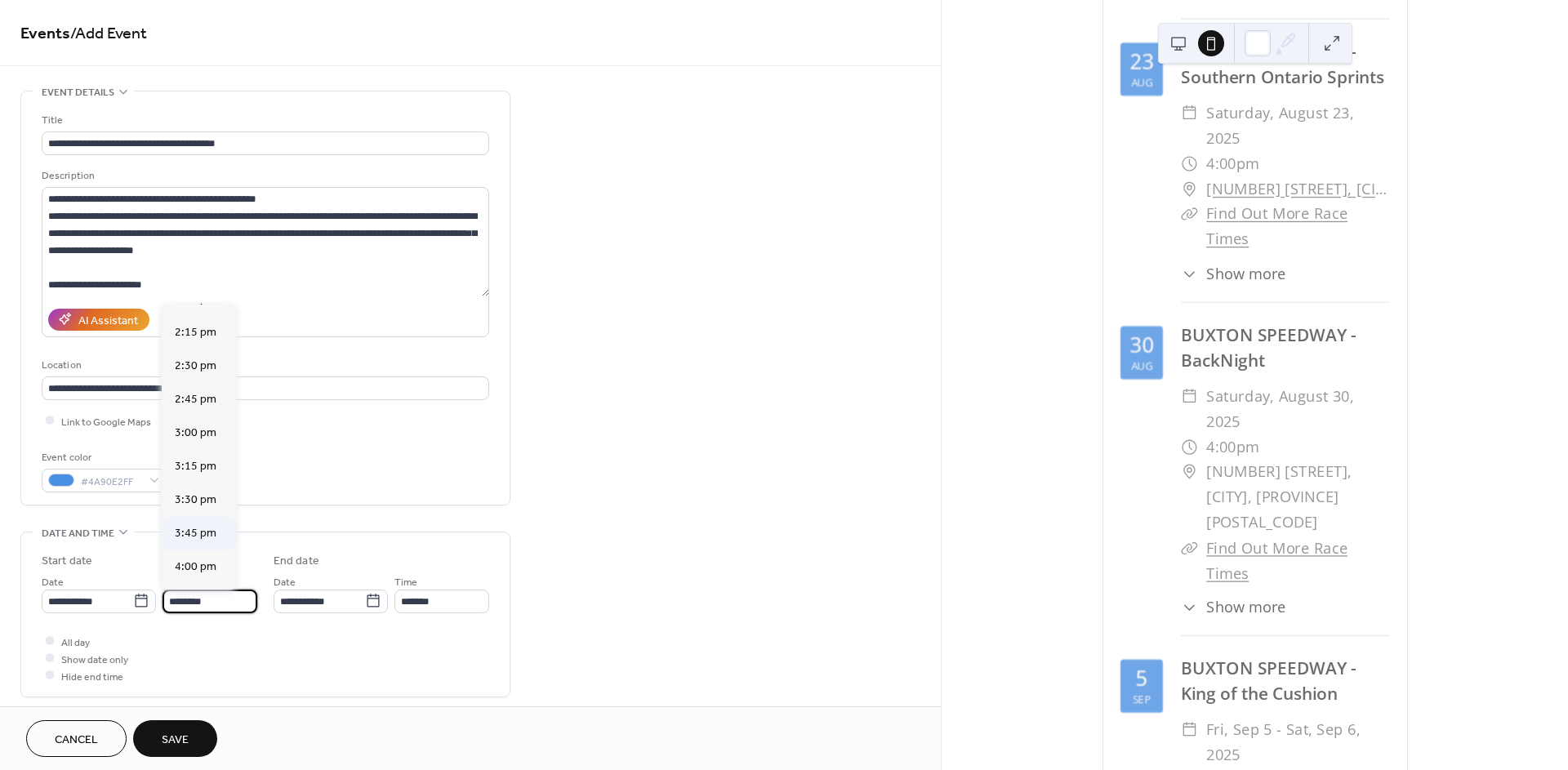scroll, scrollTop: 1987, scrollLeft: 0, axis: vertical 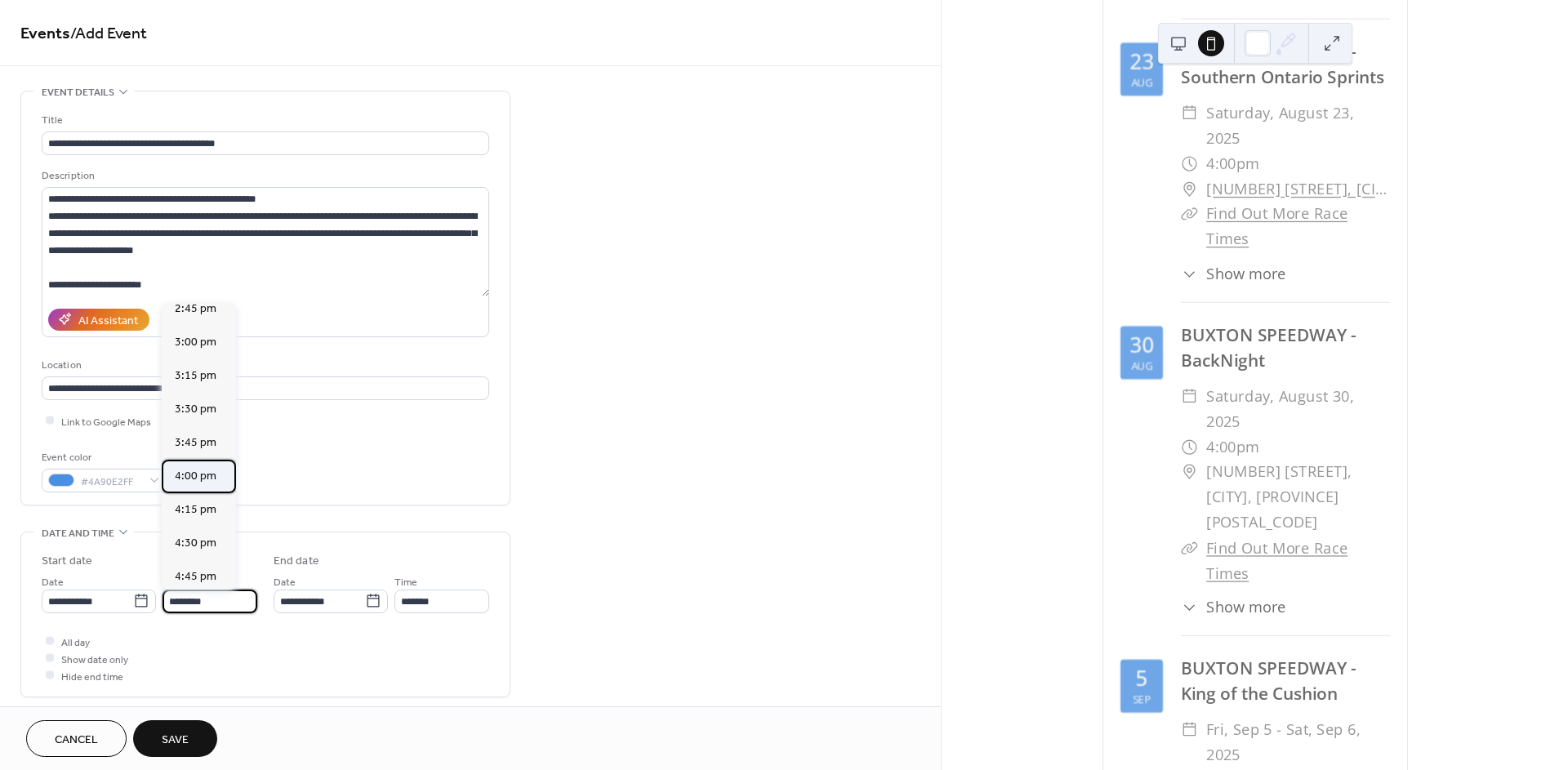 click on "4:00 pm" at bounding box center (195, 476) 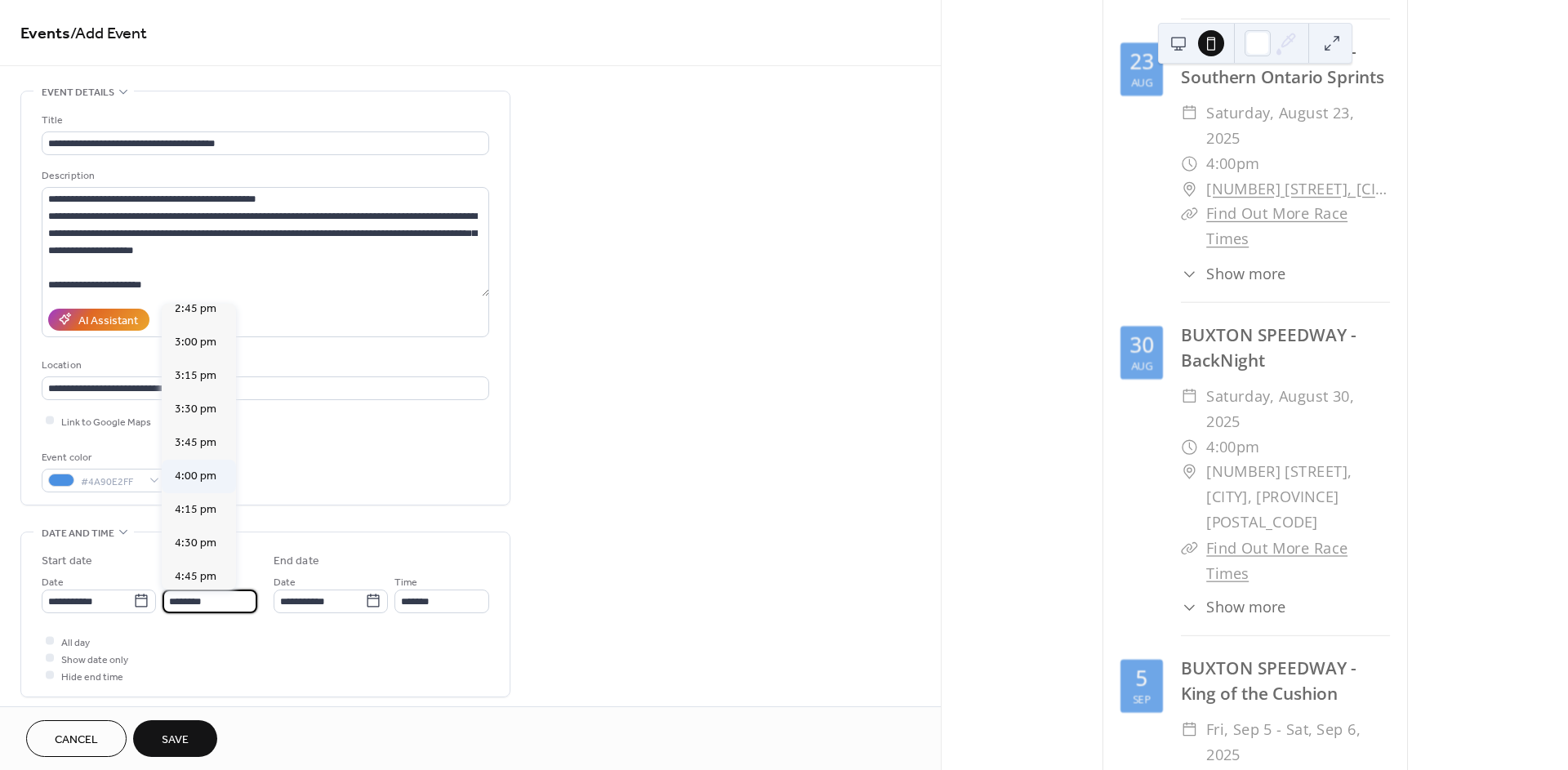 type on "*******" 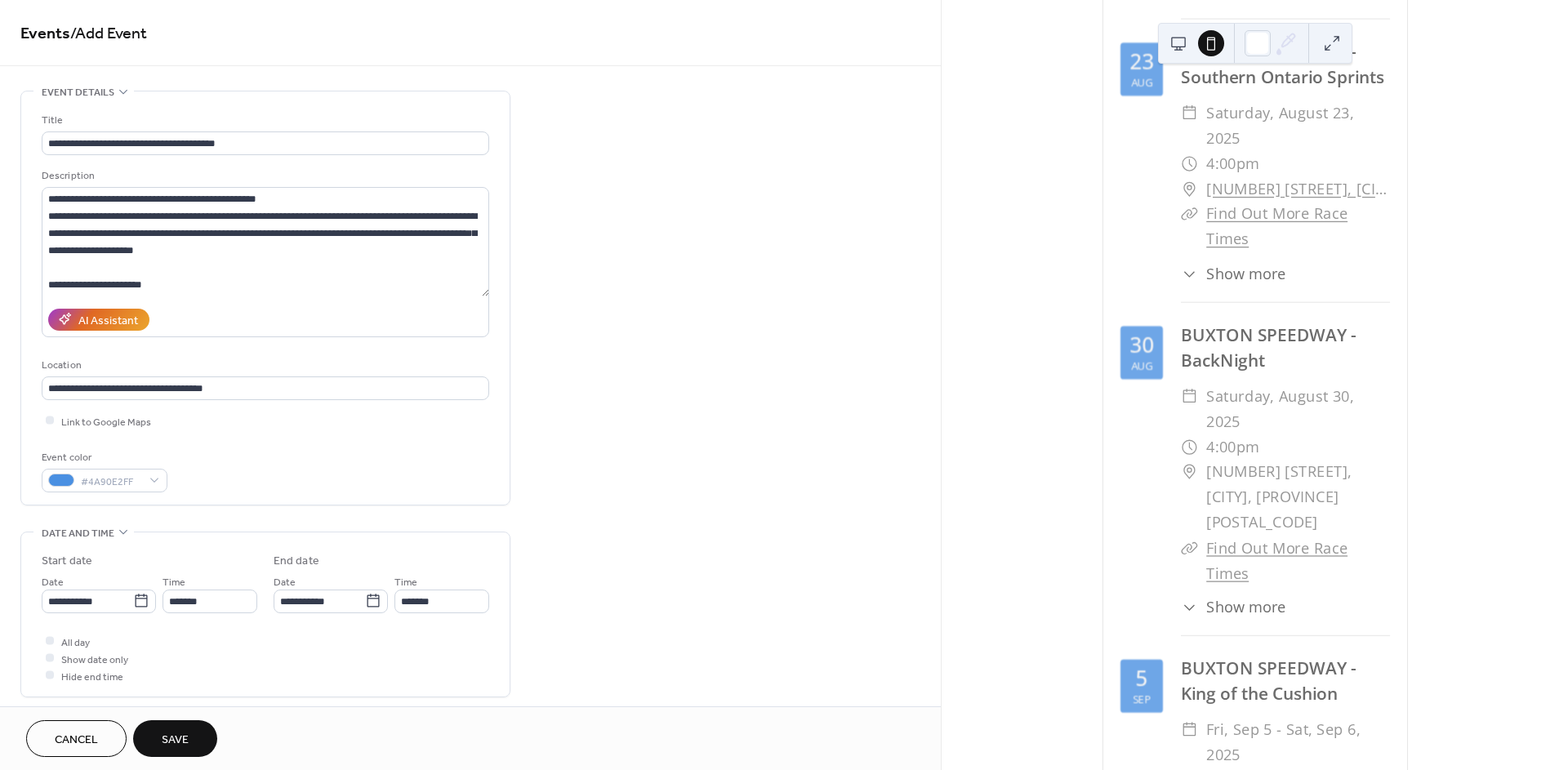 click on "**********" at bounding box center [470, 704] 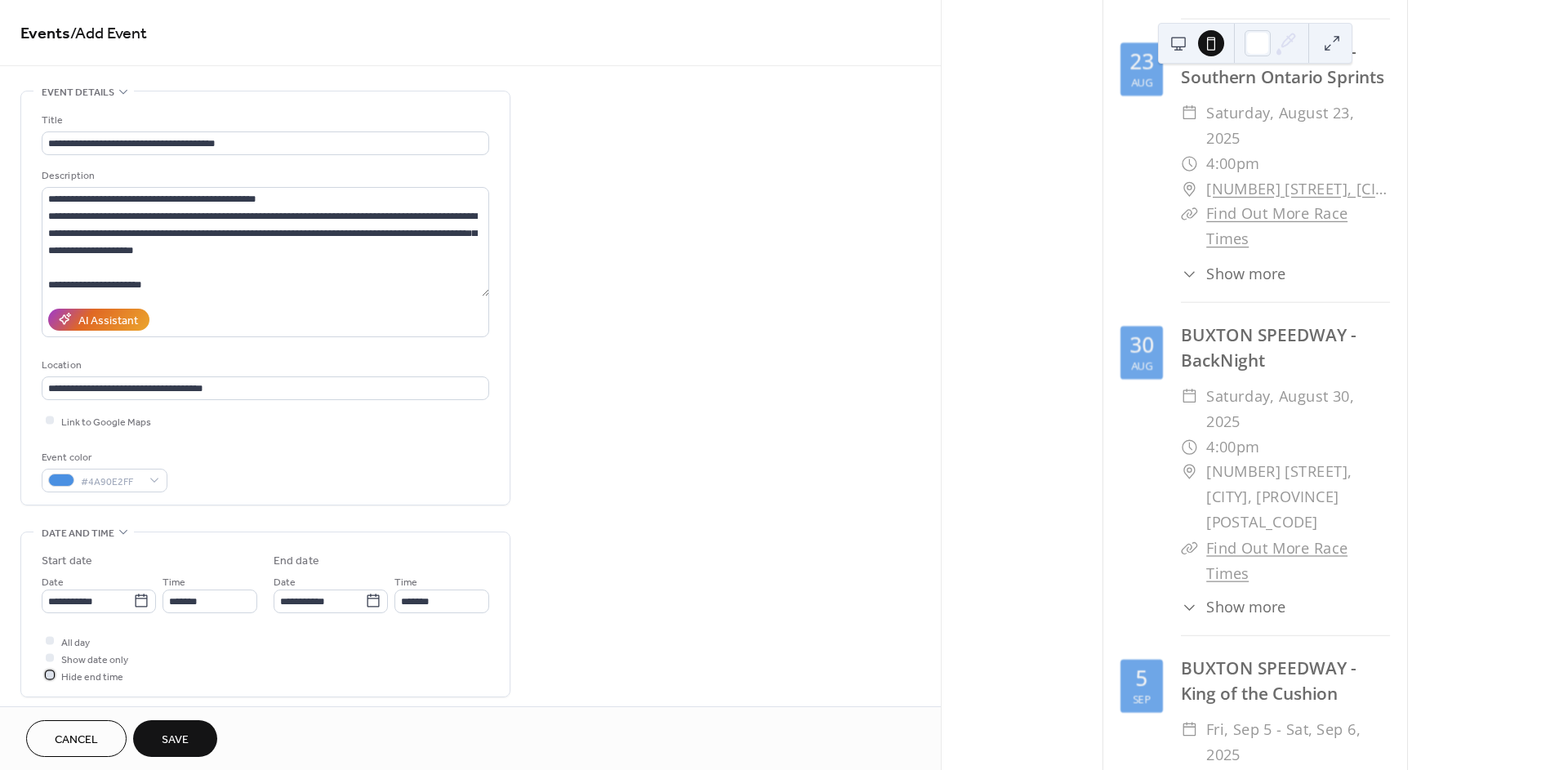 click on "Hide end time" at bounding box center [92, 676] 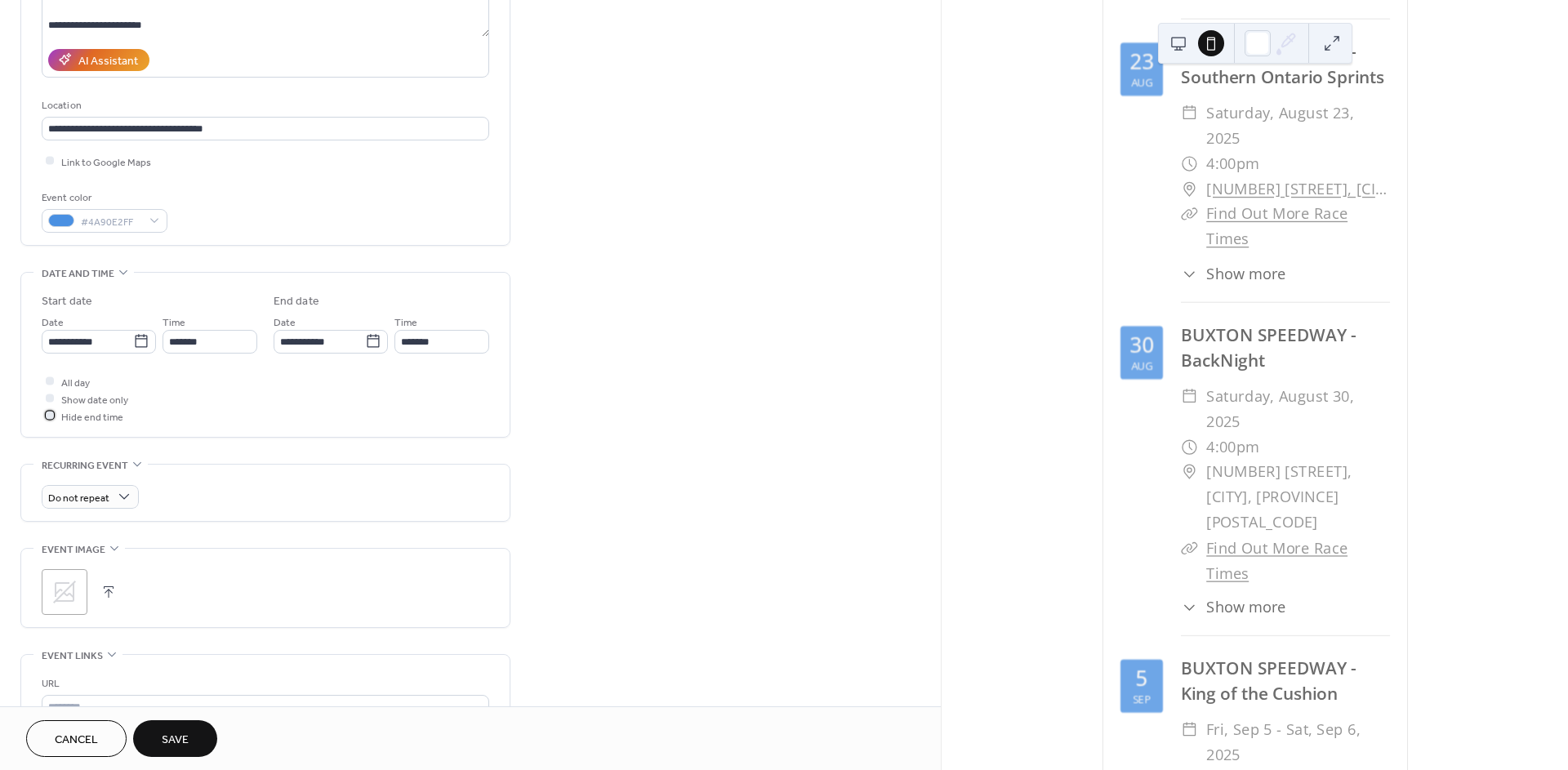 scroll, scrollTop: 272, scrollLeft: 0, axis: vertical 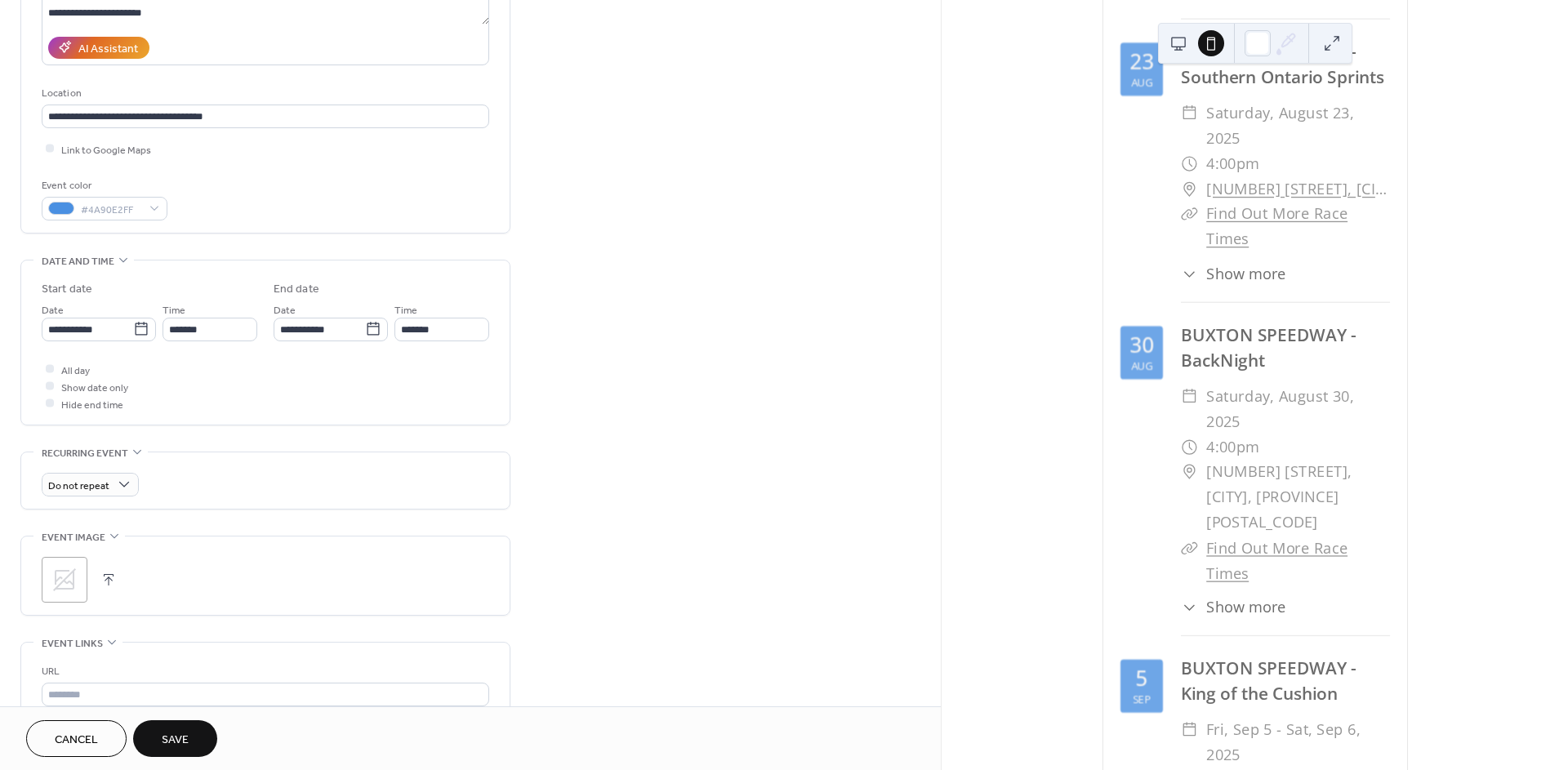 click 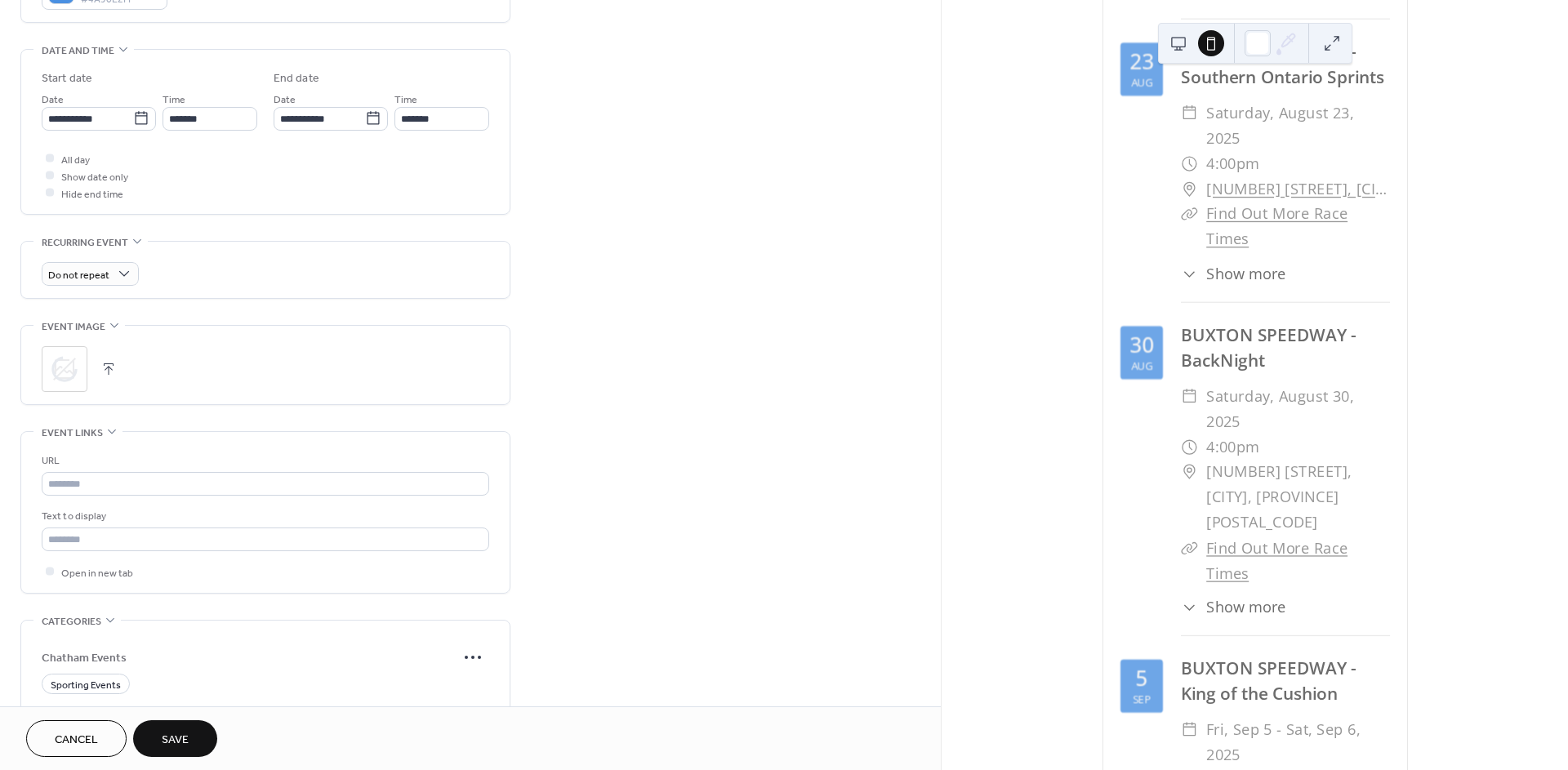 scroll, scrollTop: 544, scrollLeft: 0, axis: vertical 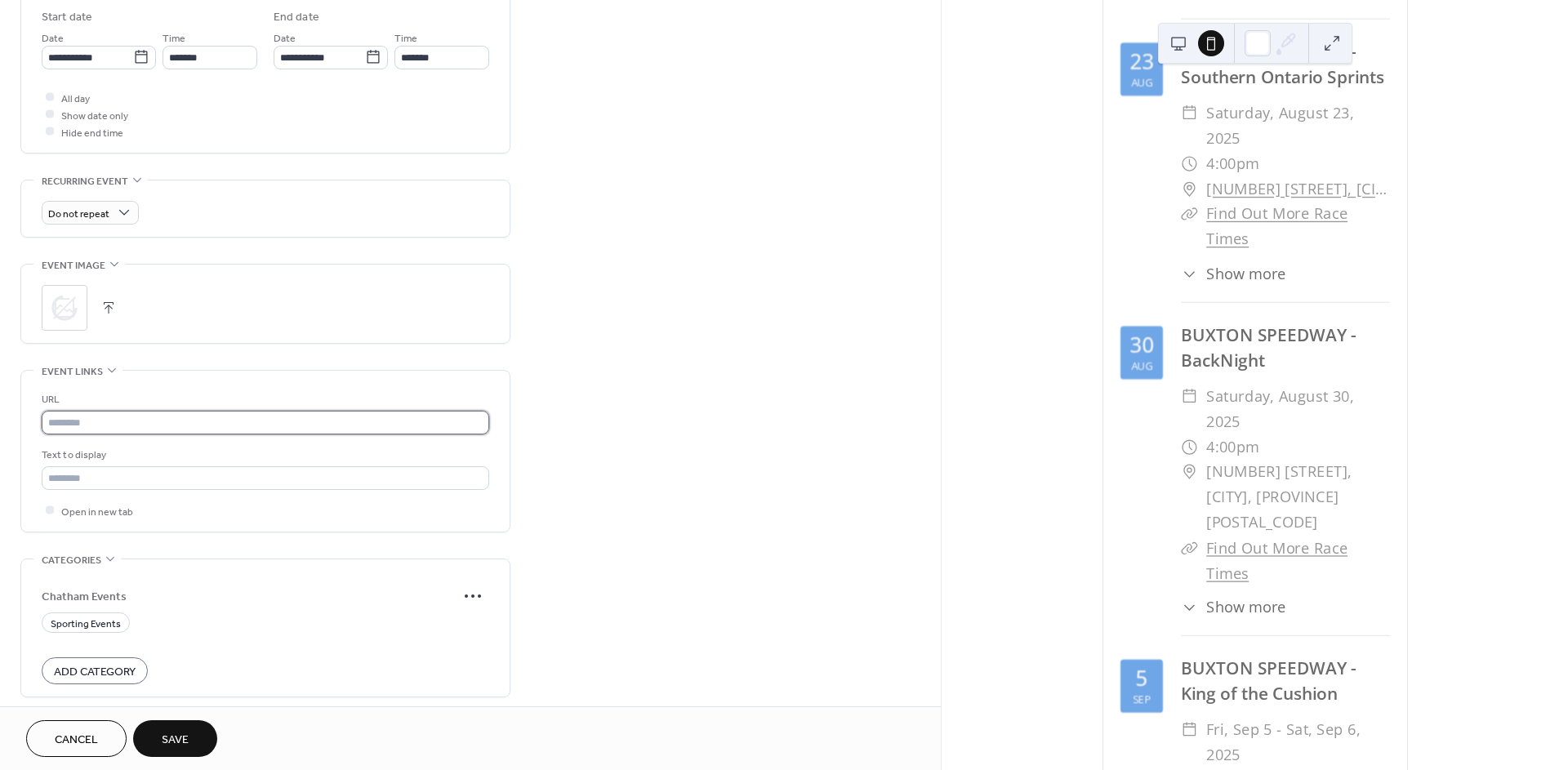 click at bounding box center (265, 422) 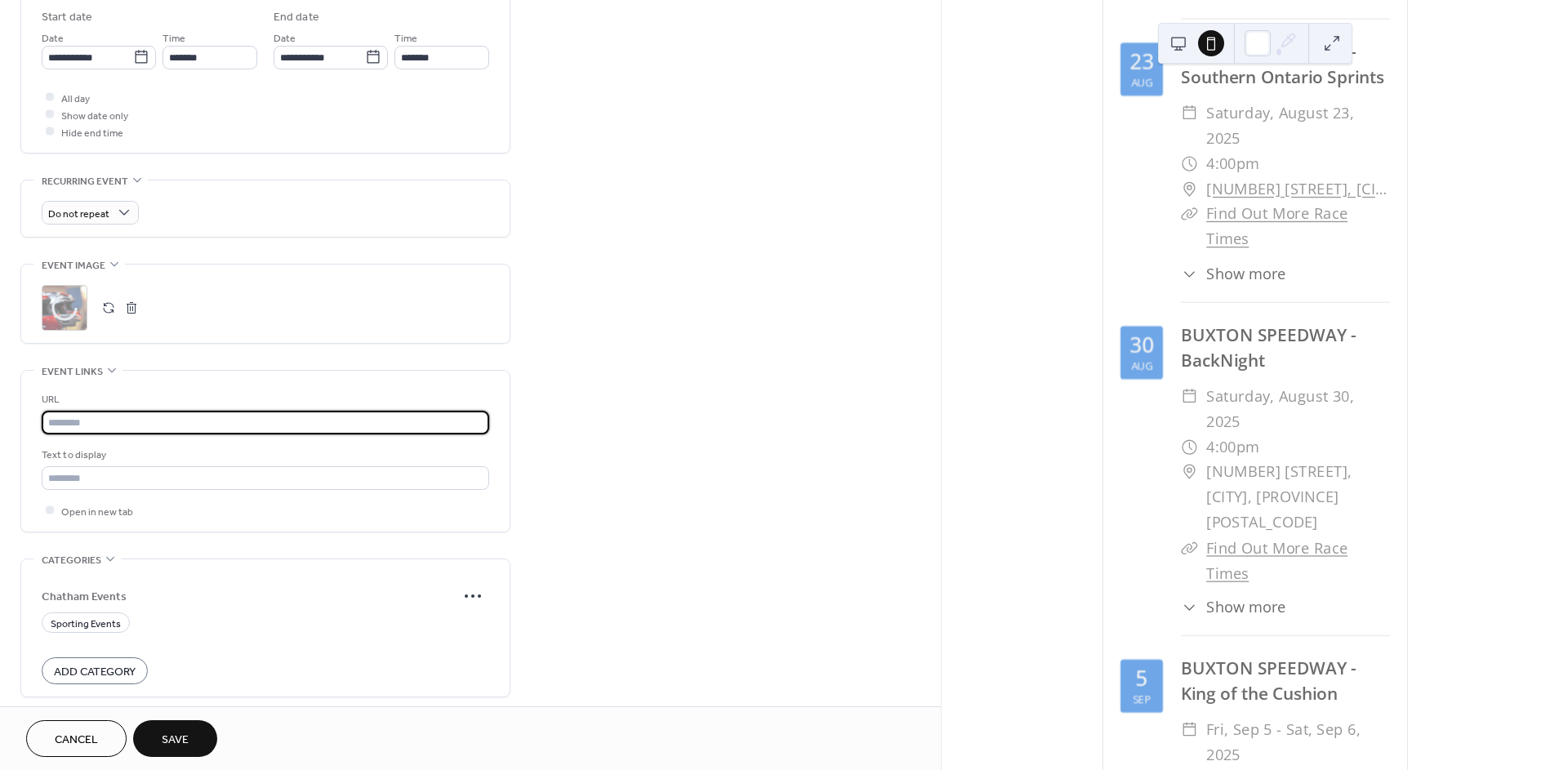 type on "**********" 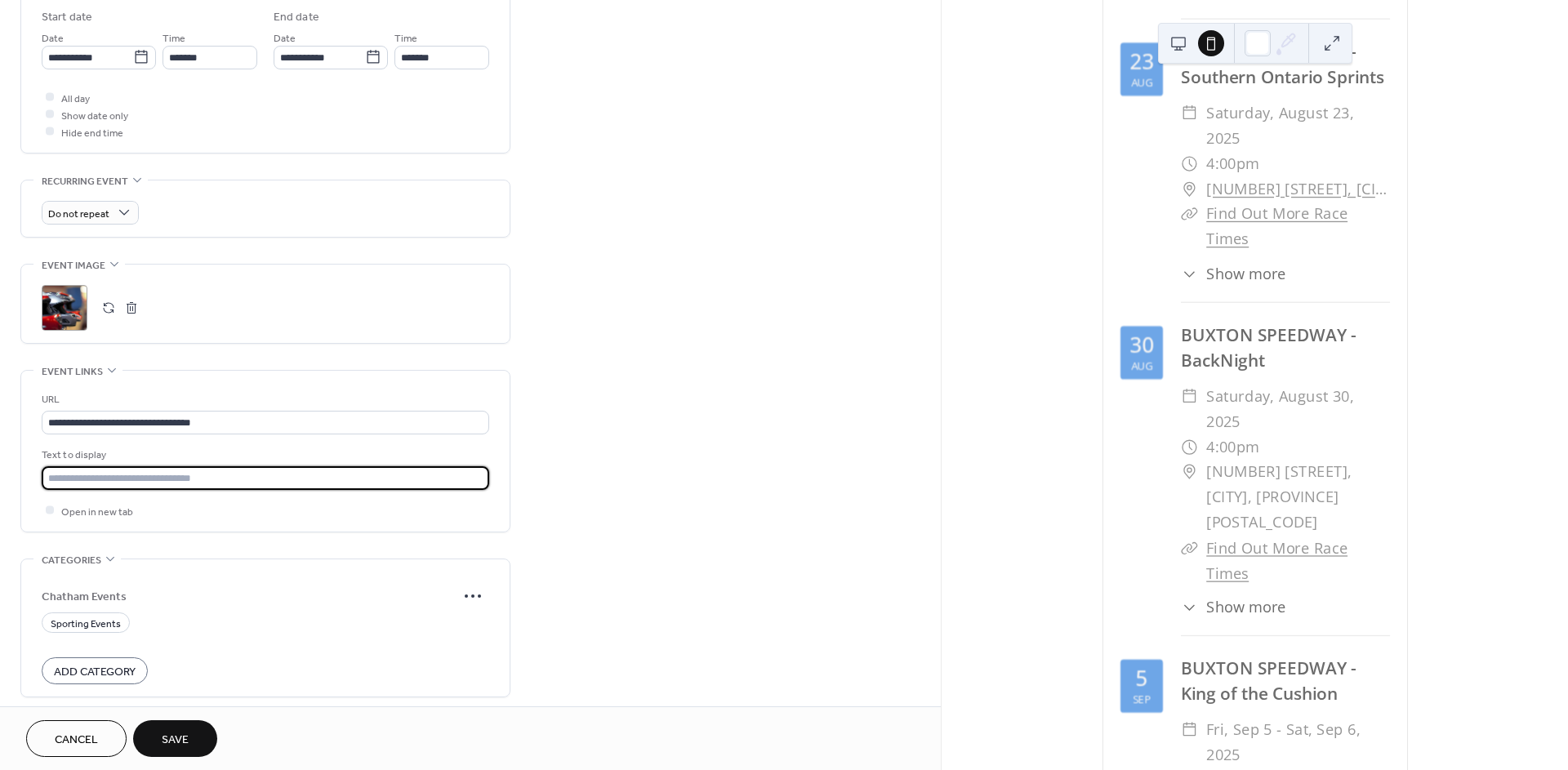 click at bounding box center [265, 478] 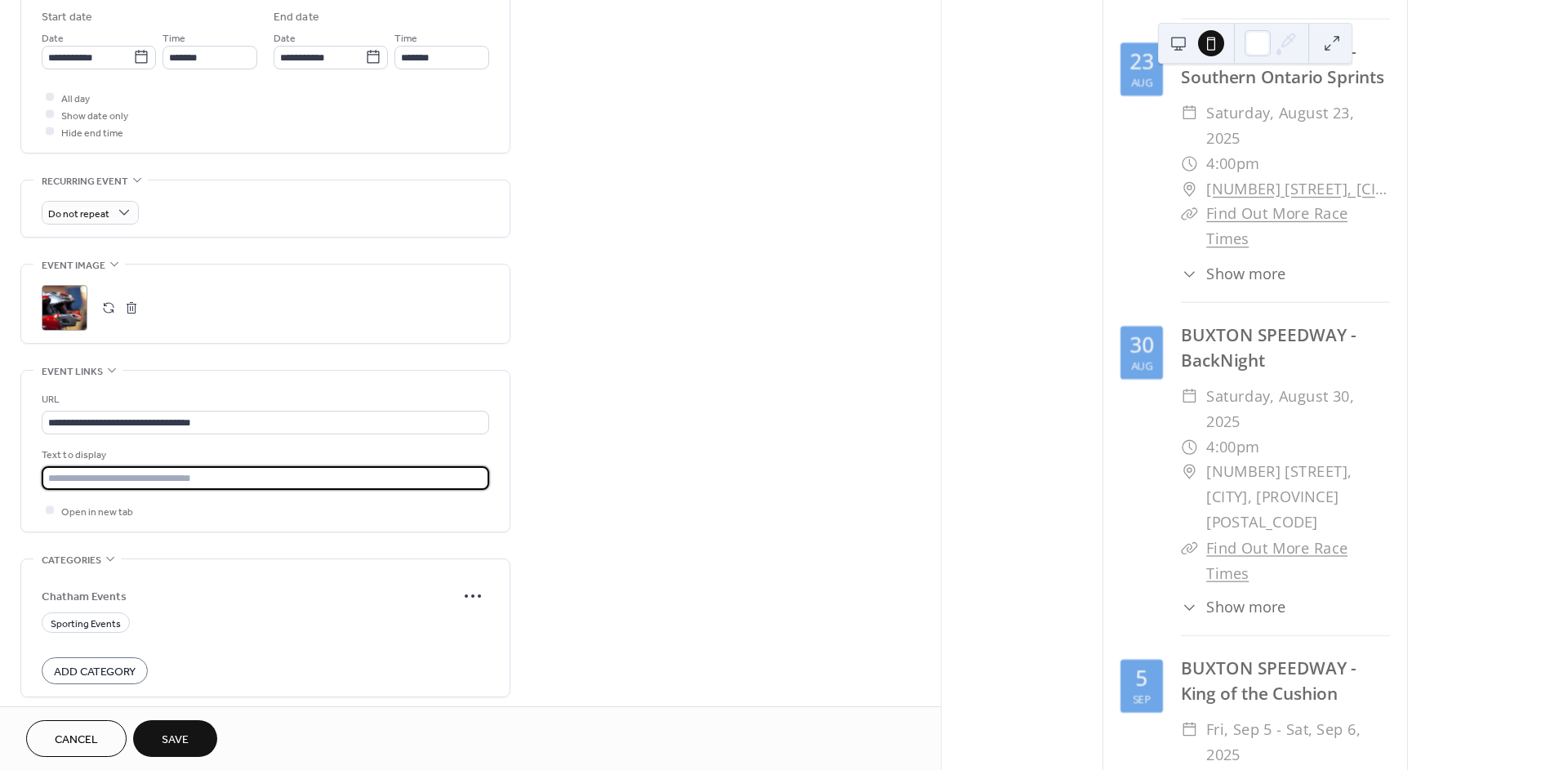 type on "**********" 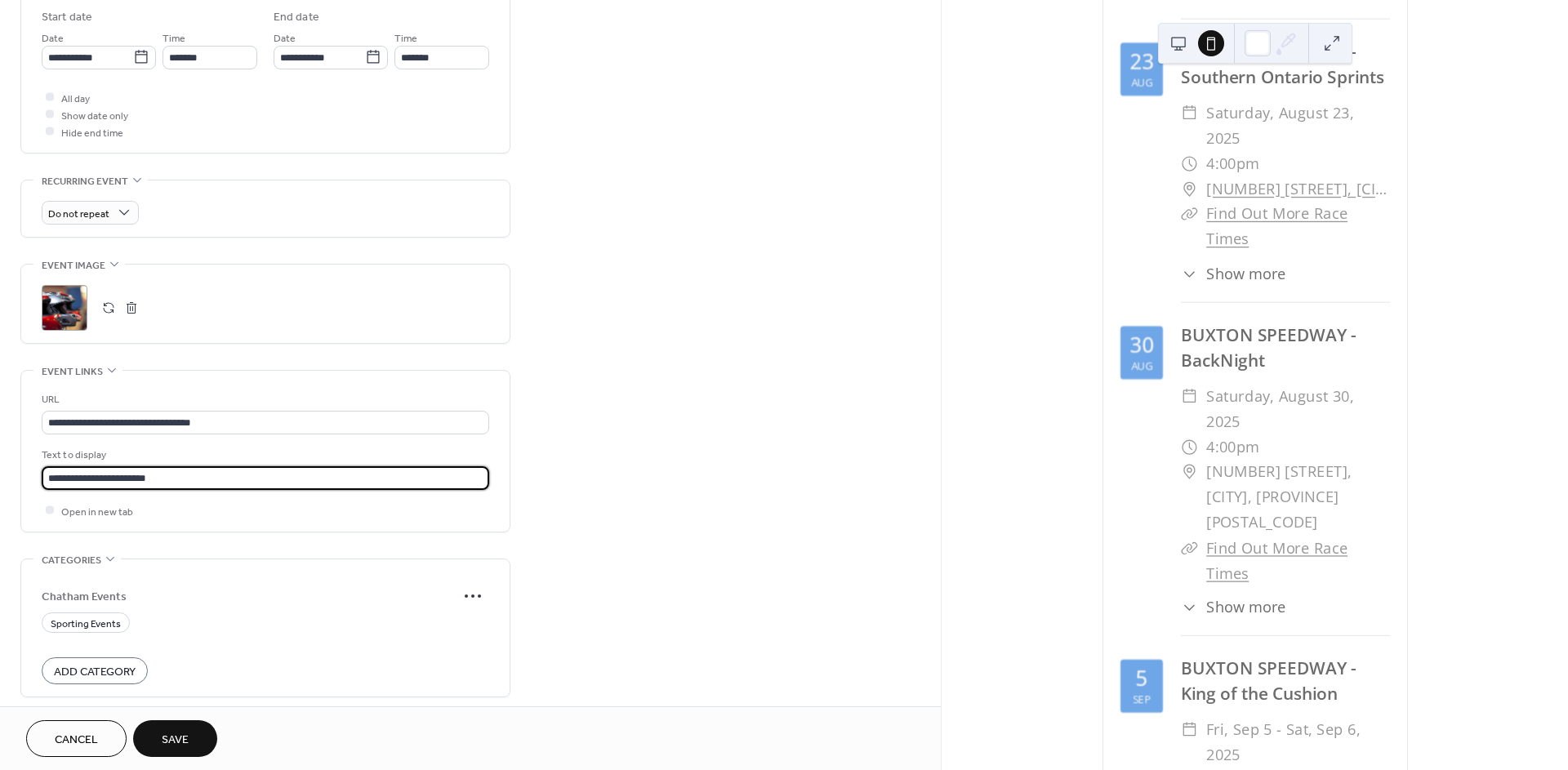 click on "**********" at bounding box center (470, 160) 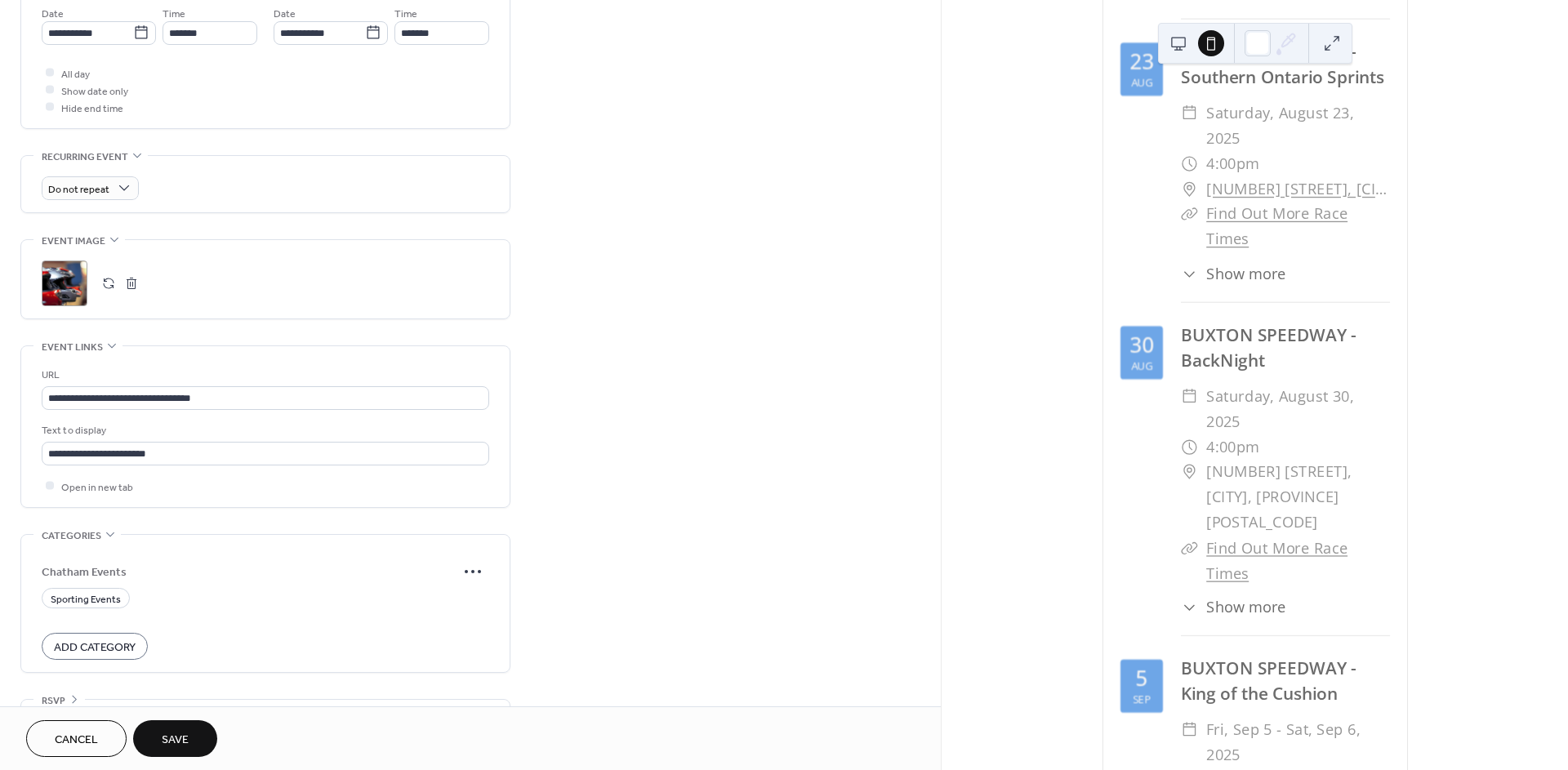 scroll, scrollTop: 612, scrollLeft: 0, axis: vertical 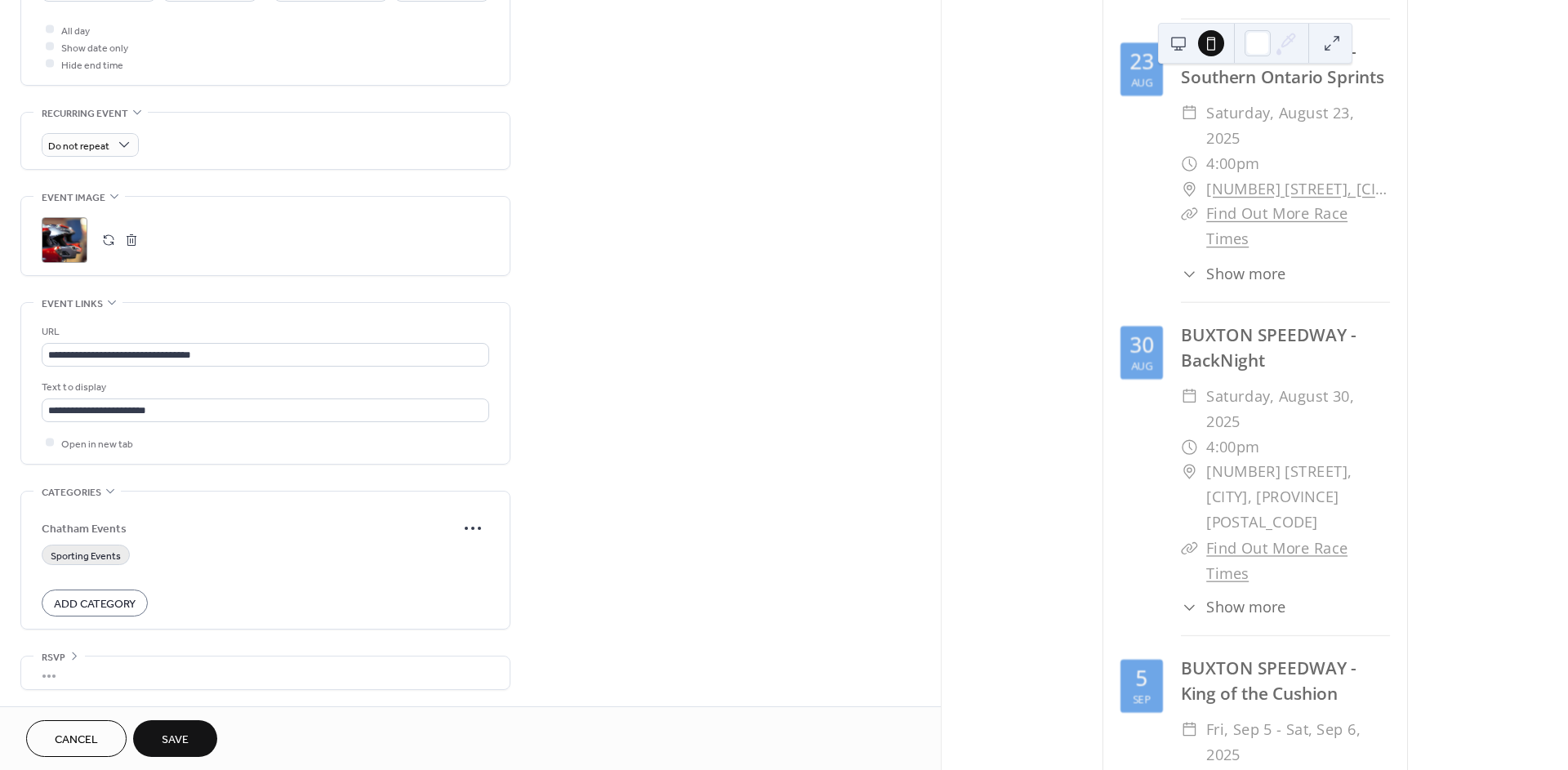 click on "Sporting Events" at bounding box center (86, 555) 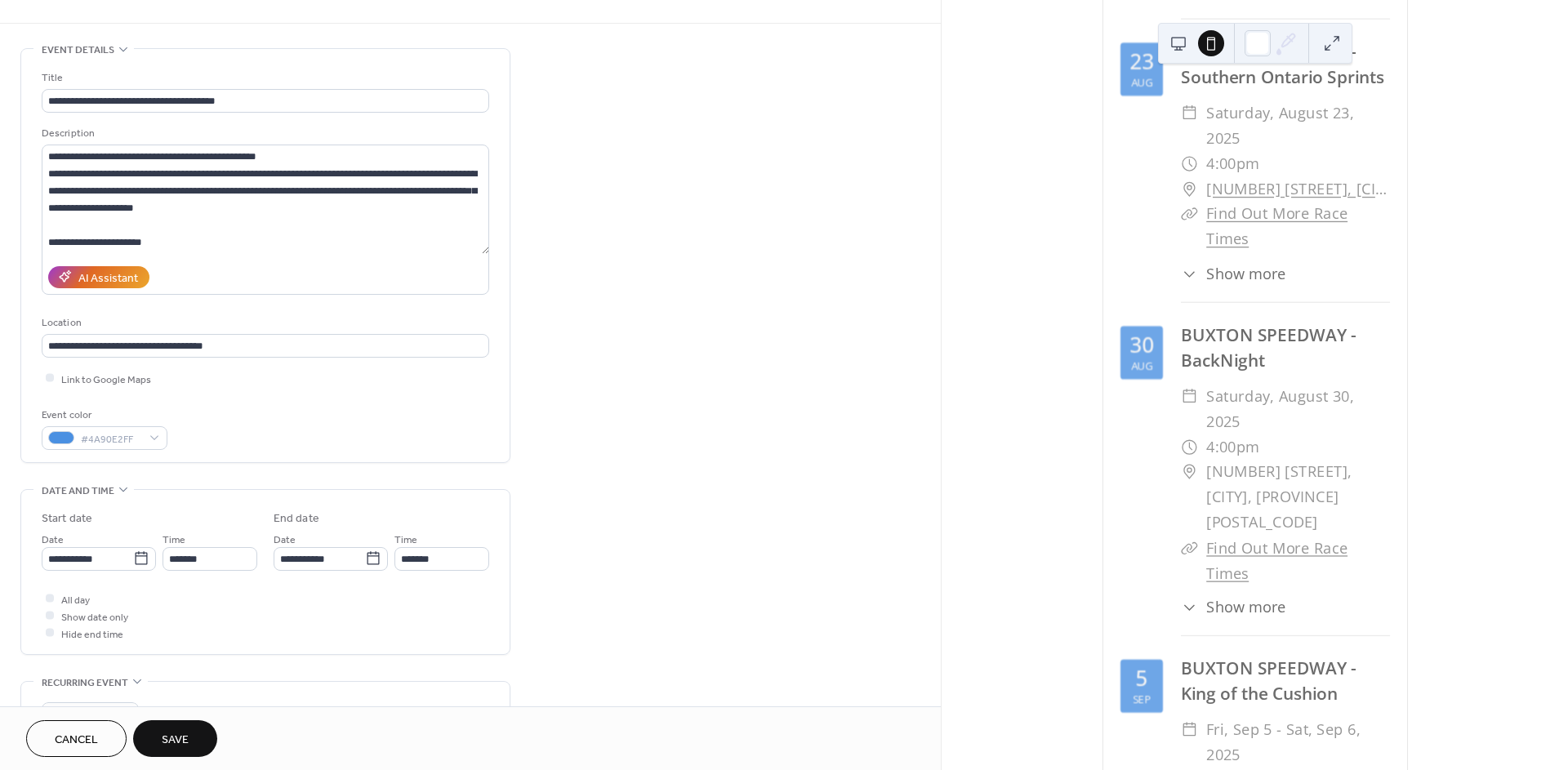 scroll, scrollTop: 0, scrollLeft: 0, axis: both 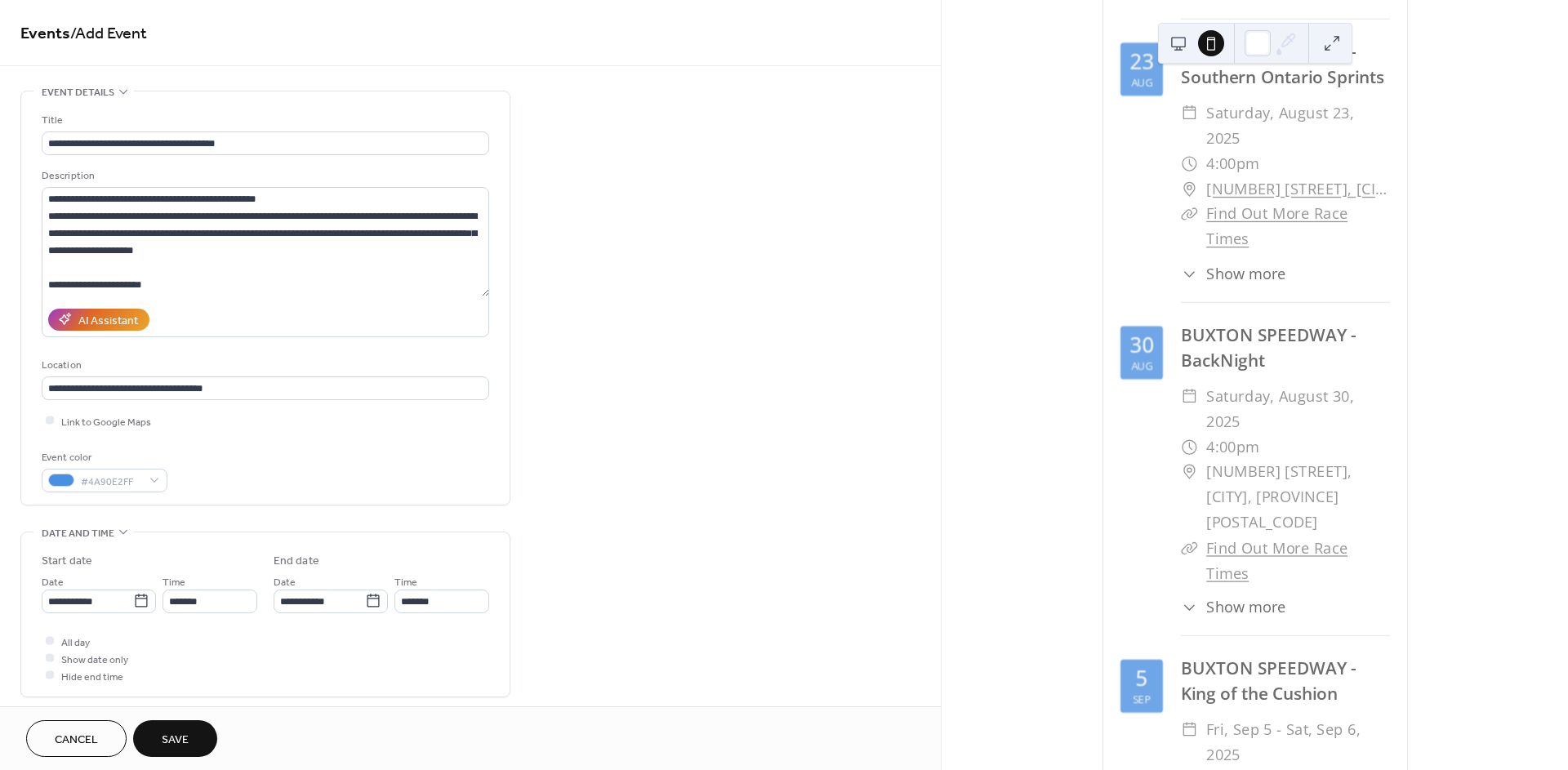 click on "Save" at bounding box center (175, 740) 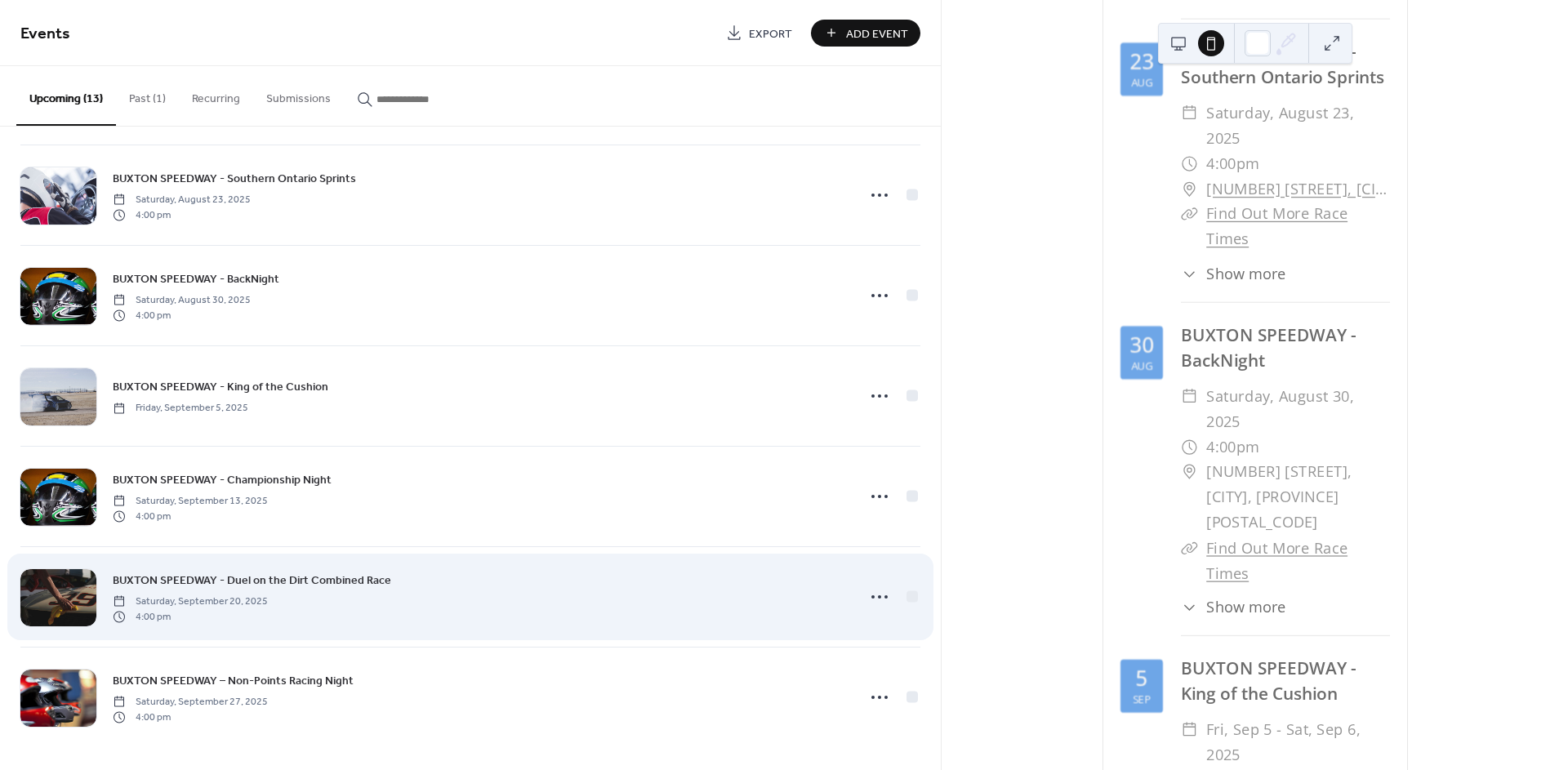 scroll, scrollTop: 710, scrollLeft: 0, axis: vertical 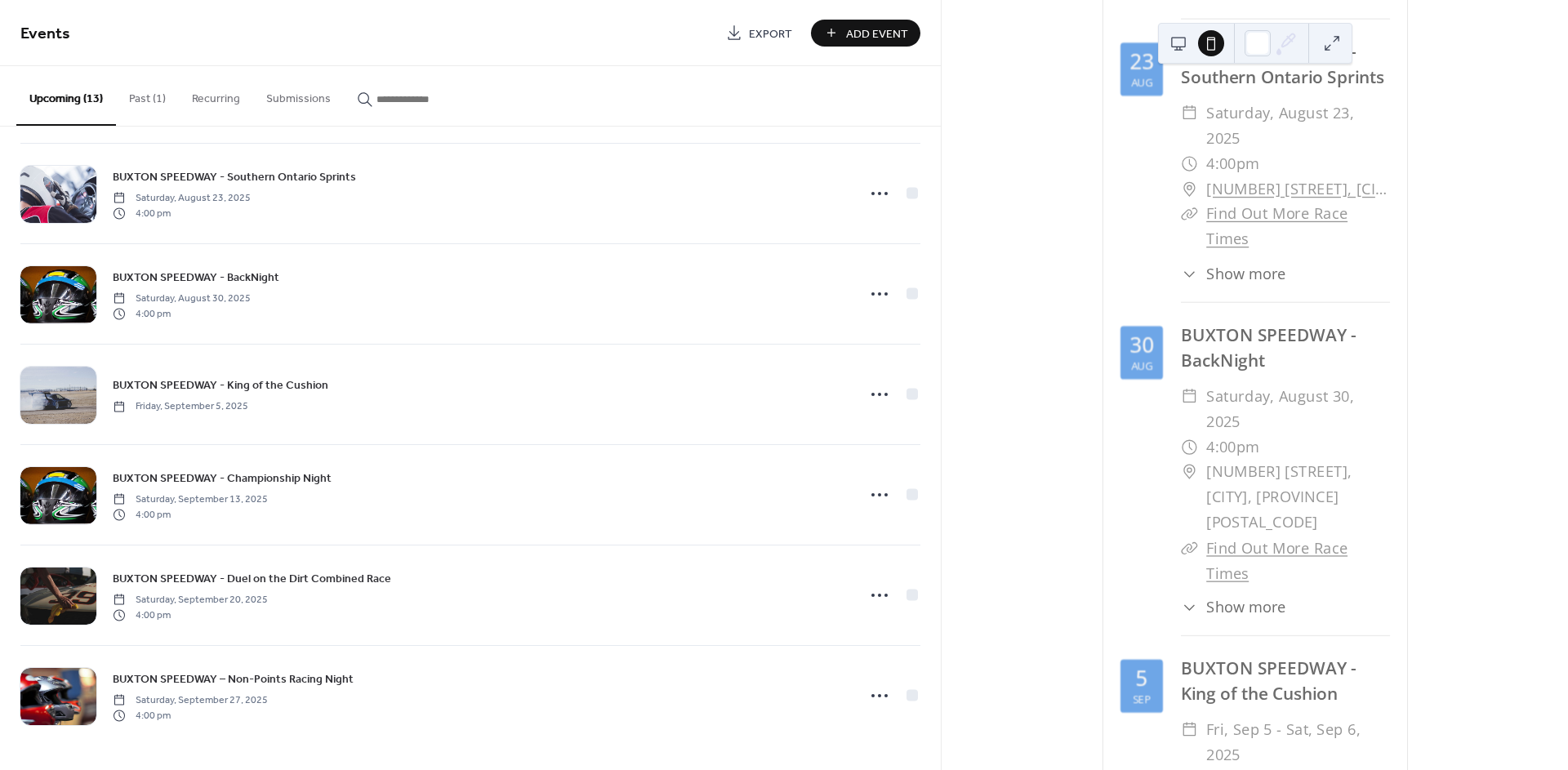 click on "Add Event" at bounding box center (877, 33) 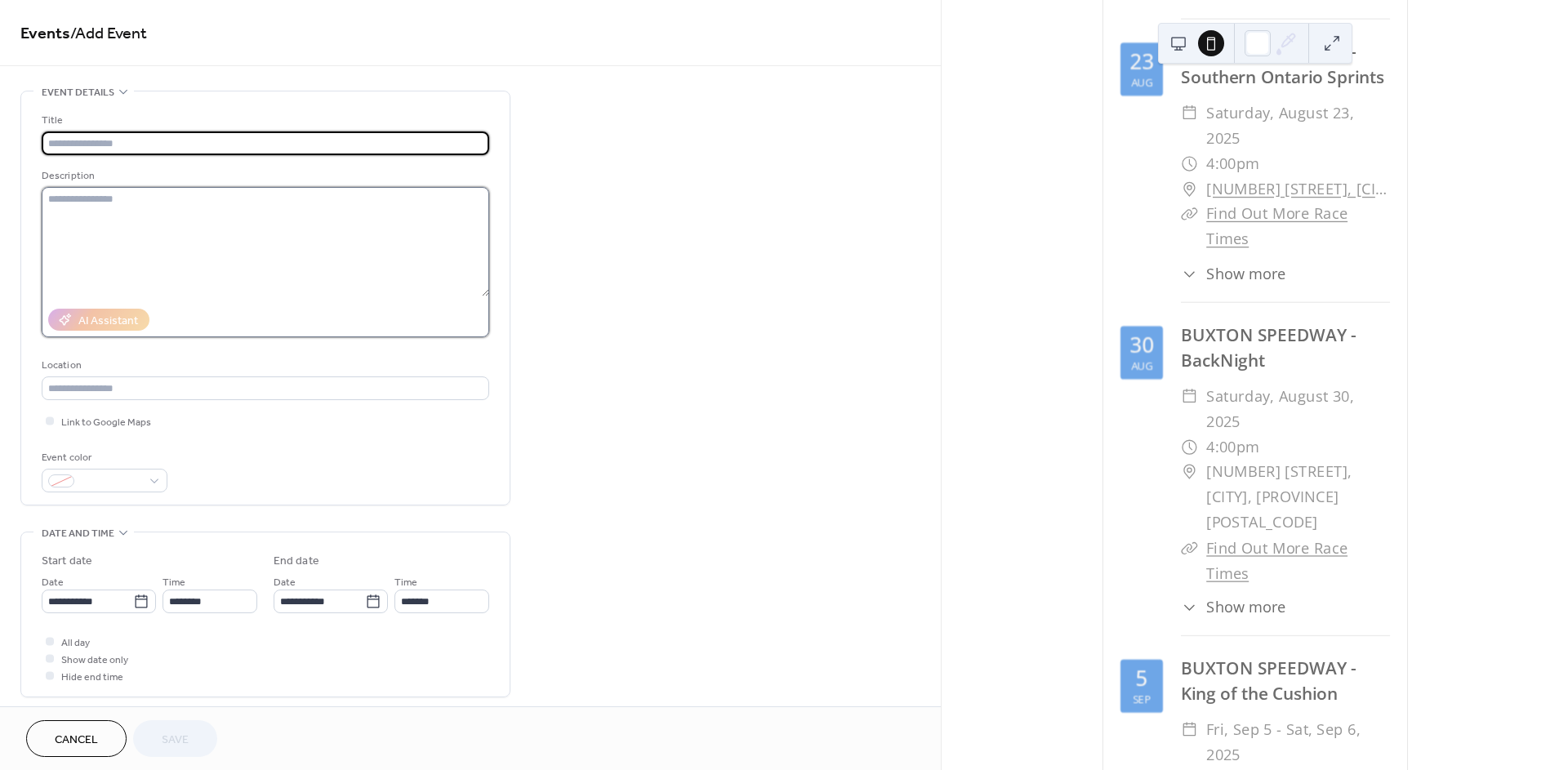 click at bounding box center [265, 242] 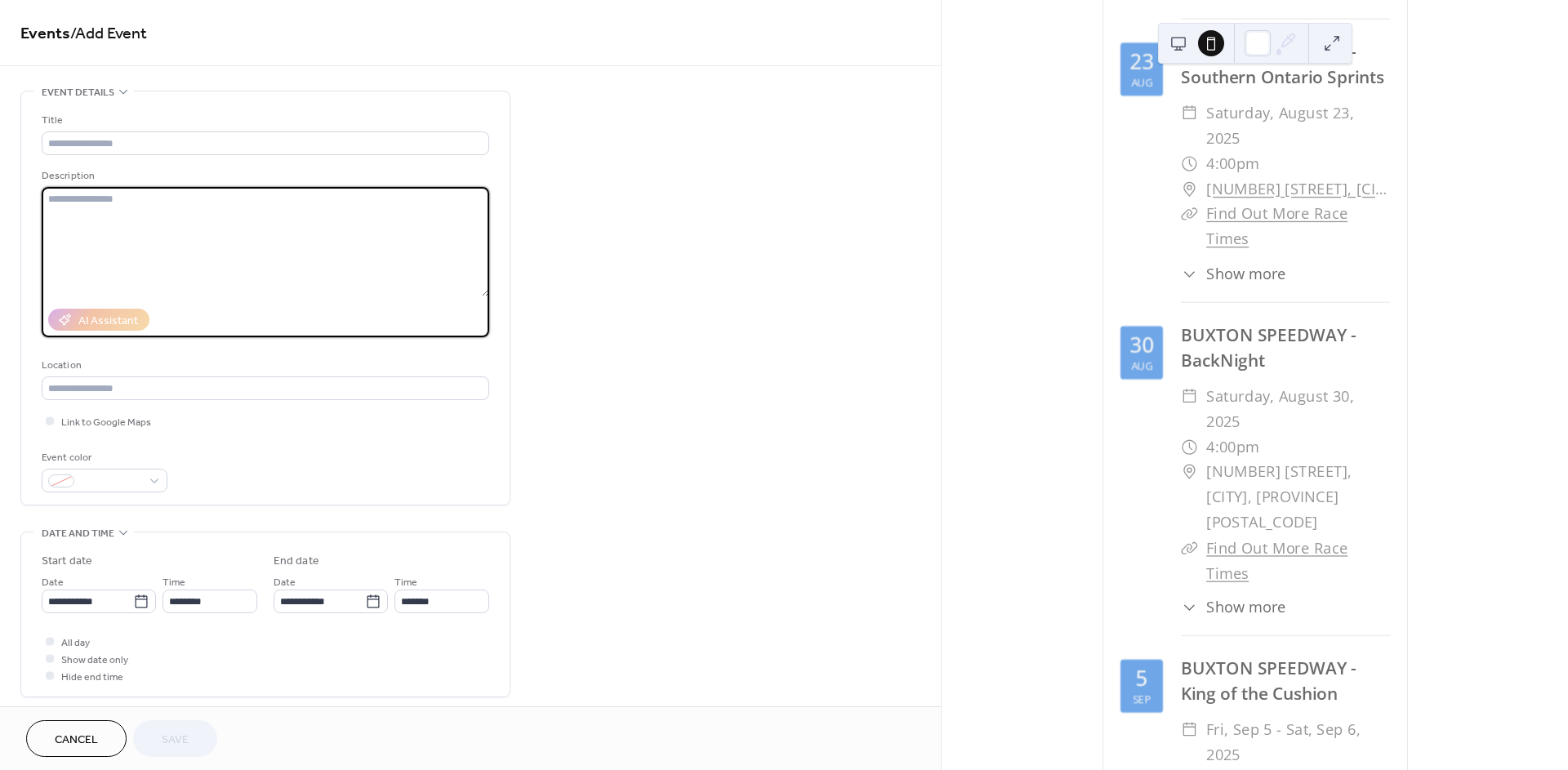 paste on "**********" 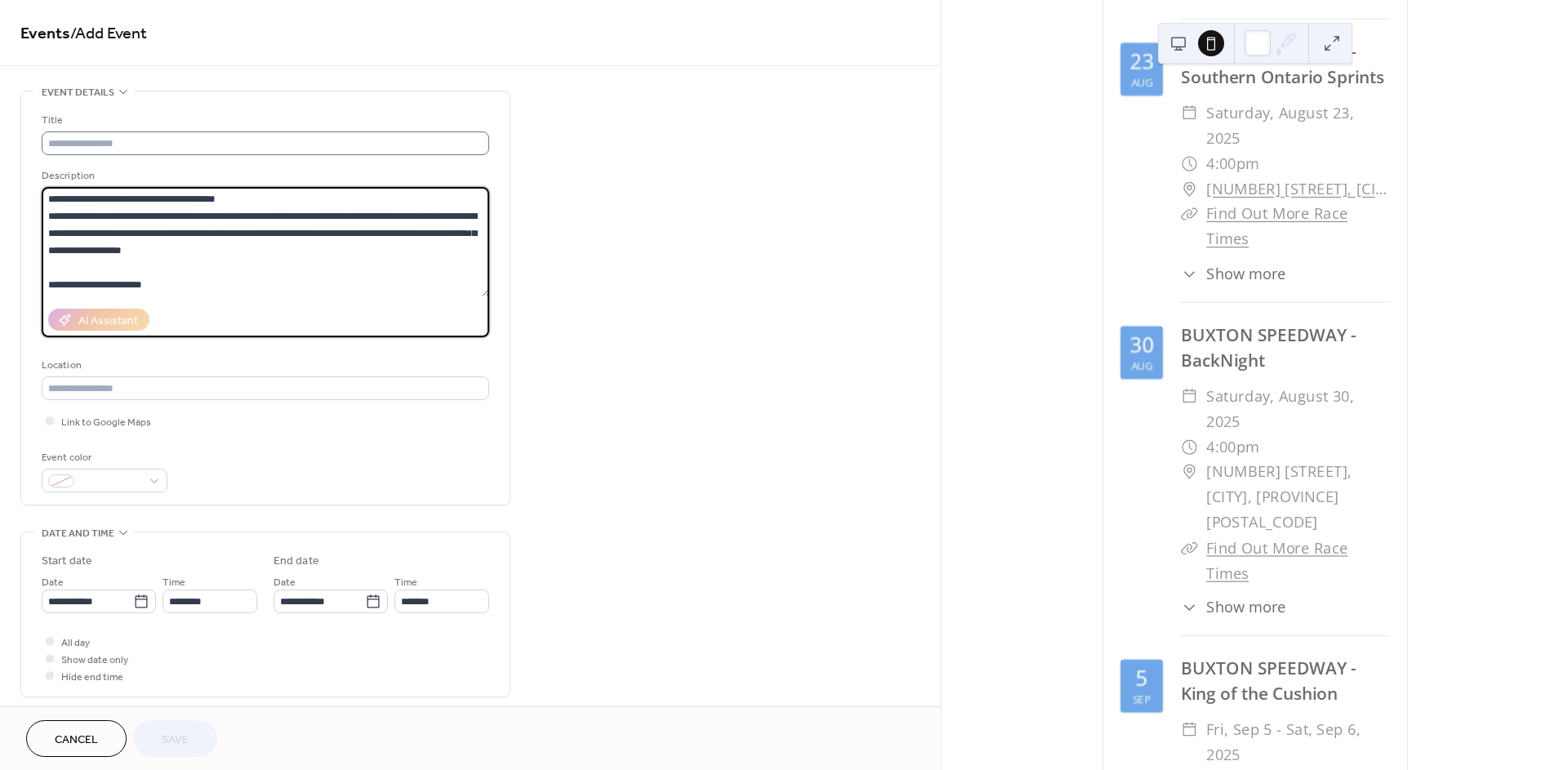 scroll, scrollTop: 357, scrollLeft: 0, axis: vertical 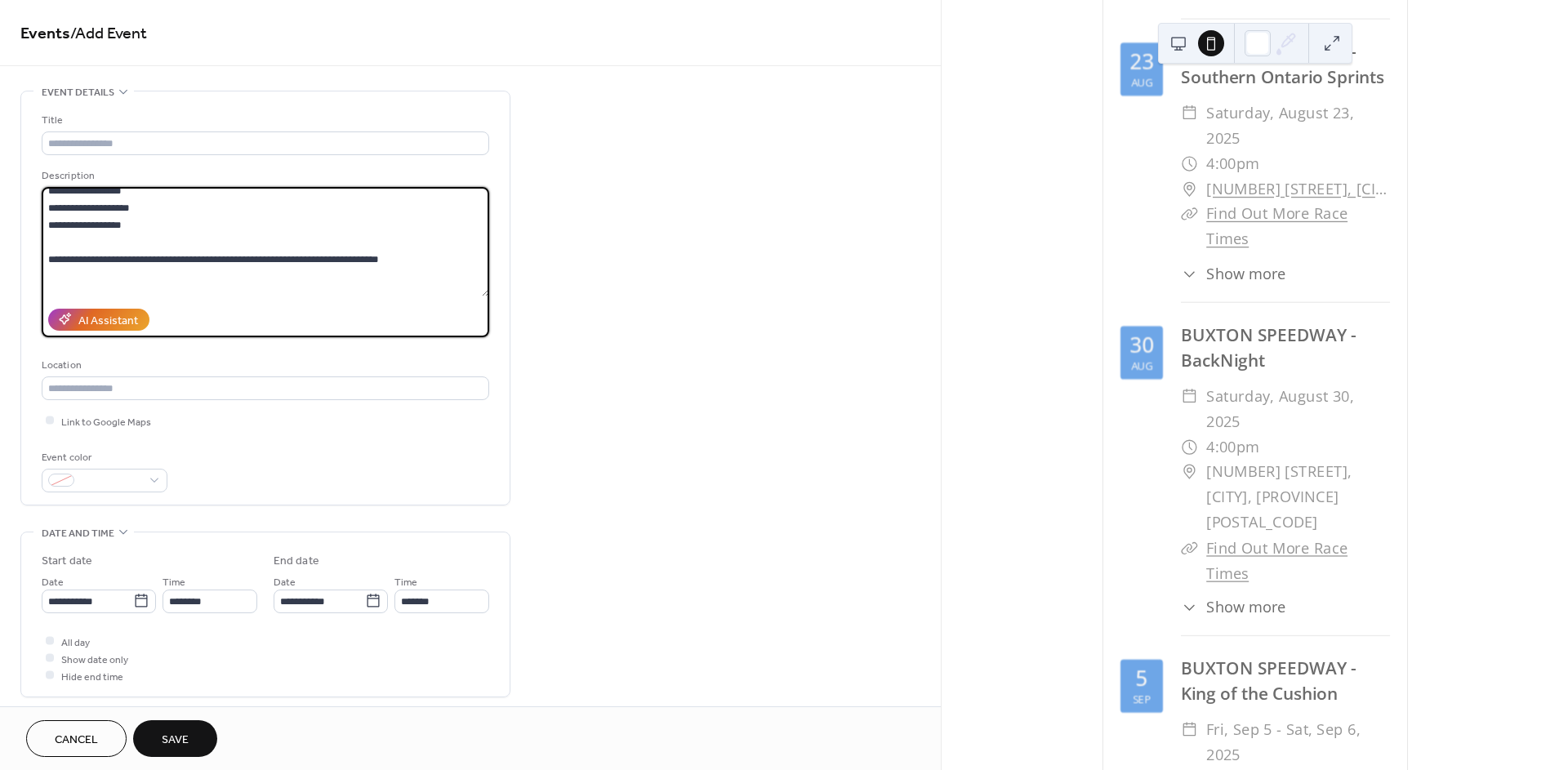 drag, startPoint x: 68, startPoint y: 286, endPoint x: 49, endPoint y: 198, distance: 90.02777 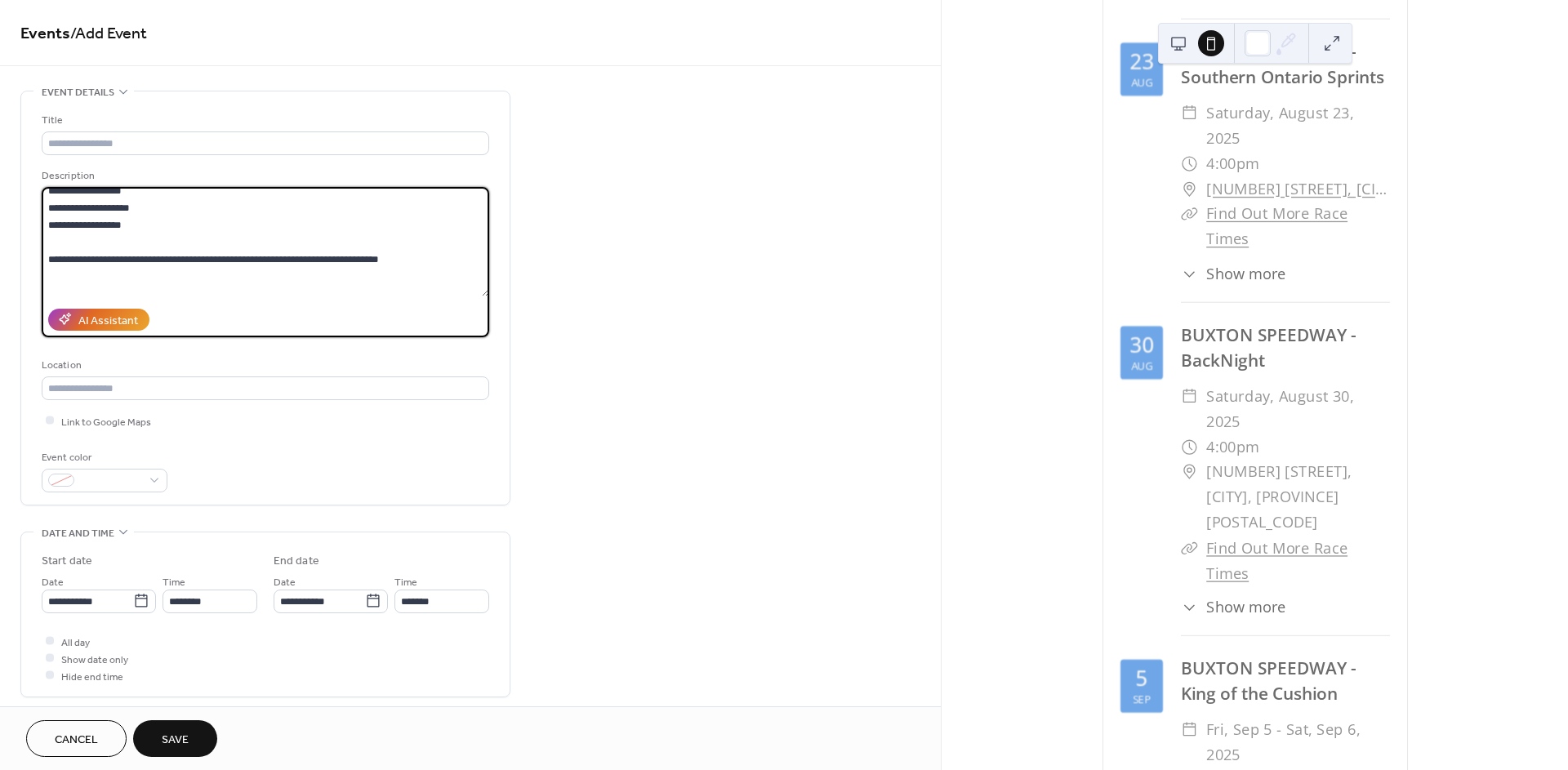 click on "**********" at bounding box center [265, 242] 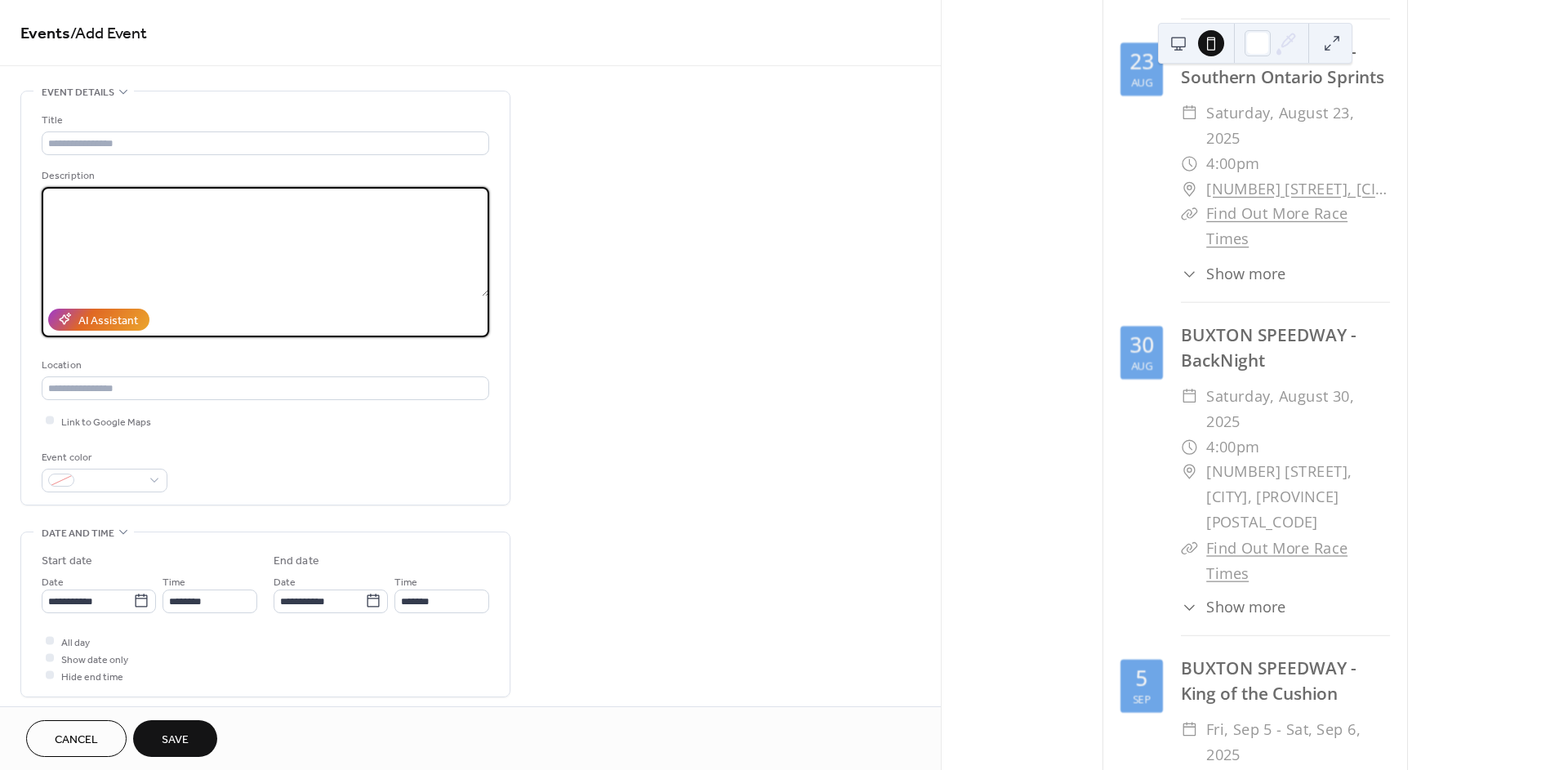 scroll, scrollTop: 207, scrollLeft: 0, axis: vertical 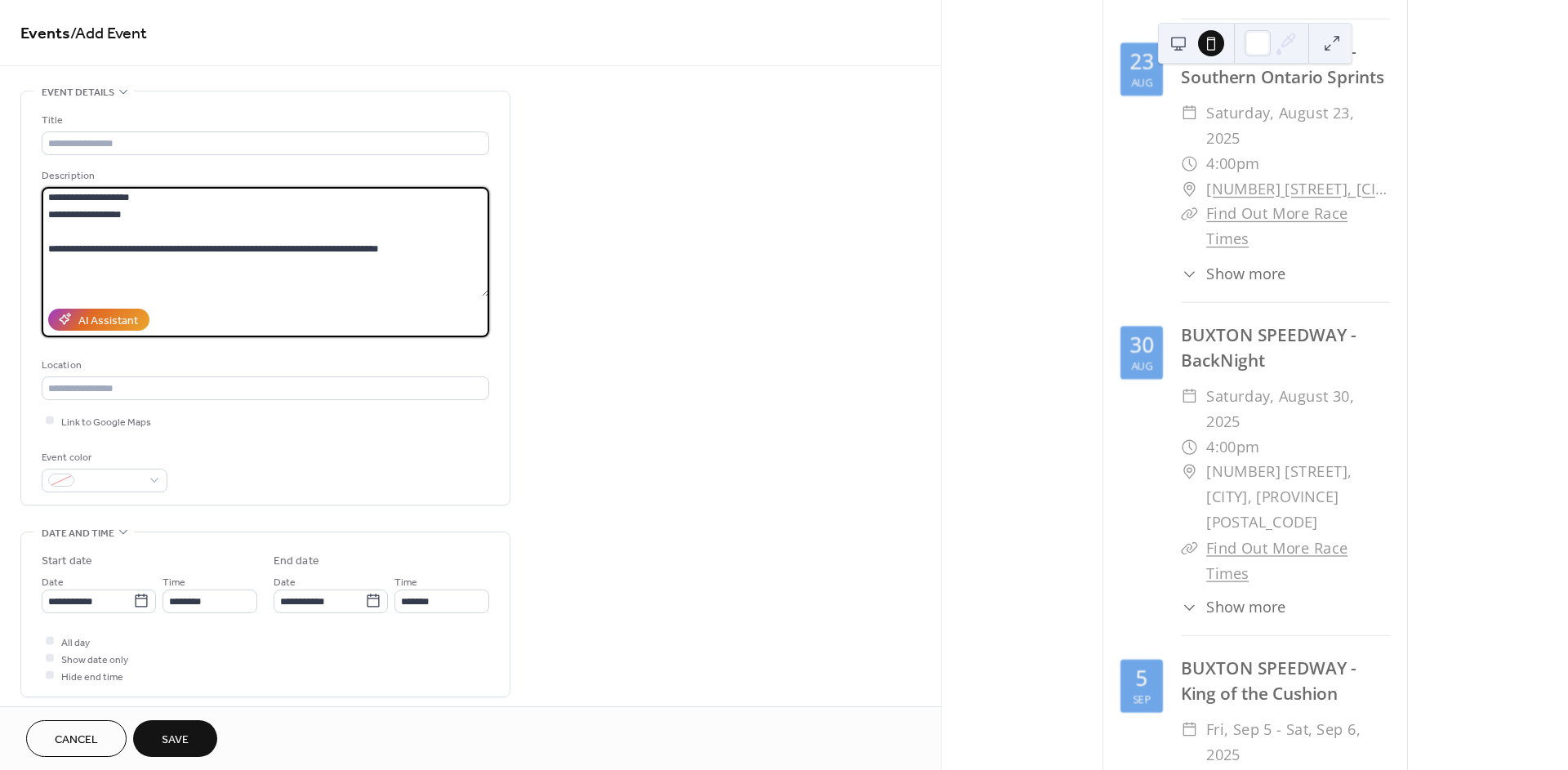 click on "**********" at bounding box center (265, 242) 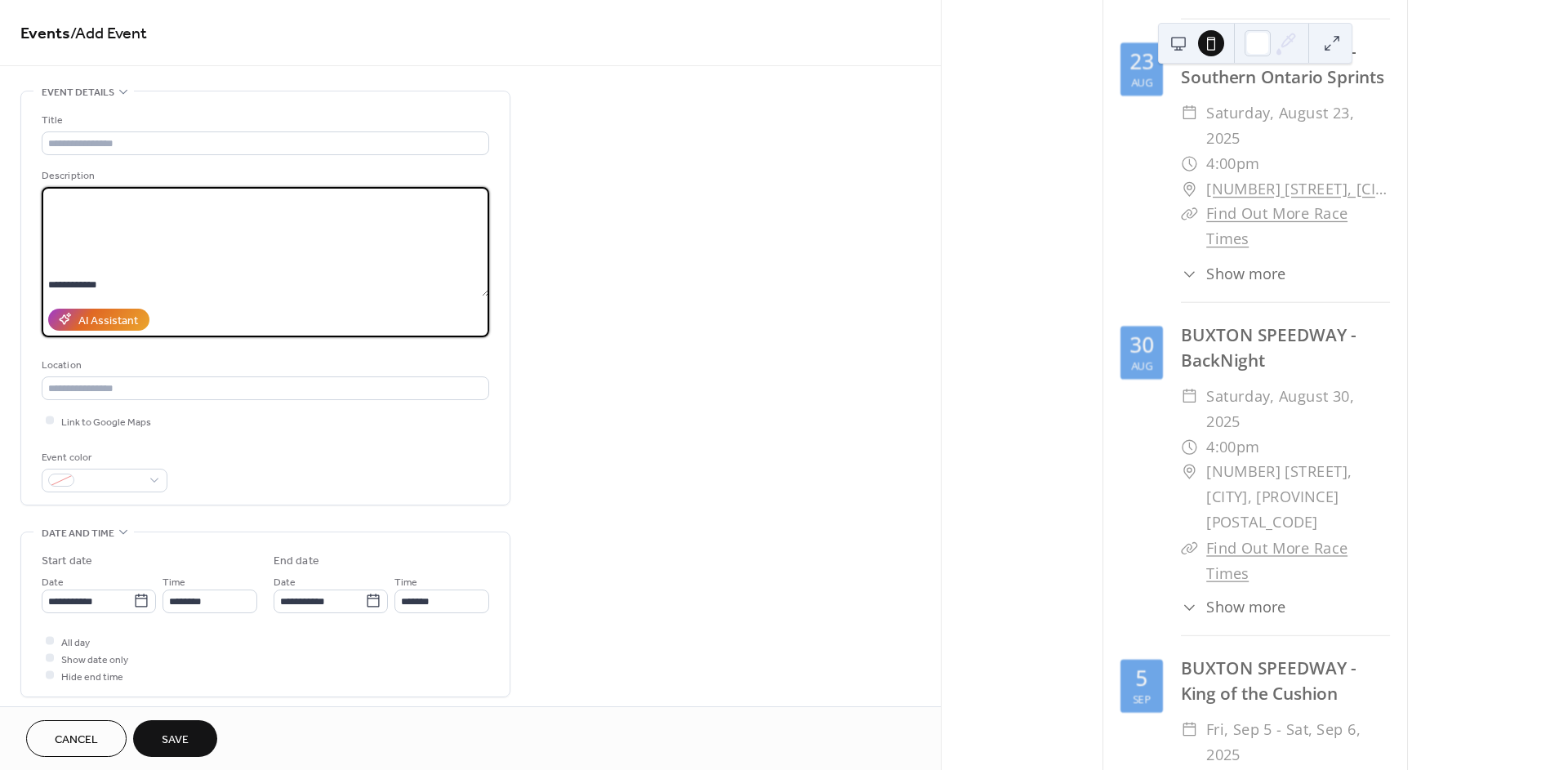 drag, startPoint x: 55, startPoint y: 266, endPoint x: 162, endPoint y: 441, distance: 205.11948 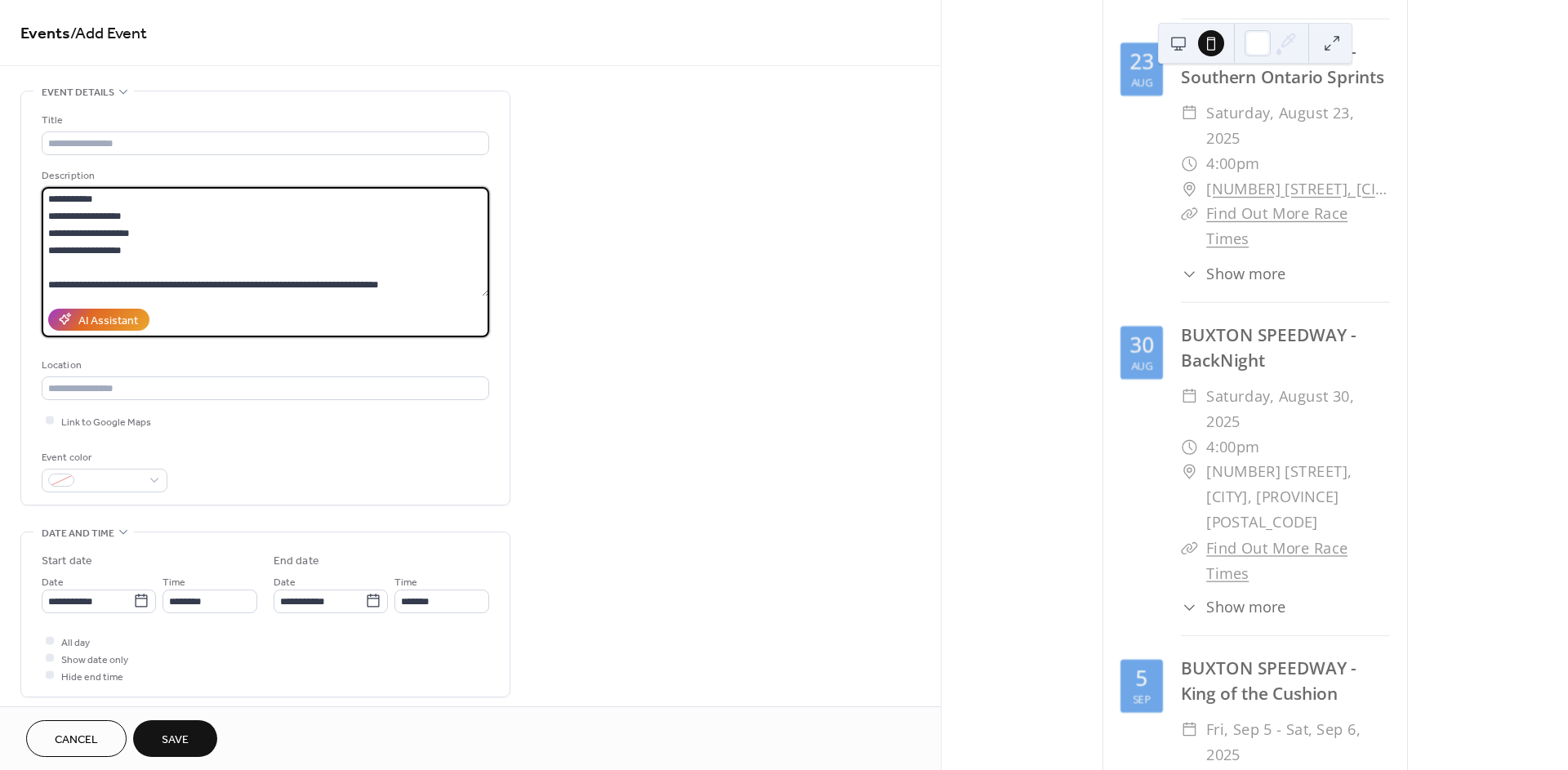 scroll, scrollTop: 171, scrollLeft: 0, axis: vertical 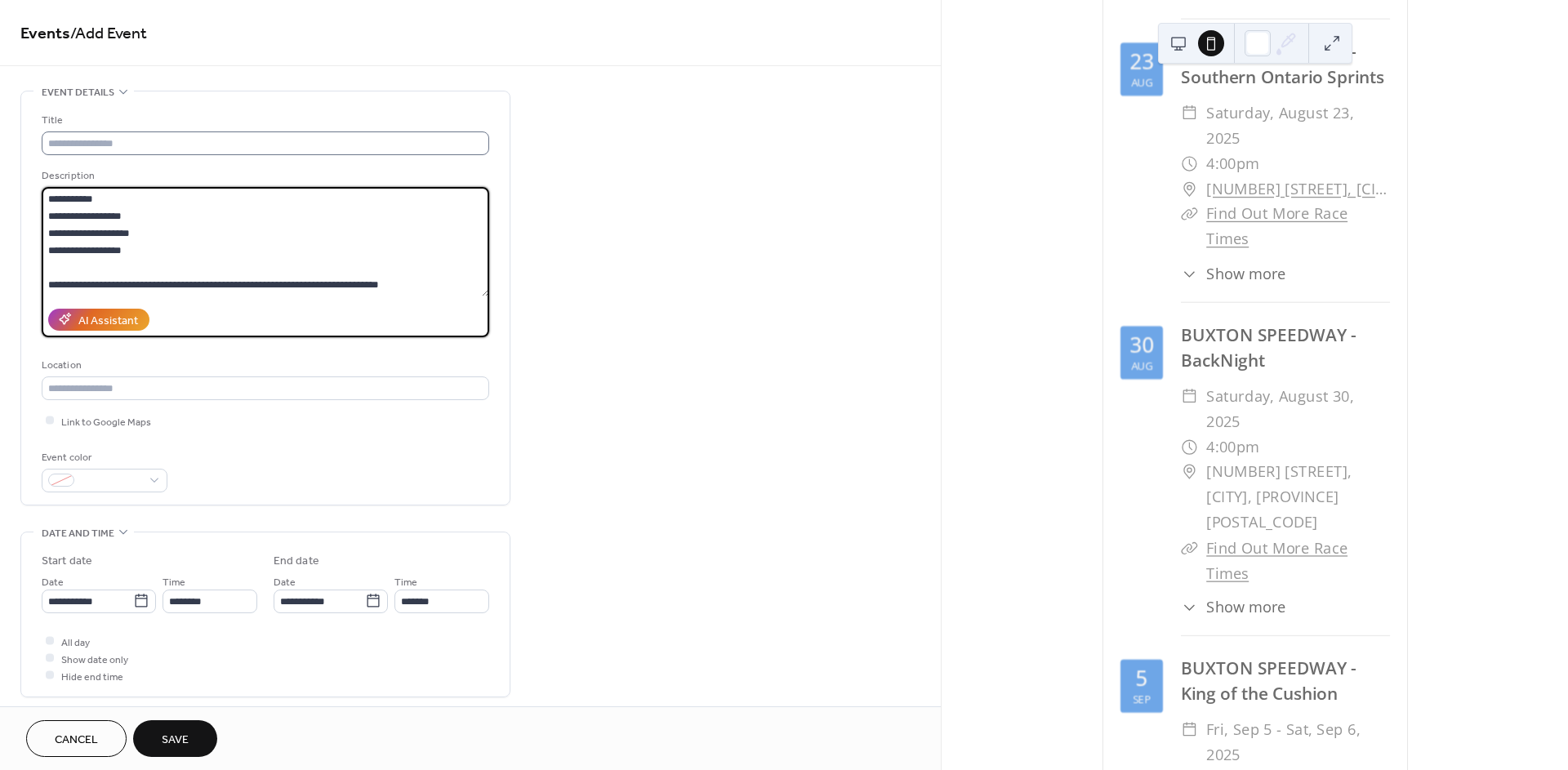 type on "**********" 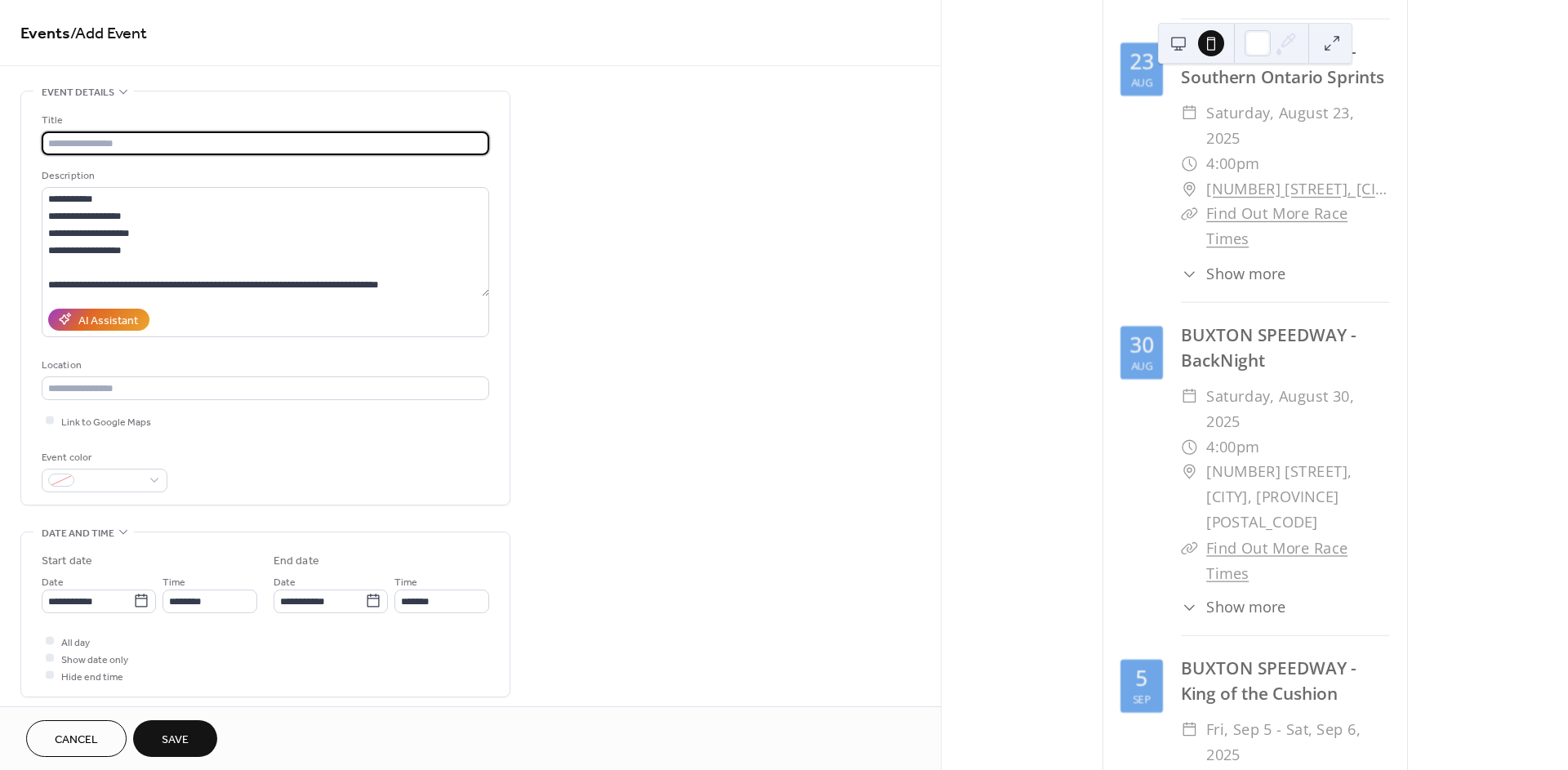 click at bounding box center [265, 143] 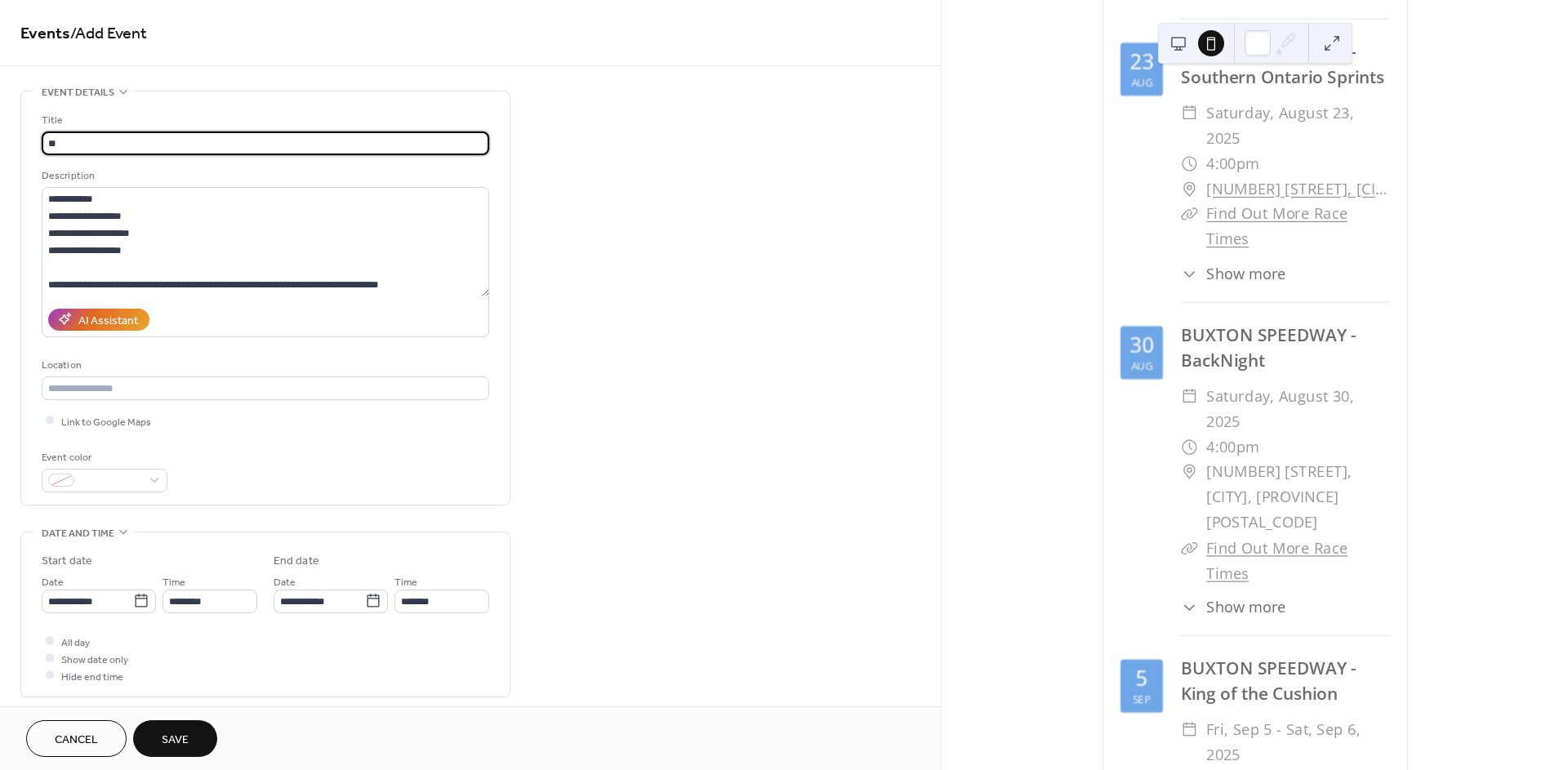 type on "*" 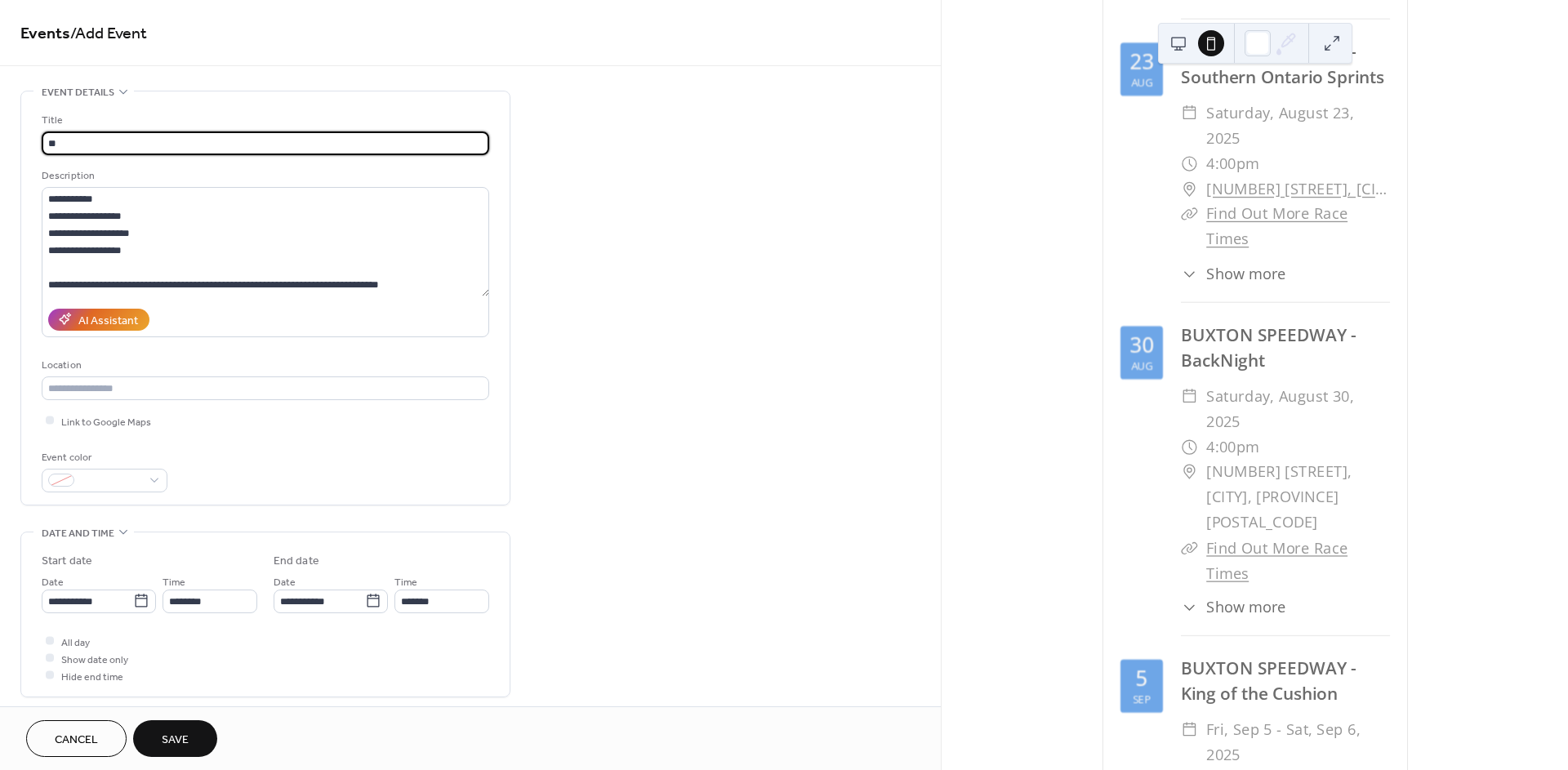 type on "*" 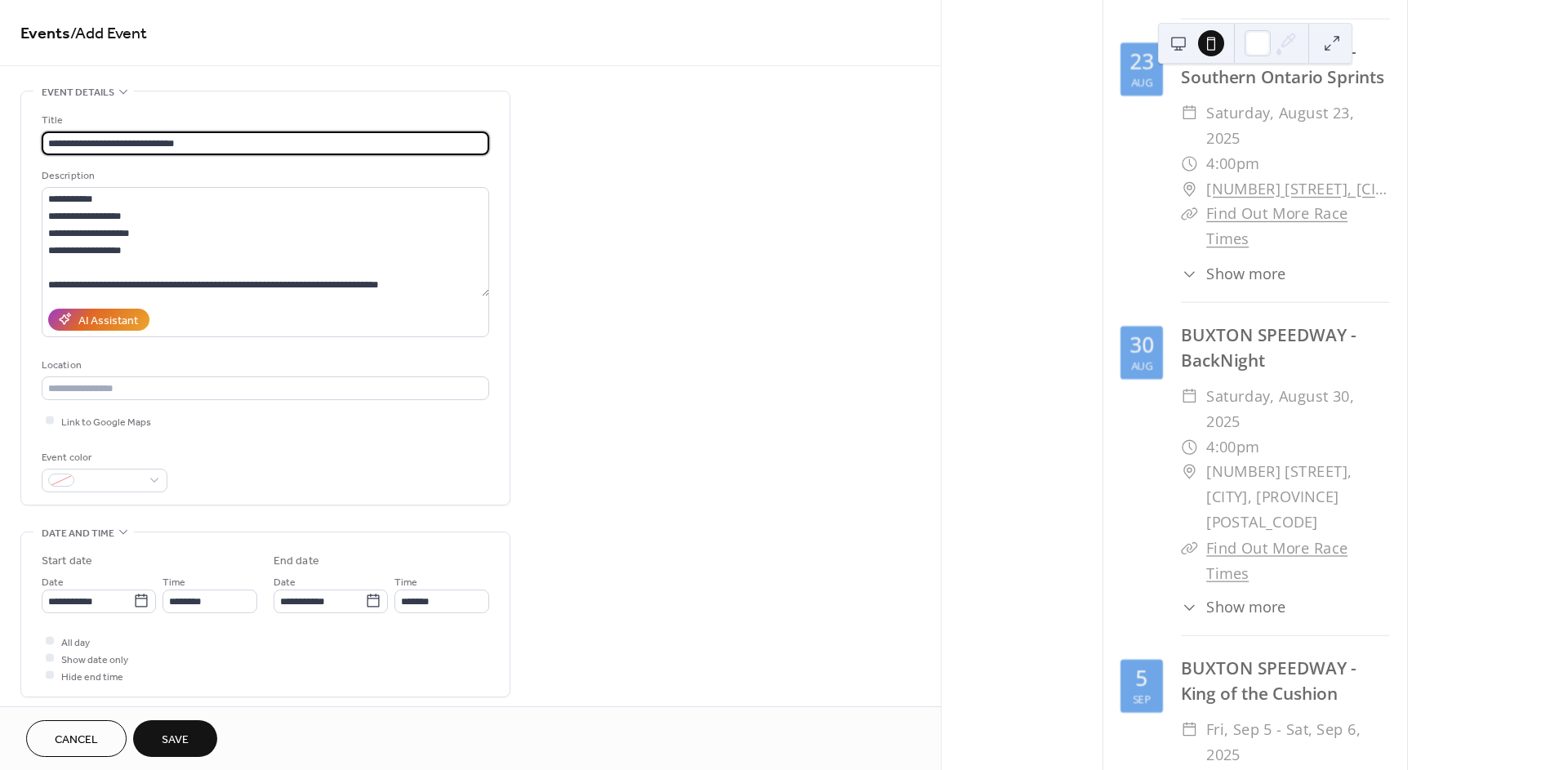 type on "**********" 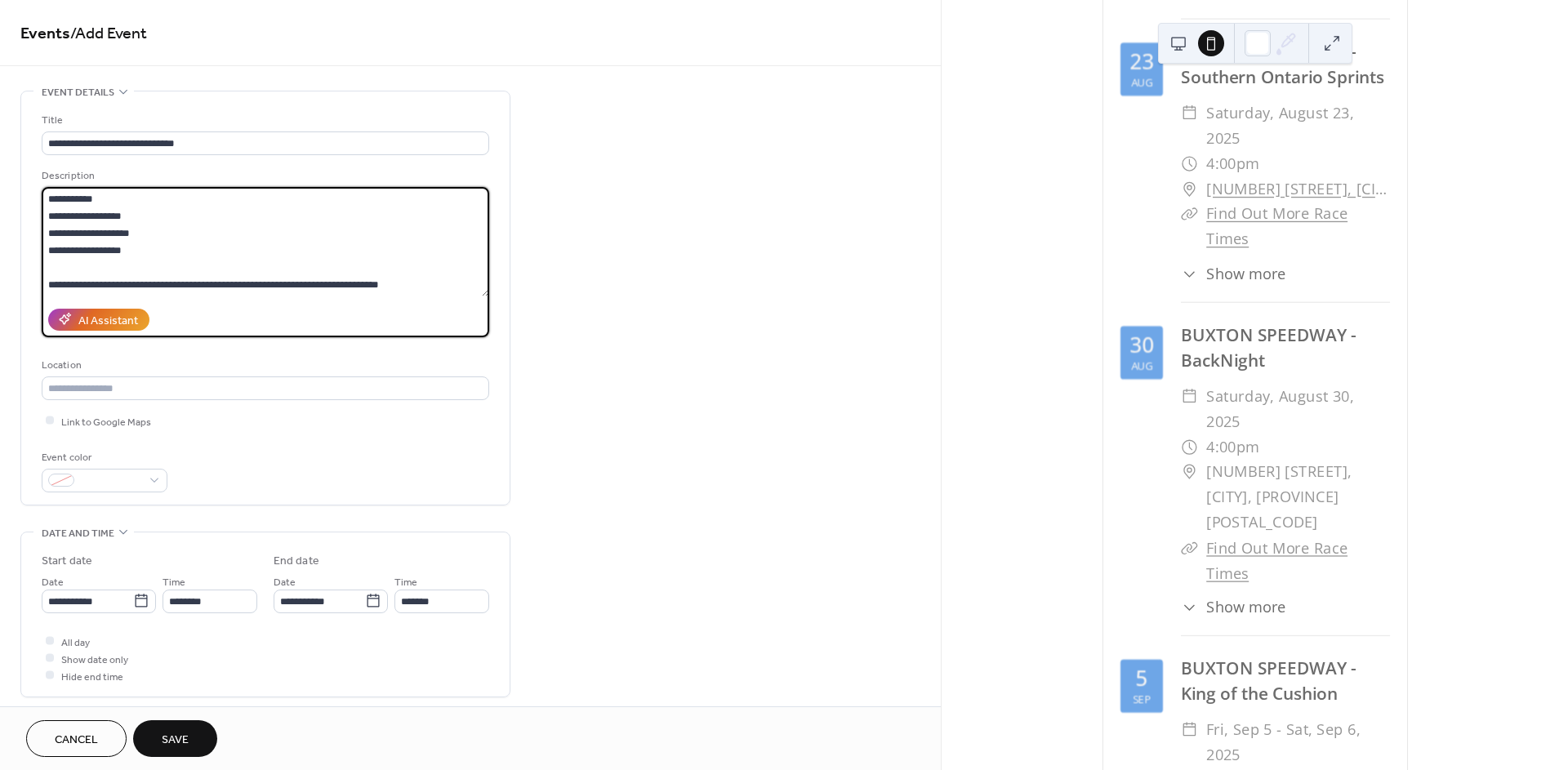 type 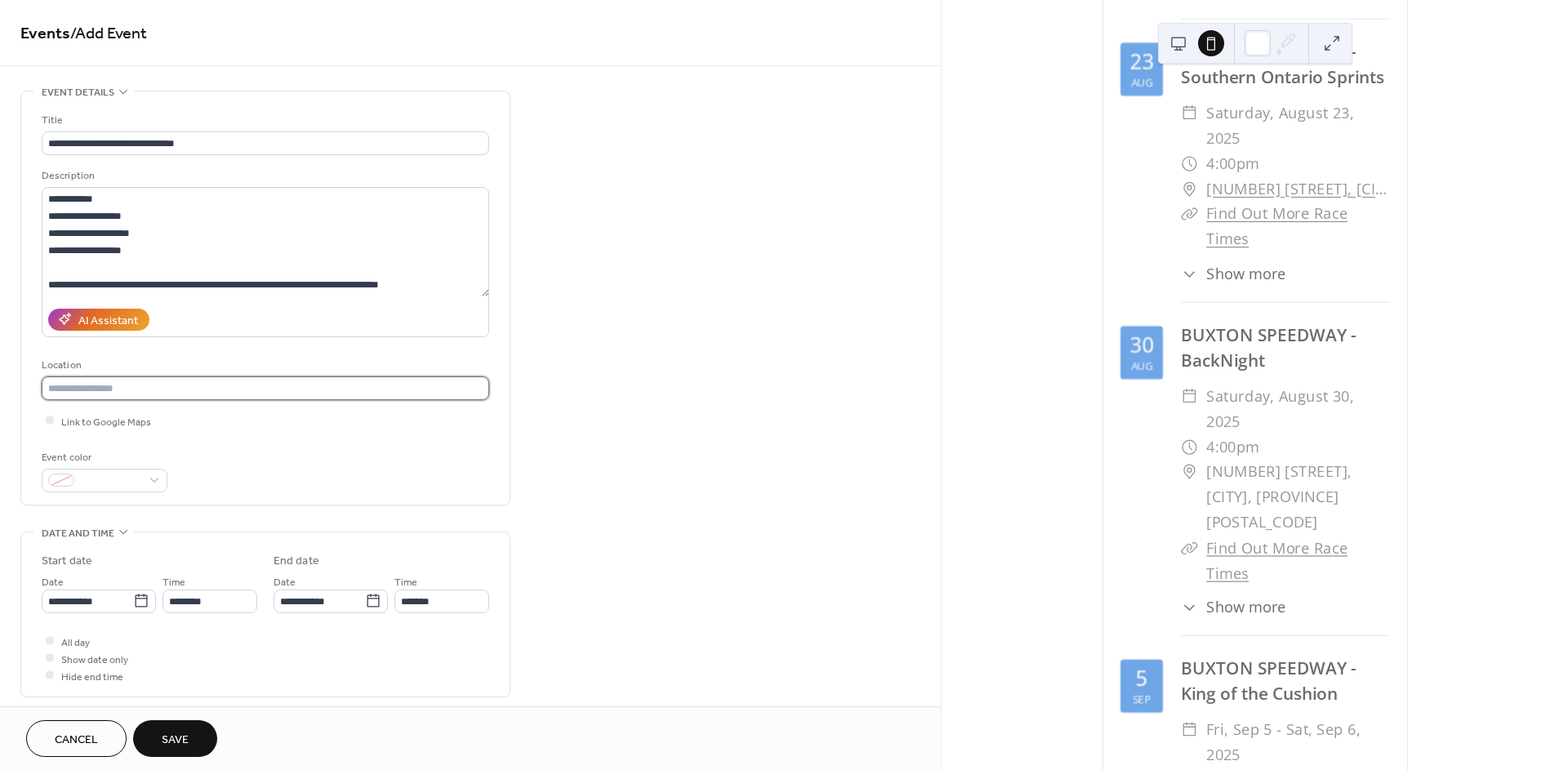click at bounding box center (265, 388) 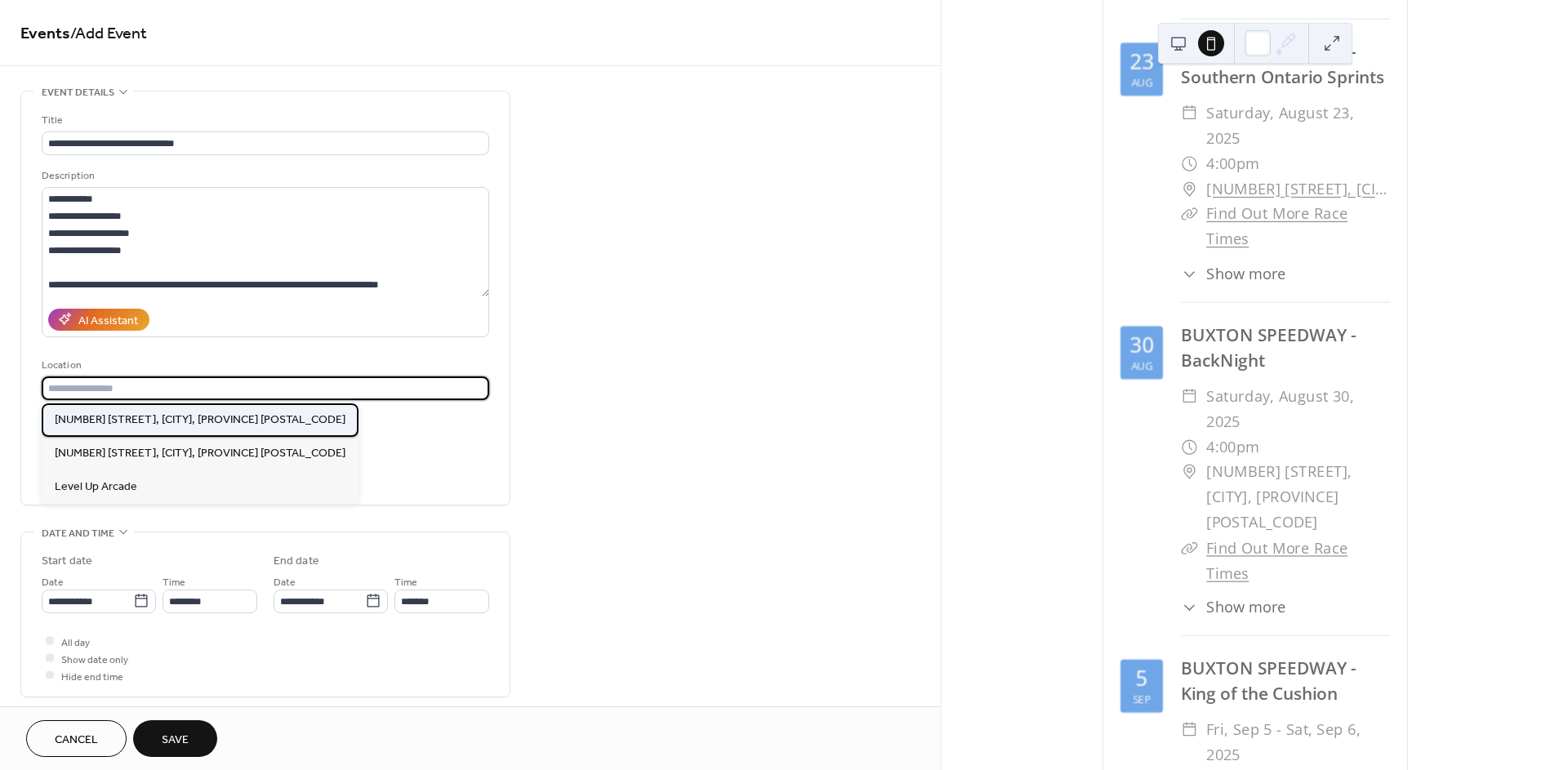 click on "[NUMBER] [STREET], [CITY], [PROVINCE] [POSTAL_CODE]" at bounding box center (200, 420) 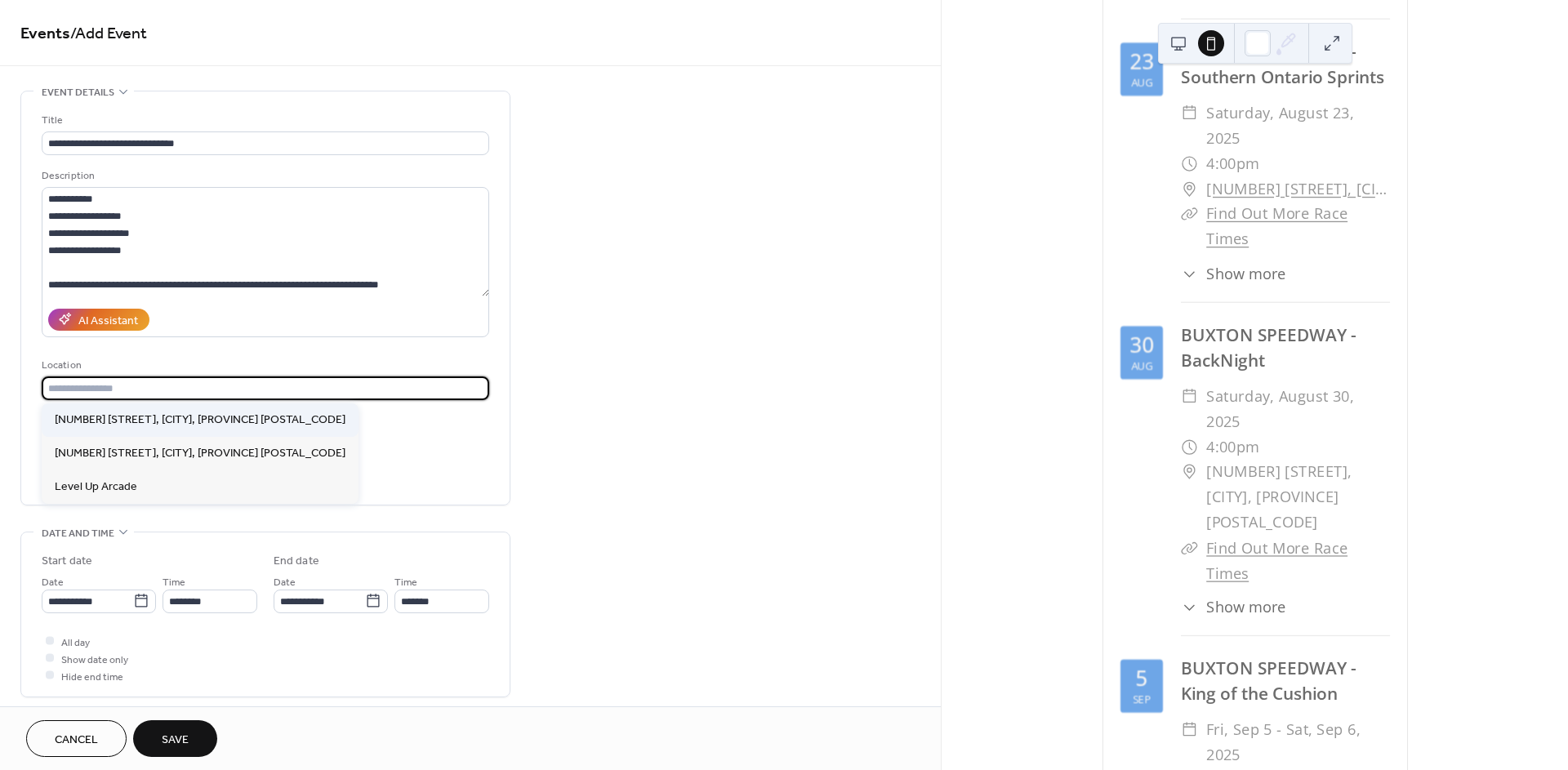 type on "**********" 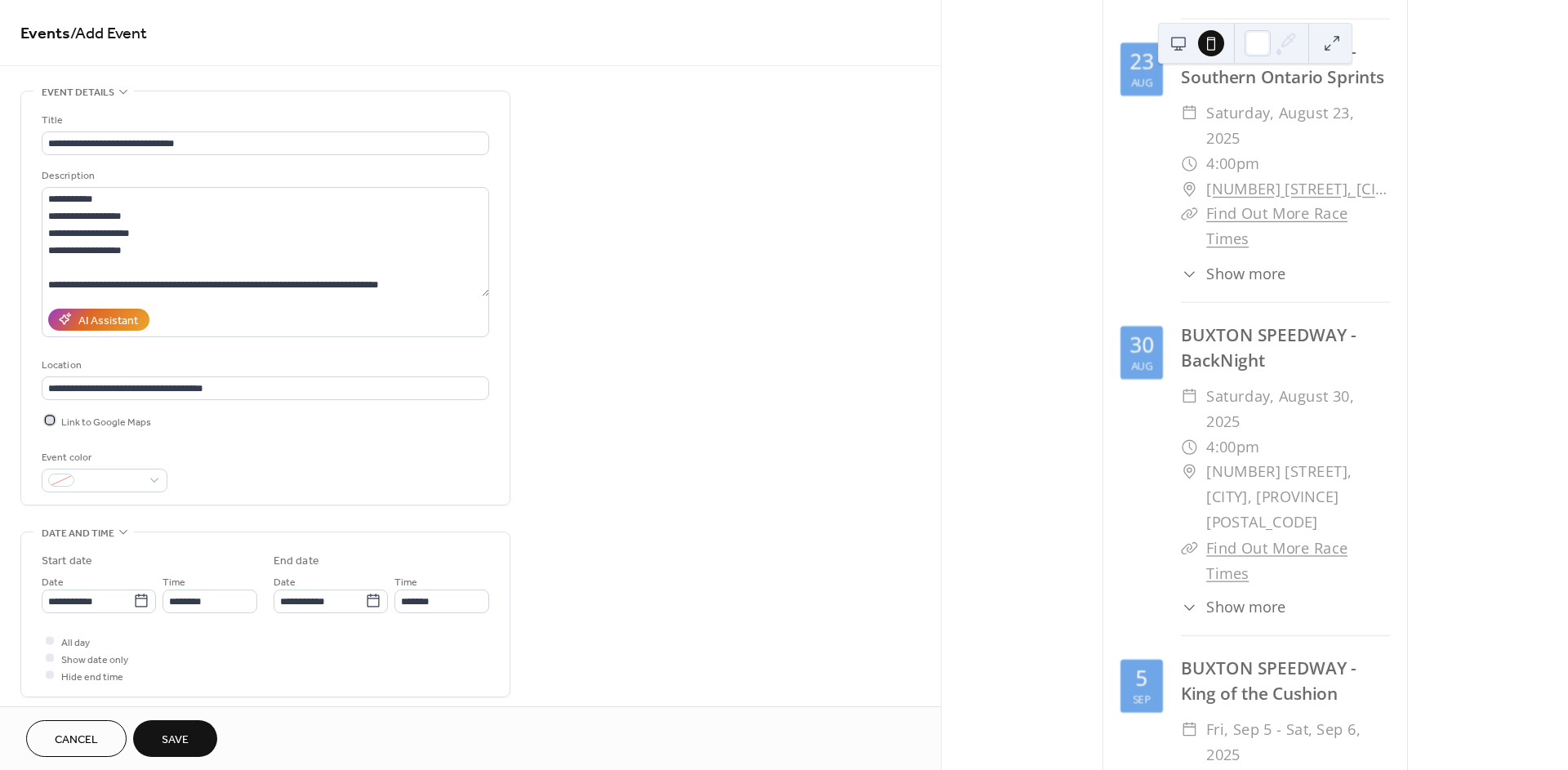 click on "Link to Google Maps" at bounding box center (106, 421) 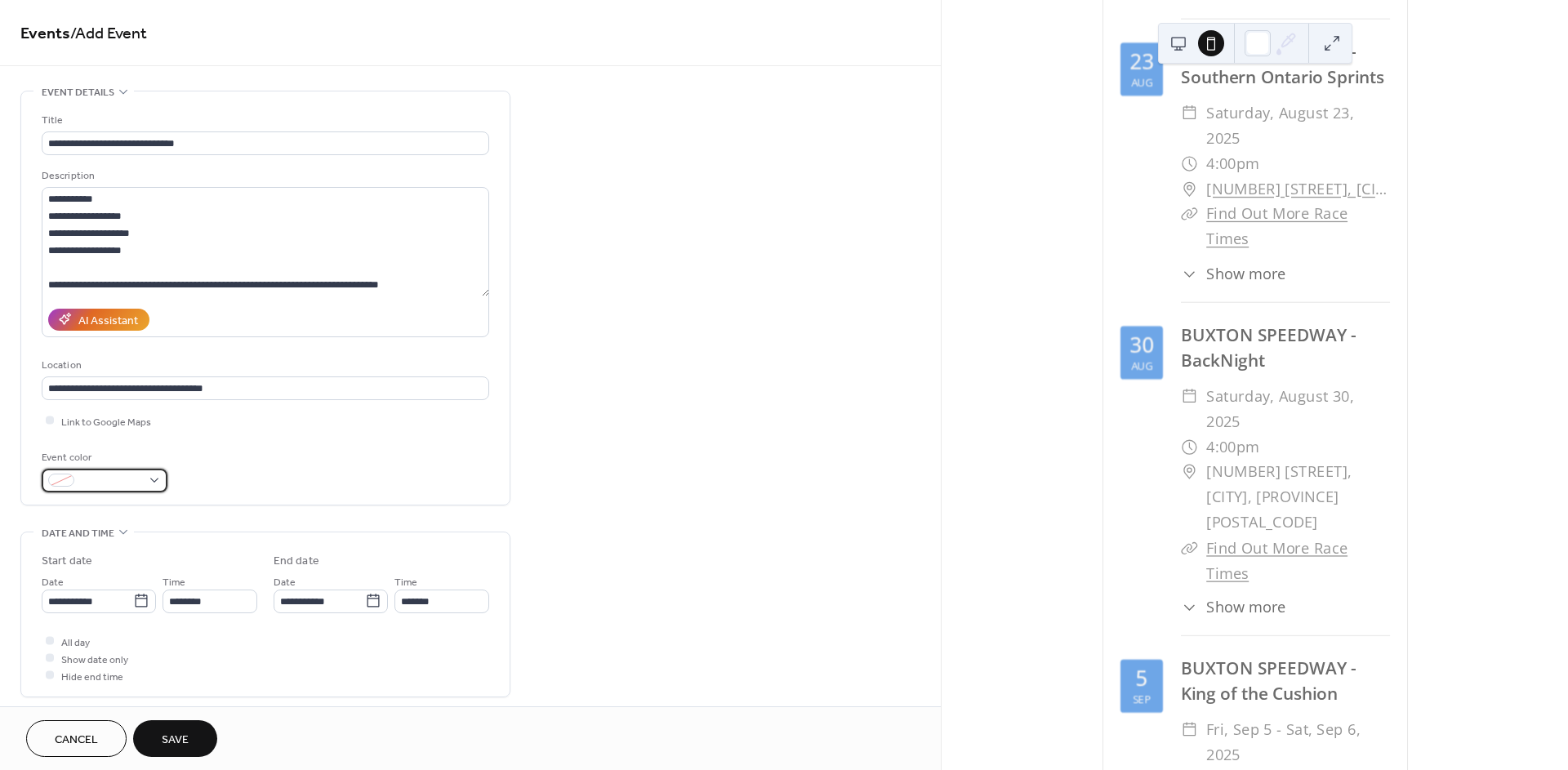 click at bounding box center (111, 481) 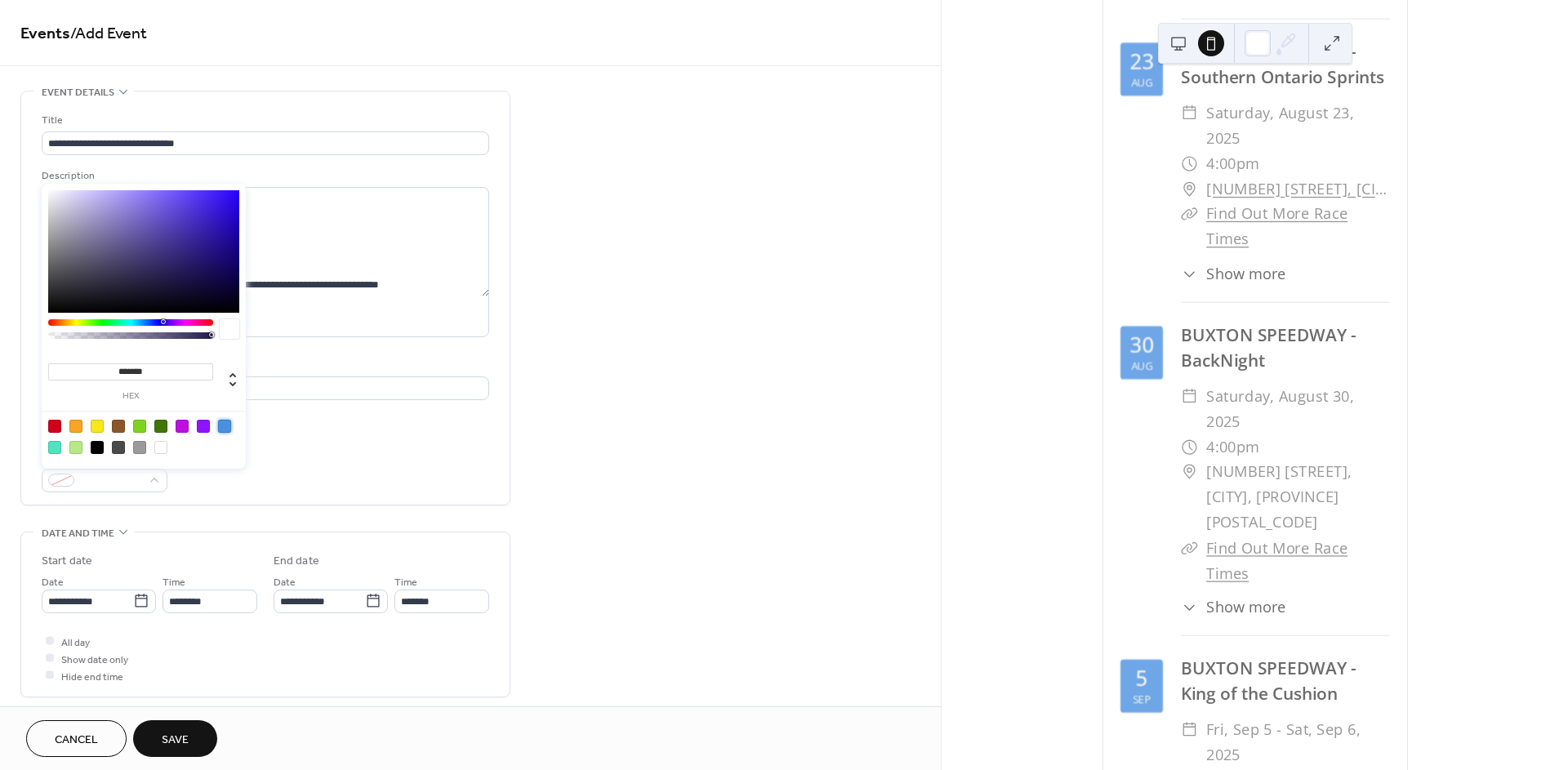 click at bounding box center [225, 426] 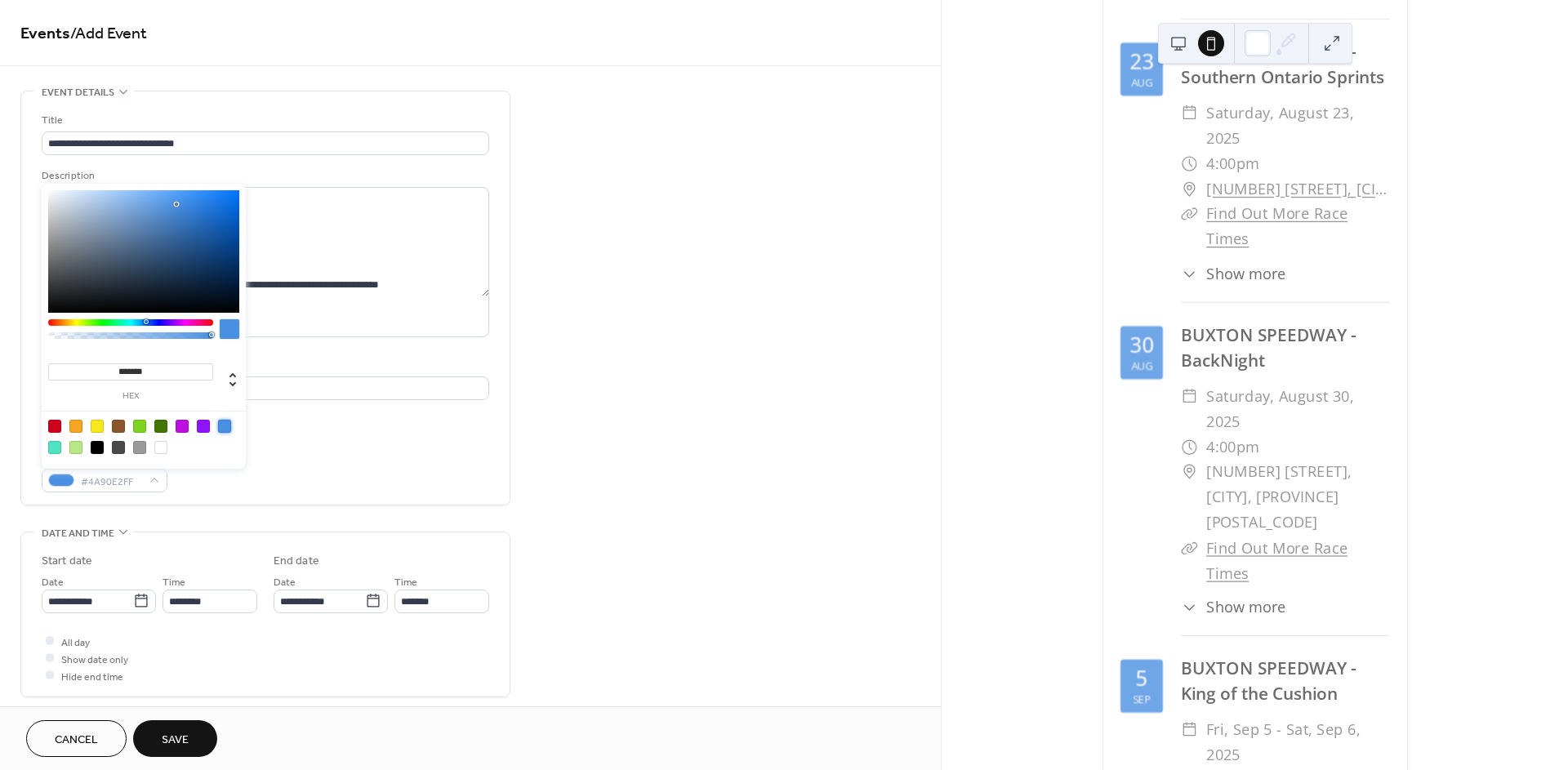click on "Event color #4A90E2FF" at bounding box center (265, 470) 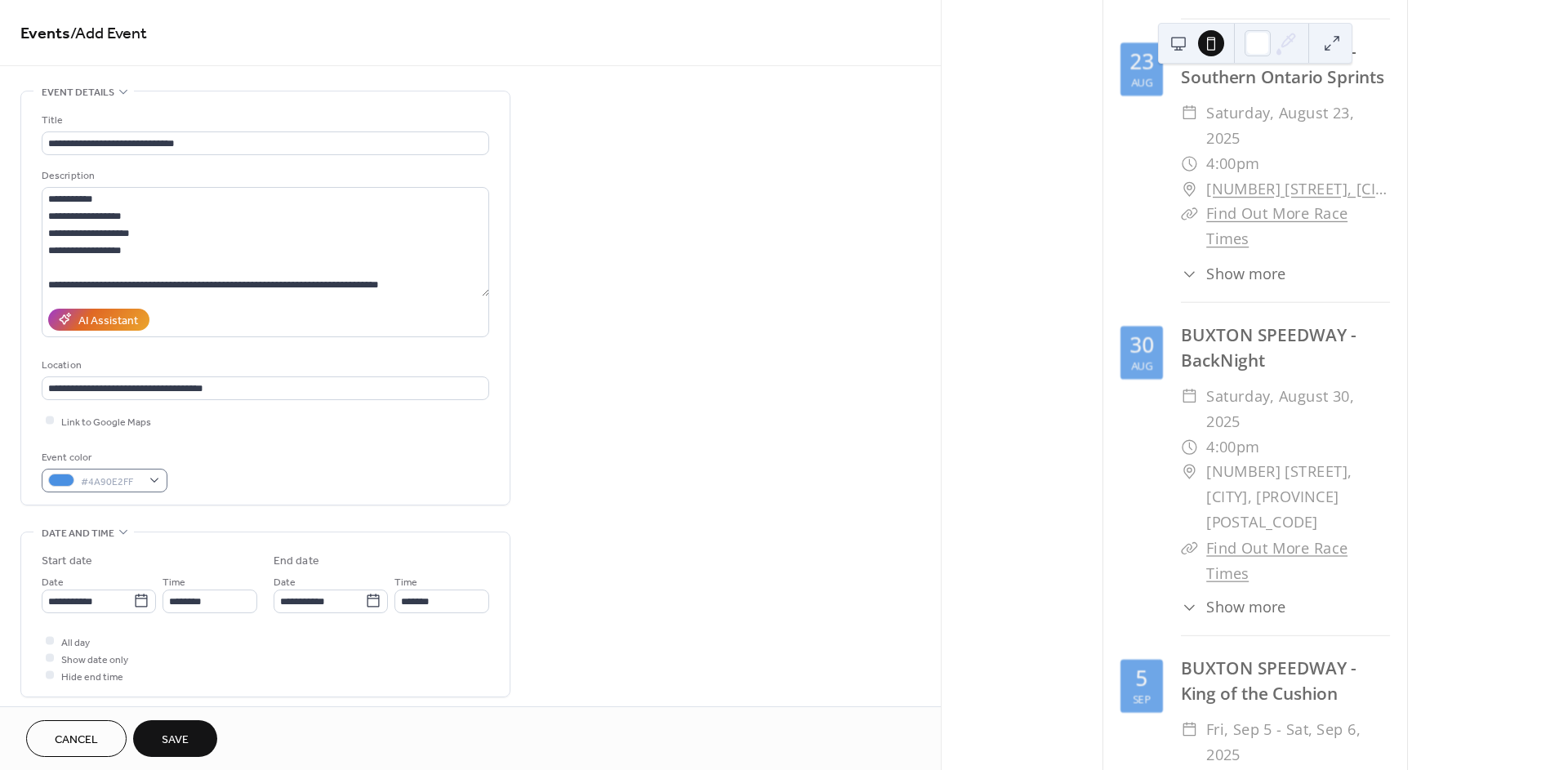 scroll, scrollTop: 91, scrollLeft: 0, axis: vertical 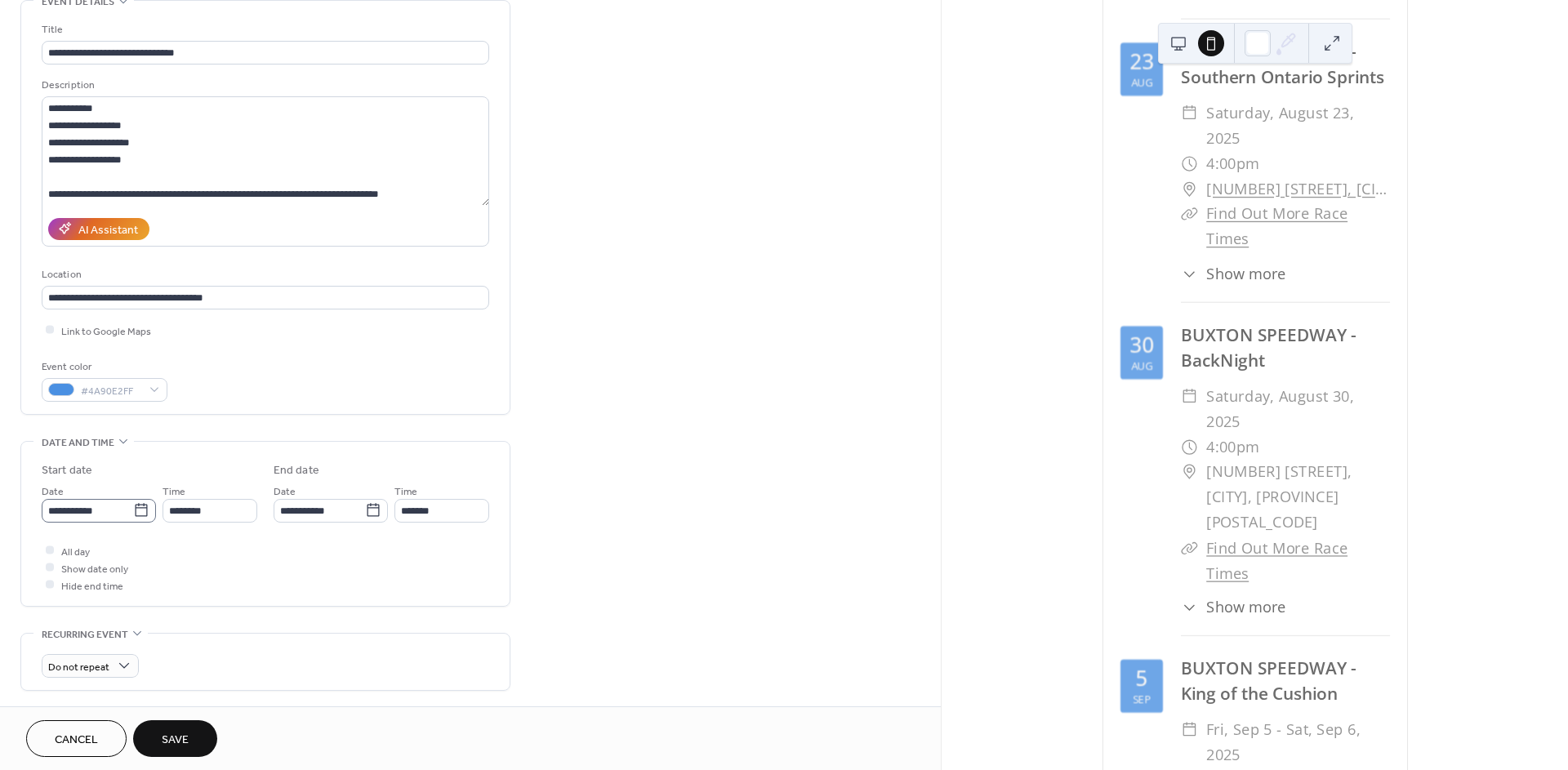 click on "**********" at bounding box center [99, 510] 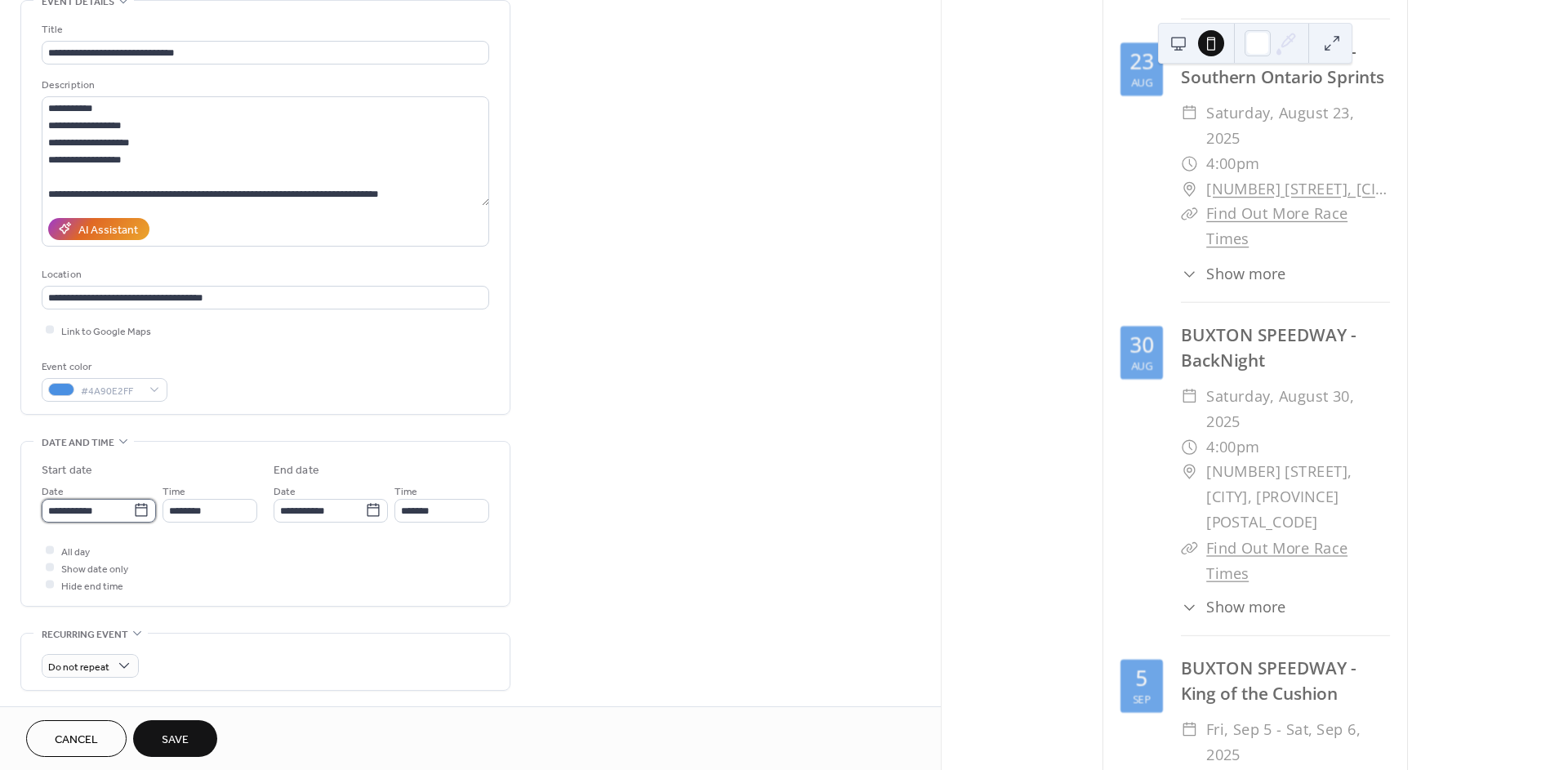 click on "**********" at bounding box center (87, 510) 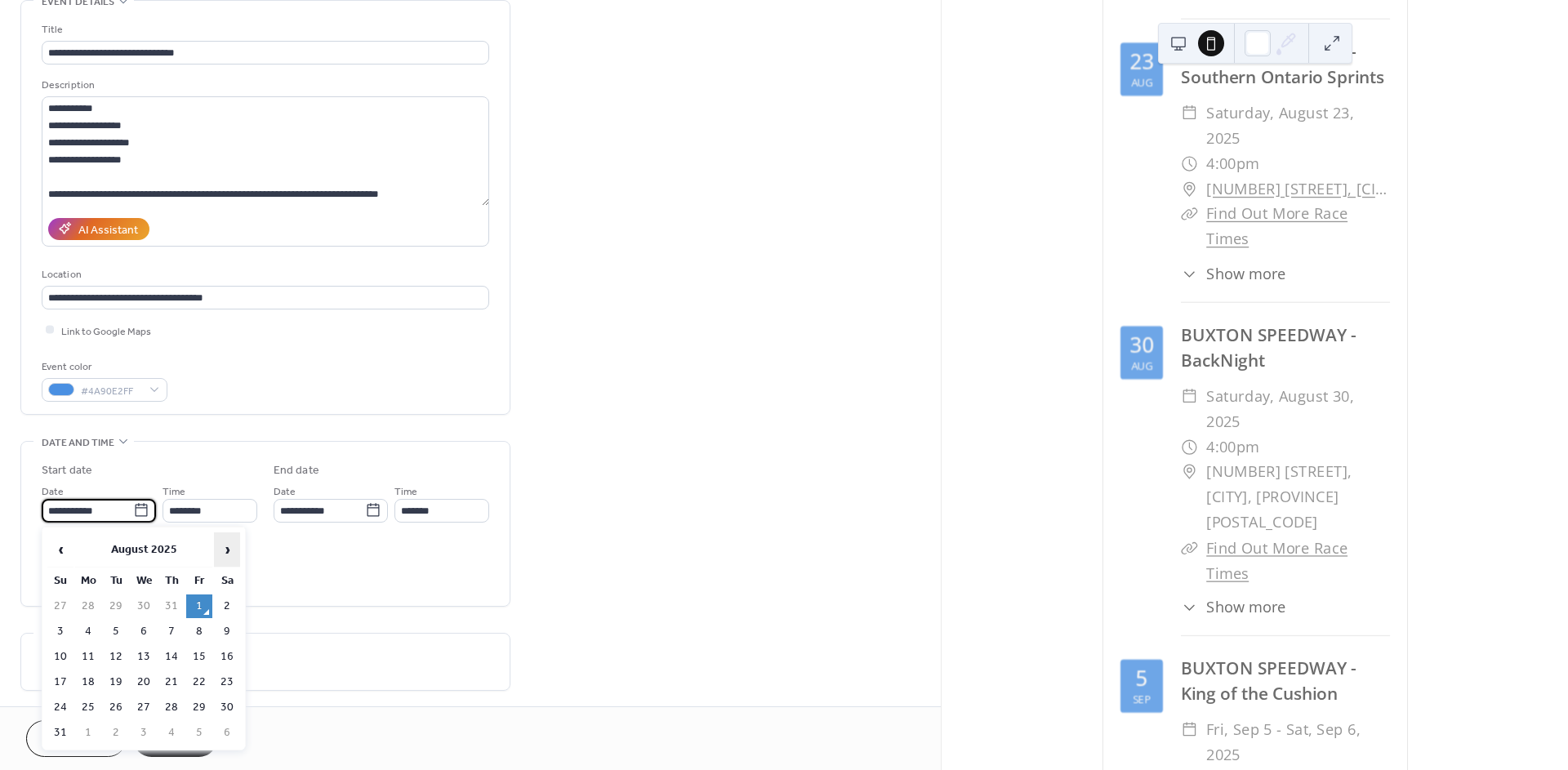 click on "›" at bounding box center [227, 550] 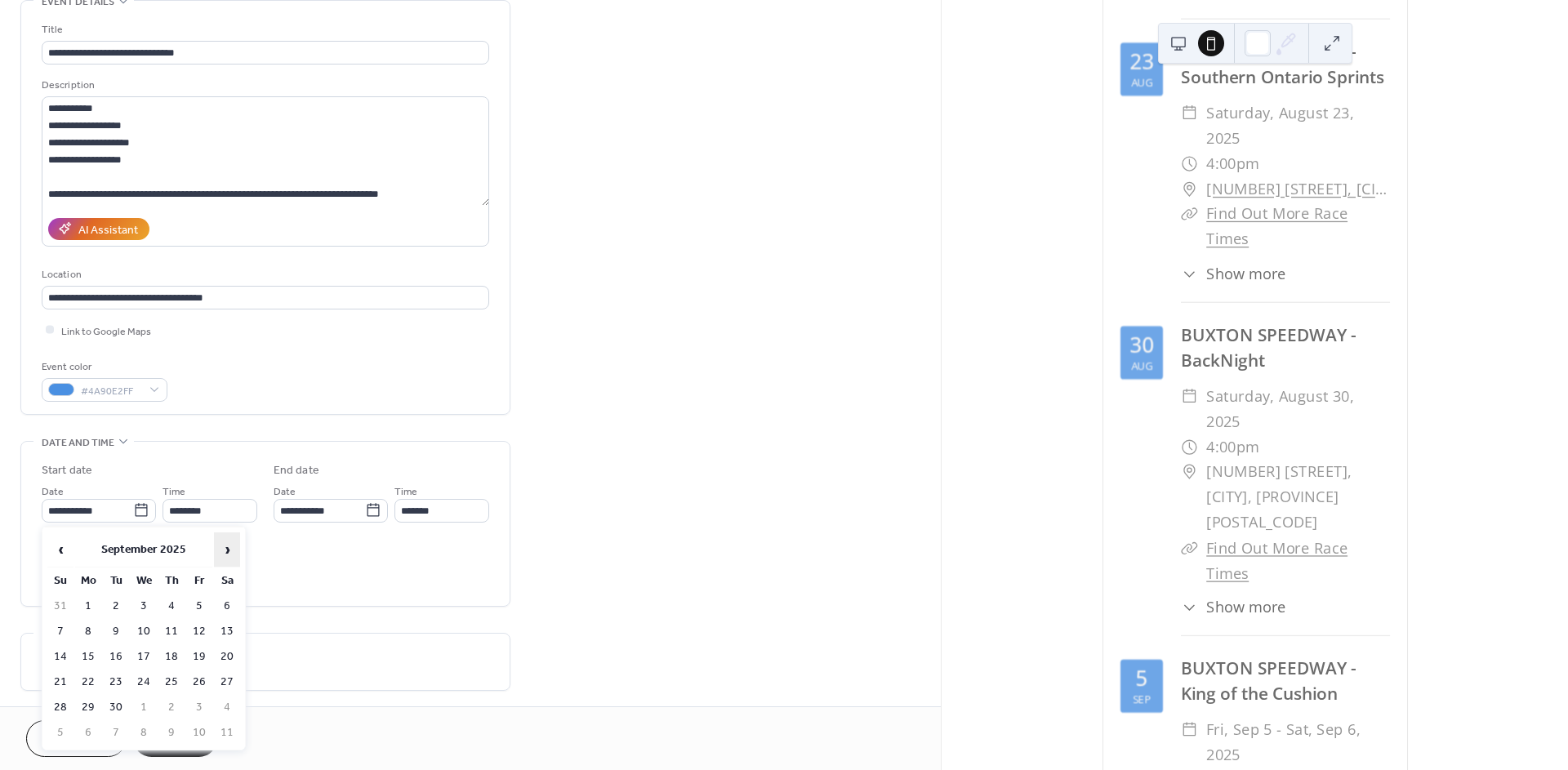 click on "›" at bounding box center (227, 550) 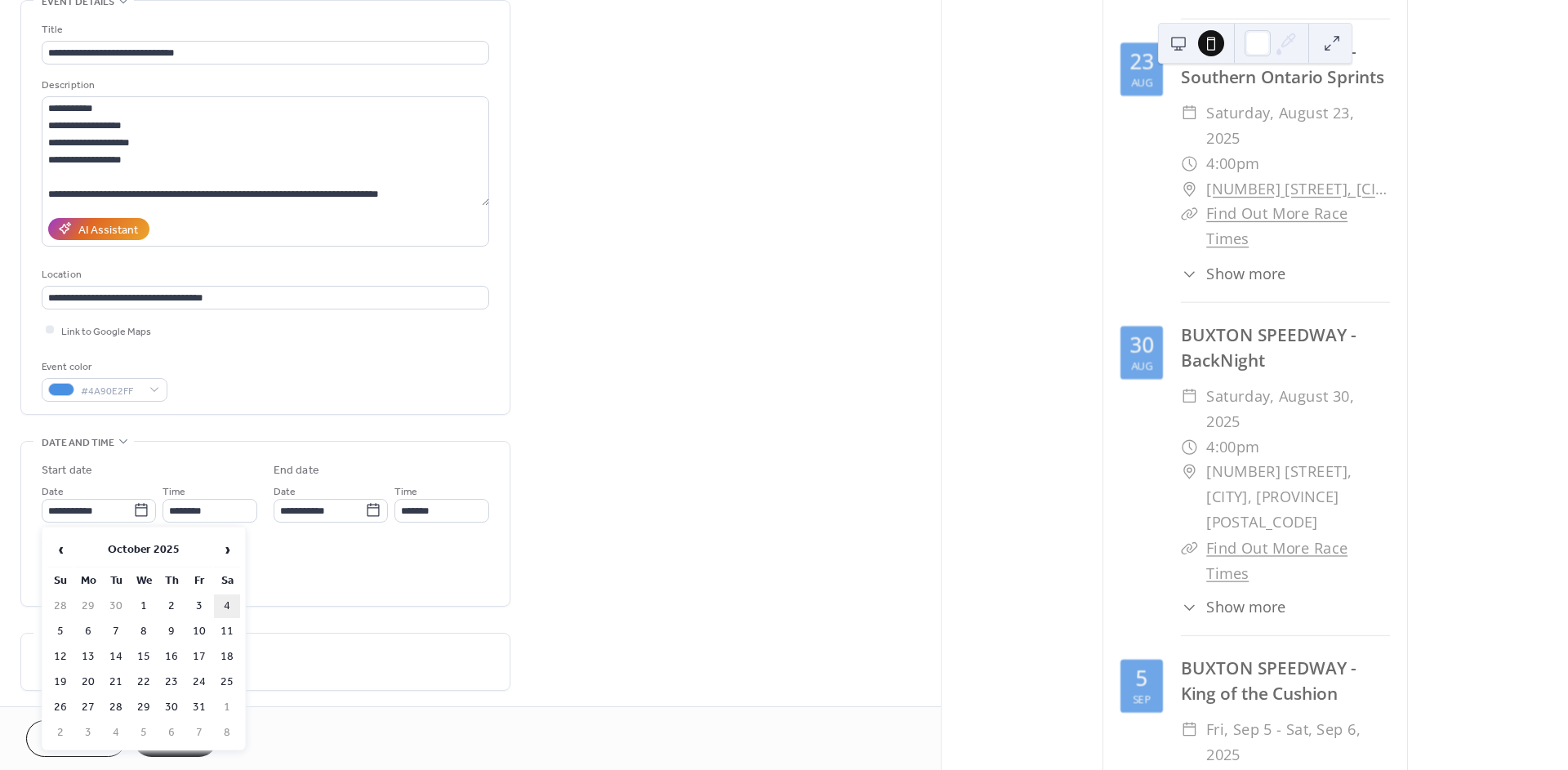 click on "4" at bounding box center [227, 606] 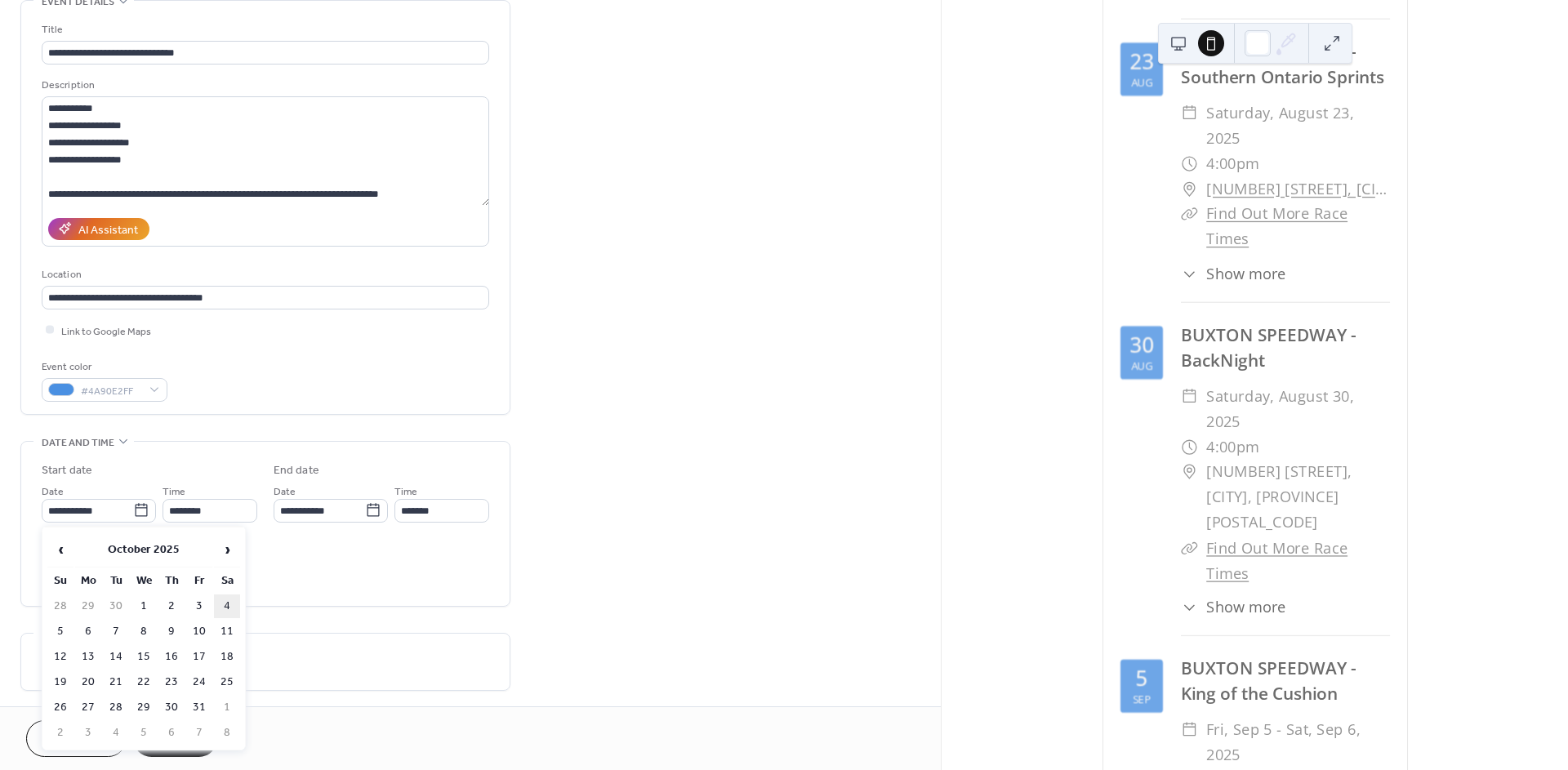 type on "**********" 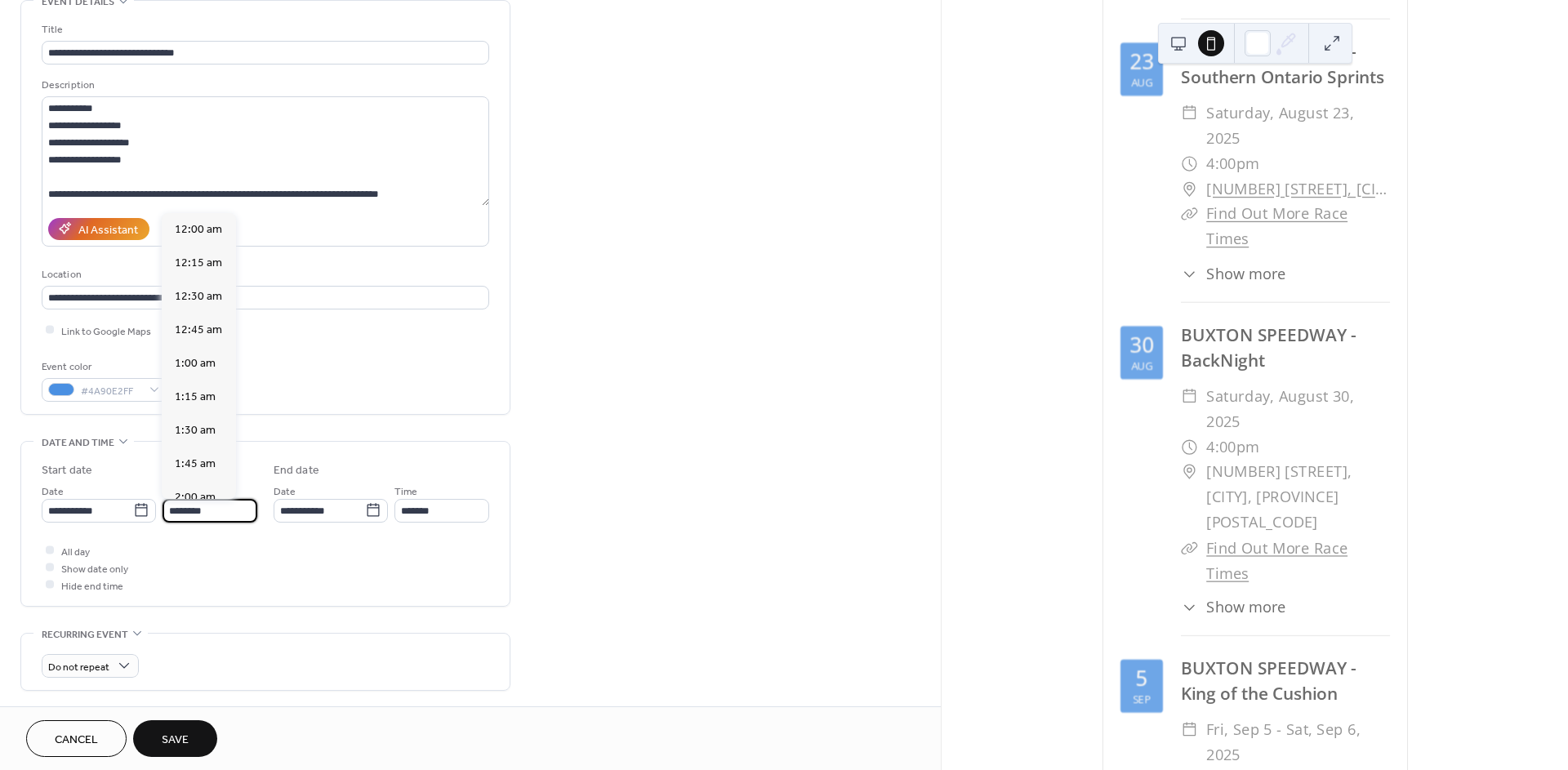 scroll, scrollTop: 1623, scrollLeft: 0, axis: vertical 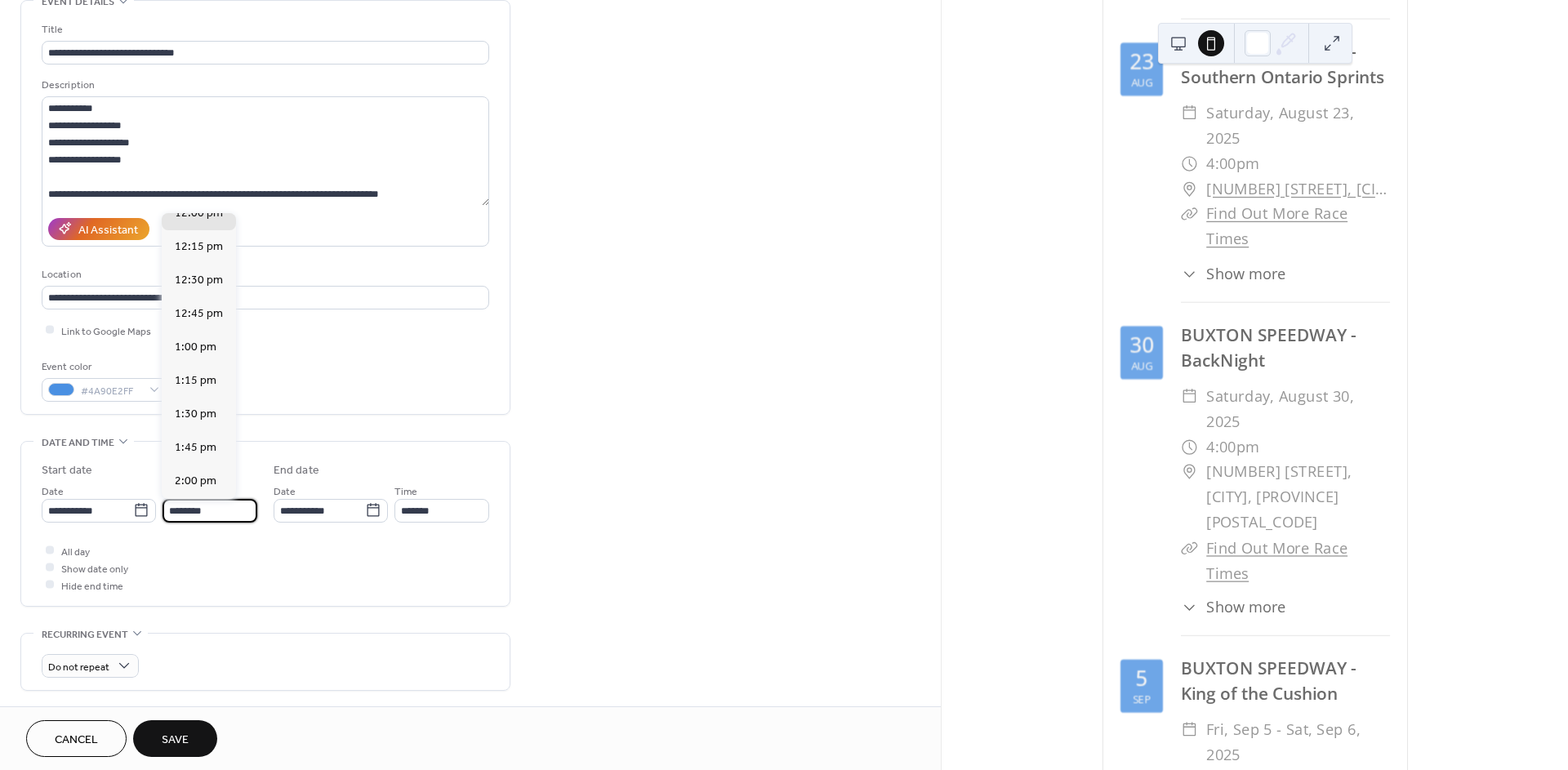 click on "********" at bounding box center [210, 510] 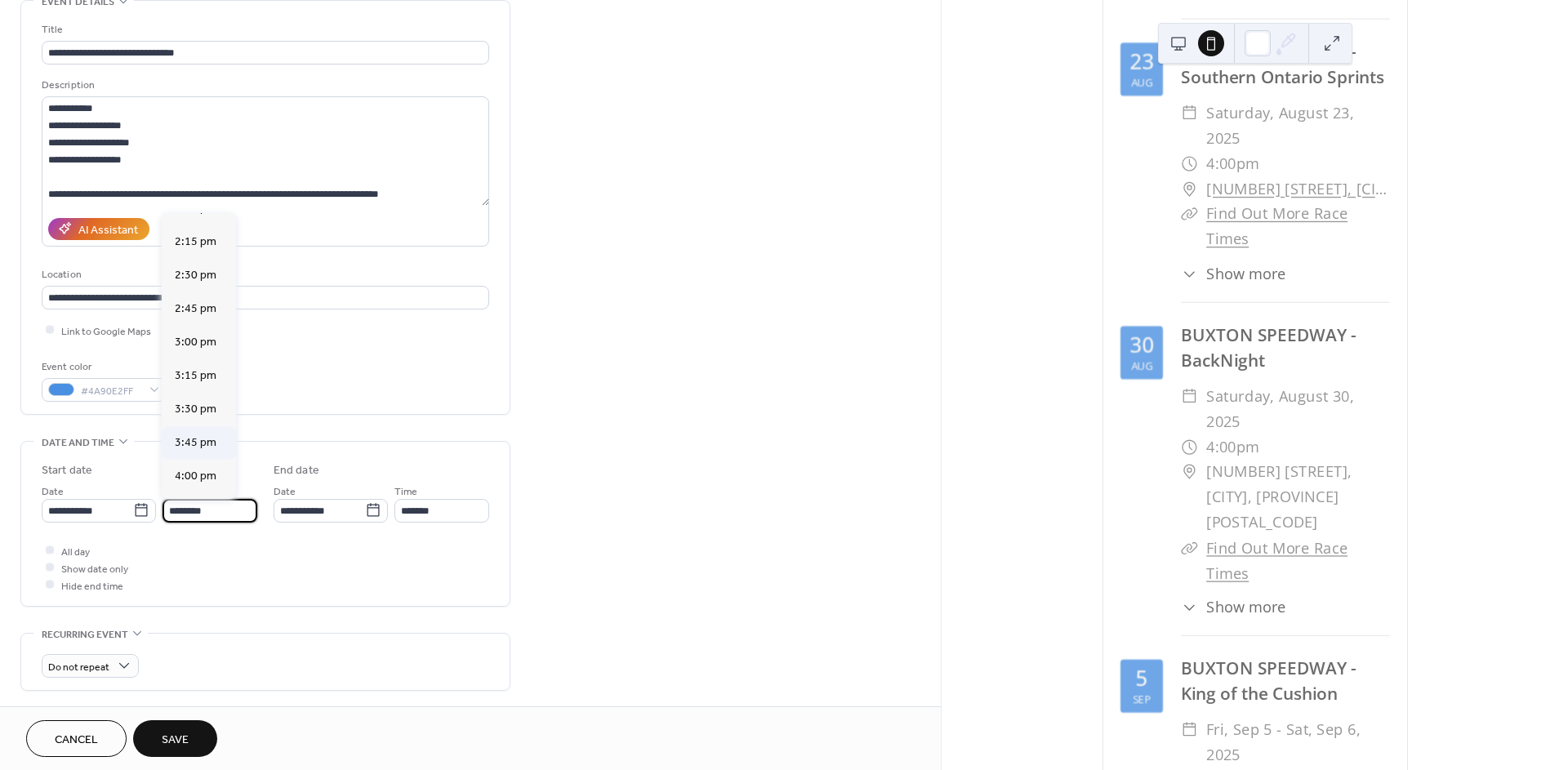 scroll, scrollTop: 1987, scrollLeft: 0, axis: vertical 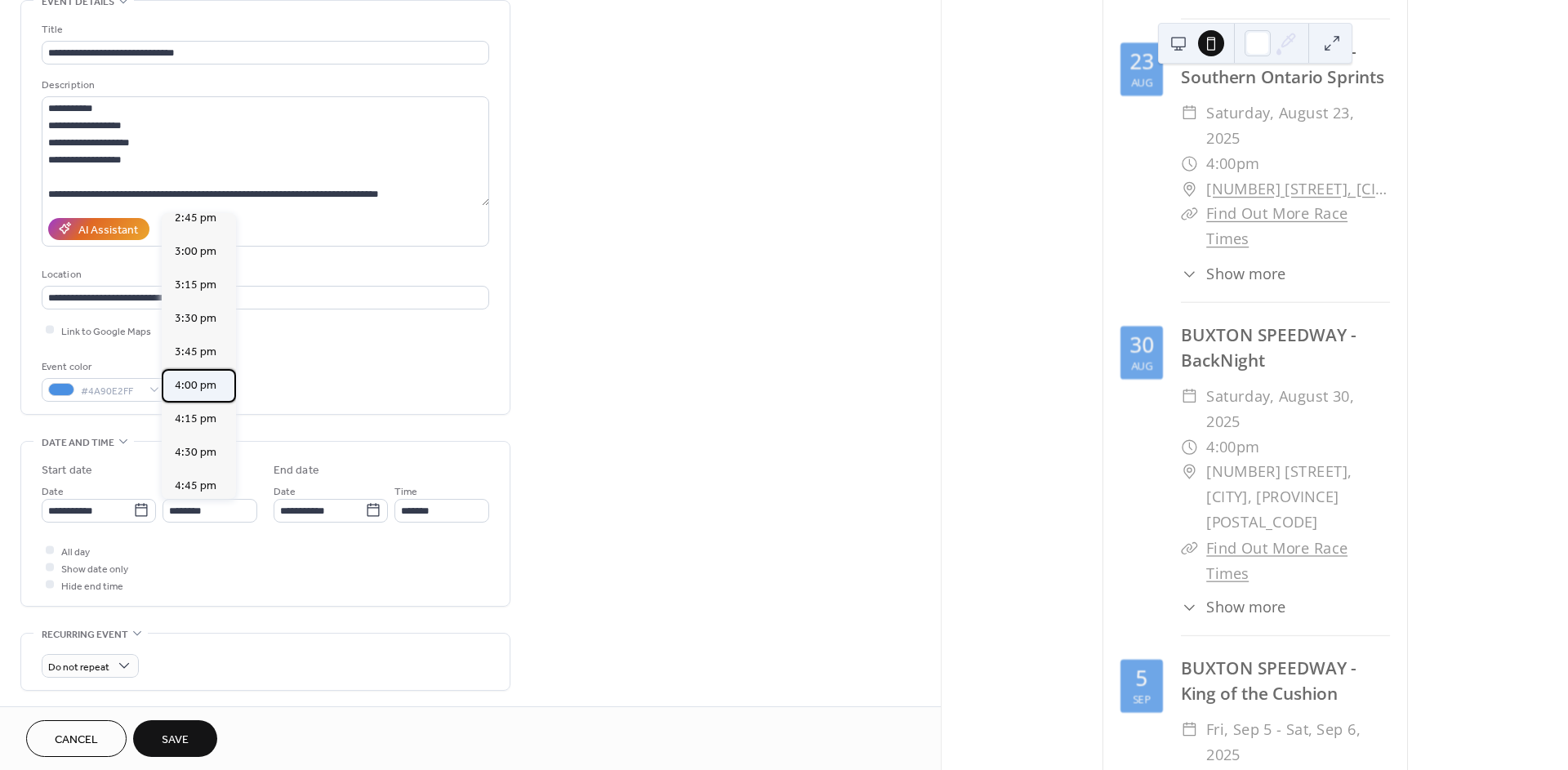 click on "4:00 pm" at bounding box center (195, 385) 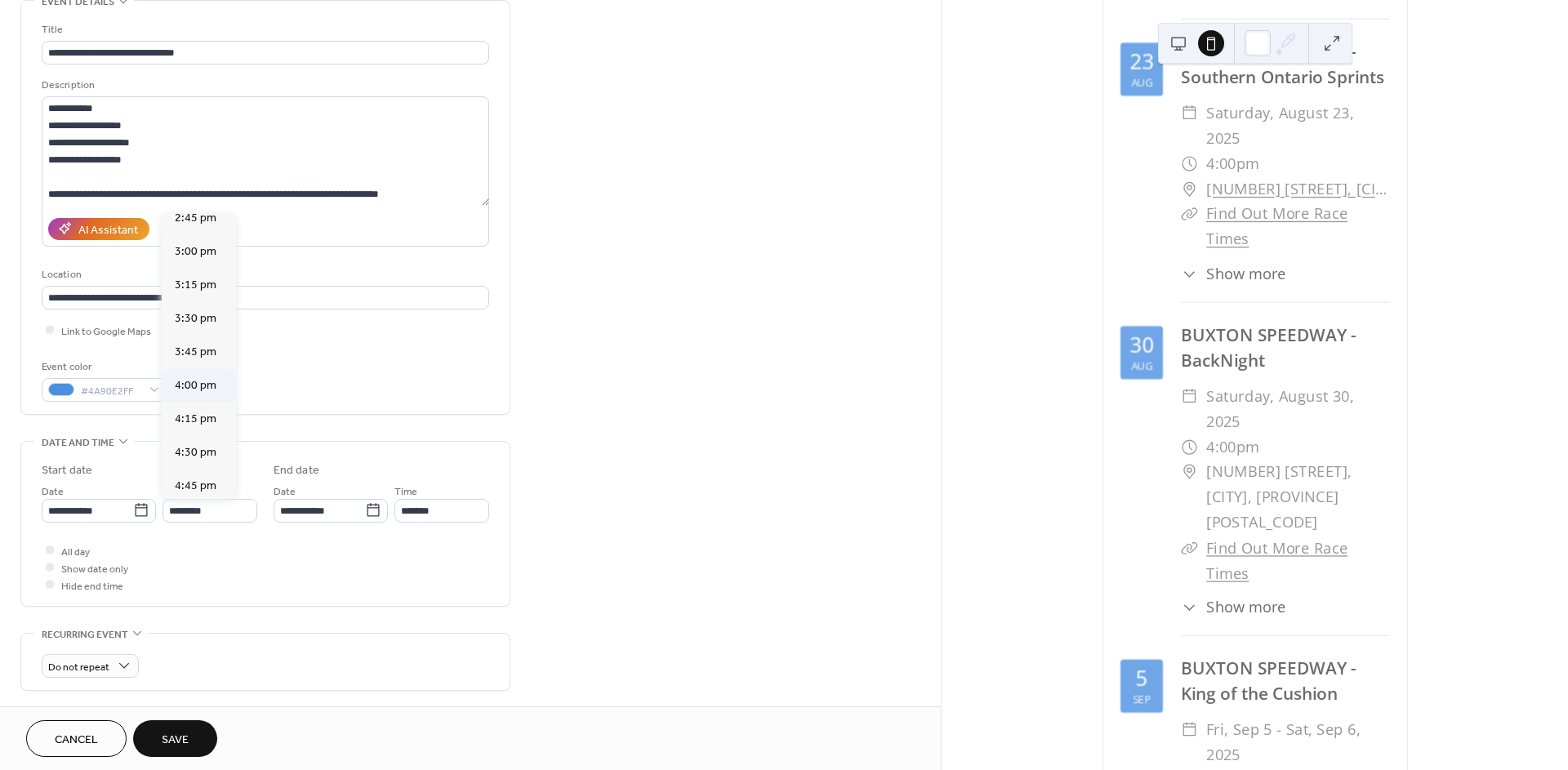 type on "*******" 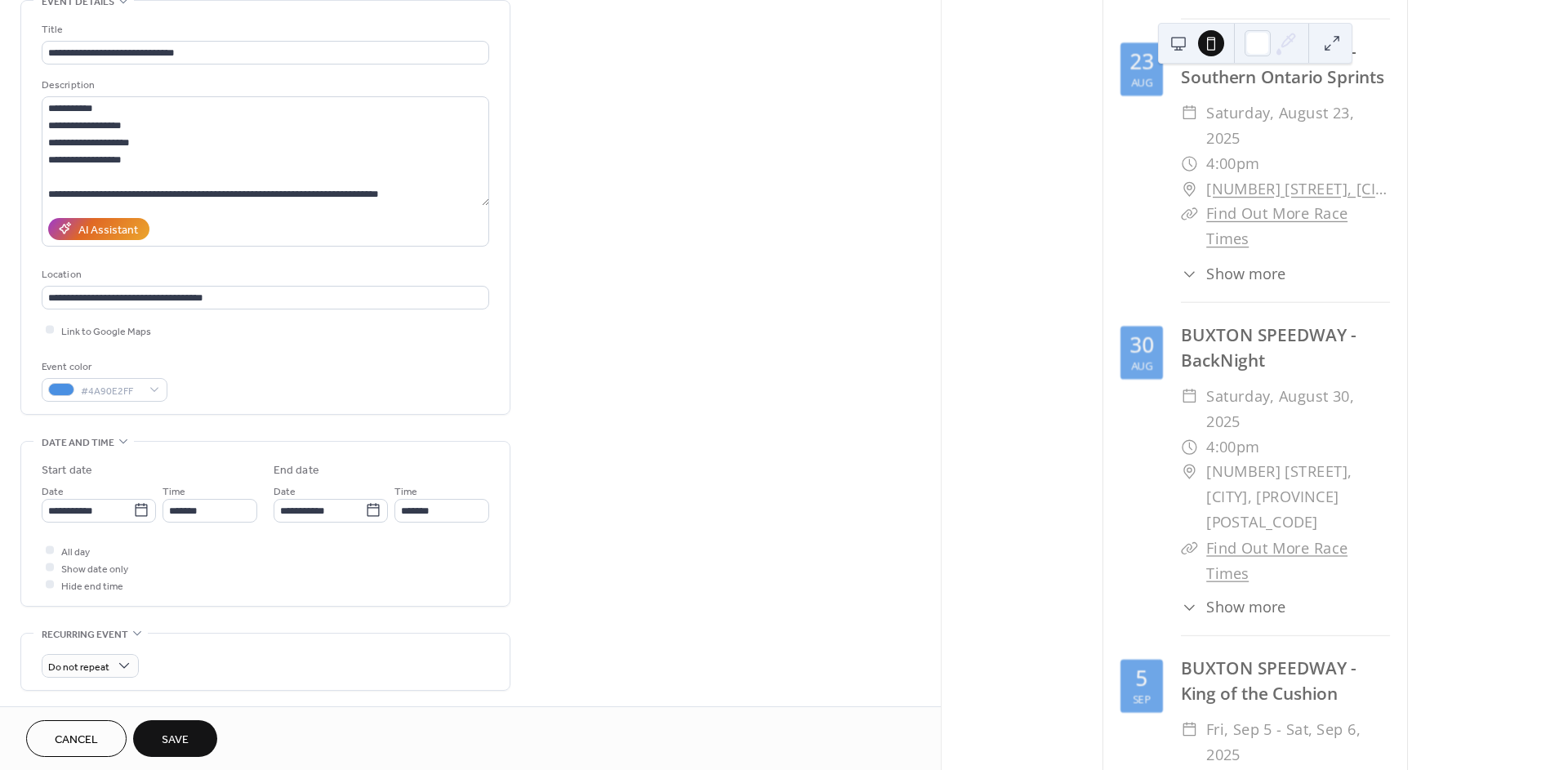 click on "**********" at bounding box center (470, 613) 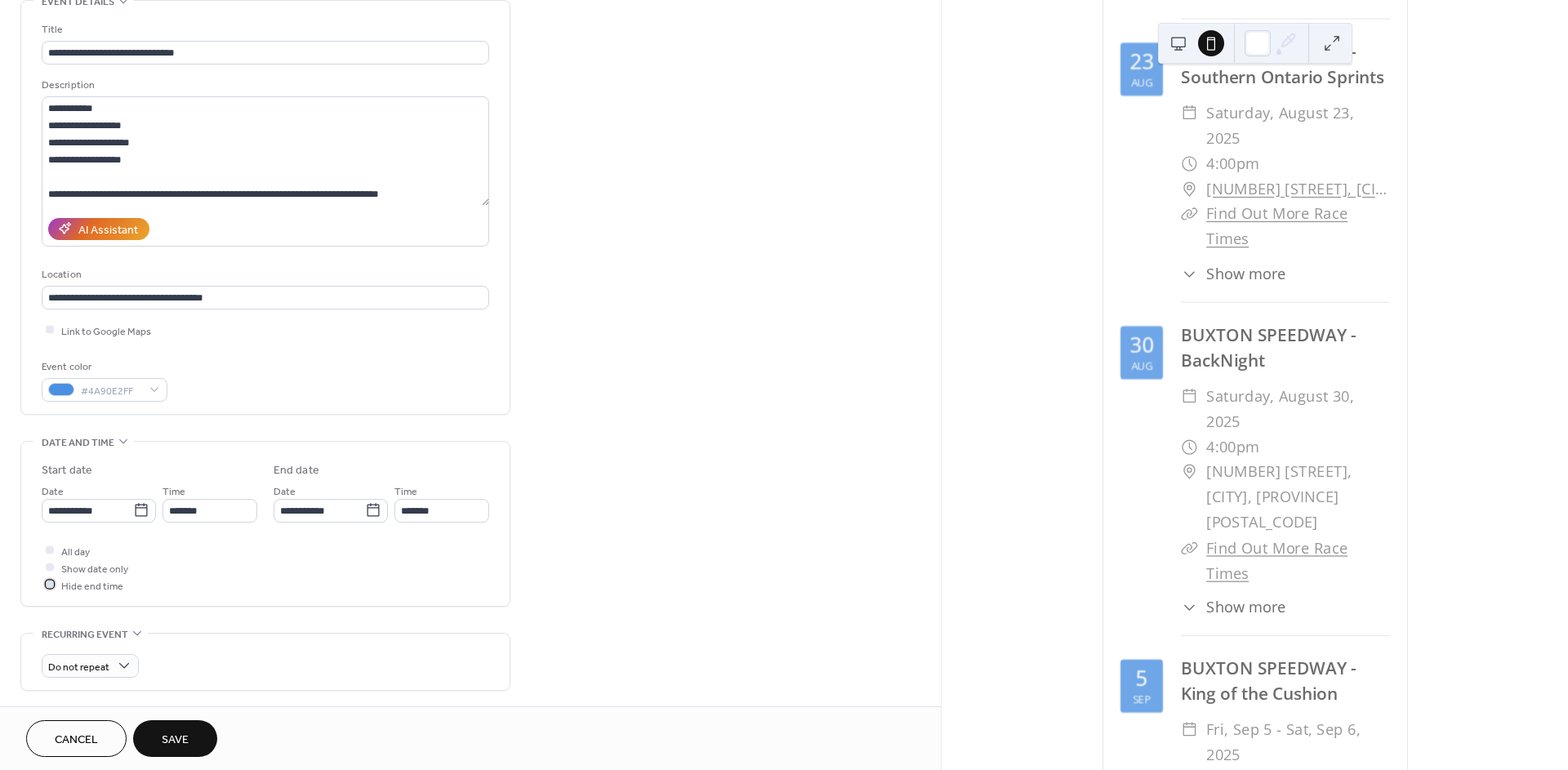 click on "Hide end time" at bounding box center [92, 585] 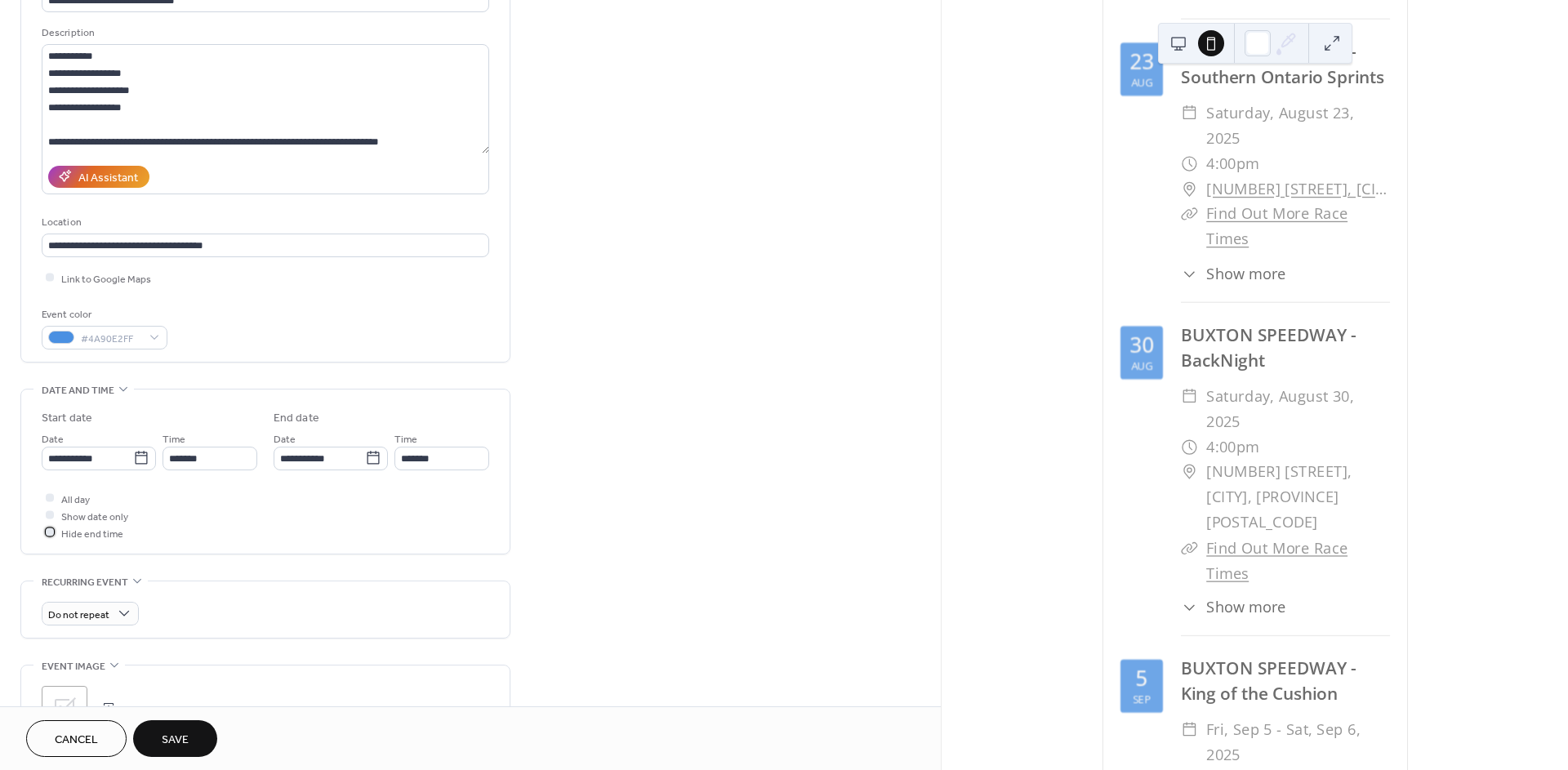 scroll, scrollTop: 272, scrollLeft: 0, axis: vertical 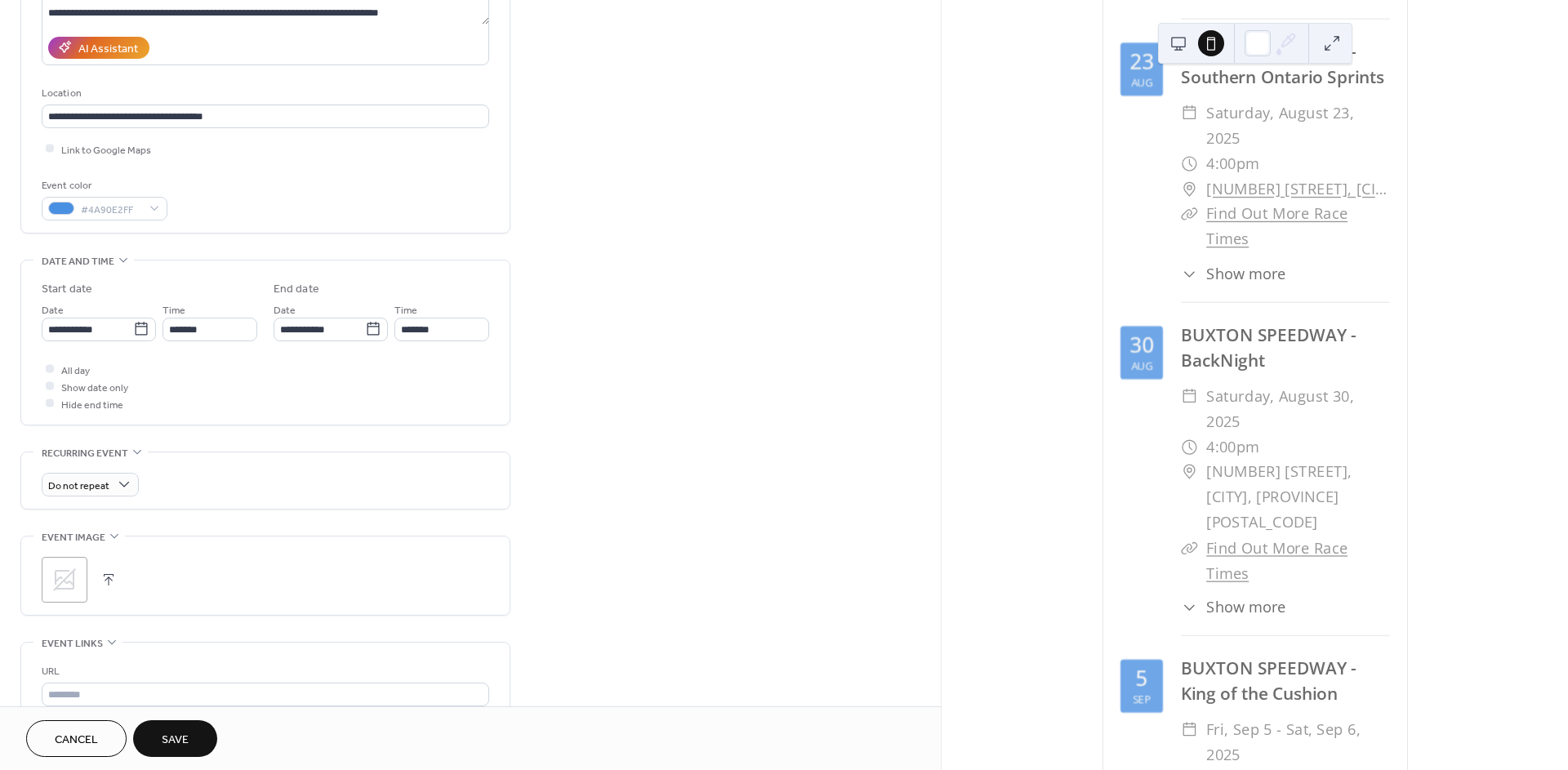 click 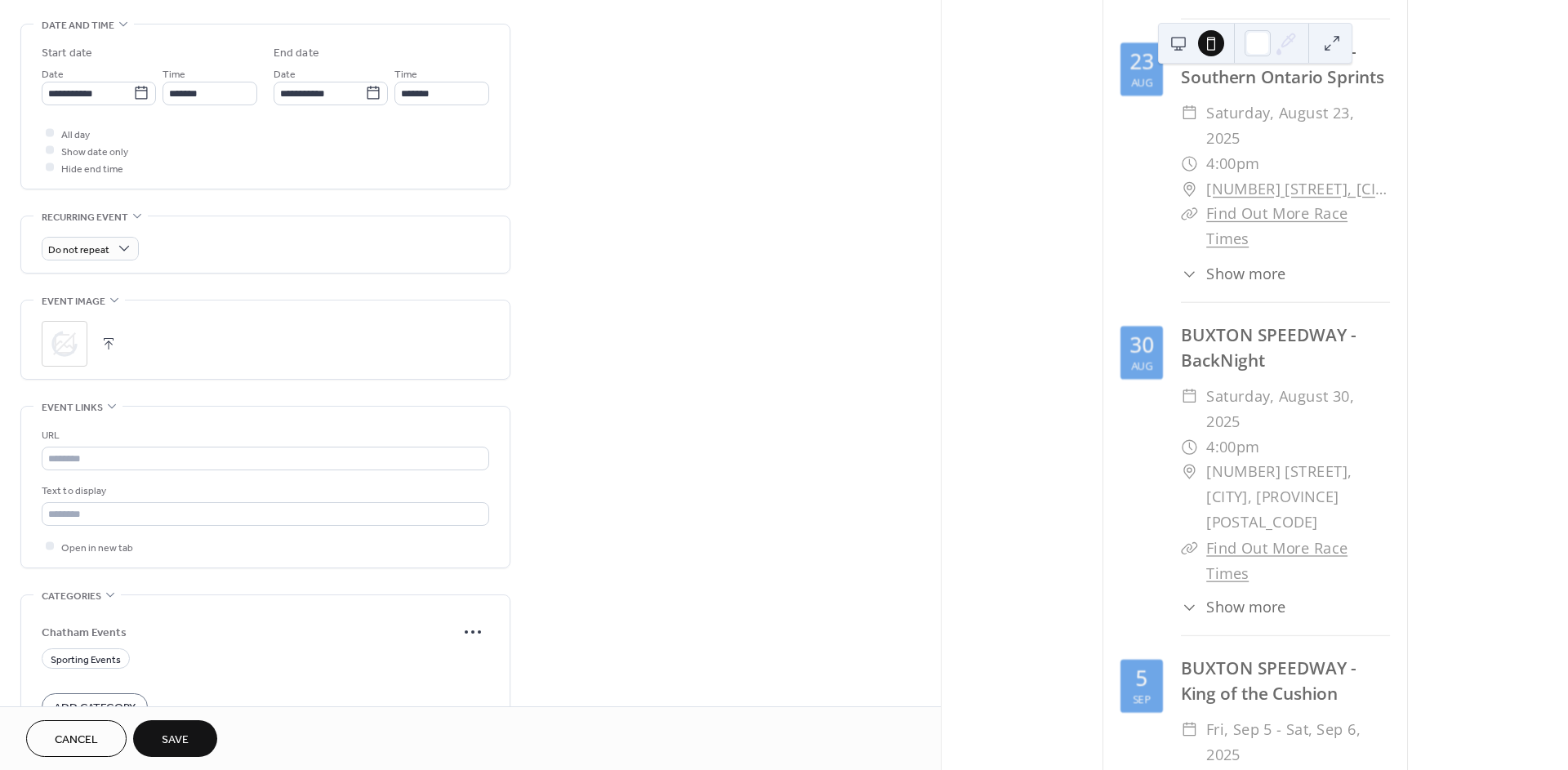 scroll, scrollTop: 544, scrollLeft: 0, axis: vertical 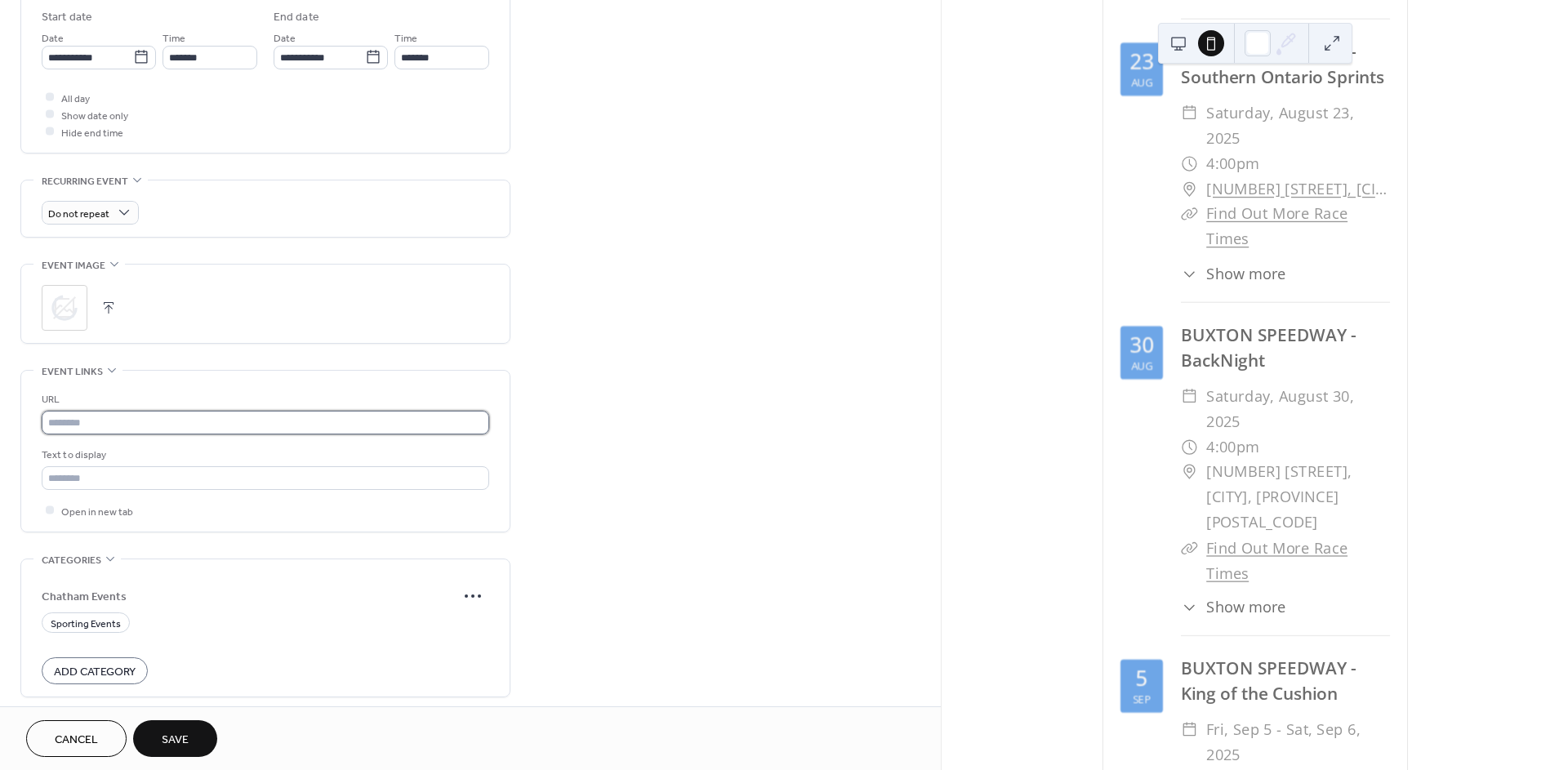 click at bounding box center [265, 422] 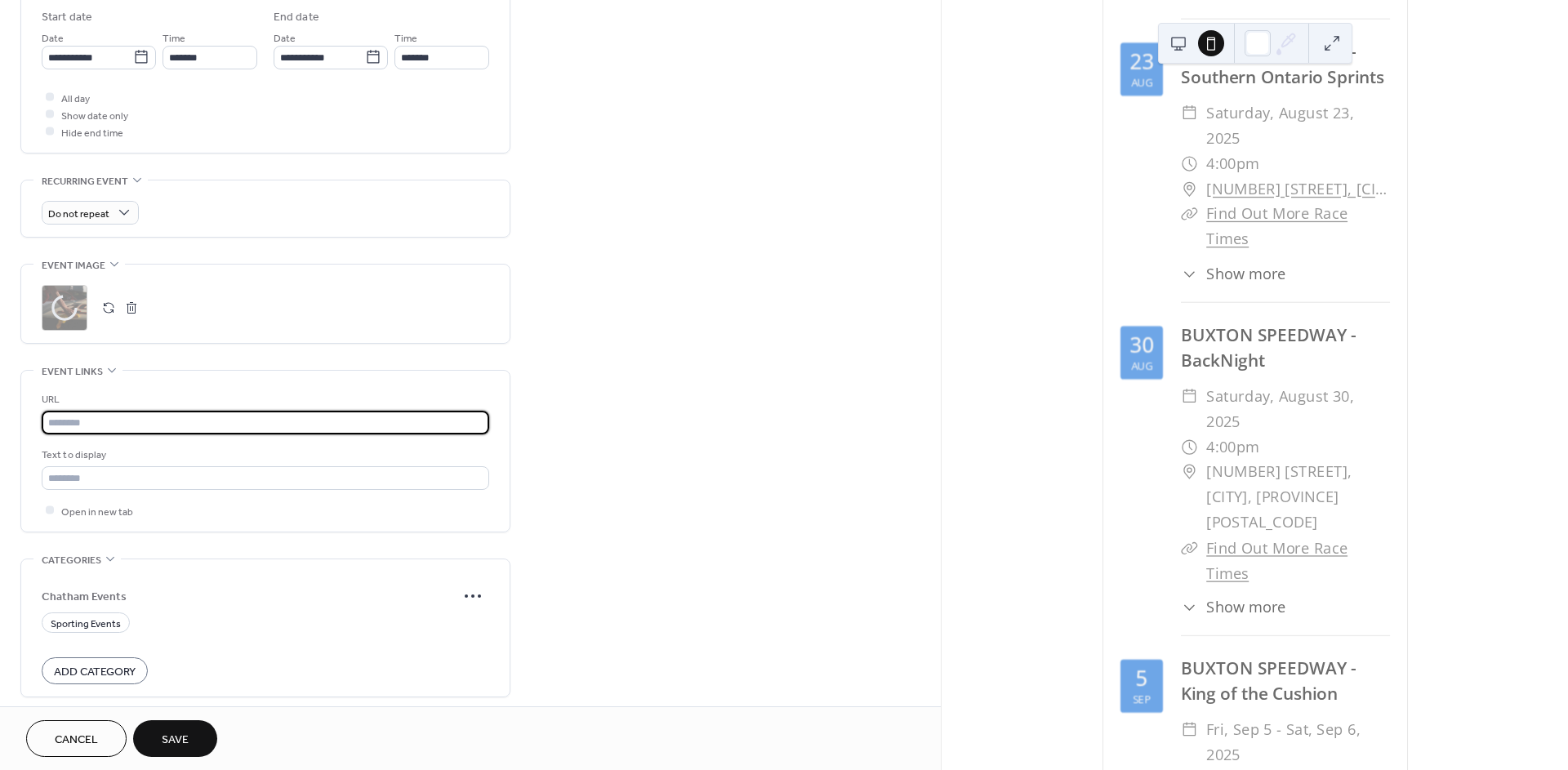 type on "**********" 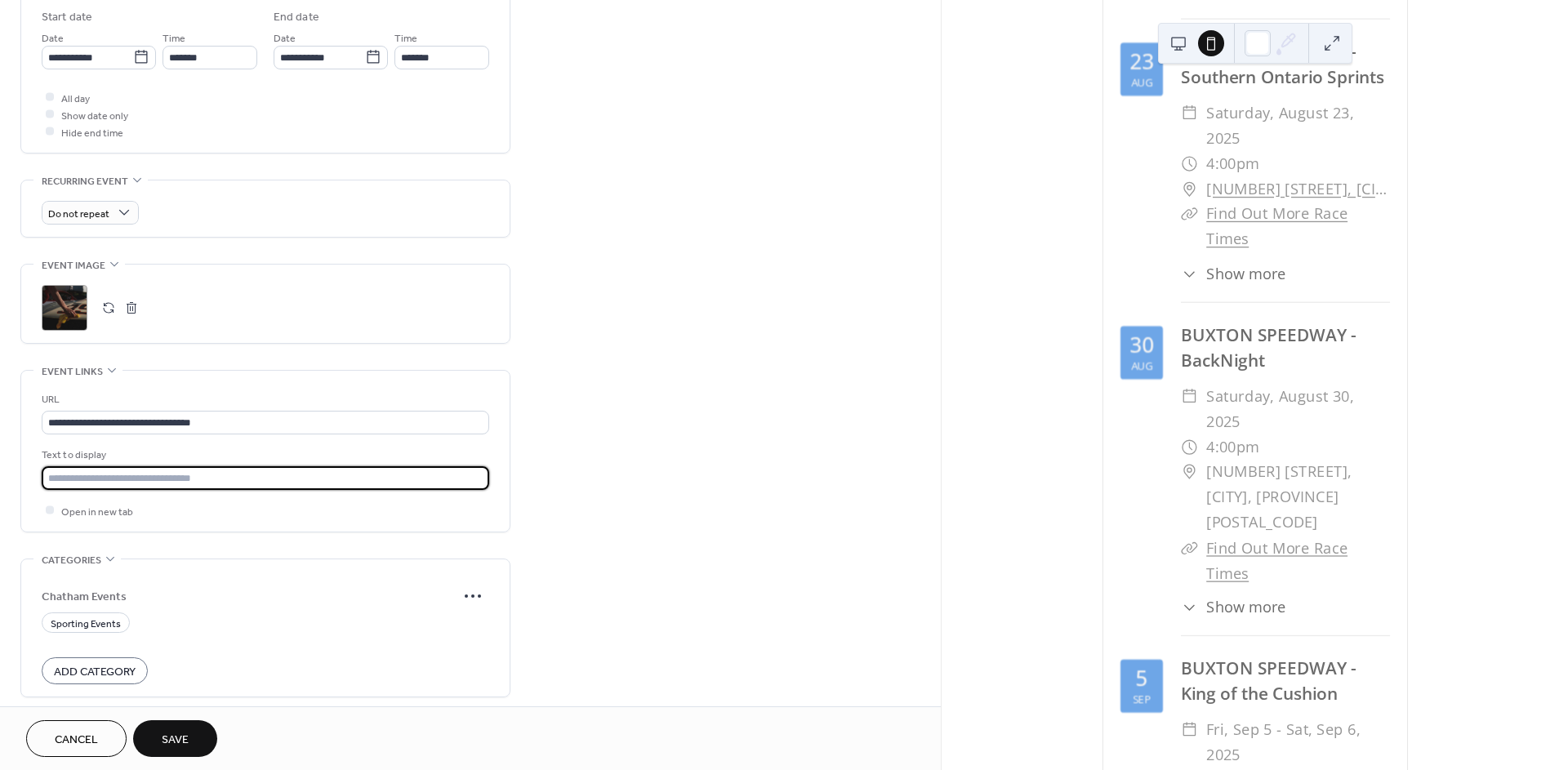 click at bounding box center [265, 478] 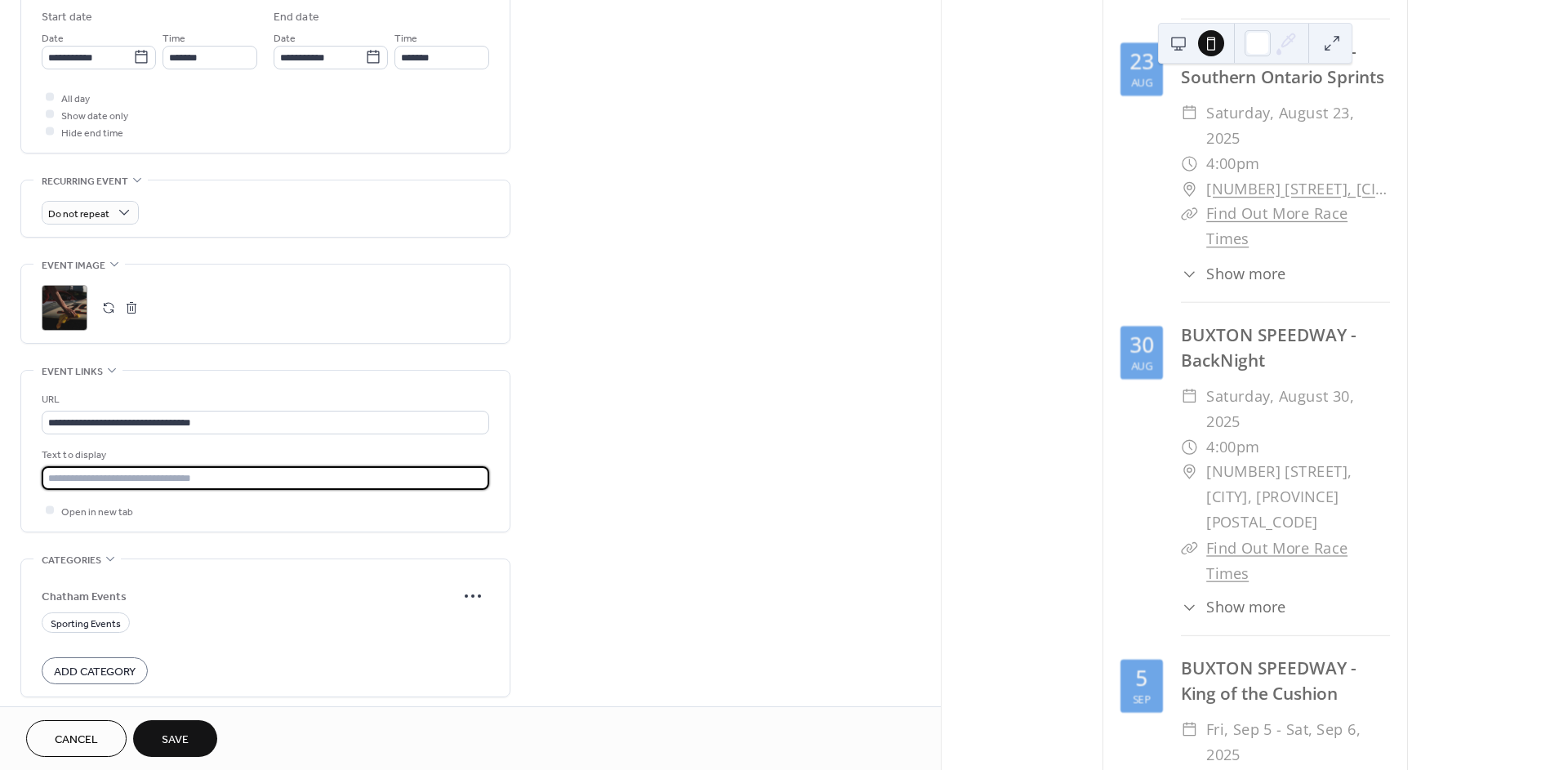 type on "**********" 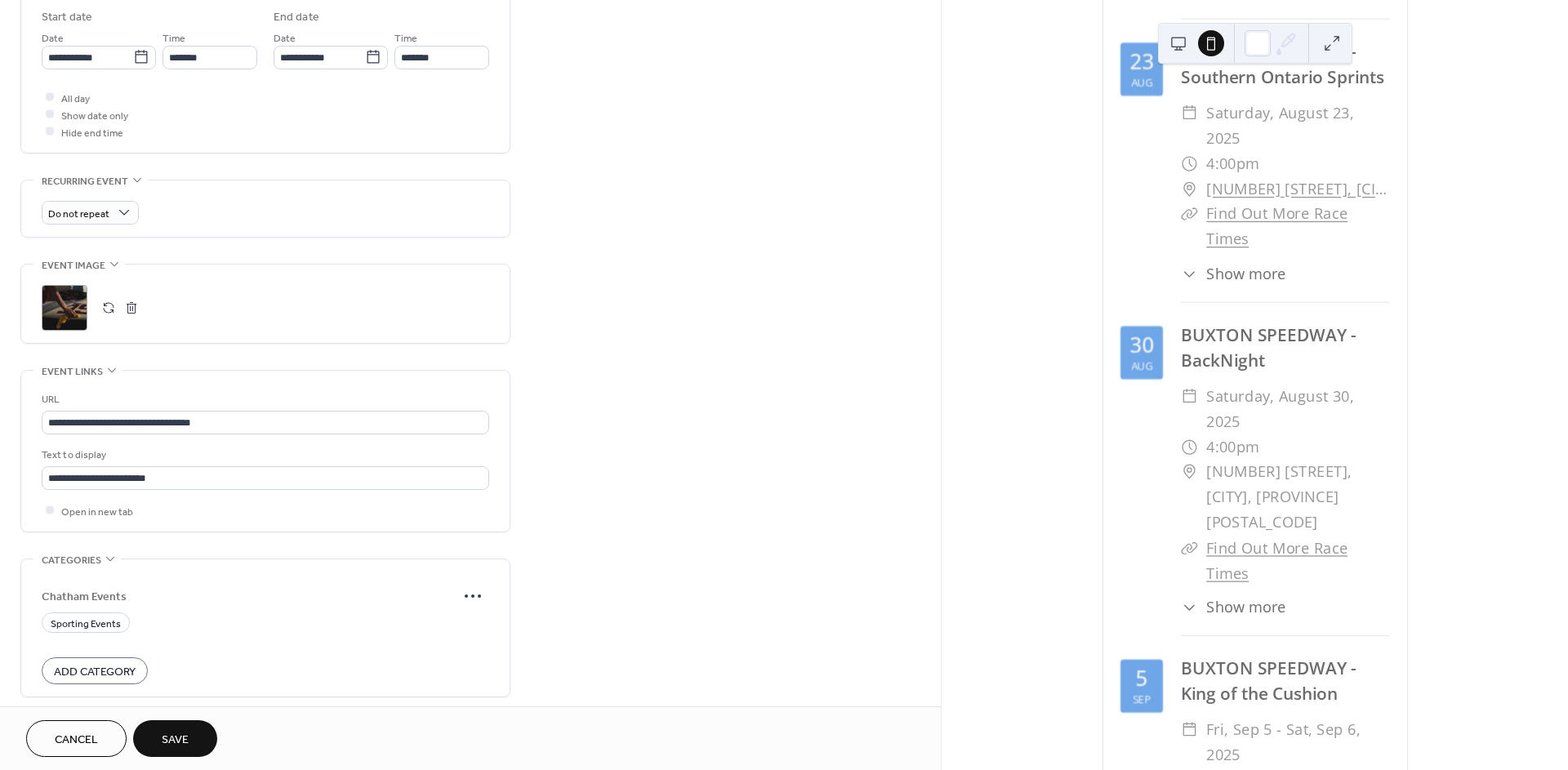 click on "**********" at bounding box center (265, 451) 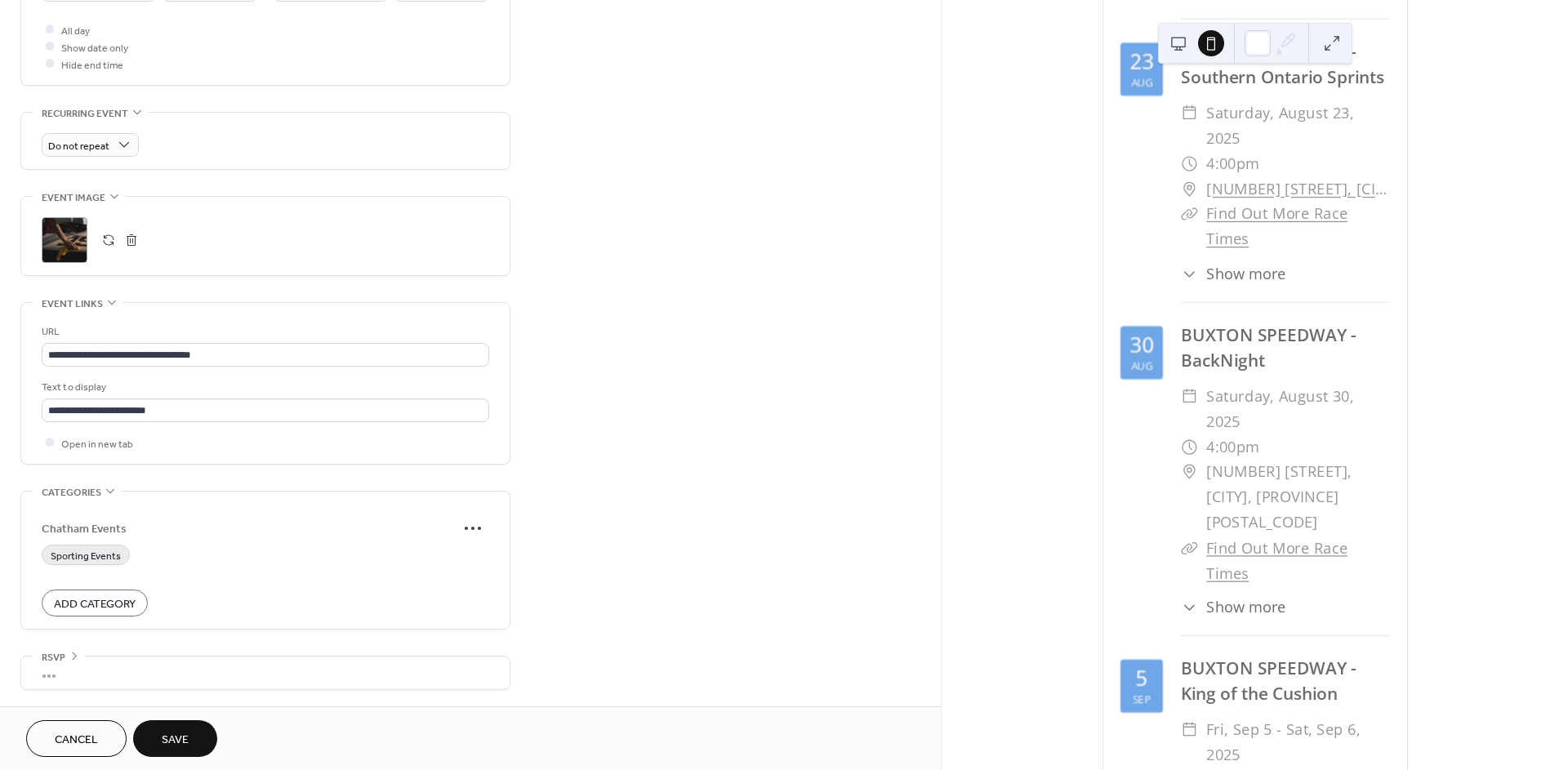click on "Sporting Events" at bounding box center [86, 555] 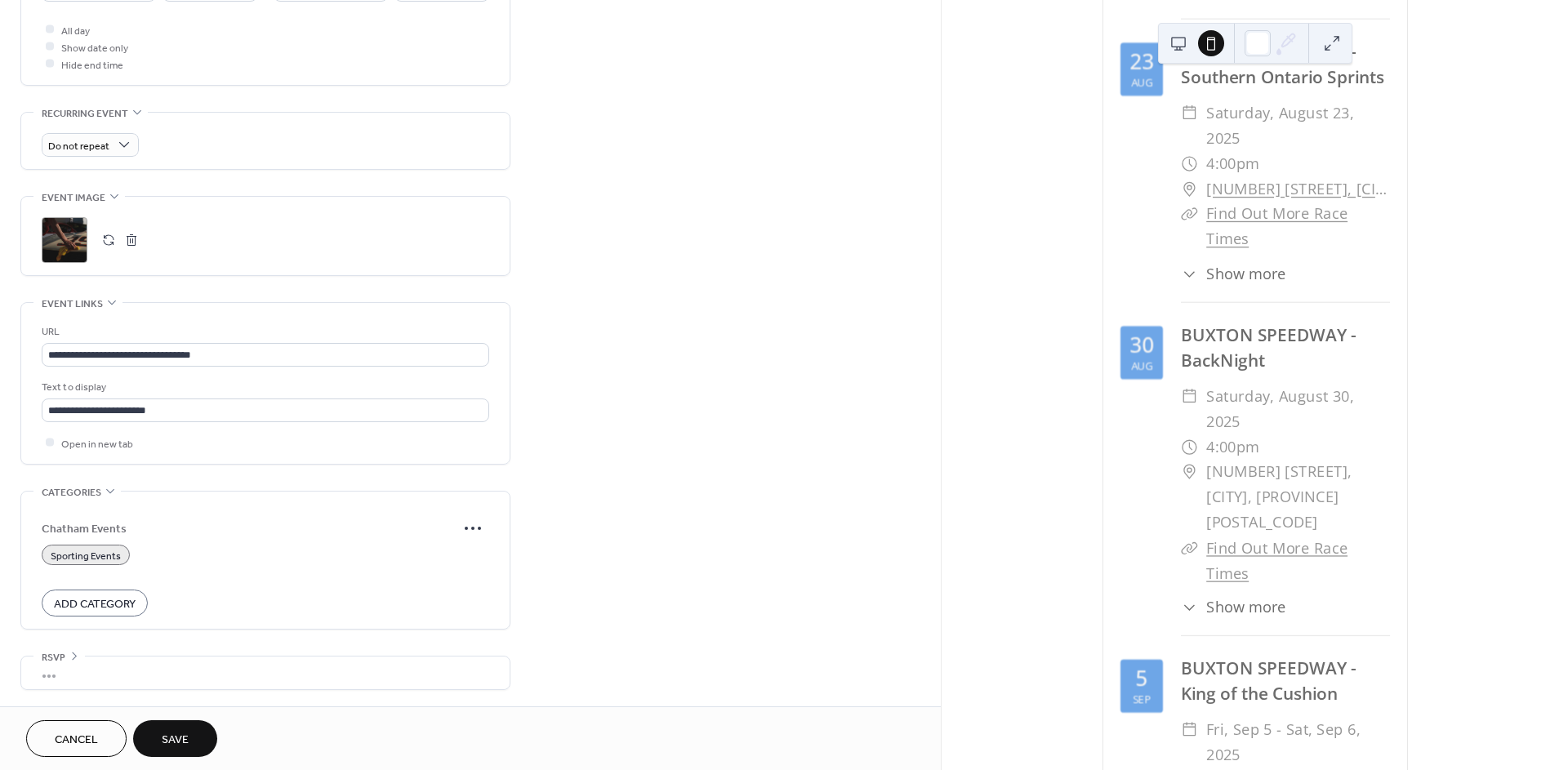 click on "Save" at bounding box center (175, 740) 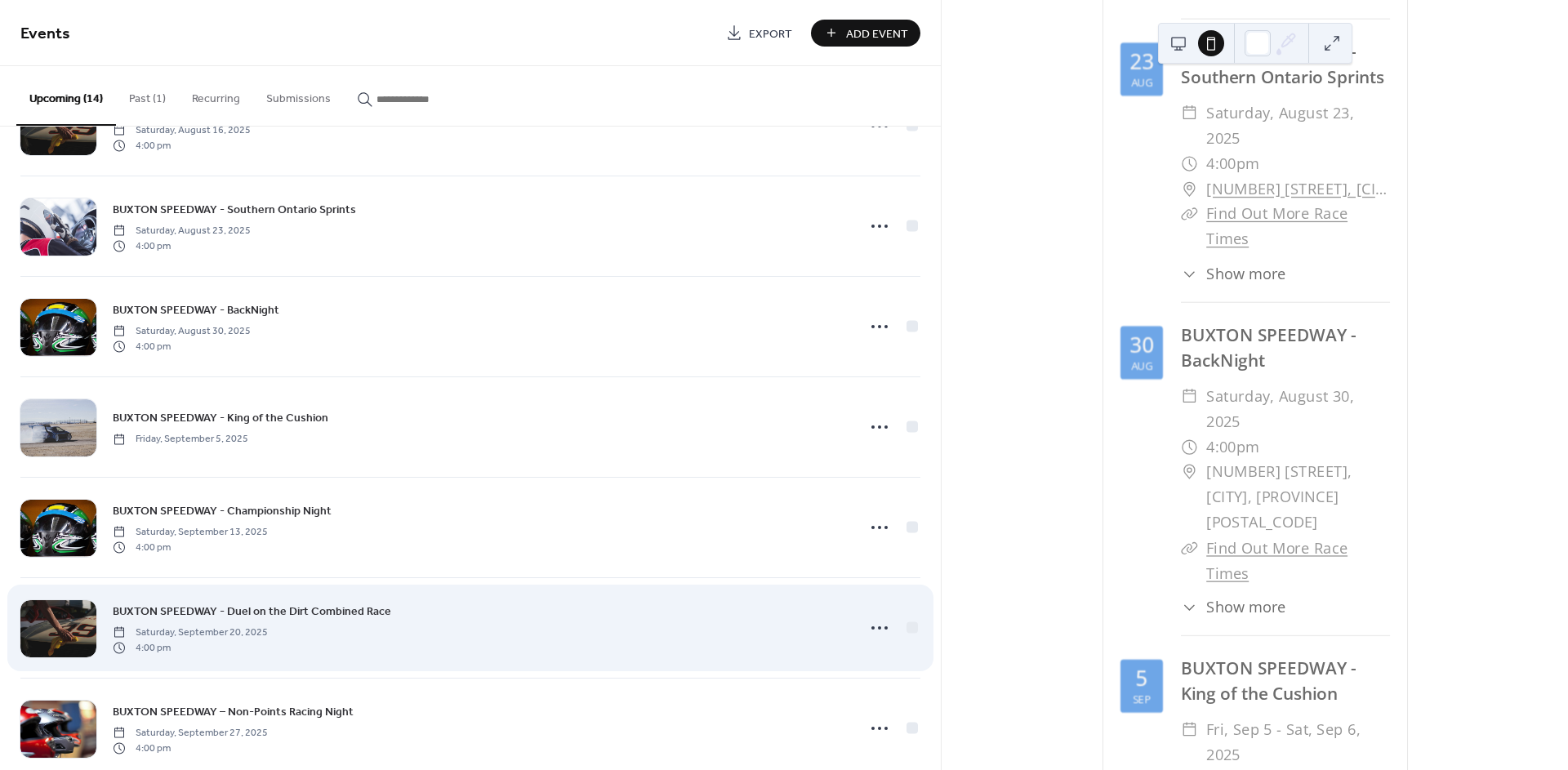 scroll, scrollTop: 811, scrollLeft: 0, axis: vertical 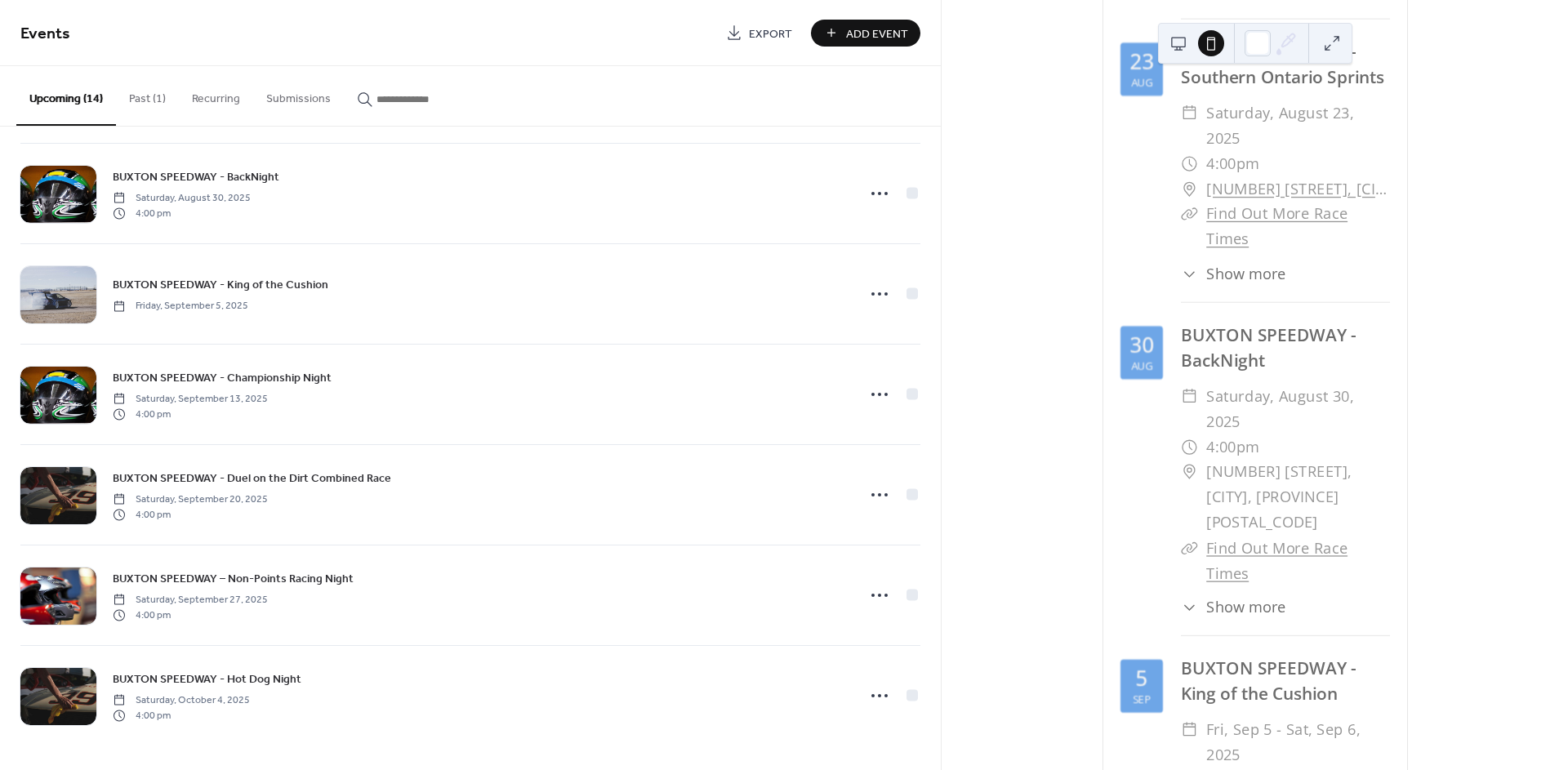 click on "Add Event" at bounding box center (877, 33) 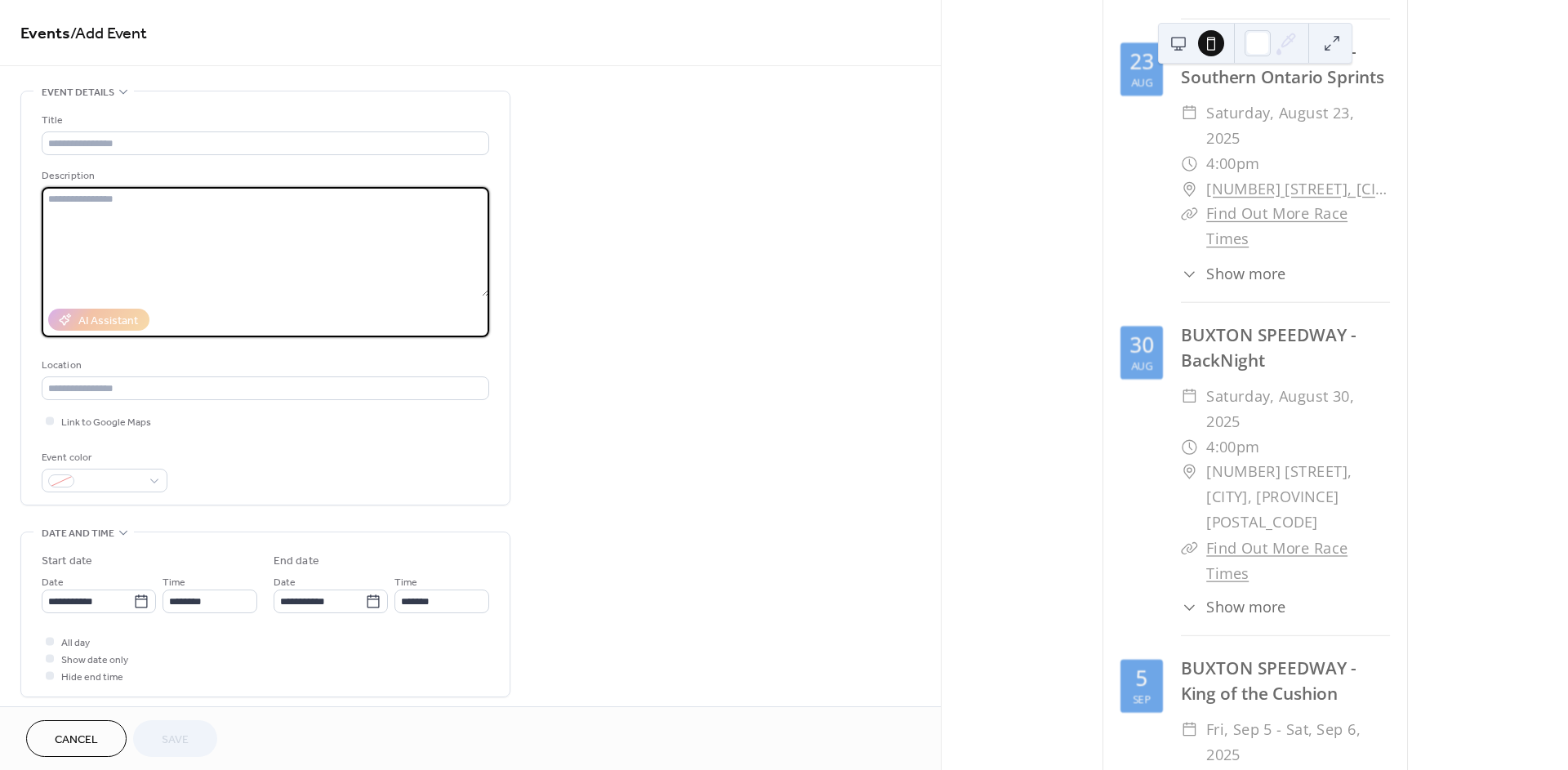 click at bounding box center [265, 242] 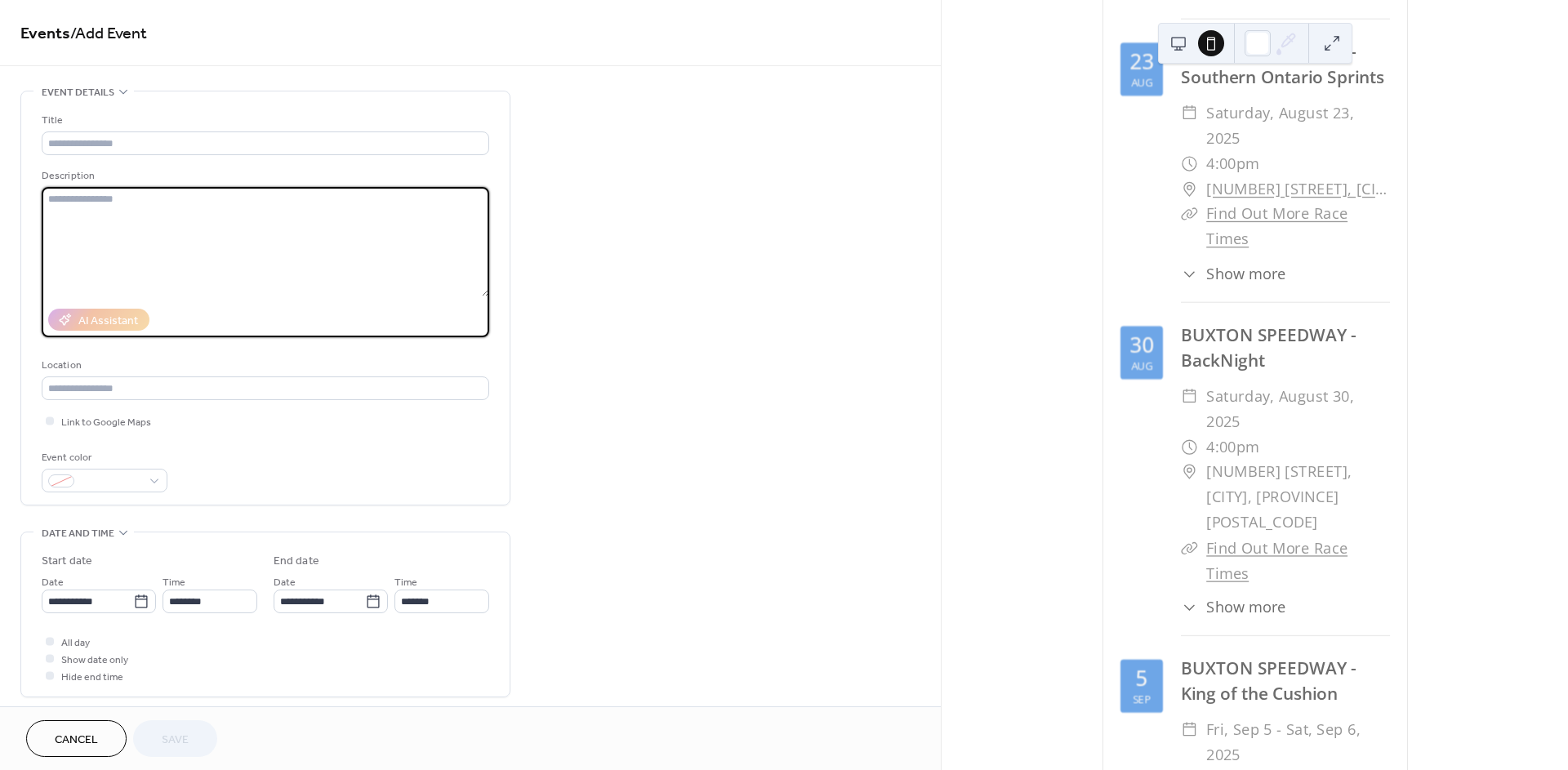 paste on "**********" 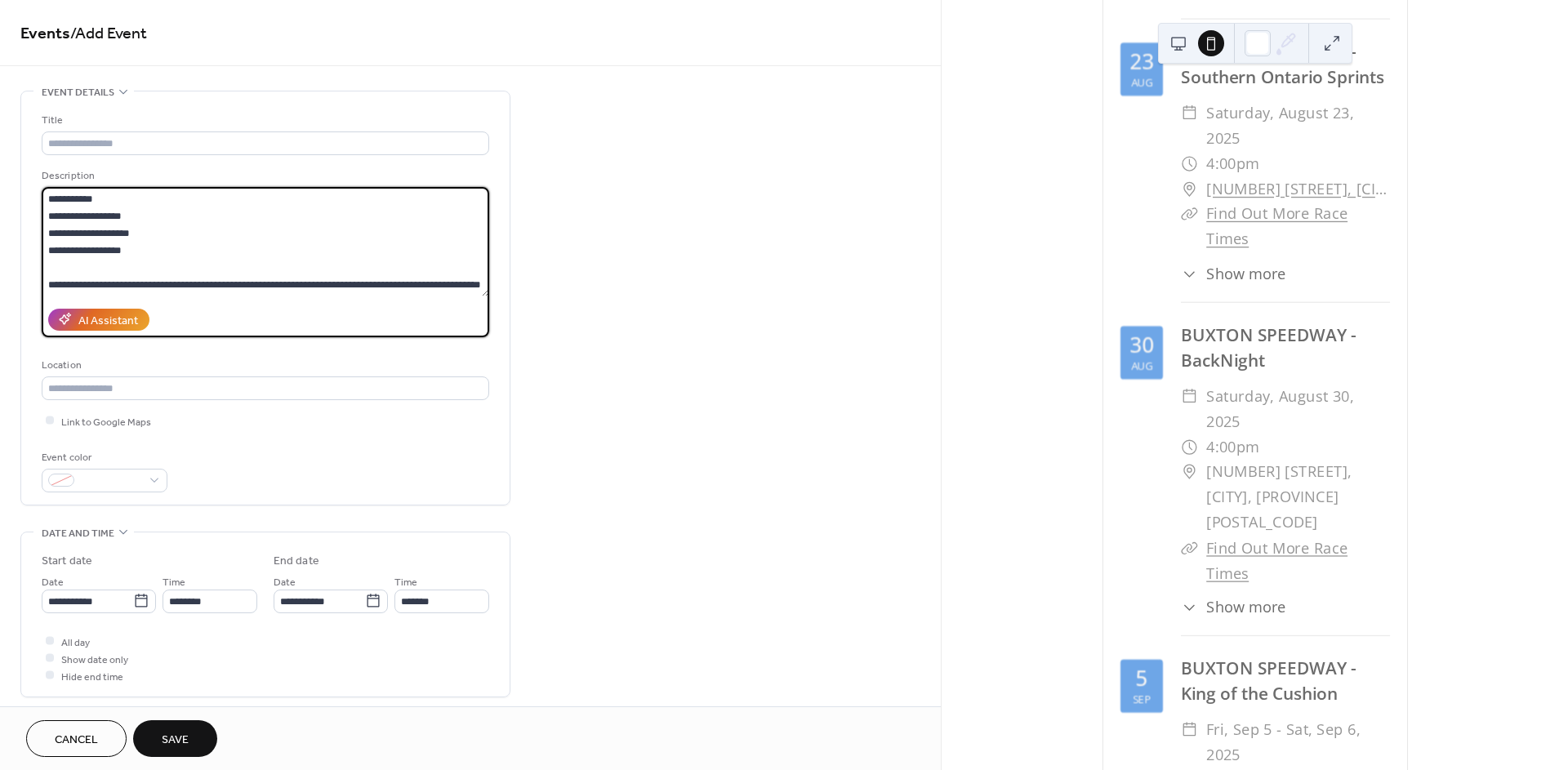 scroll, scrollTop: 0, scrollLeft: 0, axis: both 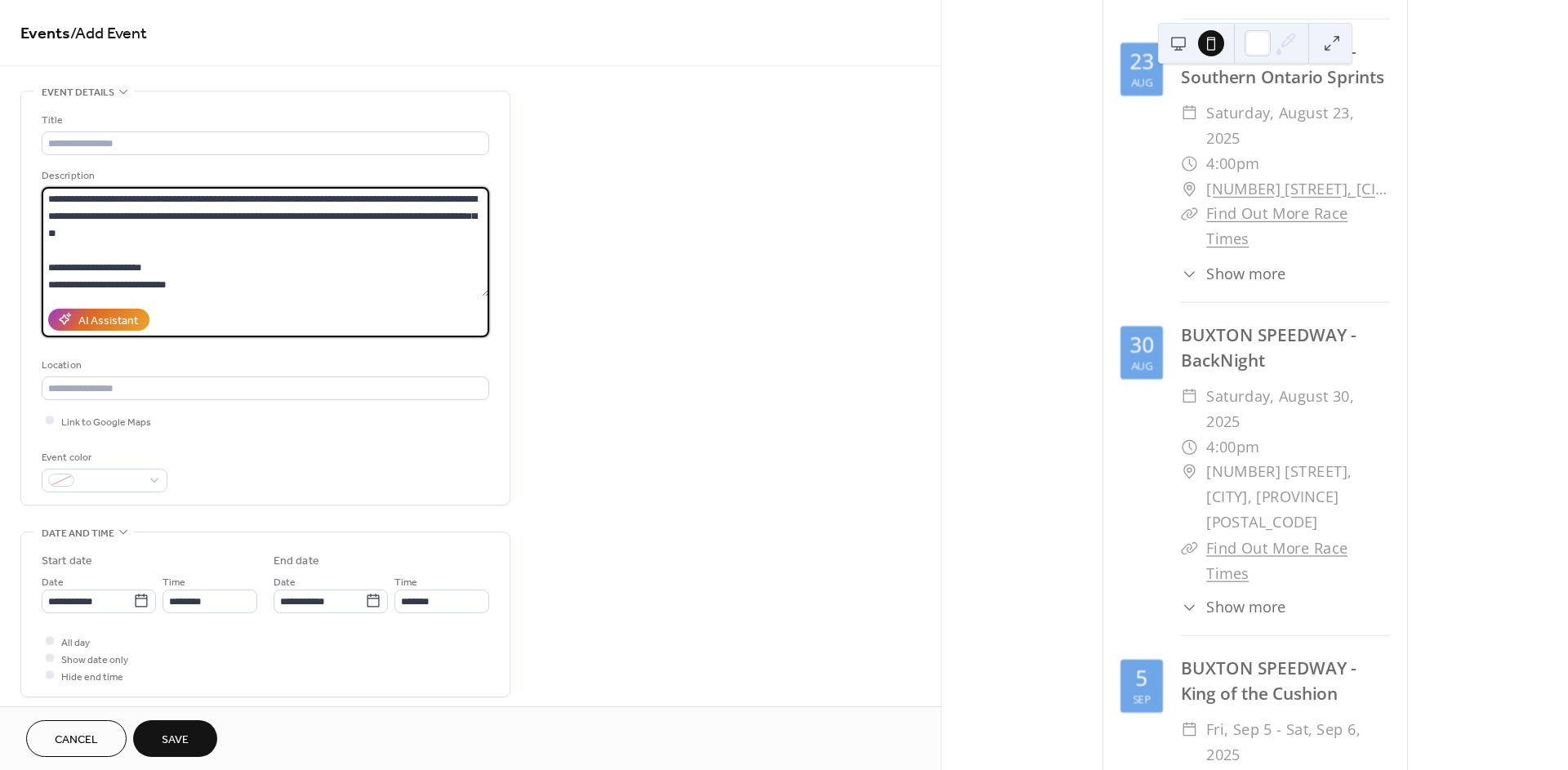 drag, startPoint x: 181, startPoint y: 281, endPoint x: -48, endPoint y: 85, distance: 301.4249 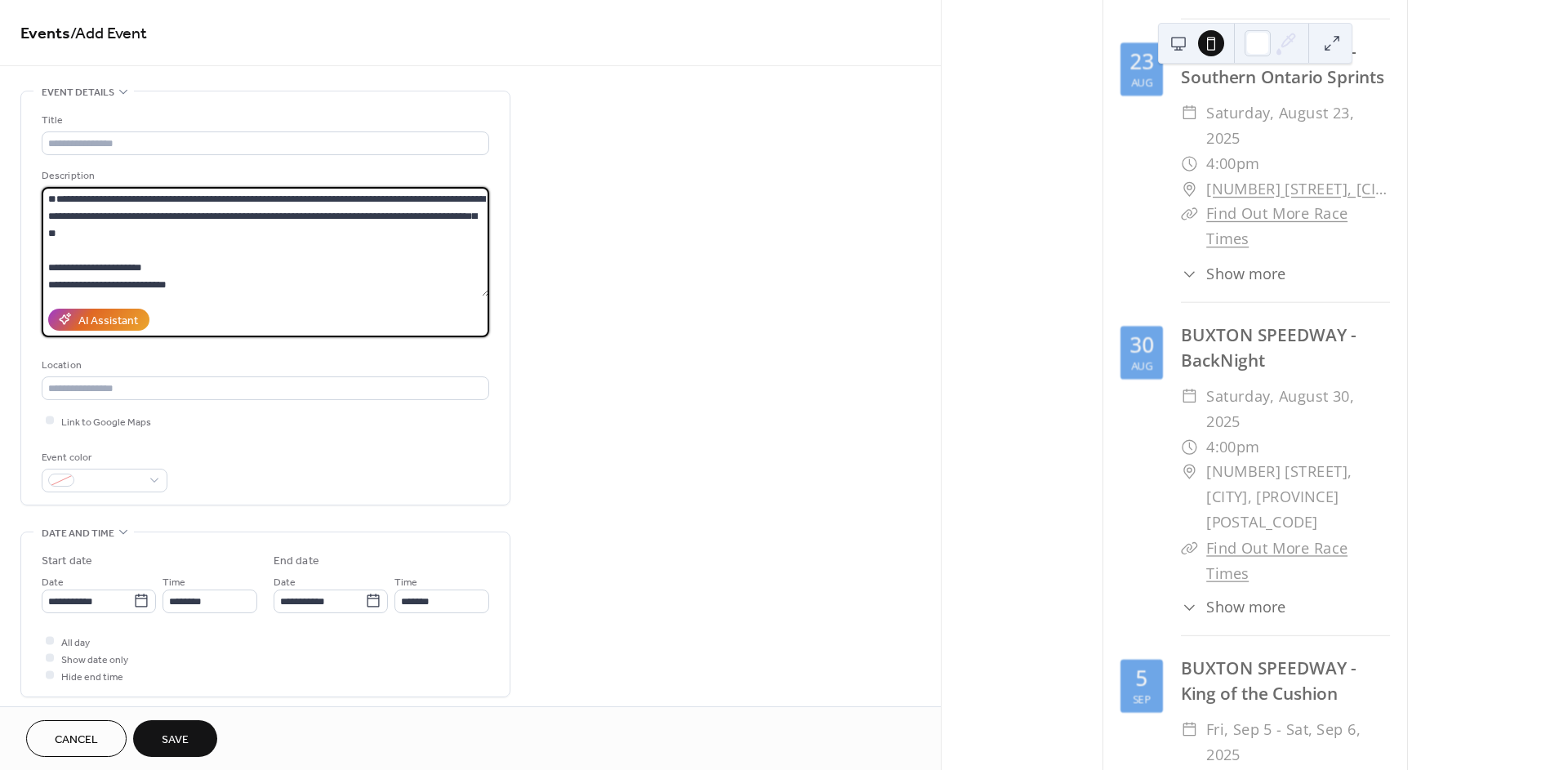 paste on "**********" 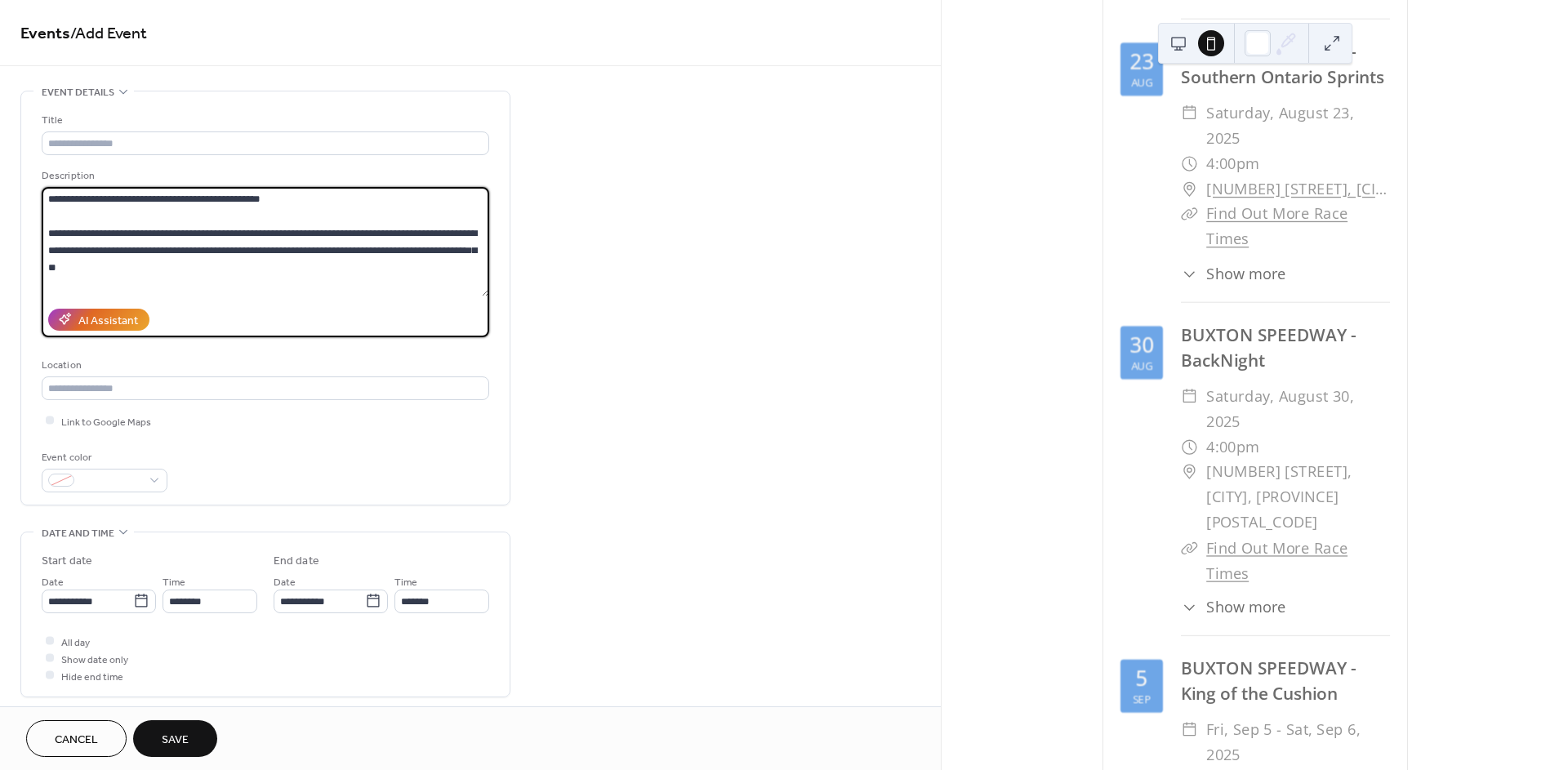 click on "**********" at bounding box center [265, 242] 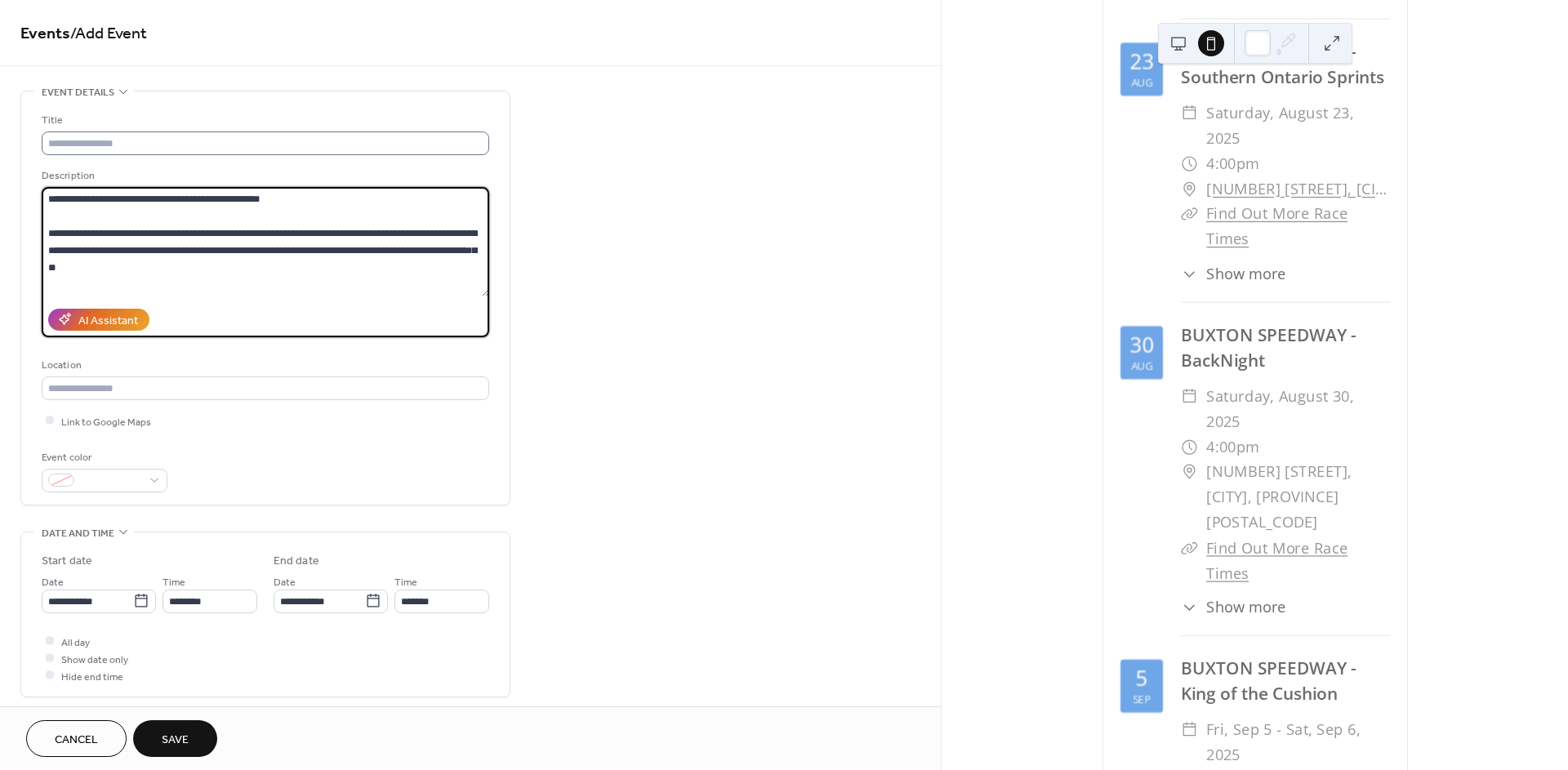 type on "**********" 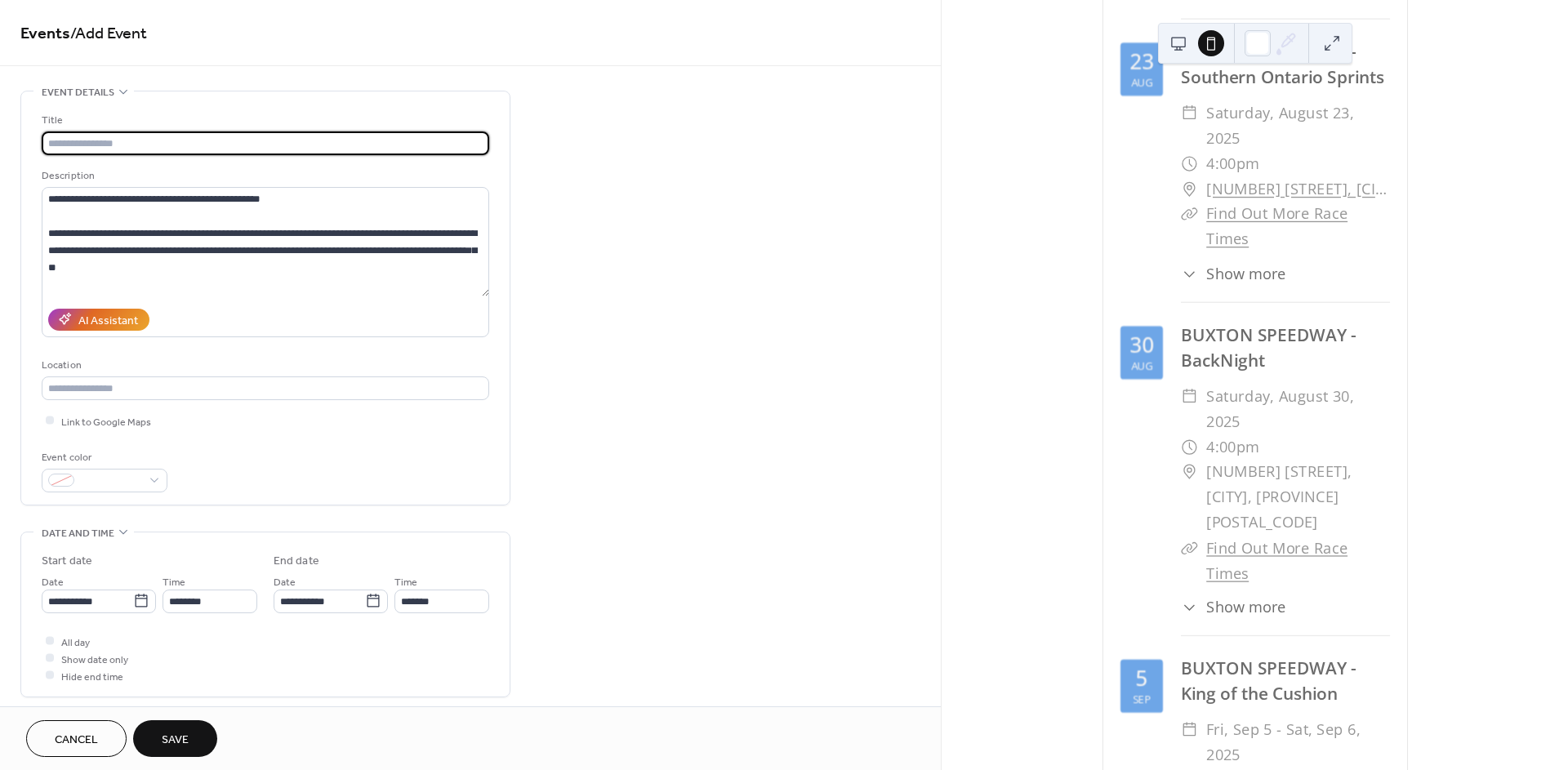 click at bounding box center (265, 143) 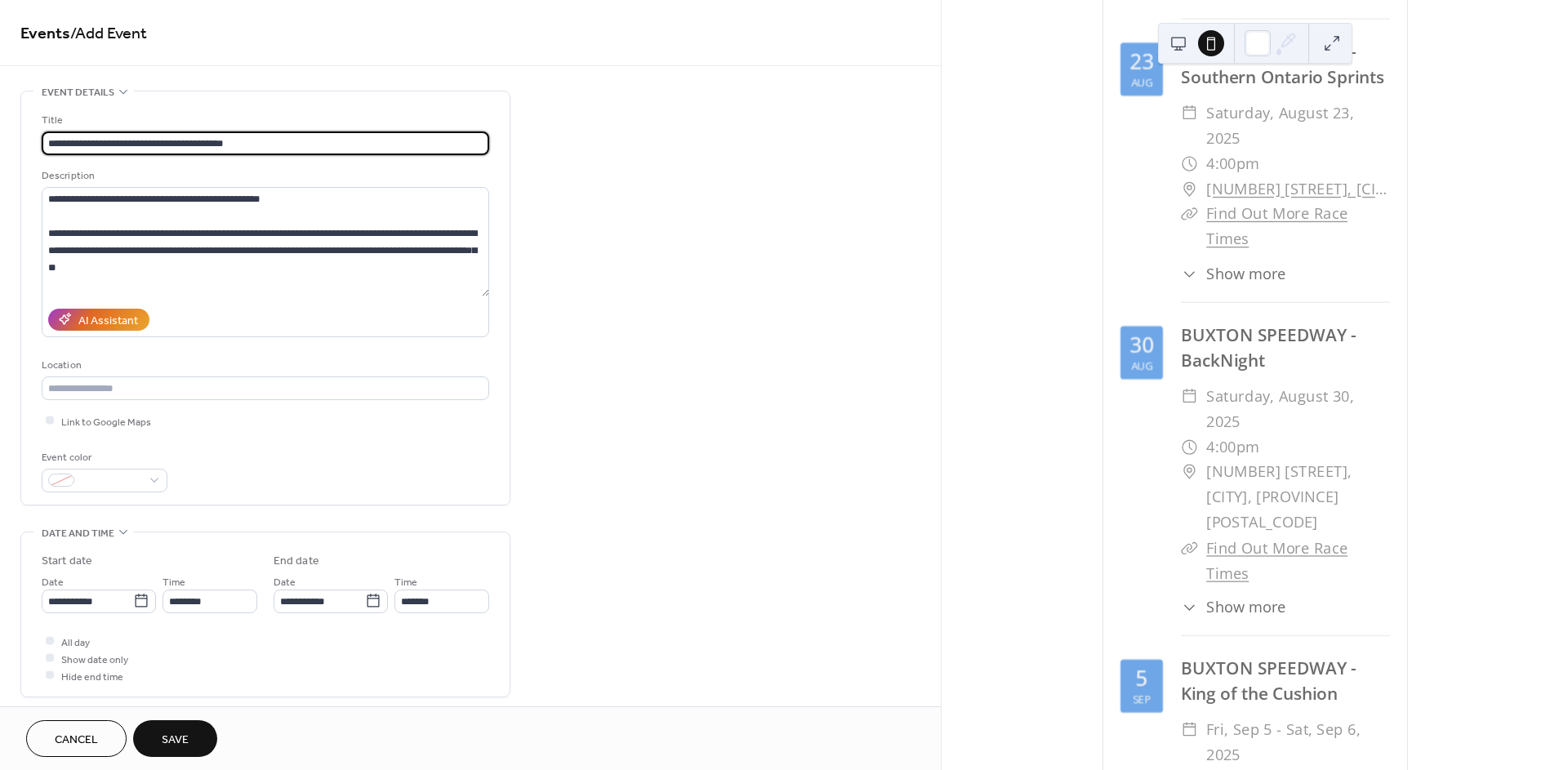 type on "**********" 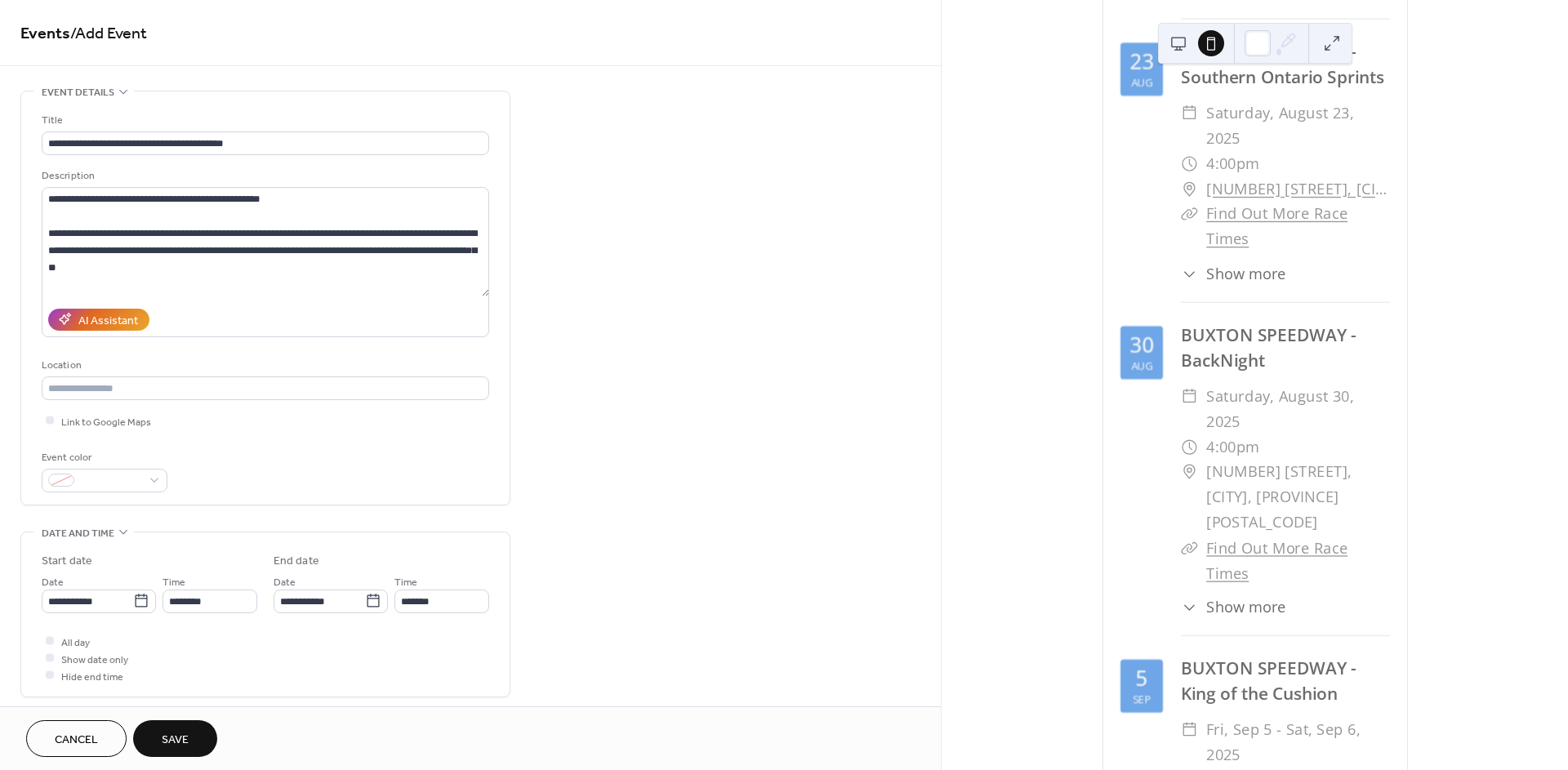 type 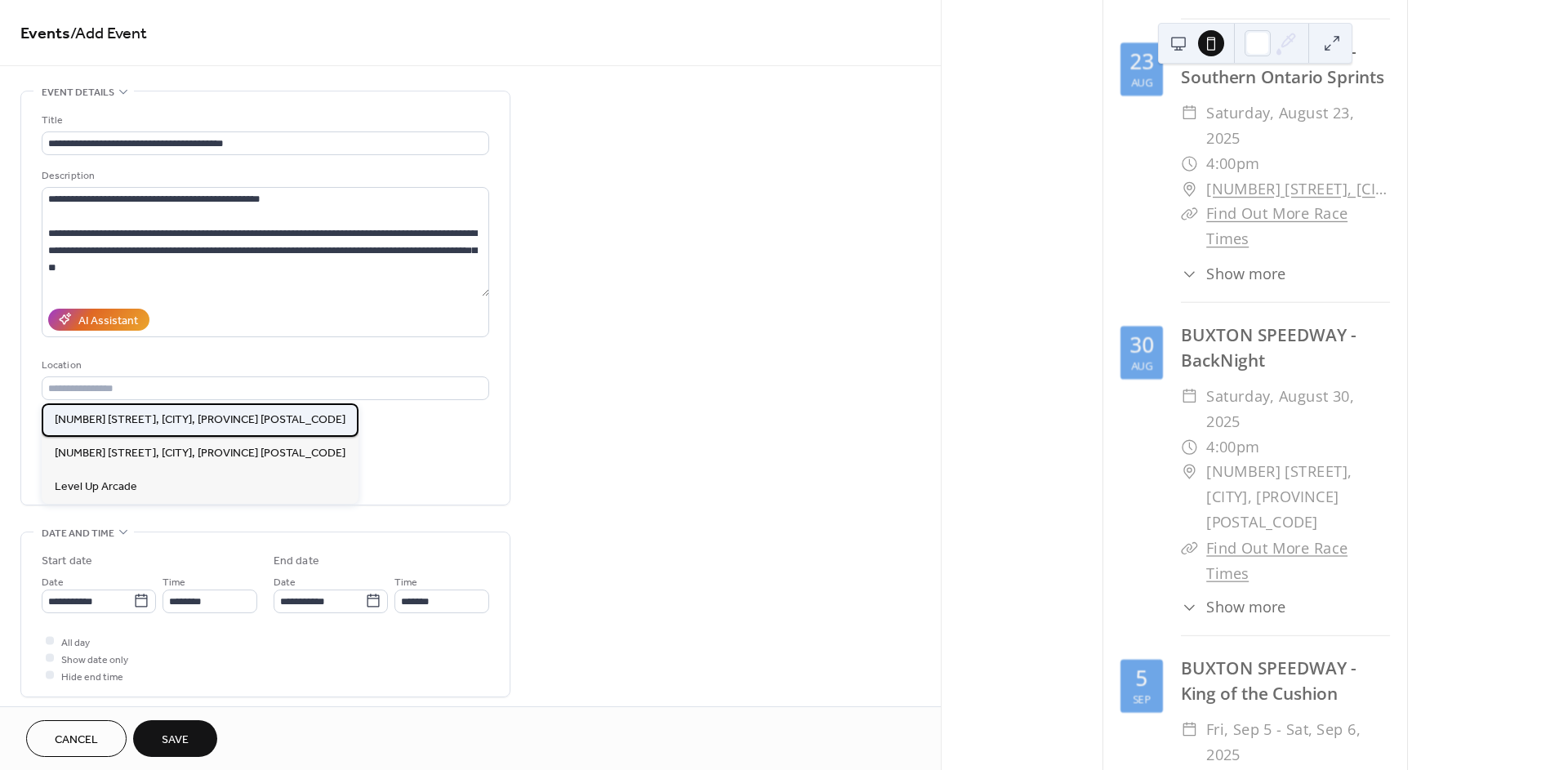 click on "[NUMBER] [STREET], [CITY], [PROVINCE] [POSTAL_CODE]" at bounding box center [200, 420] 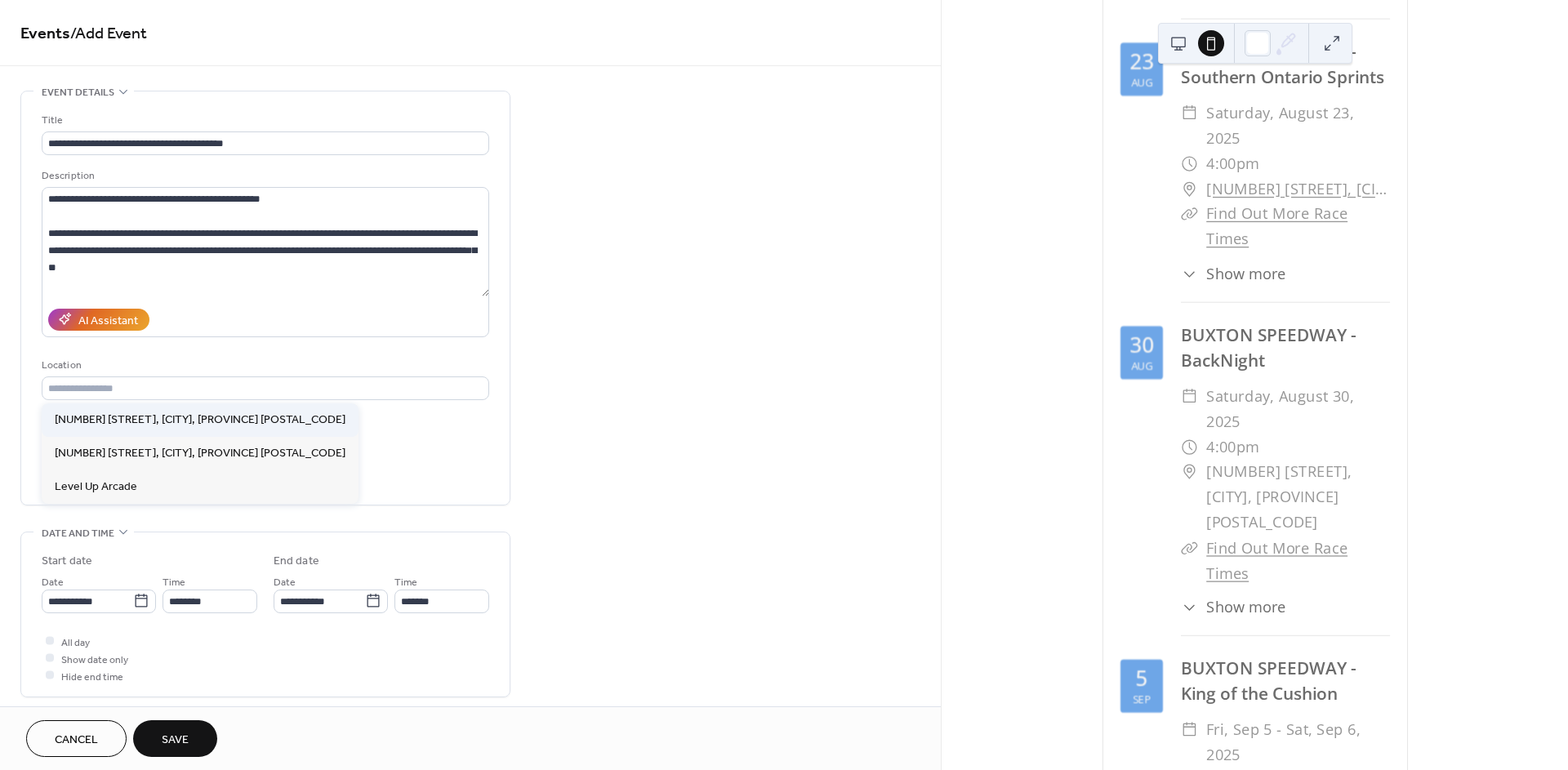 type on "**********" 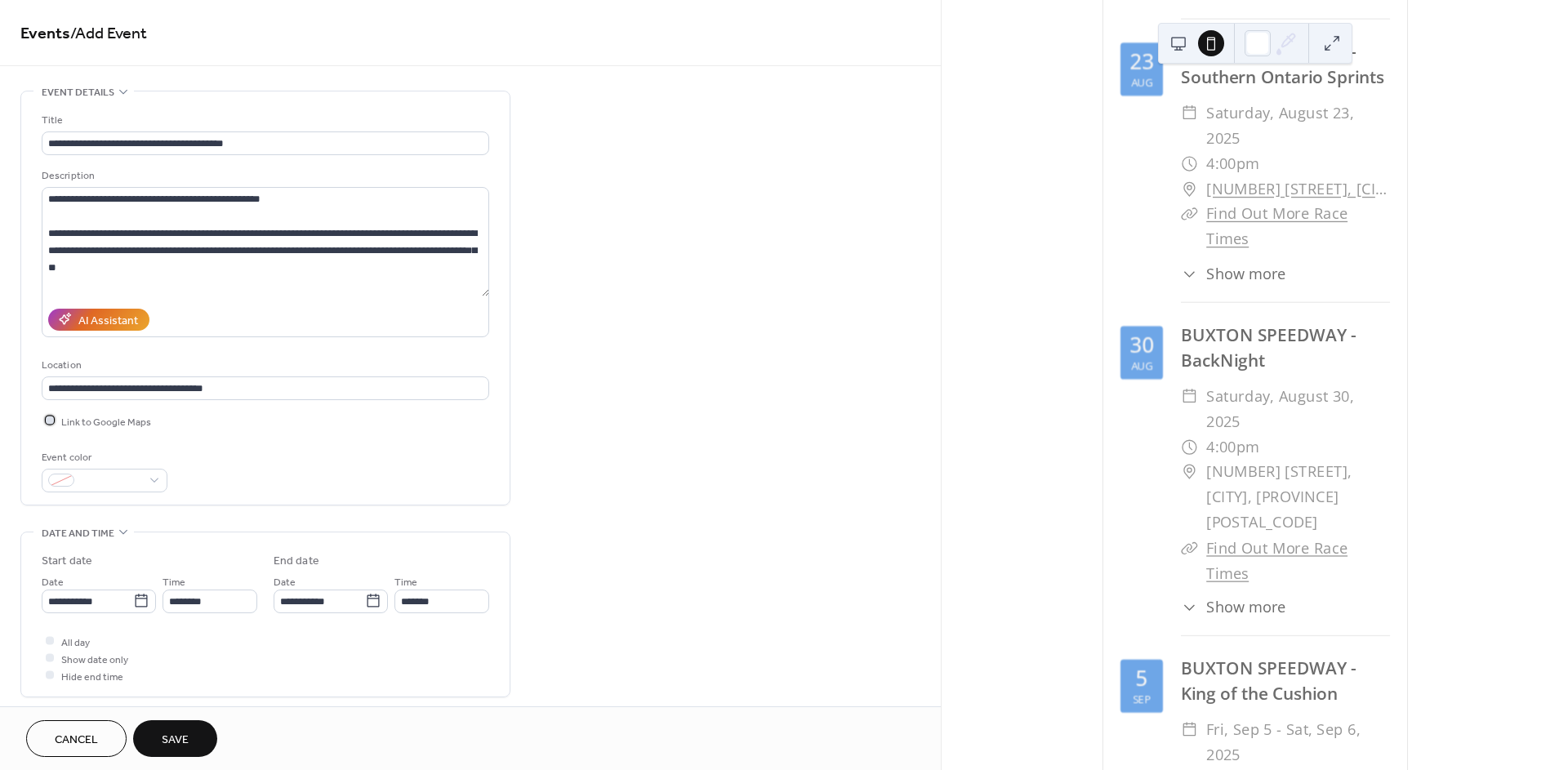 click on "Link to Google Maps" at bounding box center [106, 421] 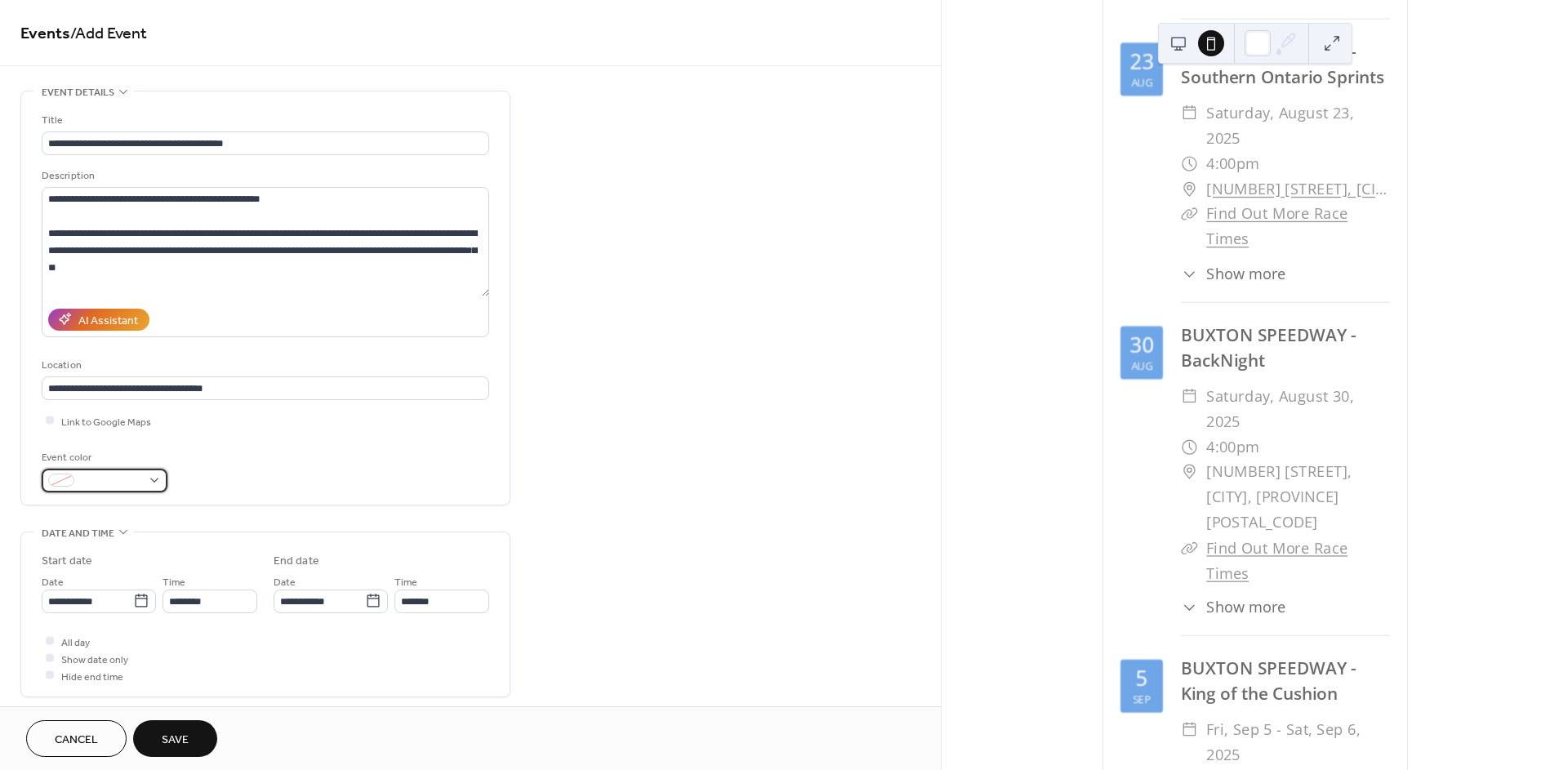 click at bounding box center (111, 481) 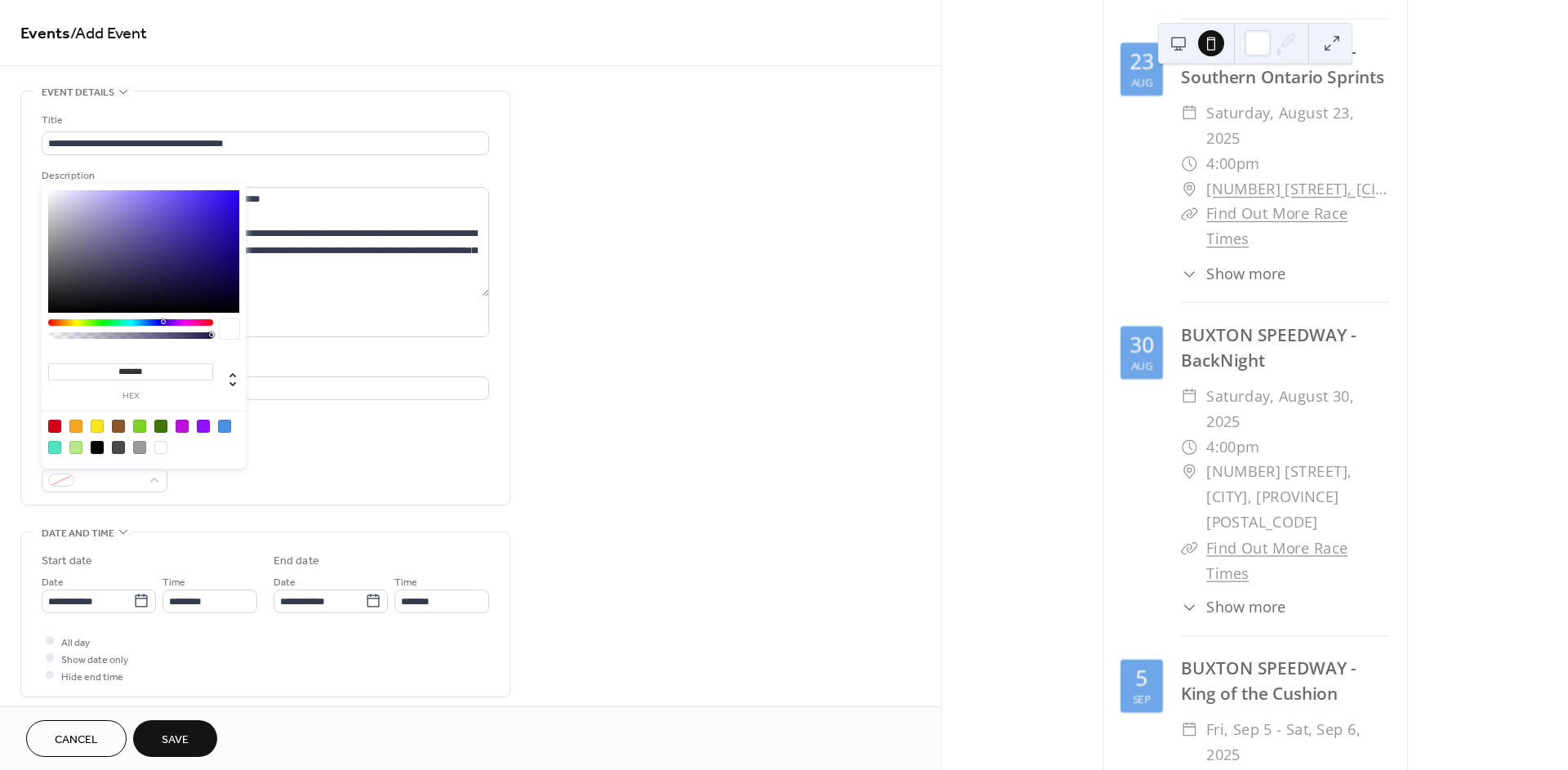 click at bounding box center [144, 436] 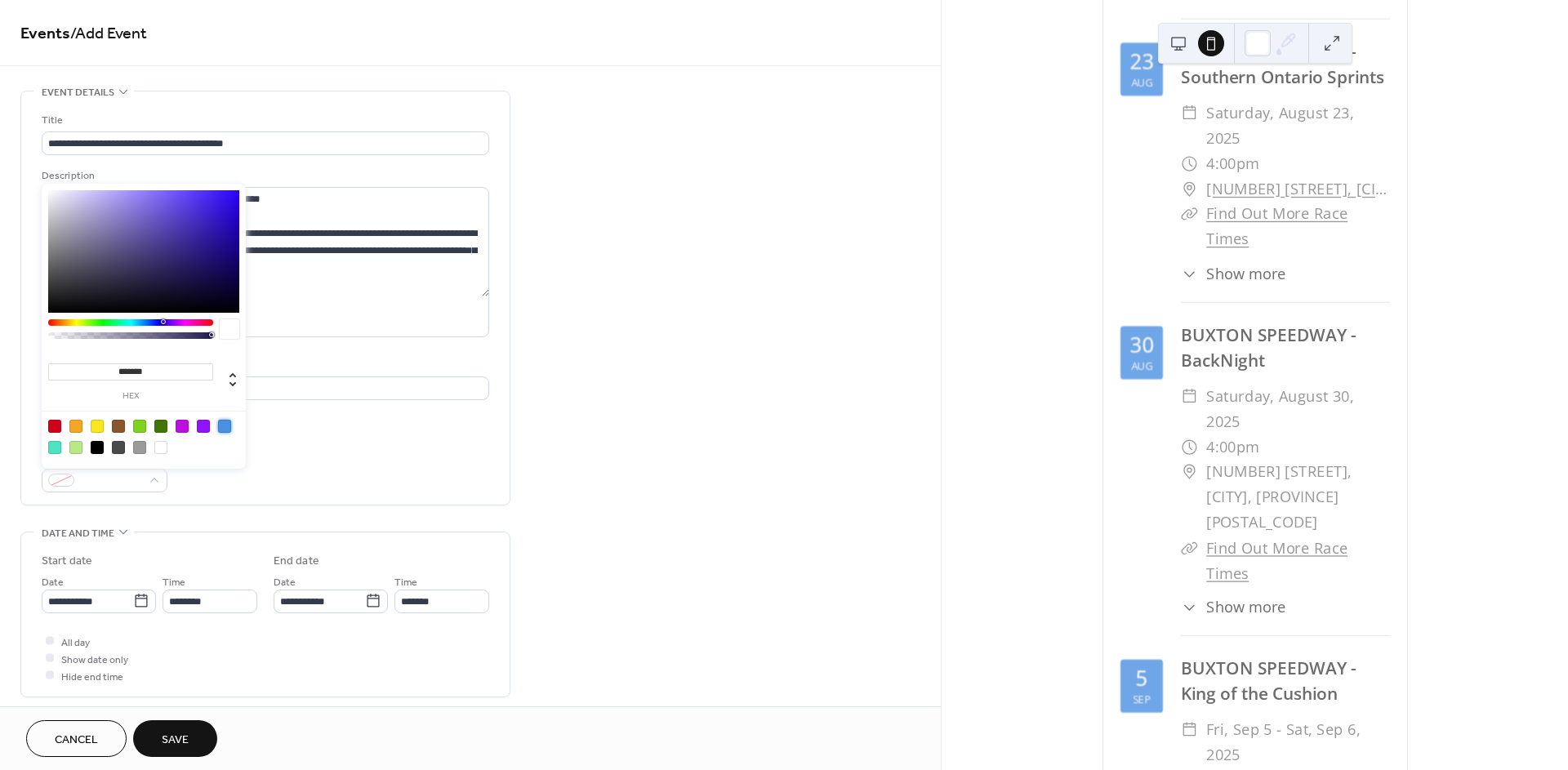 click at bounding box center [225, 426] 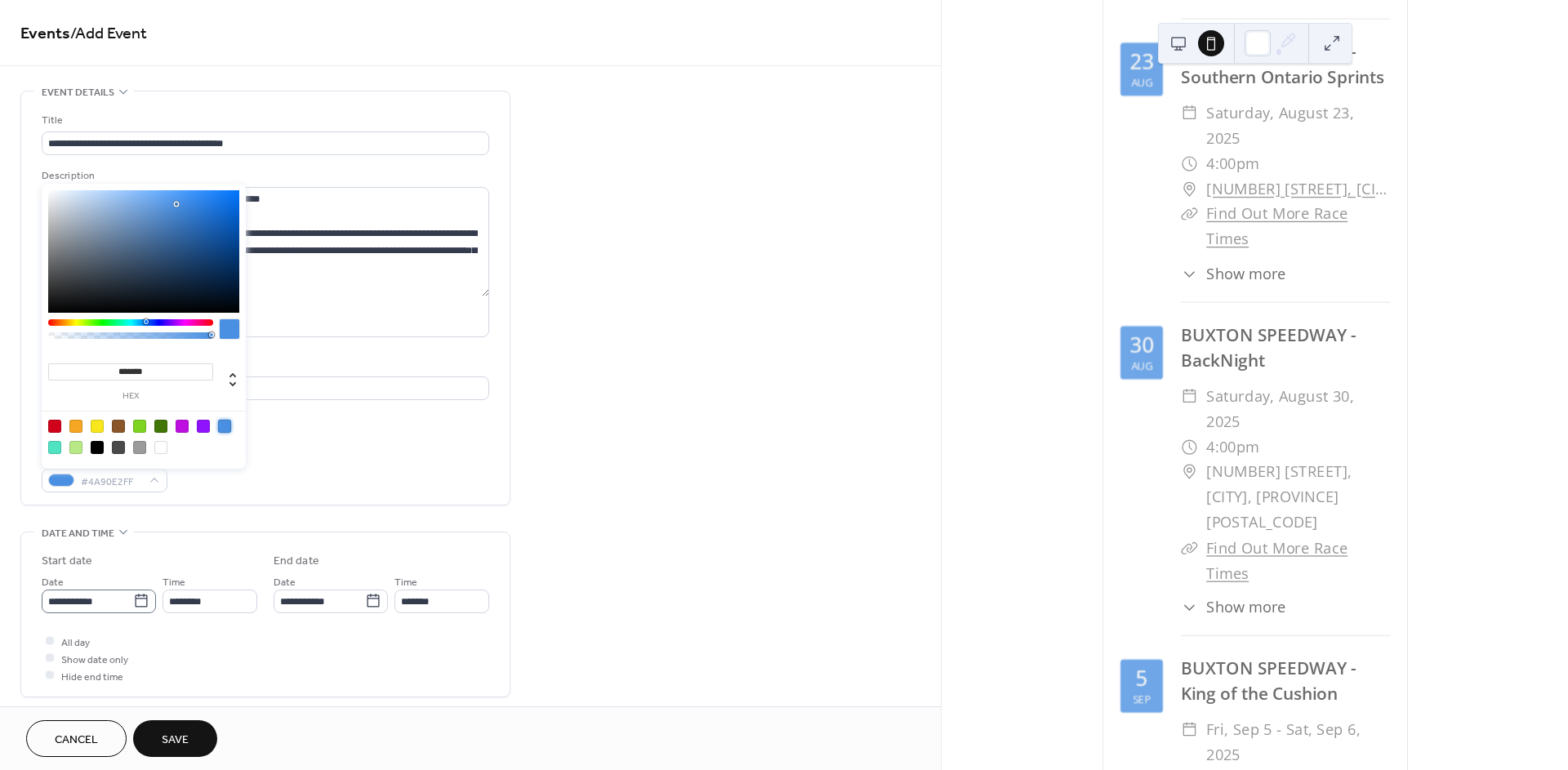 click 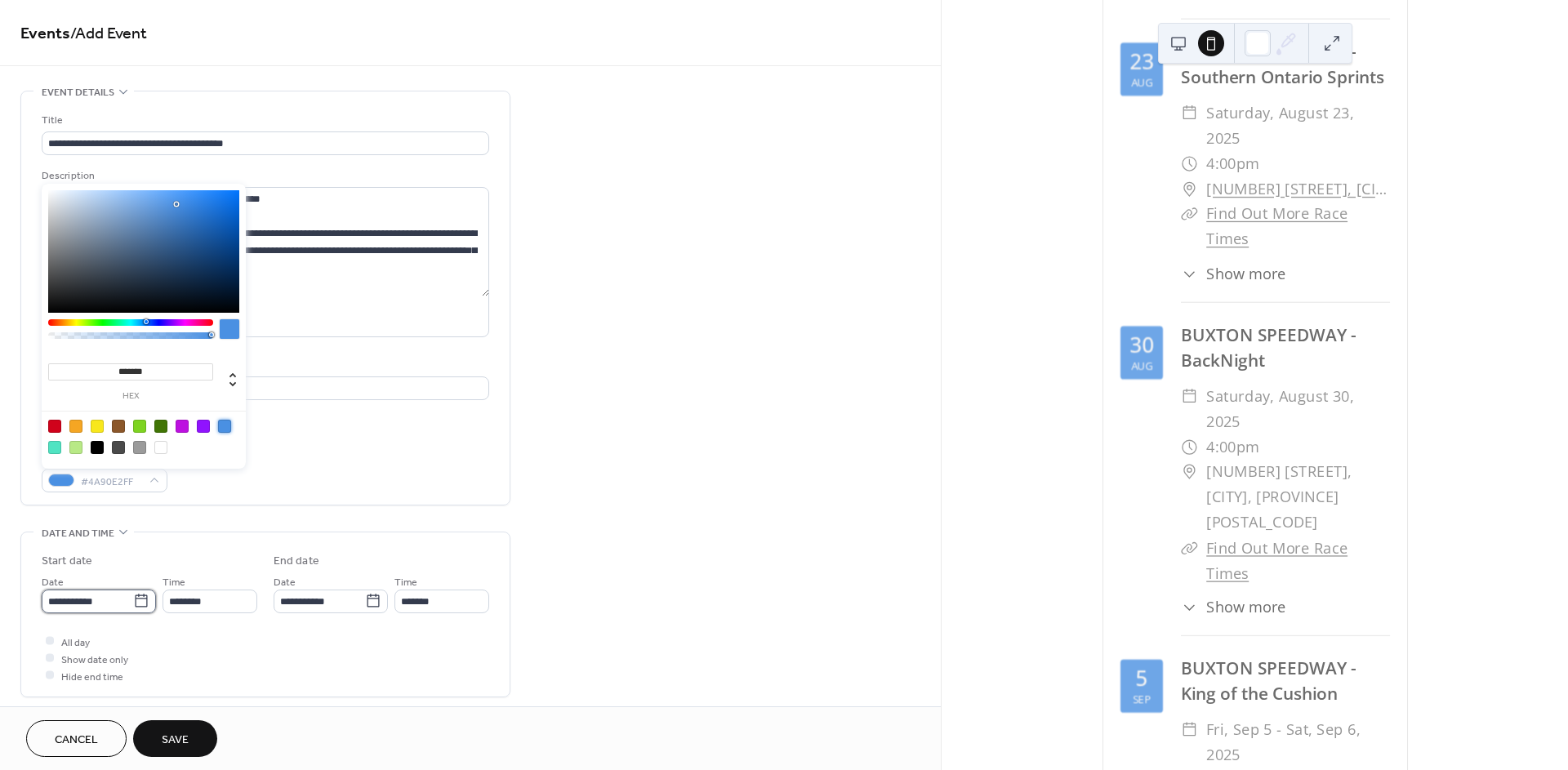 click on "**********" at bounding box center [87, 601] 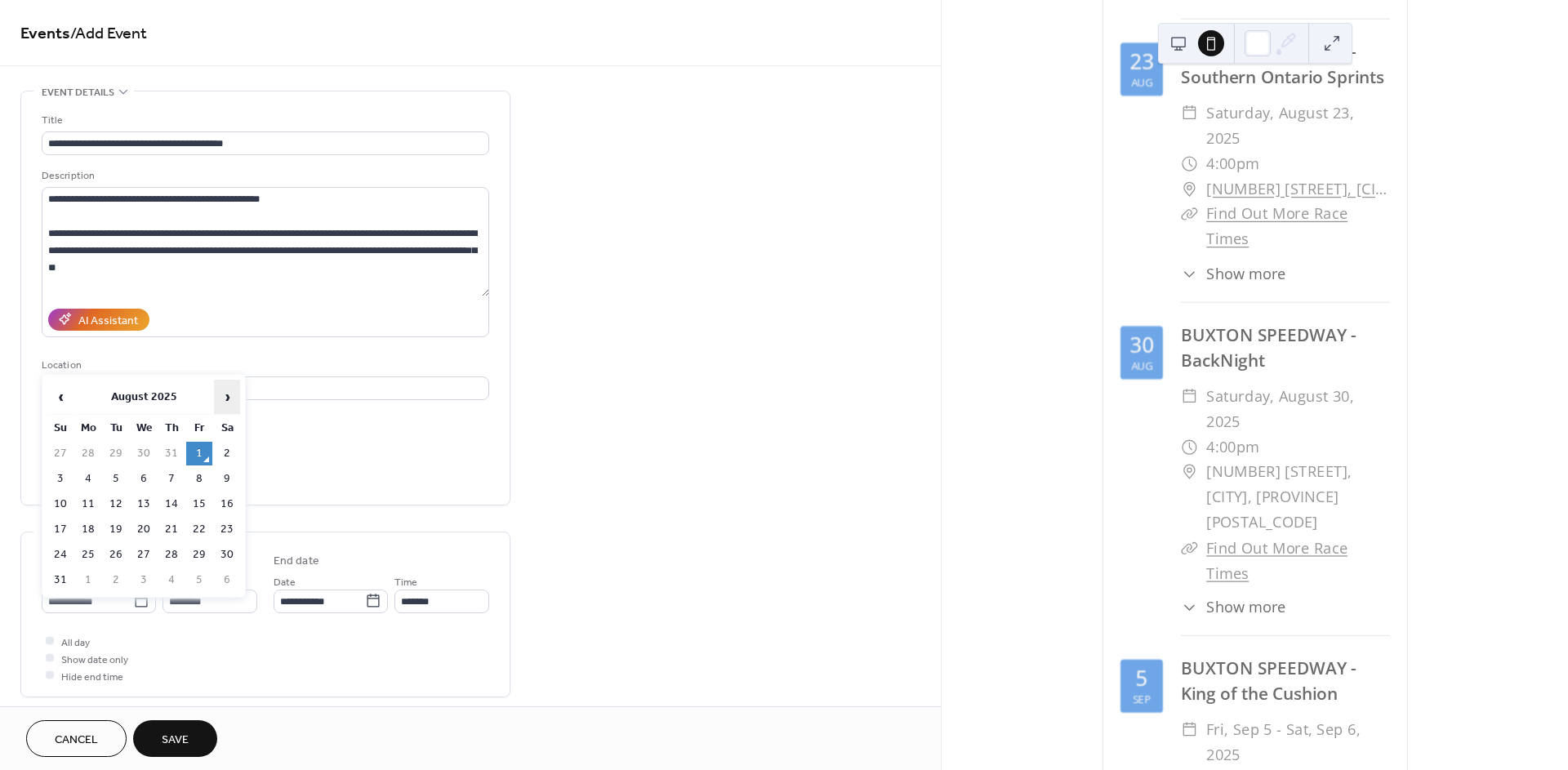 click on "›" at bounding box center (227, 397) 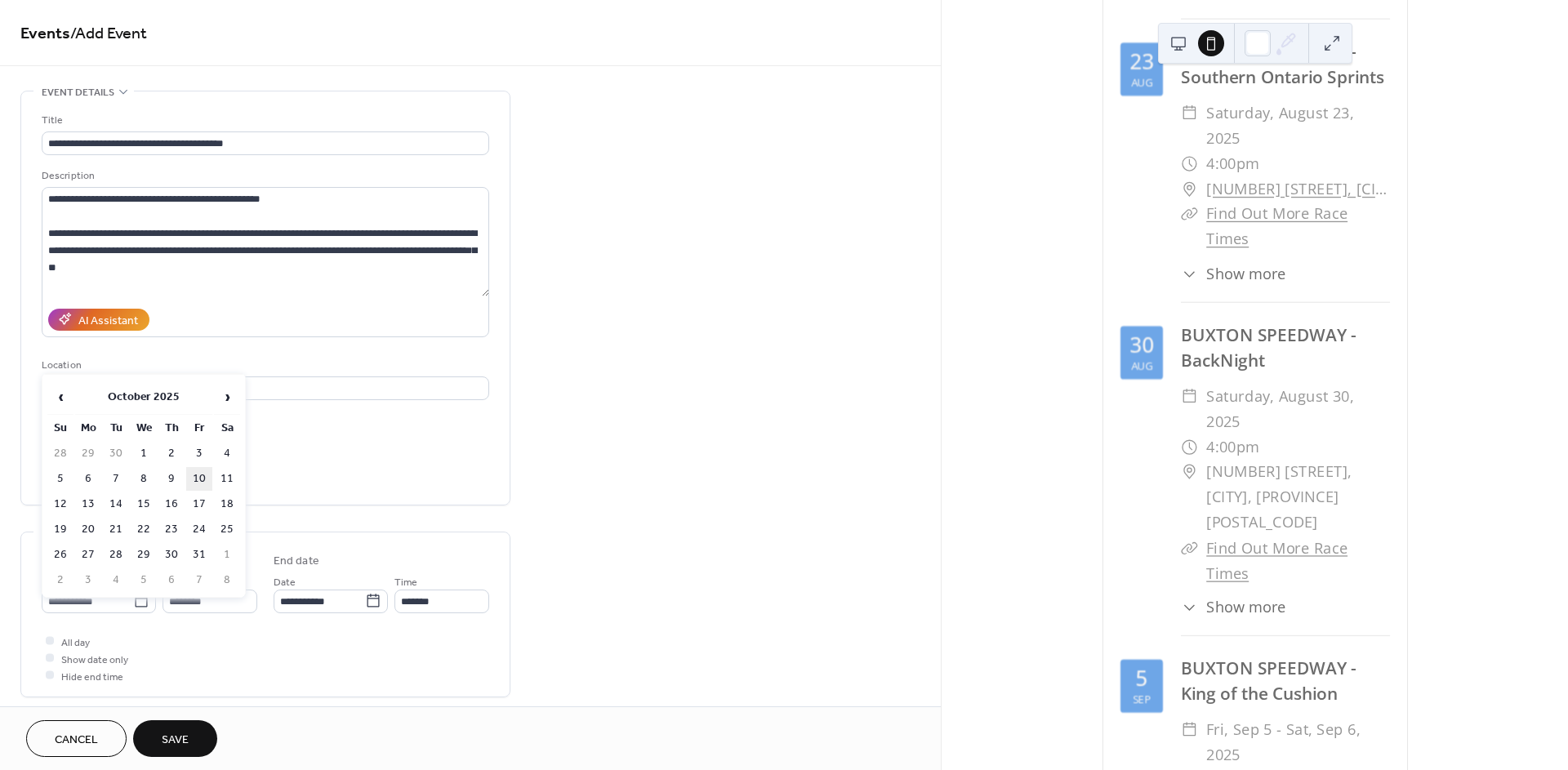 click on "10" at bounding box center (199, 478) 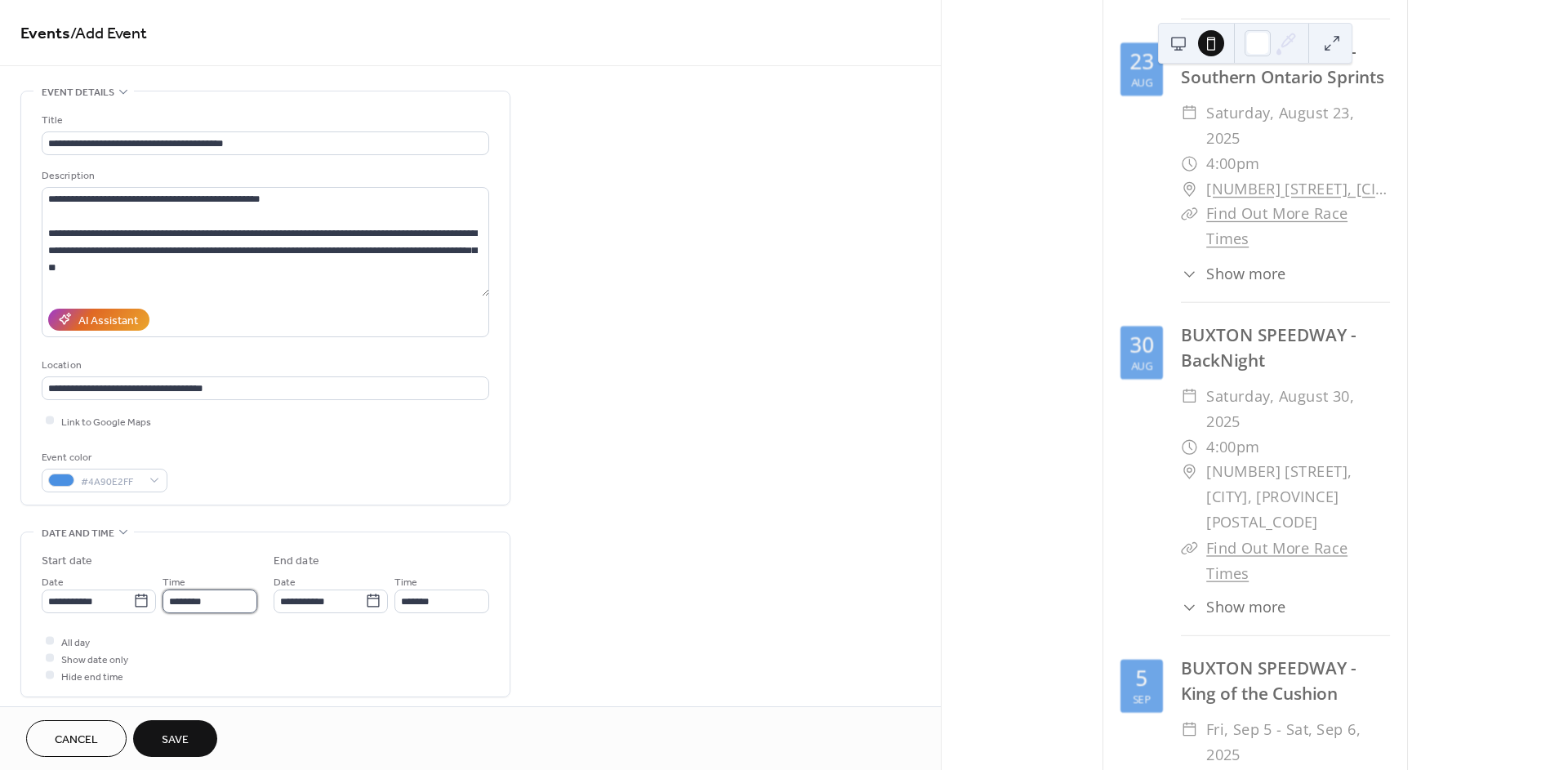 click on "********" at bounding box center [210, 601] 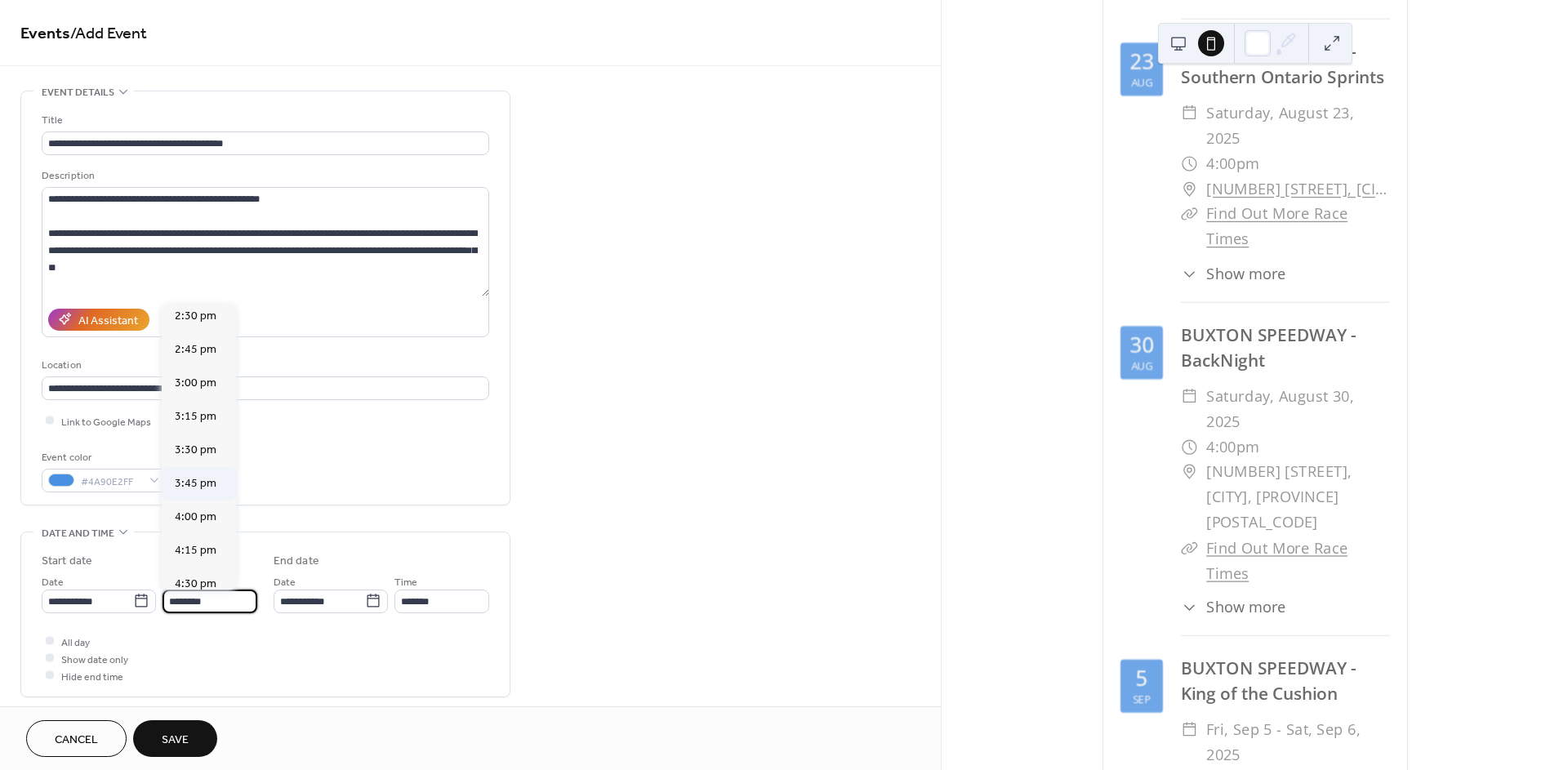 scroll, scrollTop: 1987, scrollLeft: 0, axis: vertical 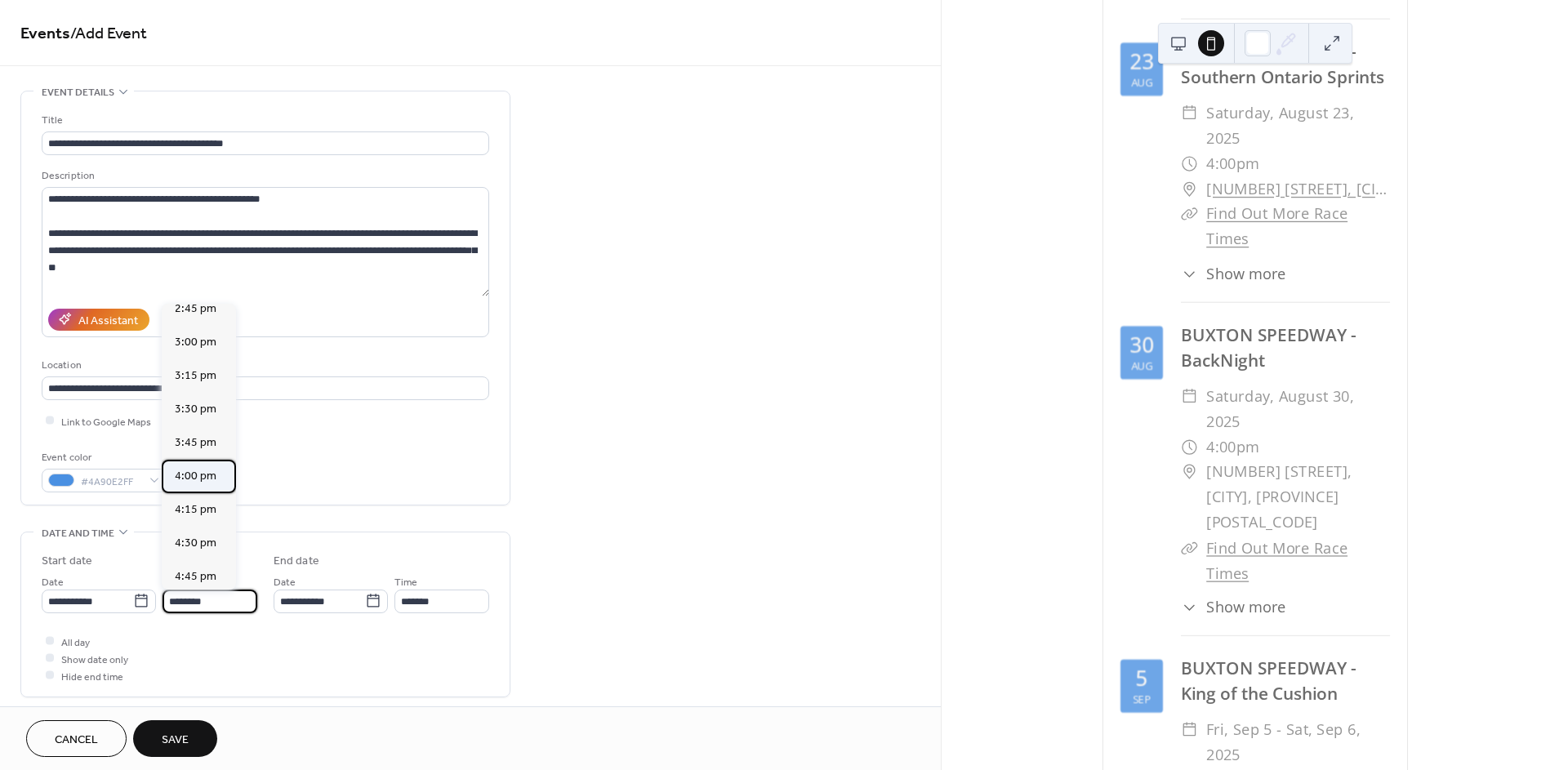 click on "4:00 pm" at bounding box center (195, 476) 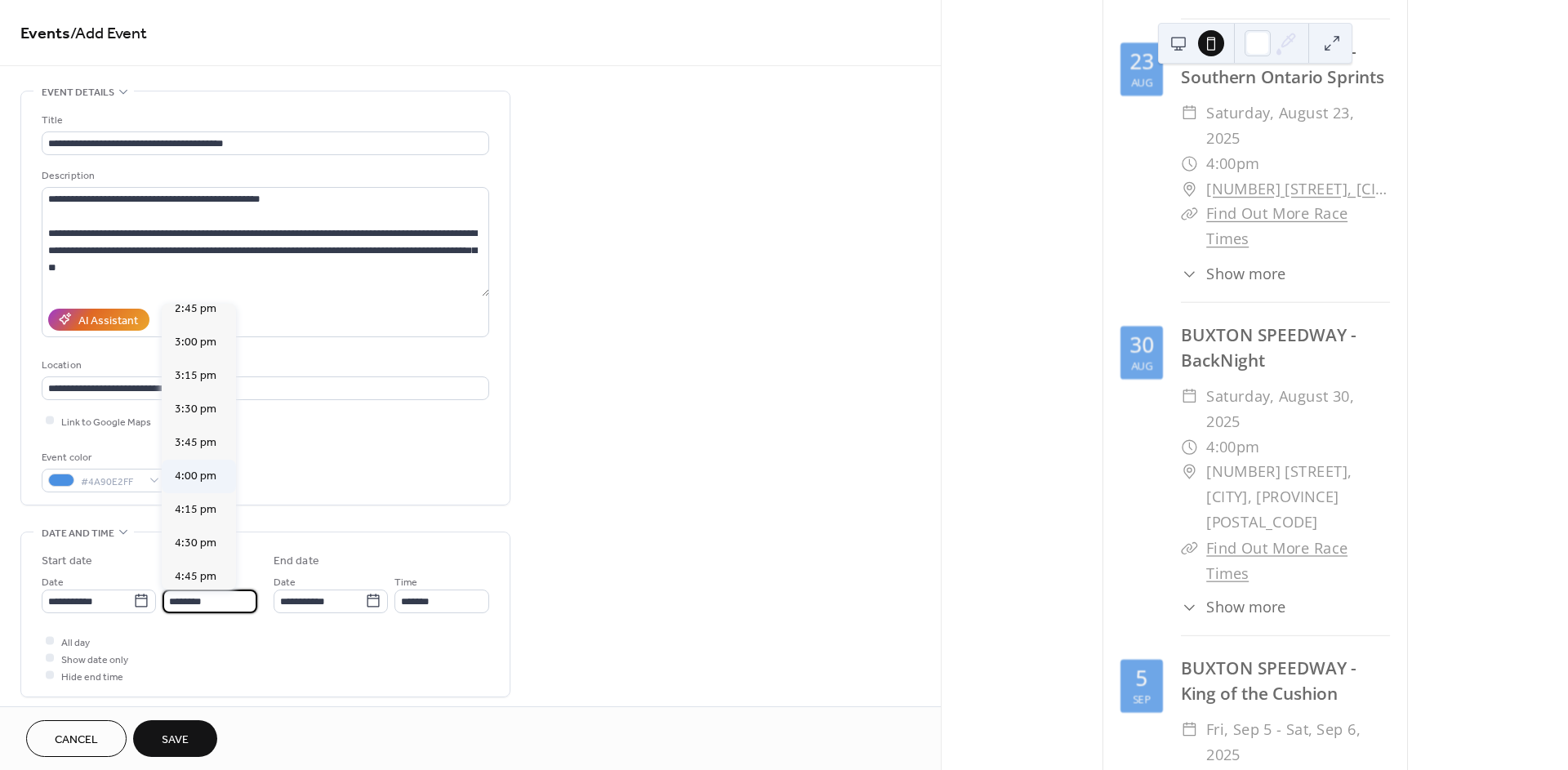 type on "*******" 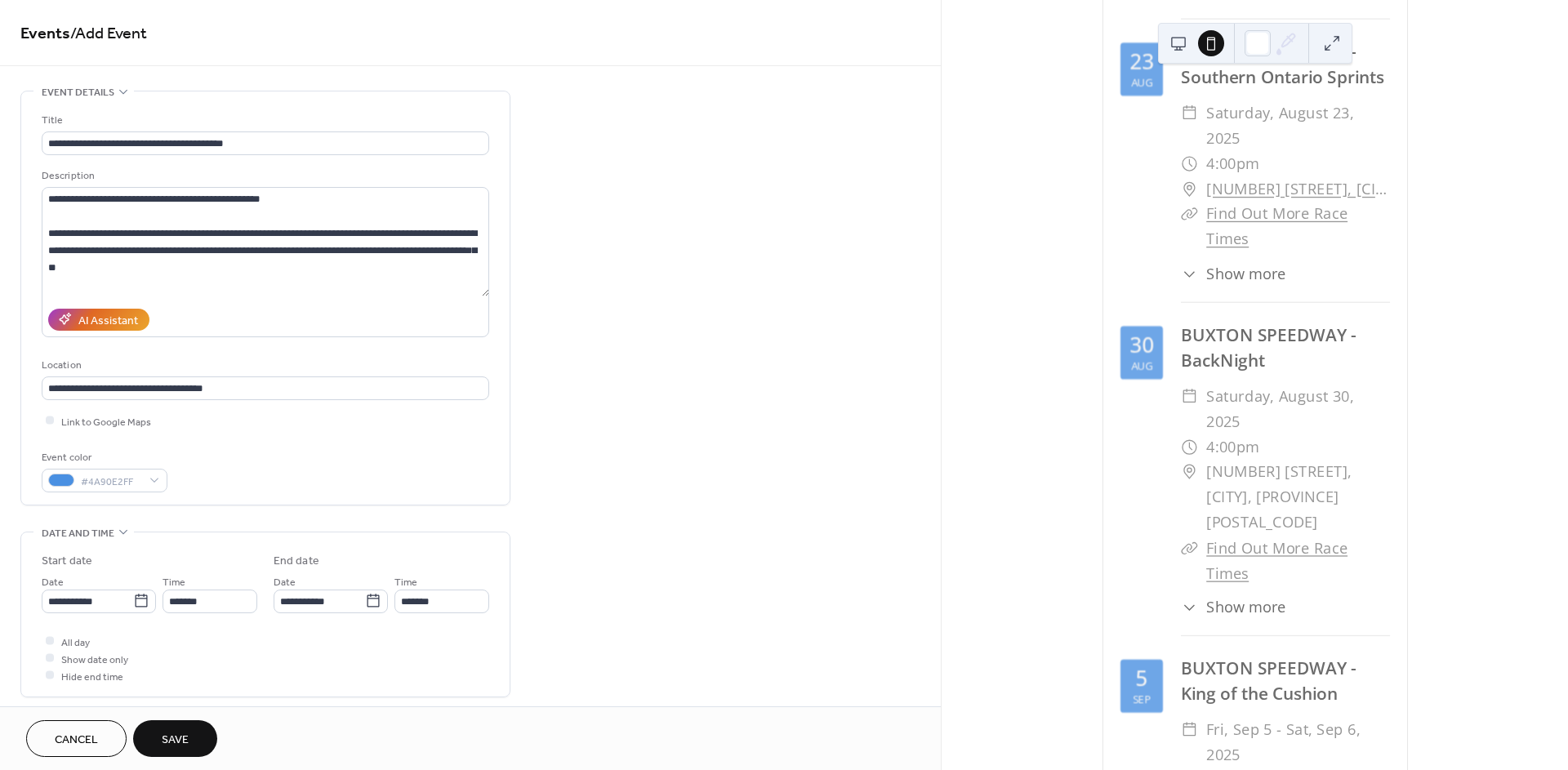 click on "**********" at bounding box center [470, 704] 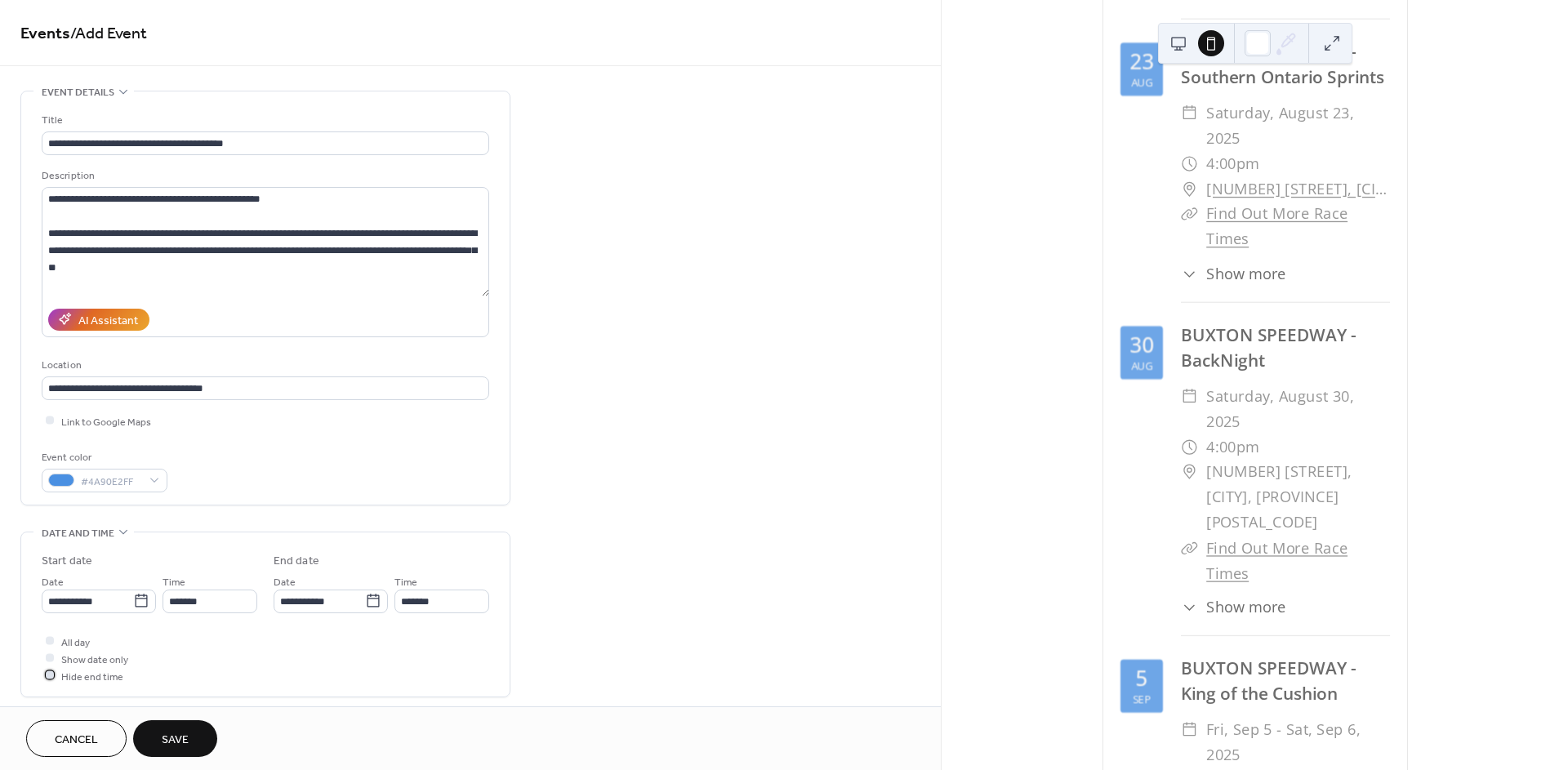 click on "Hide end time" at bounding box center (92, 676) 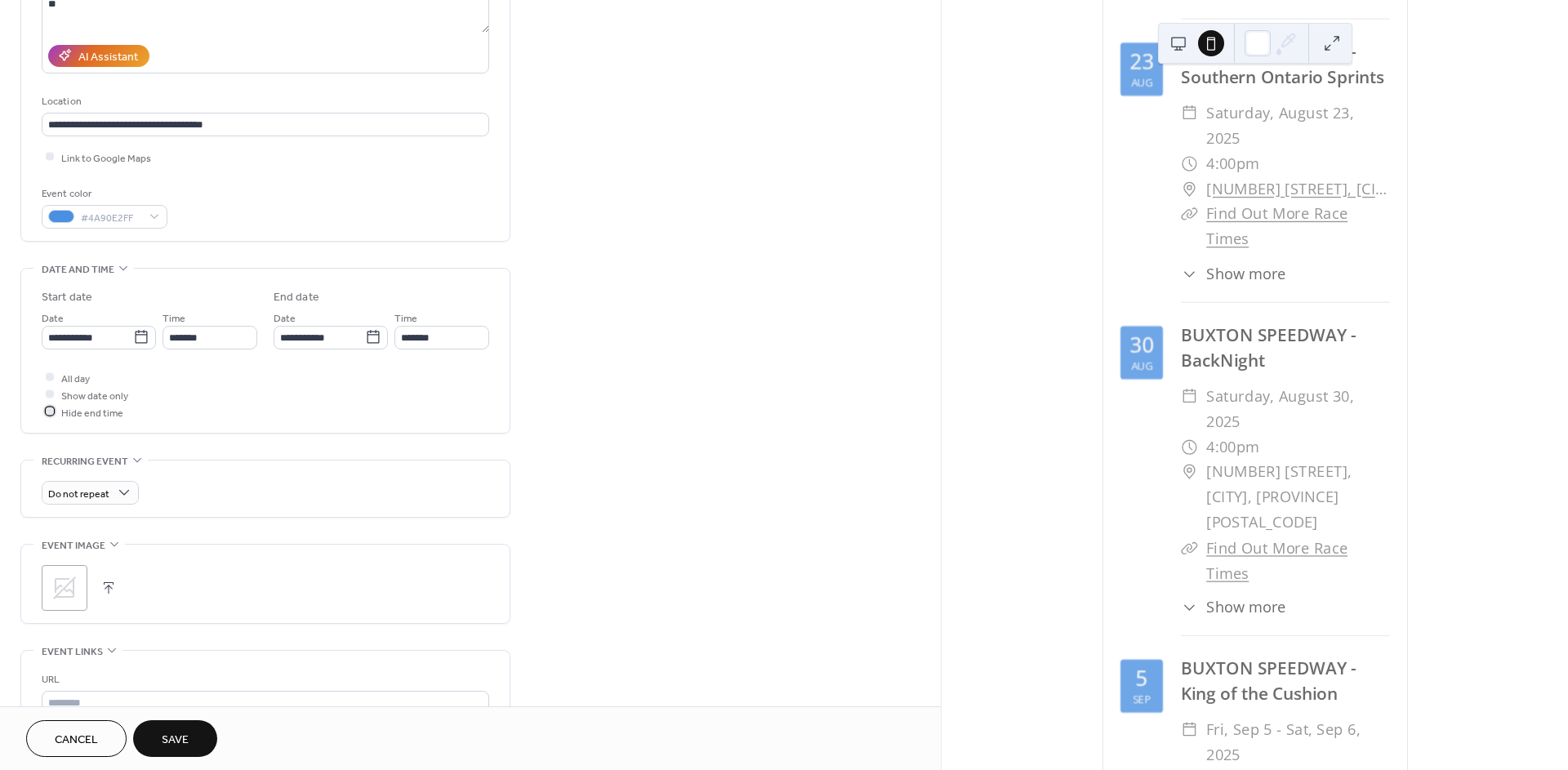 scroll, scrollTop: 272, scrollLeft: 0, axis: vertical 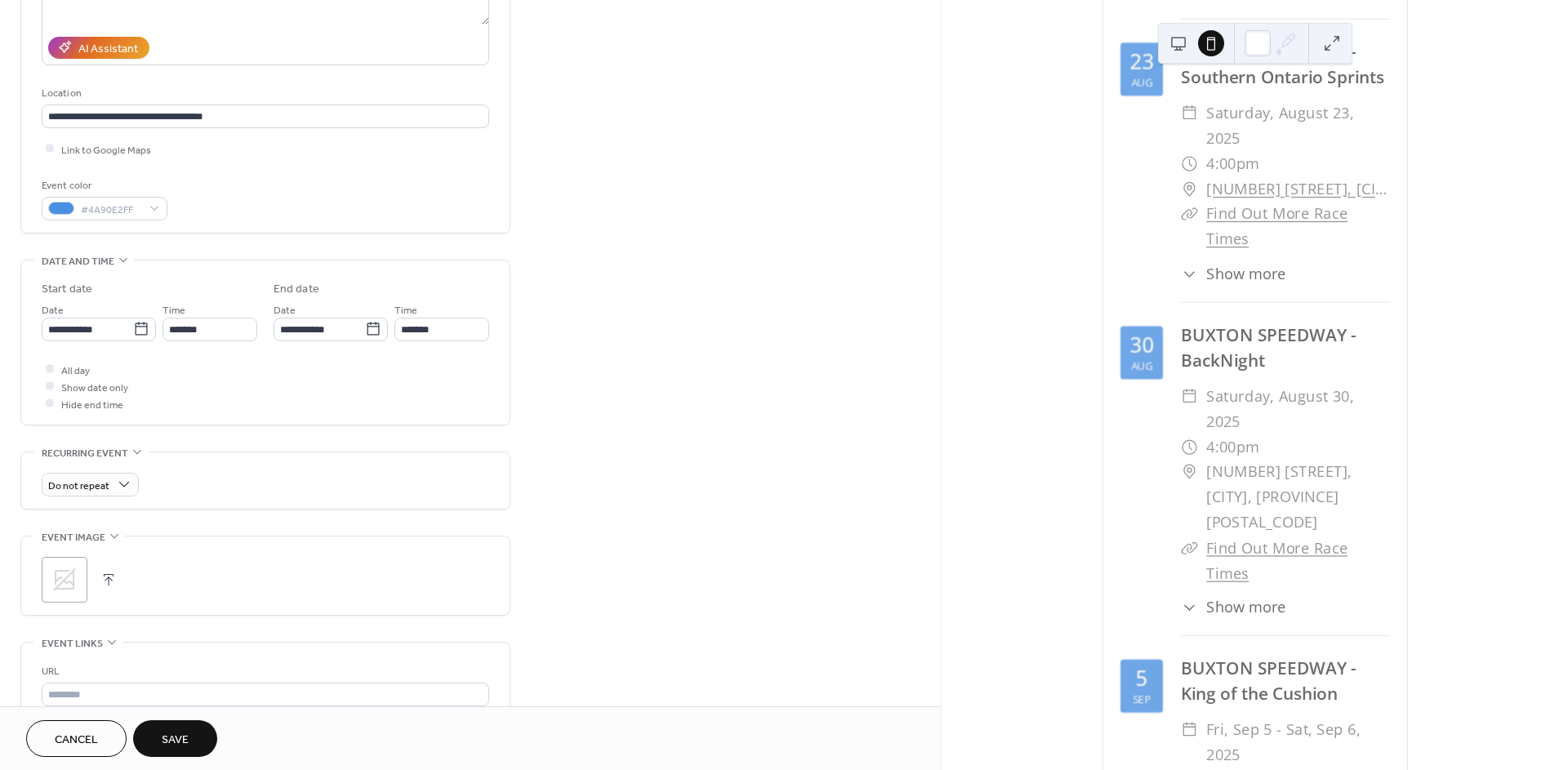click 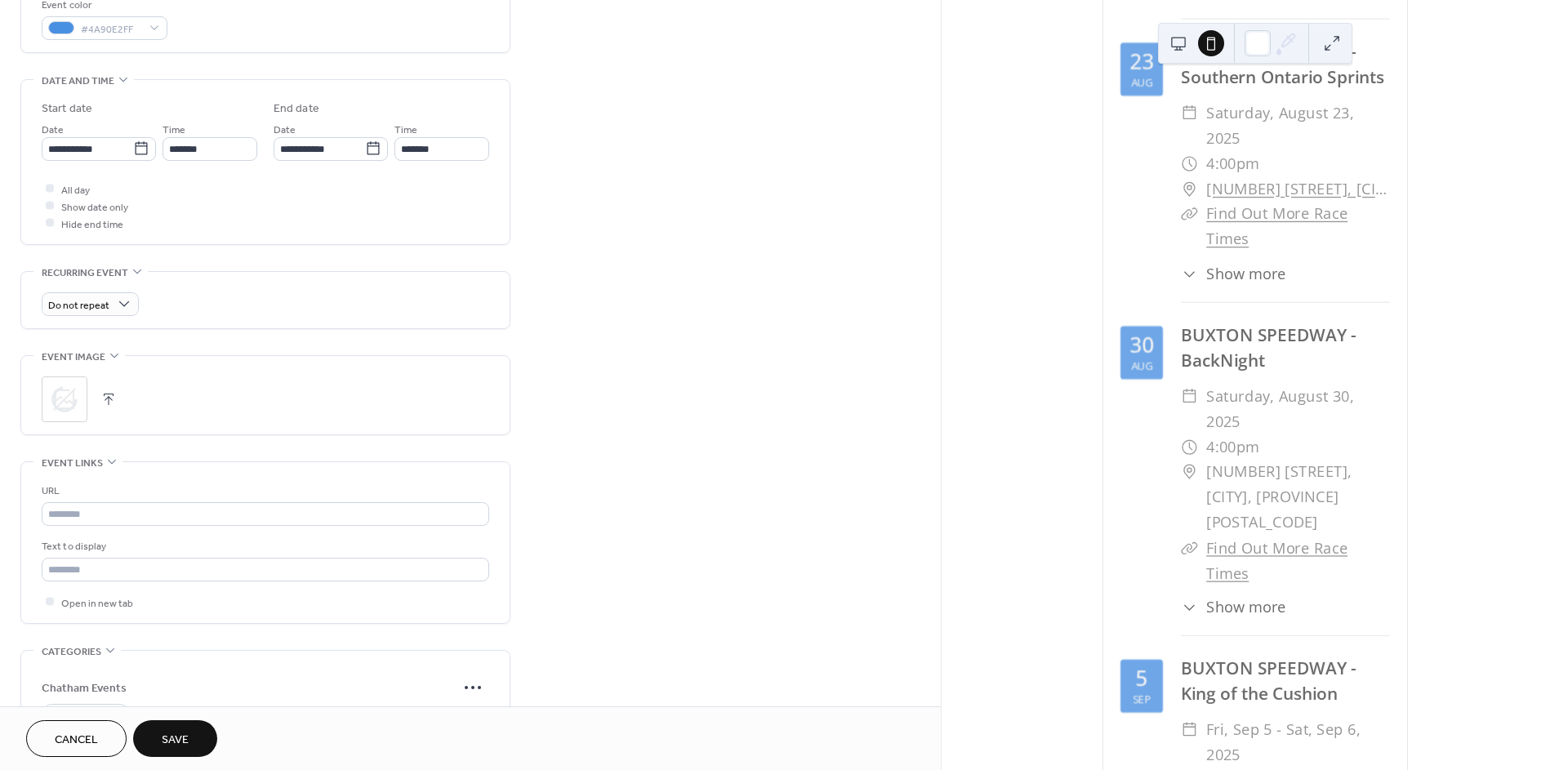 scroll, scrollTop: 453, scrollLeft: 0, axis: vertical 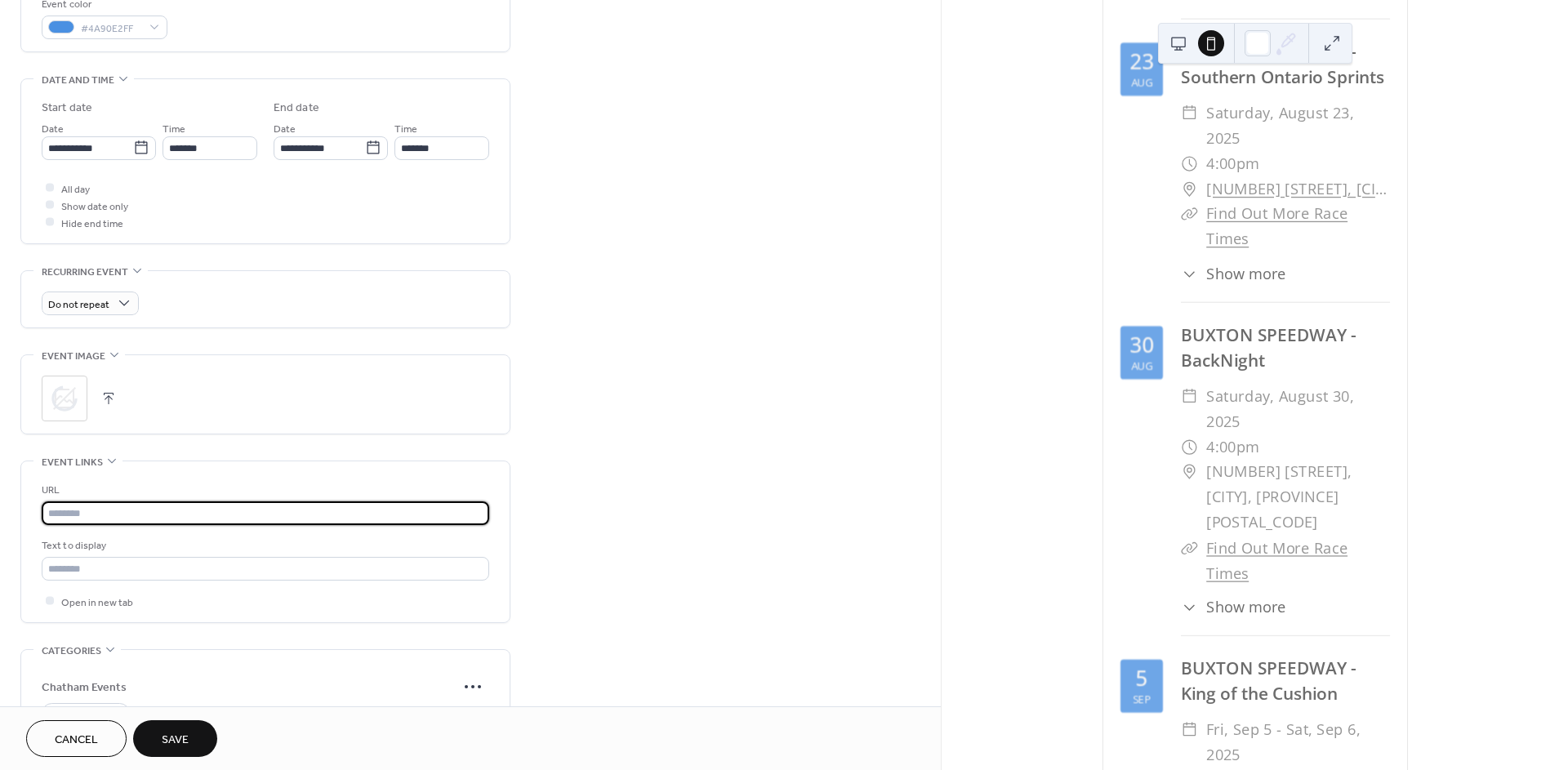 click at bounding box center [265, 513] 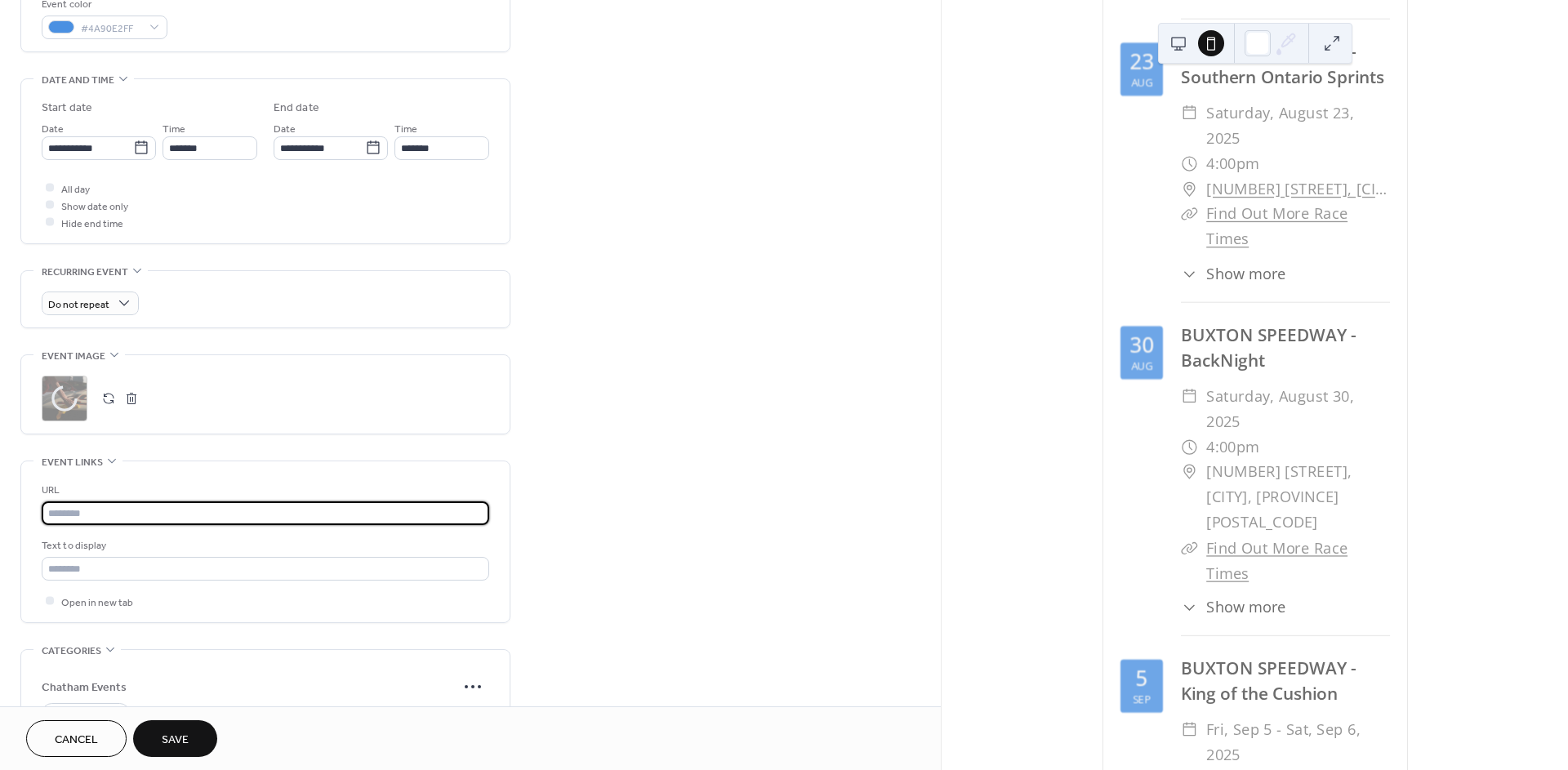 type on "**********" 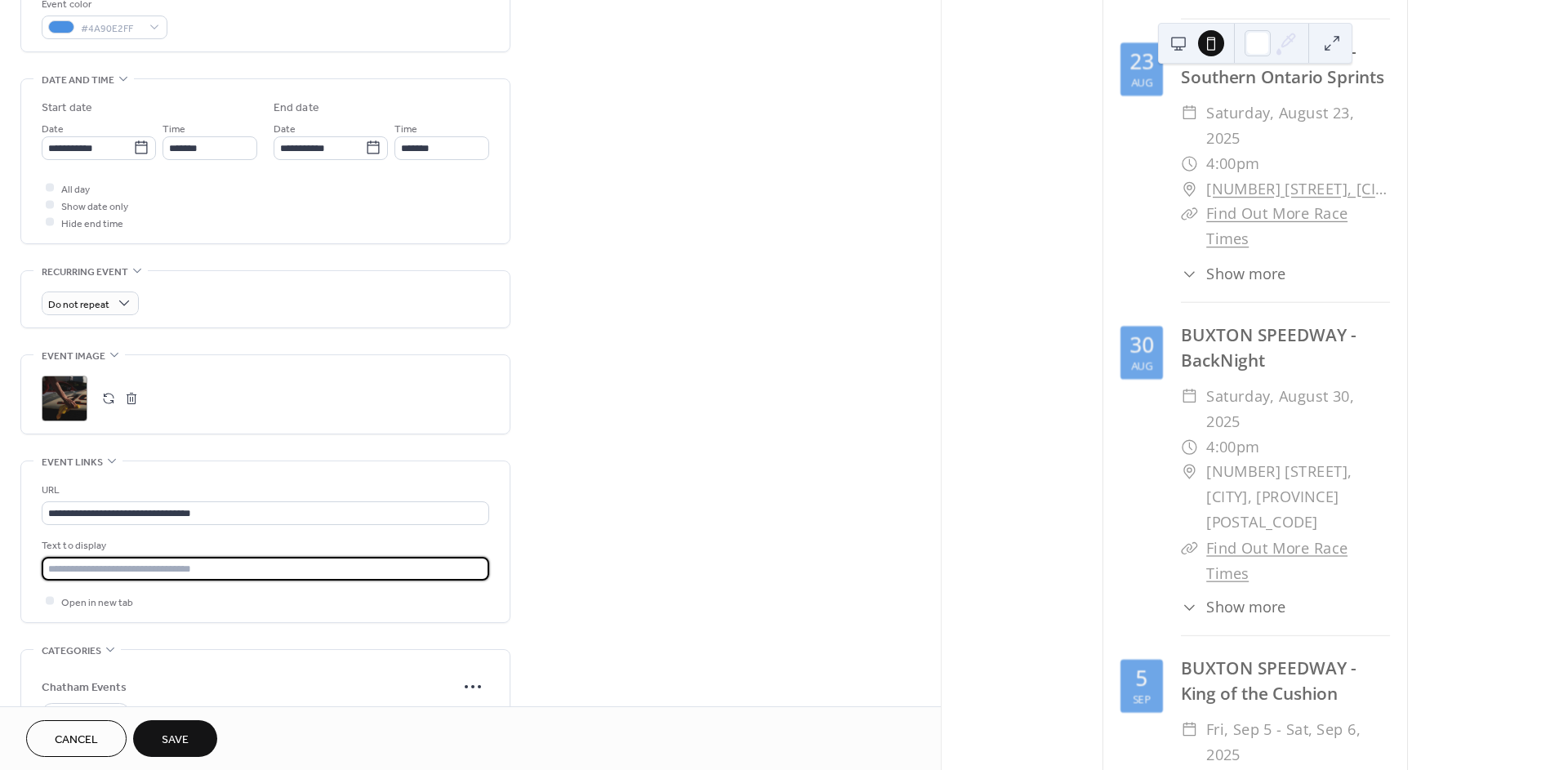 click at bounding box center [265, 568] 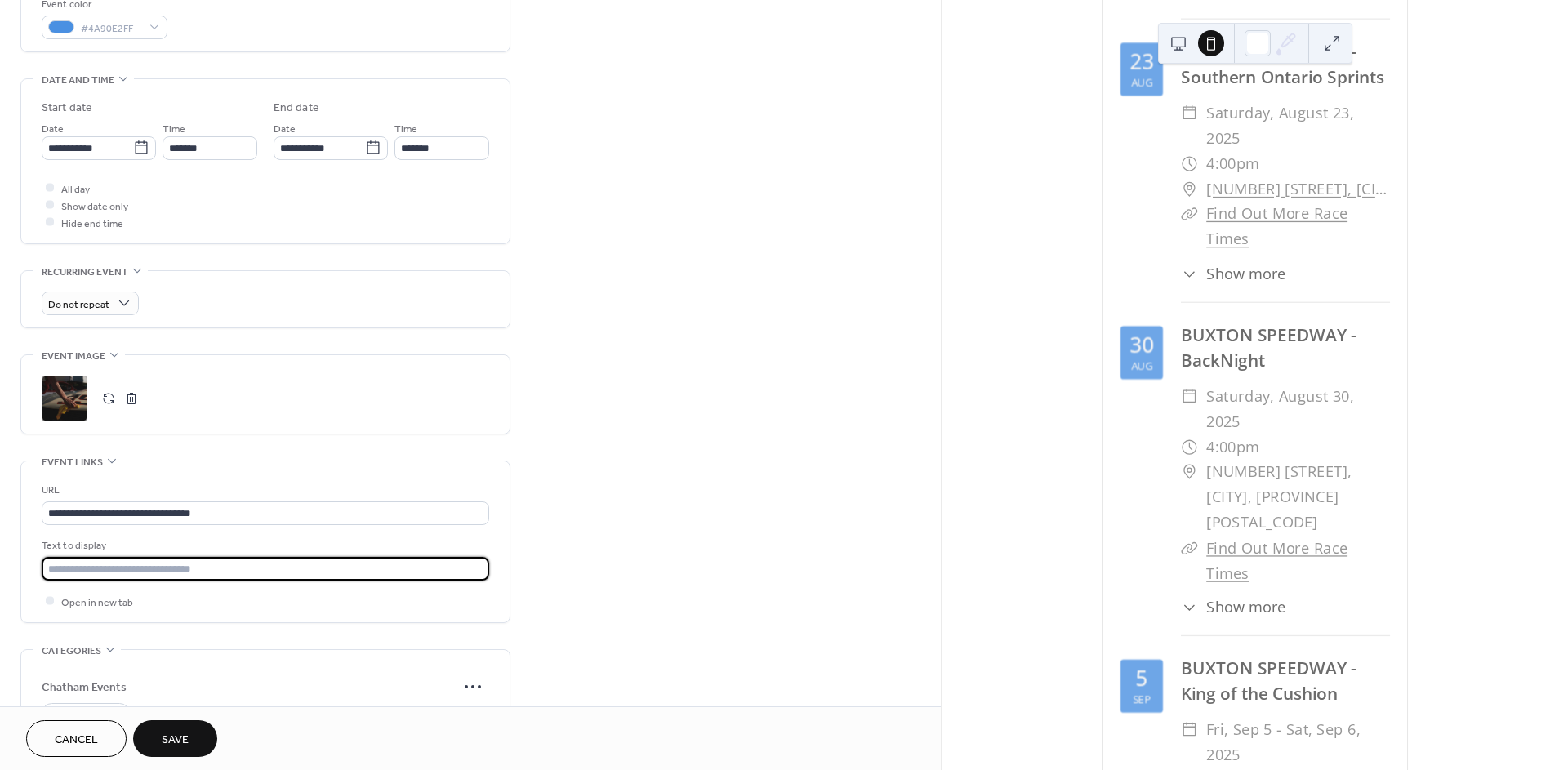 type on "**********" 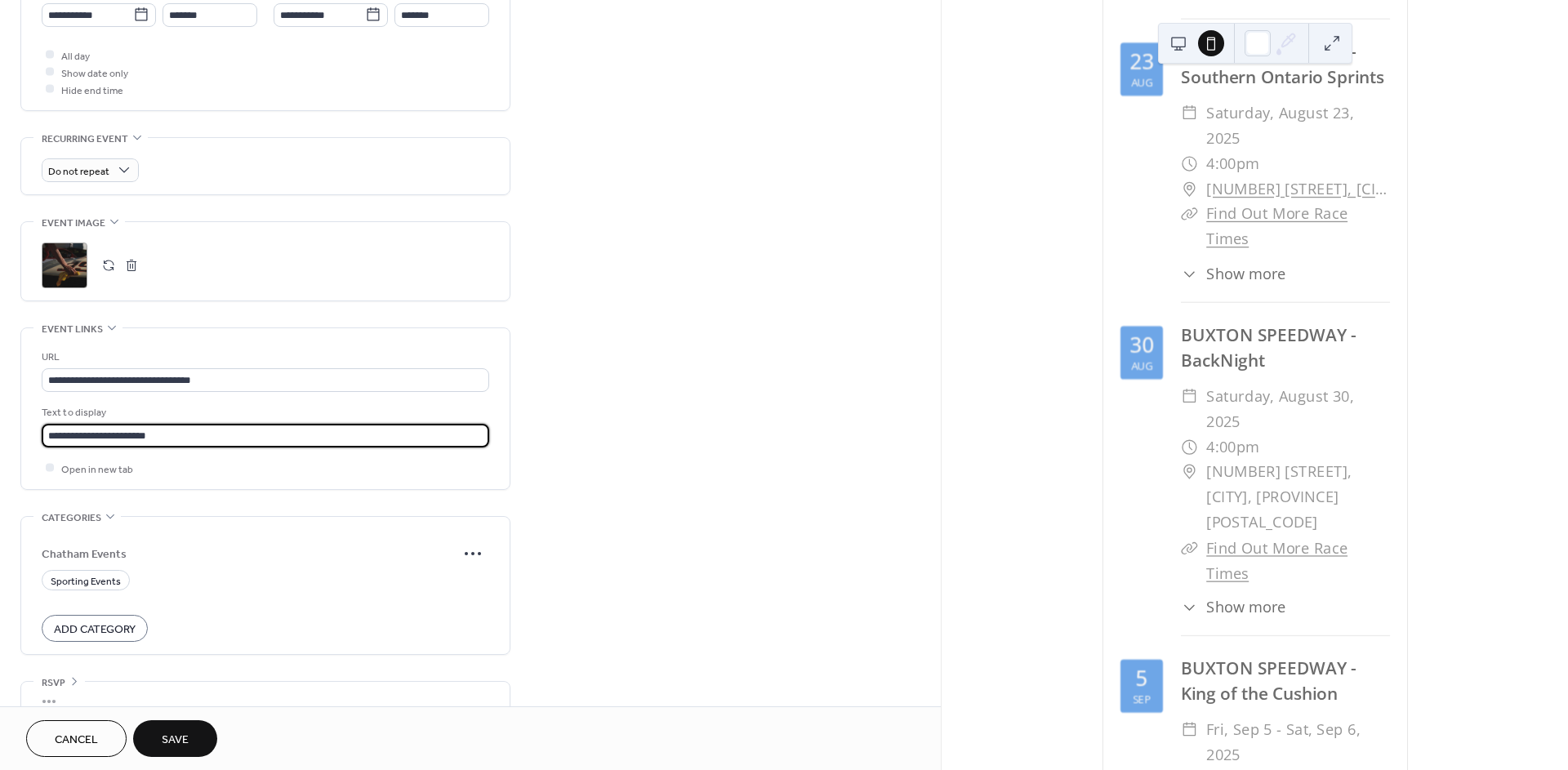scroll, scrollTop: 612, scrollLeft: 0, axis: vertical 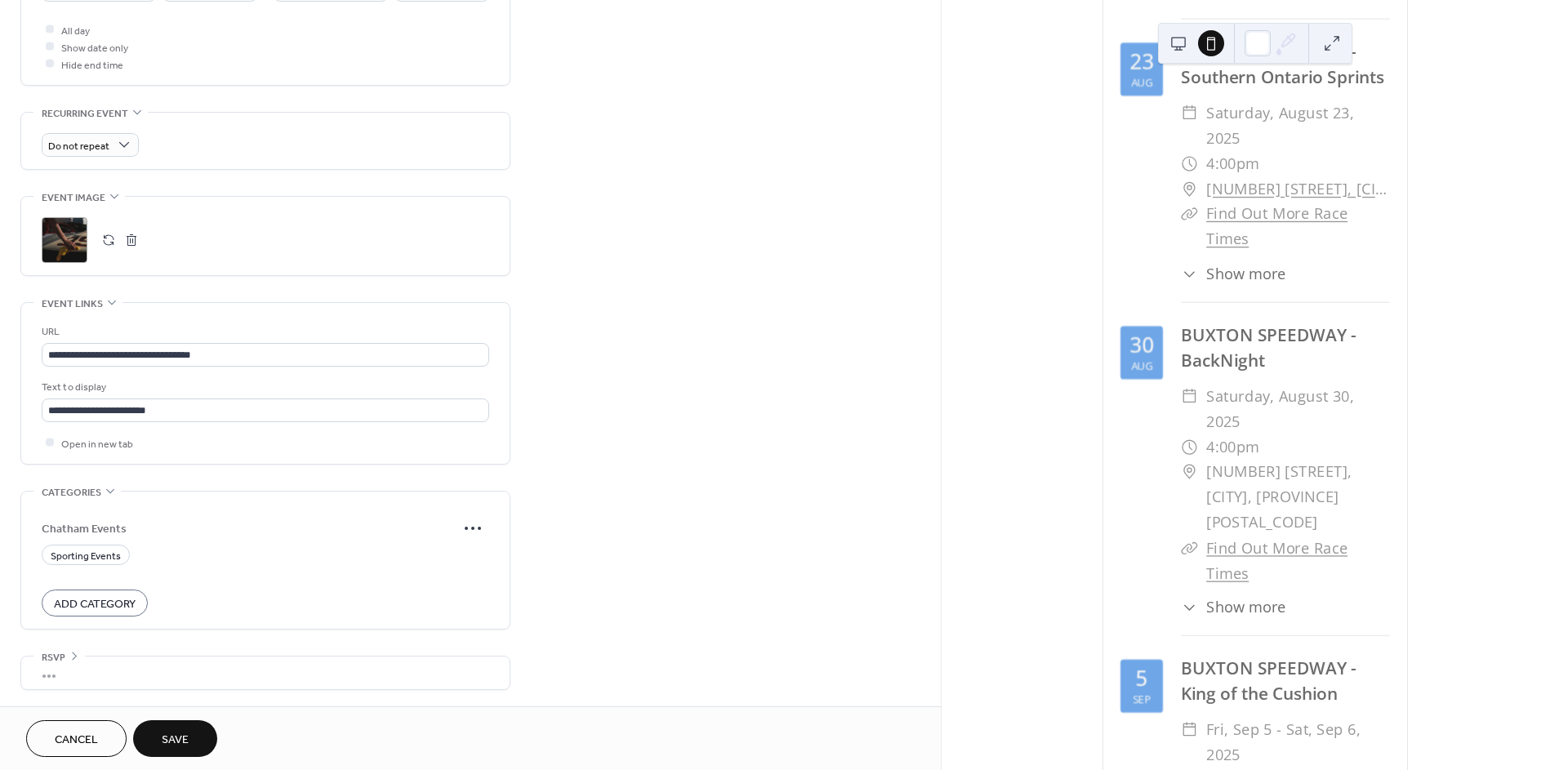 click on "Add Category" at bounding box center [95, 603] 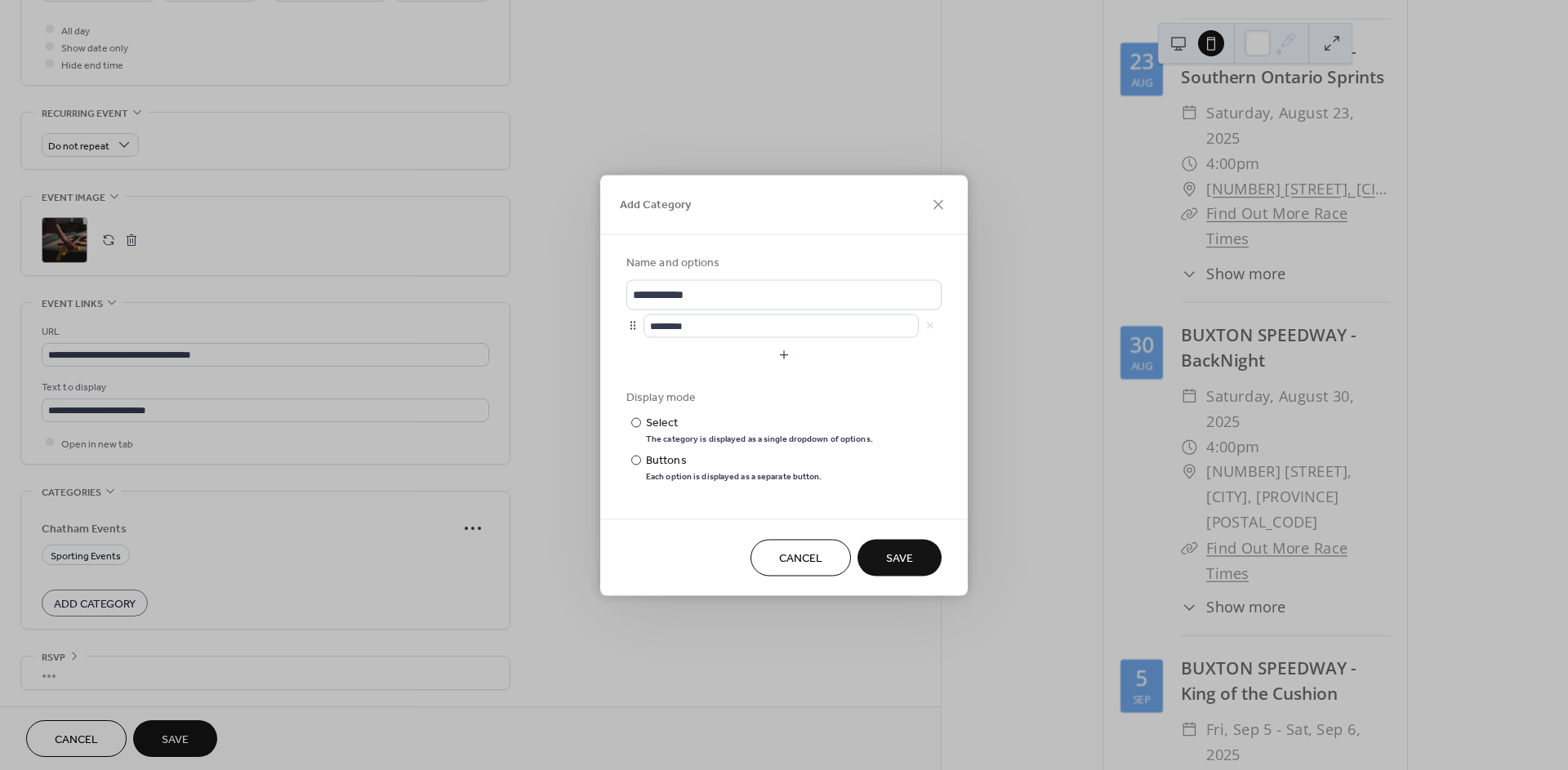 drag, startPoint x: 798, startPoint y: 559, endPoint x: 710, endPoint y: 547, distance: 88.814413 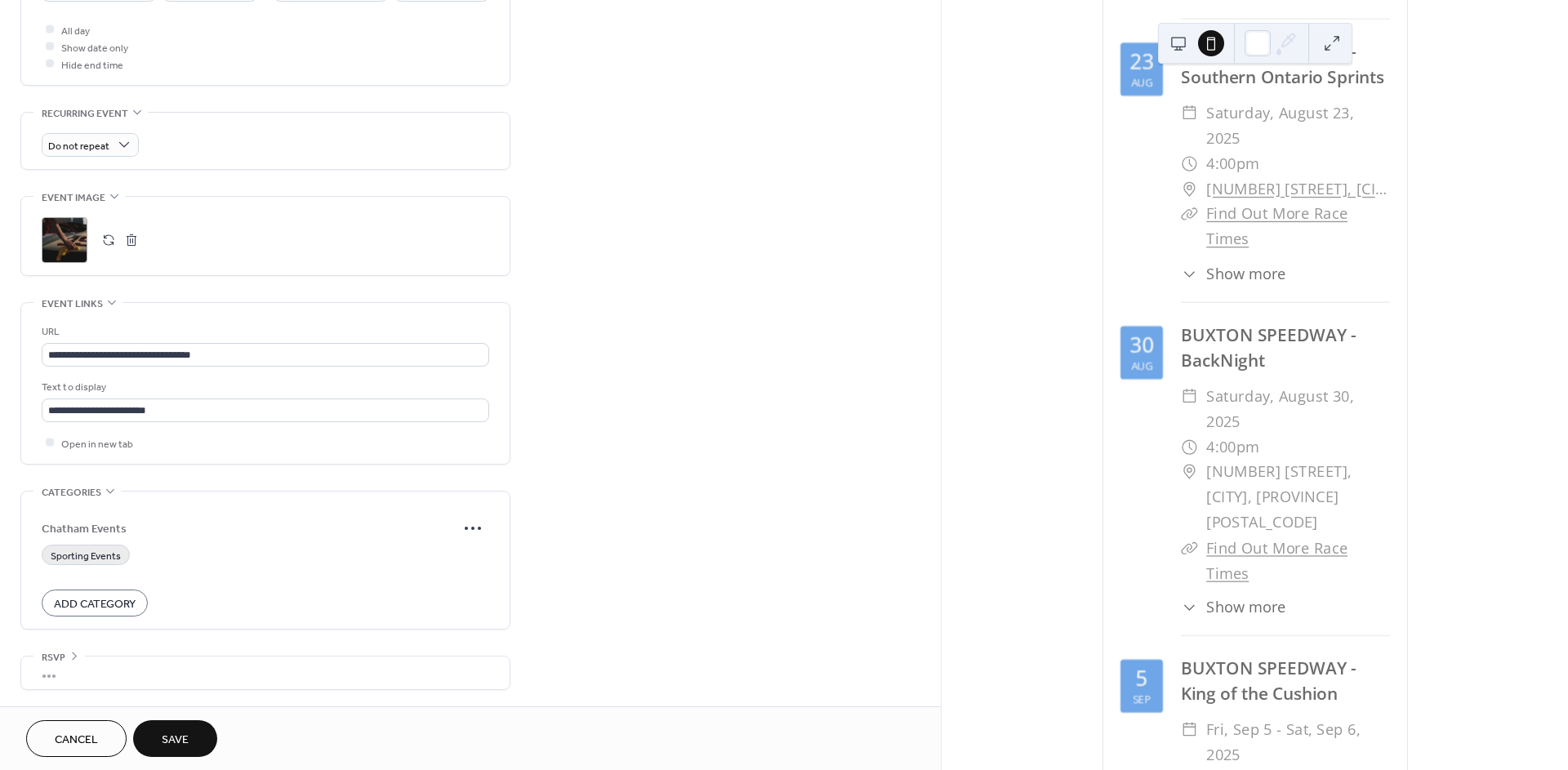 click on "Sporting Events" at bounding box center [86, 555] 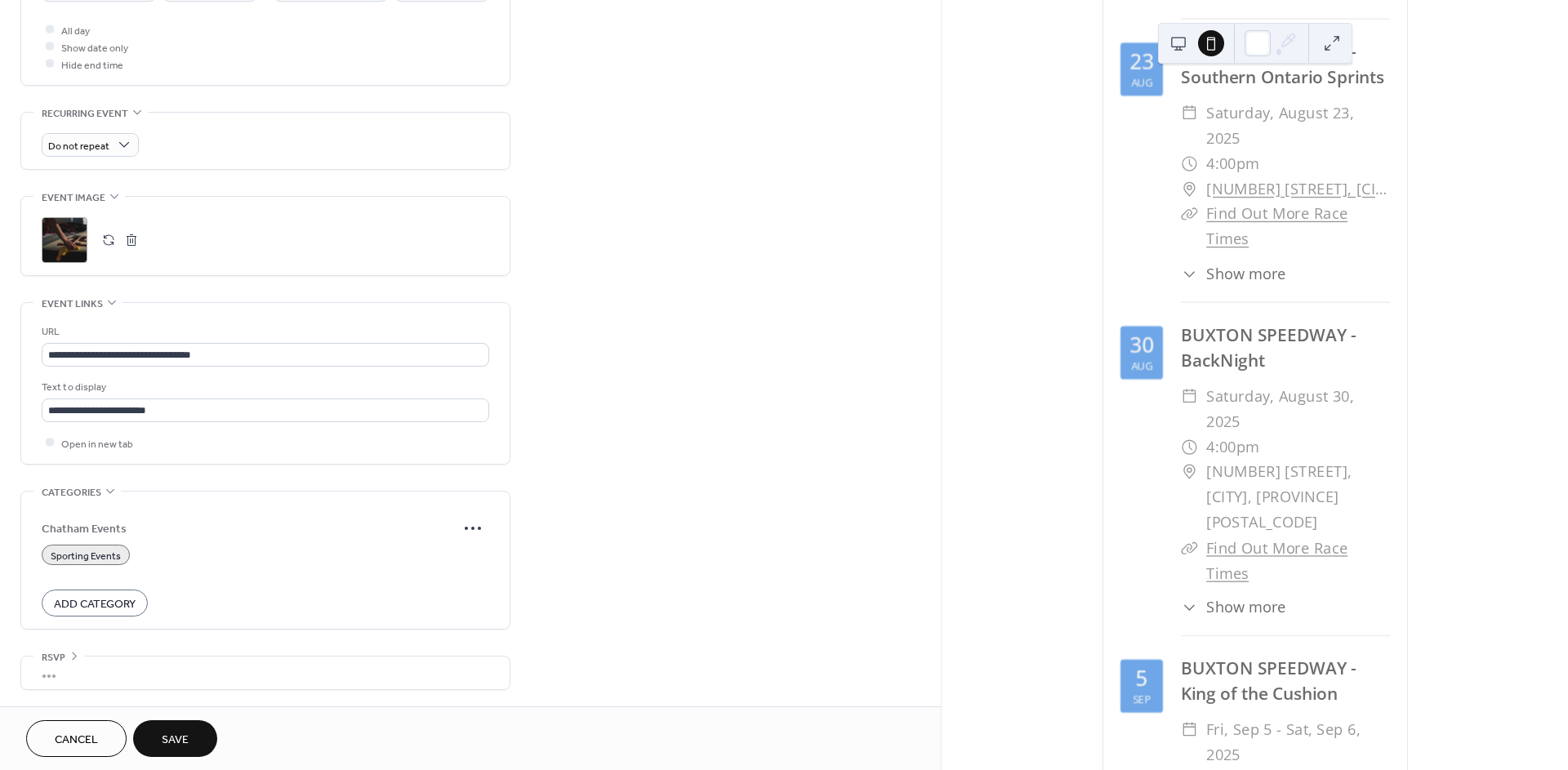 drag, startPoint x: 188, startPoint y: 740, endPoint x: 457, endPoint y: 697, distance: 272.41512 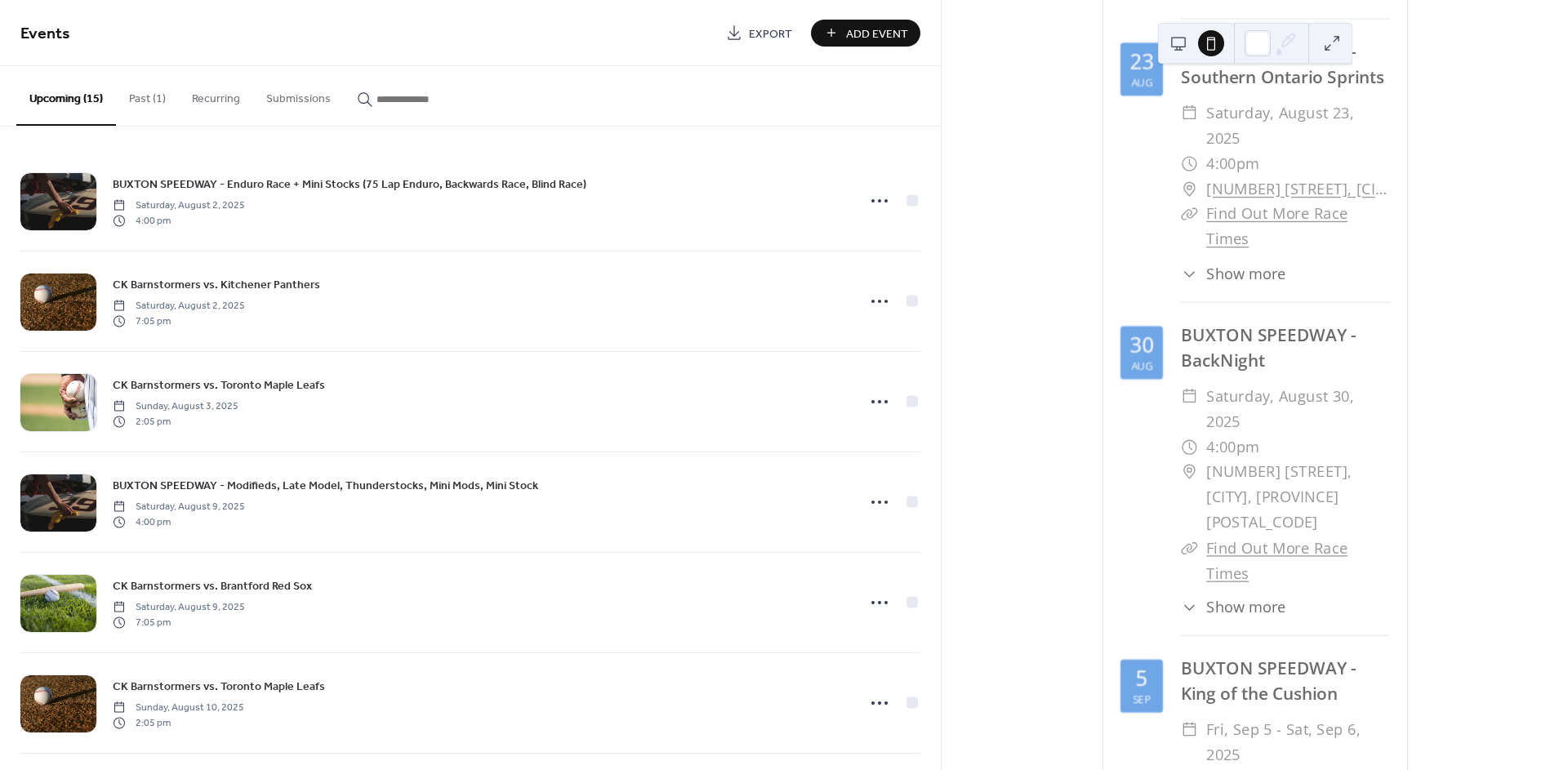 click on "Add Event" at bounding box center [877, 33] 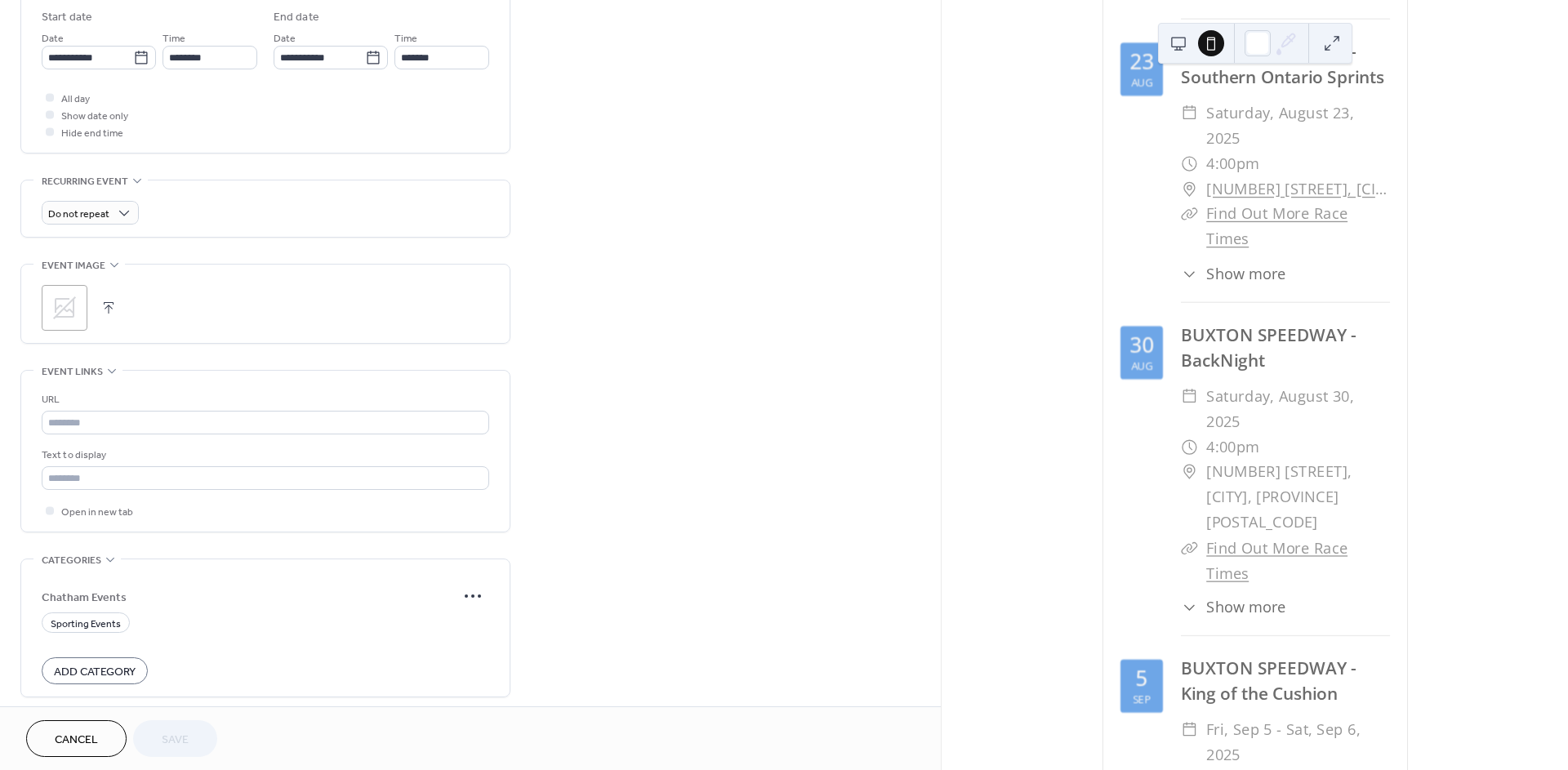 scroll, scrollTop: 612, scrollLeft: 0, axis: vertical 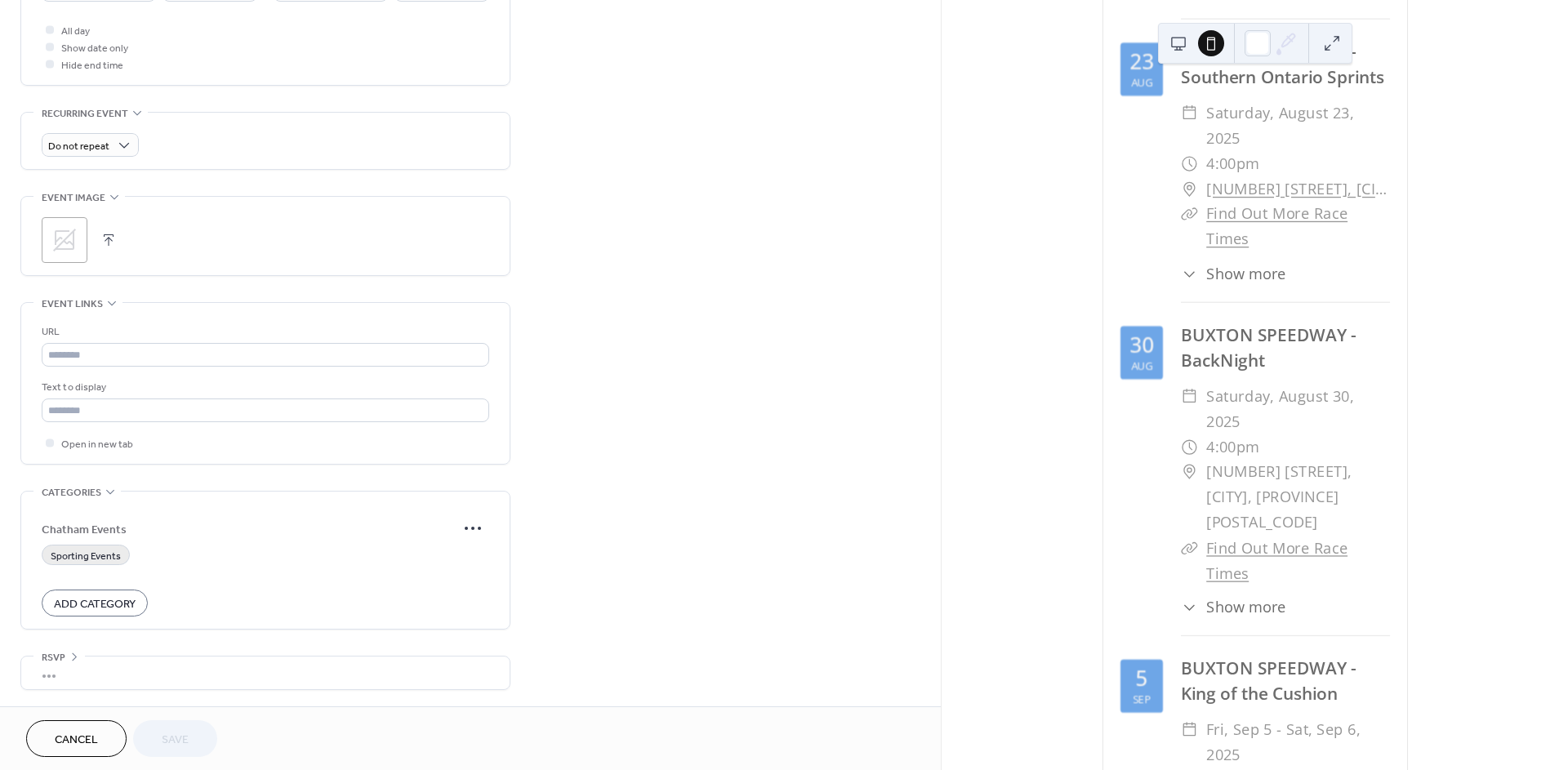 click on "Sporting Events" at bounding box center [86, 556] 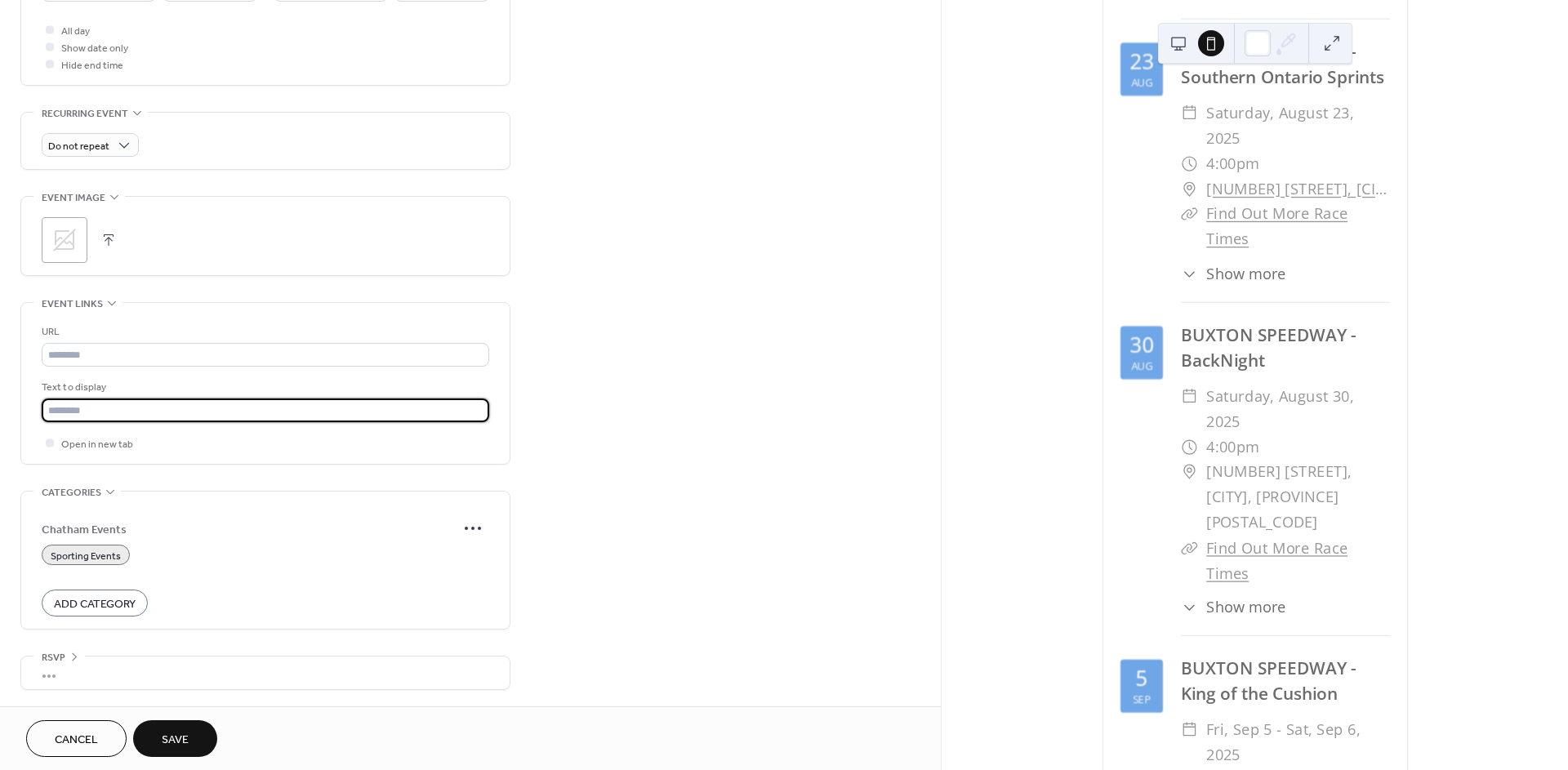 click at bounding box center [265, 410] 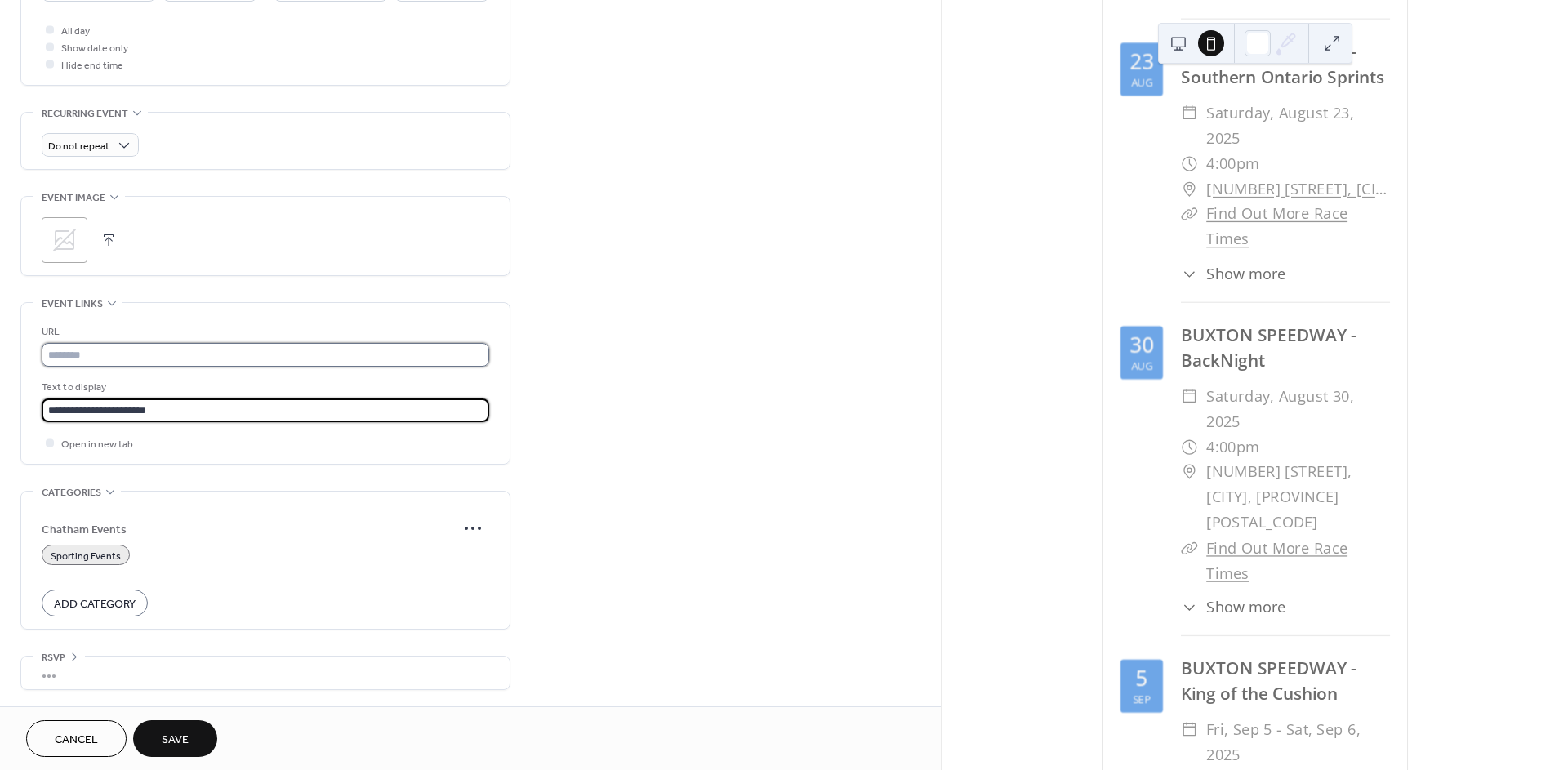 click at bounding box center (265, 354) 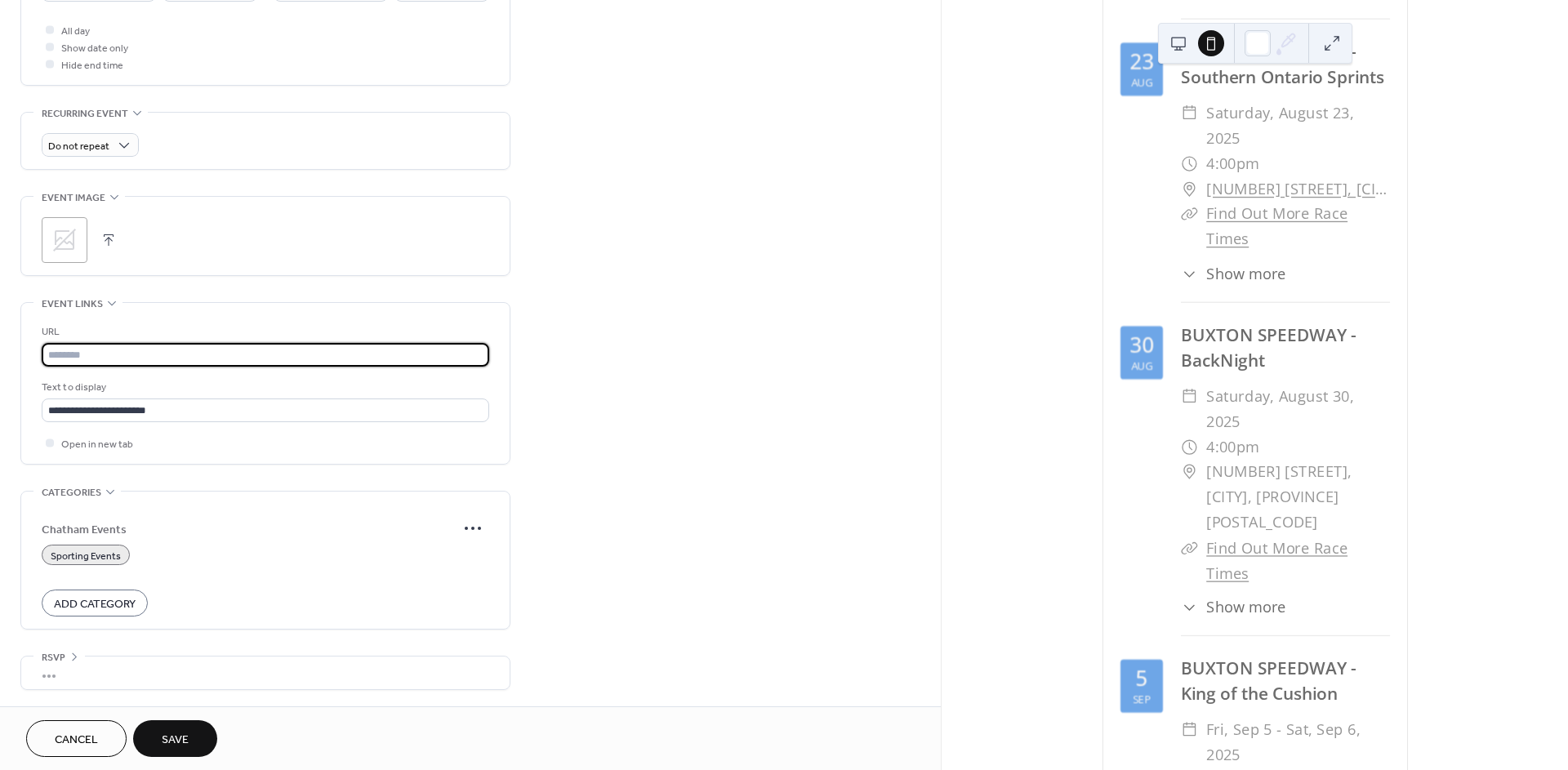 type on "**********" 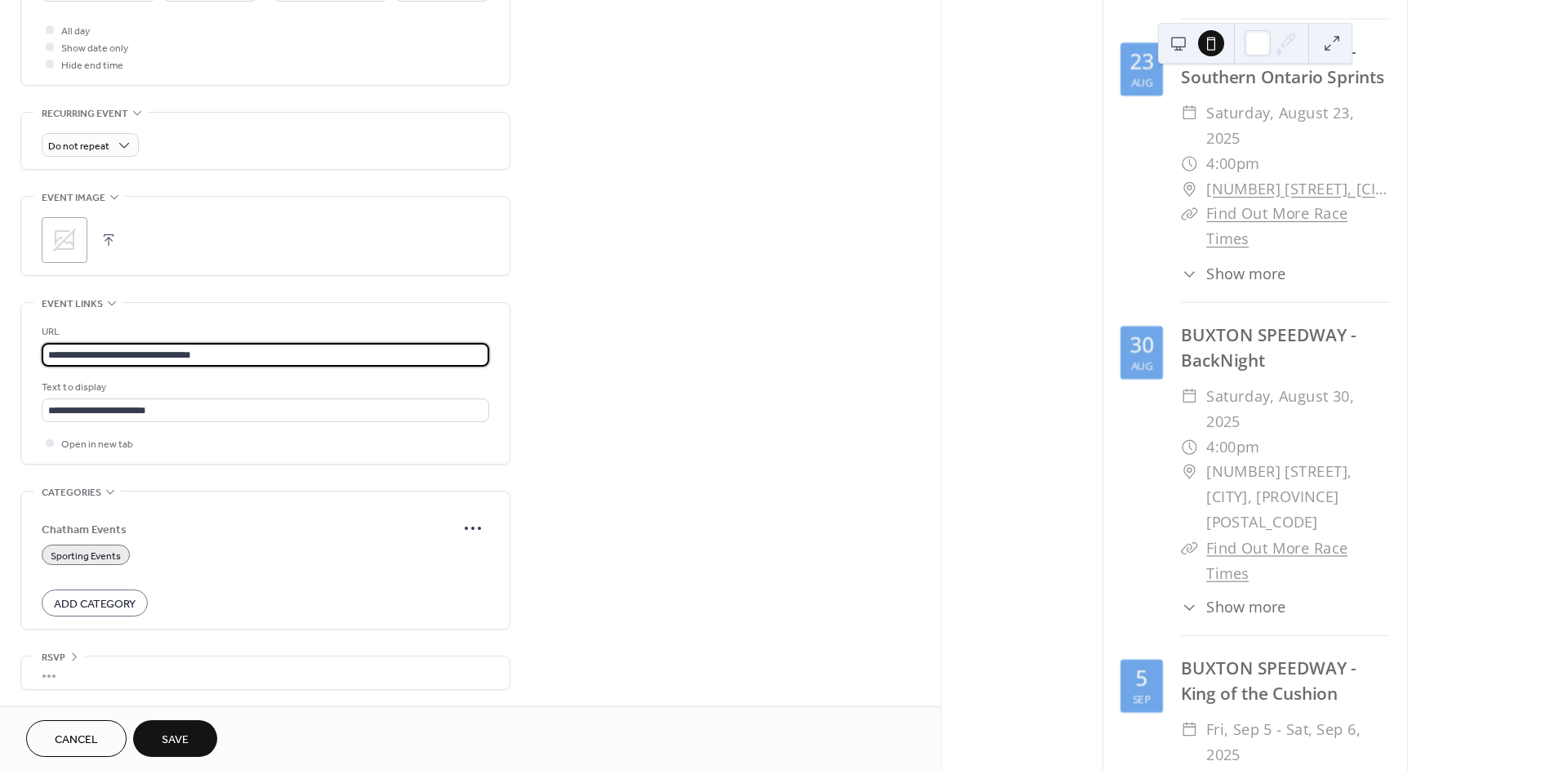 click on ";" at bounding box center (265, 240) 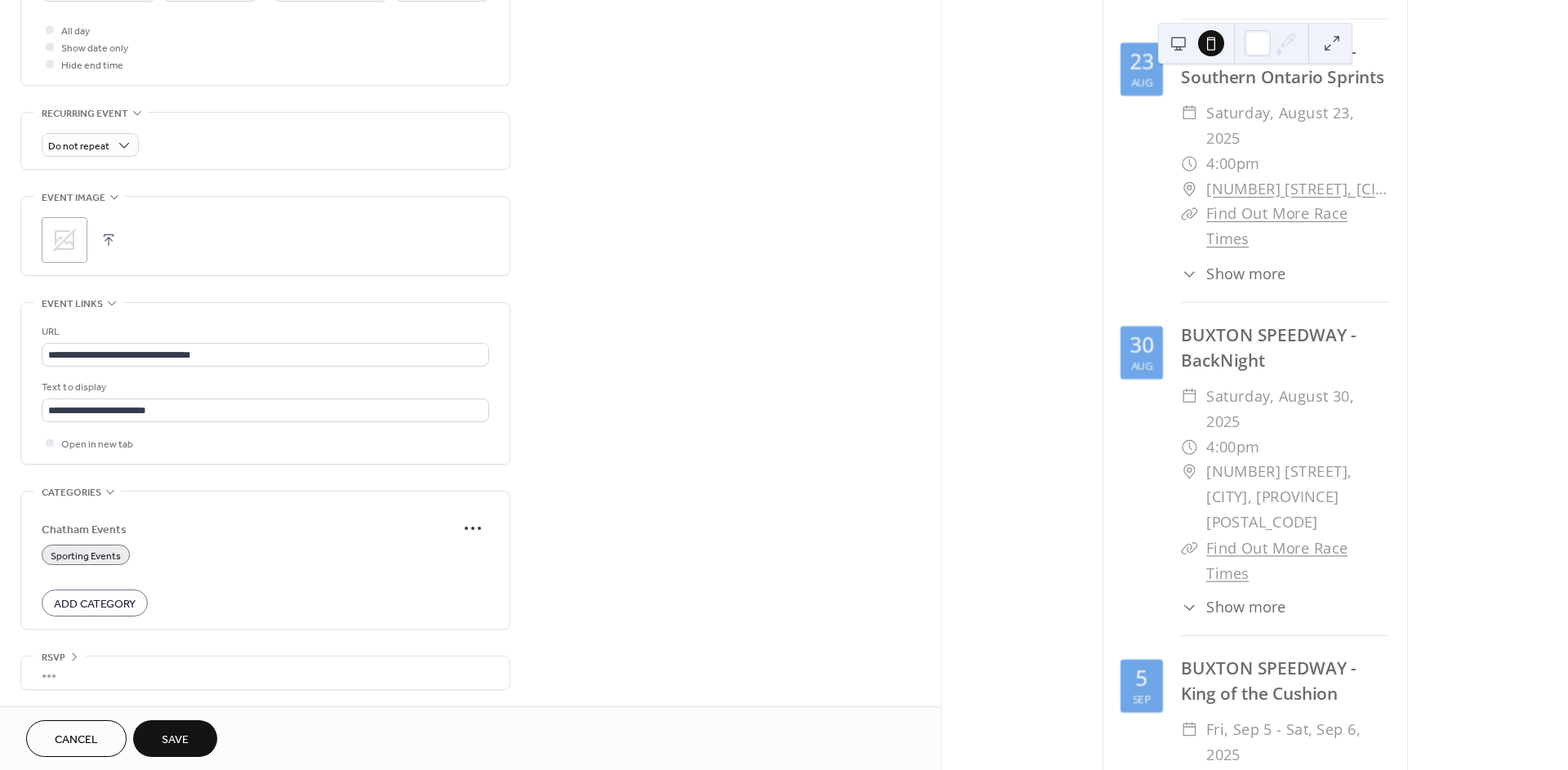 click 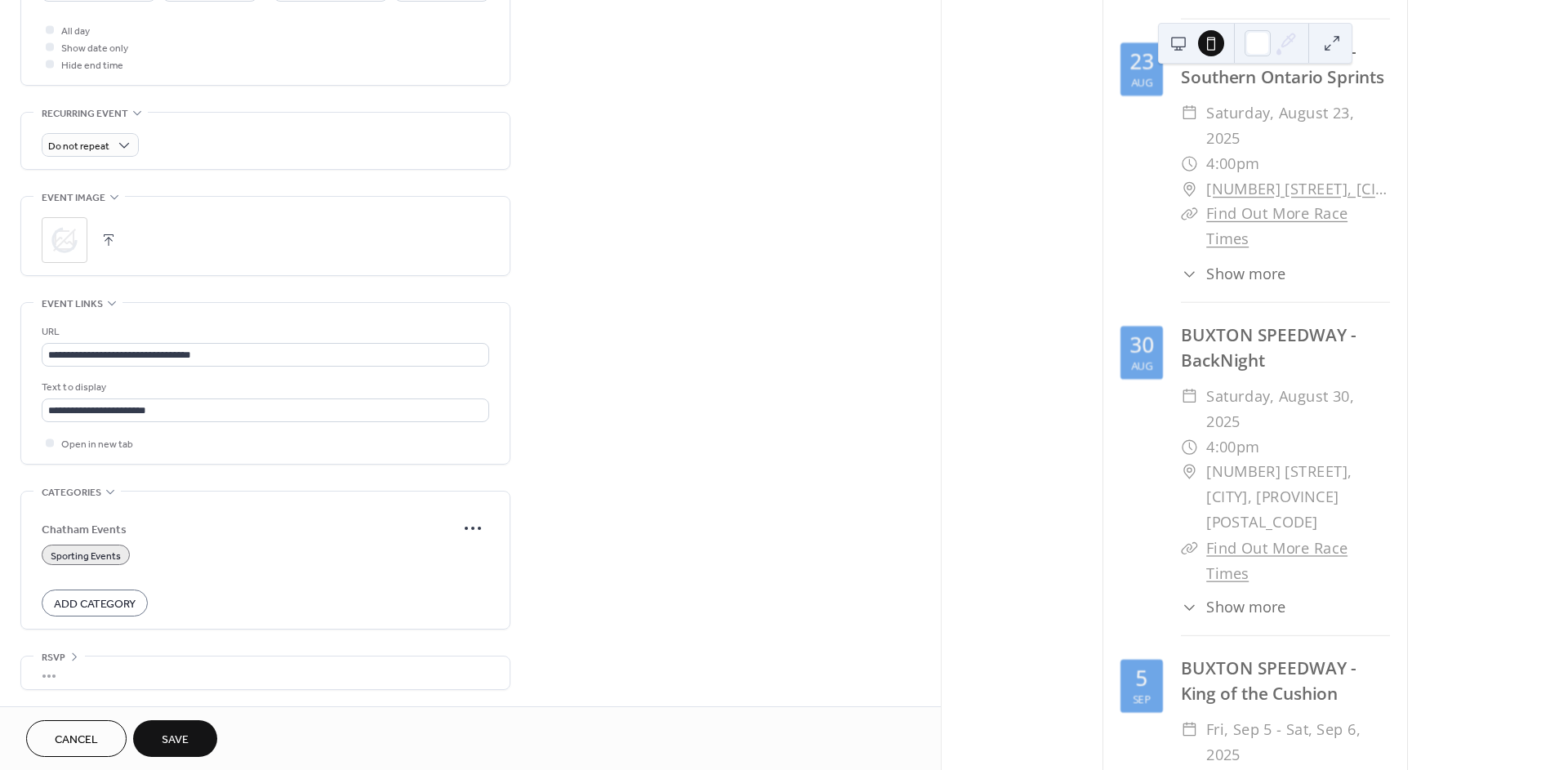 scroll, scrollTop: 521, scrollLeft: 0, axis: vertical 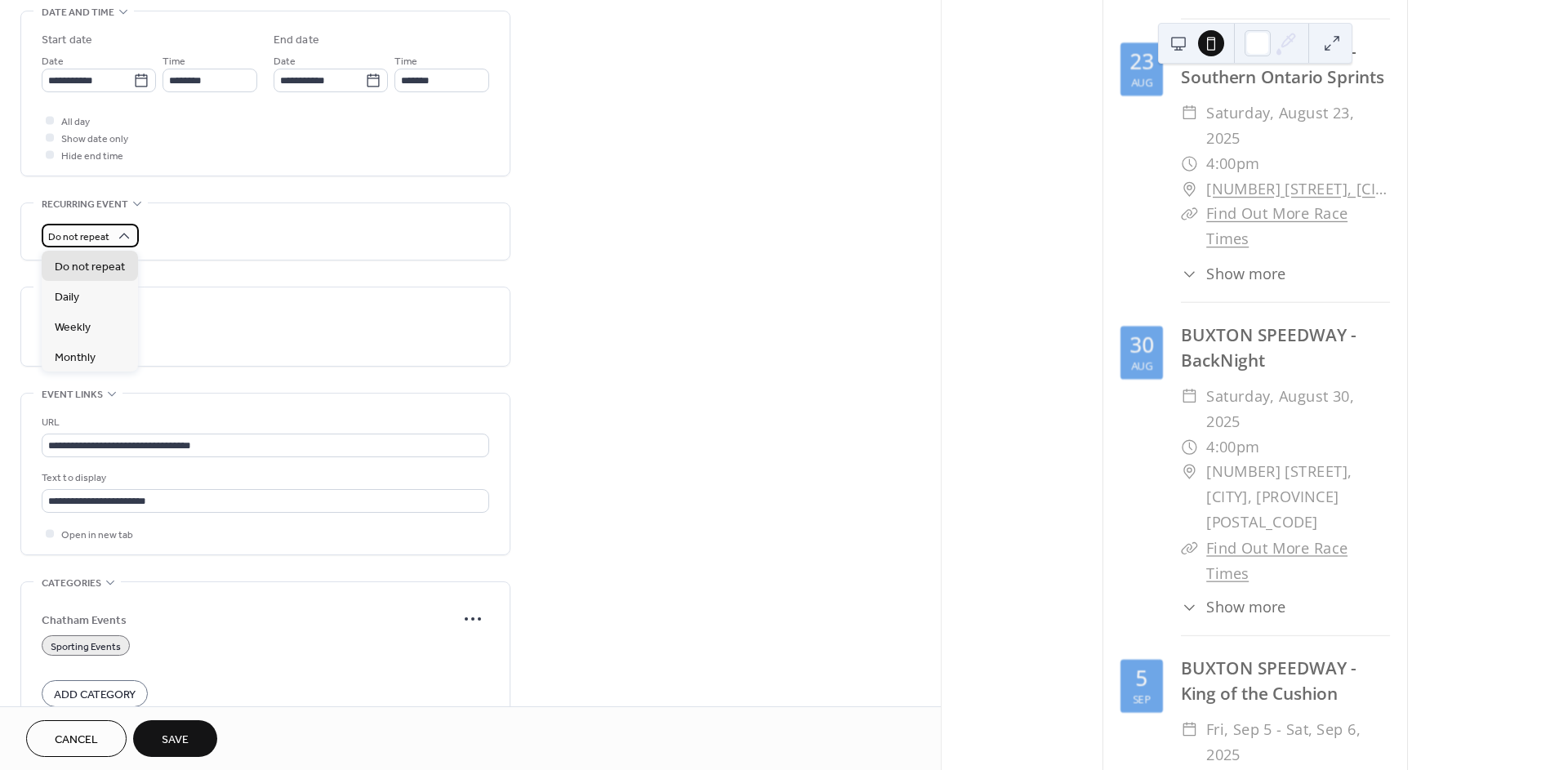 click on "Do not repeat" at bounding box center [78, 237] 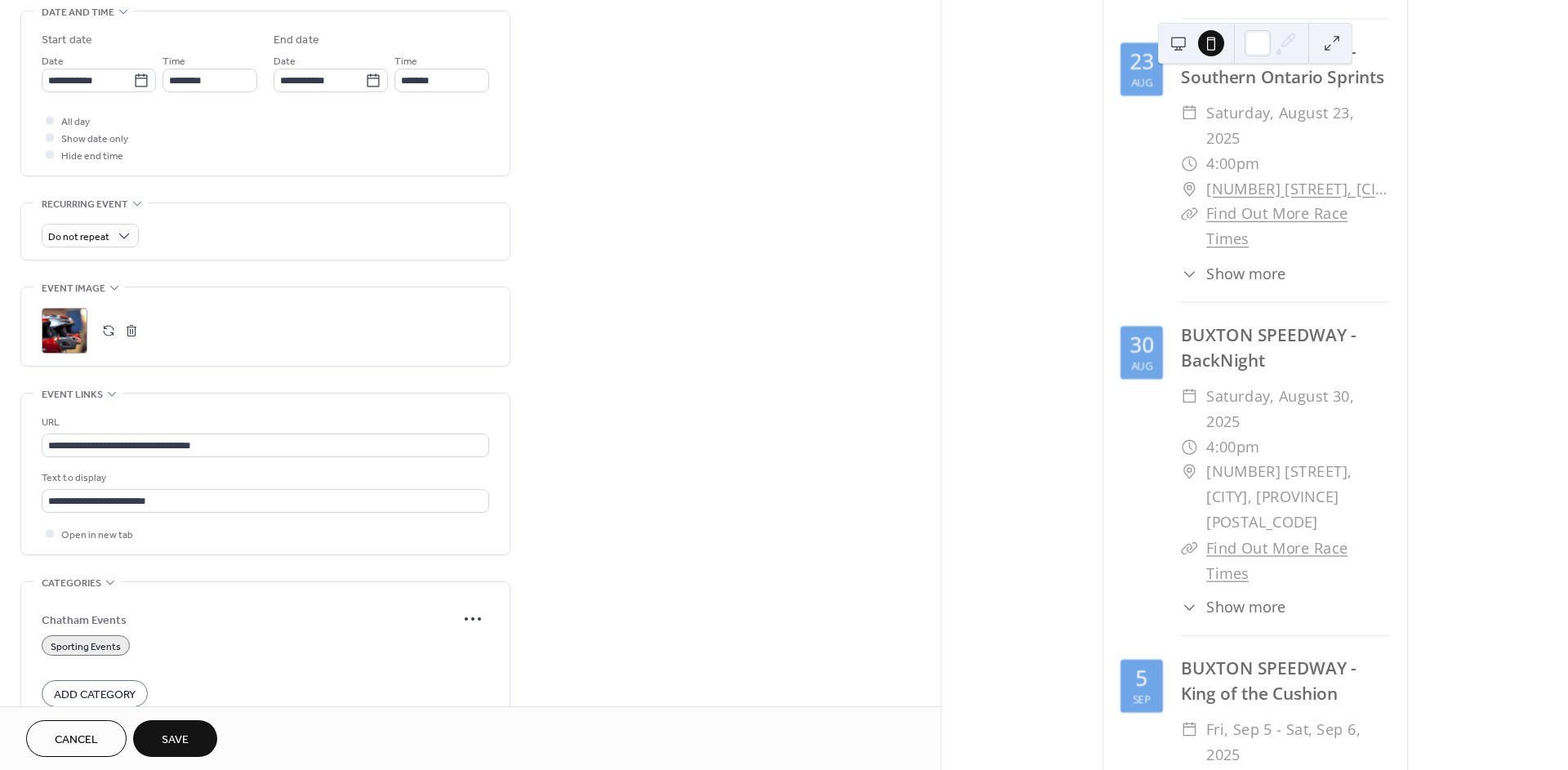 click on "All day Show date only Hide end time" at bounding box center [265, 137] 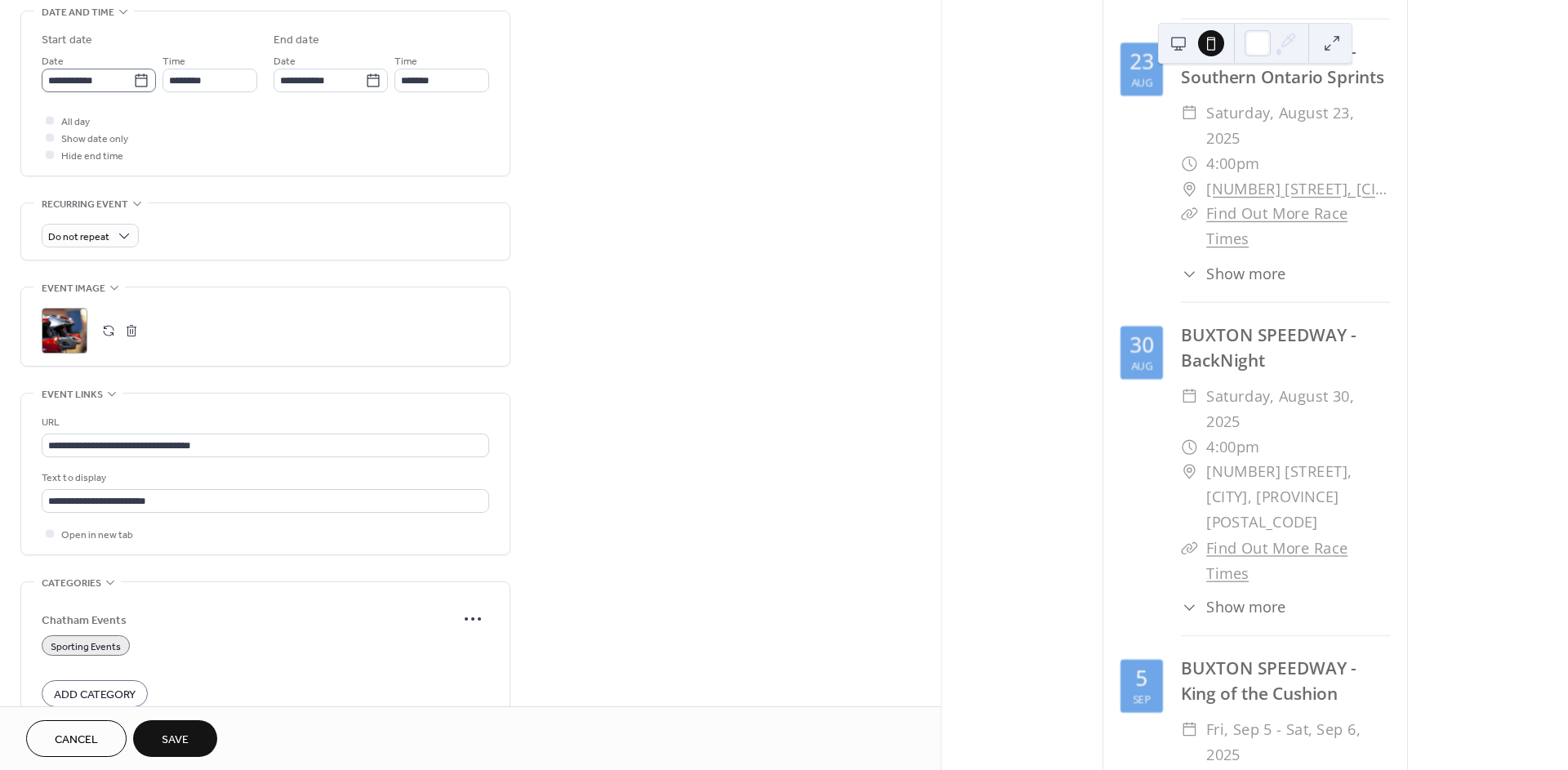 click 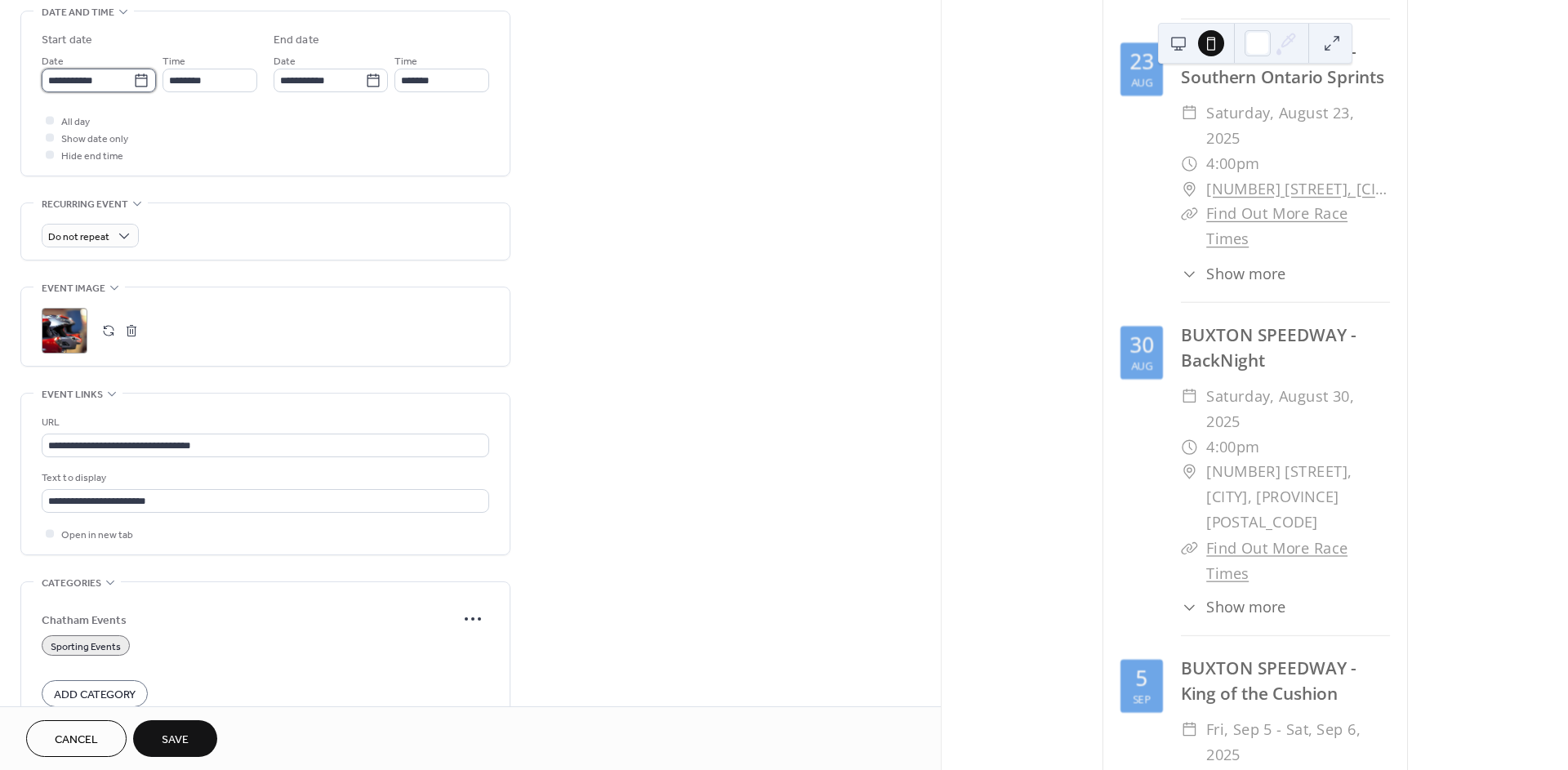 click on "**********" at bounding box center [87, 80] 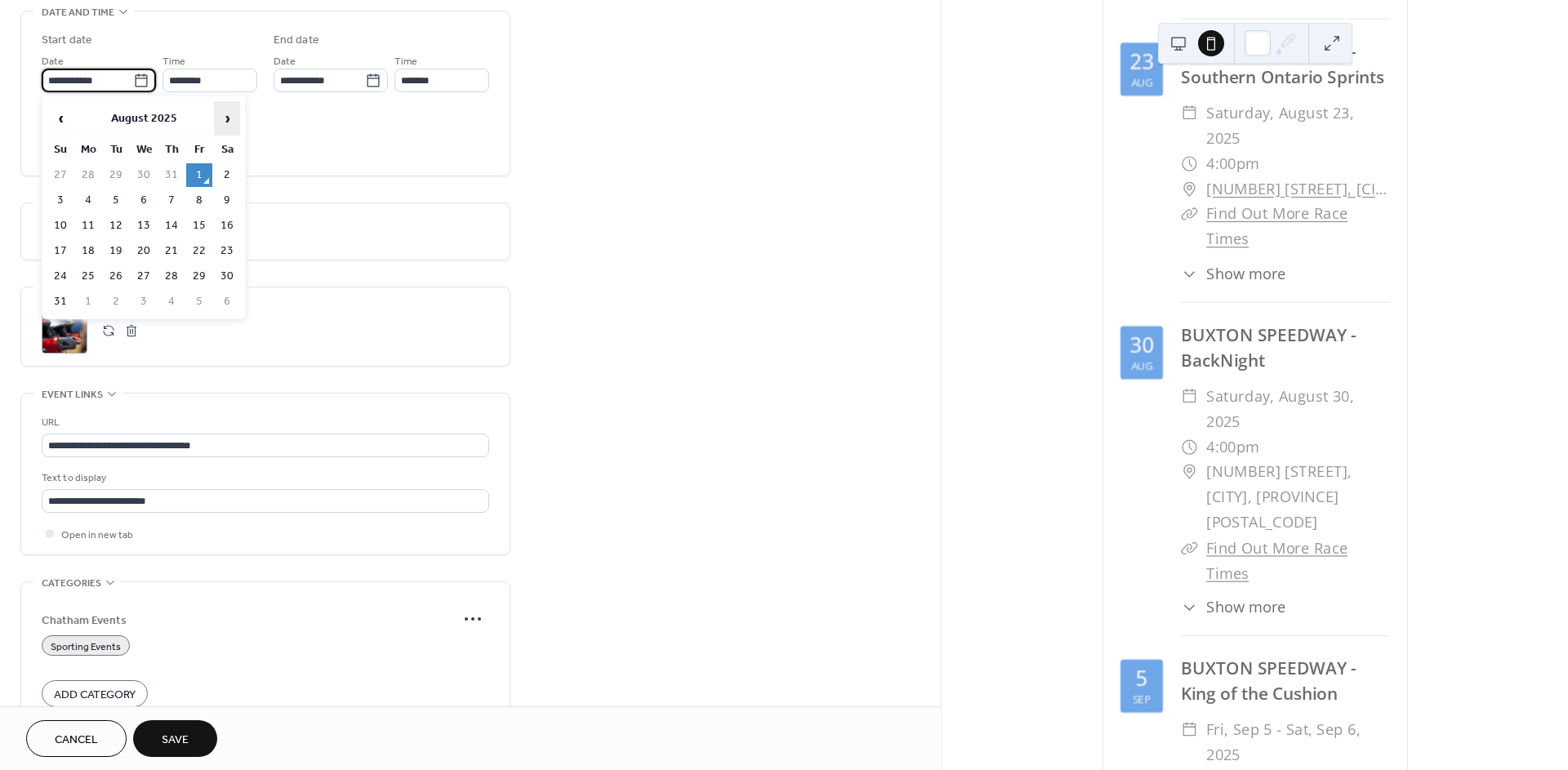 click on "›" at bounding box center [227, 118] 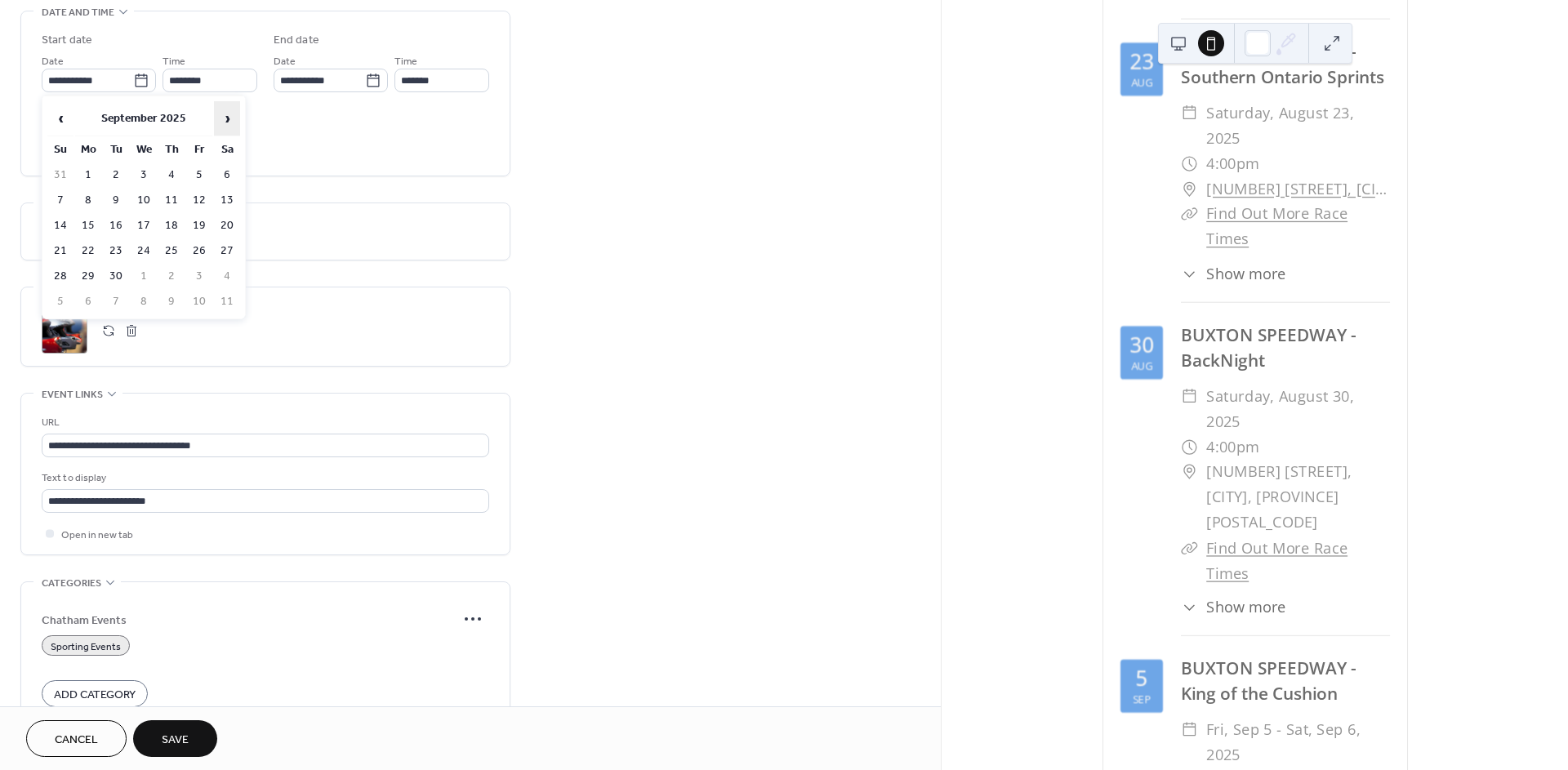 click on "›" at bounding box center (227, 118) 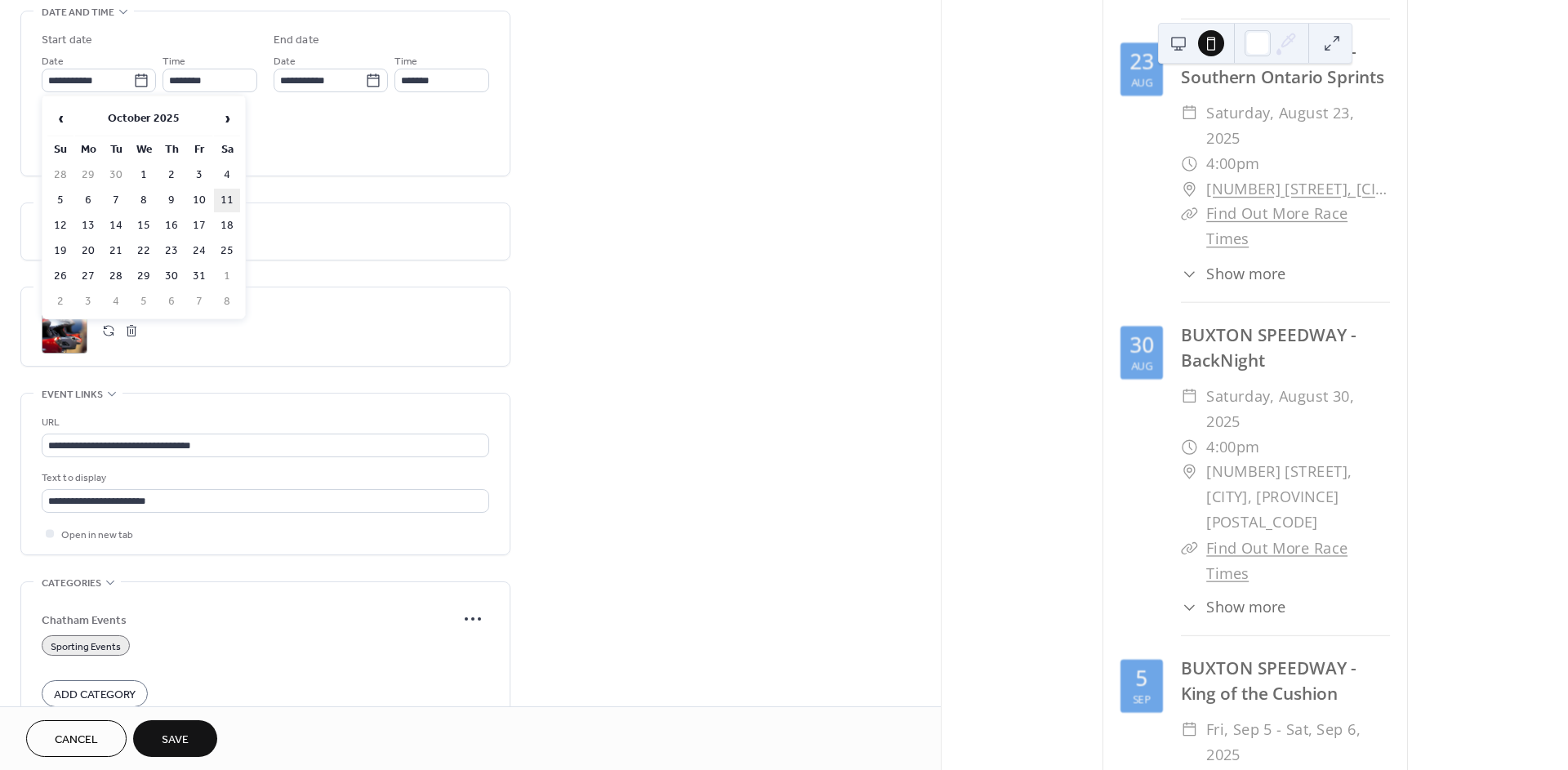 click on "11" at bounding box center (227, 200) 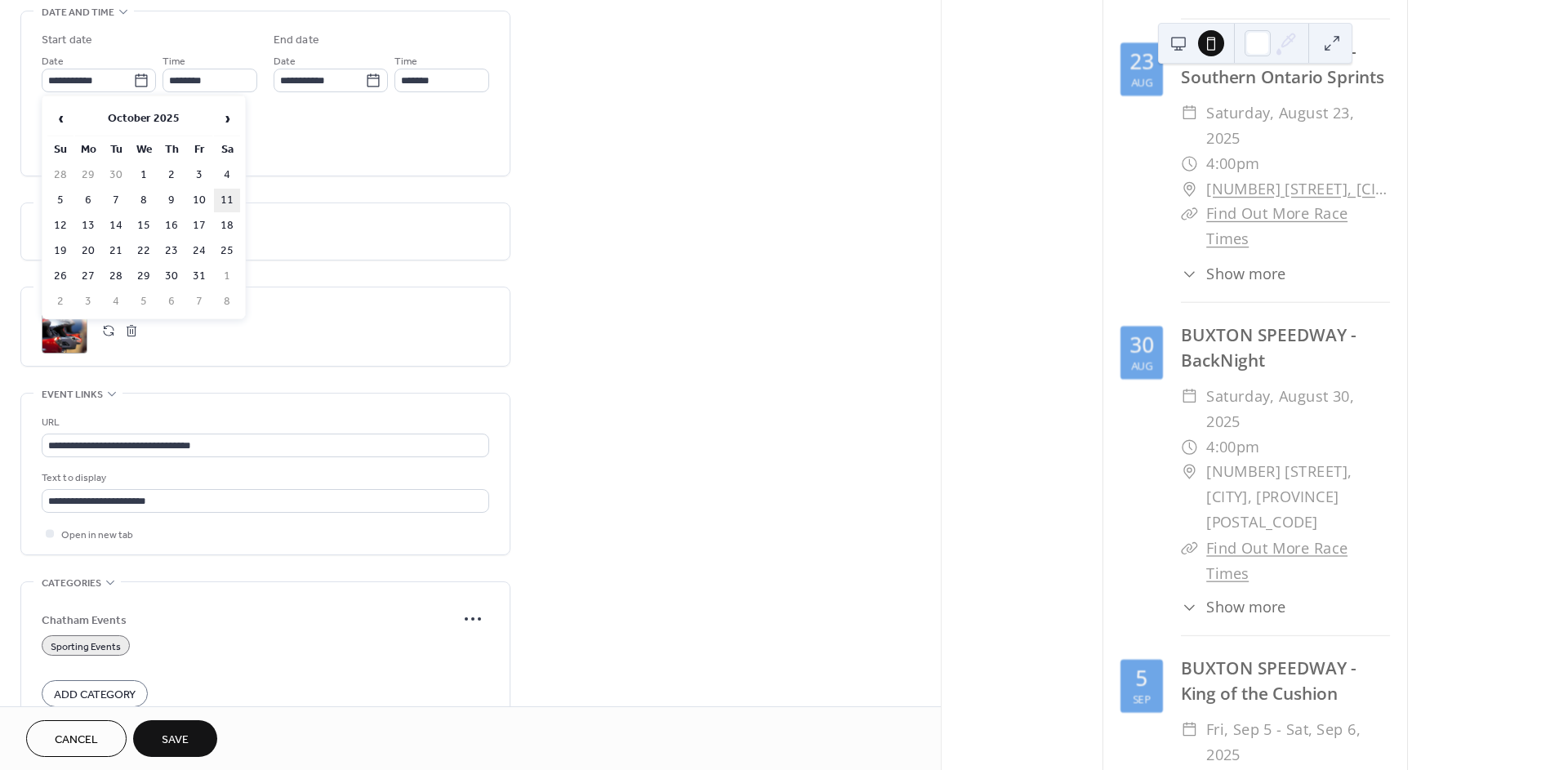 type on "**********" 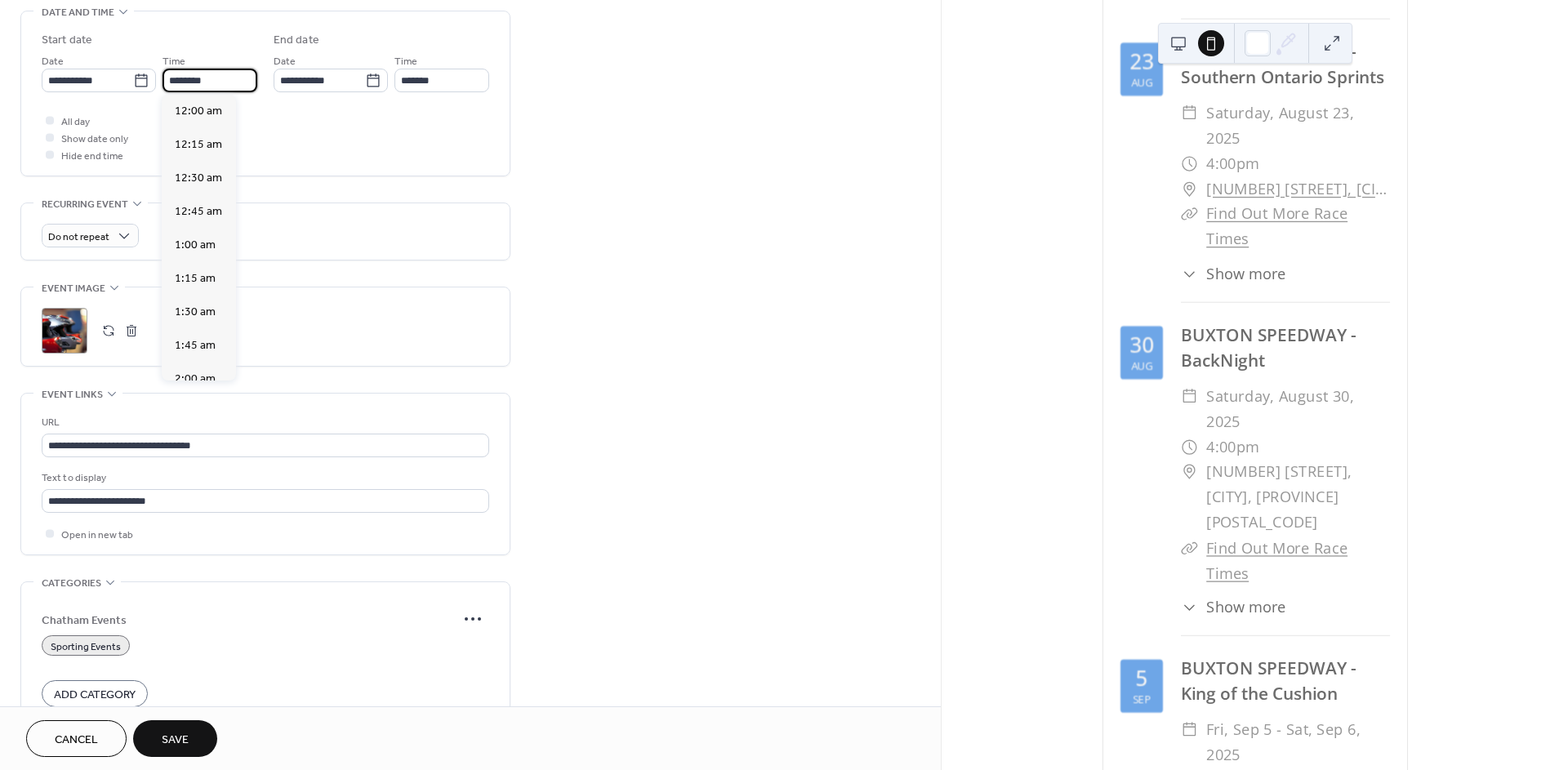 click on "********" at bounding box center (210, 80) 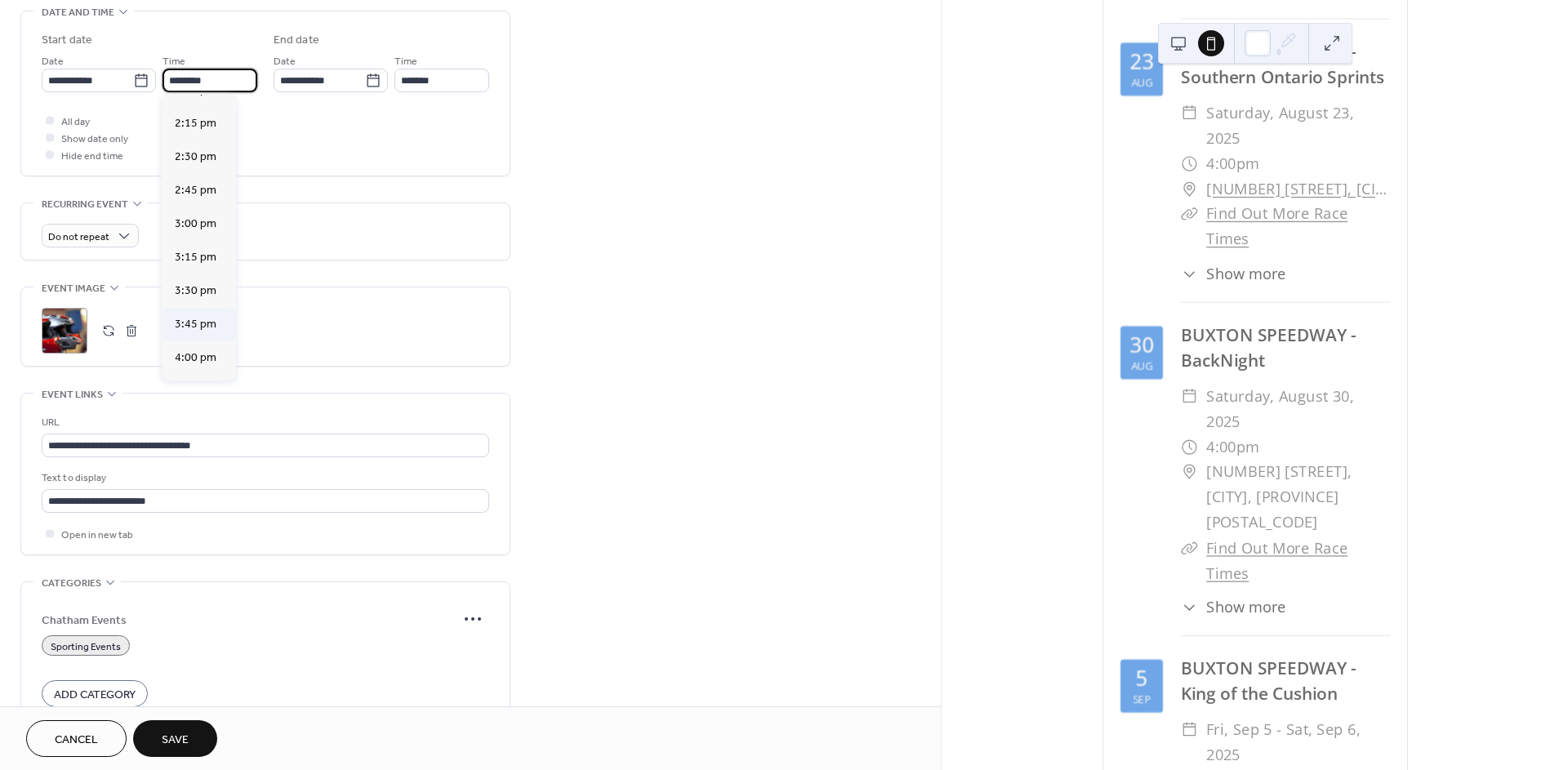 scroll, scrollTop: 1987, scrollLeft: 0, axis: vertical 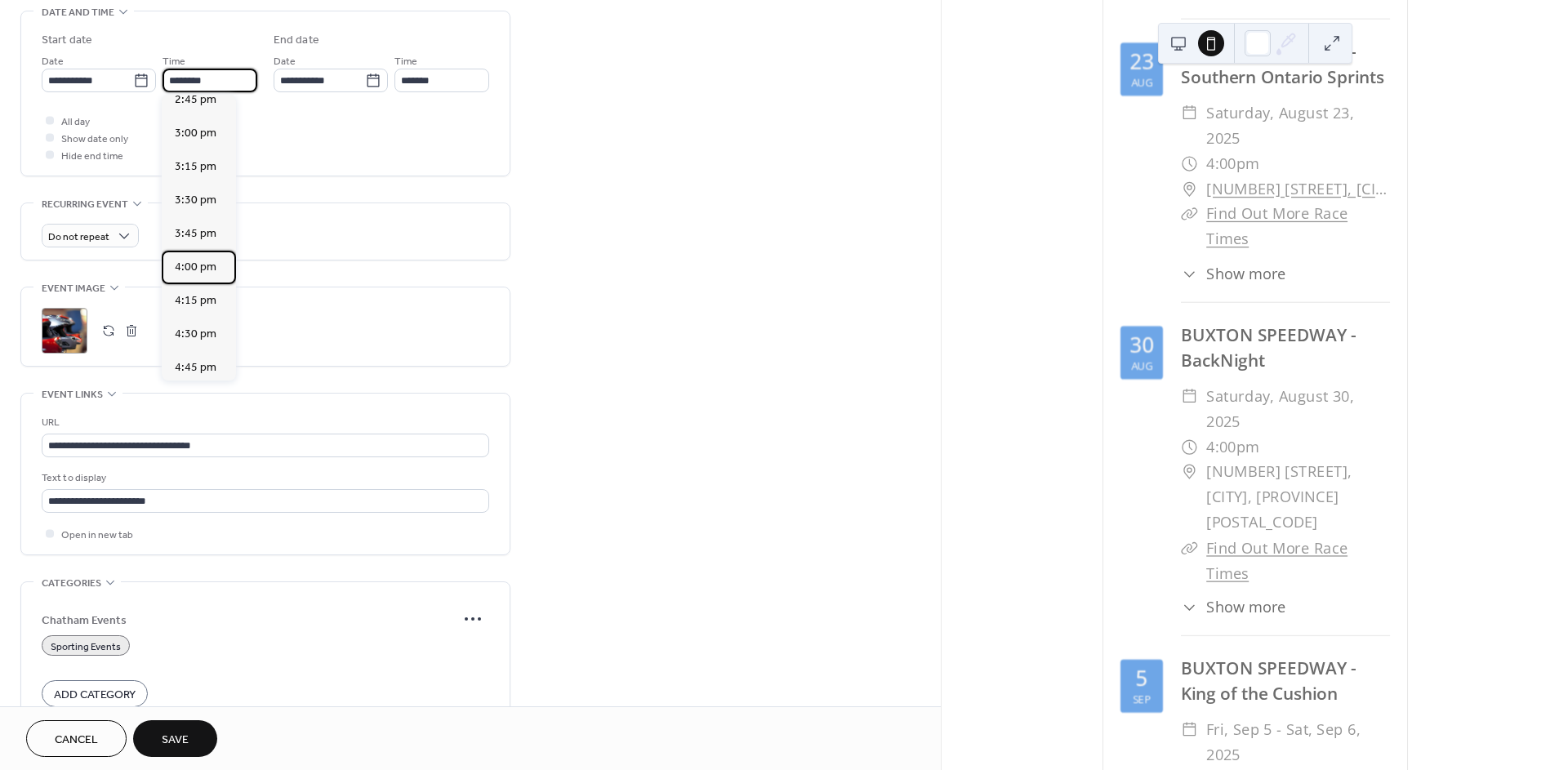 click on "4:00 pm" at bounding box center [195, 267] 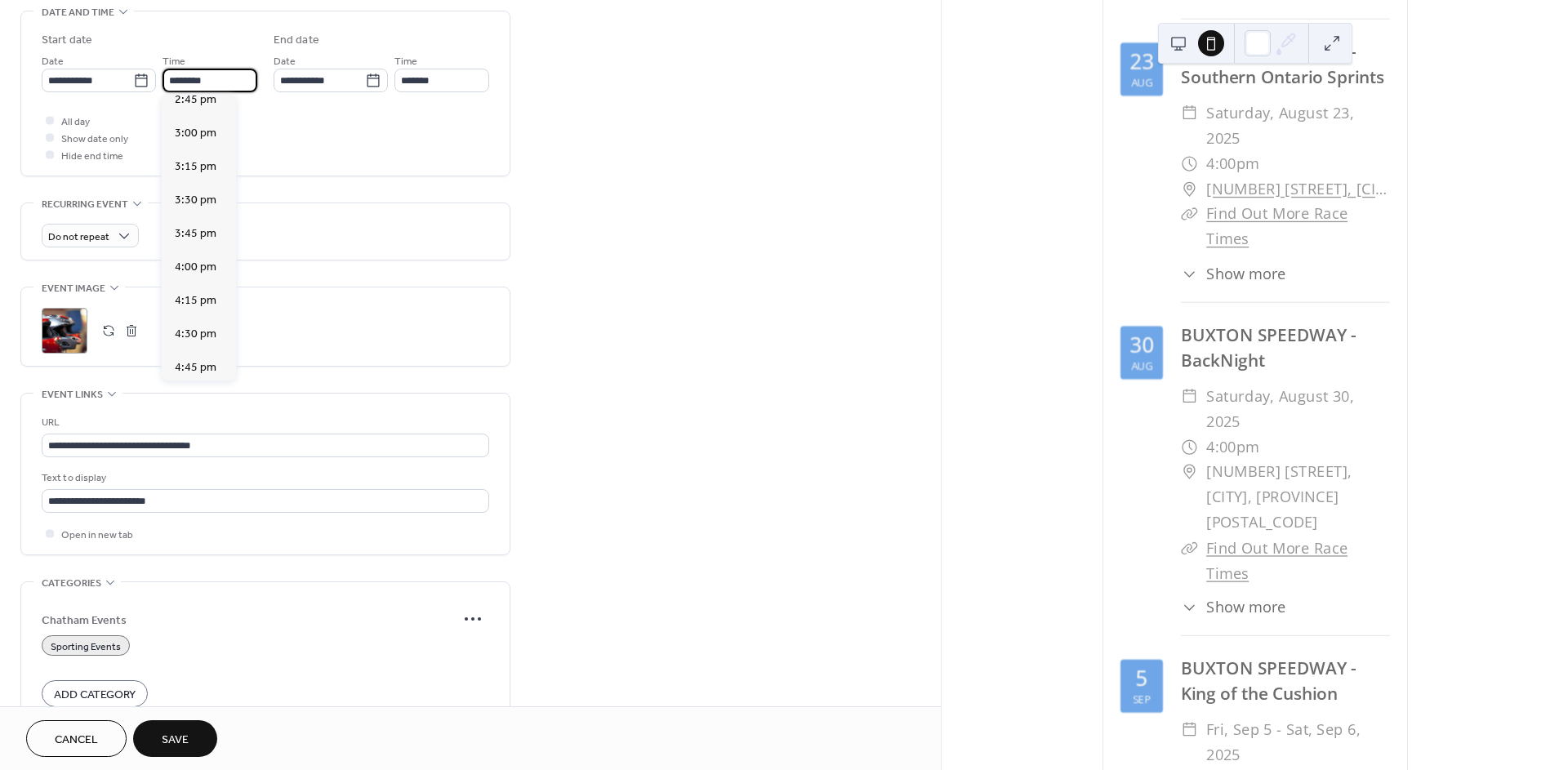 type on "*******" 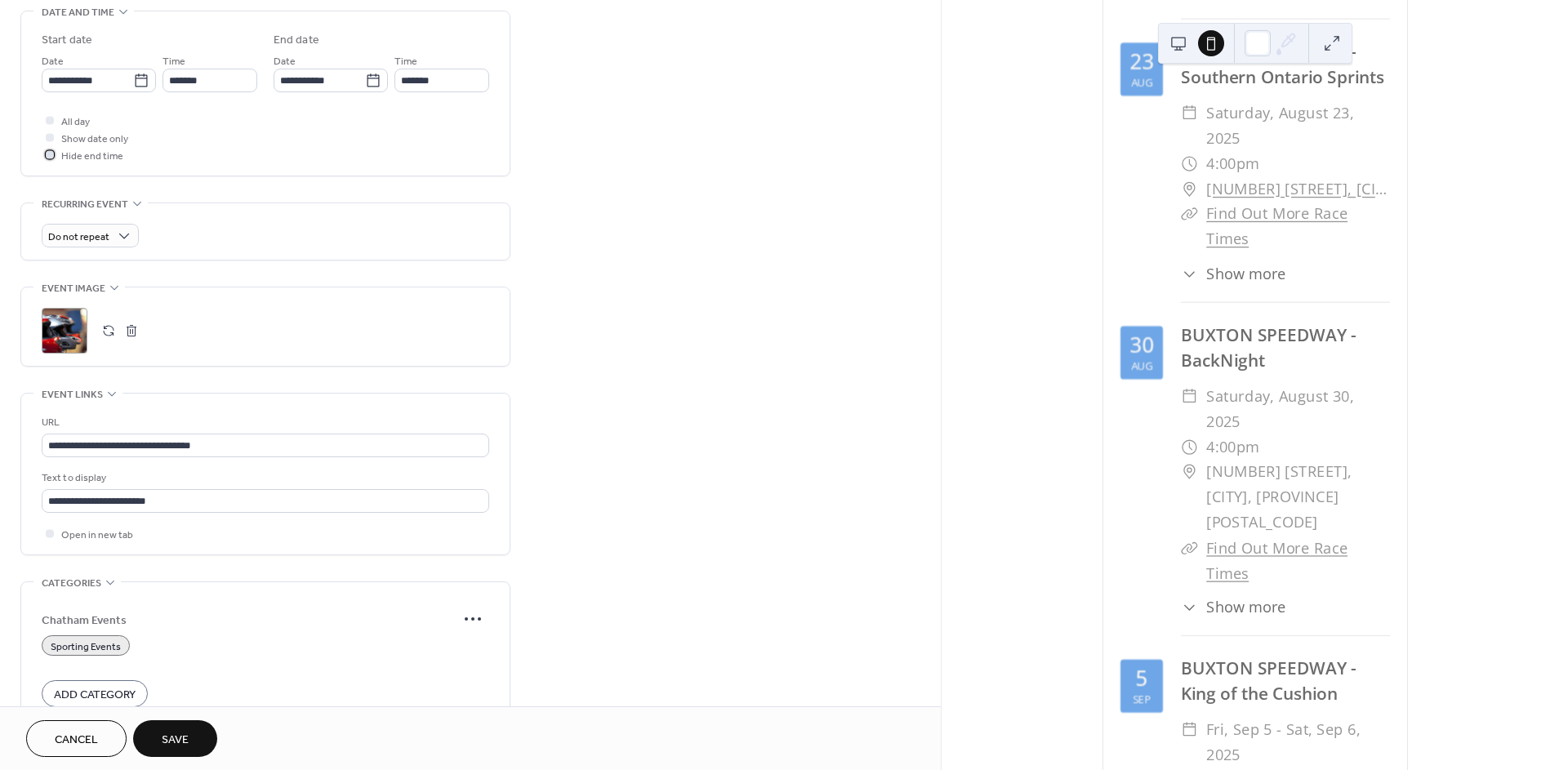 click on "Hide end time" at bounding box center [92, 156] 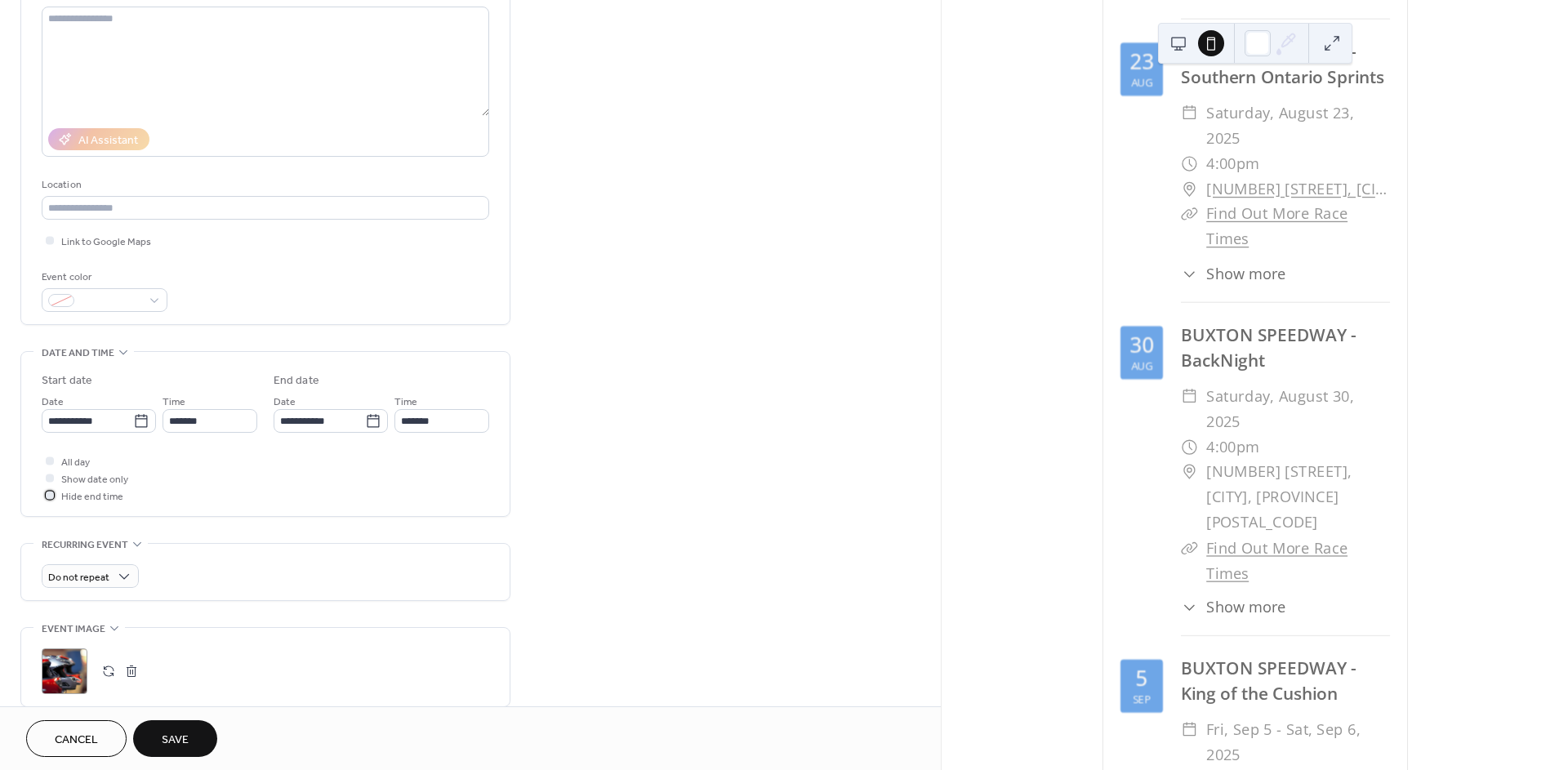 scroll, scrollTop: 158, scrollLeft: 0, axis: vertical 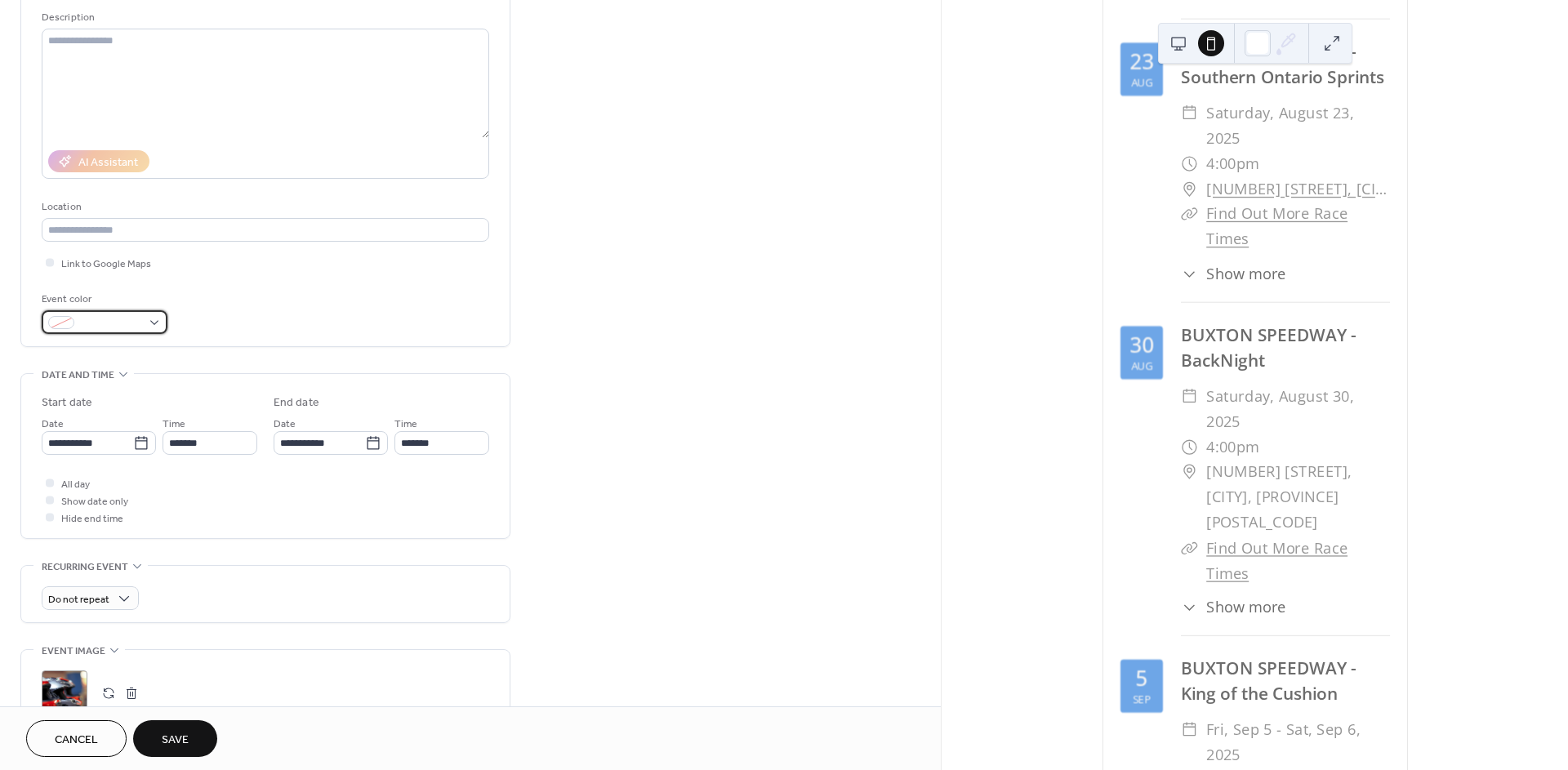 click at bounding box center [111, 323] 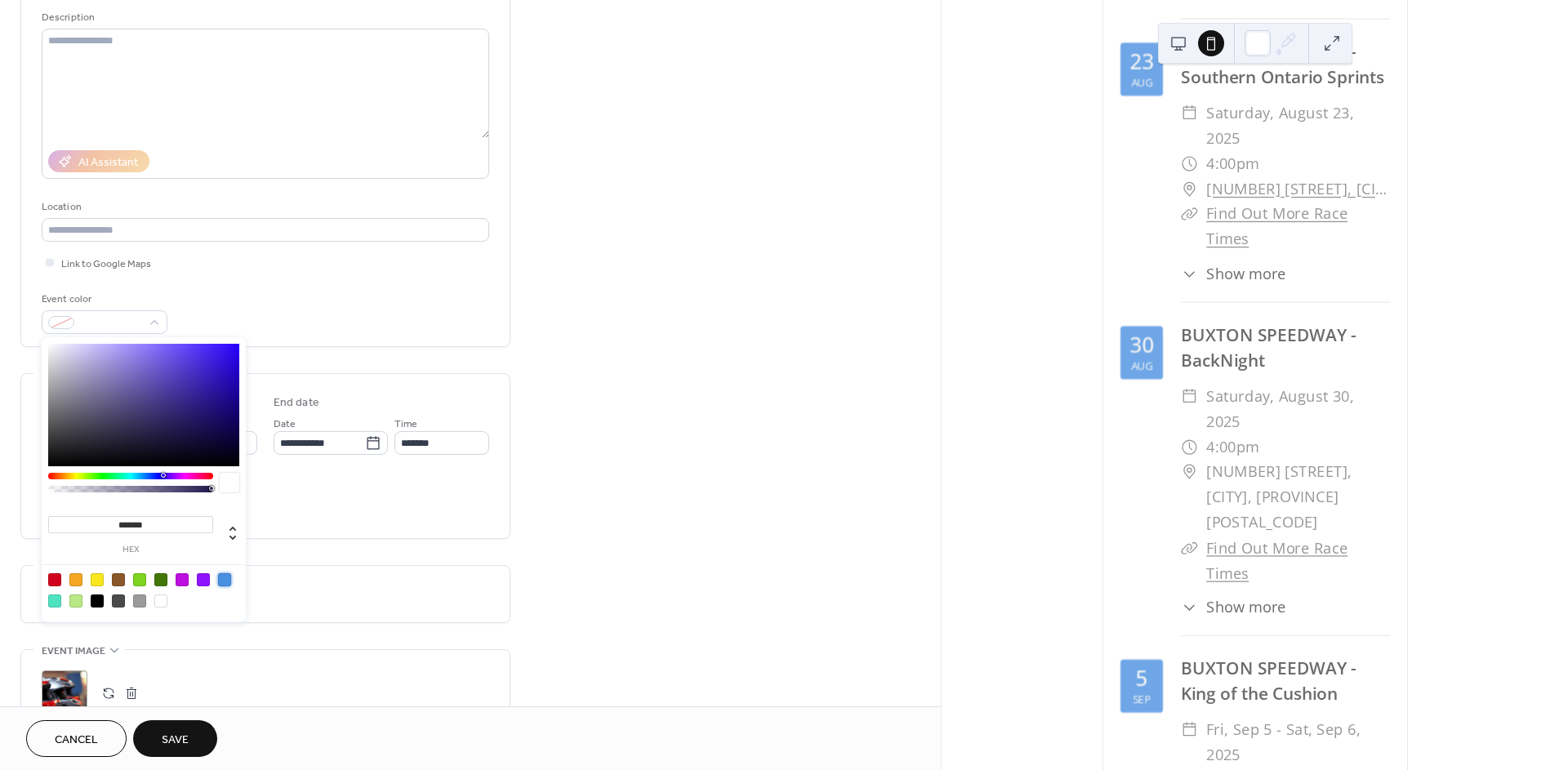 click at bounding box center [225, 580] 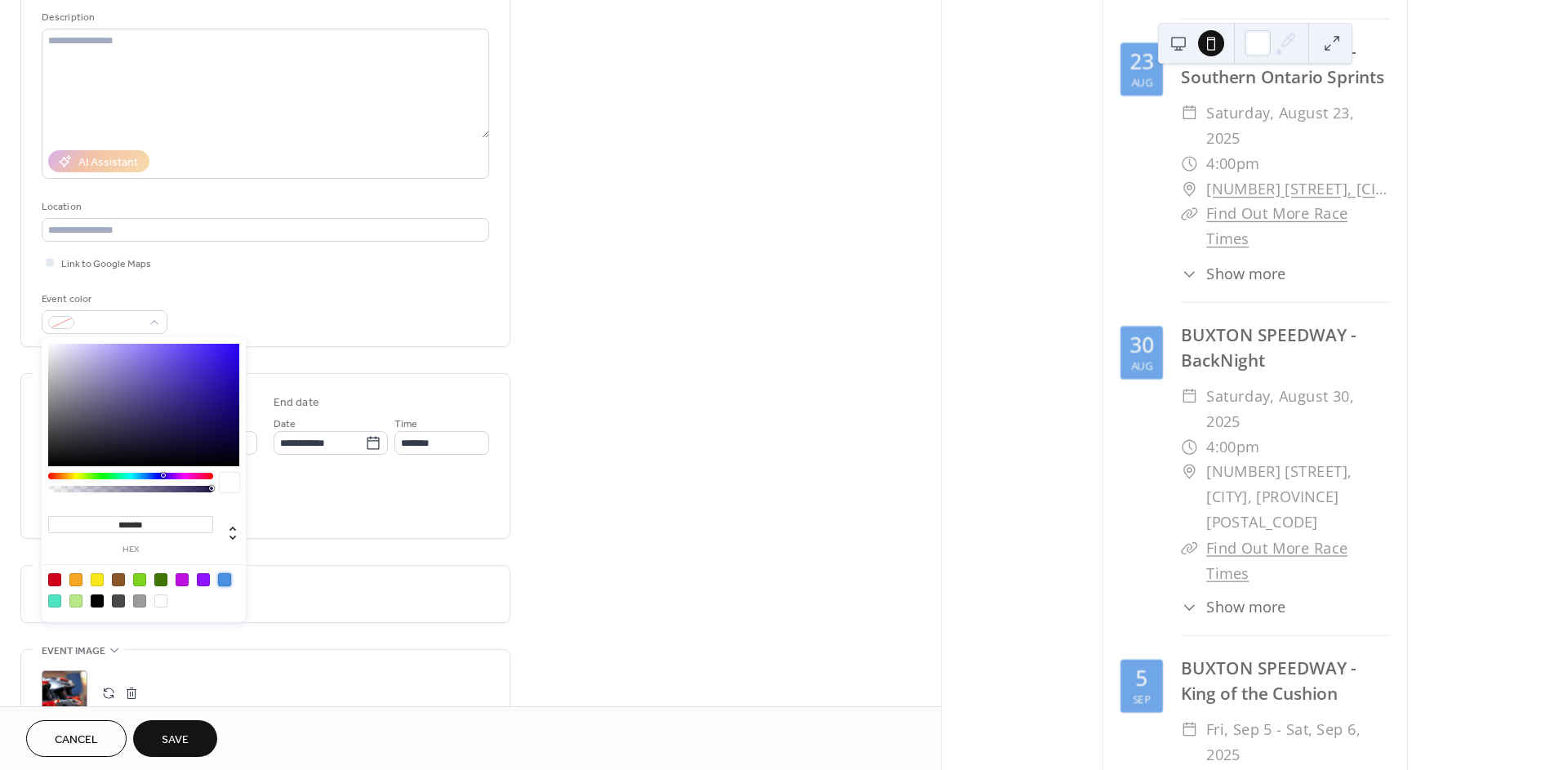 type on "*******" 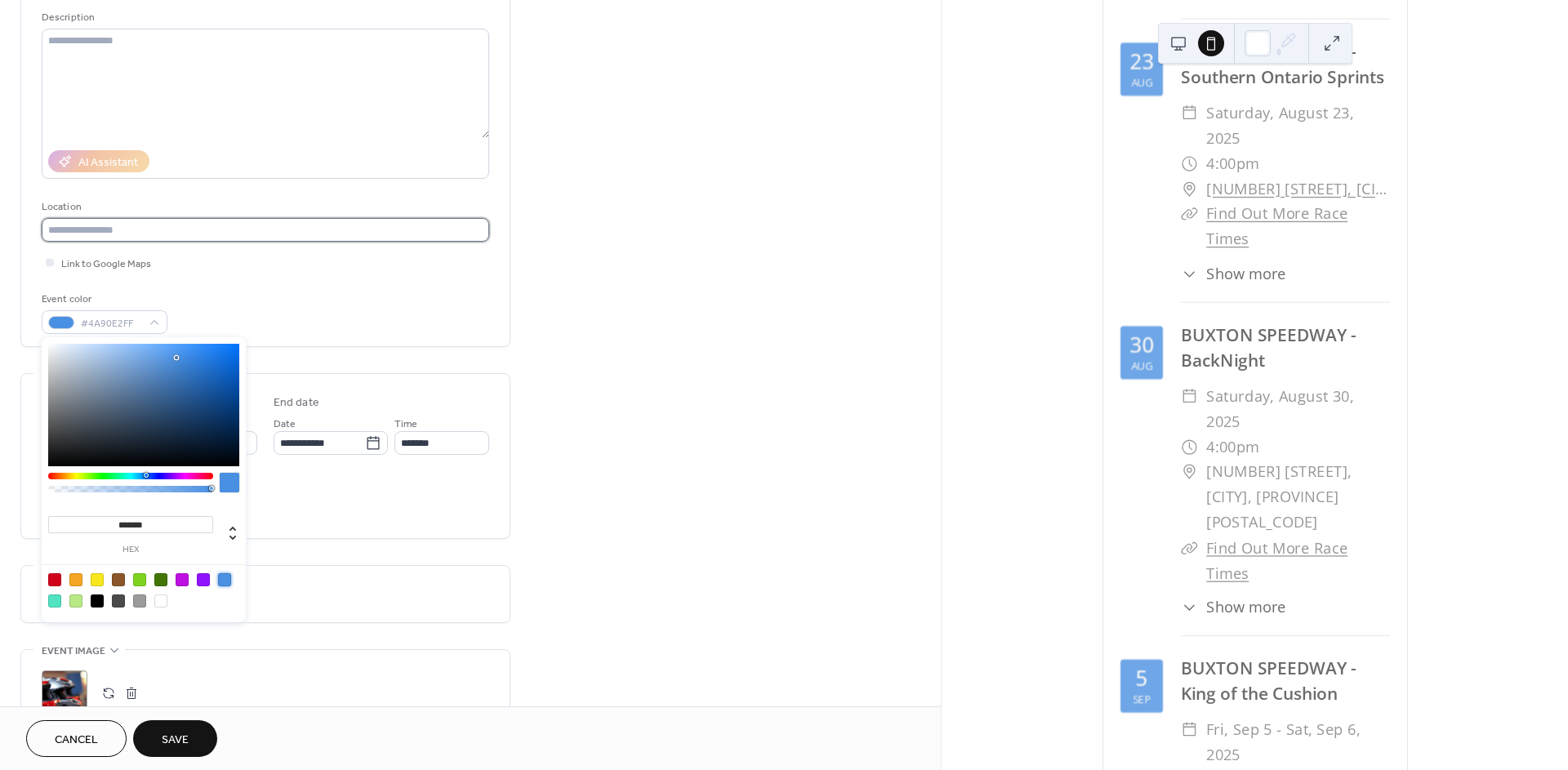 click at bounding box center (265, 229) 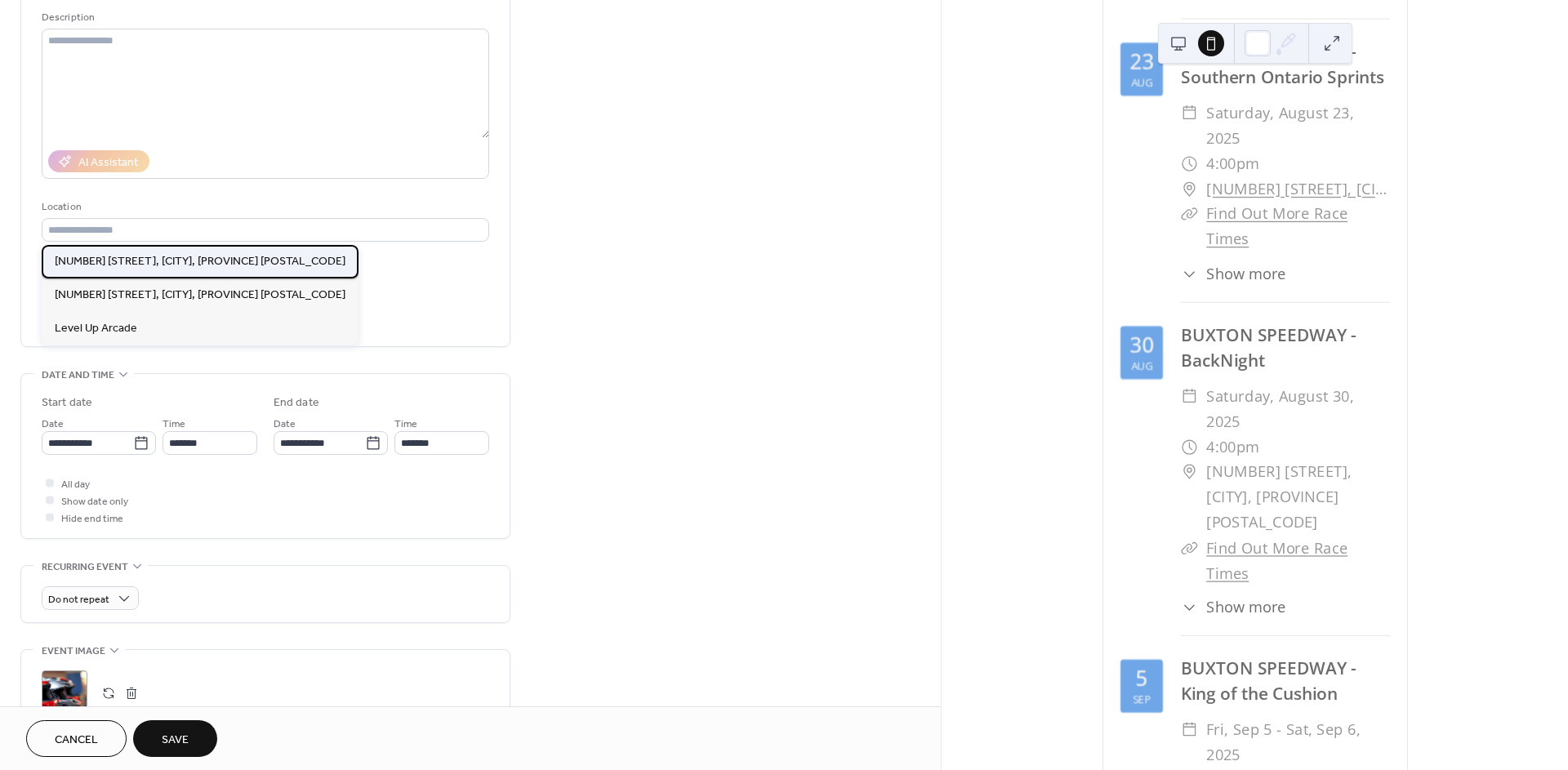 click on "[NUMBER] [STREET], [CITY], [PROVINCE] [POSTAL_CODE]" at bounding box center (200, 260) 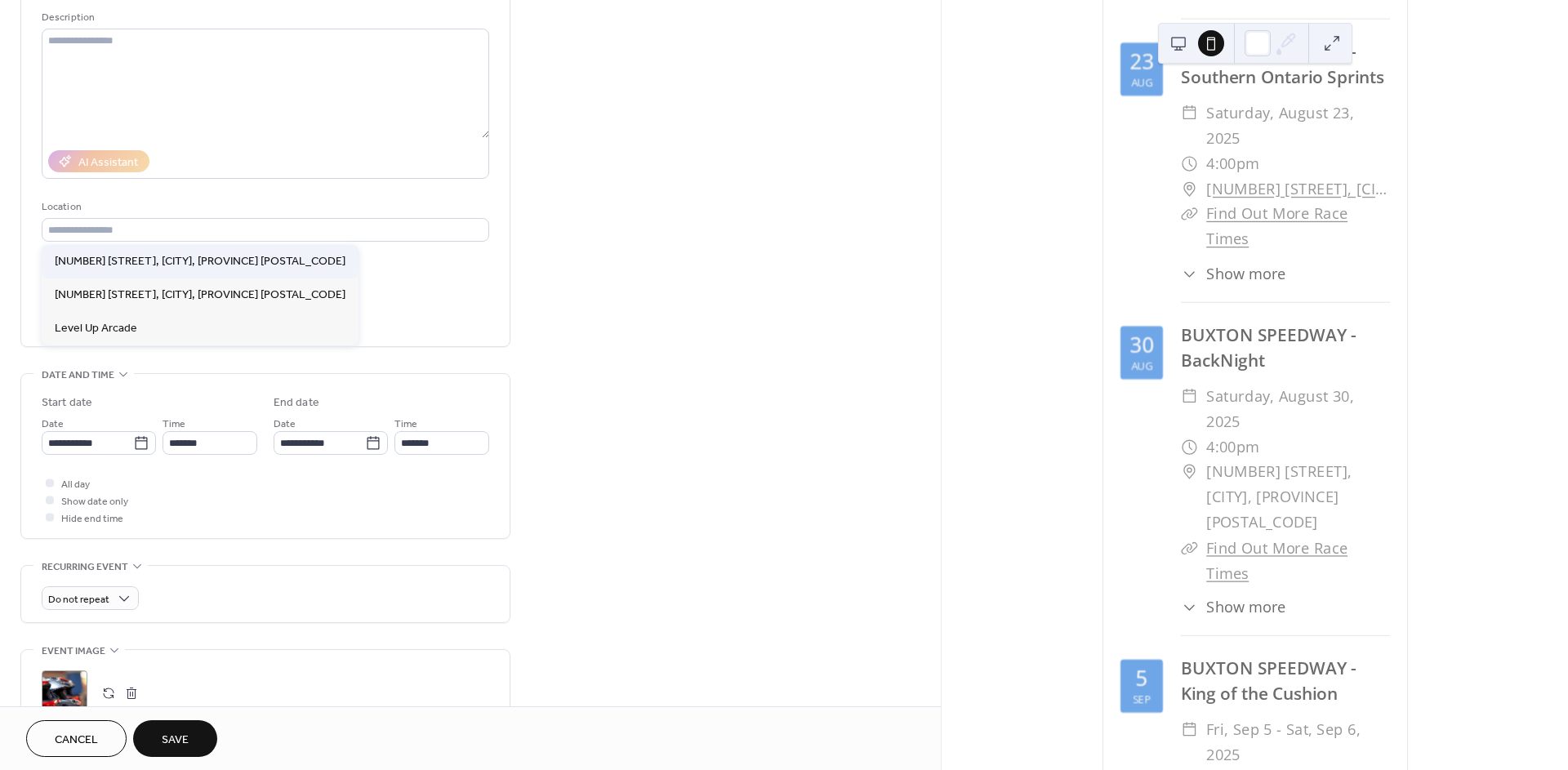 type on "**********" 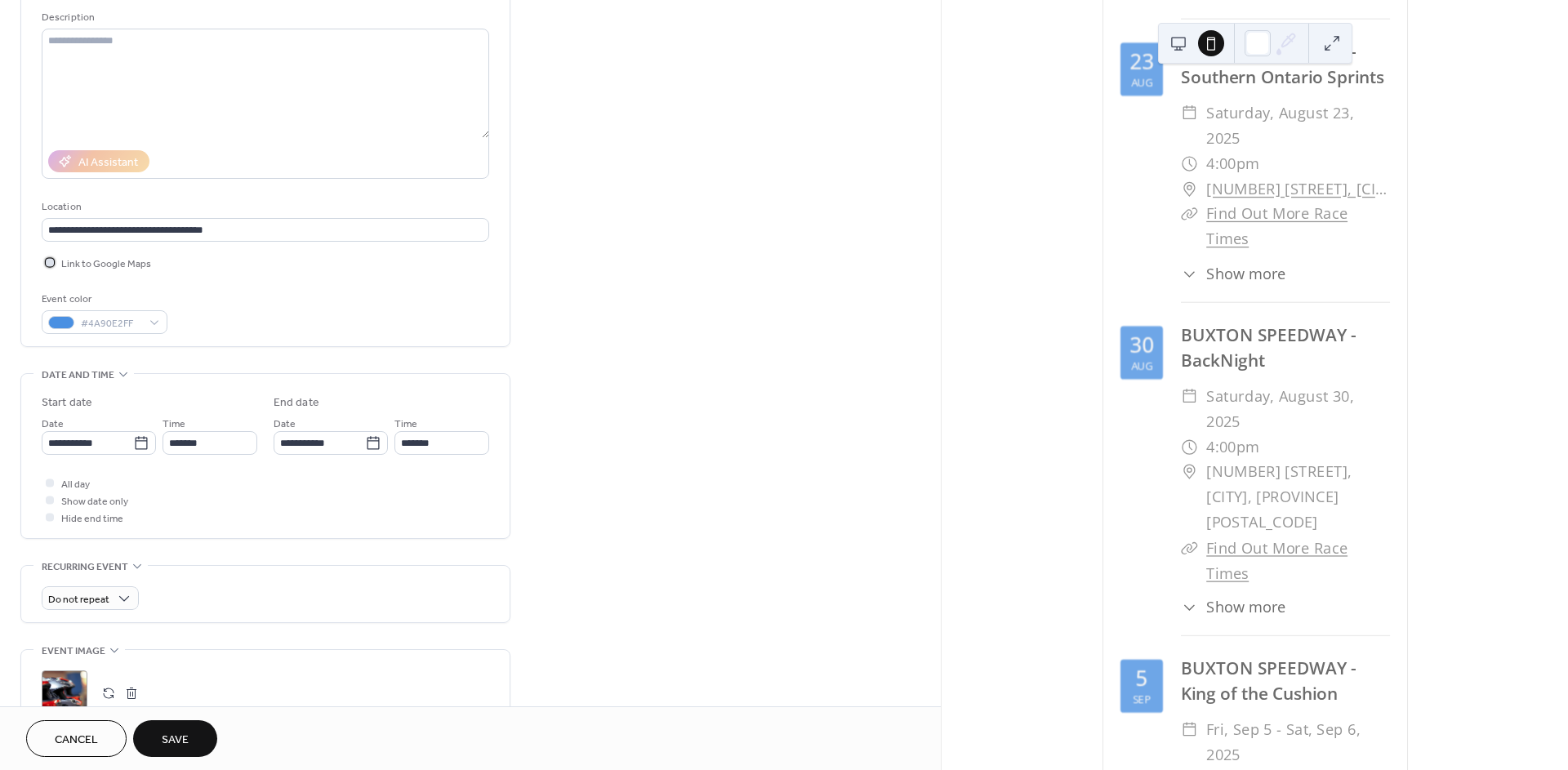 click on "Link to Google Maps" at bounding box center (106, 264) 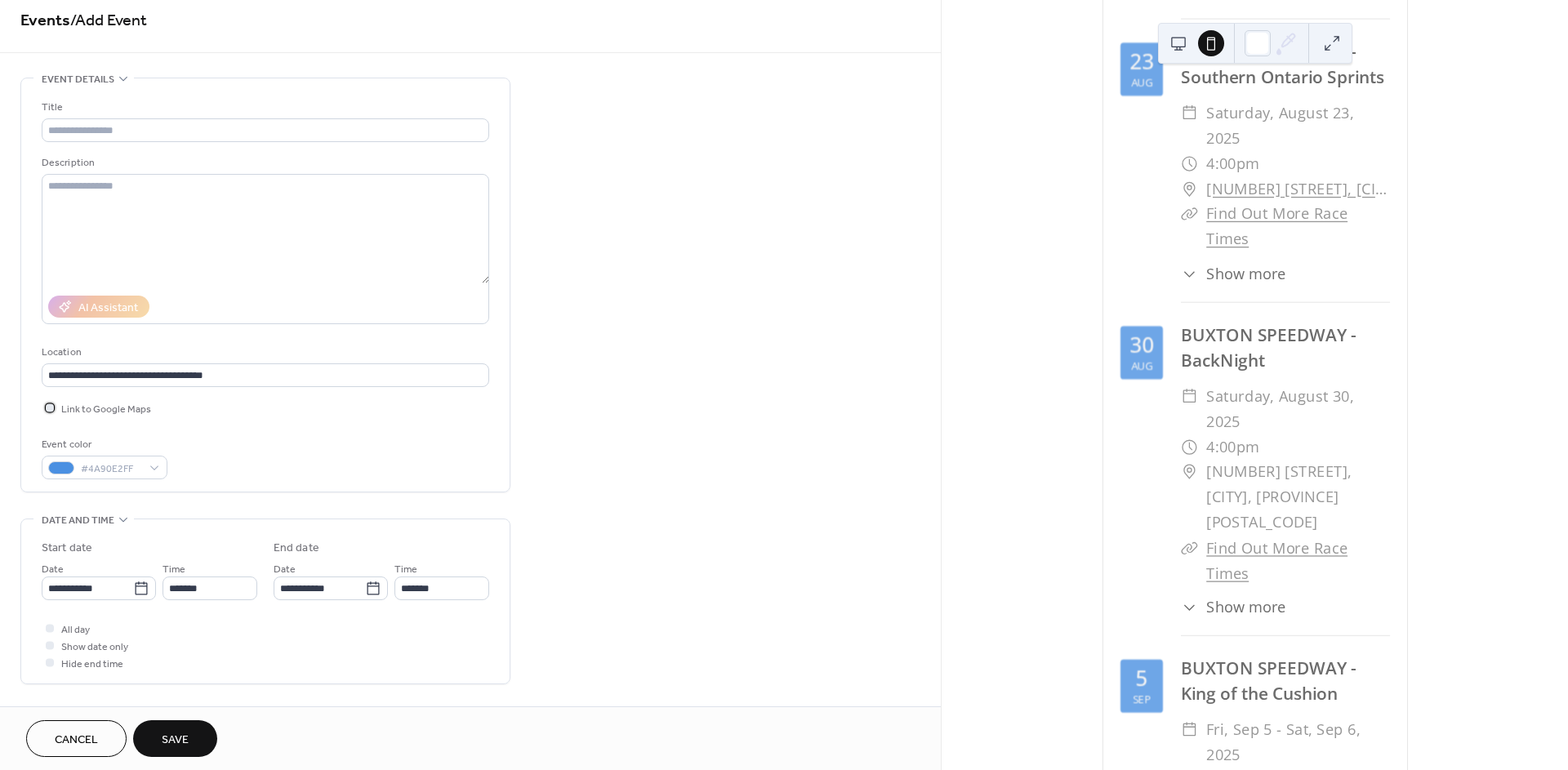 scroll, scrollTop: 0, scrollLeft: 0, axis: both 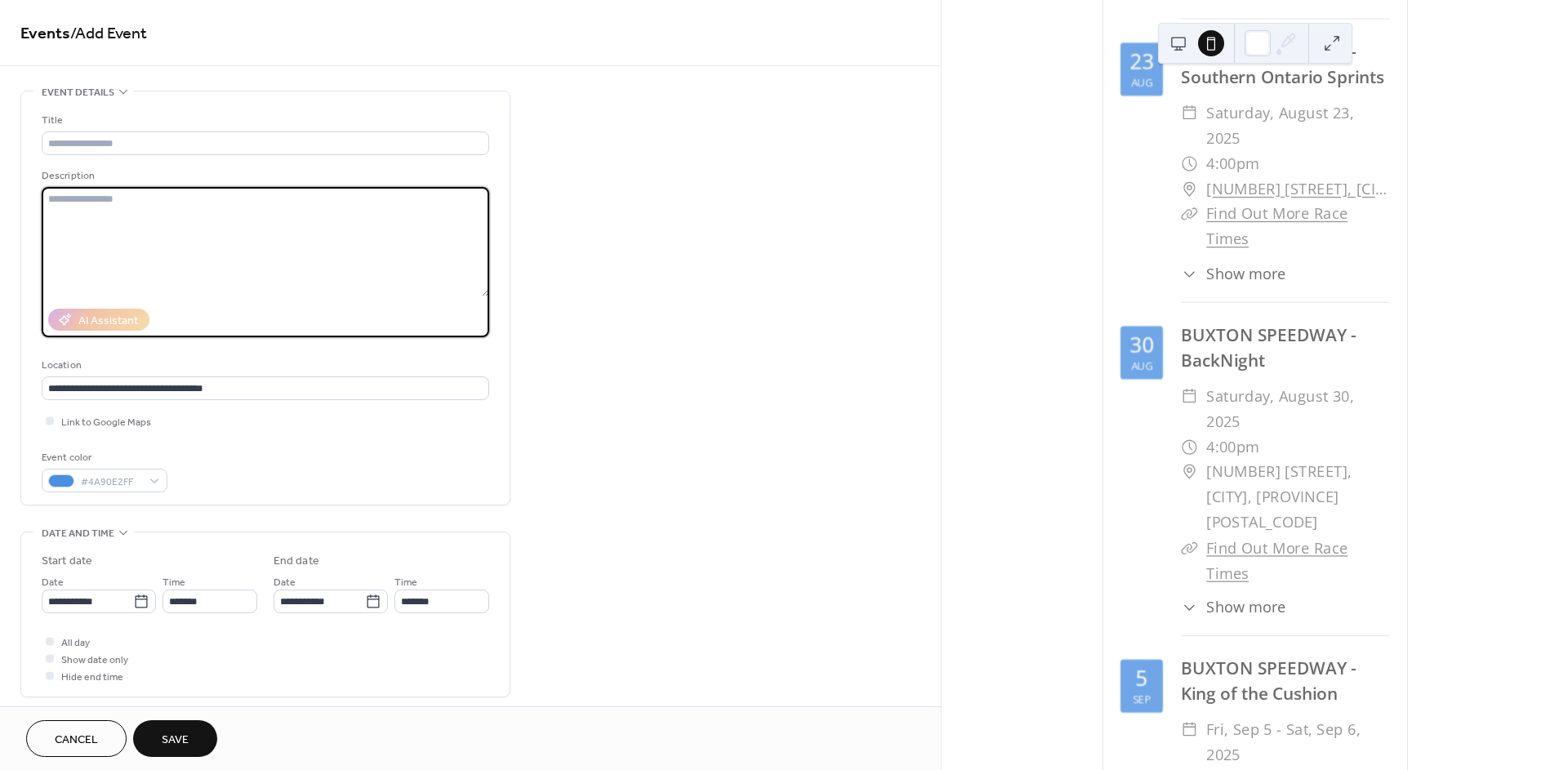 click at bounding box center [265, 242] 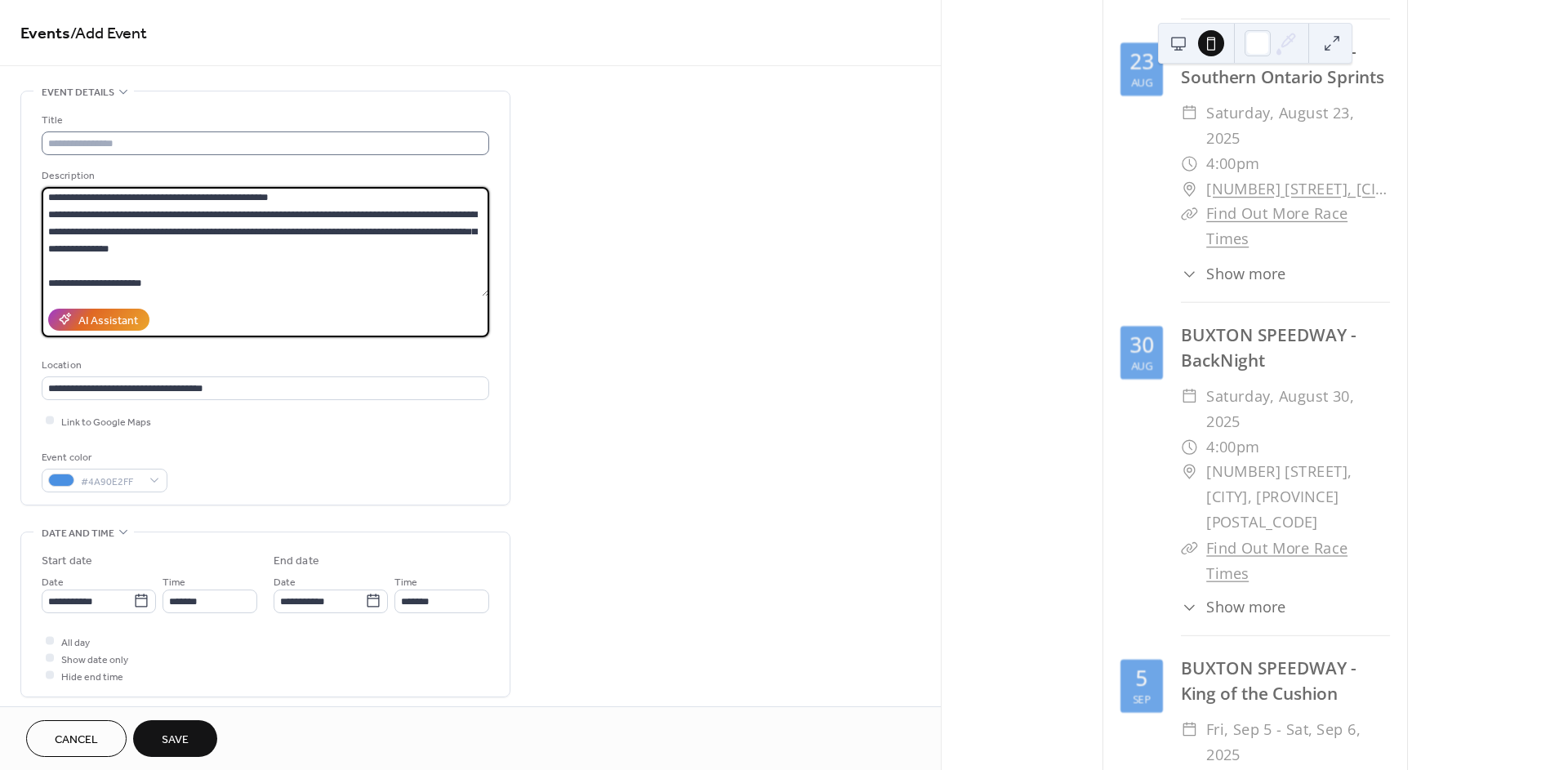 scroll, scrollTop: 0, scrollLeft: 0, axis: both 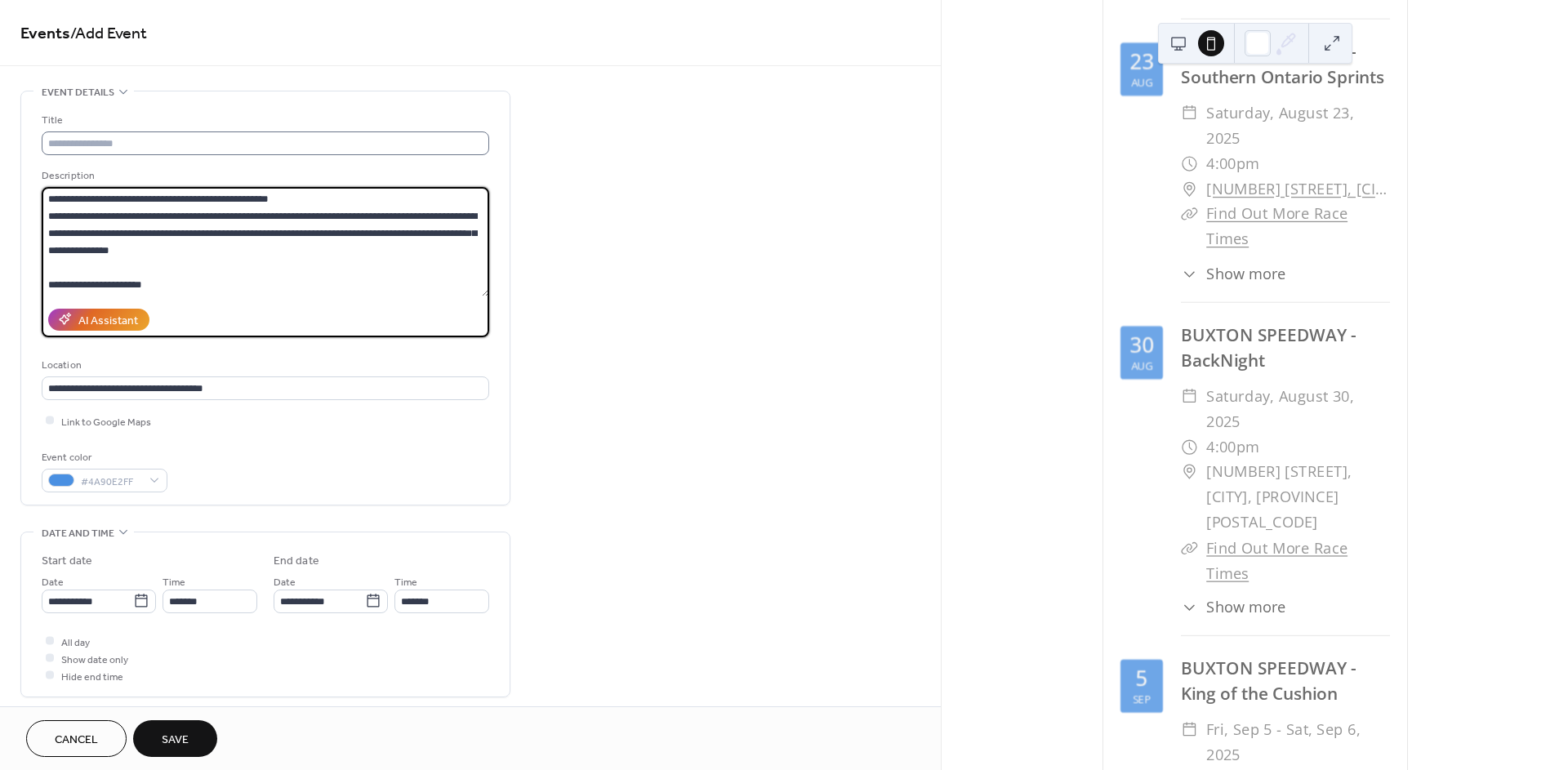 type on "**********" 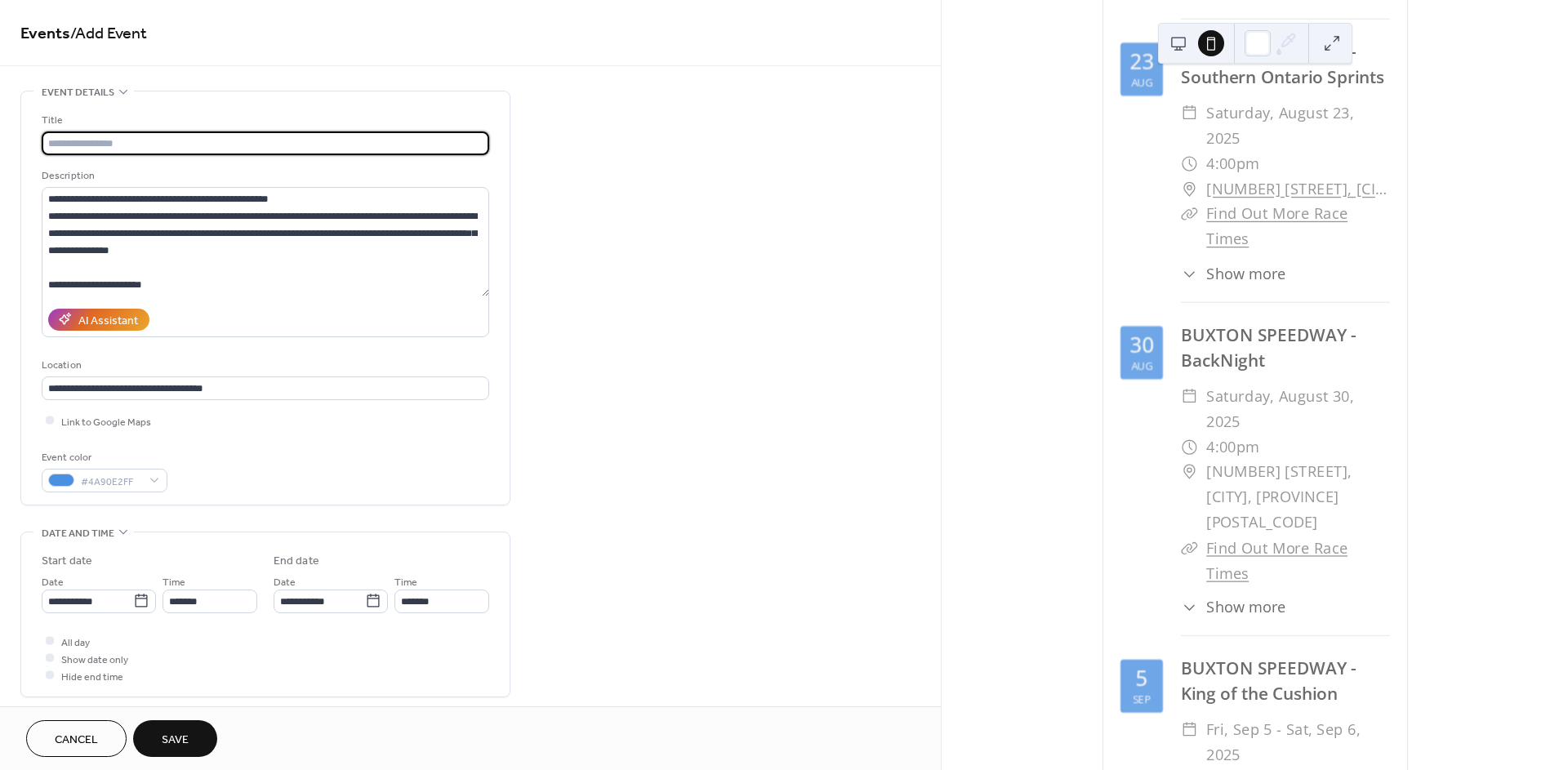 click at bounding box center [265, 143] 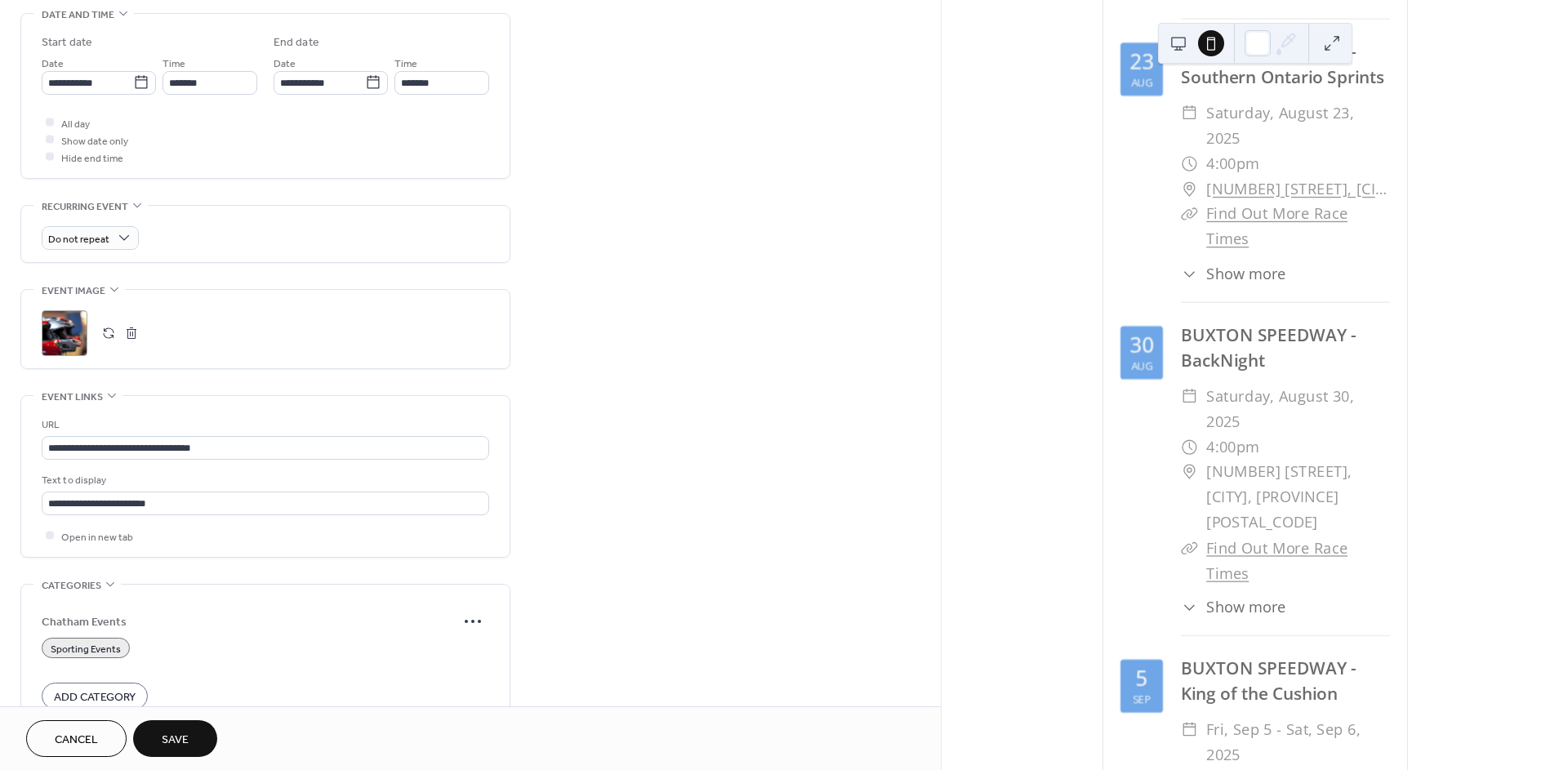 scroll, scrollTop: 612, scrollLeft: 0, axis: vertical 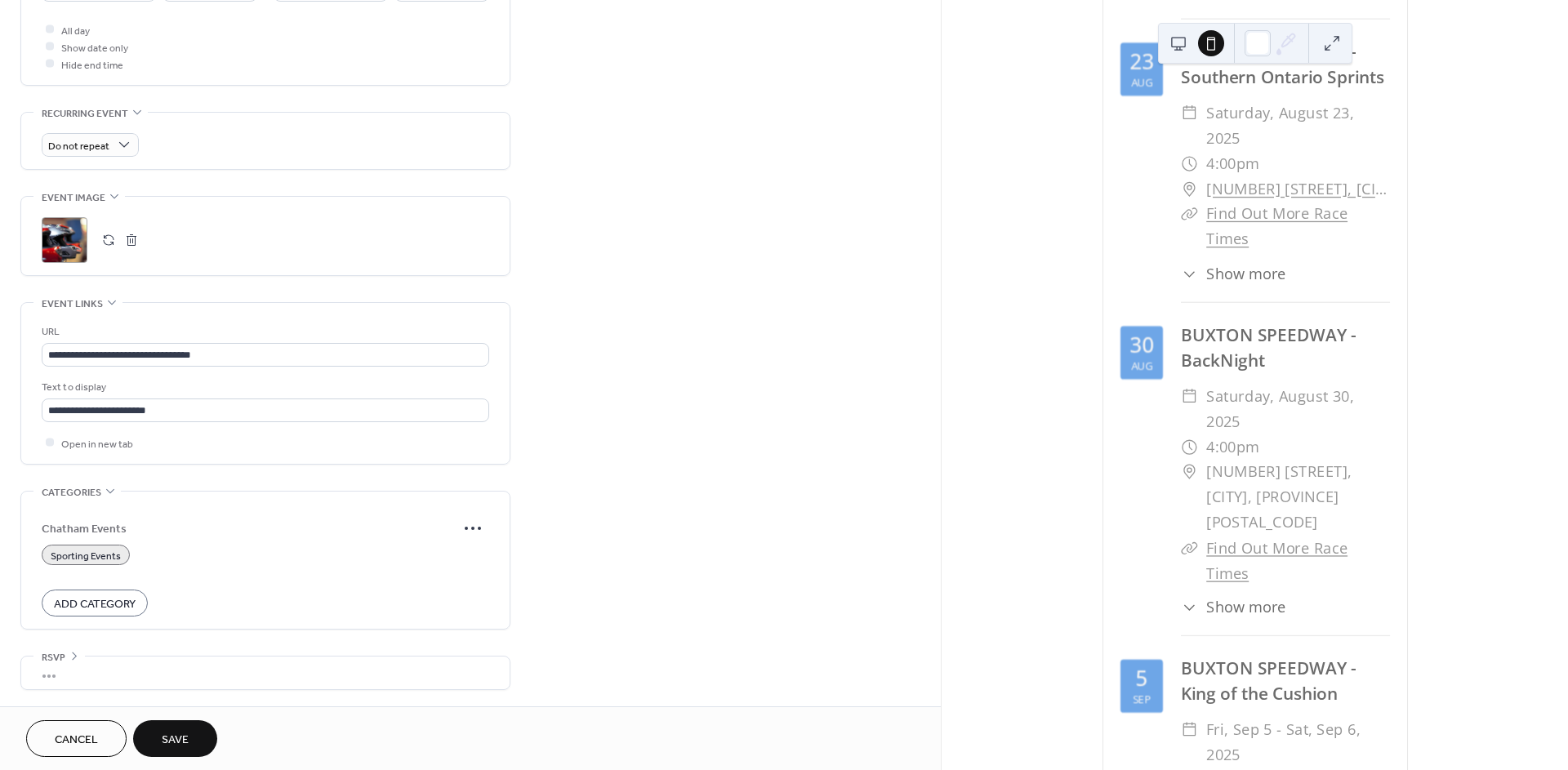 type on "**********" 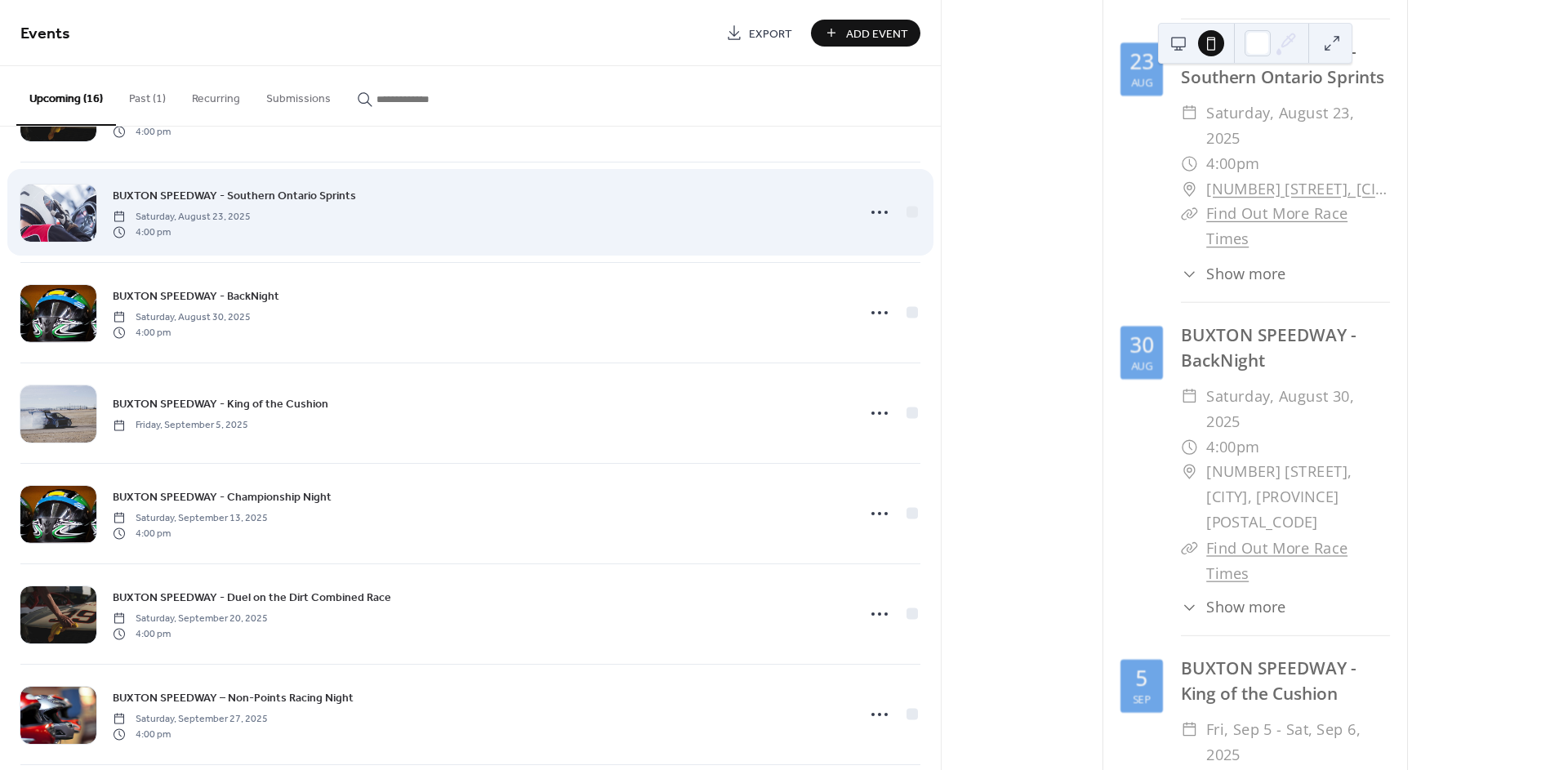 scroll, scrollTop: 1013, scrollLeft: 0, axis: vertical 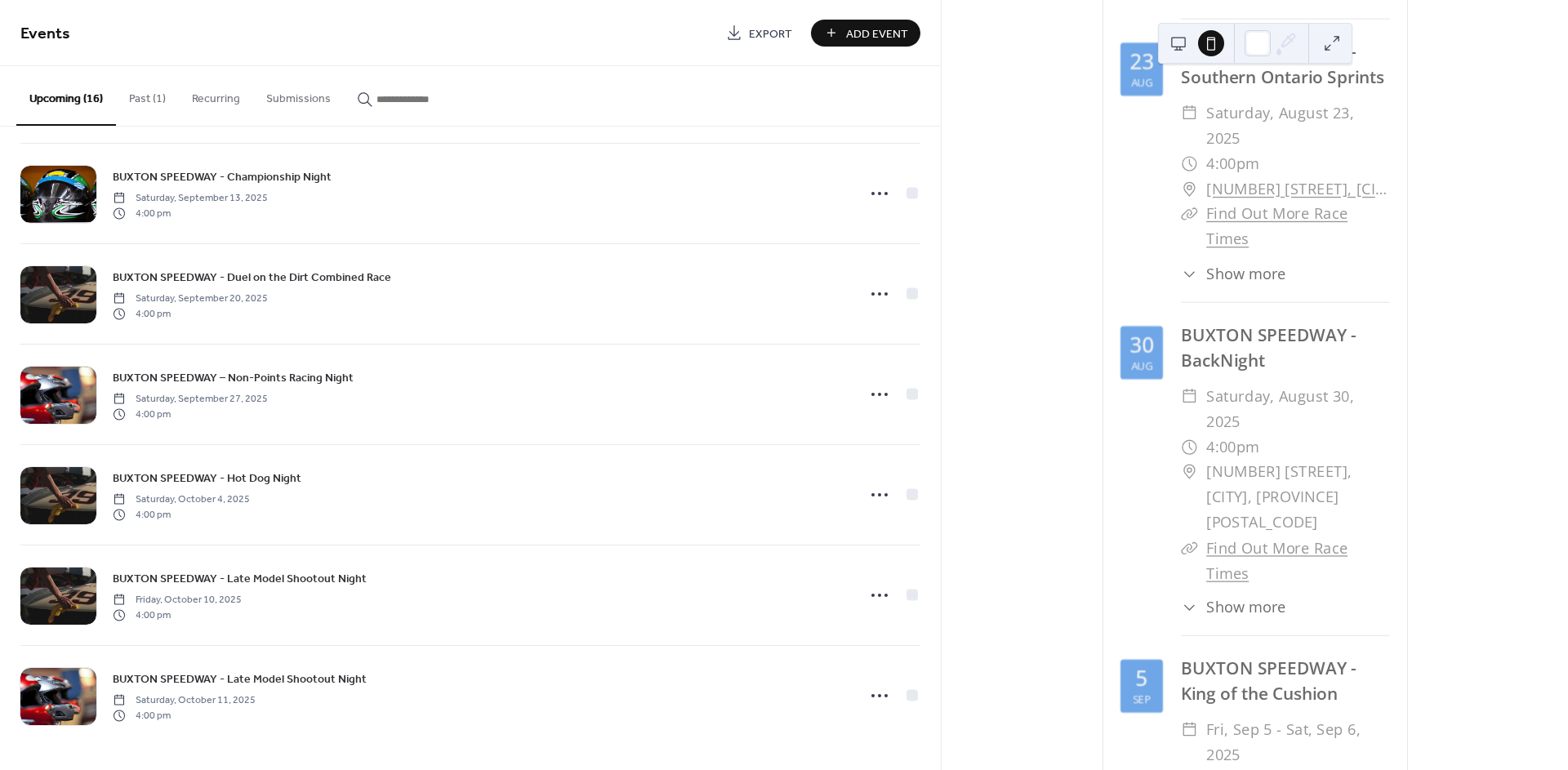 click on "Add Event" at bounding box center (877, 33) 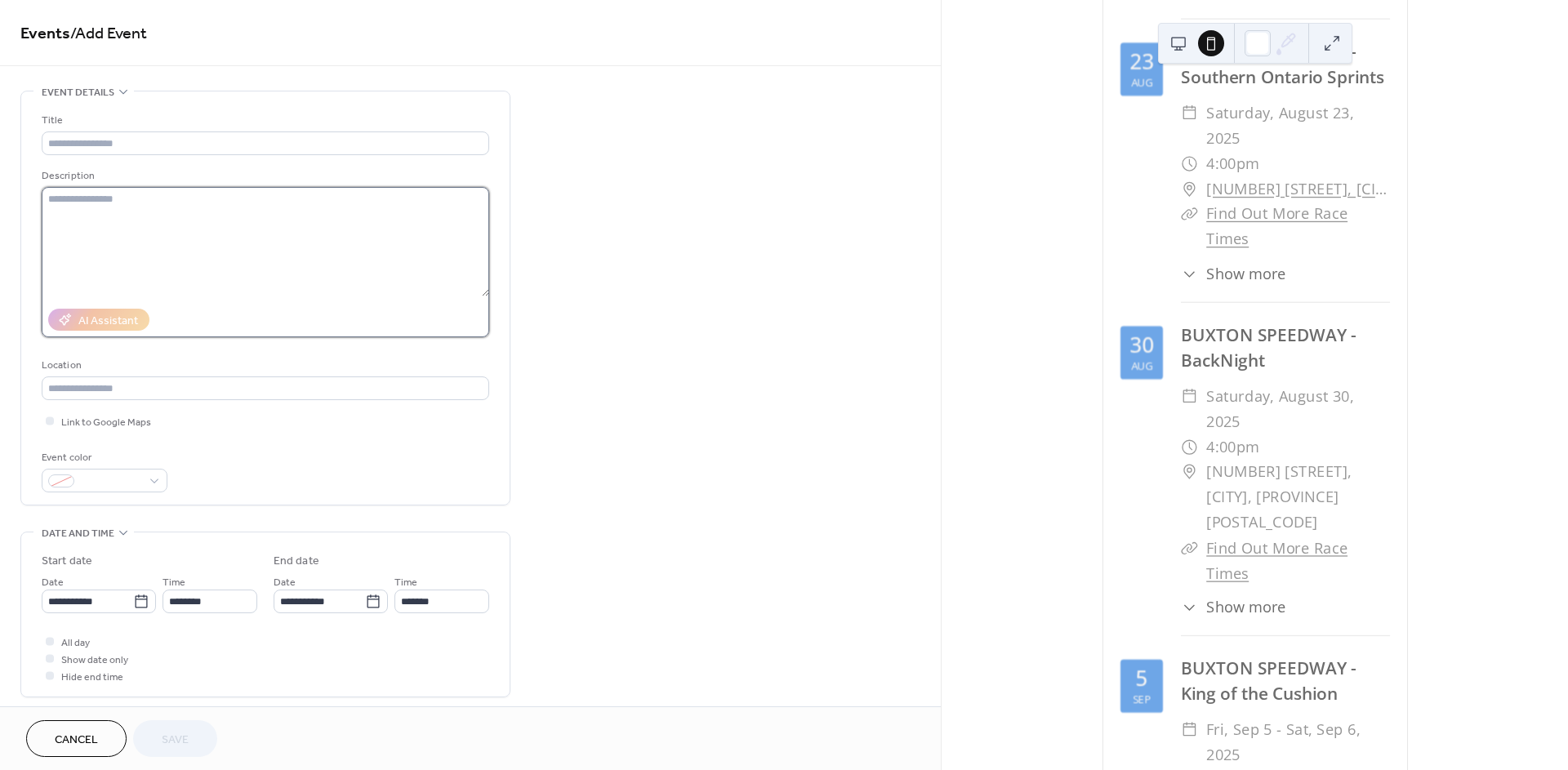 click at bounding box center (265, 242) 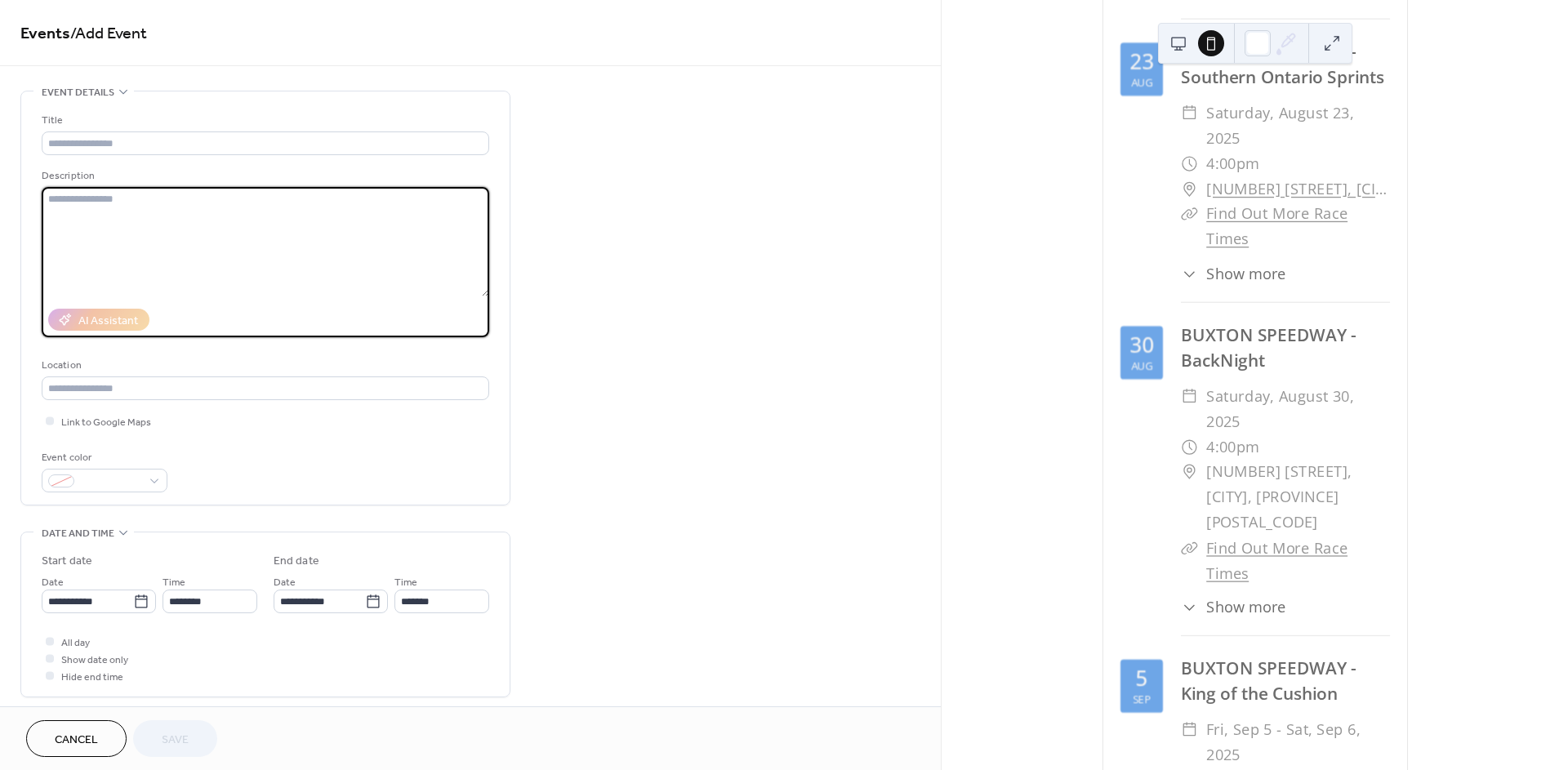 paste on "**********" 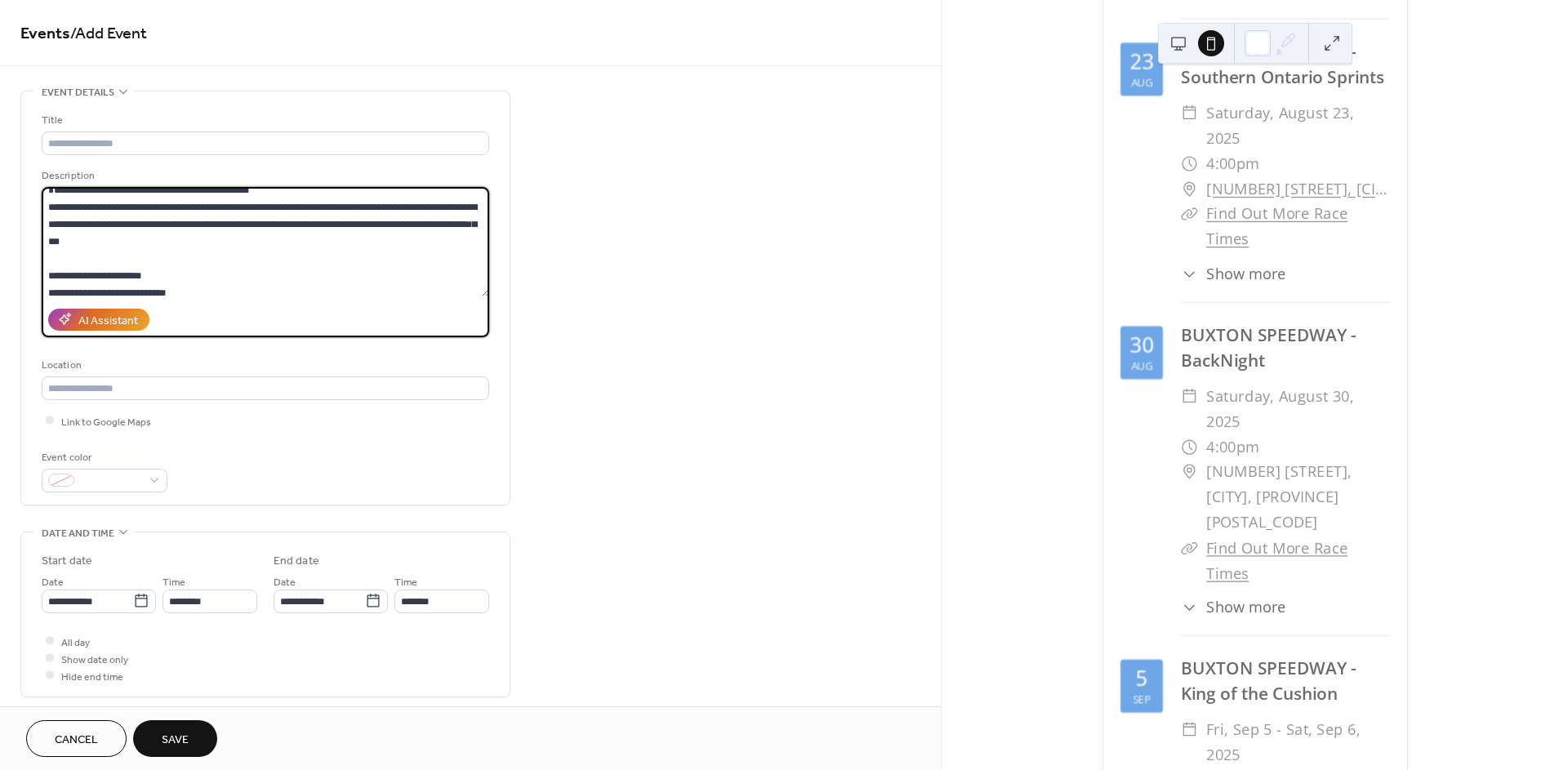 scroll, scrollTop: 0, scrollLeft: 0, axis: both 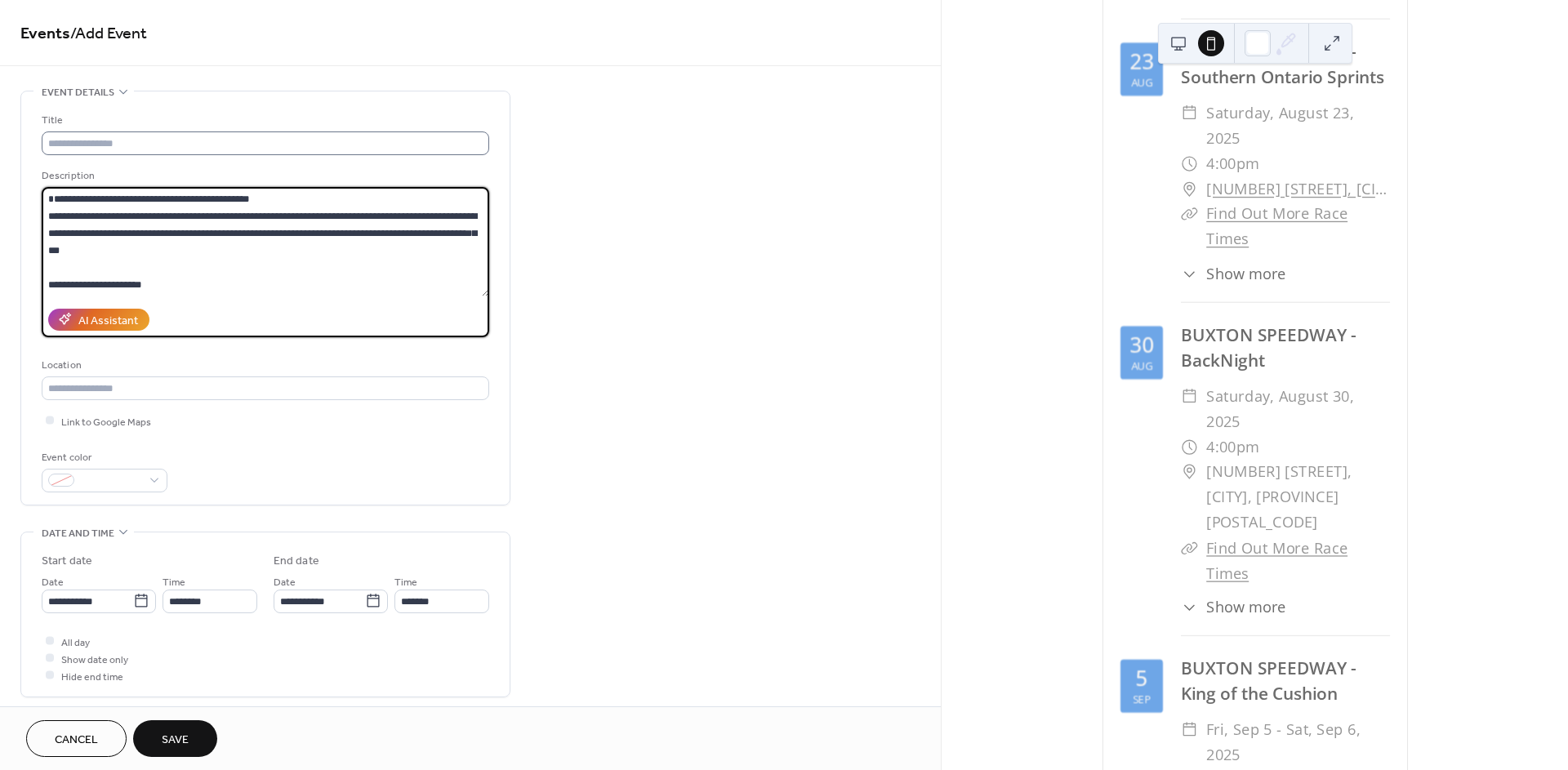 type on "**********" 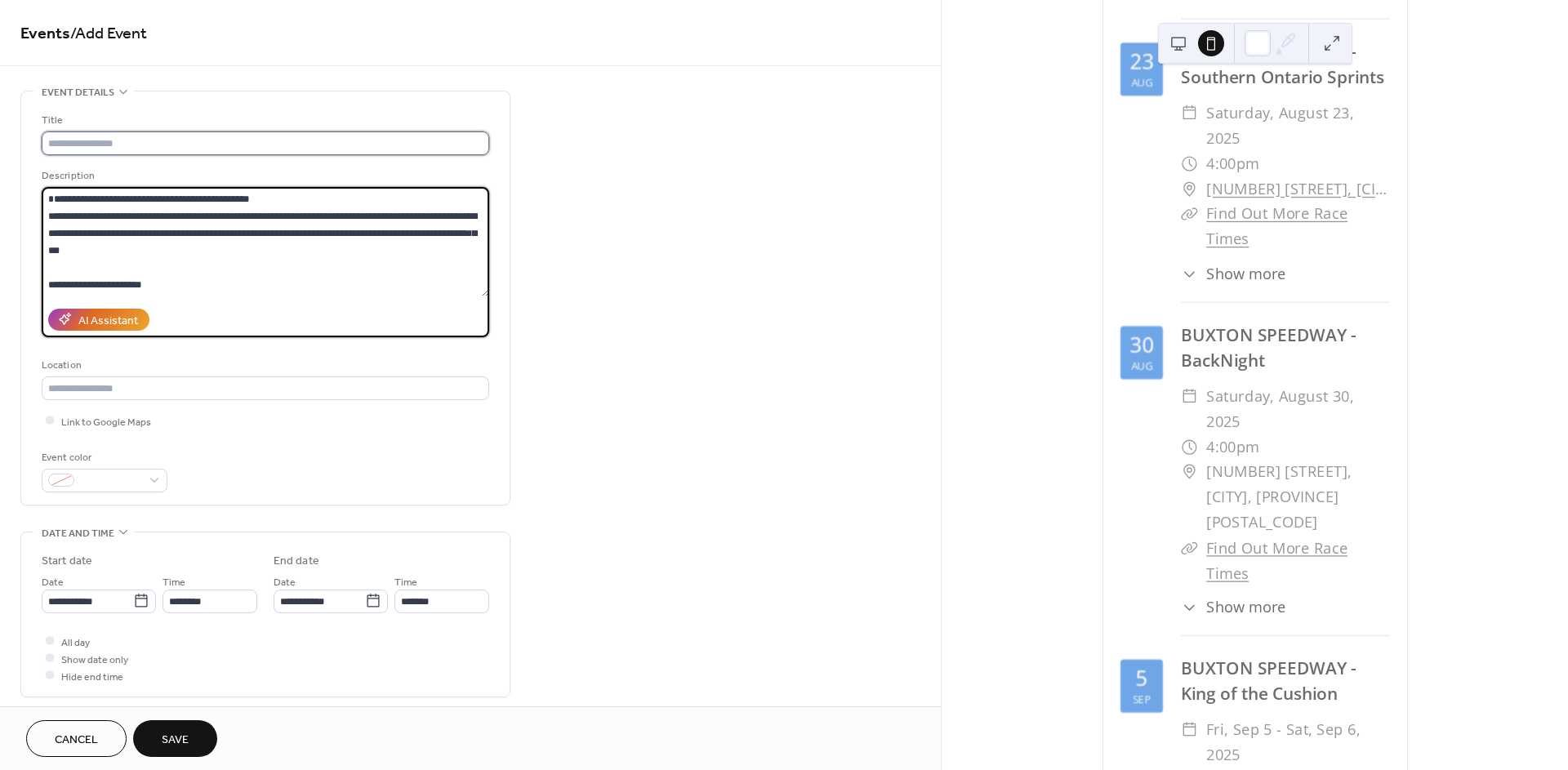 click at bounding box center (265, 143) 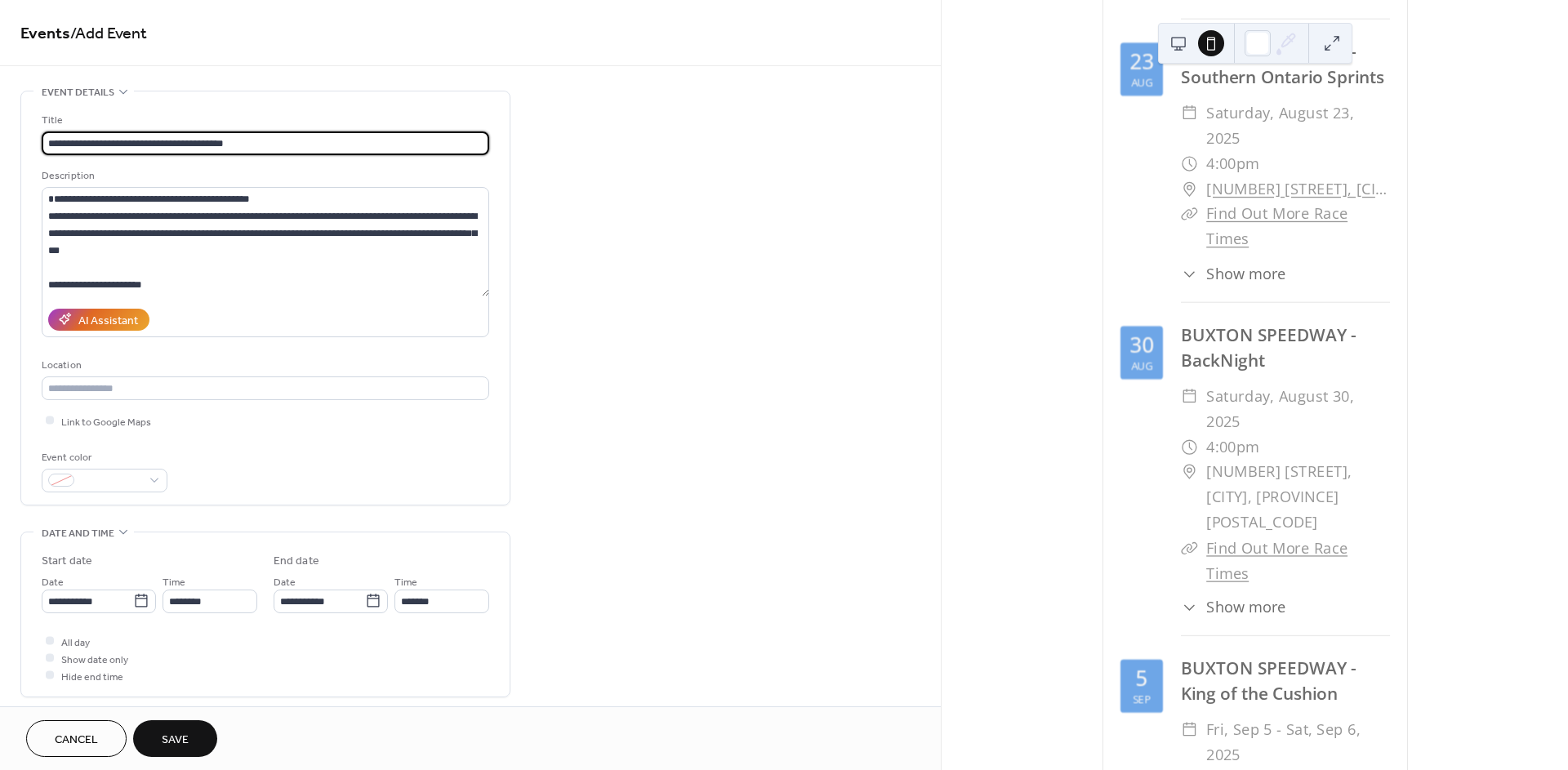 type on "**********" 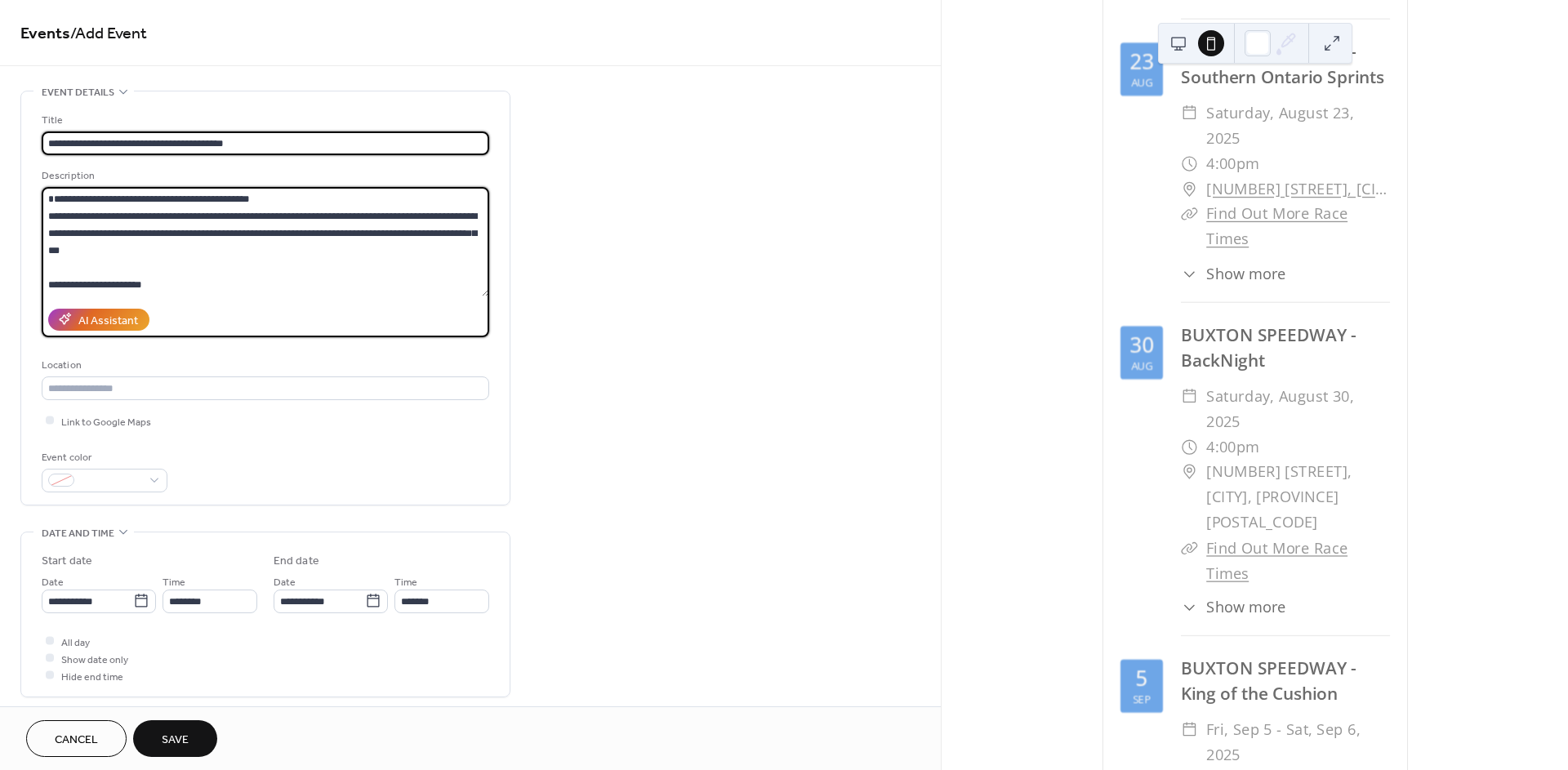 scroll, scrollTop: 171, scrollLeft: 0, axis: vertical 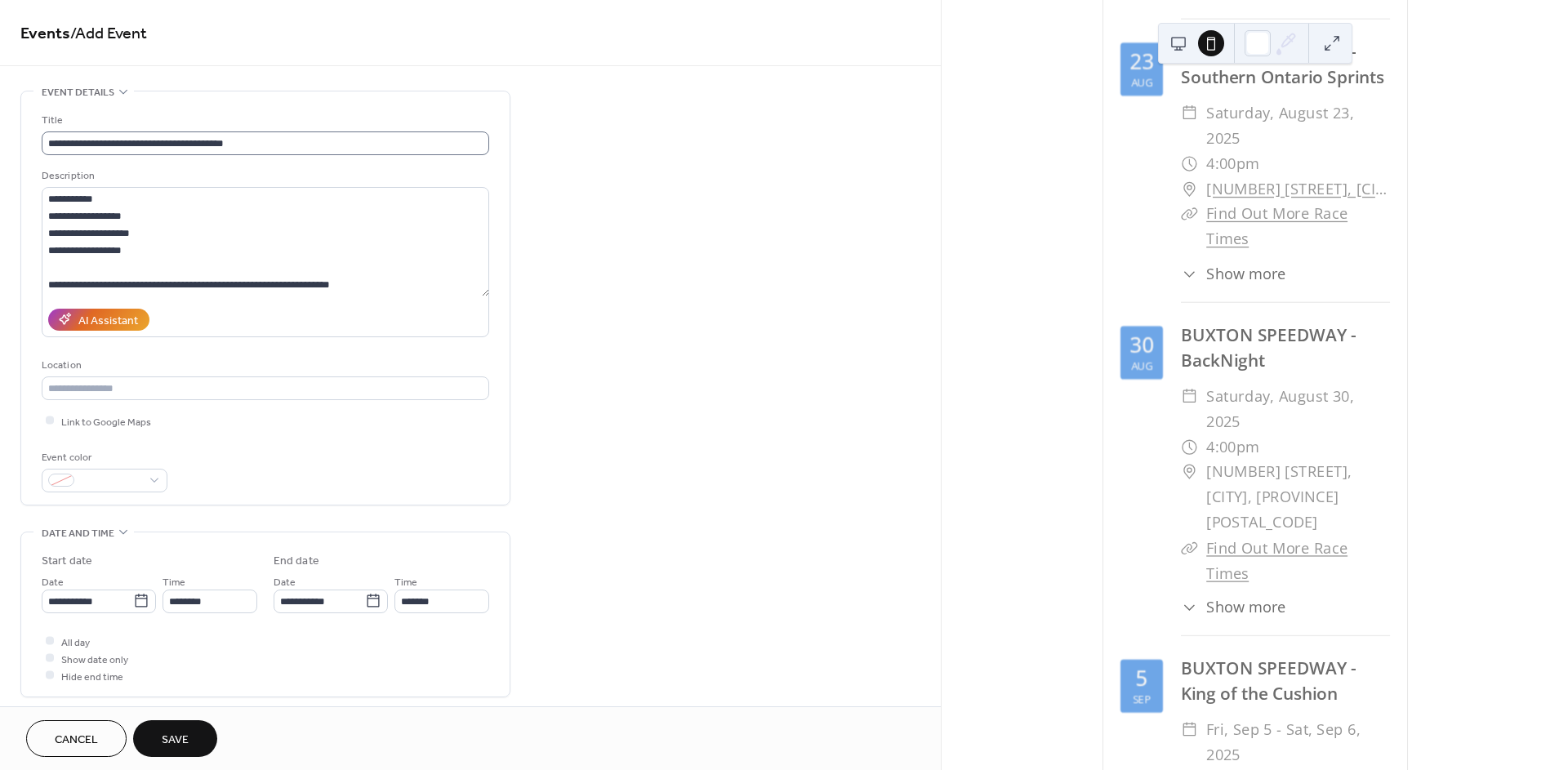type 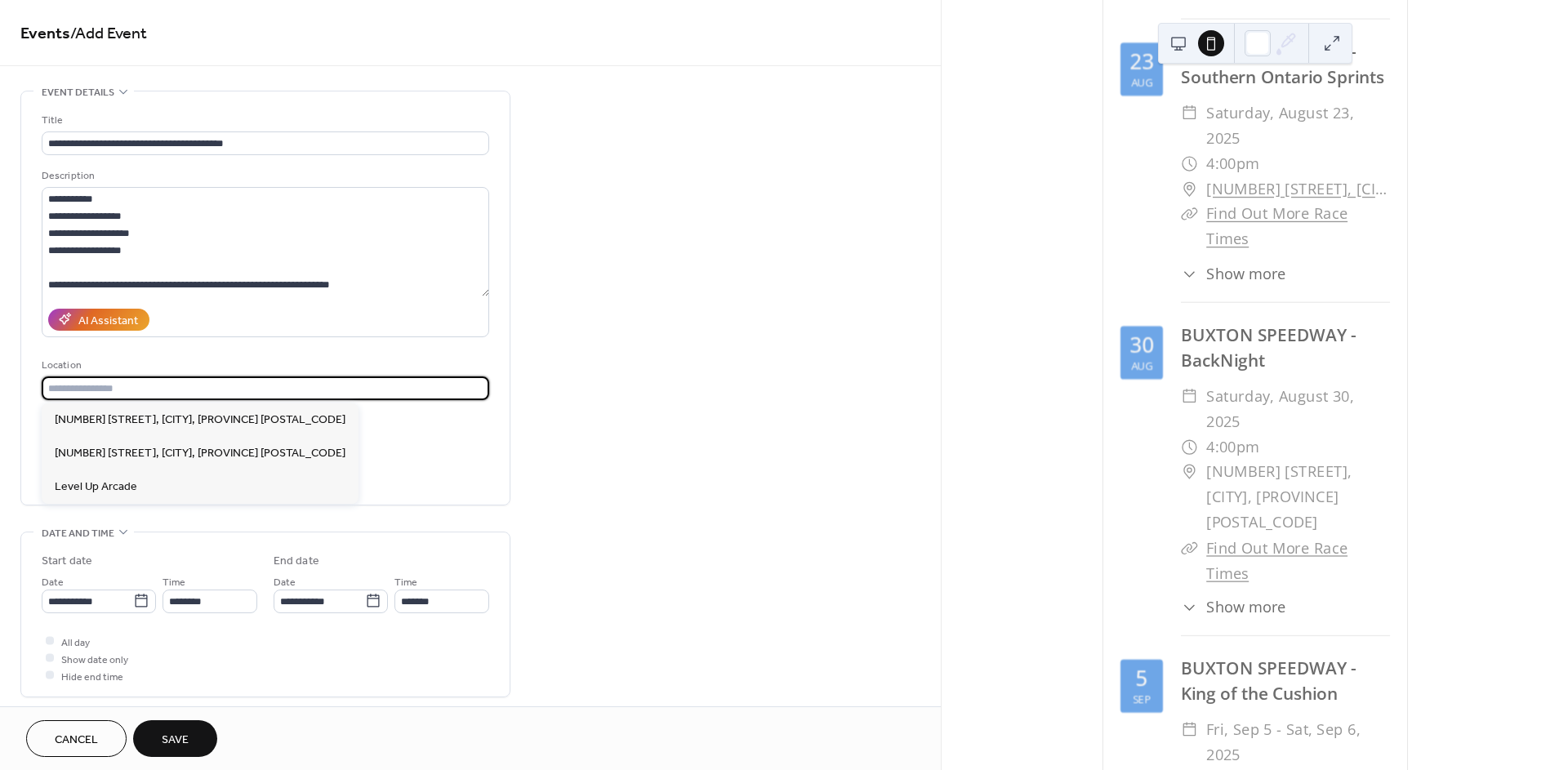click at bounding box center [265, 388] 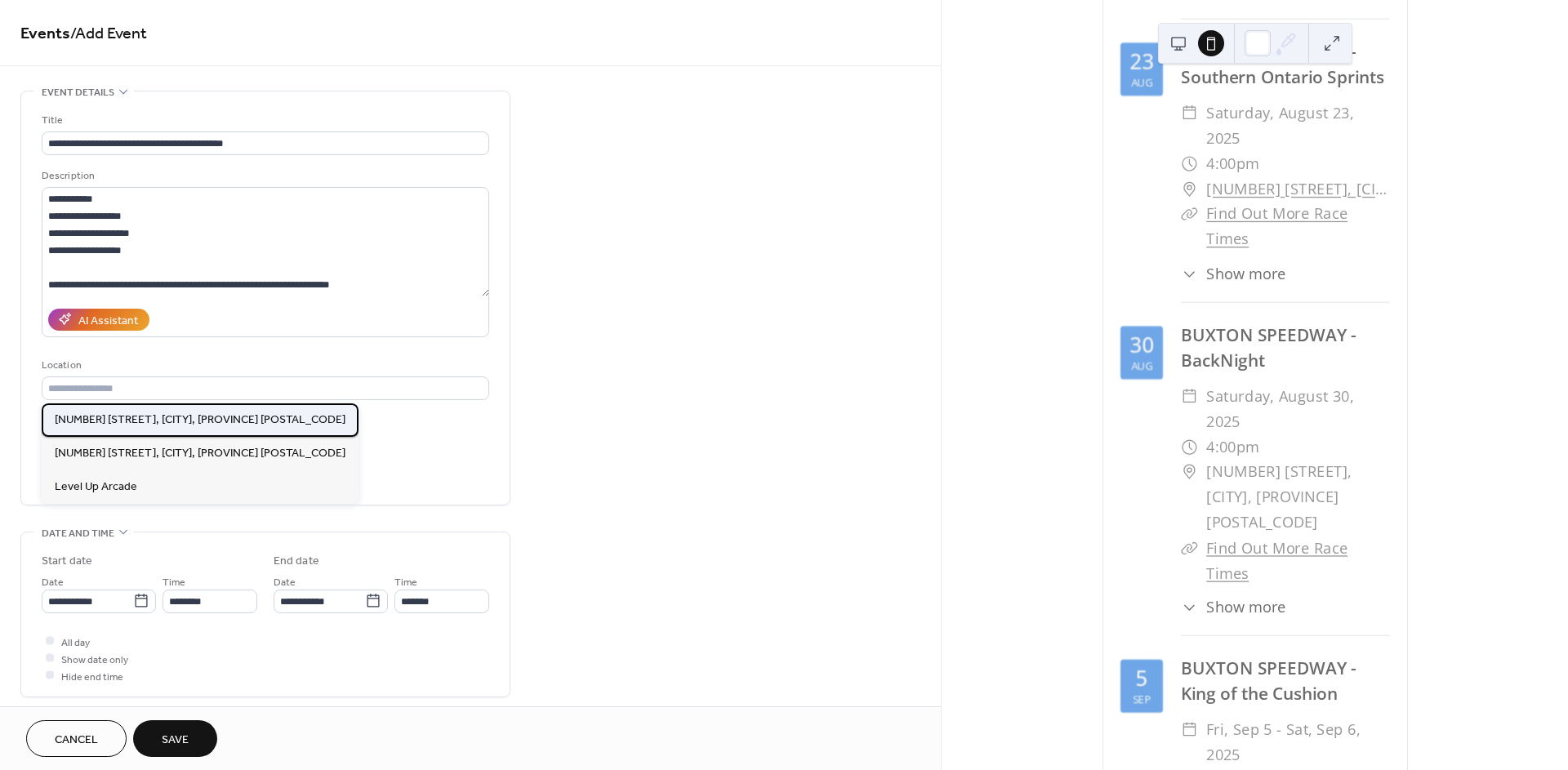 click on "[NUMBER] [STREET], [CITY], [PROVINCE] [POSTAL_CODE]" at bounding box center [200, 420] 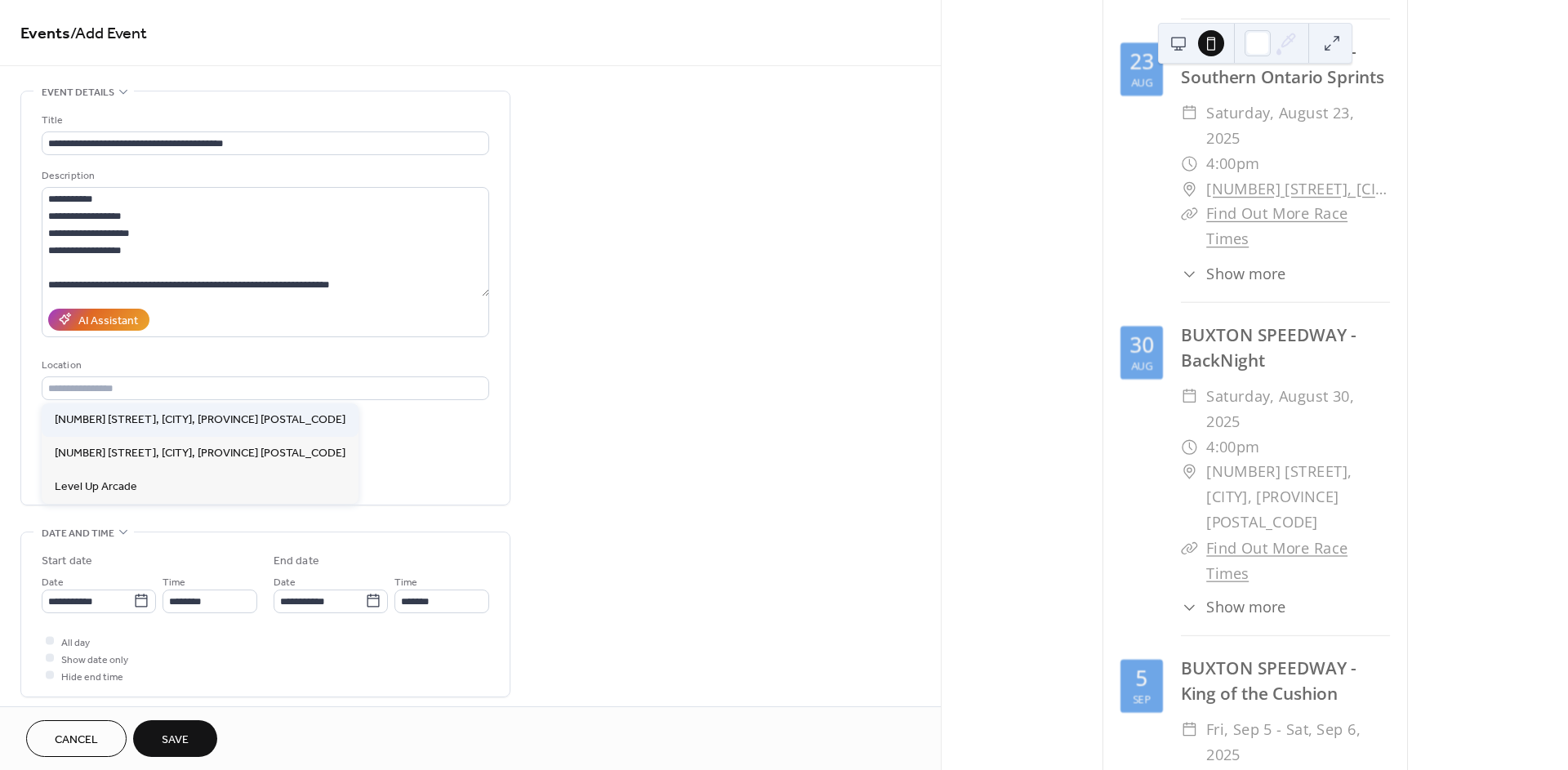 type on "**********" 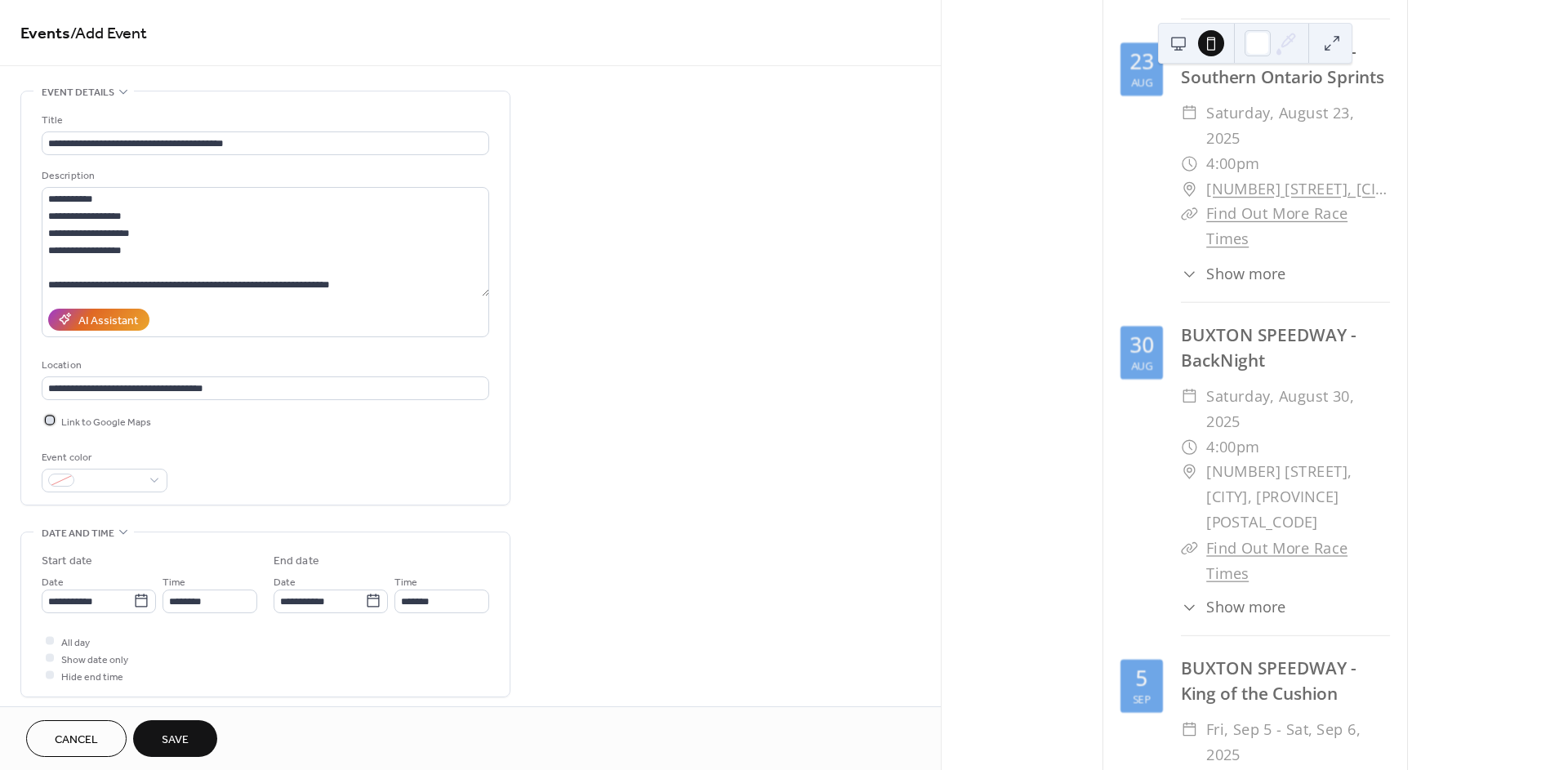 click on "Link to Google Maps" at bounding box center [106, 421] 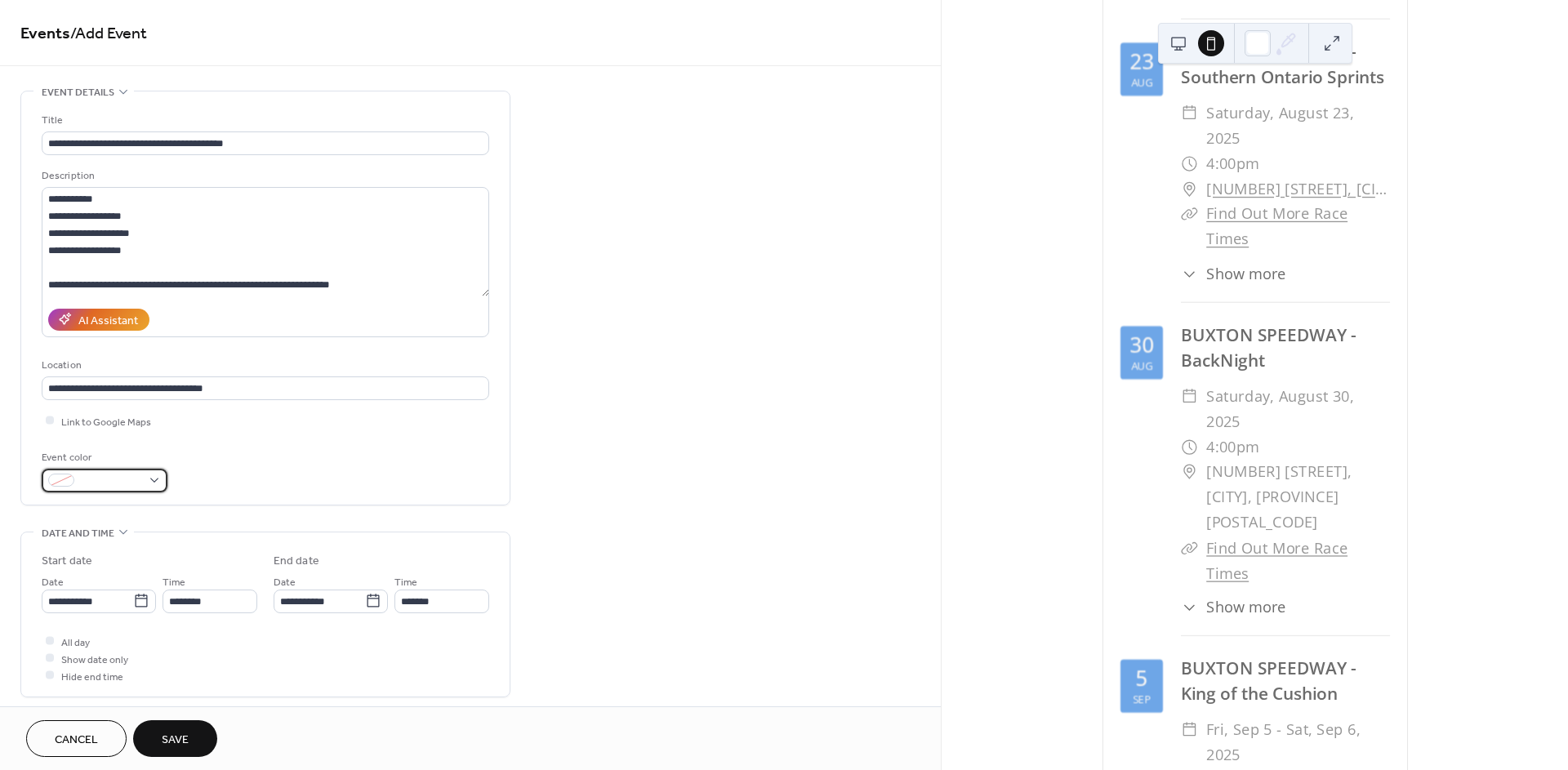 click at bounding box center [111, 481] 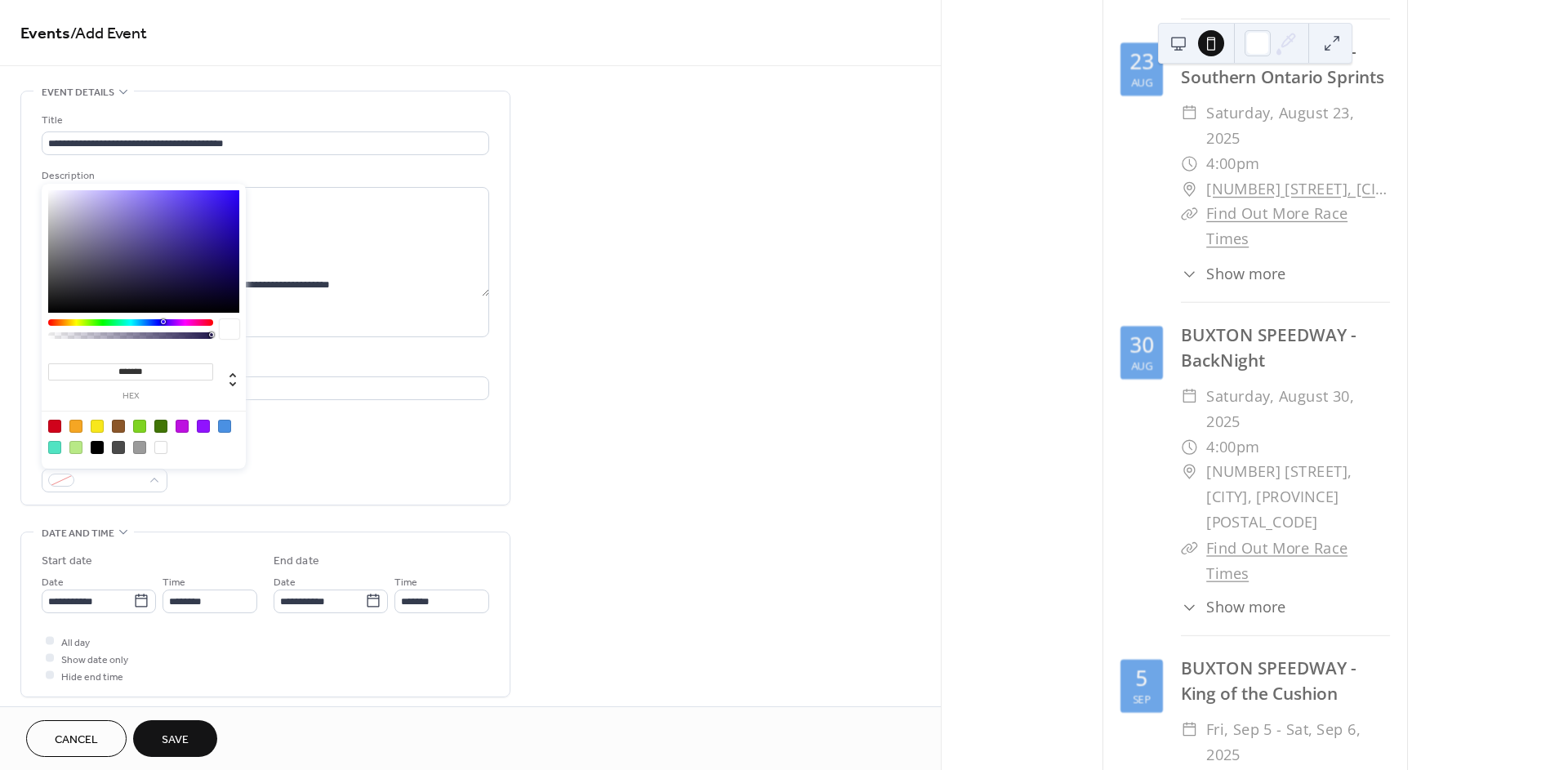 click at bounding box center [225, 426] 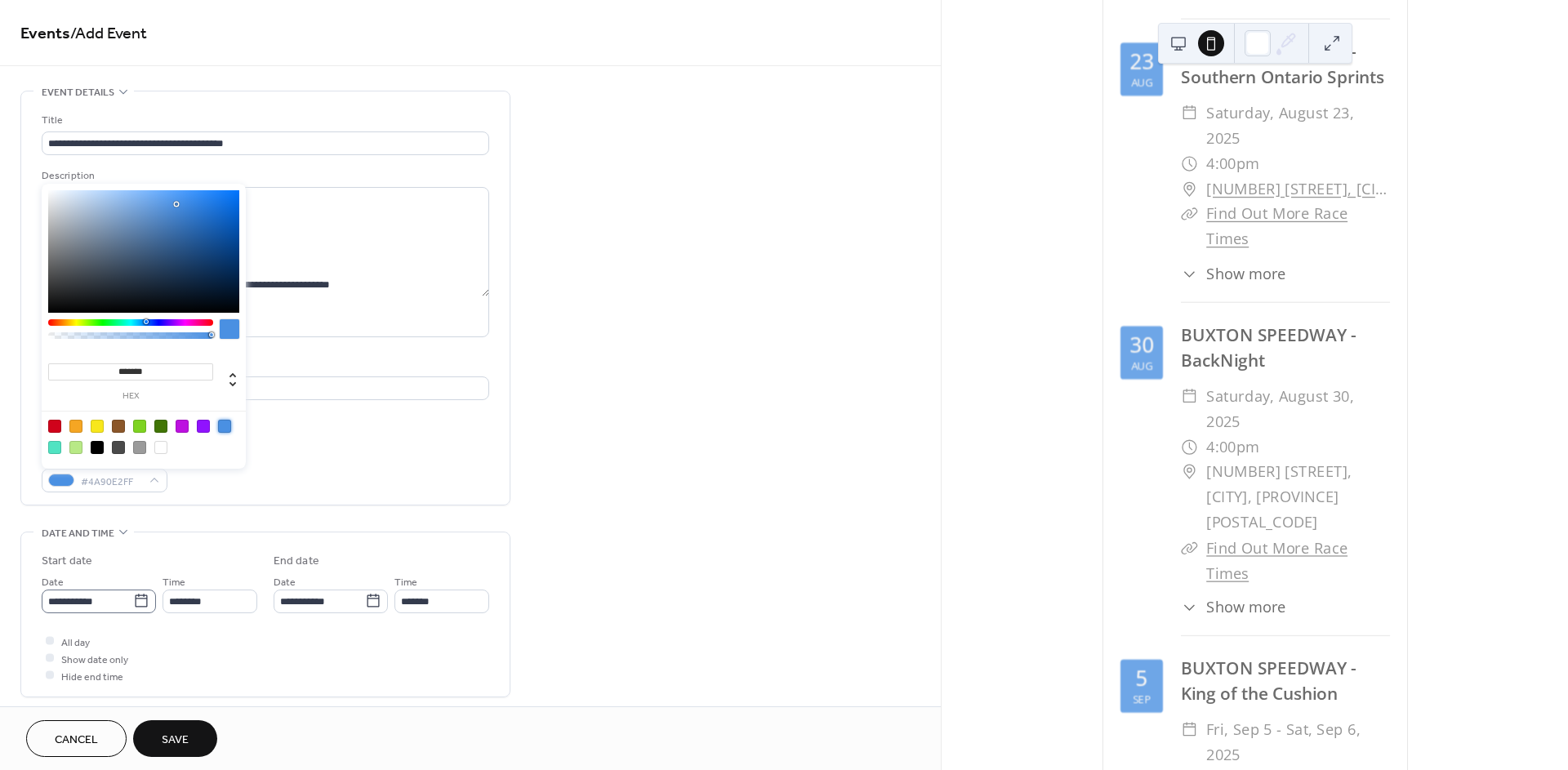 click 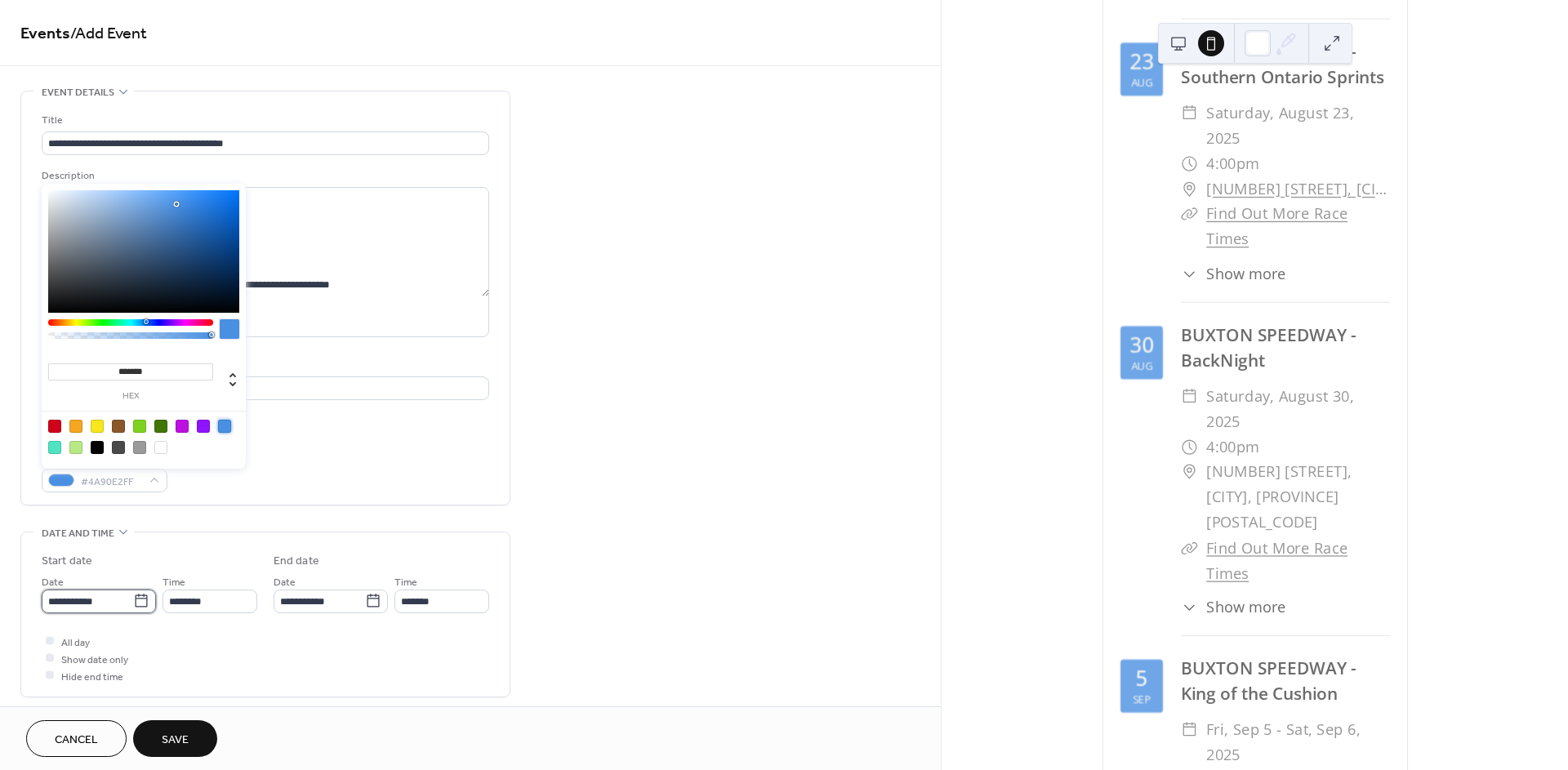 click on "**********" at bounding box center [87, 601] 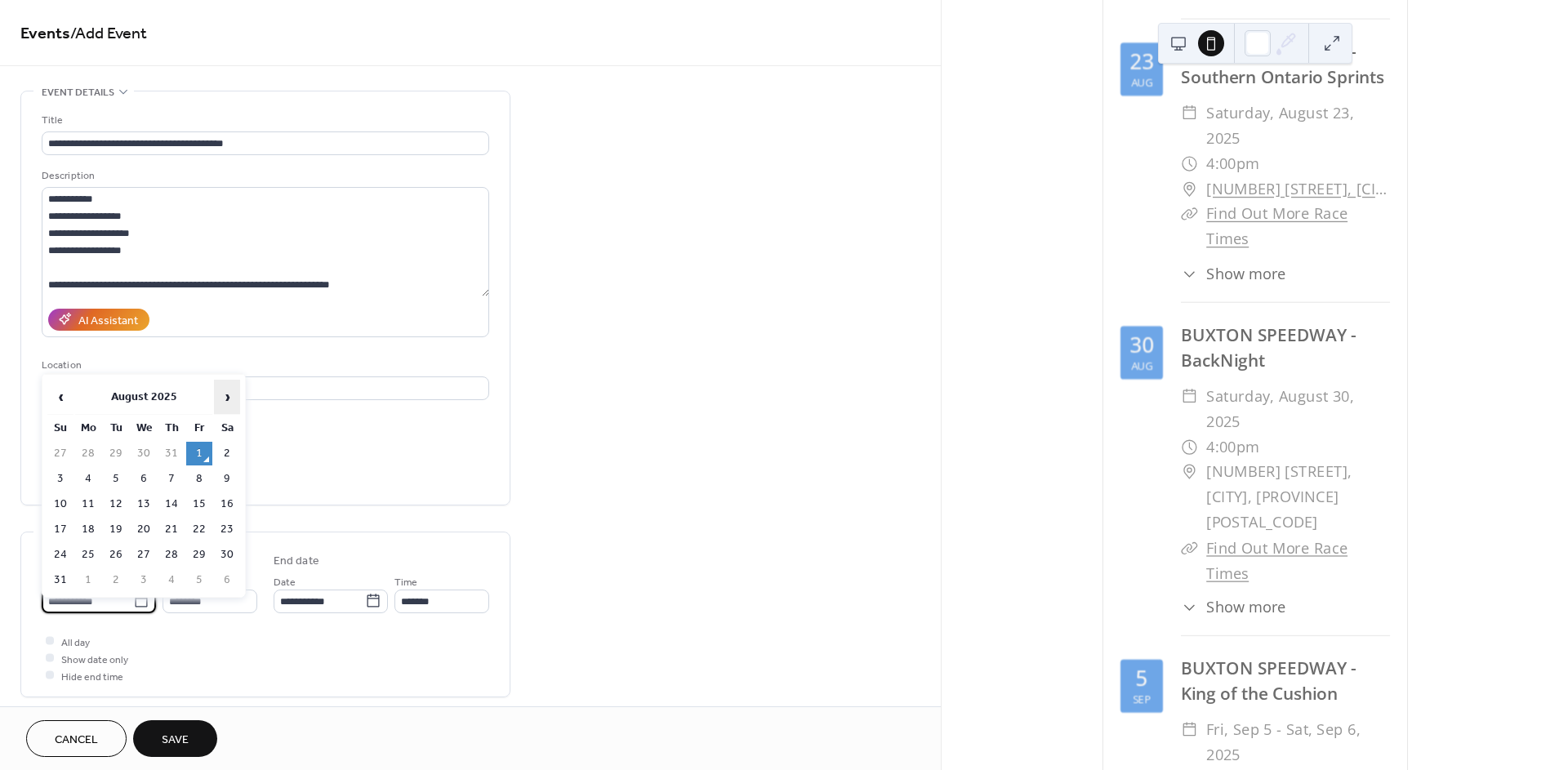 click on "›" at bounding box center [227, 397] 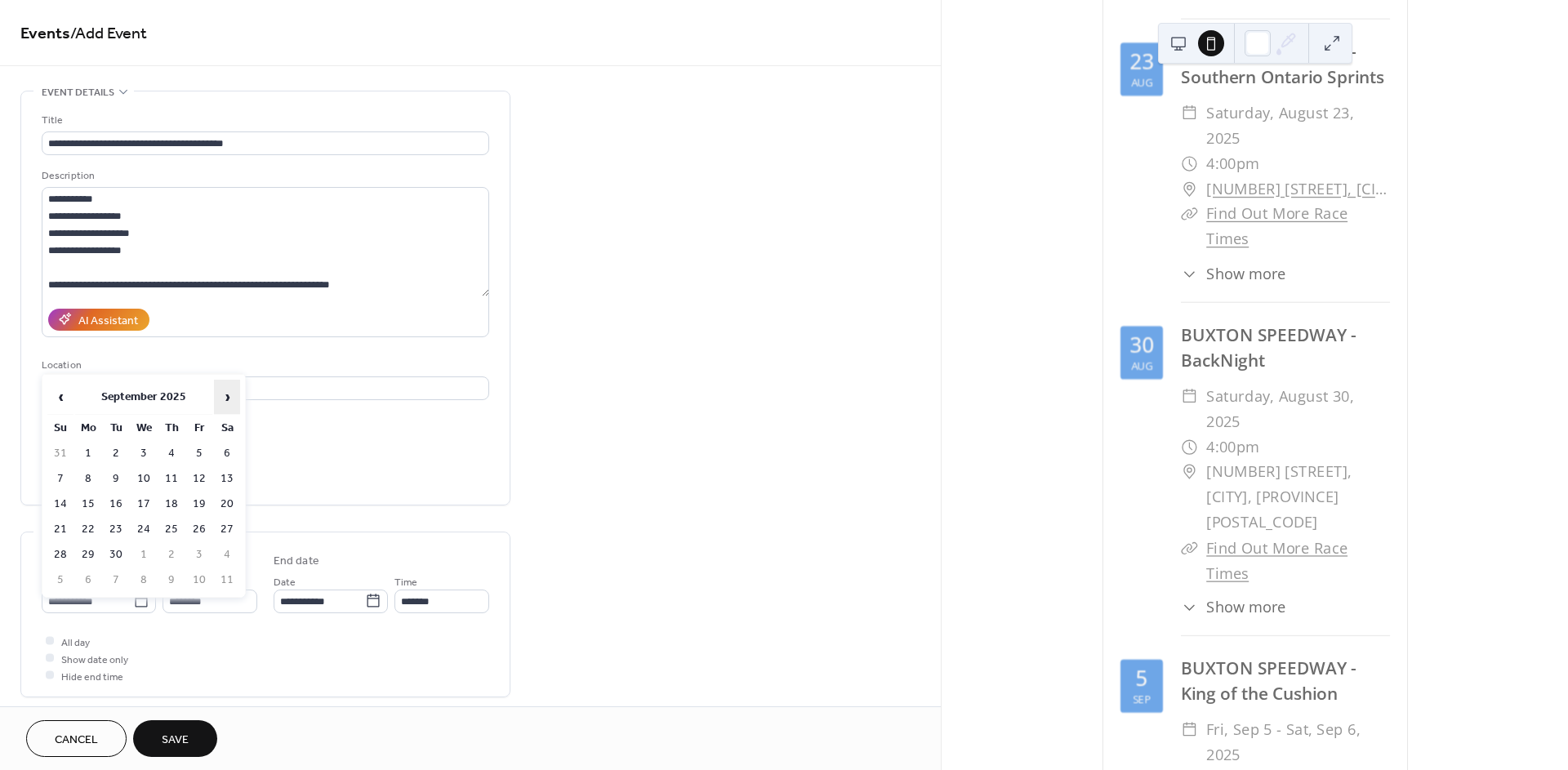 click on "›" at bounding box center (227, 397) 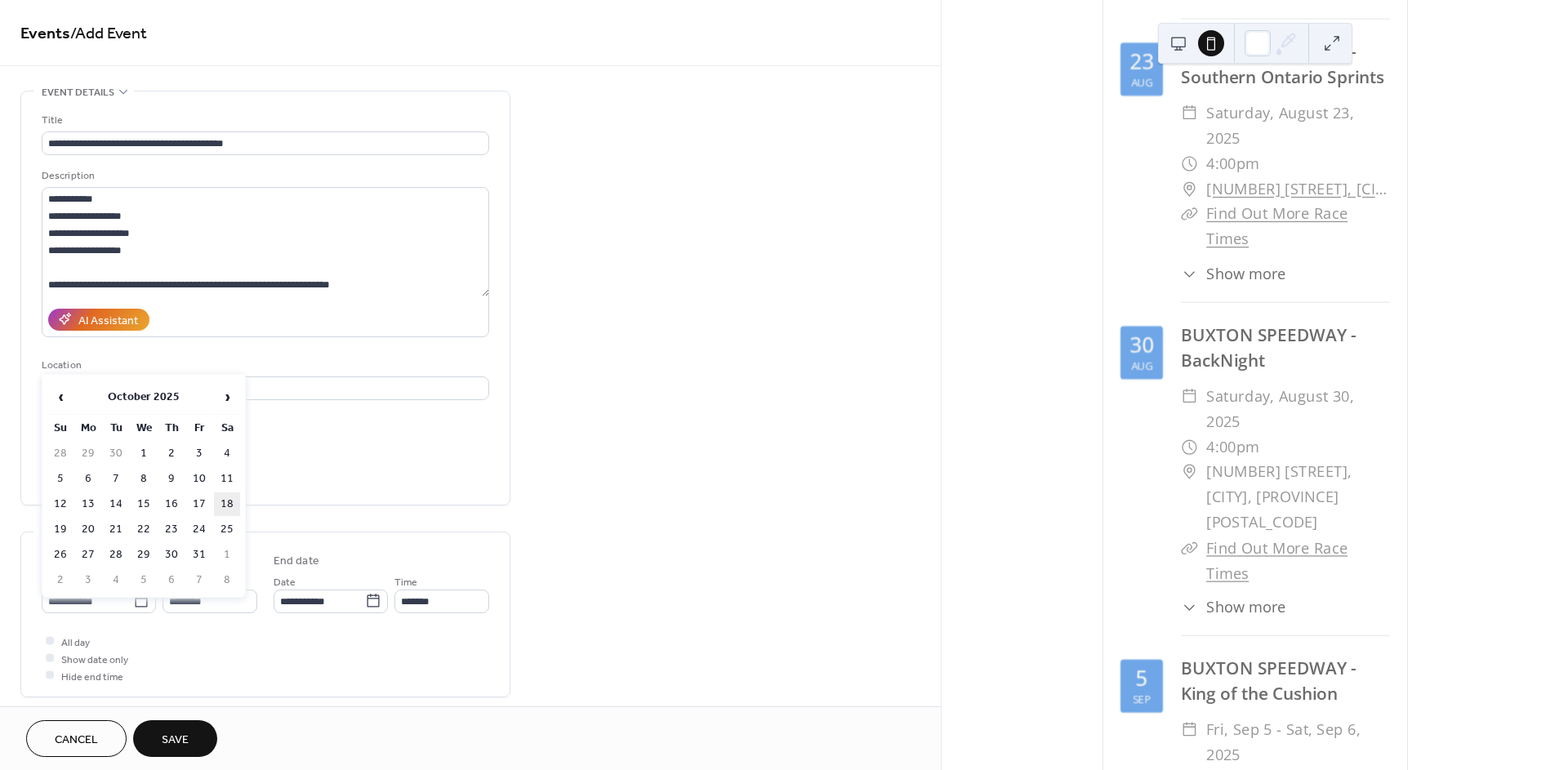 click on "18" at bounding box center (227, 504) 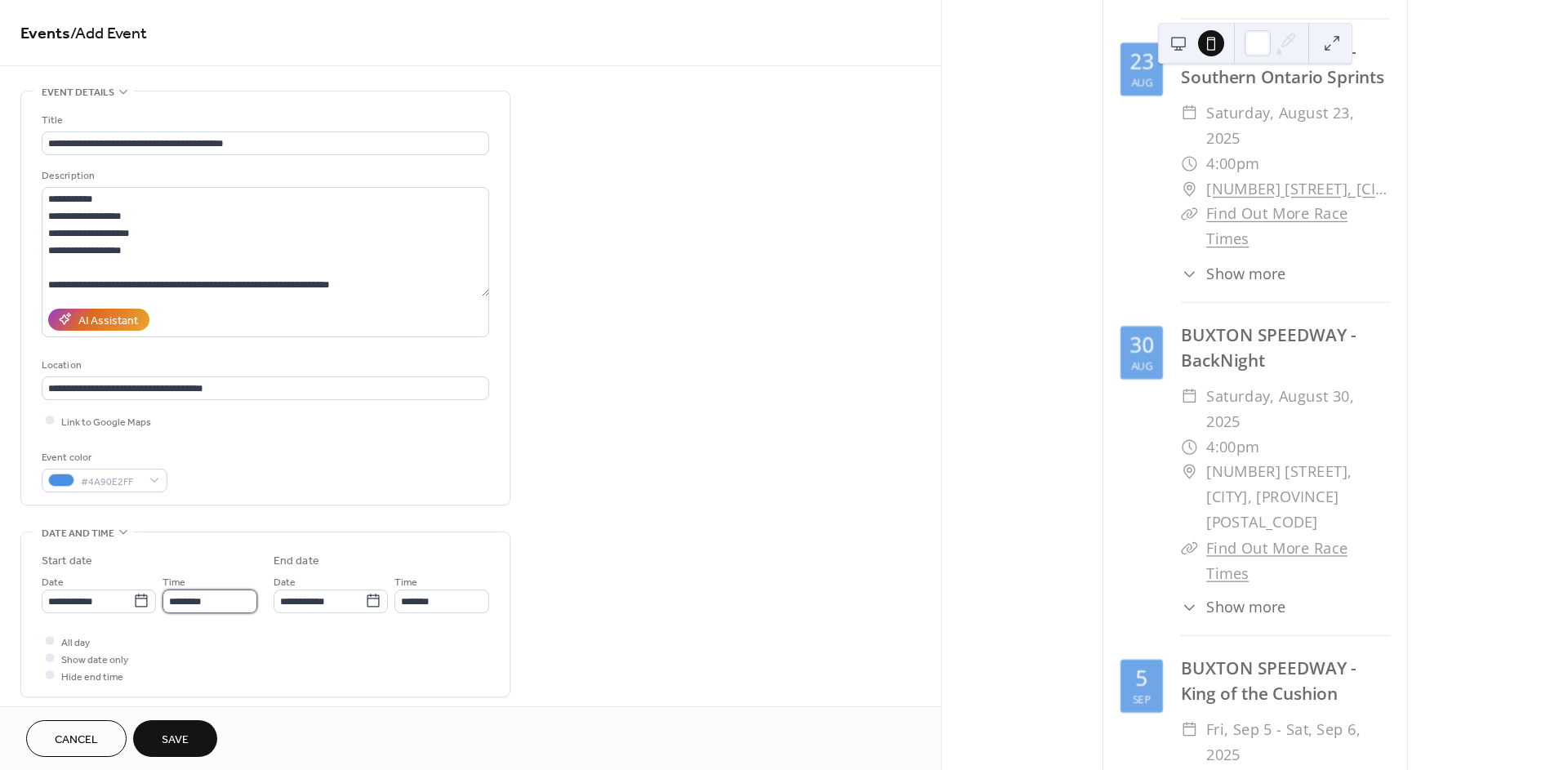 click on "********" at bounding box center [210, 601] 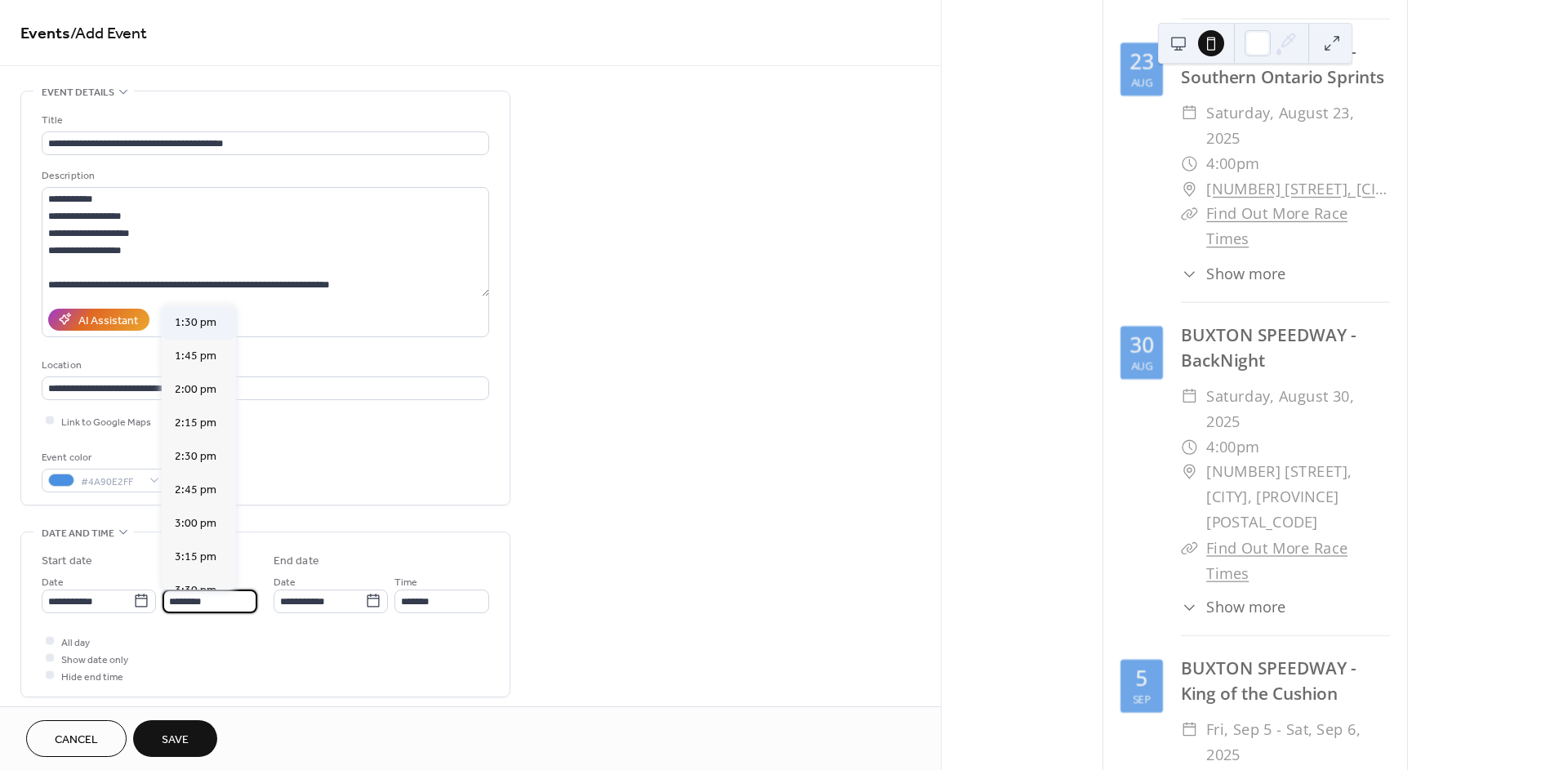 scroll, scrollTop: 1896, scrollLeft: 0, axis: vertical 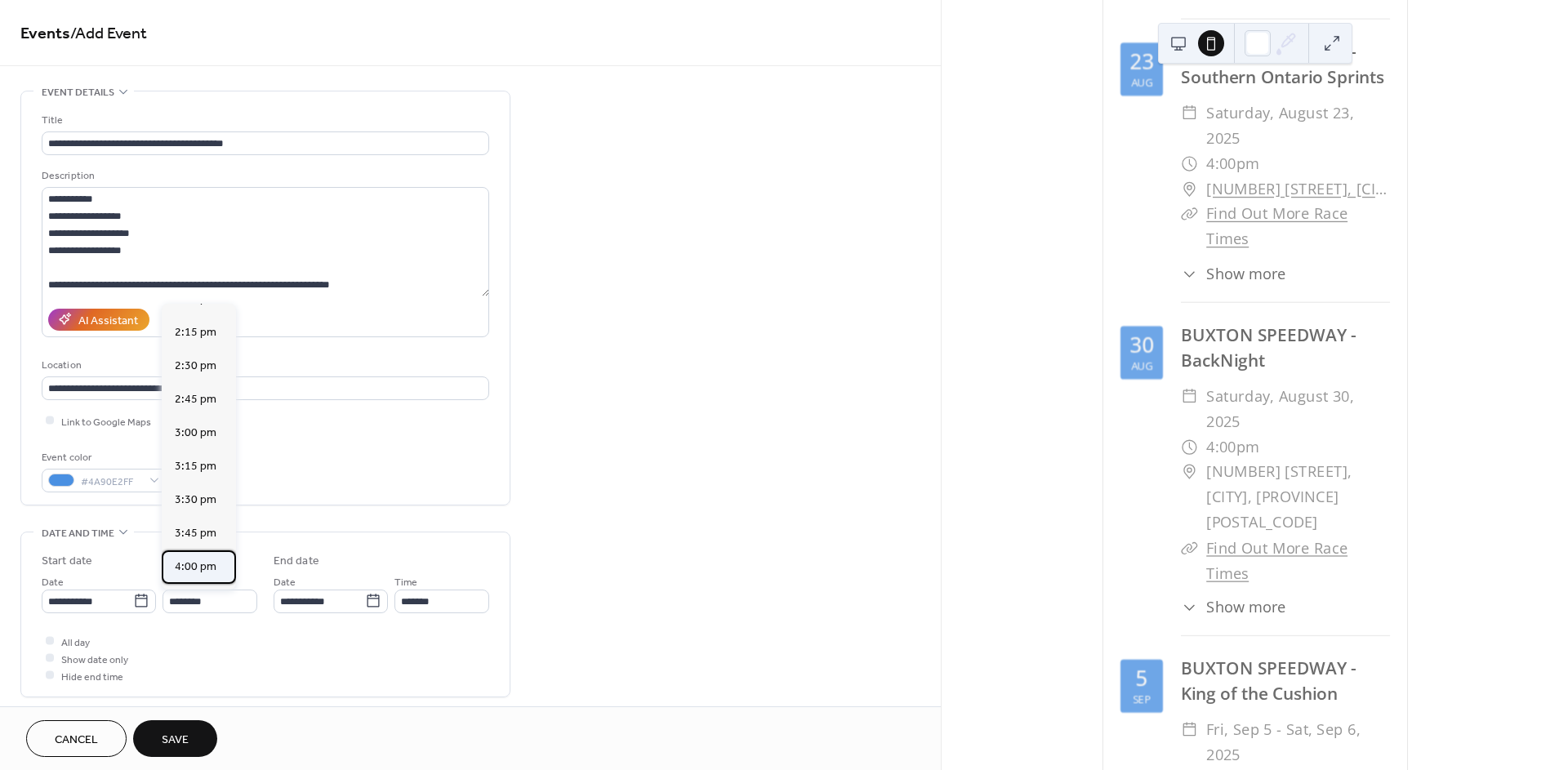 click on "4:00 pm" at bounding box center [198, 567] 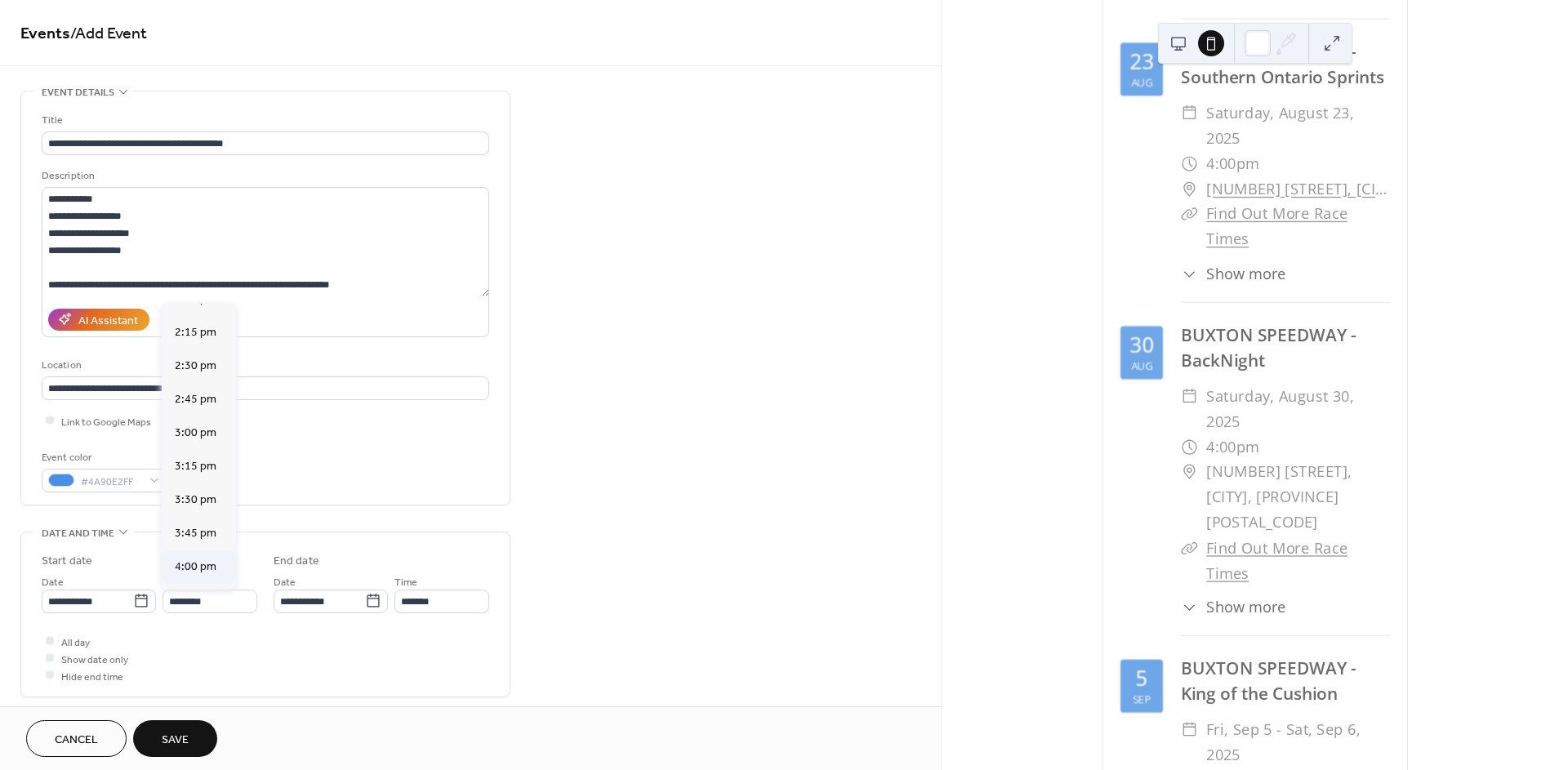 type on "*******" 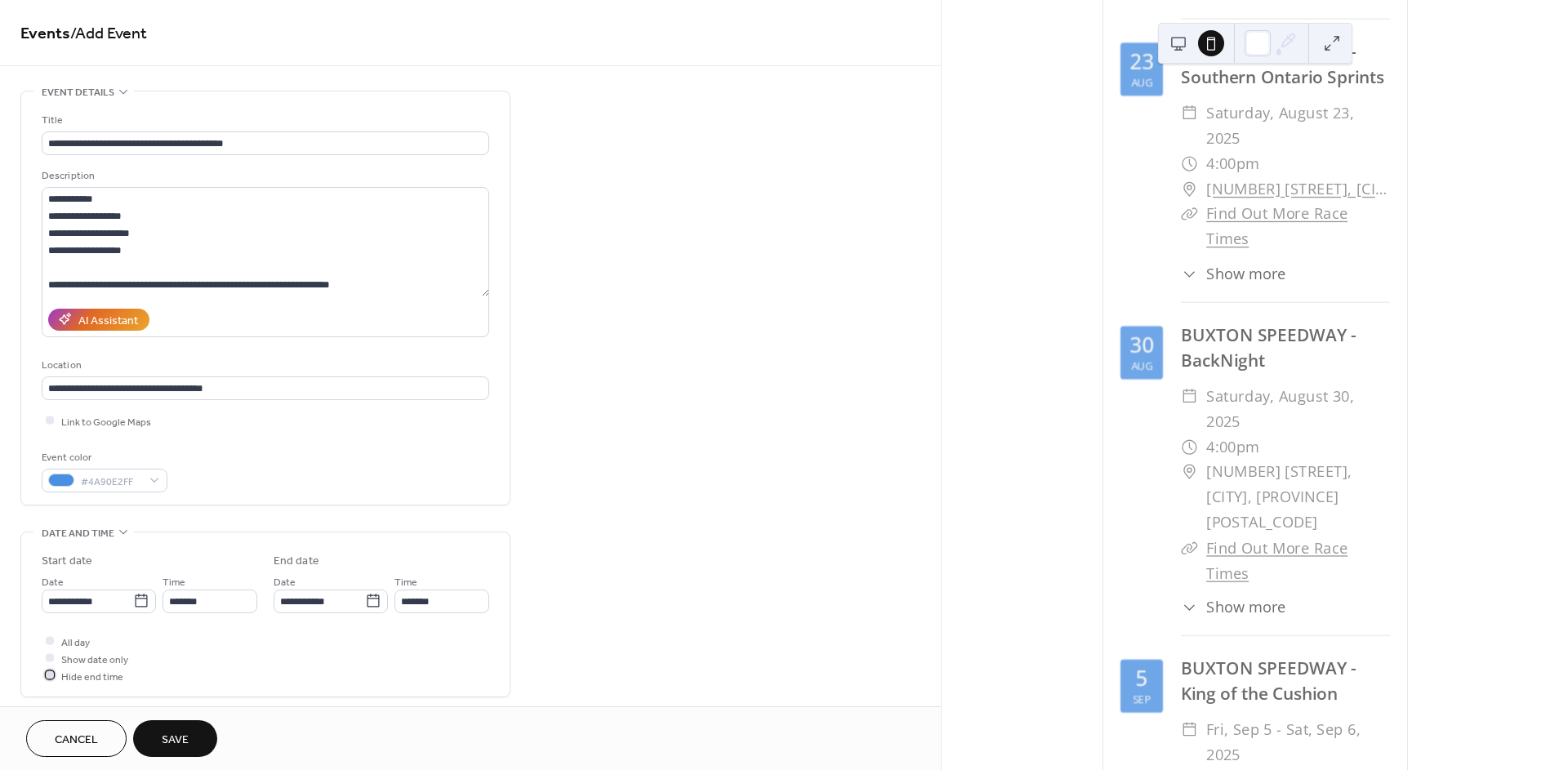 click on "Hide end time" at bounding box center [92, 676] 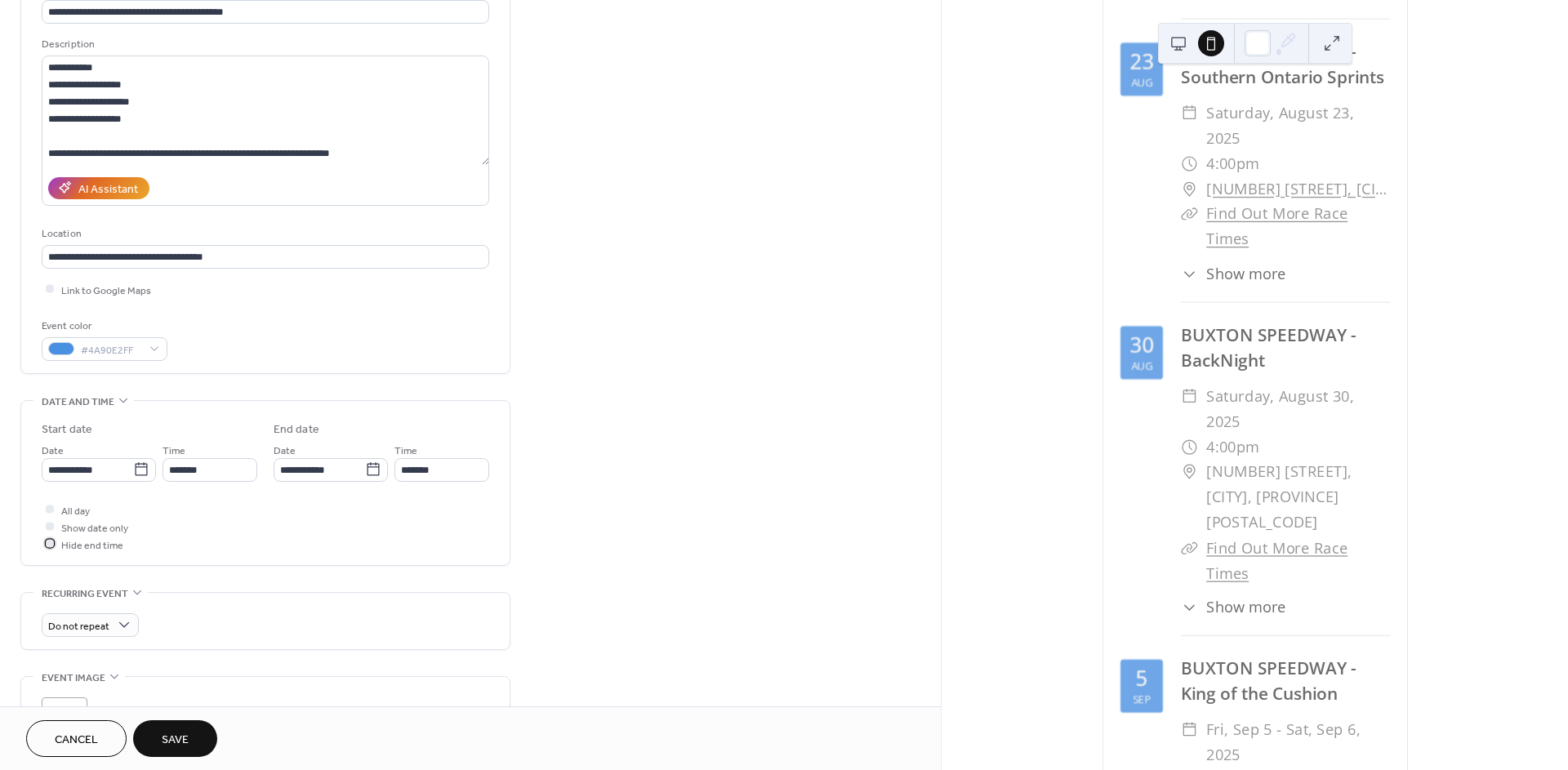 scroll, scrollTop: 181, scrollLeft: 0, axis: vertical 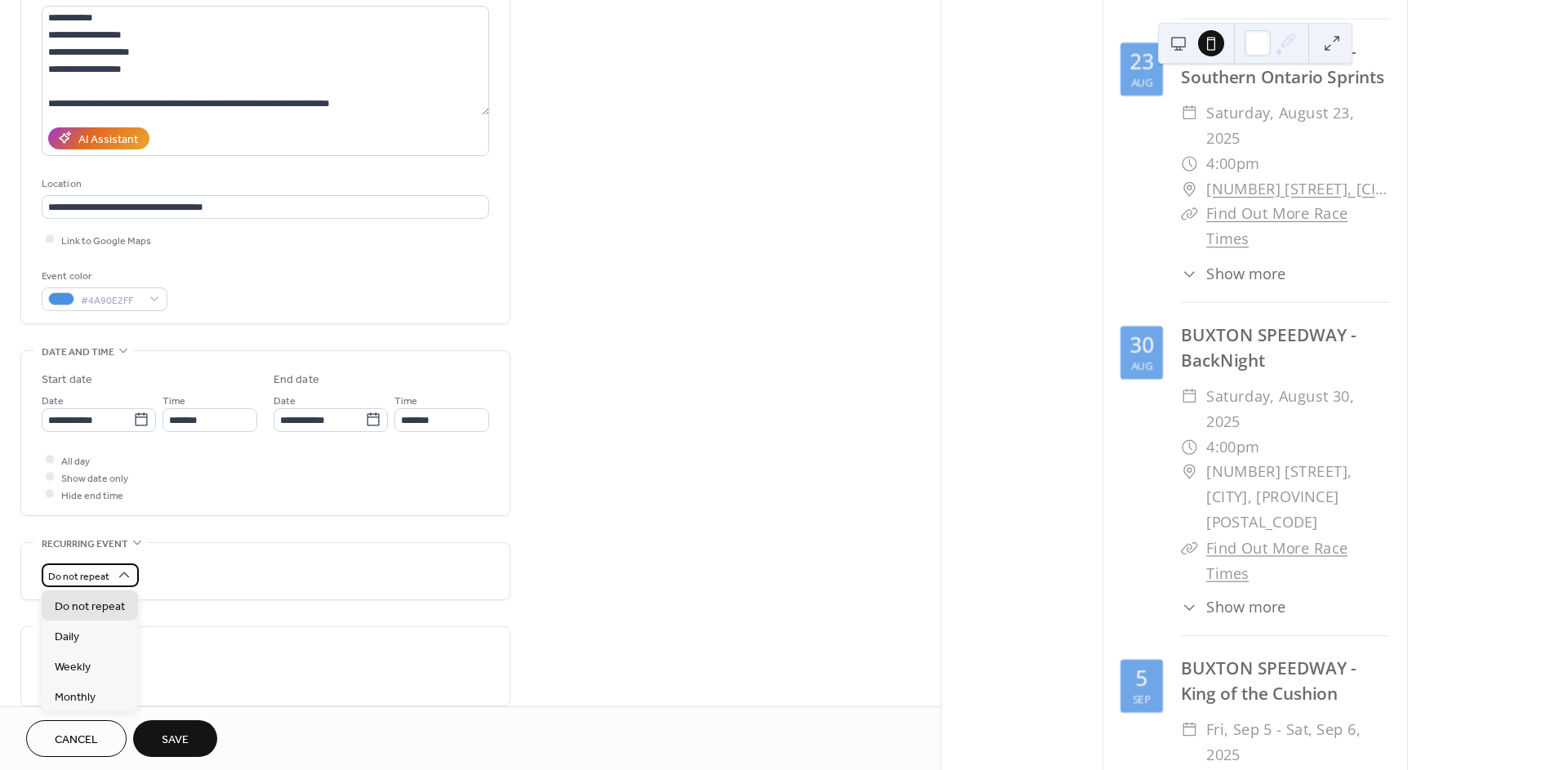 click on "Do not repeat" at bounding box center (78, 576) 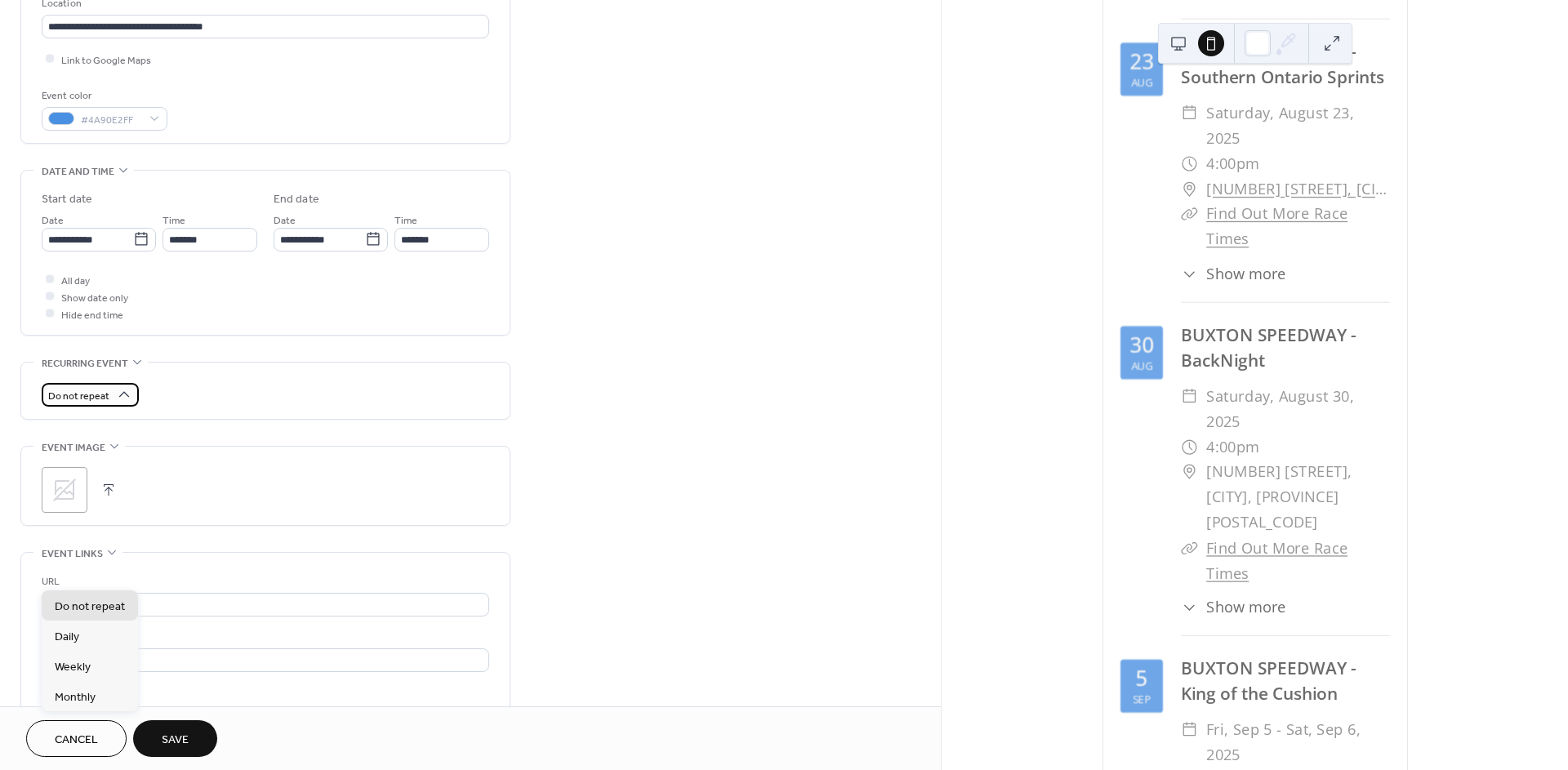 scroll, scrollTop: 363, scrollLeft: 0, axis: vertical 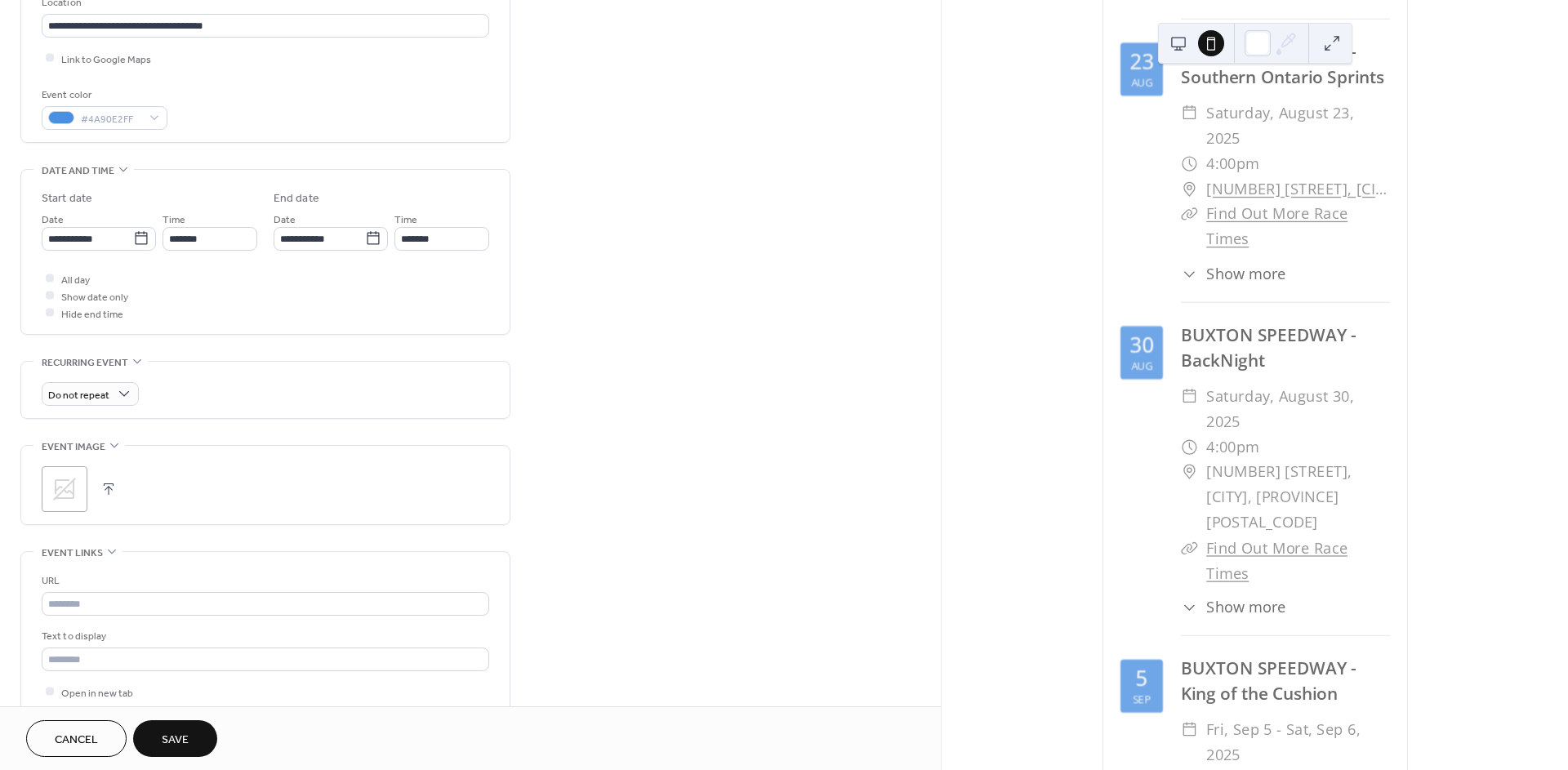 drag, startPoint x: 599, startPoint y: 529, endPoint x: 332, endPoint y: 484, distance: 270.7656 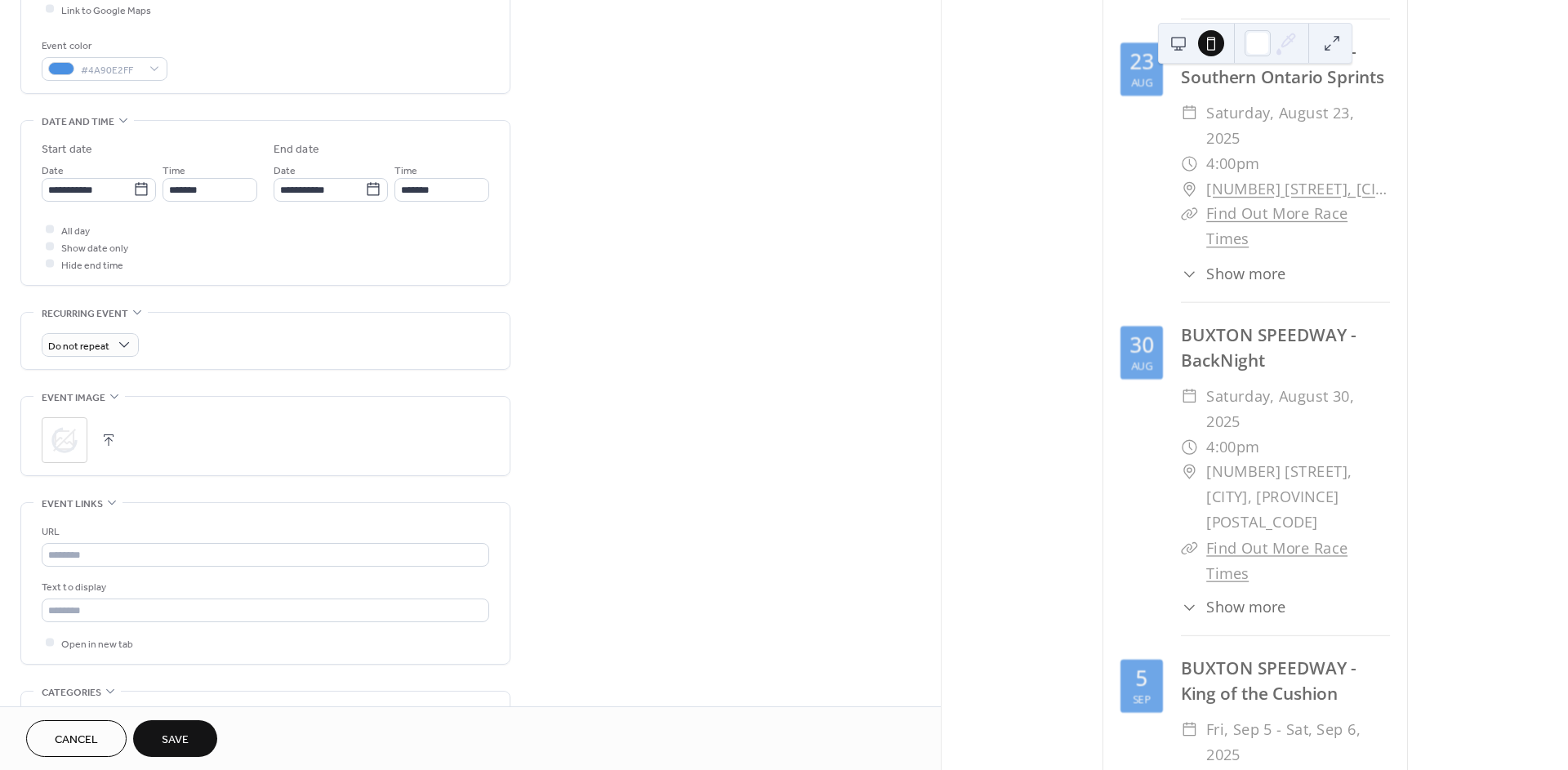 scroll, scrollTop: 453, scrollLeft: 0, axis: vertical 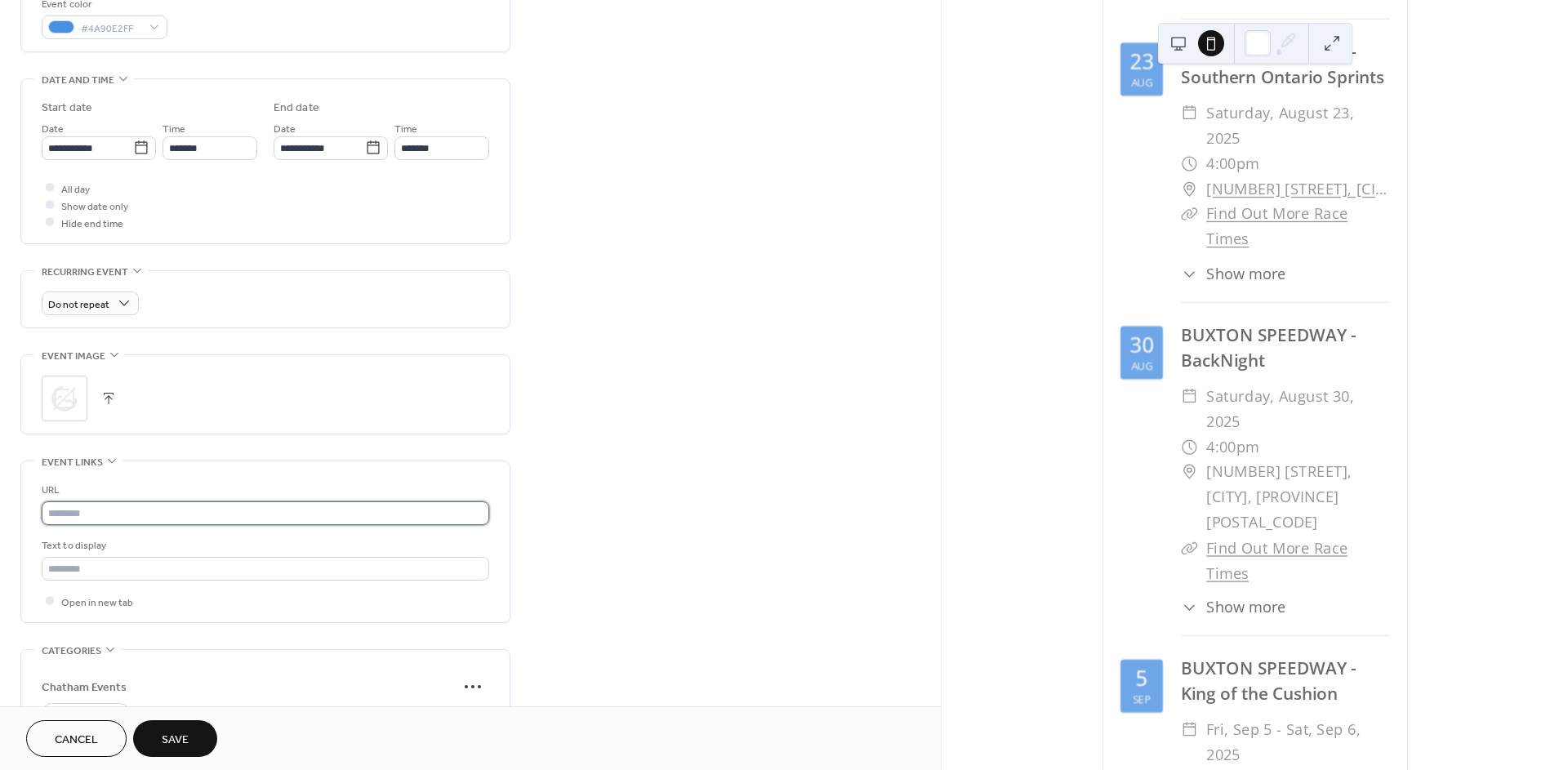 click at bounding box center (265, 513) 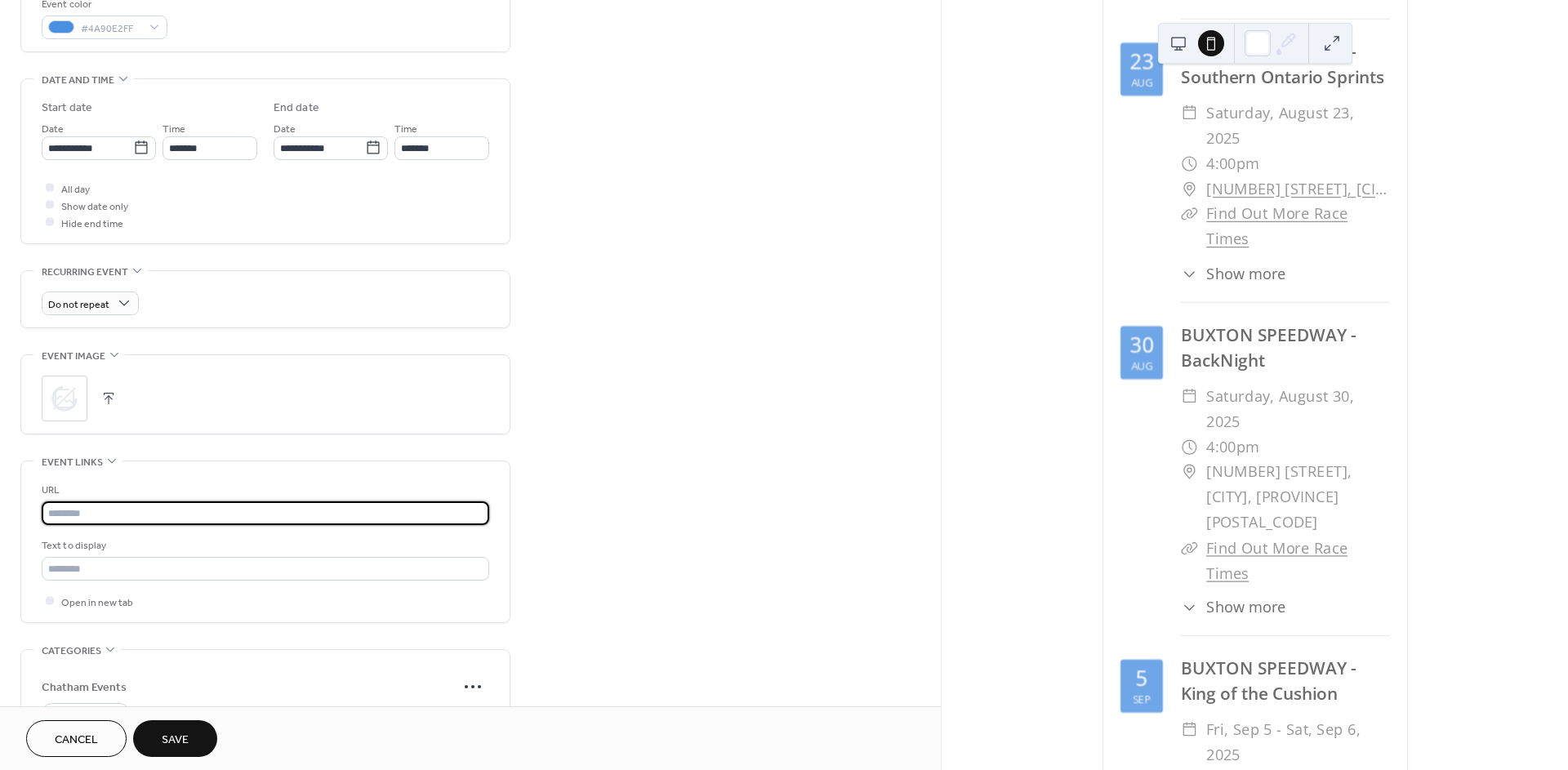type on "**********" 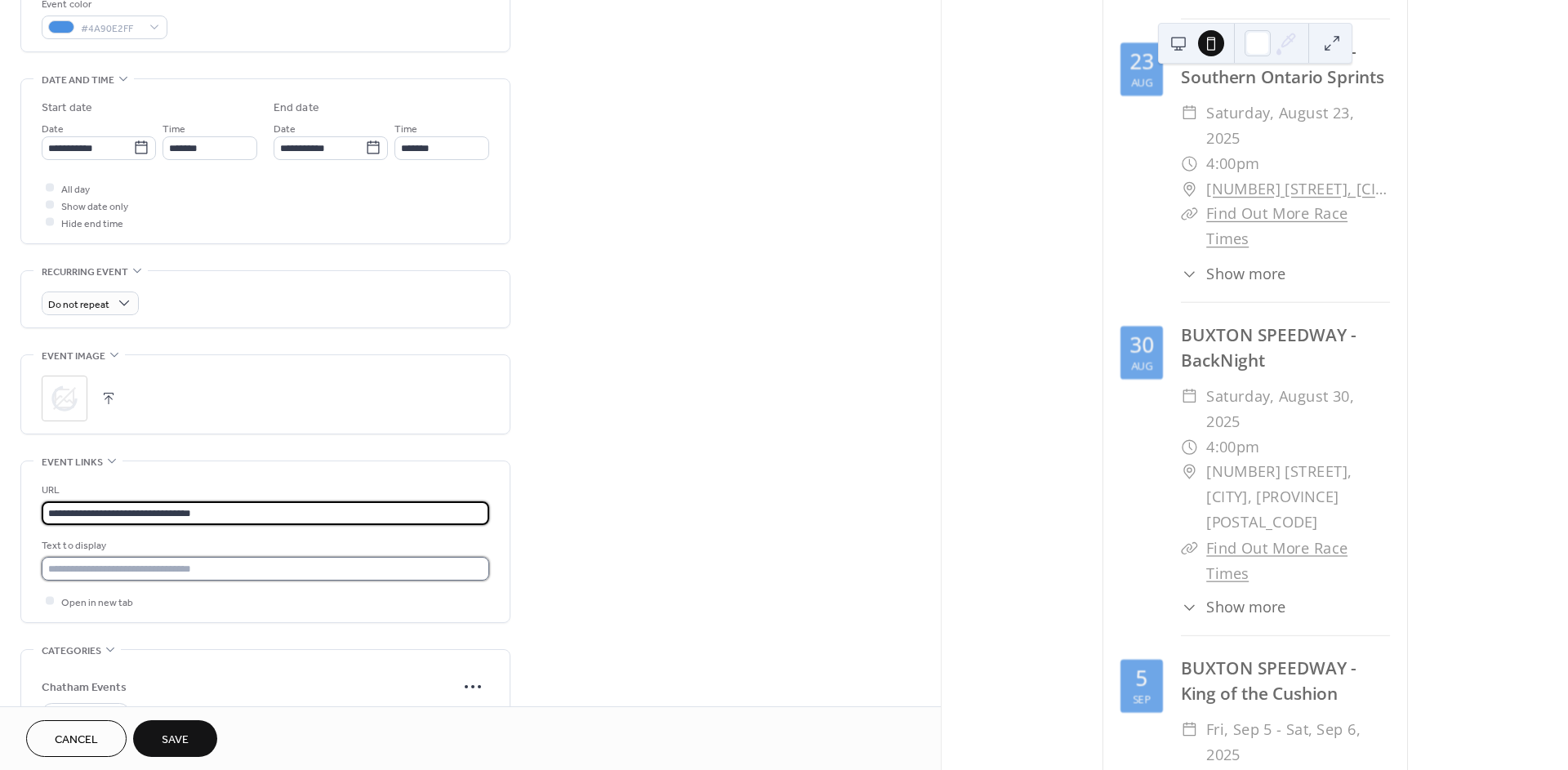 click at bounding box center (265, 568) 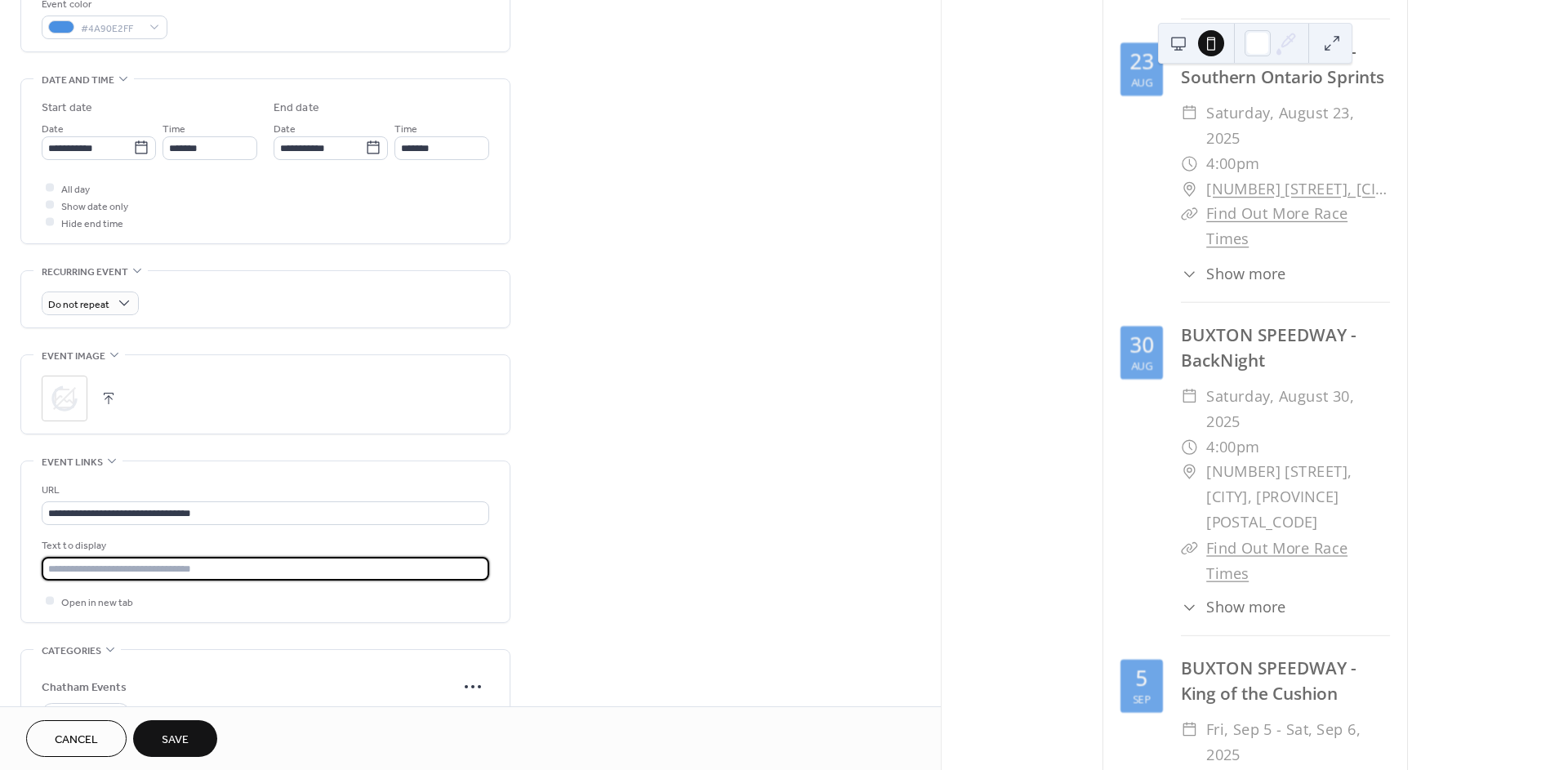 type 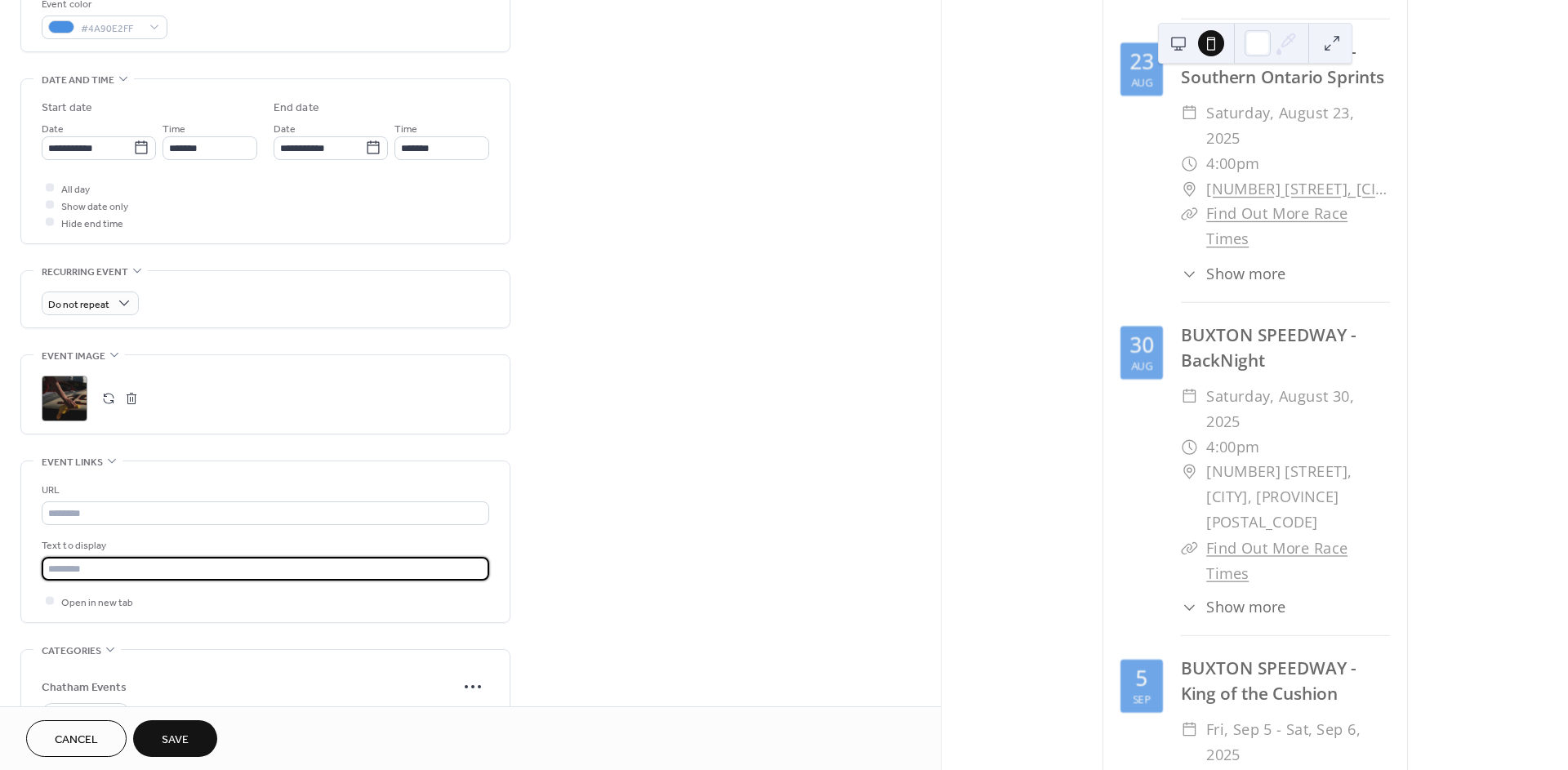 type on "**********" 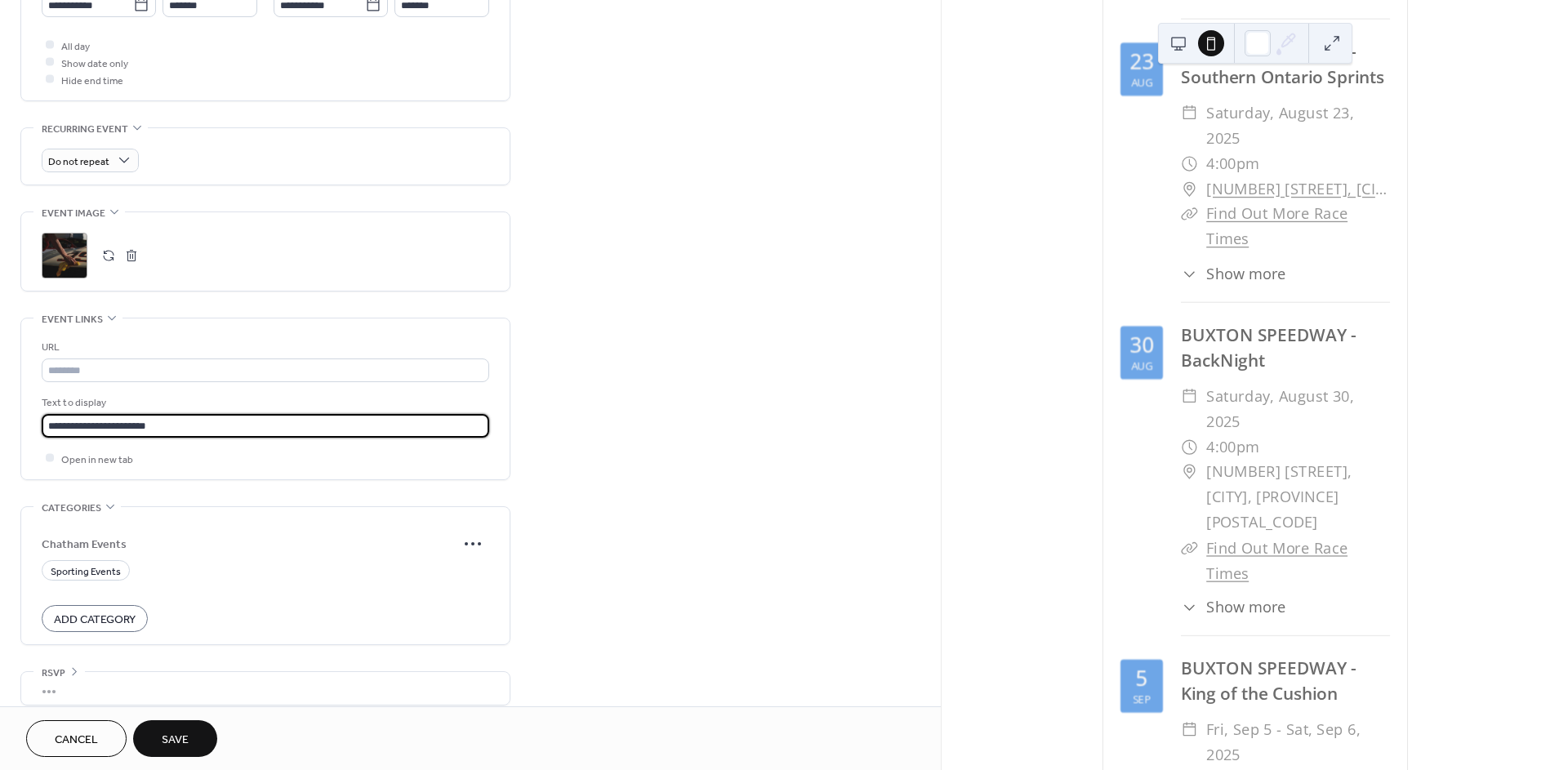 scroll, scrollTop: 612, scrollLeft: 0, axis: vertical 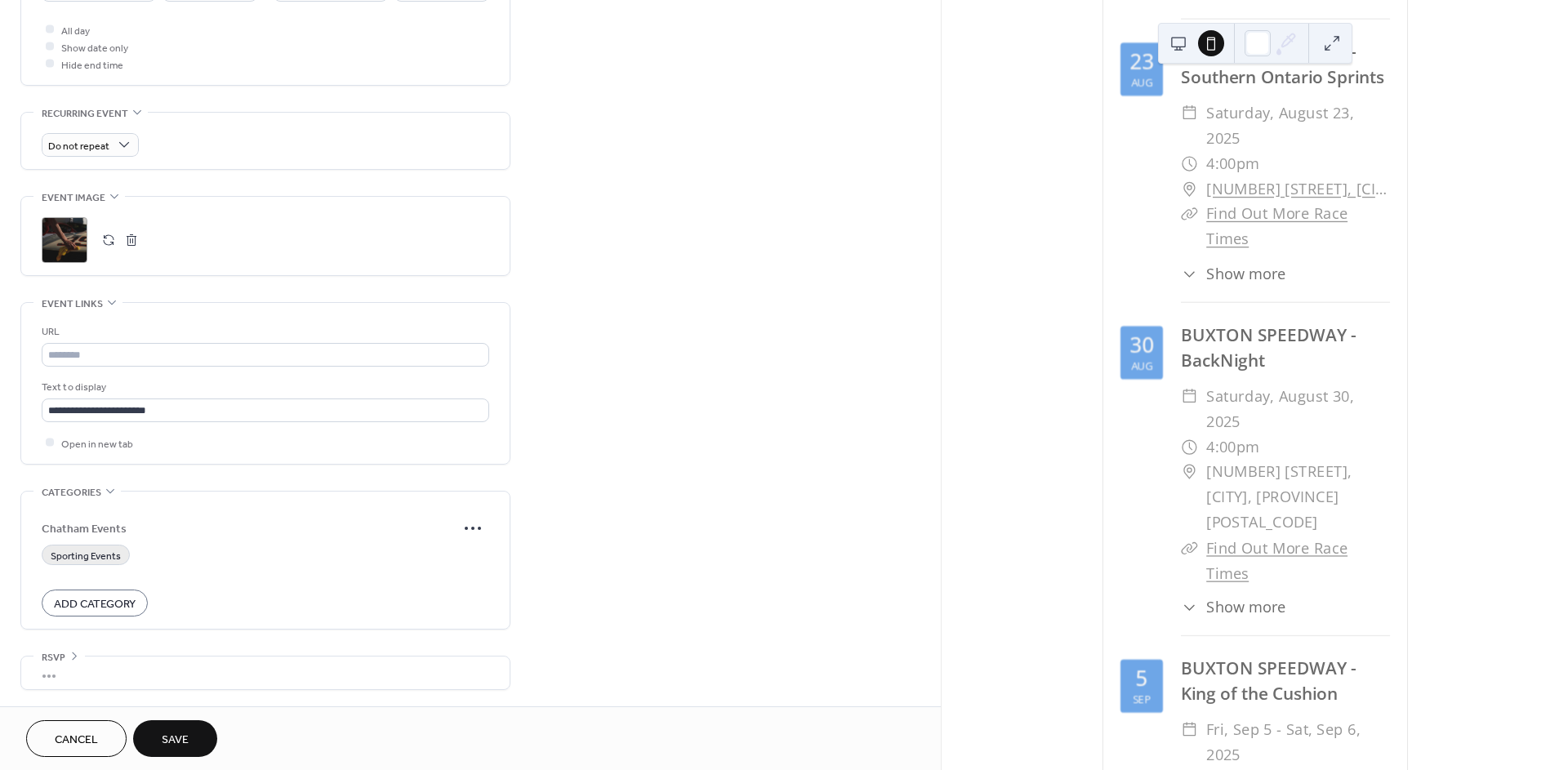 click on "Sporting Events" at bounding box center (86, 555) 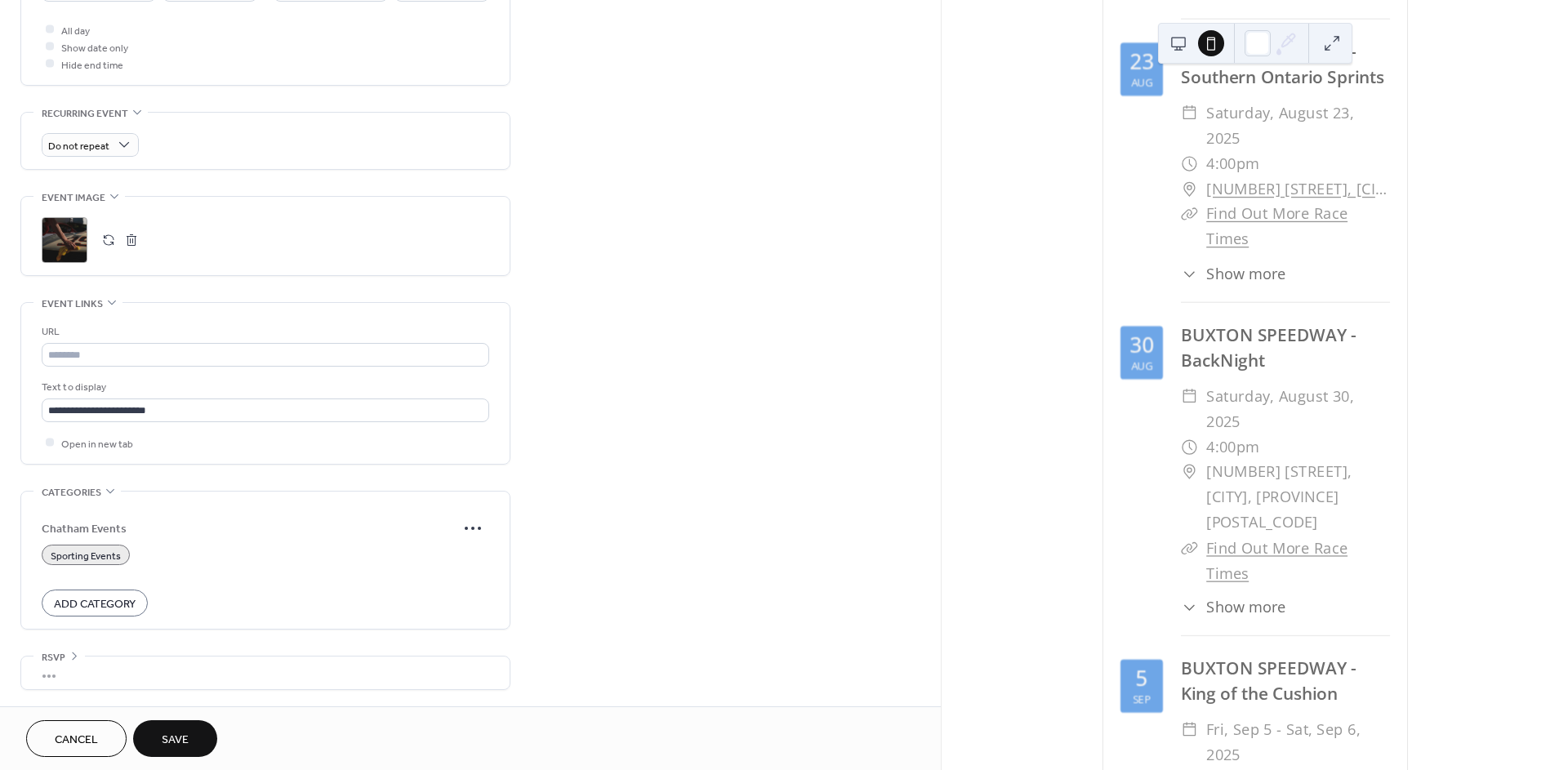 drag, startPoint x: 186, startPoint y: 741, endPoint x: 187, endPoint y: 728, distance: 13.038405 